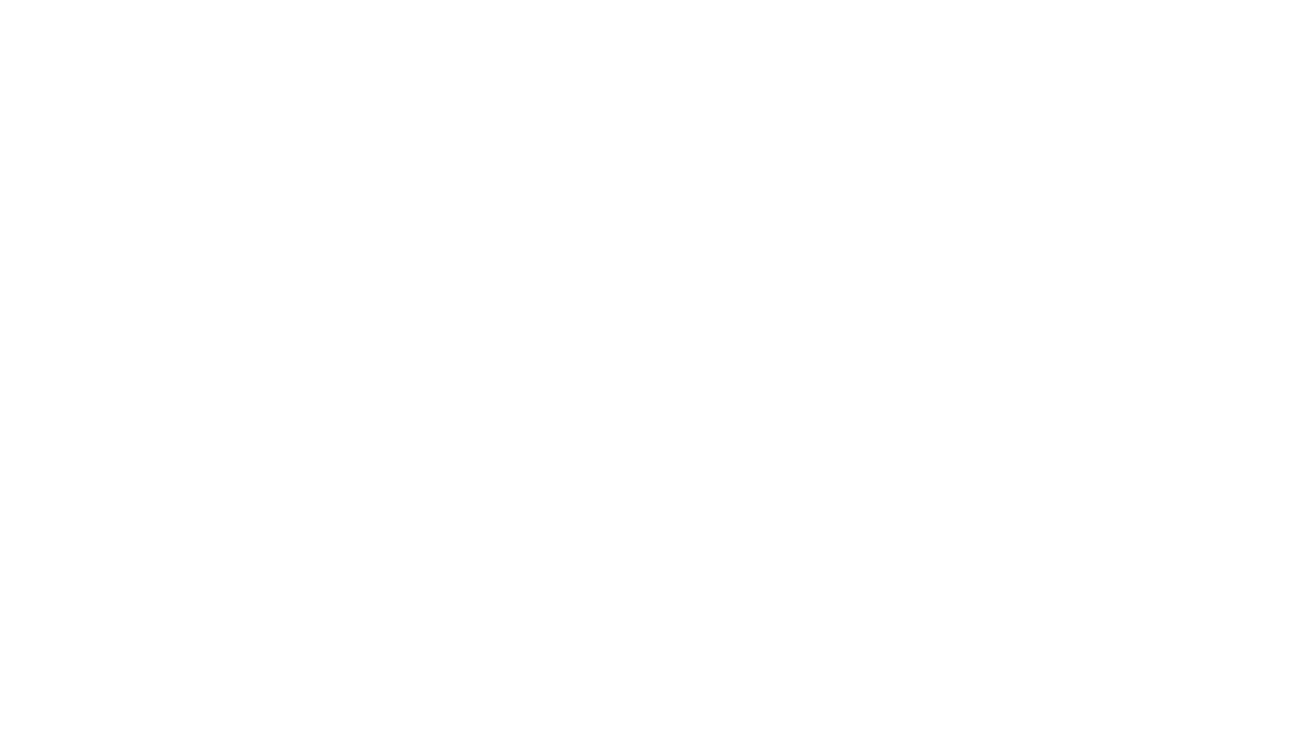 scroll, scrollTop: 0, scrollLeft: 0, axis: both 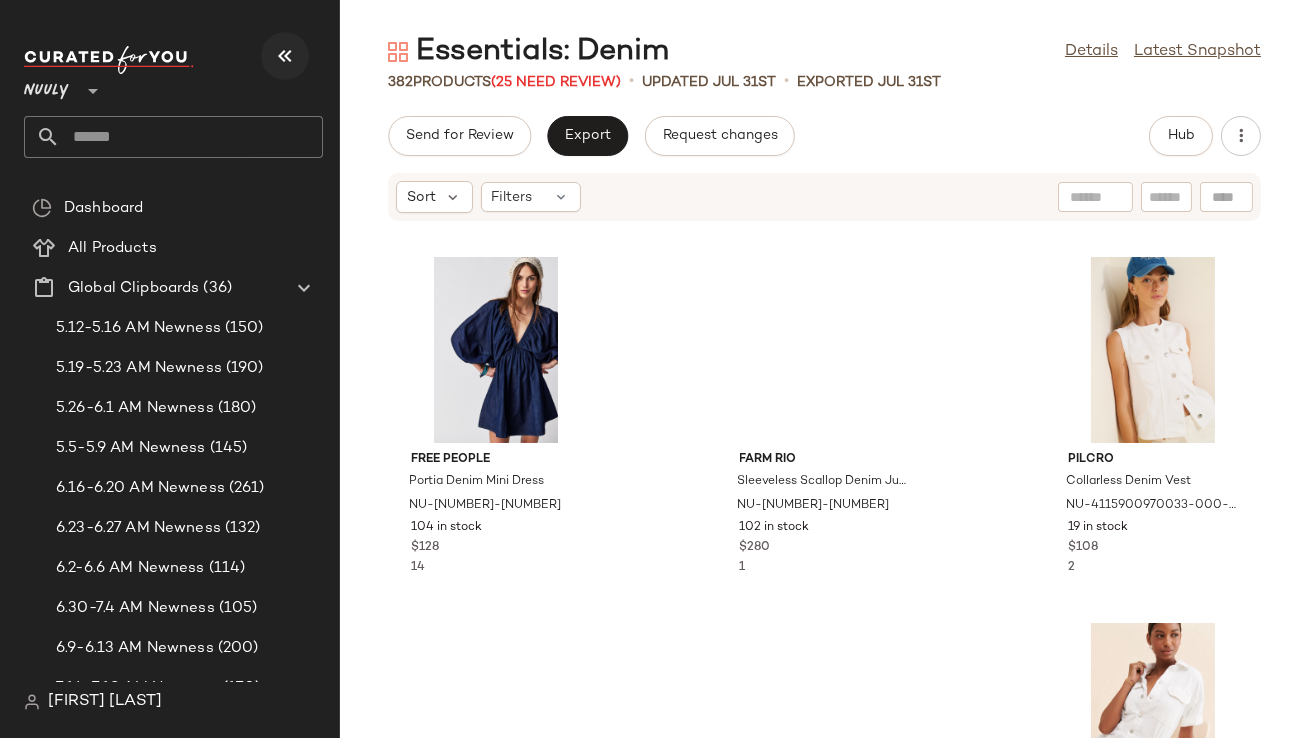 click at bounding box center [285, 56] 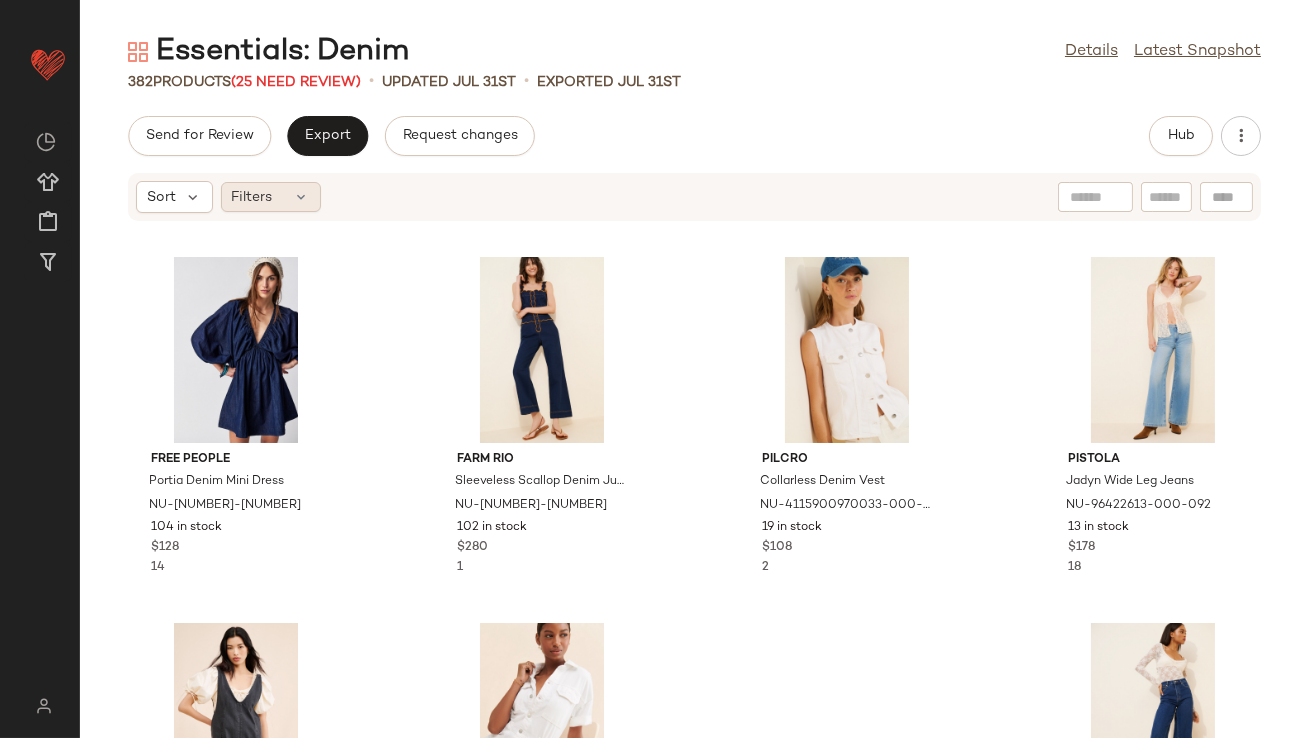 click at bounding box center [302, 197] 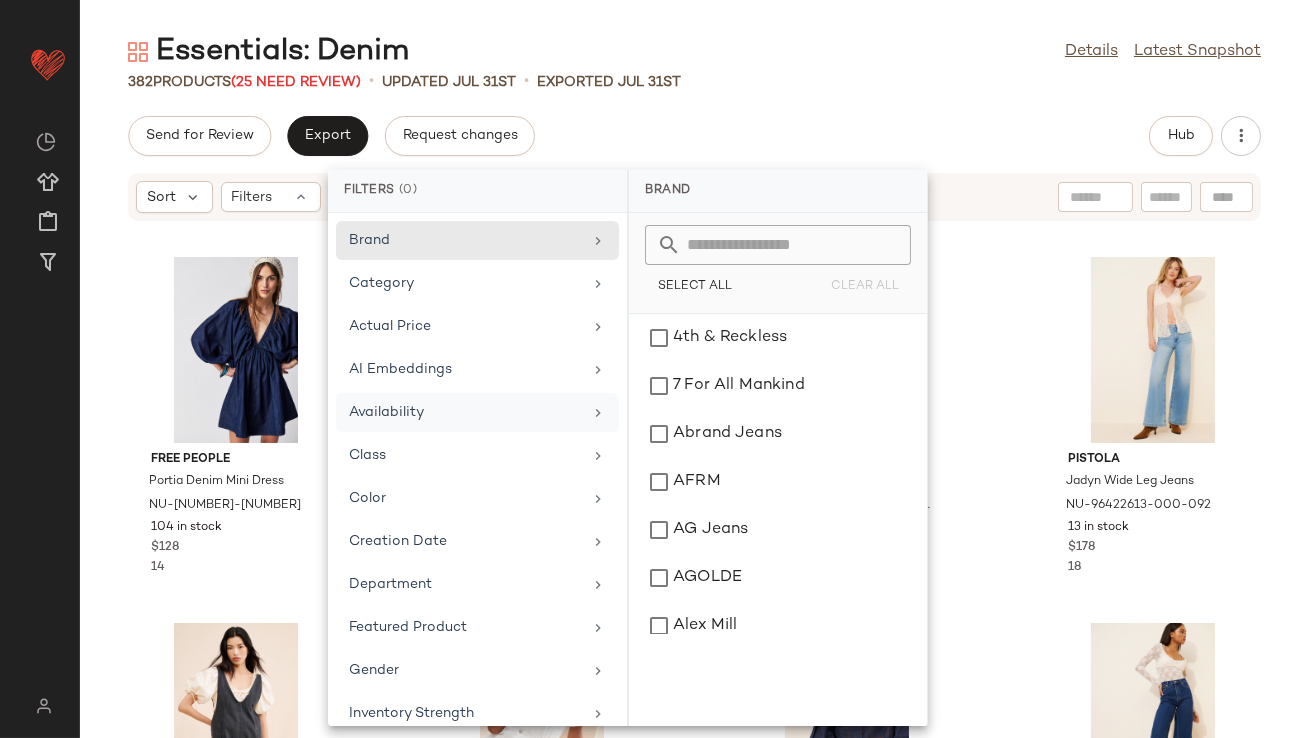 click on "Availability" at bounding box center [465, 412] 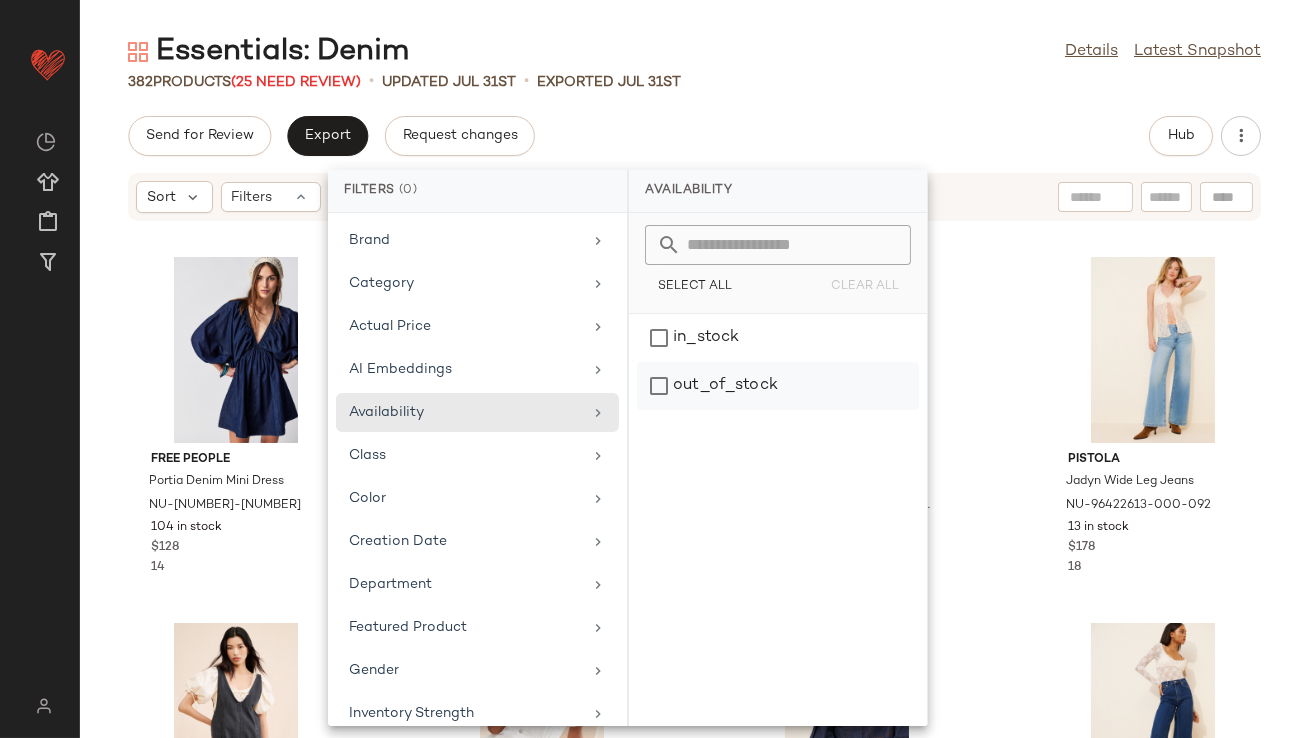 click on "out_of_stock" 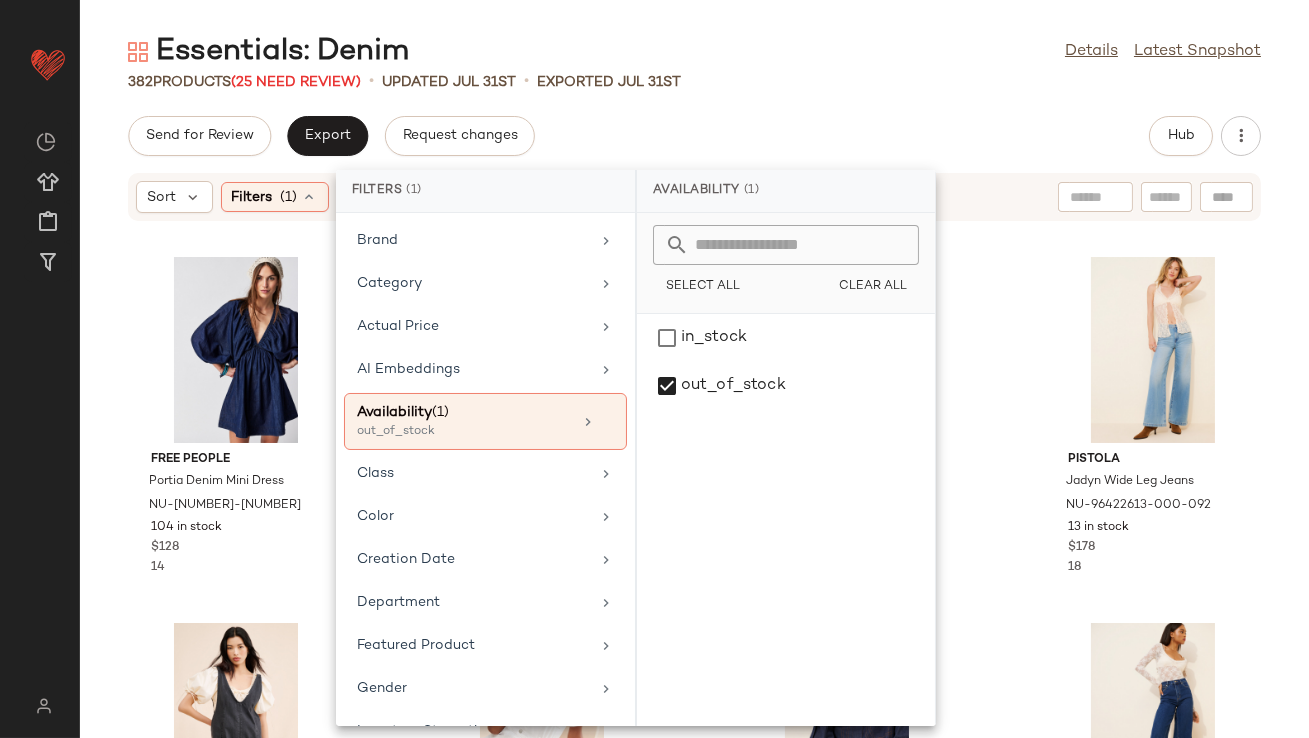 click on "Send for Review   Export   Request changes   Hub" 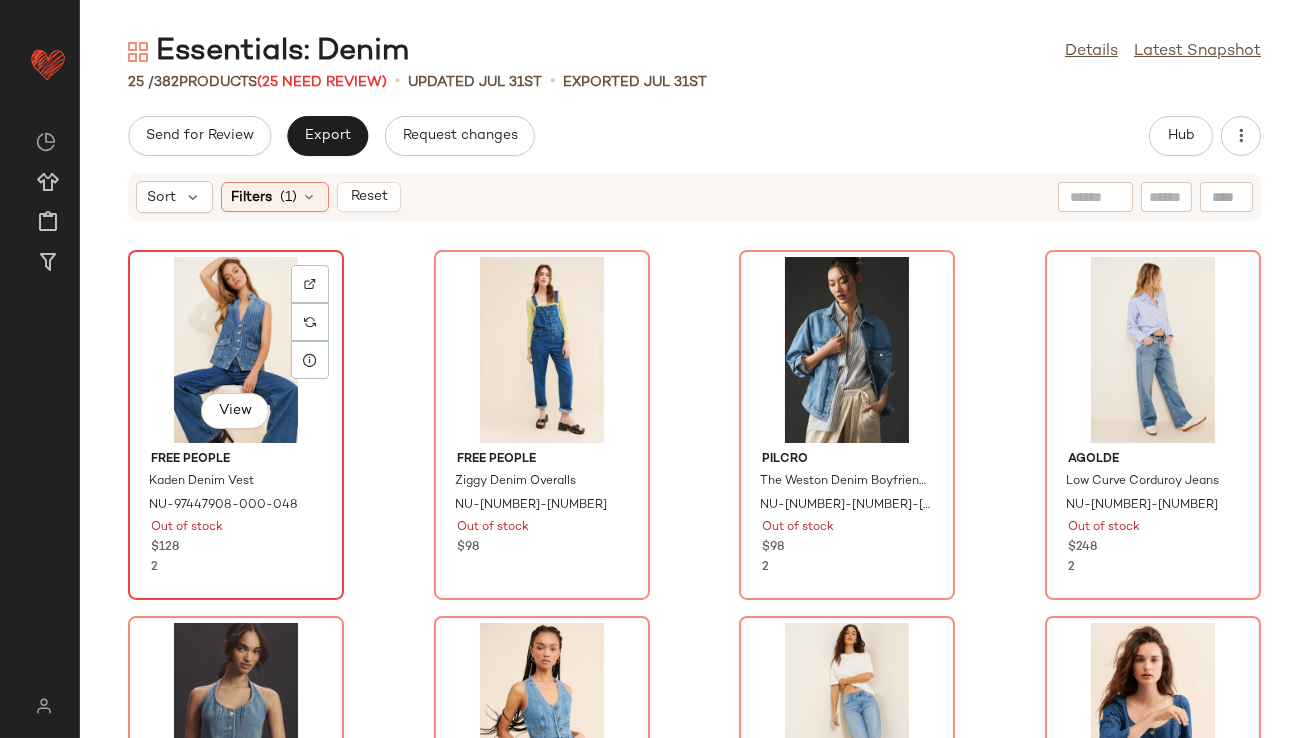 click on "View" 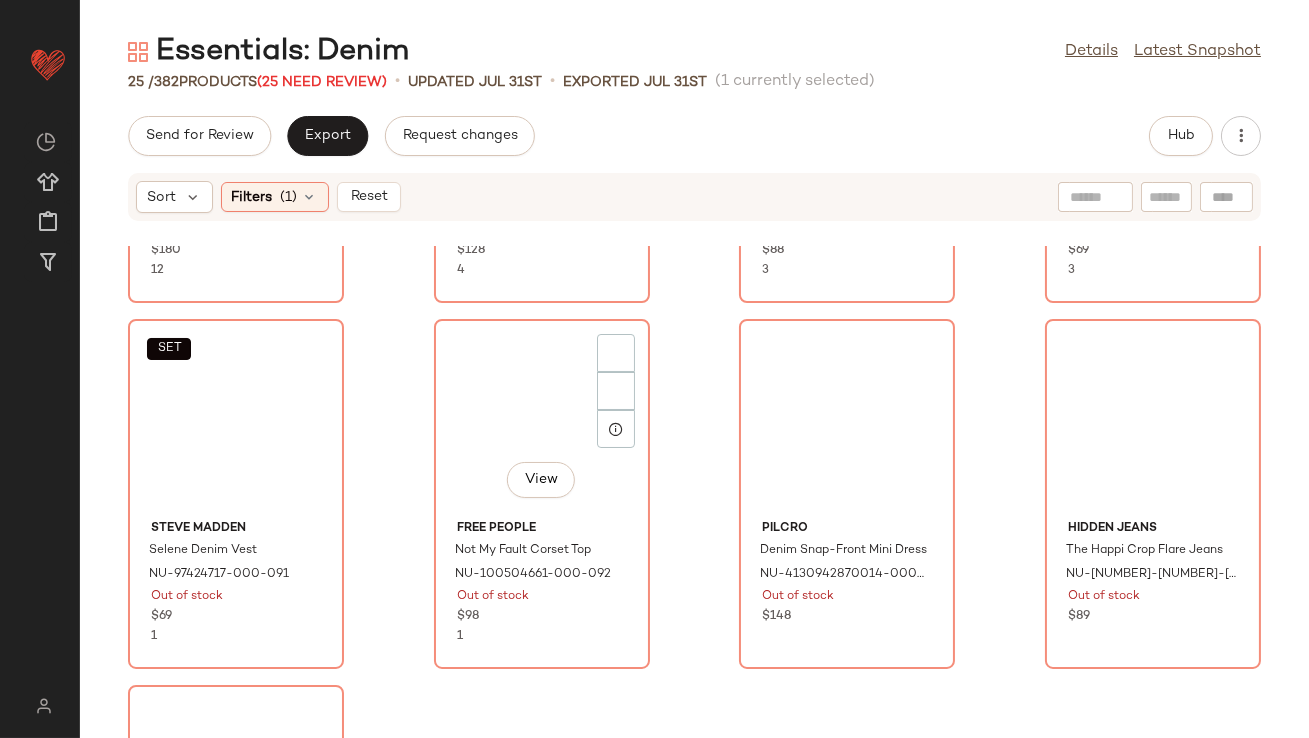 scroll, scrollTop: 2073, scrollLeft: 0, axis: vertical 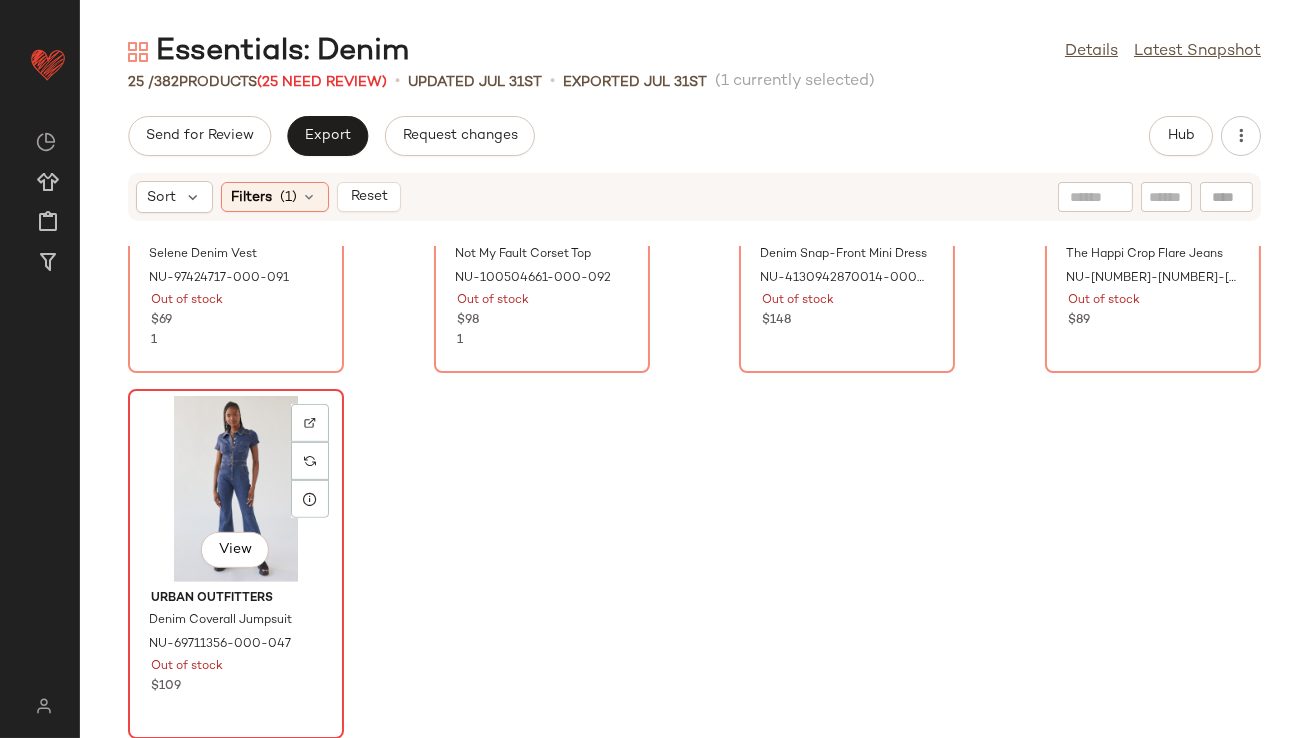 click on "View" 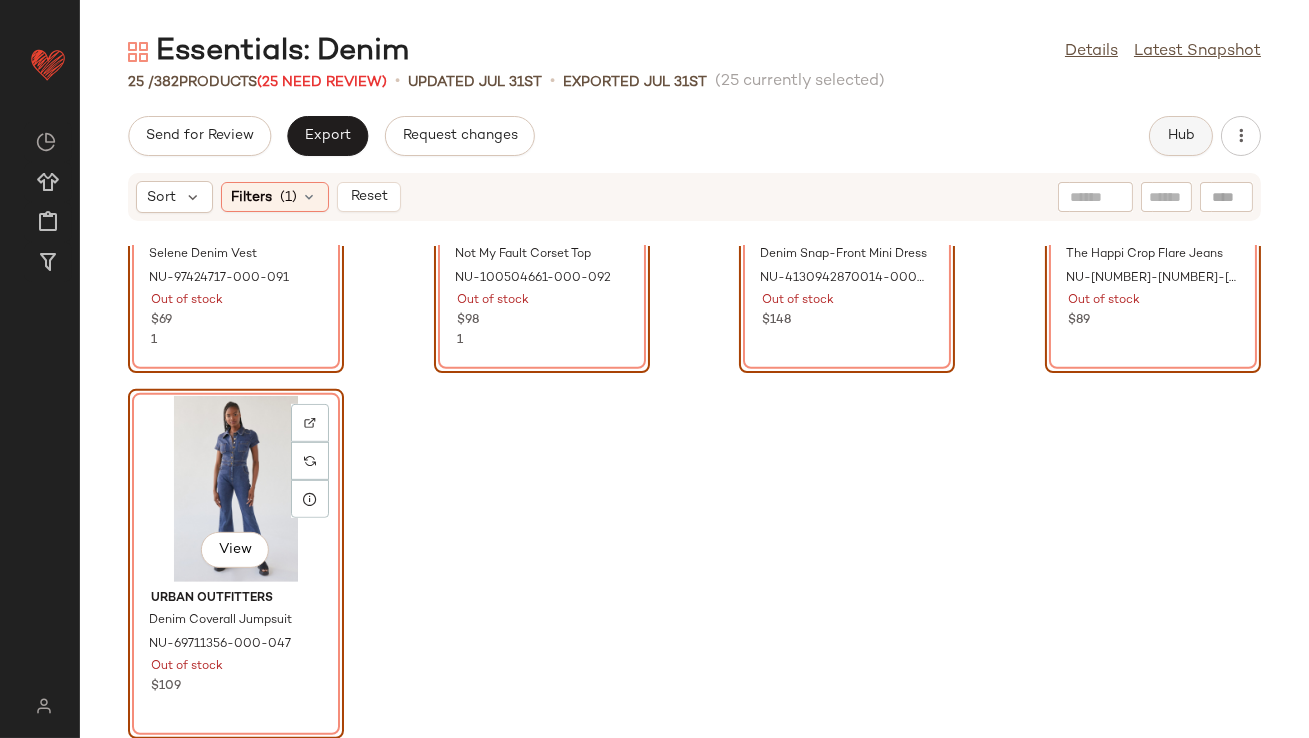 click on "Hub" 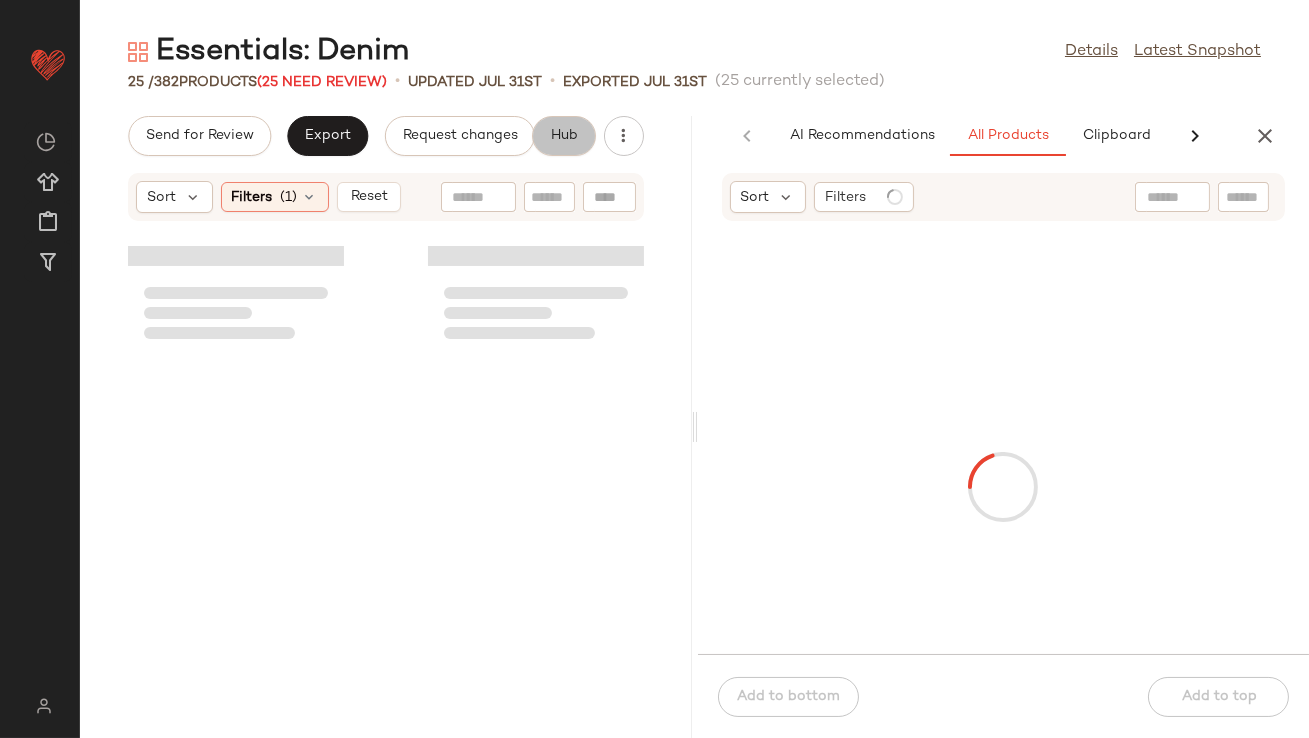 scroll, scrollTop: 2805, scrollLeft: 0, axis: vertical 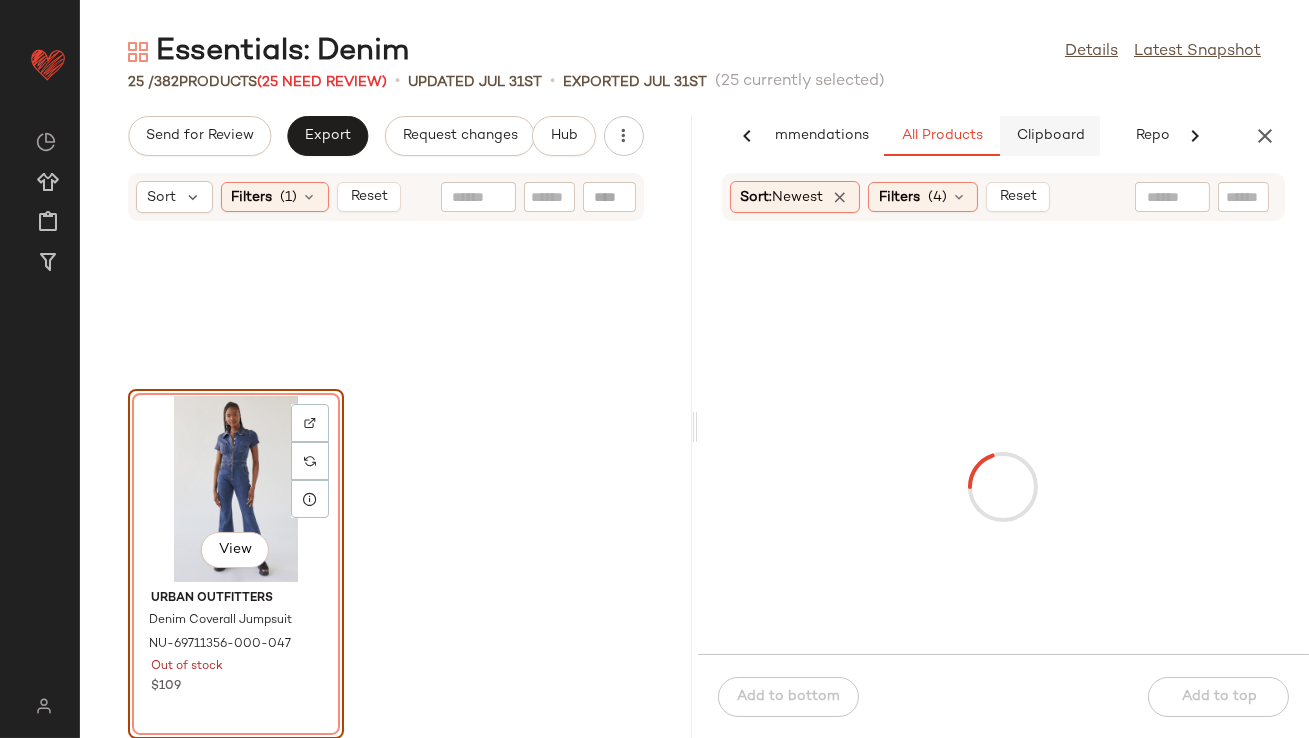 click on "Clipboard" 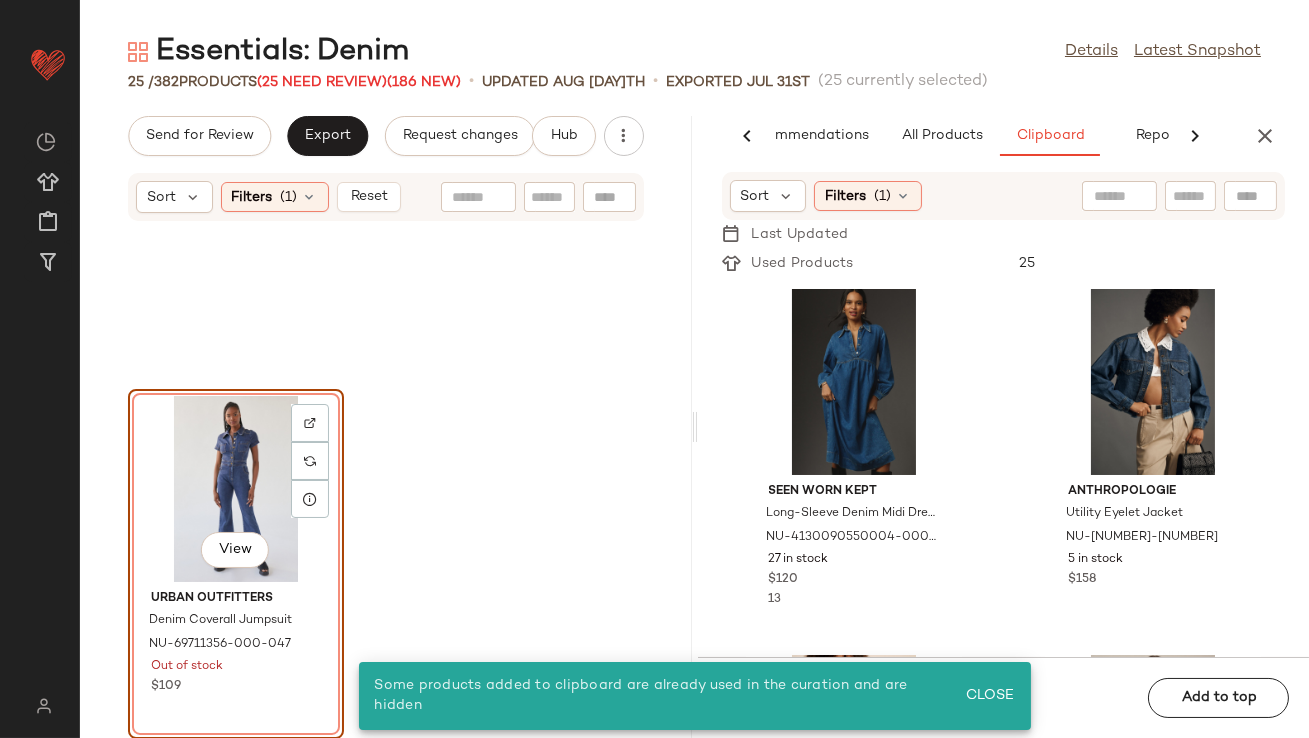 click on "View" 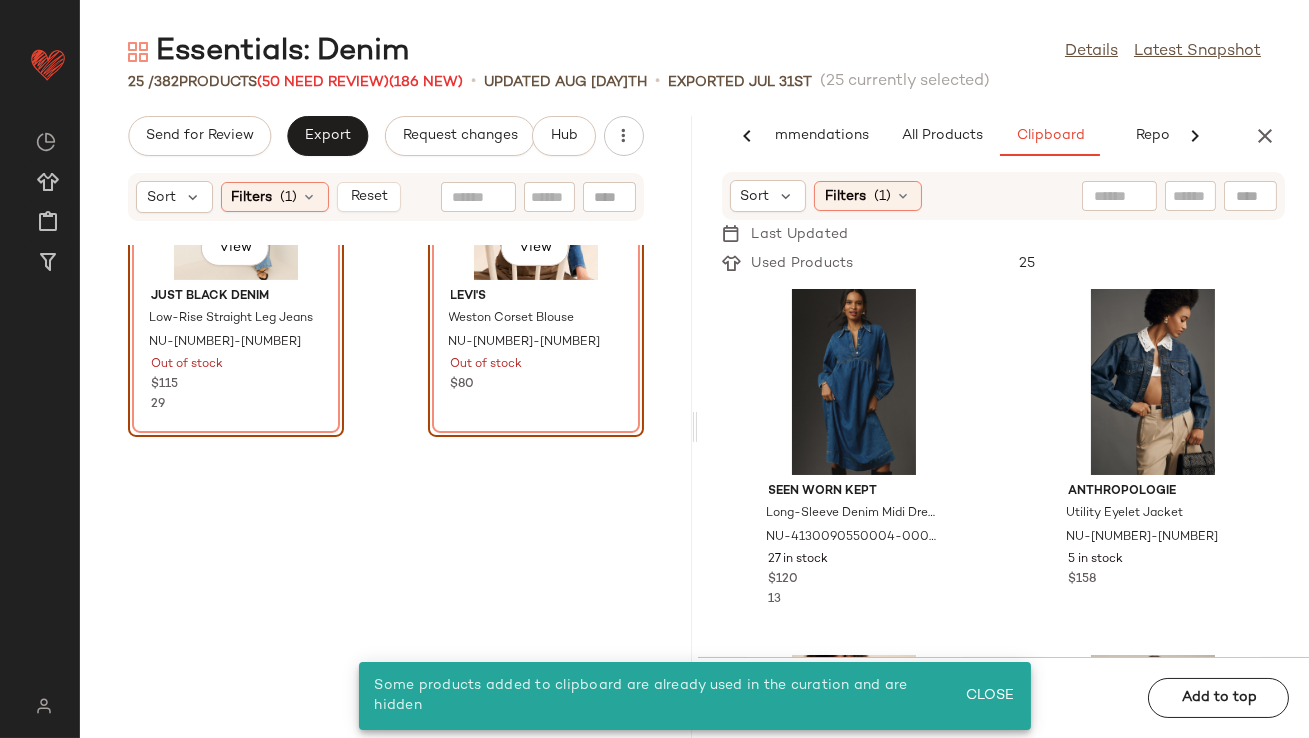 scroll, scrollTop: 0, scrollLeft: 0, axis: both 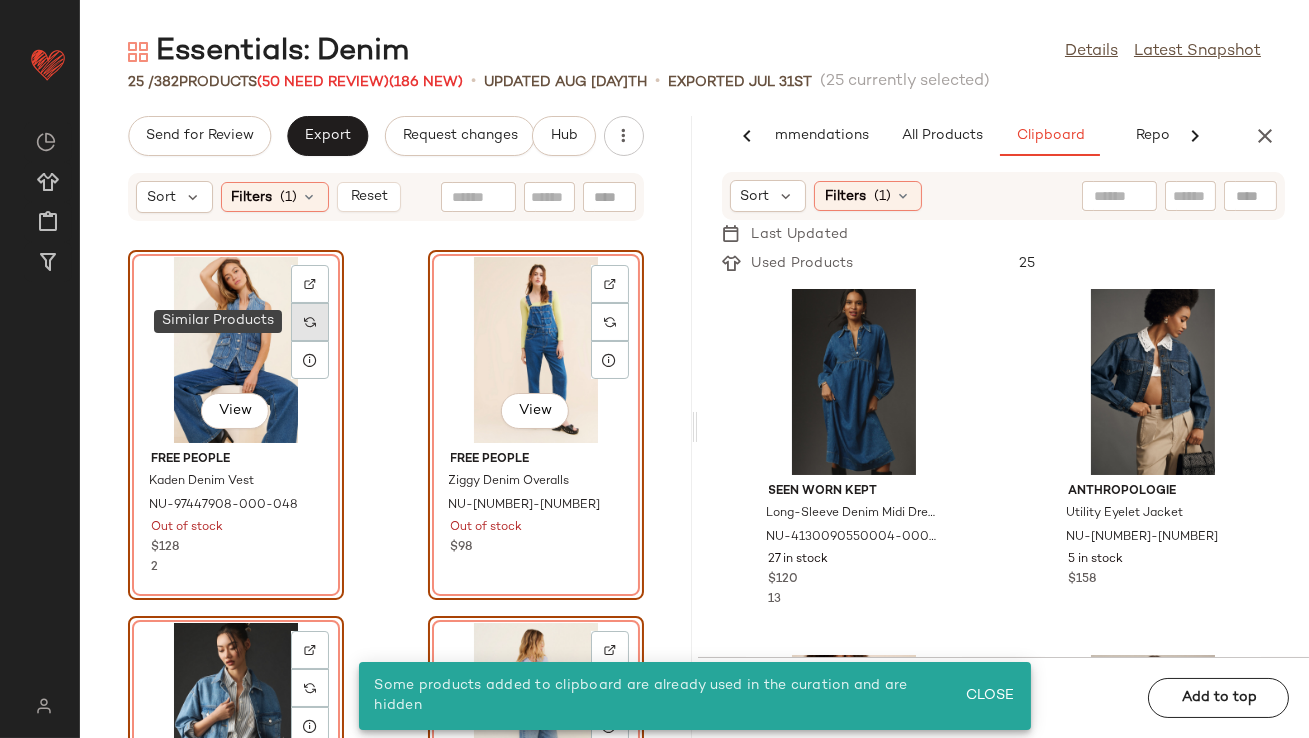 click 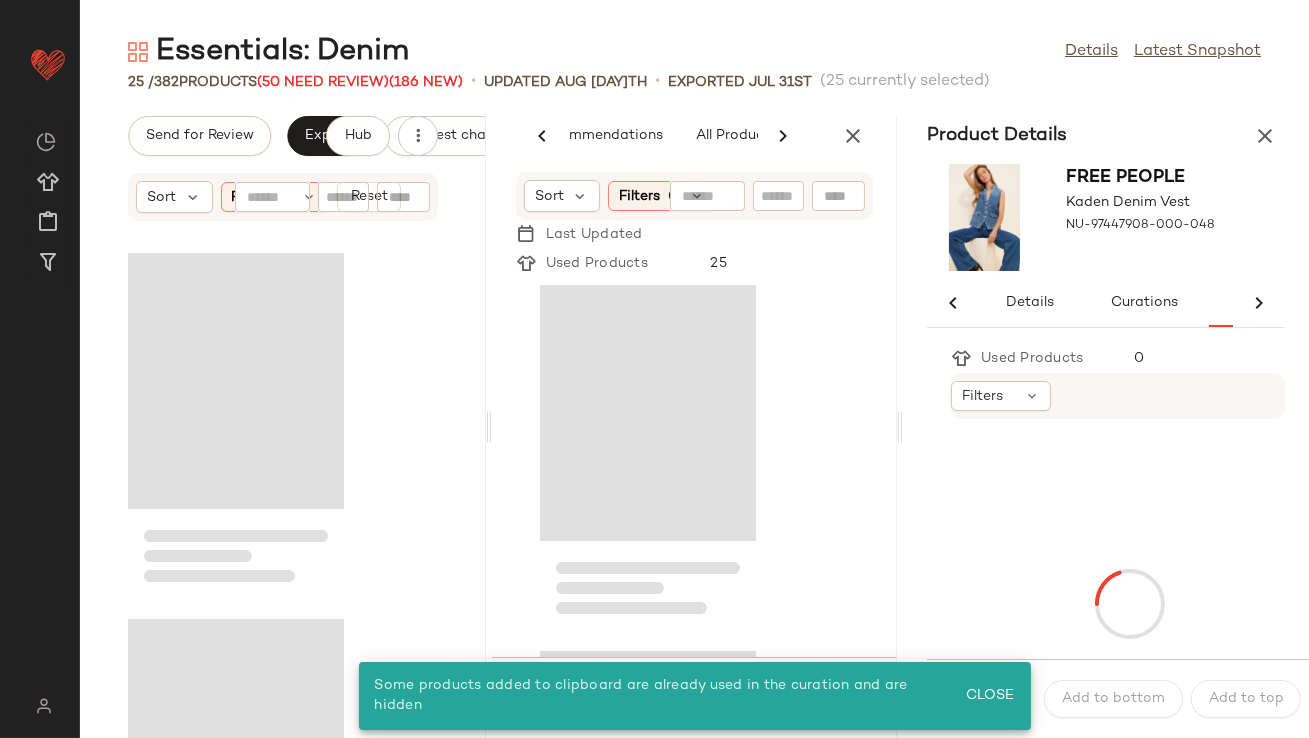 scroll, scrollTop: 0, scrollLeft: 75, axis: horizontal 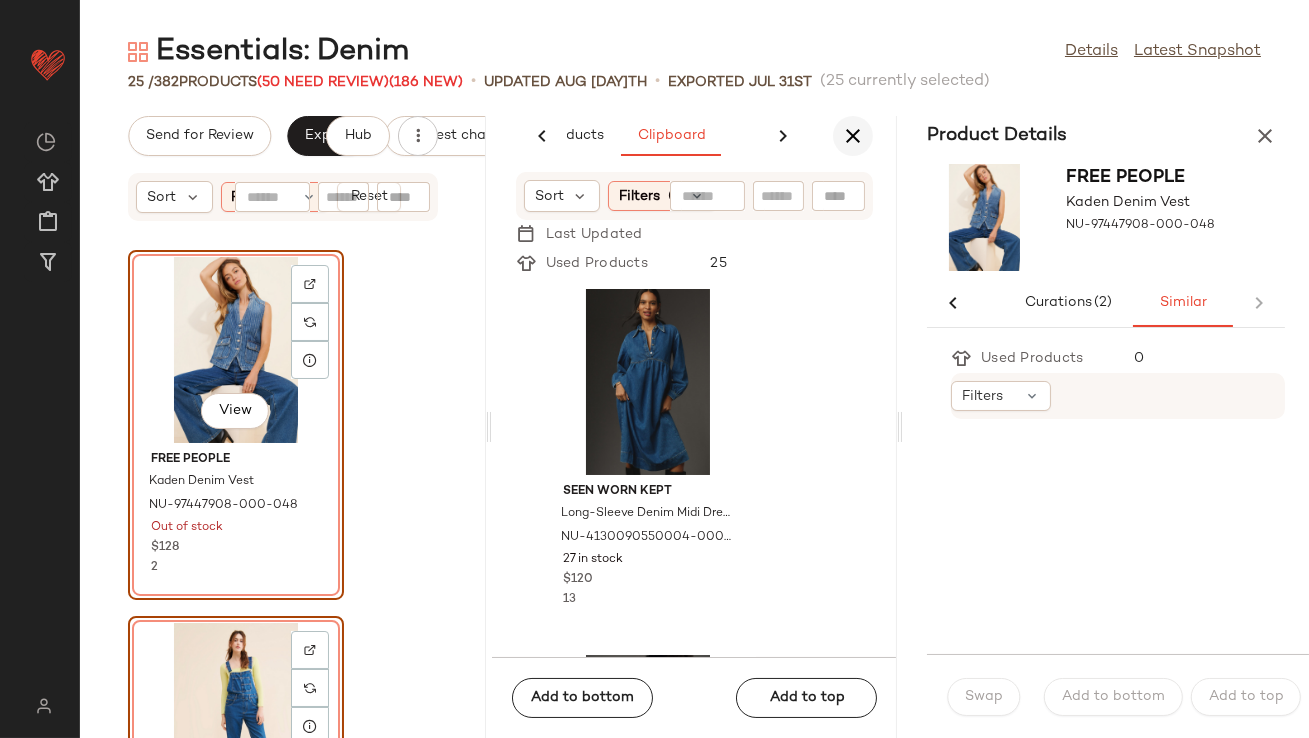 click at bounding box center (853, 136) 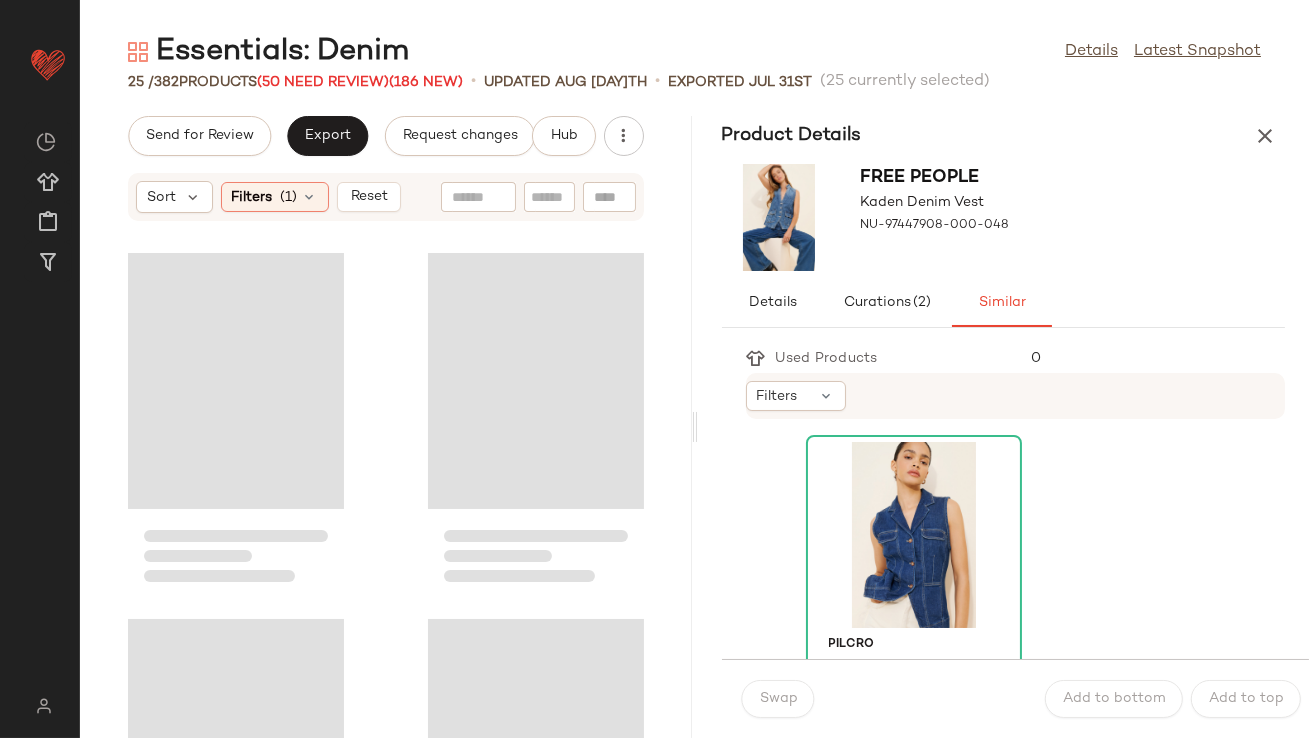 scroll, scrollTop: 0, scrollLeft: 0, axis: both 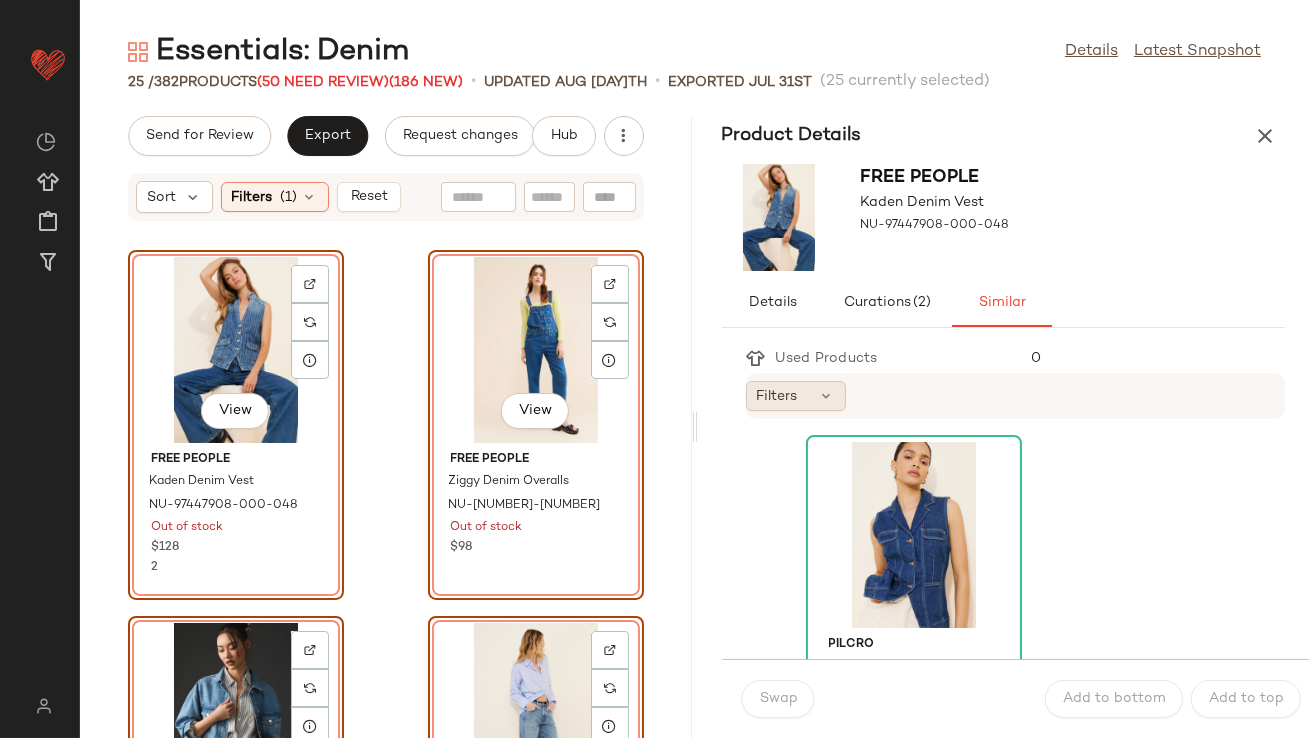 click on "Filters" 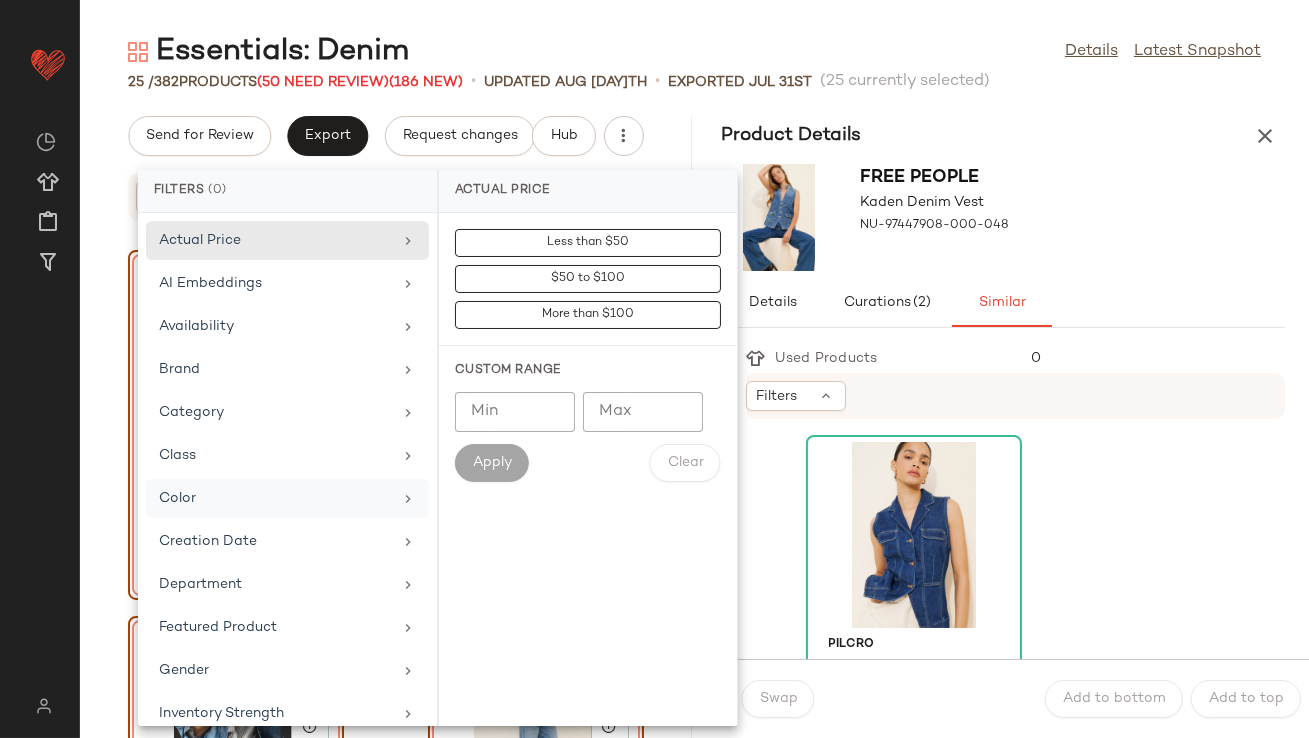 scroll, scrollTop: 444, scrollLeft: 0, axis: vertical 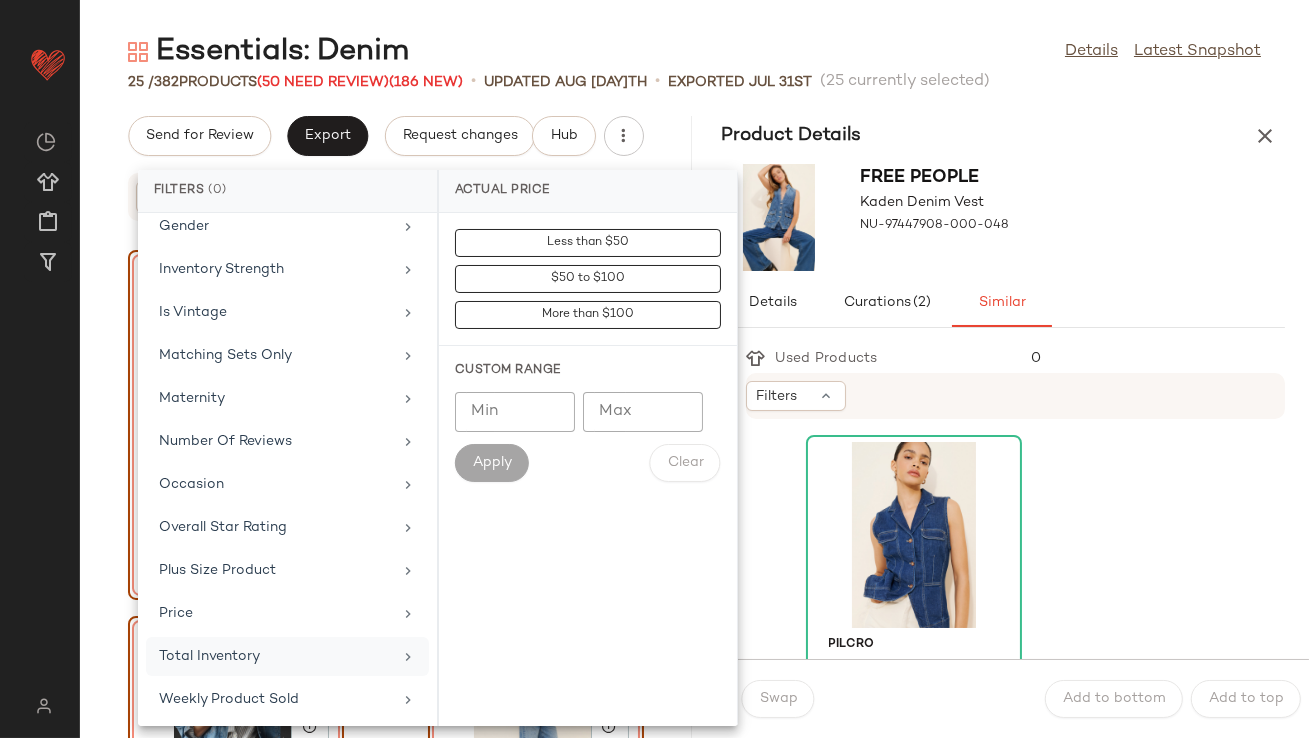 click on "Total Inventory" at bounding box center (275, 656) 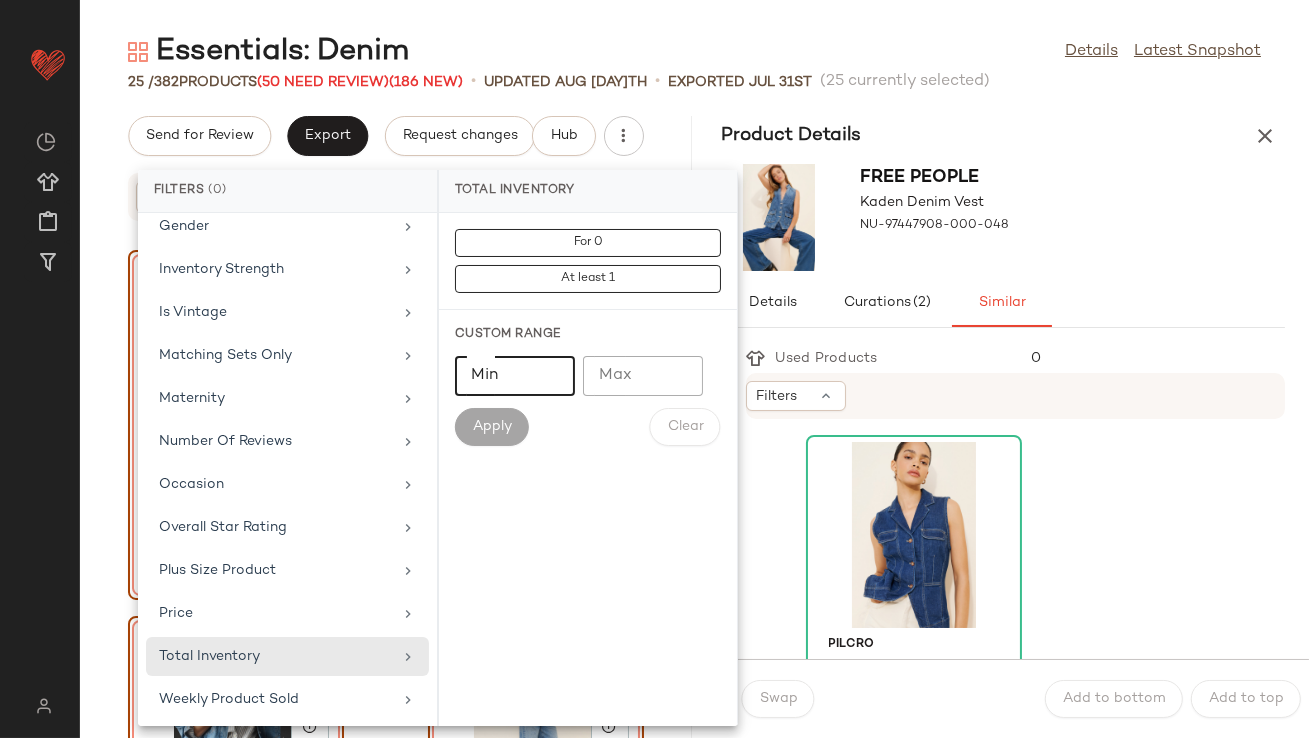 click on "Min" 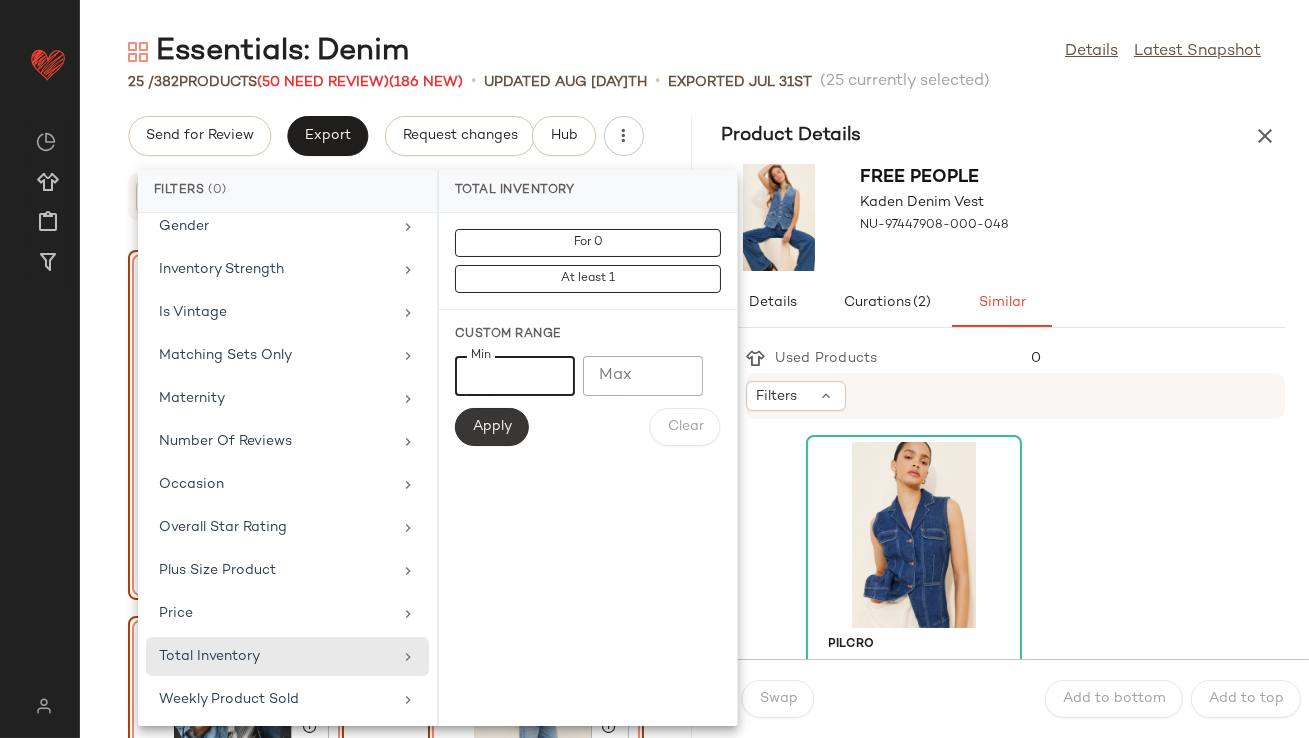 type on "**" 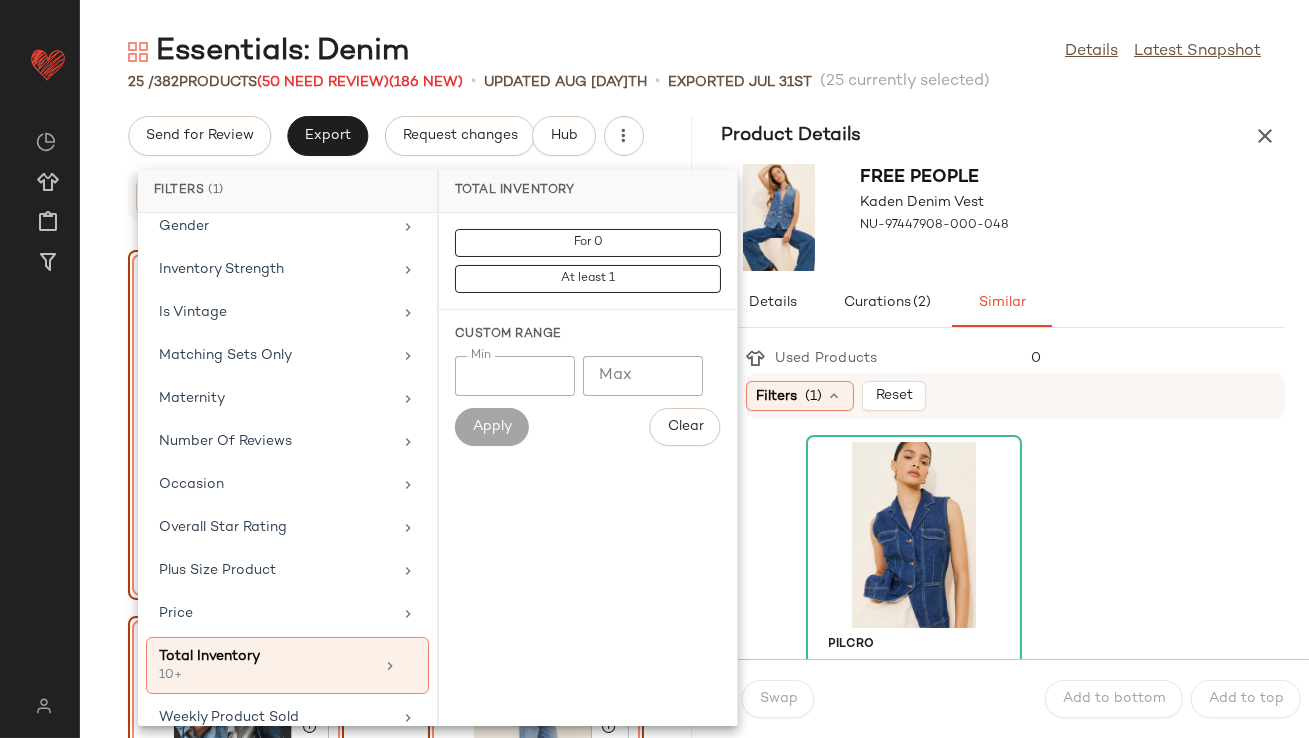 click on "Free People Kaden Denim Vest NU-97447908-000-048" at bounding box center (1004, 217) 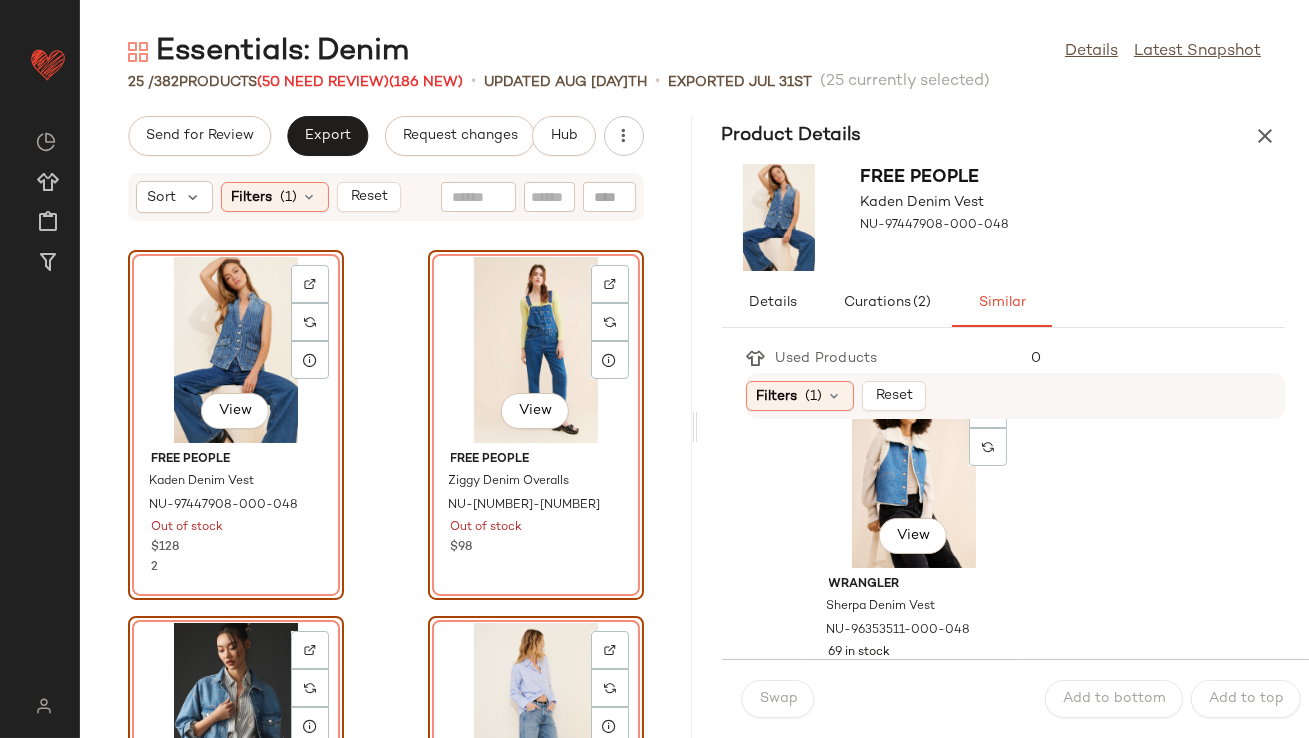 scroll, scrollTop: 1527, scrollLeft: 0, axis: vertical 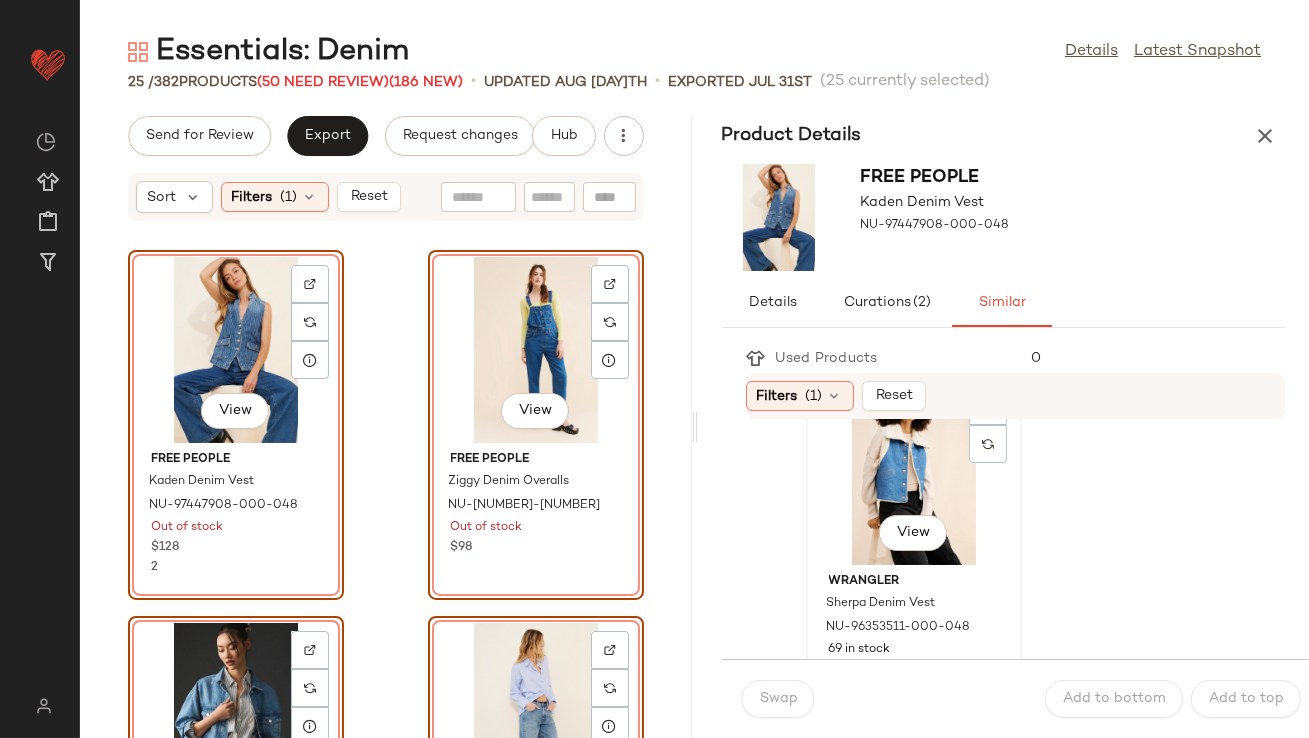 click on "View" 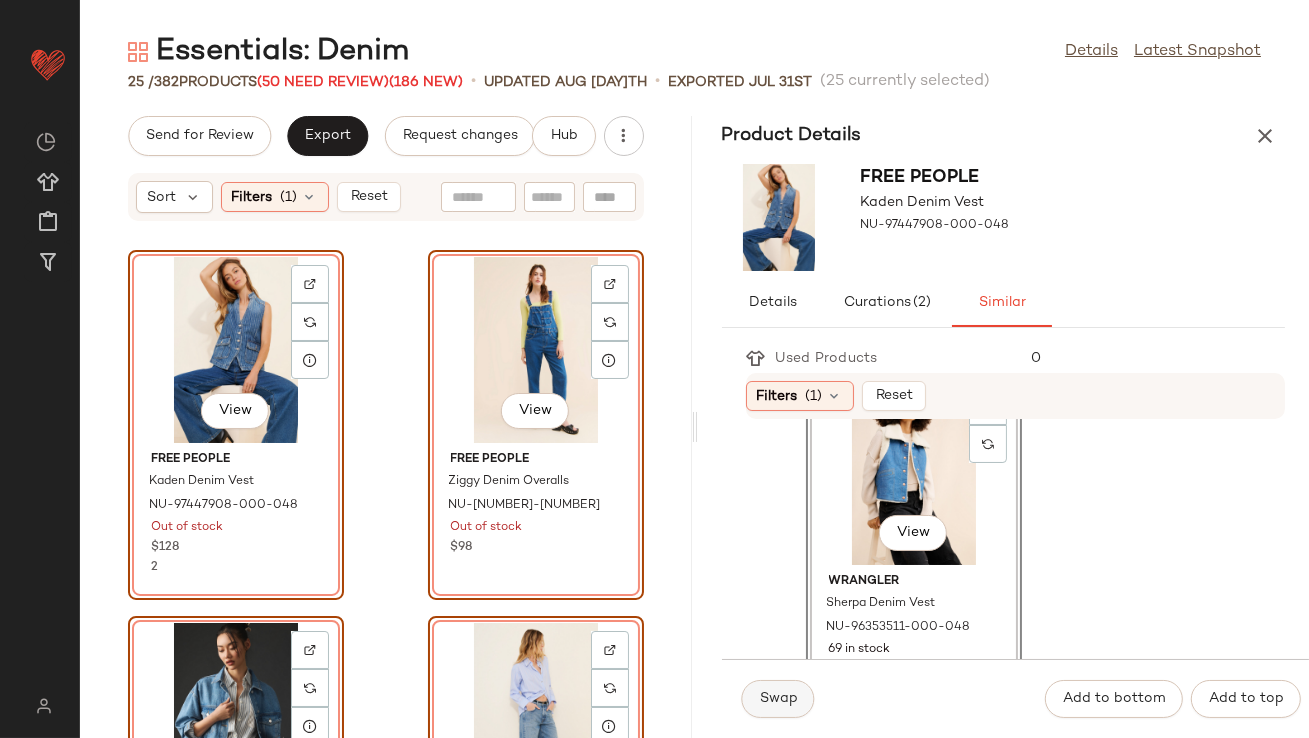 click on "Swap" at bounding box center [778, 699] 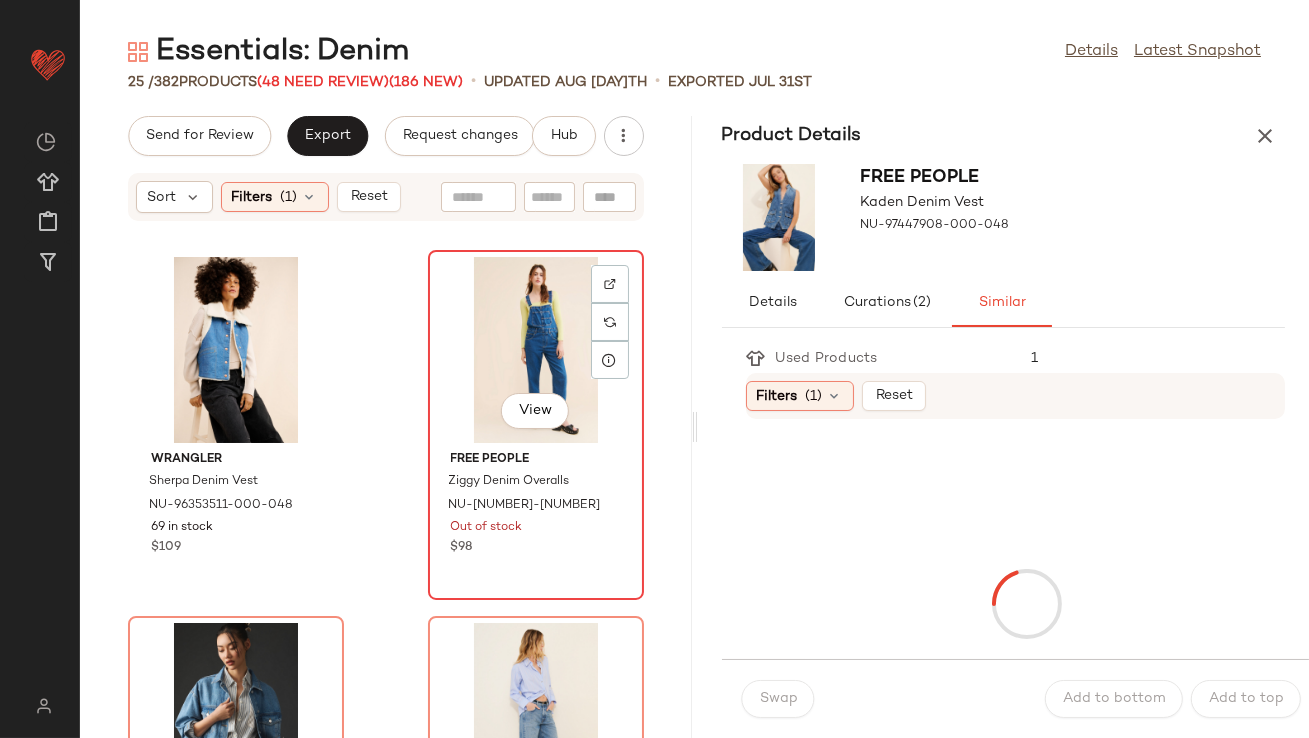 click on "View" 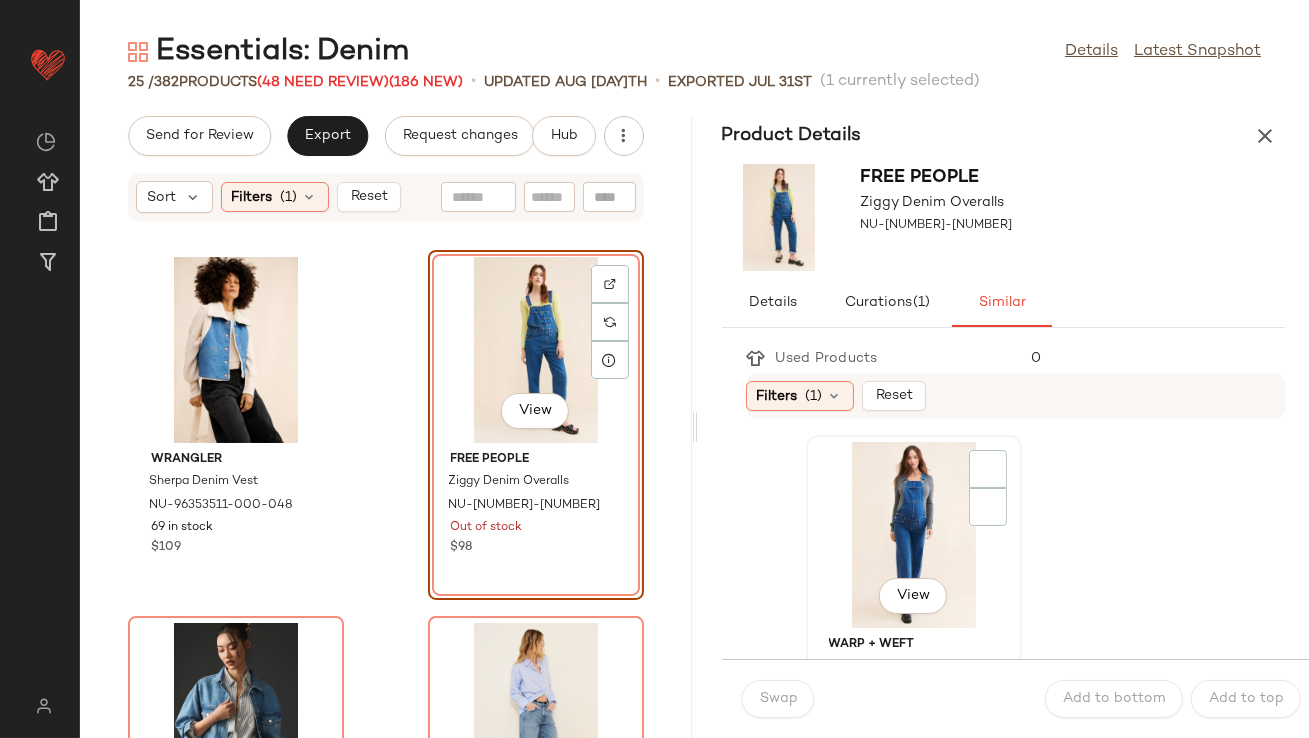 click on "View" 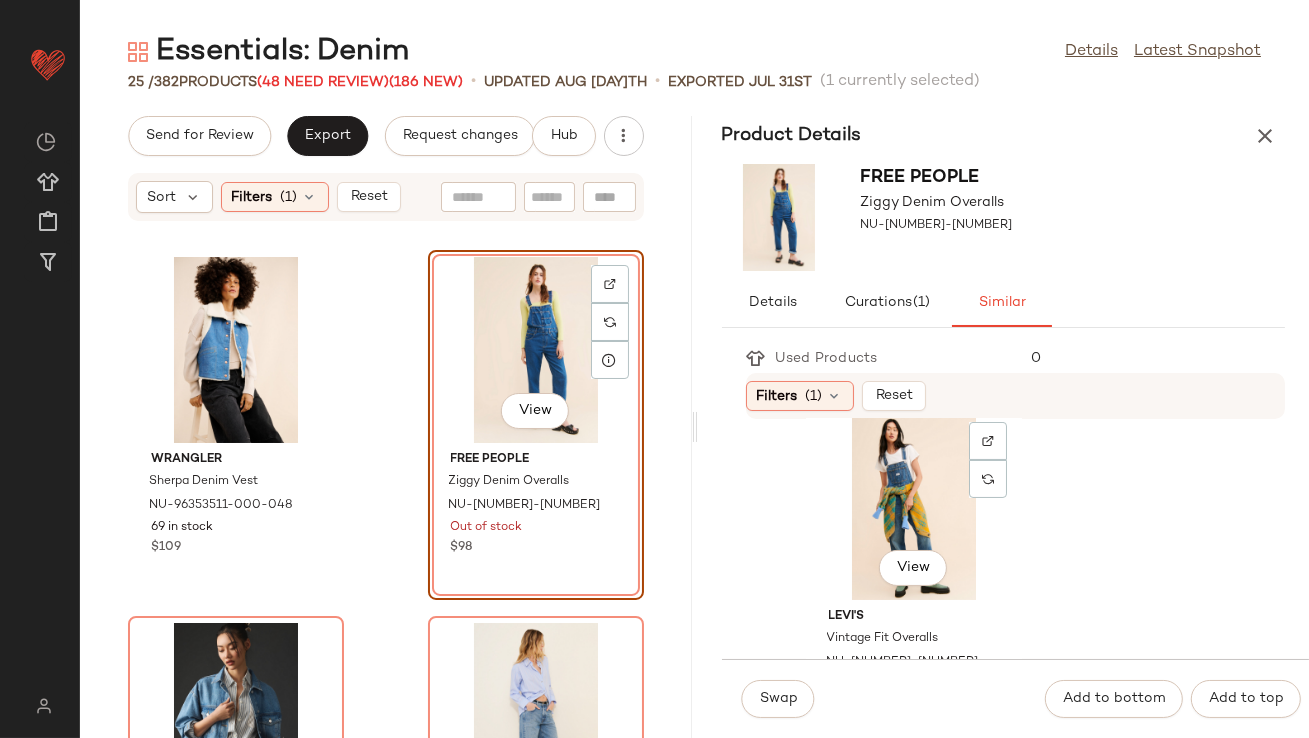 scroll, scrollTop: 761, scrollLeft: 0, axis: vertical 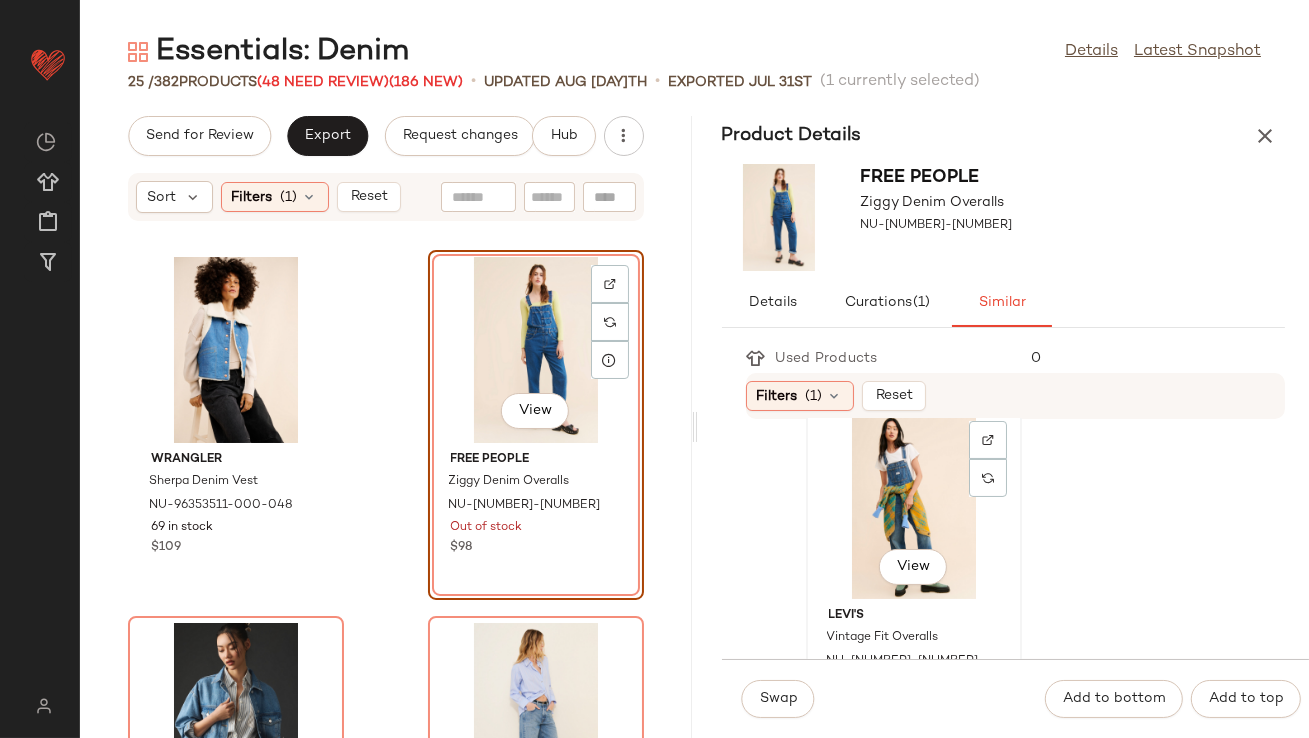 click on "View" 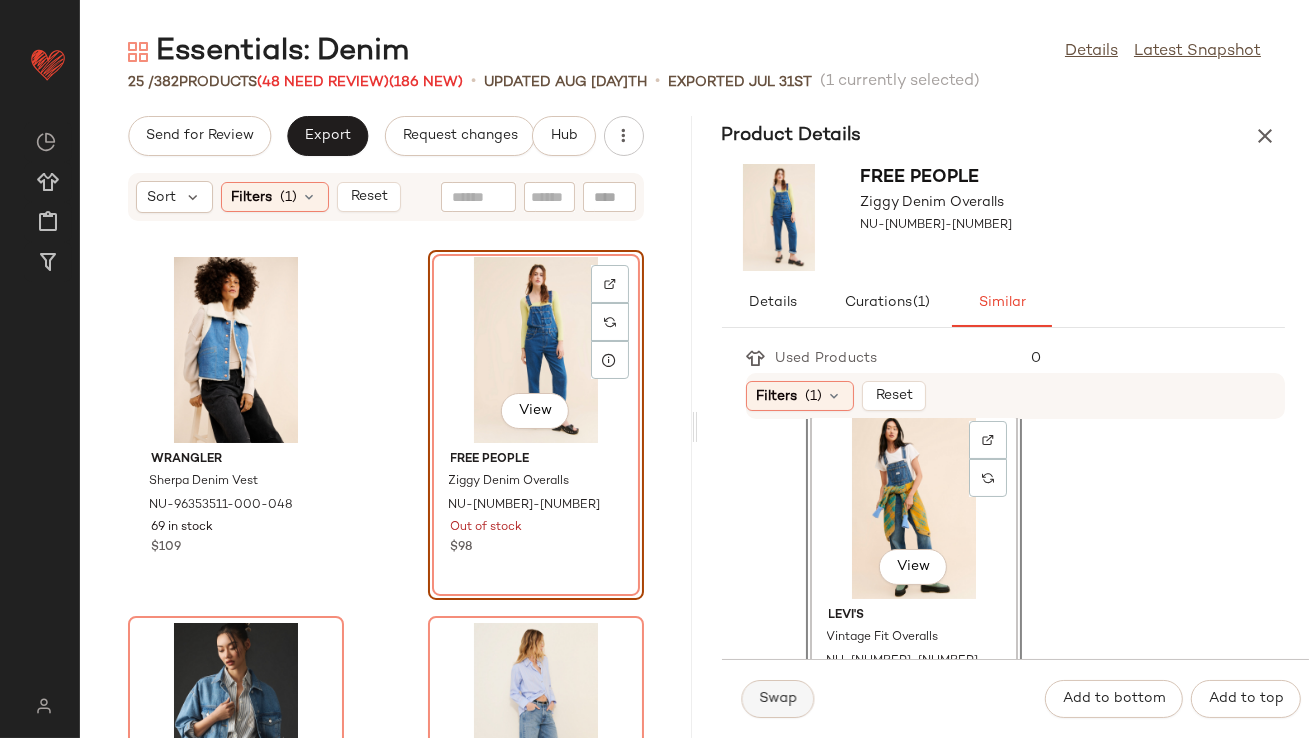 click on "Swap" at bounding box center [778, 699] 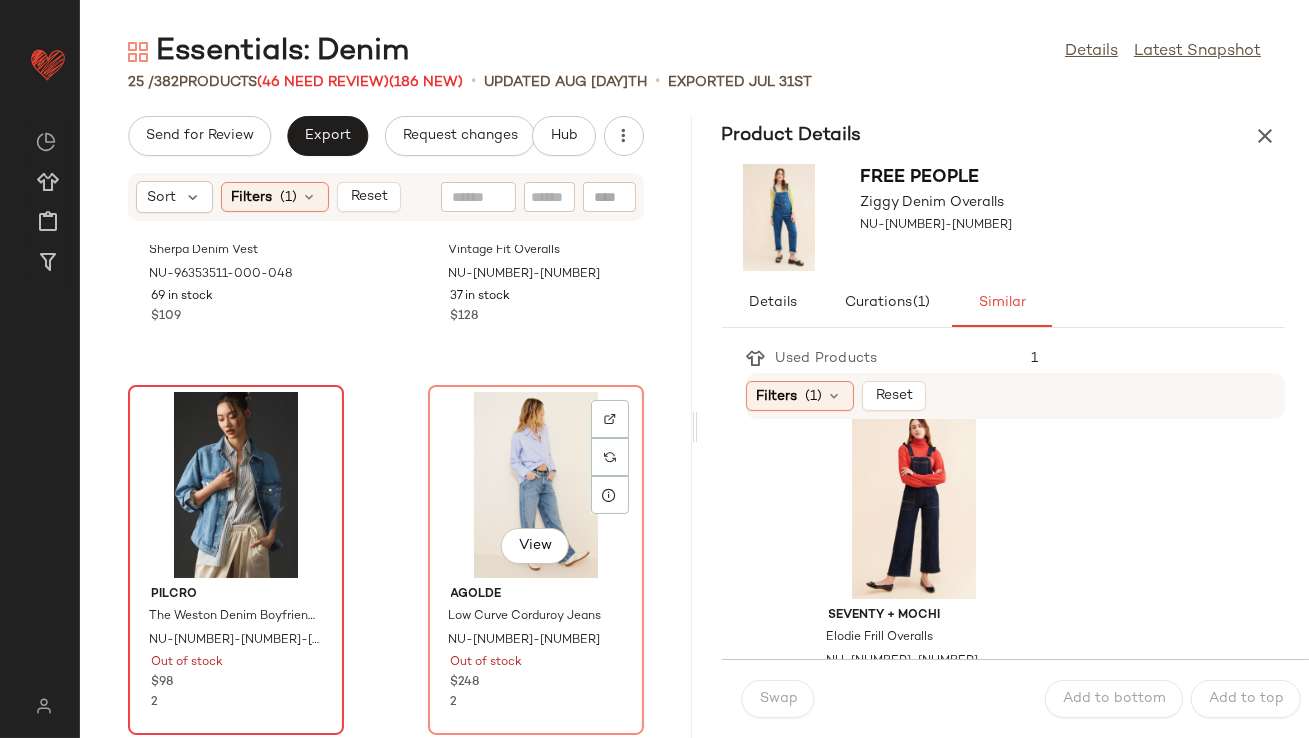 scroll, scrollTop: 242, scrollLeft: 0, axis: vertical 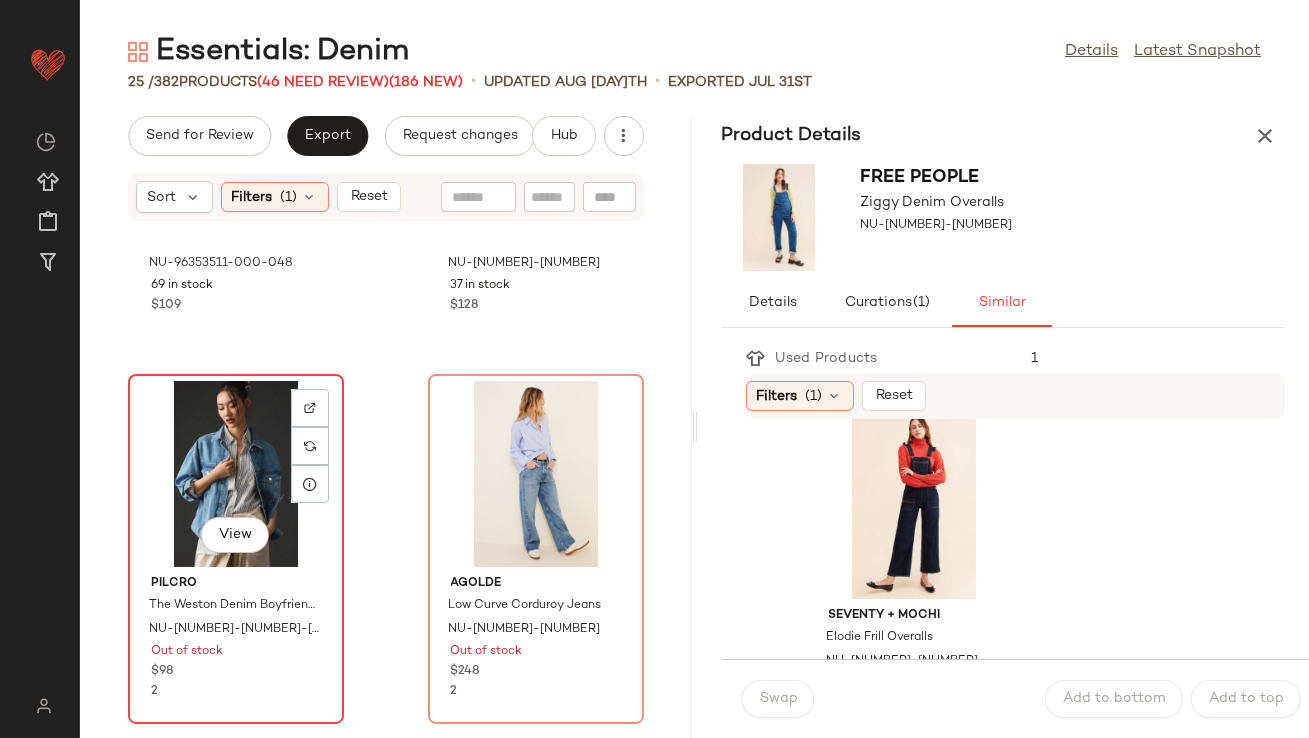 click on "View" 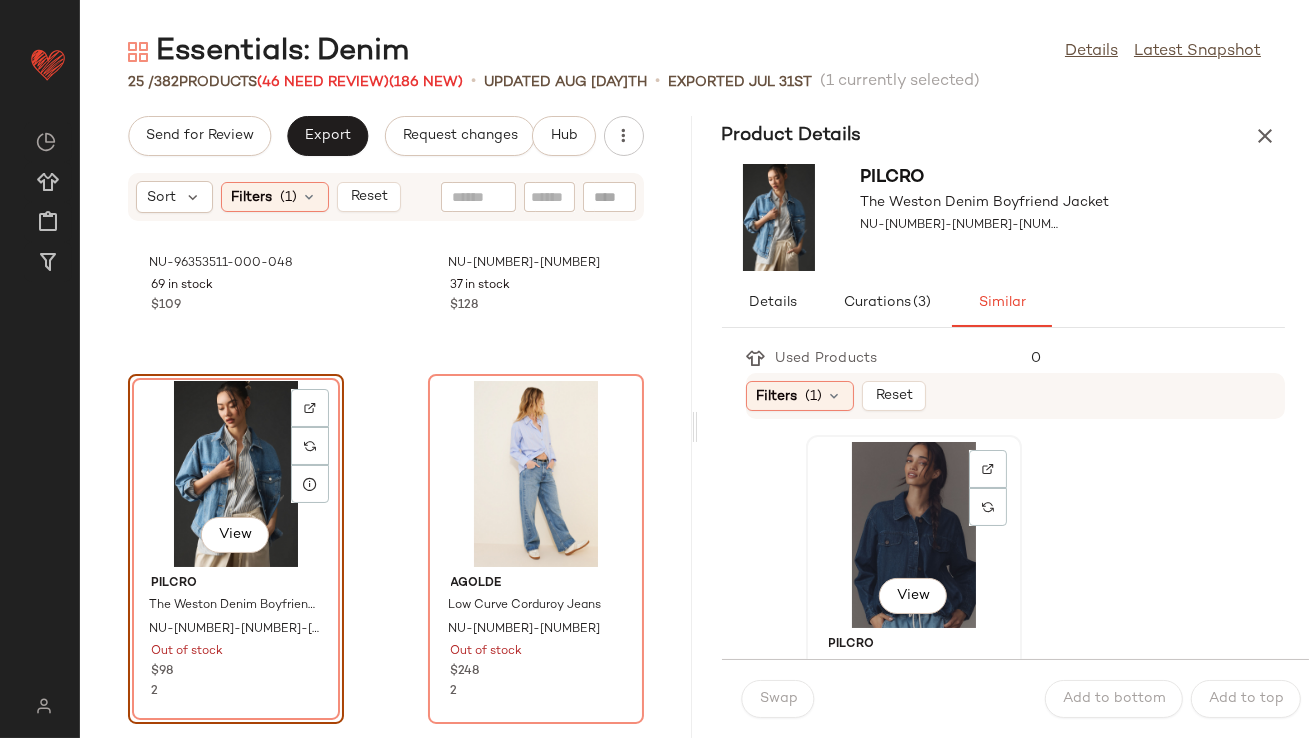 click on "View" 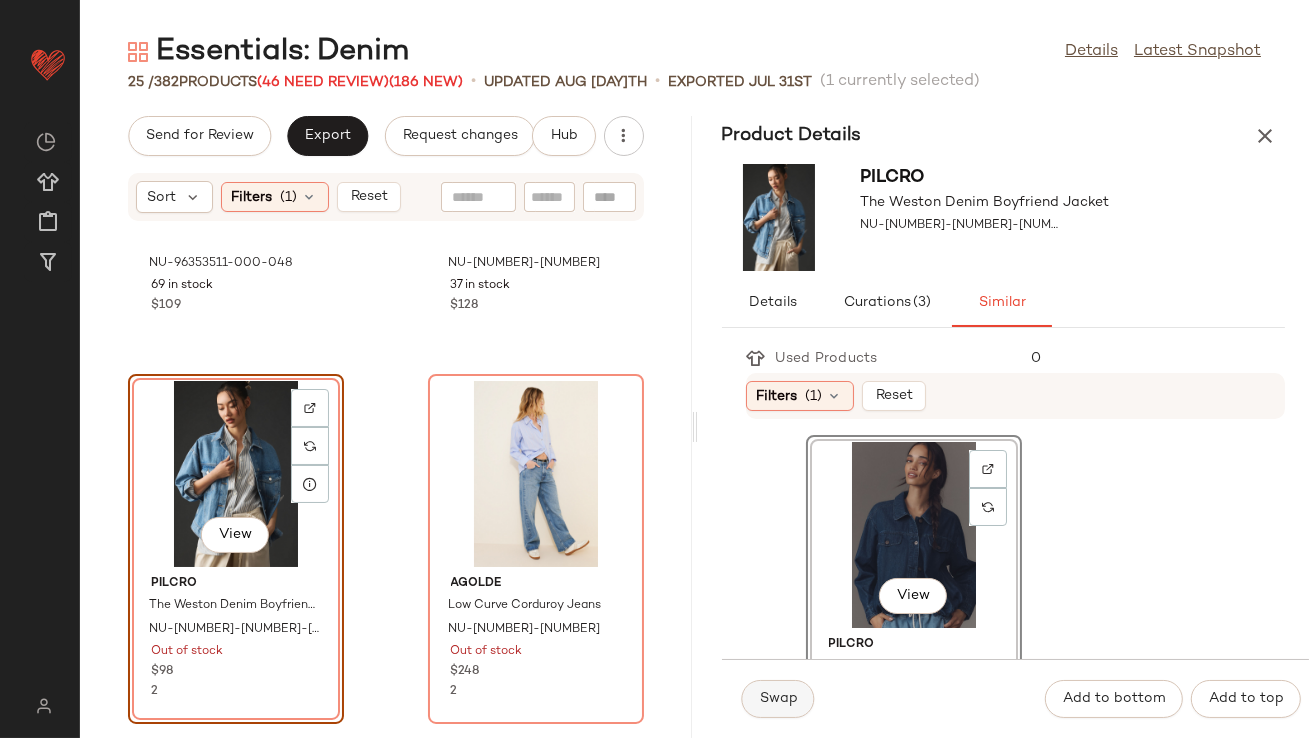 click on "Swap" 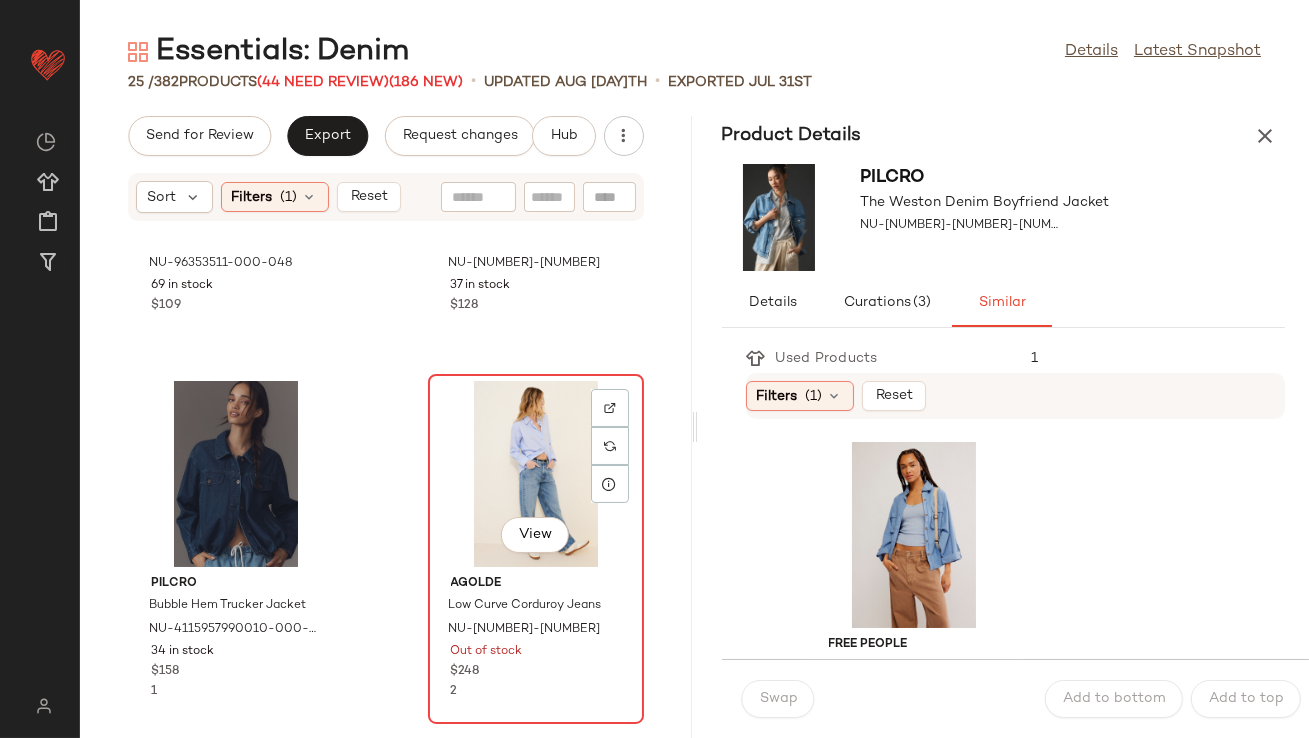 click on "View" 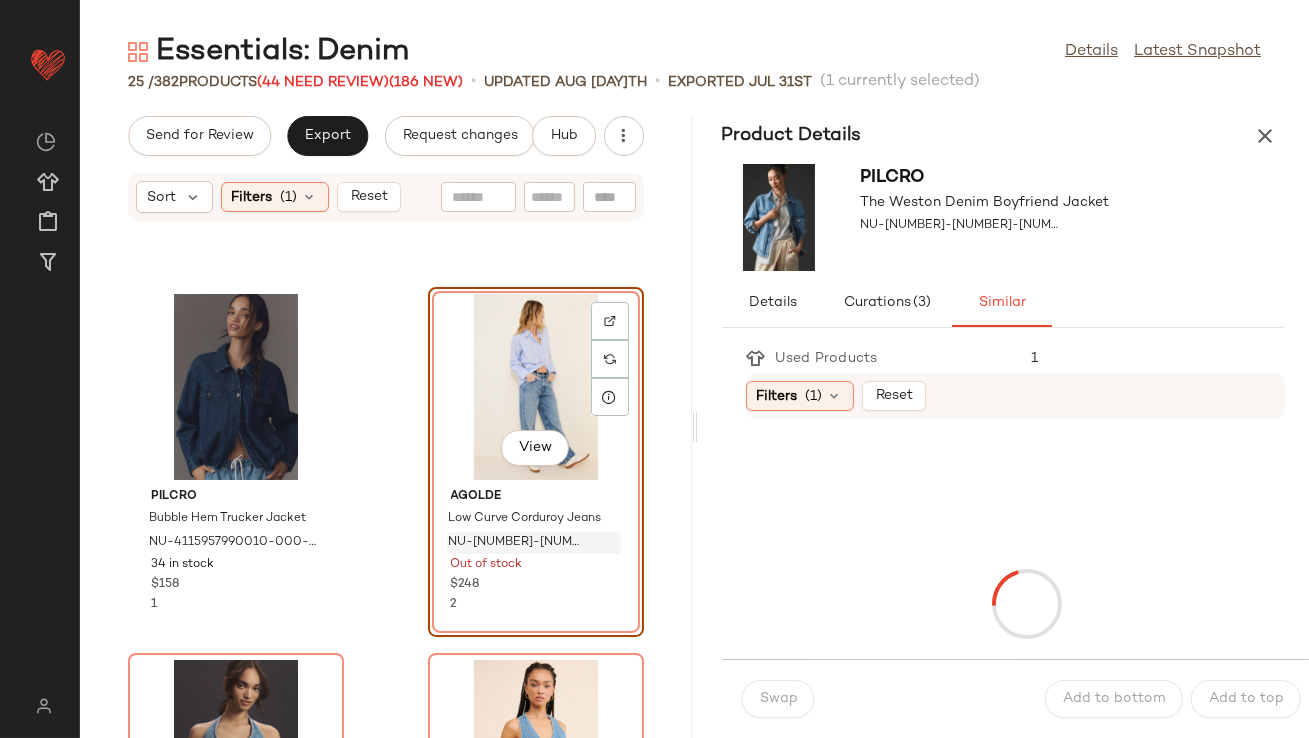 scroll, scrollTop: 338, scrollLeft: 0, axis: vertical 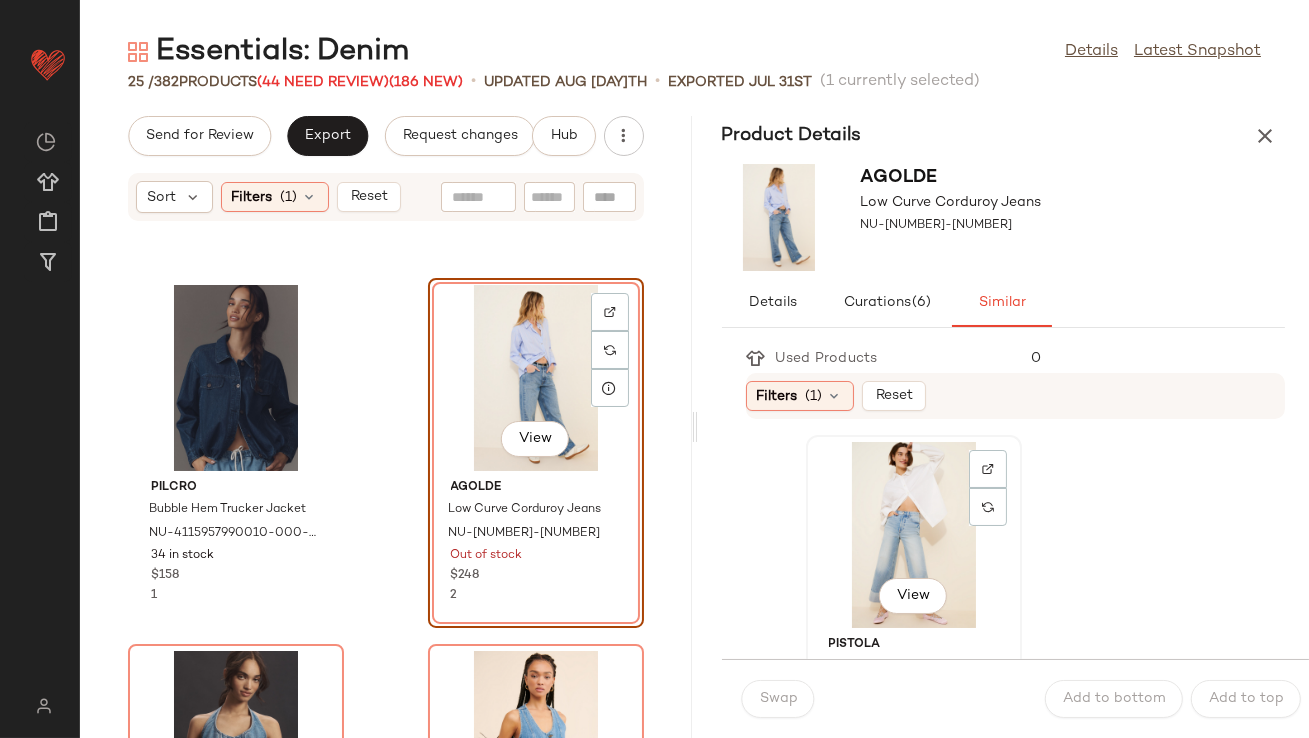 click on "View" 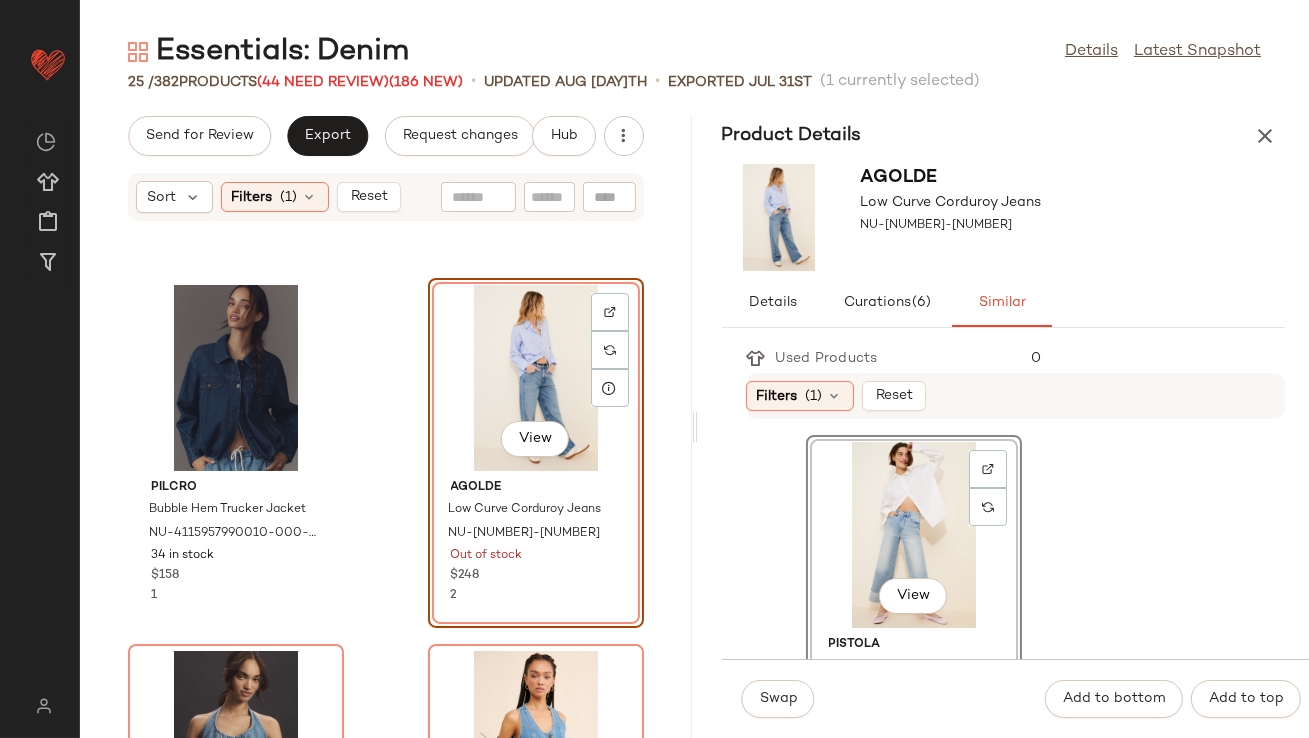 scroll, scrollTop: 93, scrollLeft: 0, axis: vertical 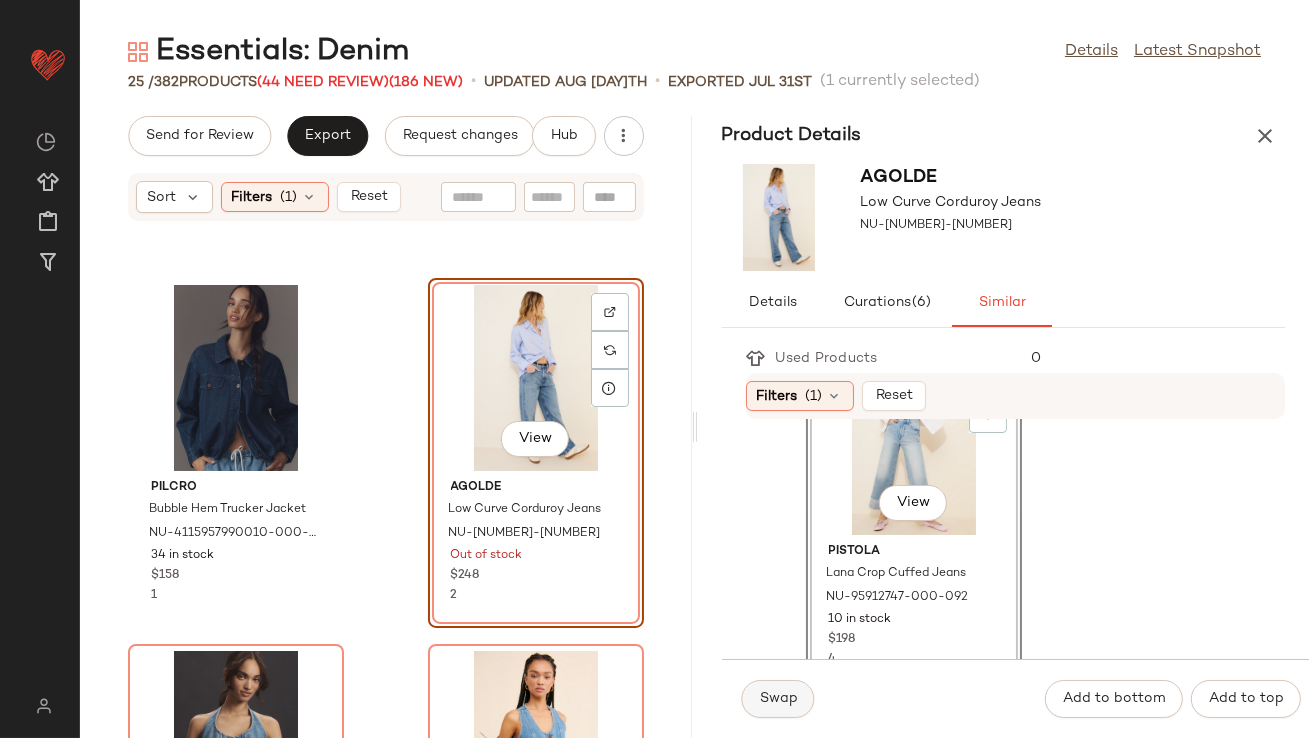 click on "Swap" at bounding box center [778, 699] 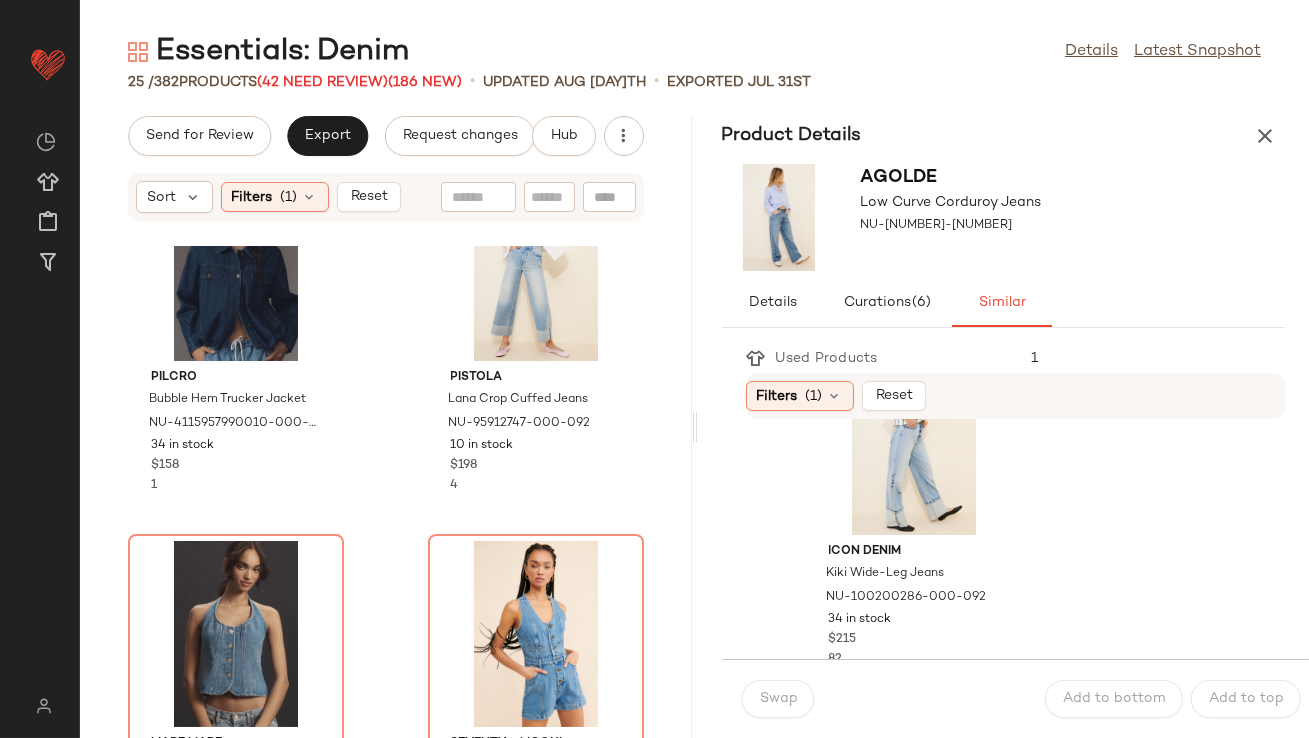 scroll, scrollTop: 595, scrollLeft: 0, axis: vertical 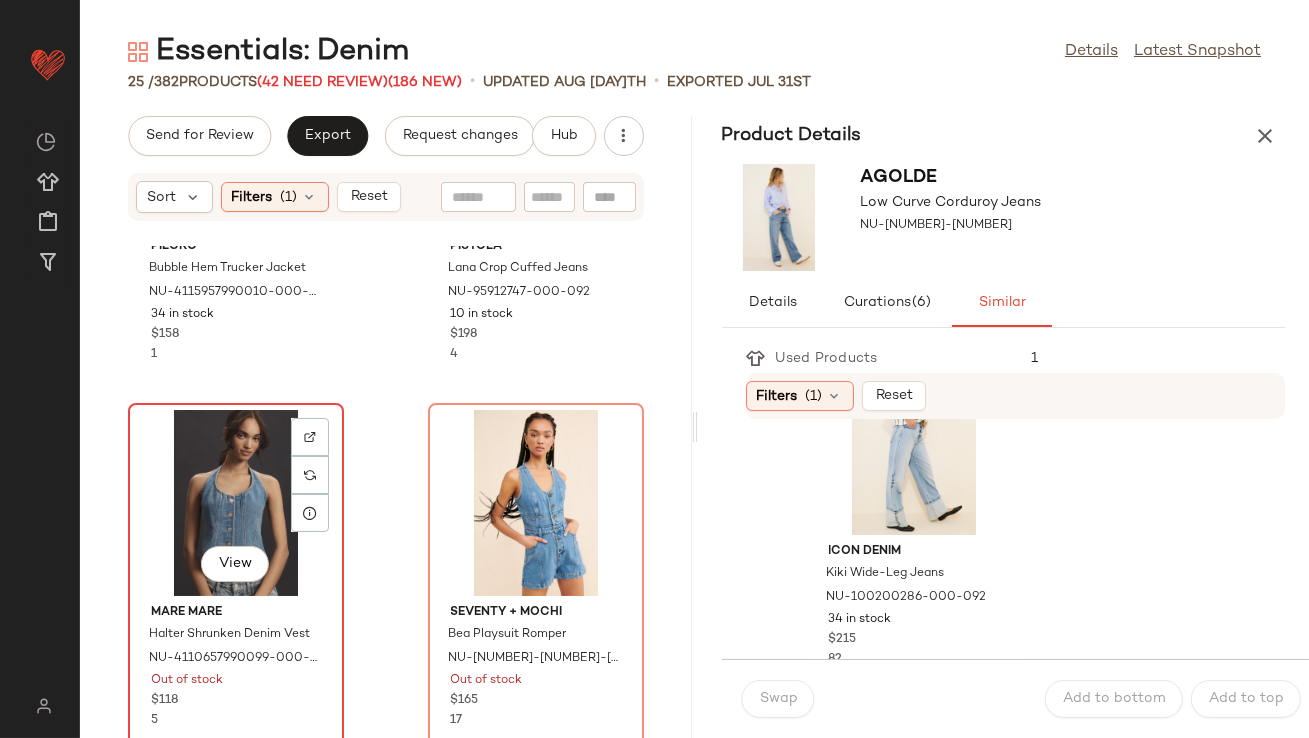 click on "View" 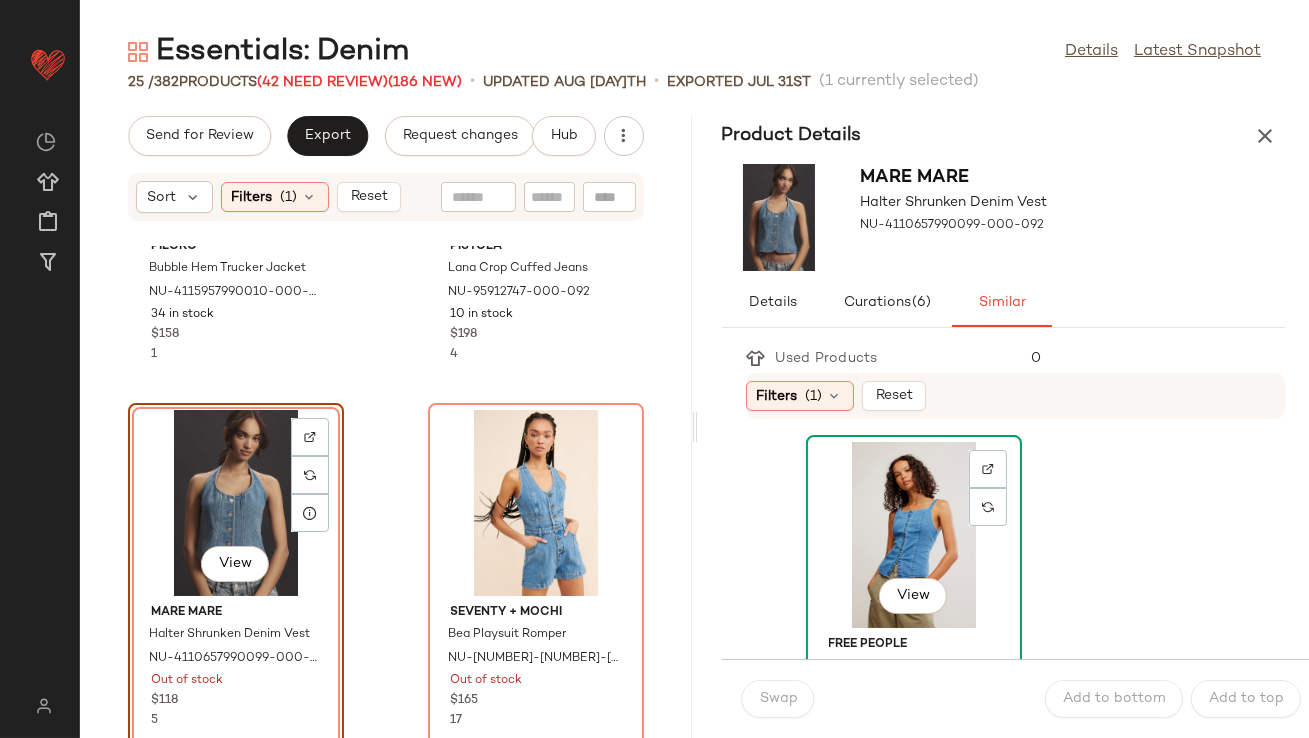 click on "View" 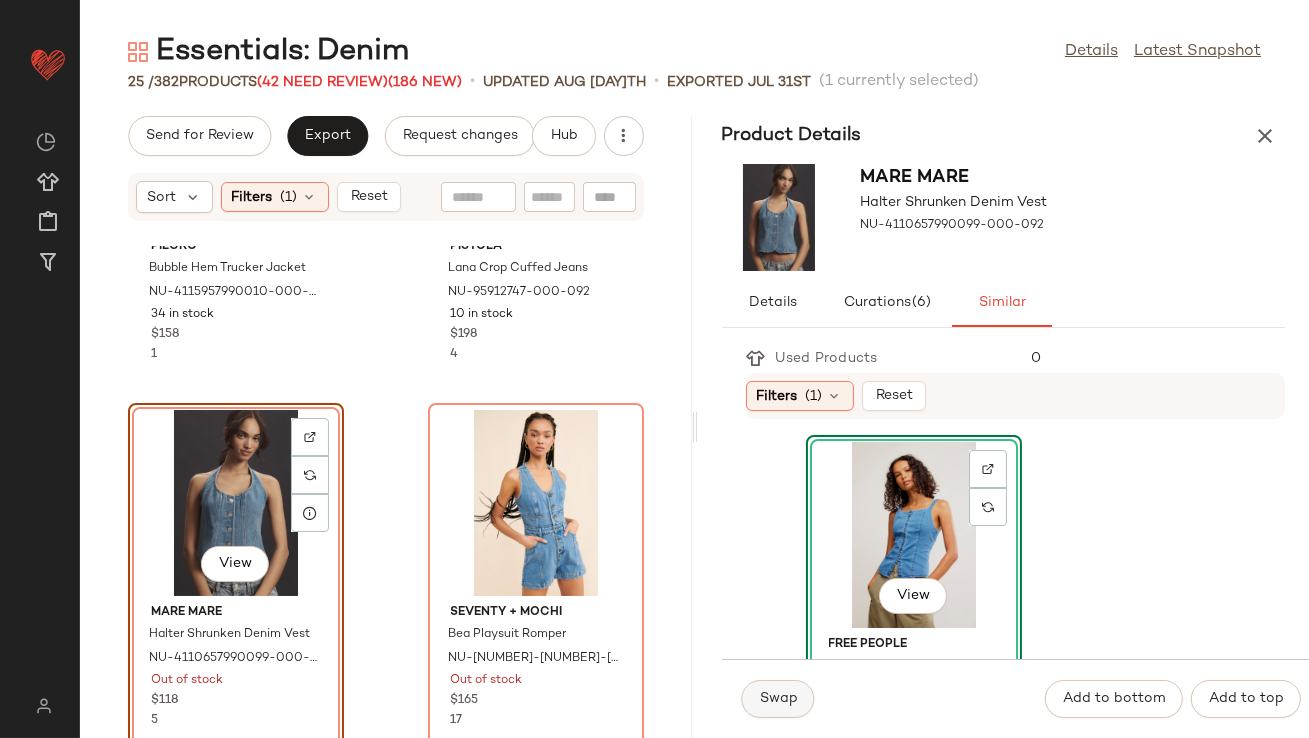 click on "Swap" at bounding box center [778, 699] 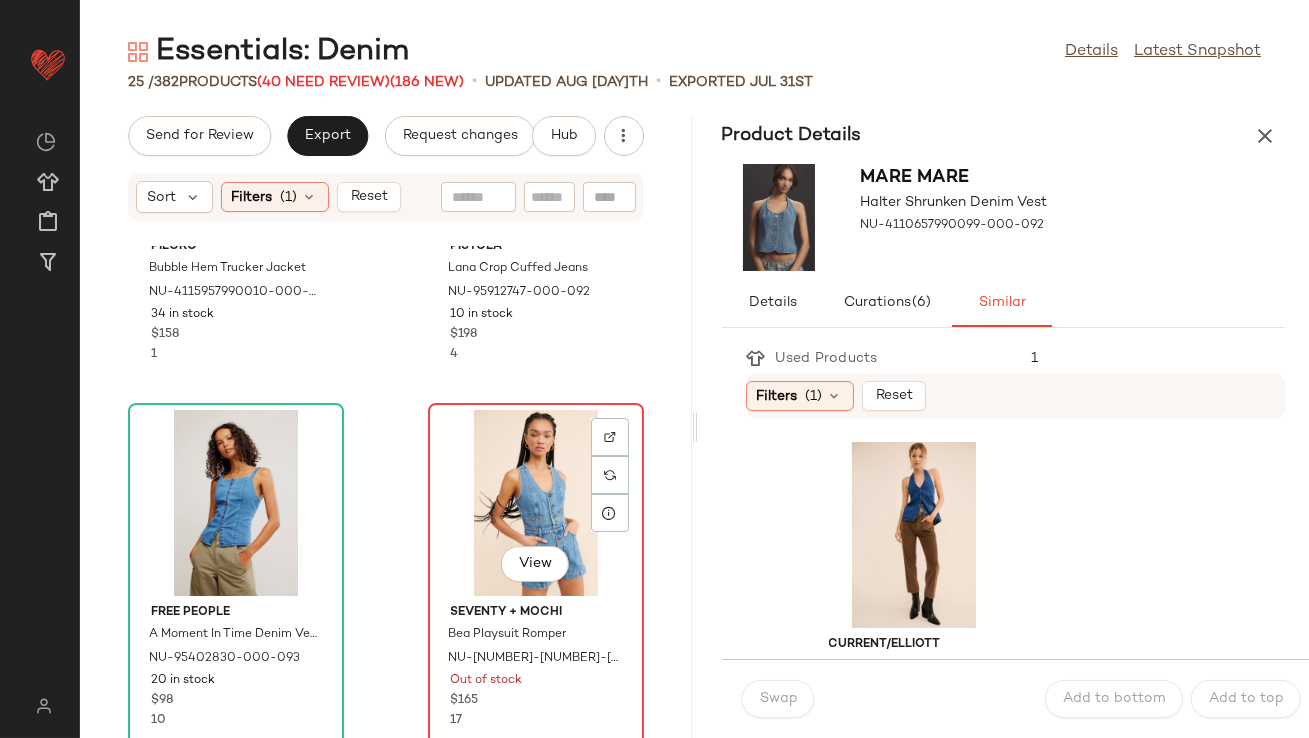 click on "View" 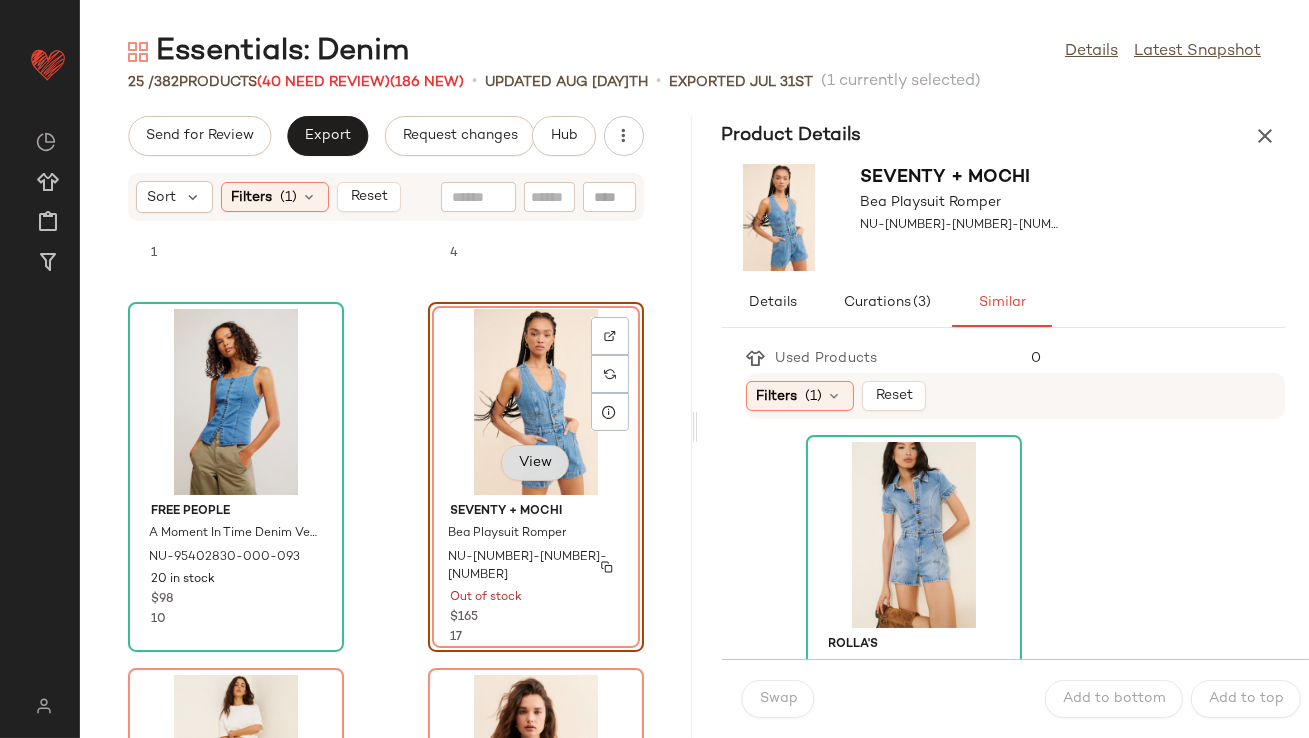 scroll, scrollTop: 730, scrollLeft: 0, axis: vertical 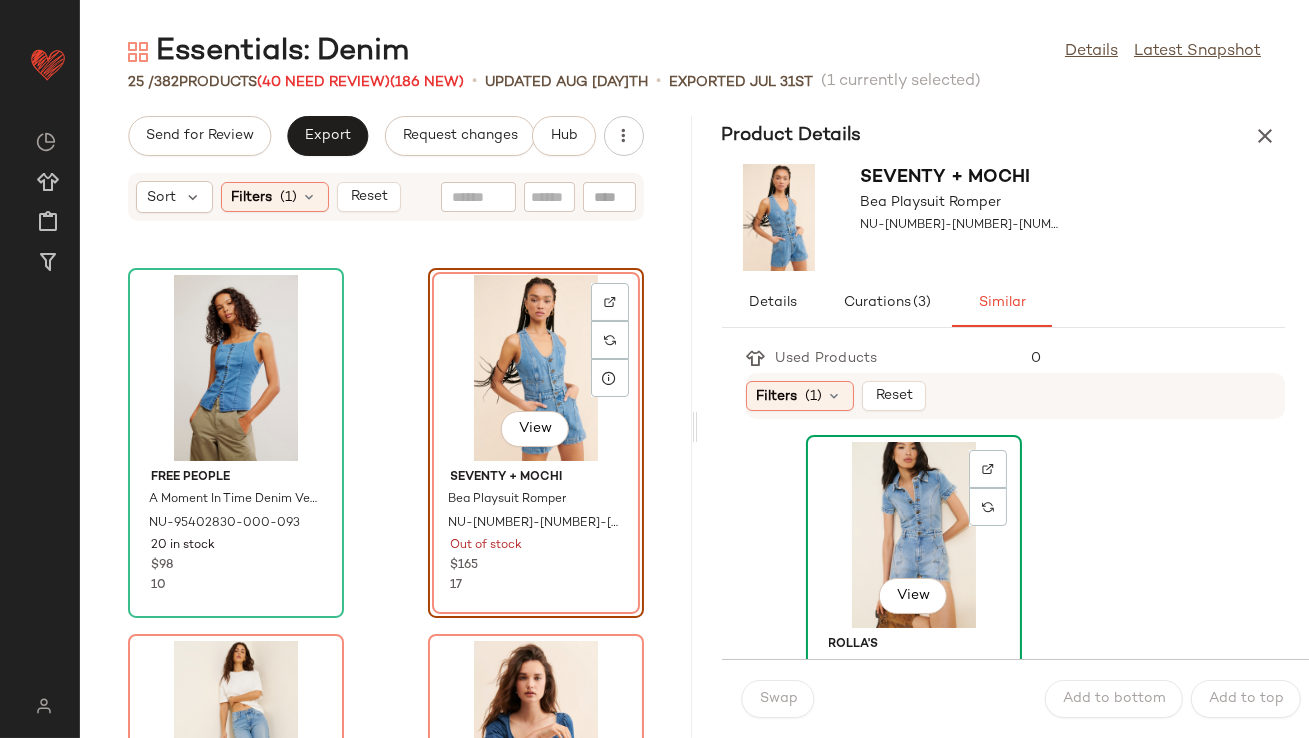 click on "View" 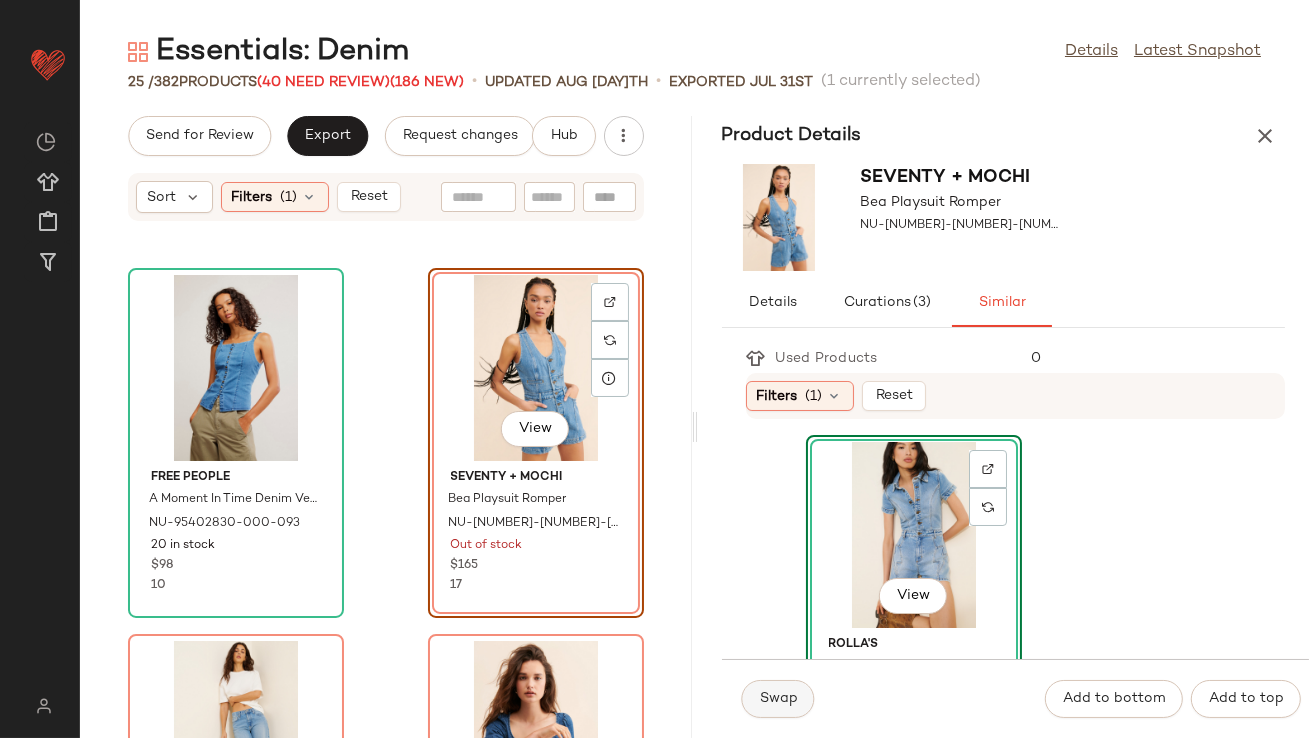 click on "Swap" 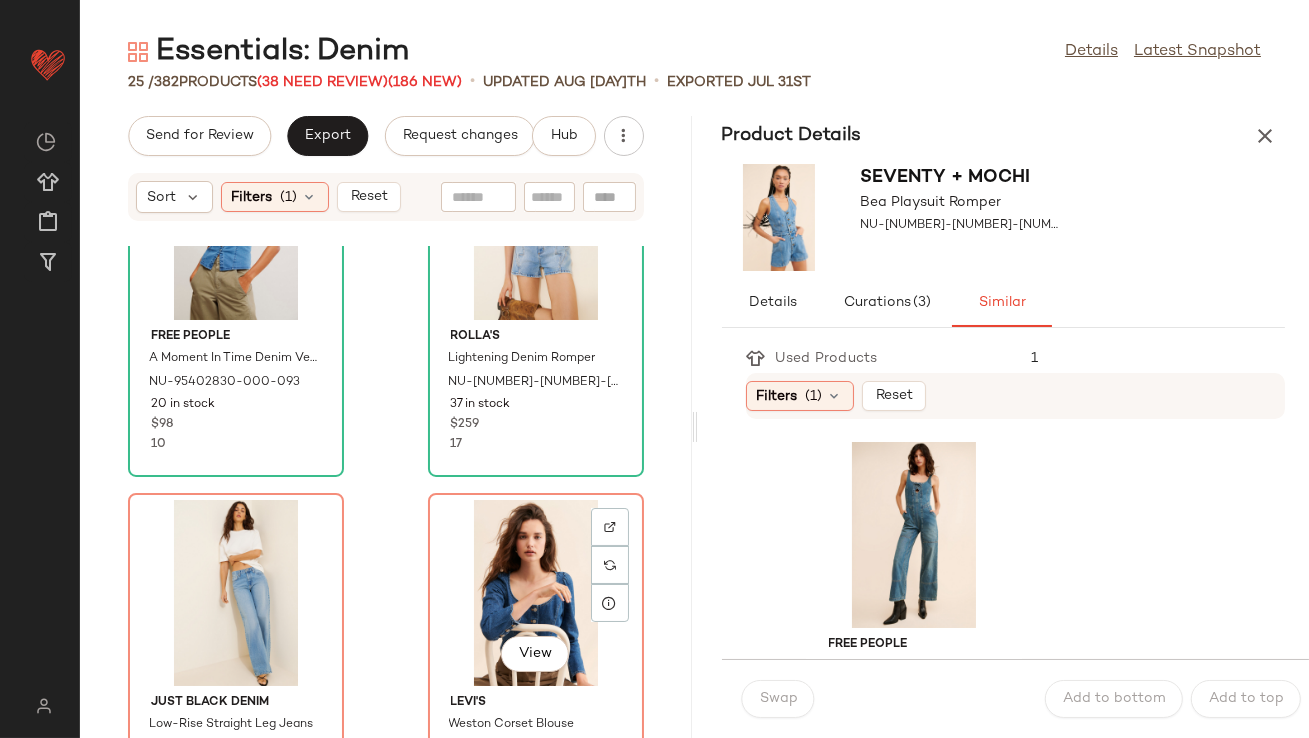 scroll, scrollTop: 883, scrollLeft: 0, axis: vertical 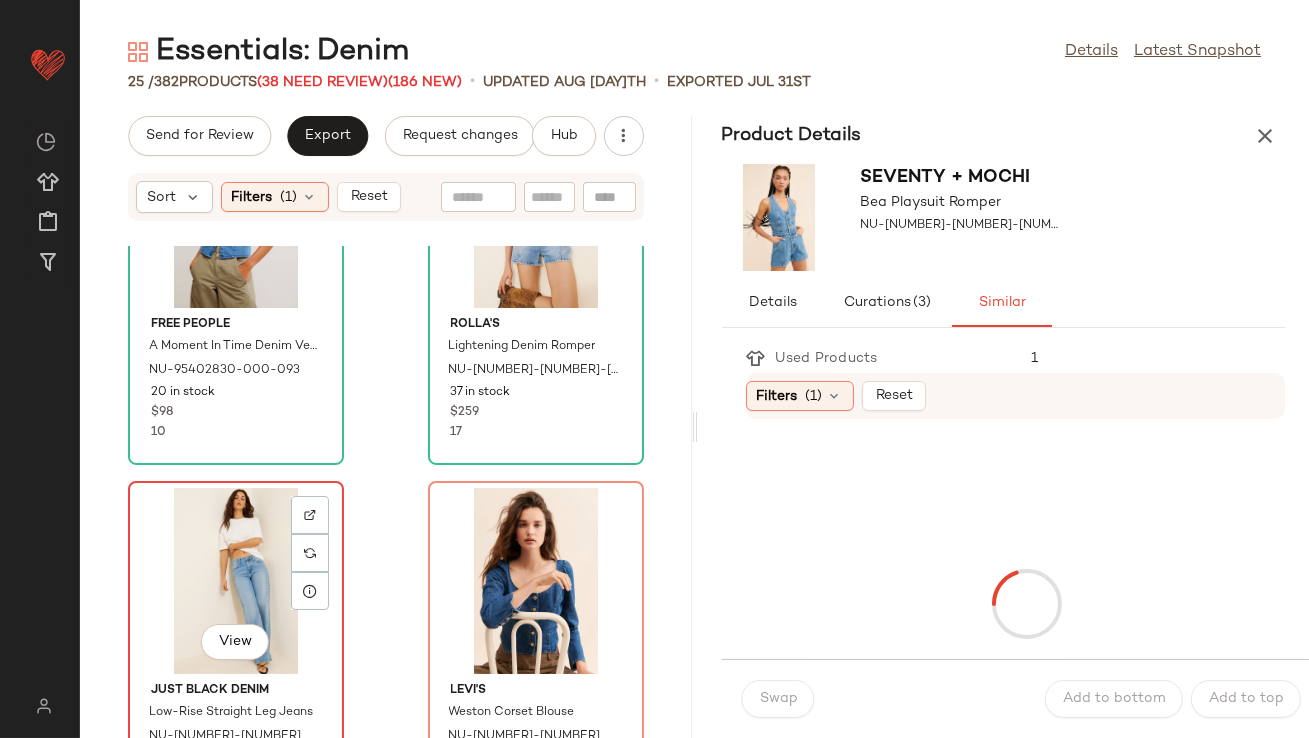 click on "View" 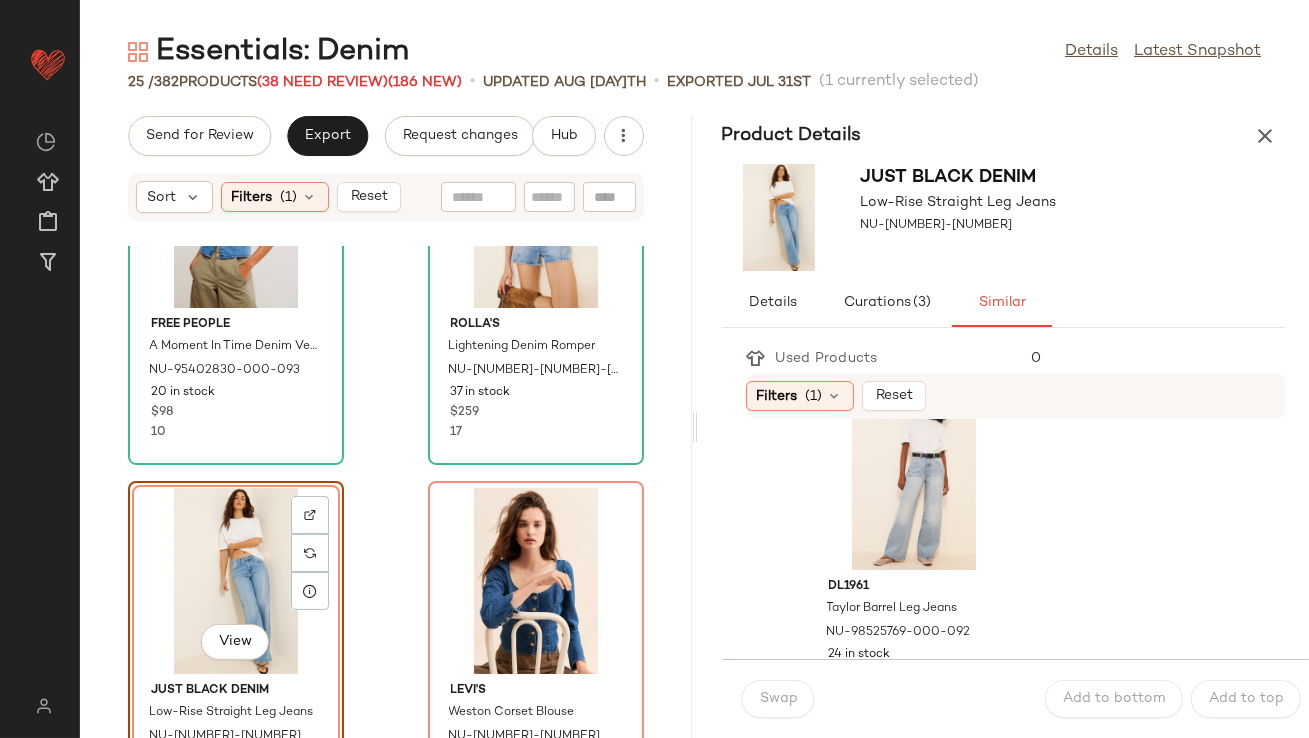 scroll, scrollTop: 63, scrollLeft: 0, axis: vertical 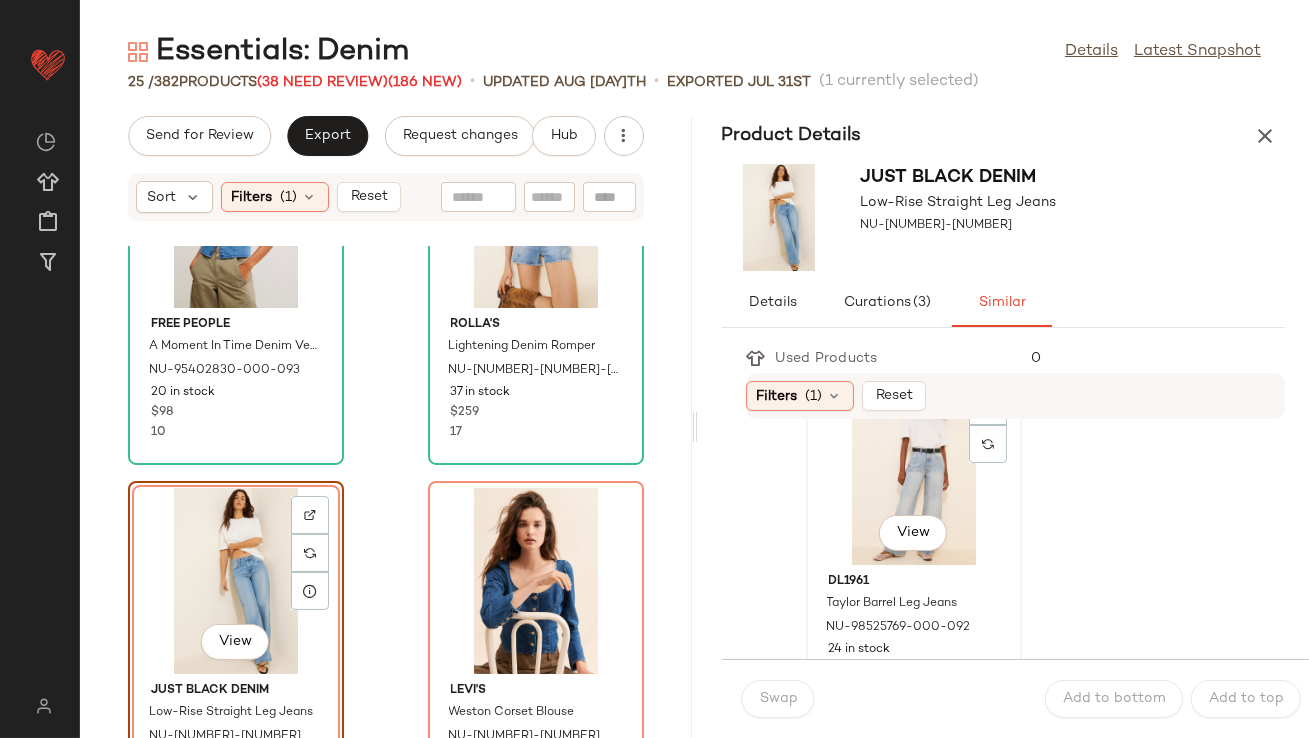 click on "View" 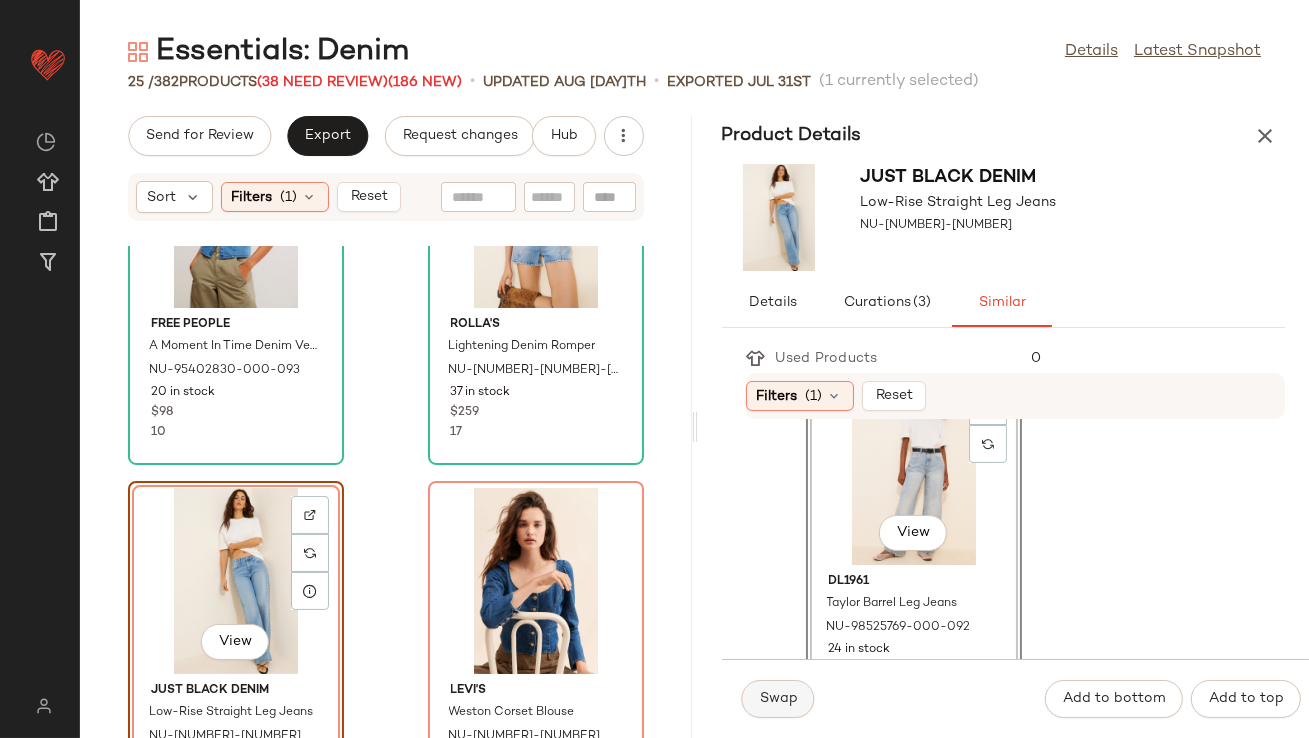 click on "Swap" 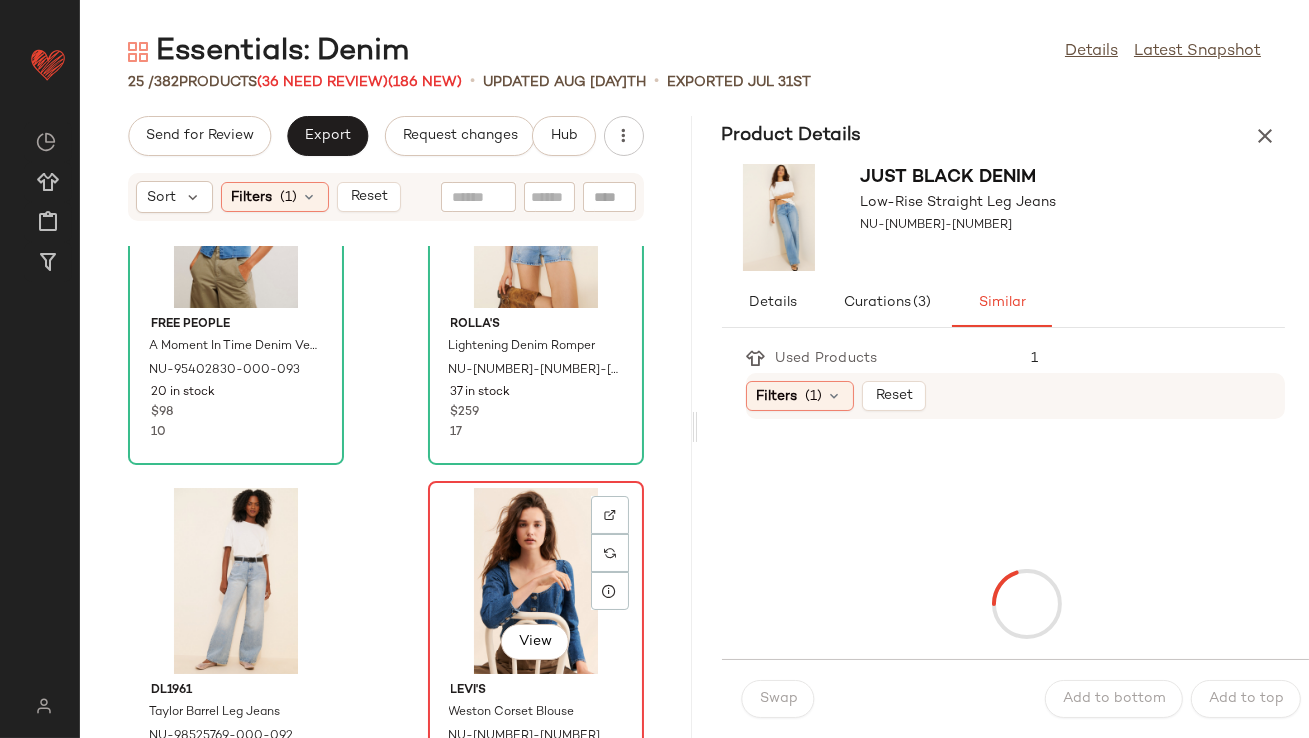 click on "View" 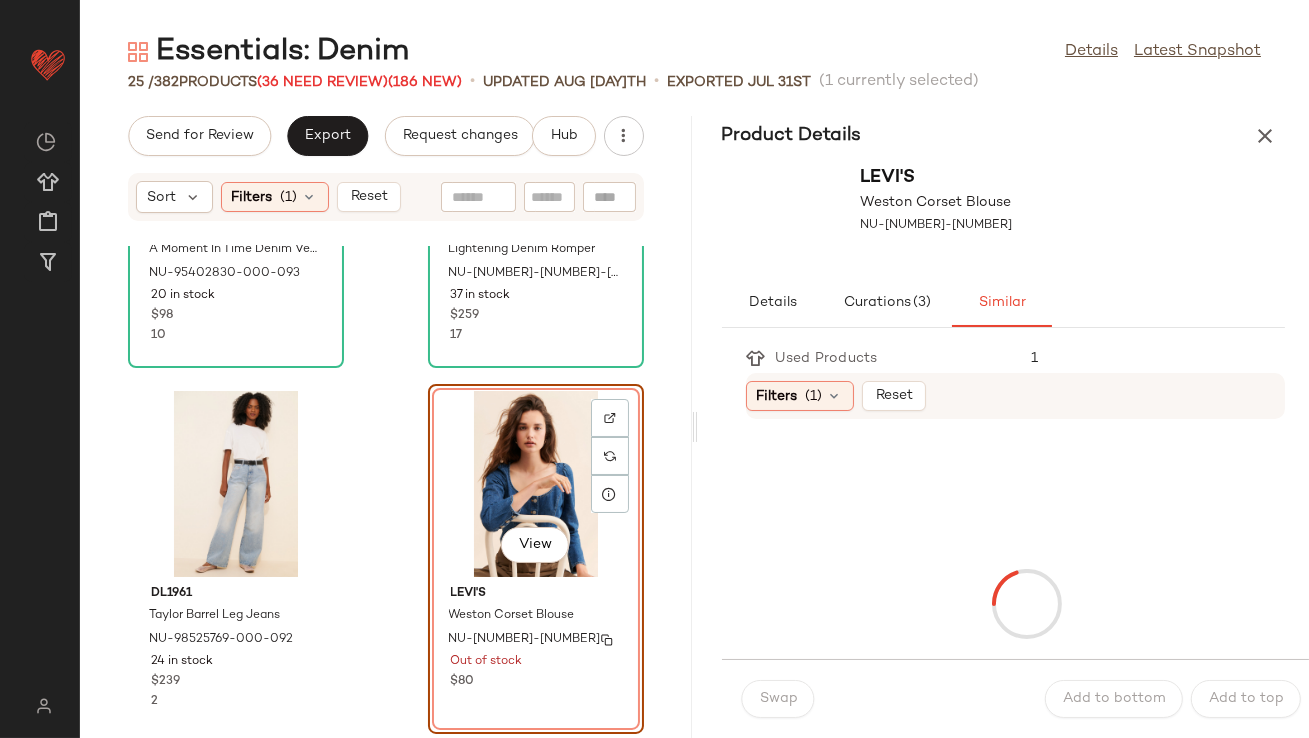 scroll, scrollTop: 1039, scrollLeft: 0, axis: vertical 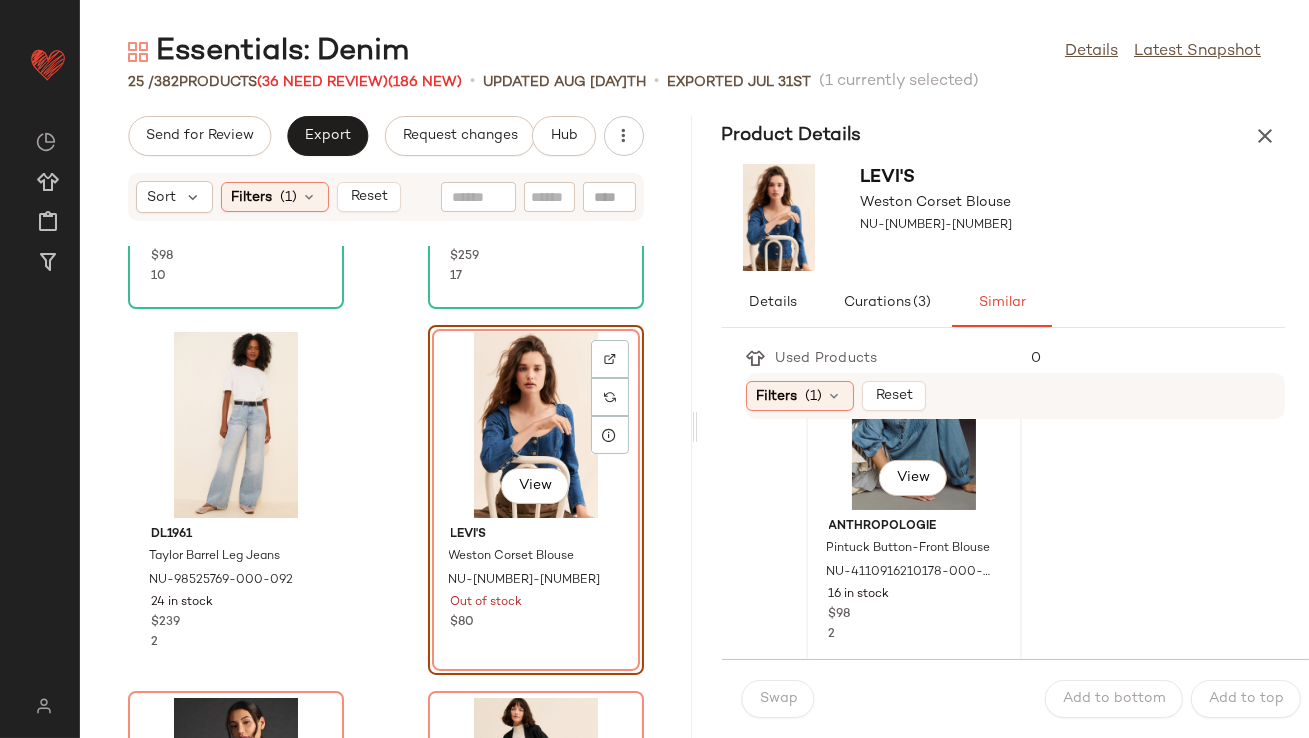 click on "View" 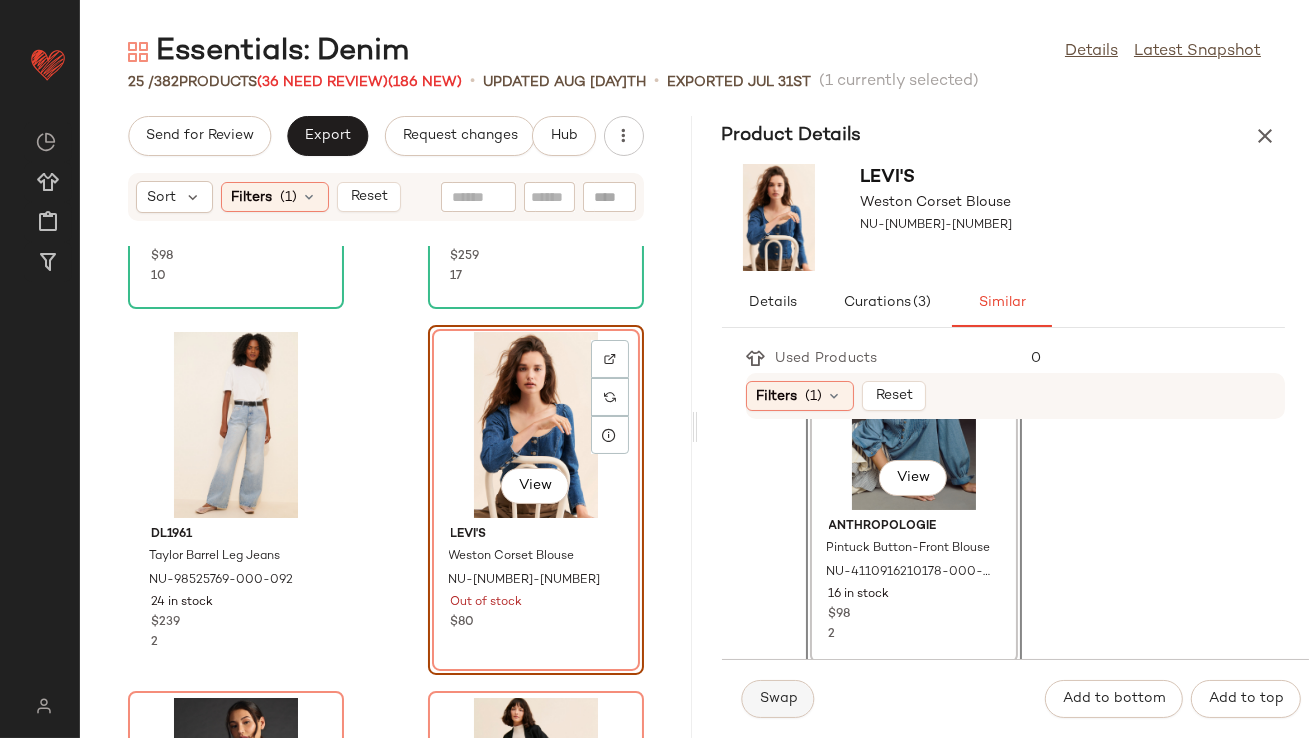 click on "Swap" 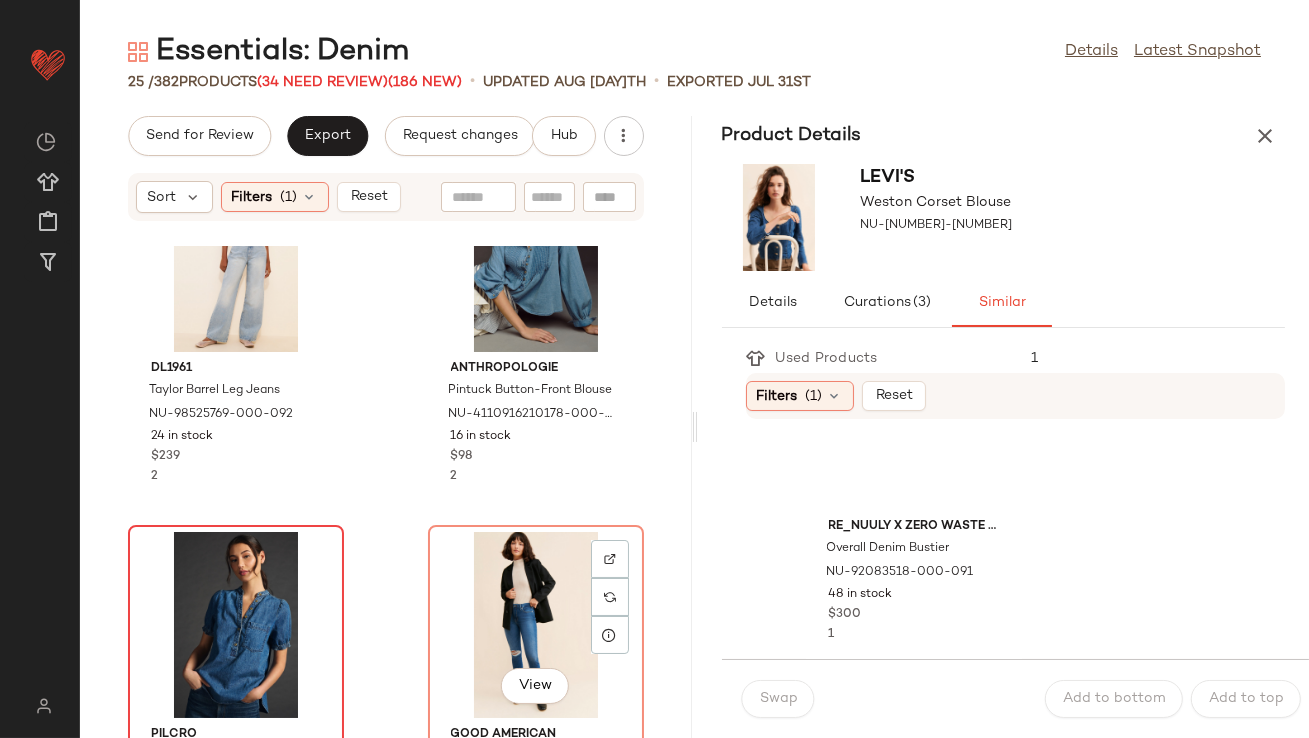 scroll, scrollTop: 1237, scrollLeft: 0, axis: vertical 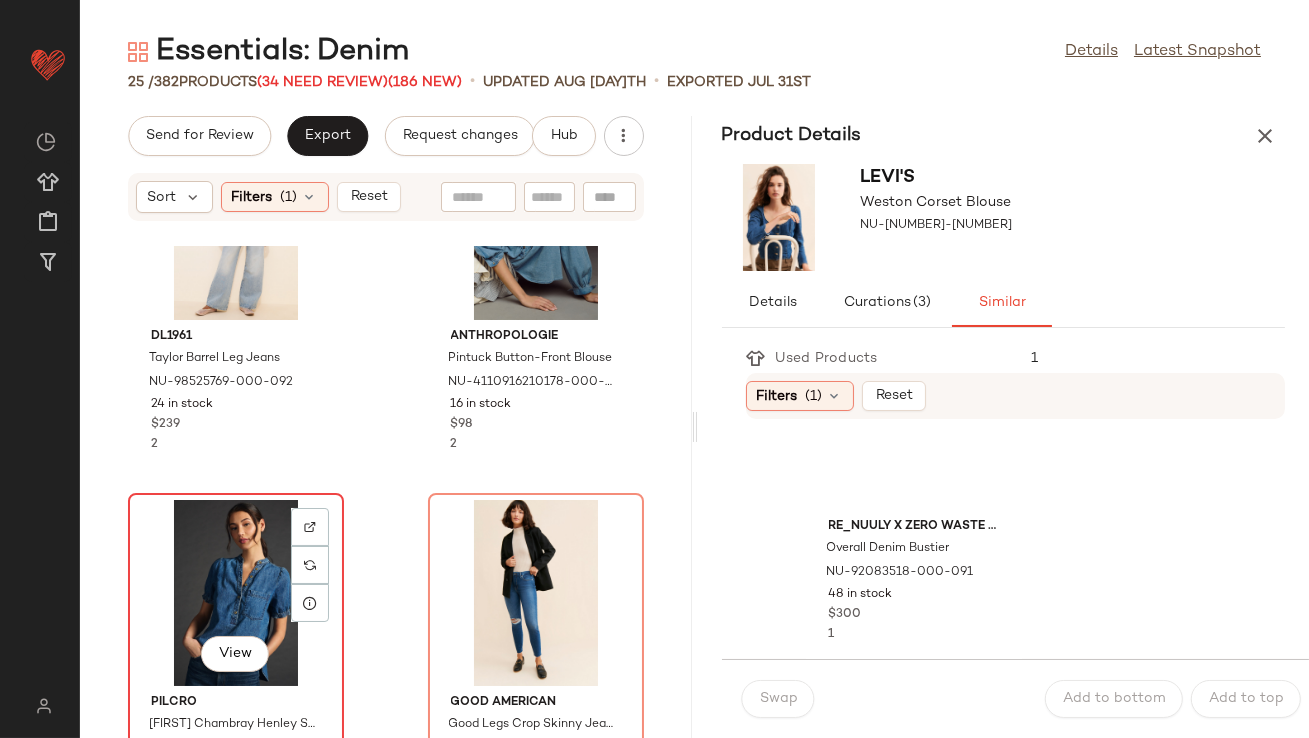 click on "View" 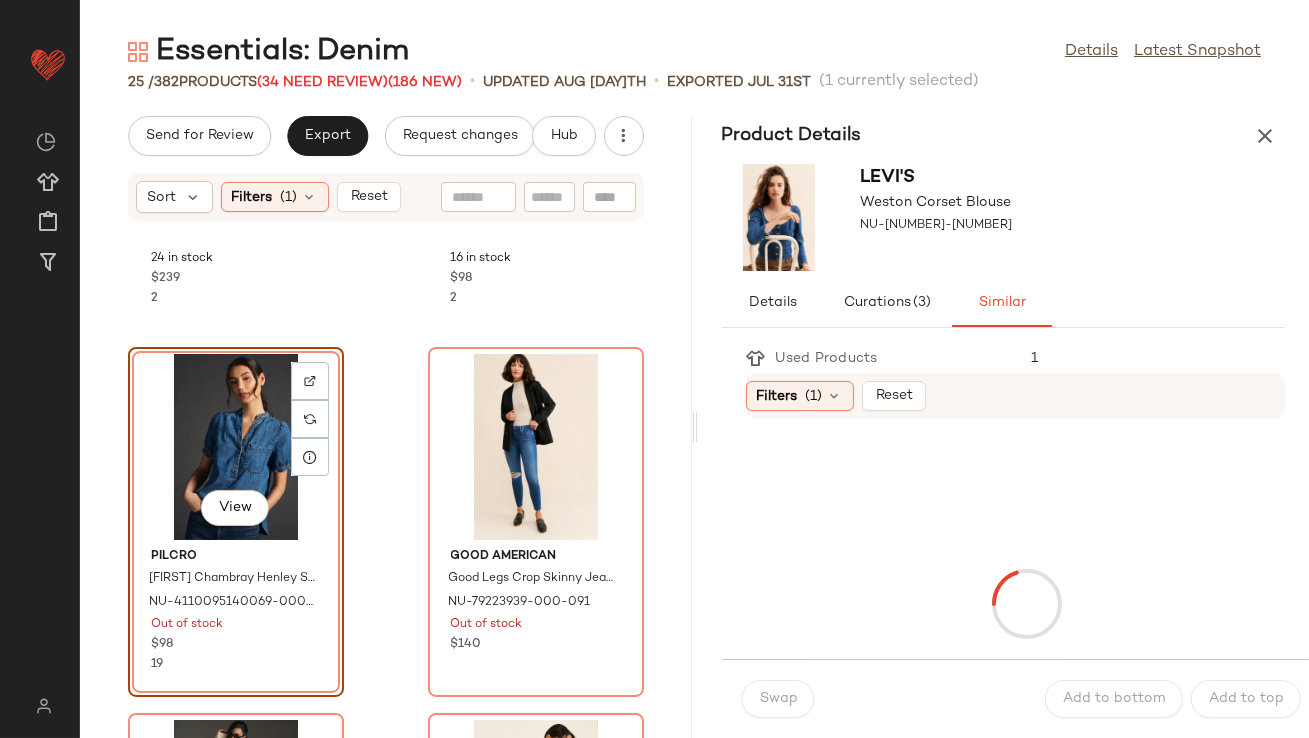 scroll, scrollTop: 1405, scrollLeft: 0, axis: vertical 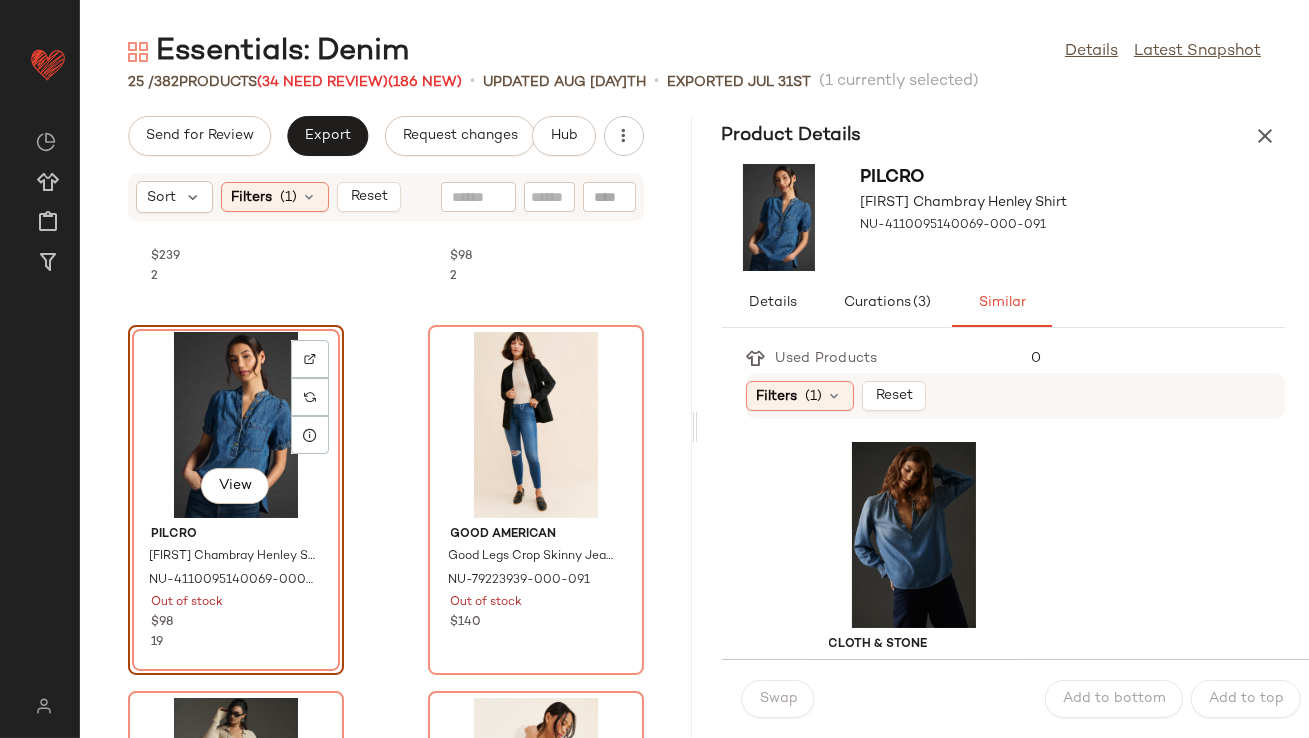 click on "Essentials: Denim  Details   Latest Snapshot" 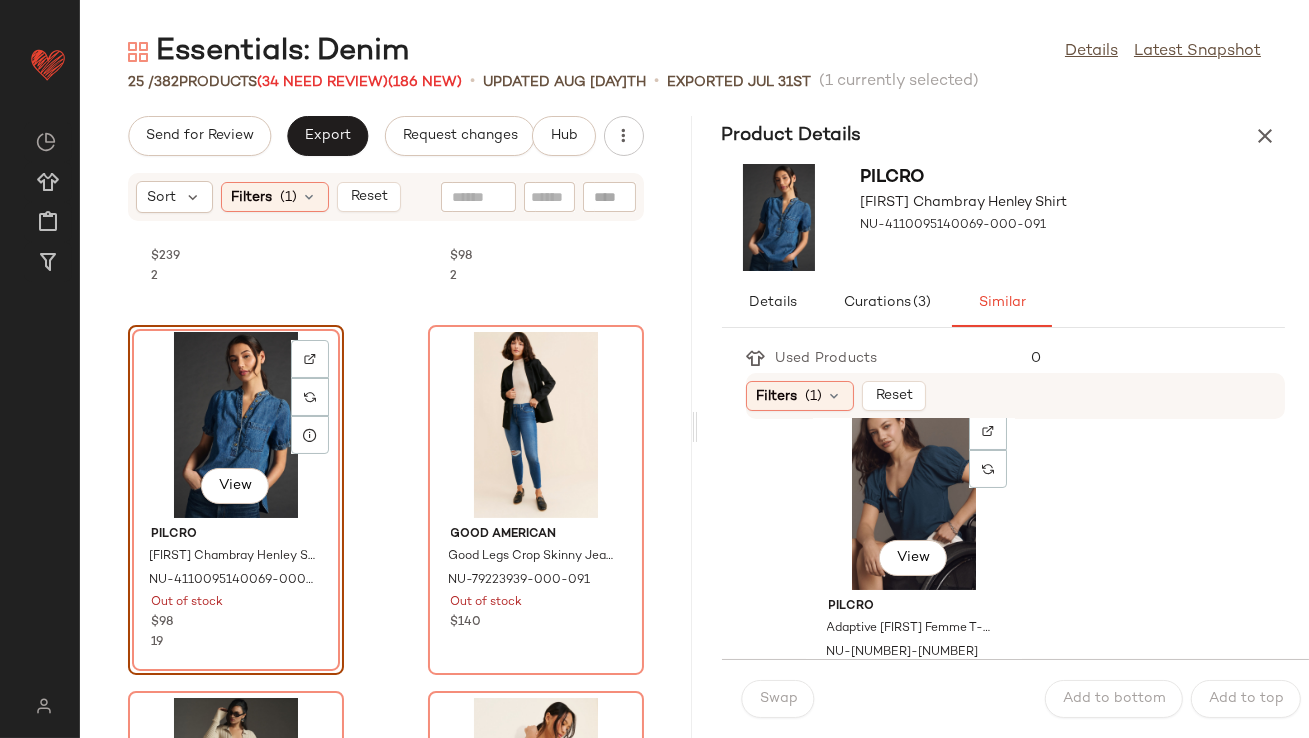 scroll, scrollTop: 411, scrollLeft: 0, axis: vertical 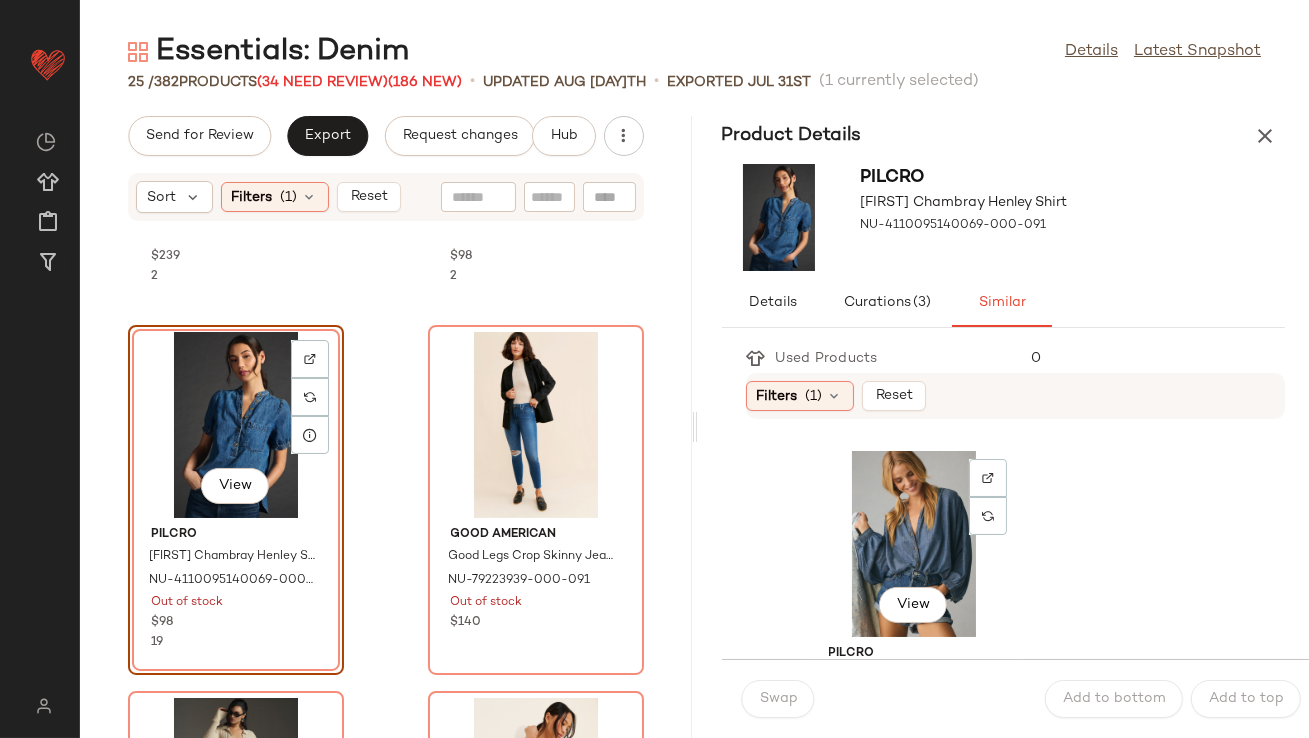 click on "View" 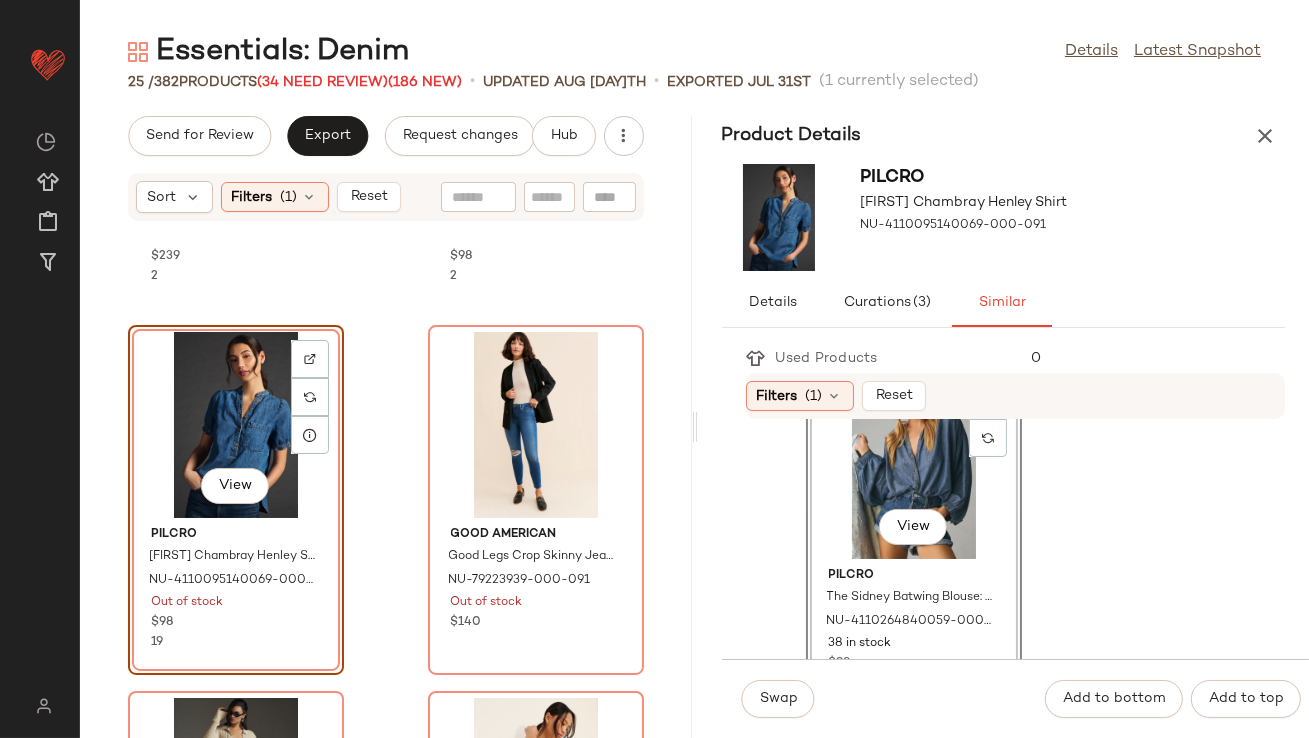 scroll, scrollTop: 823, scrollLeft: 0, axis: vertical 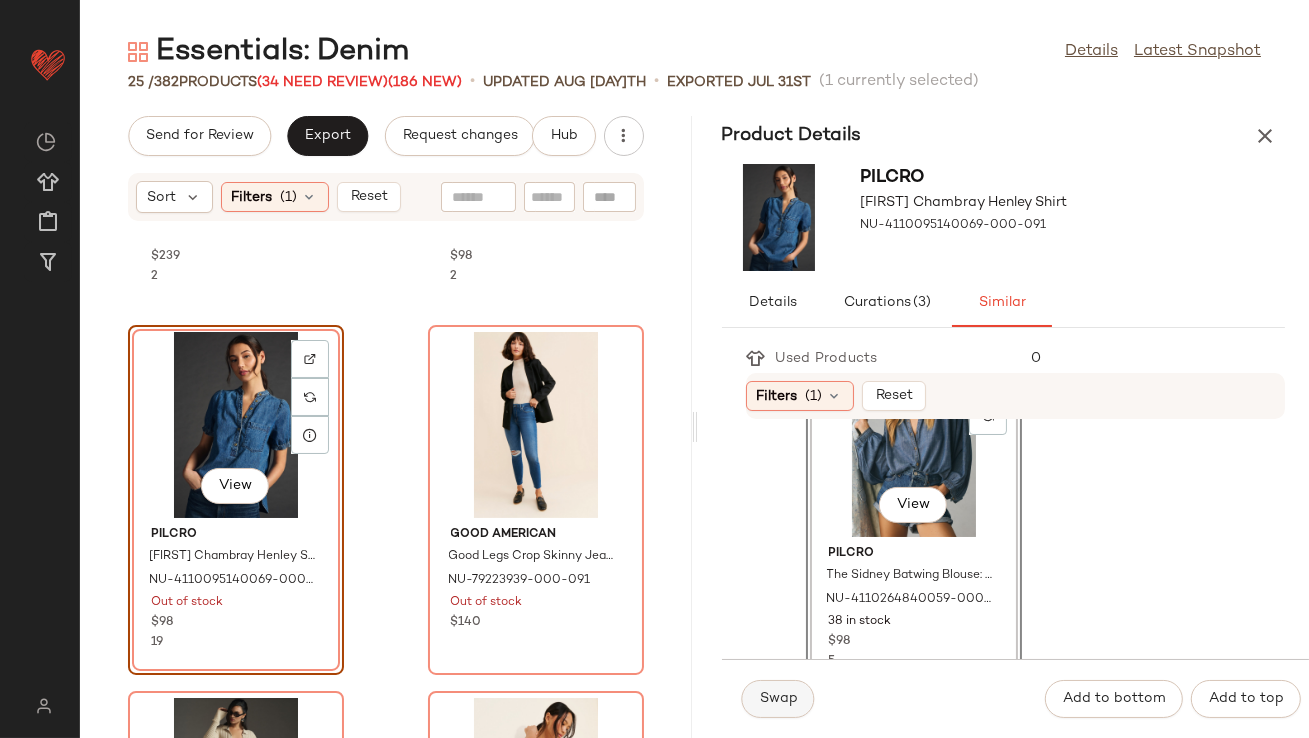 click on "Swap" 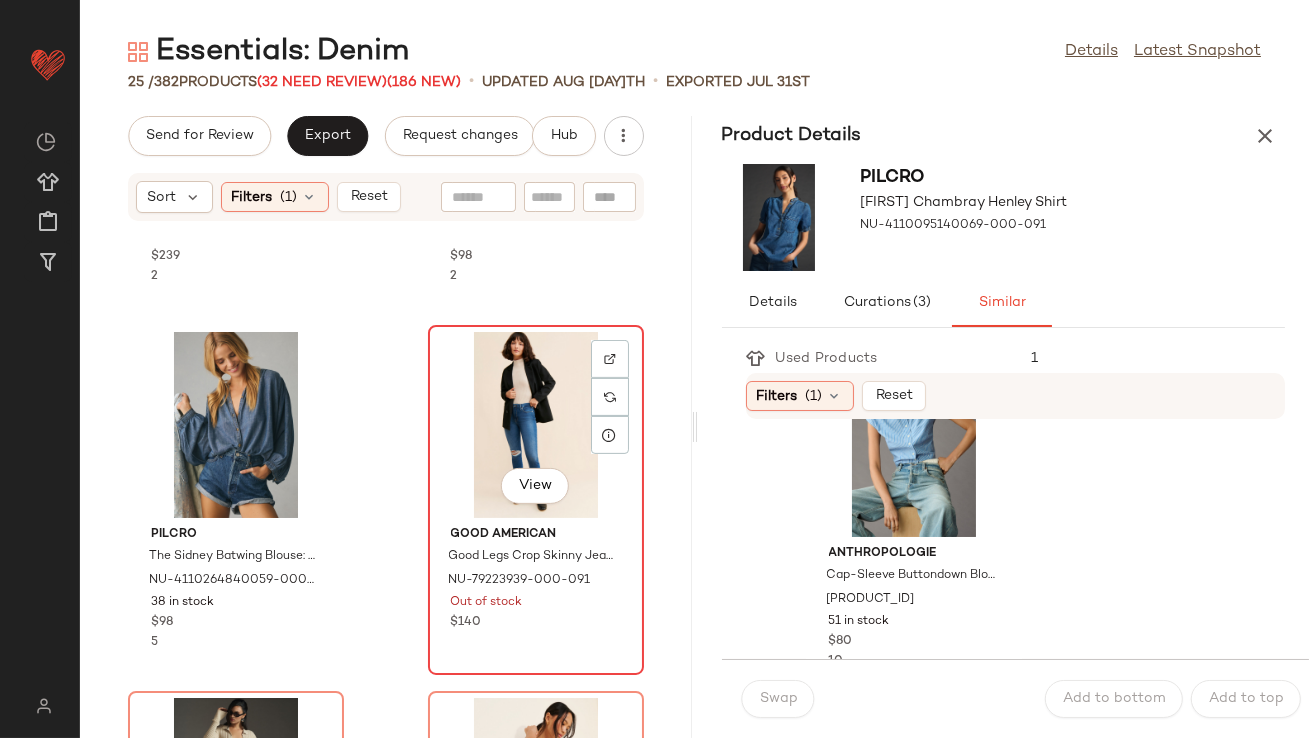 click on "View" 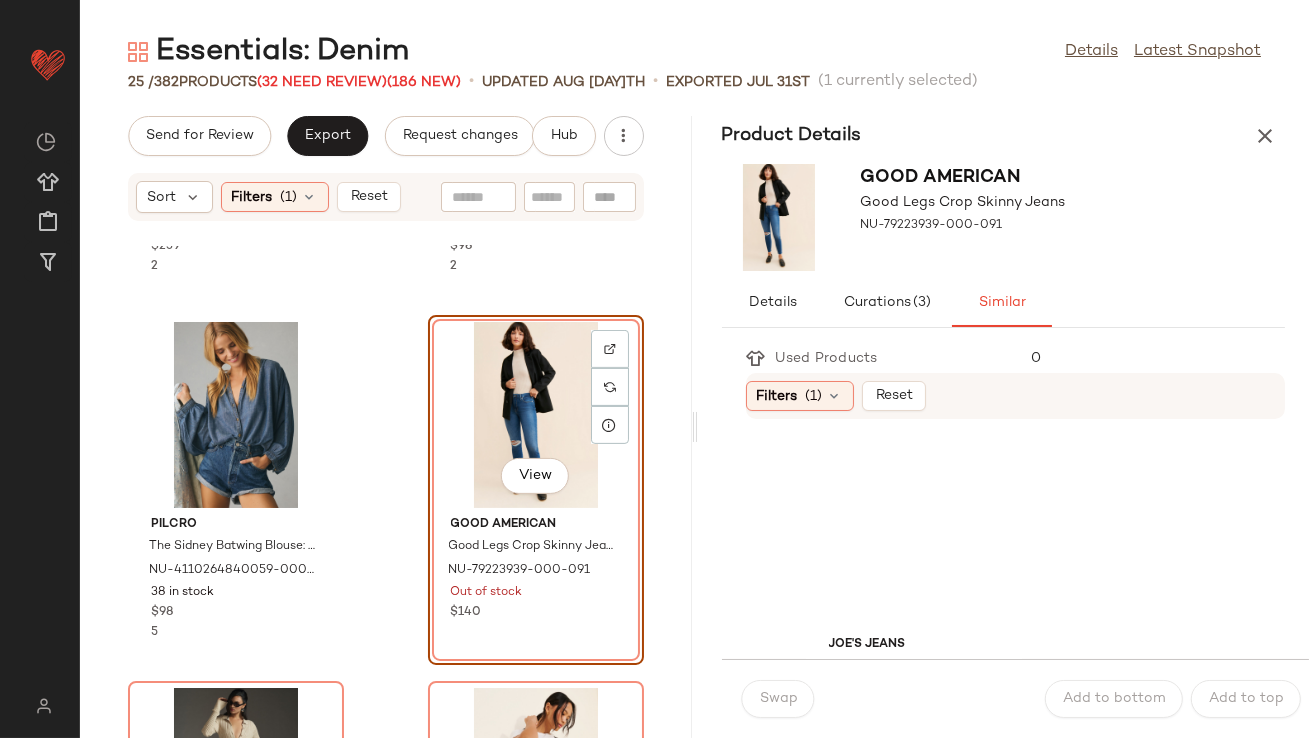 scroll, scrollTop: 1426, scrollLeft: 0, axis: vertical 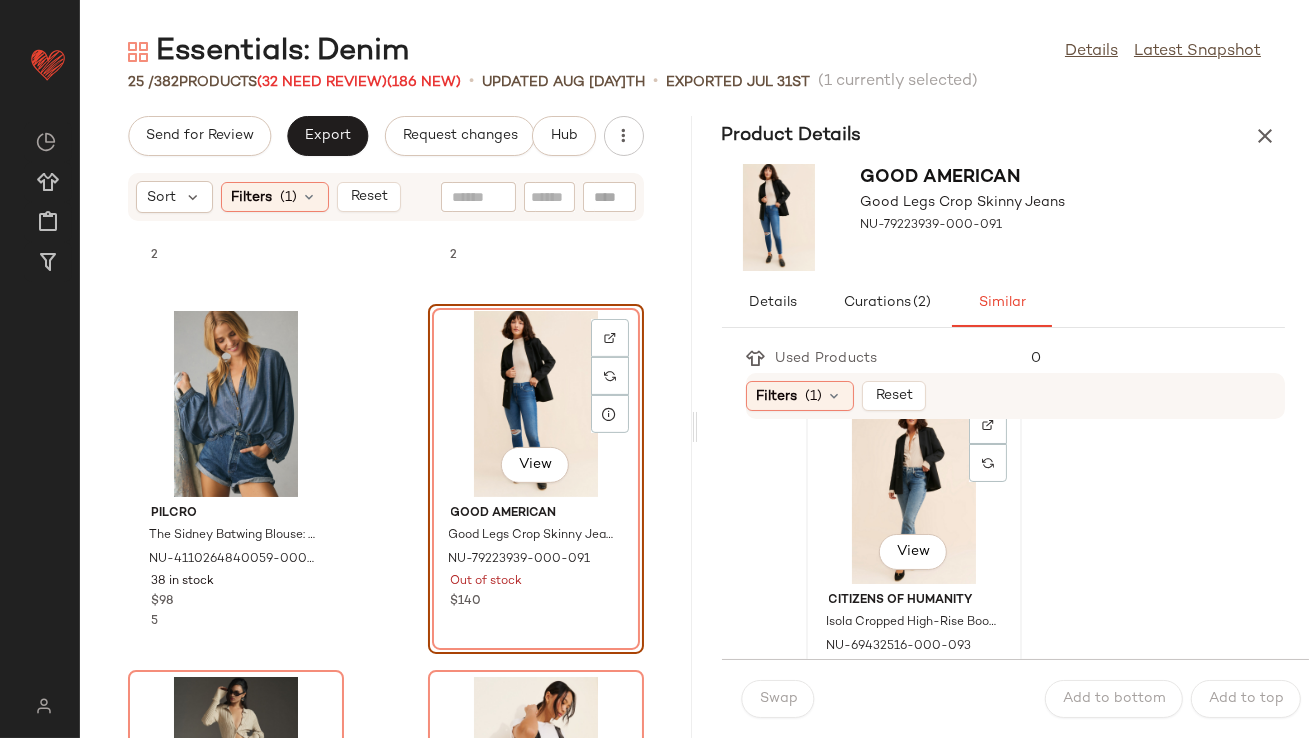 click on "View" 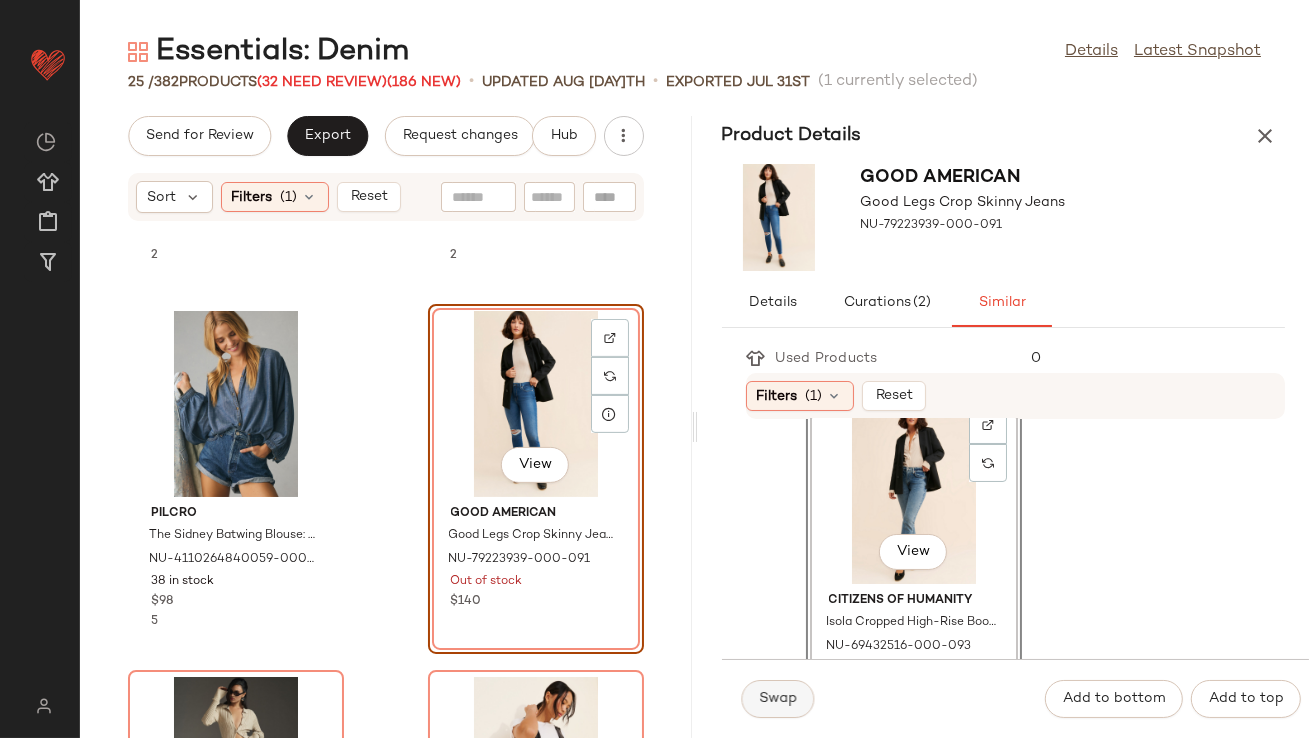 click on "Swap" at bounding box center [778, 699] 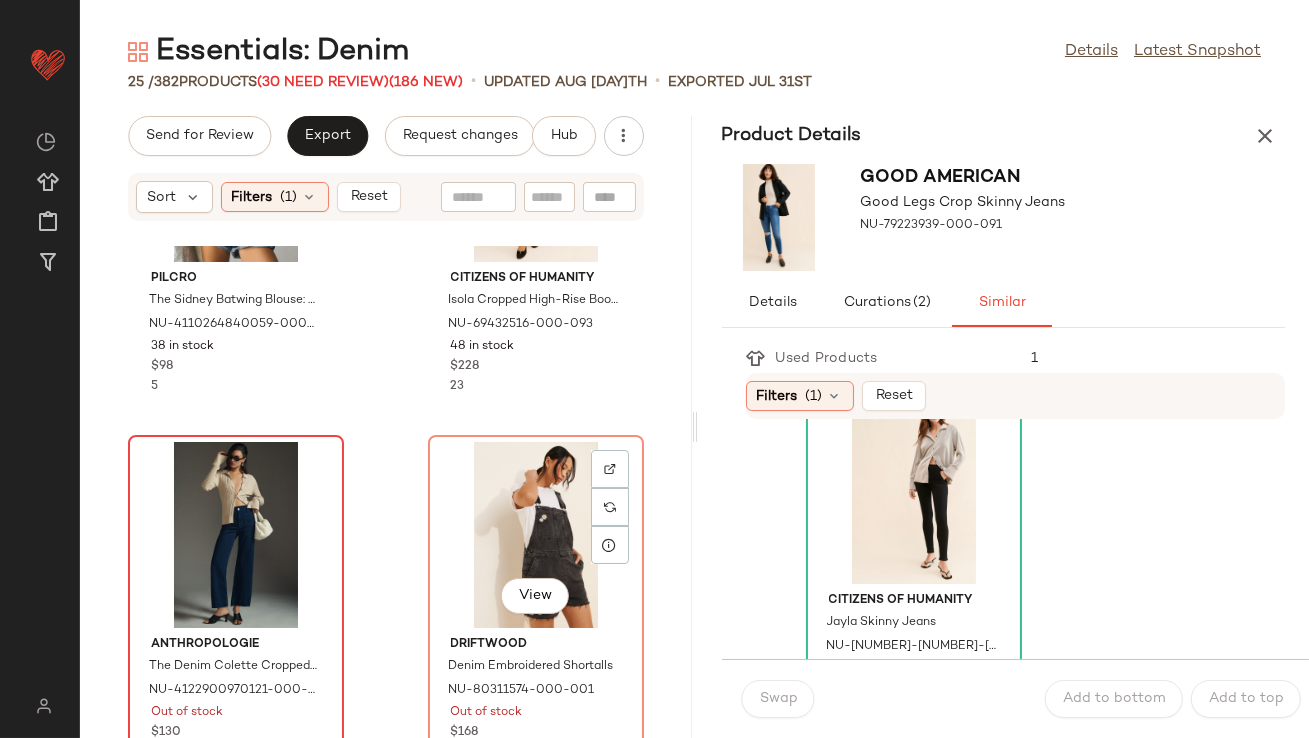 scroll, scrollTop: 1675, scrollLeft: 0, axis: vertical 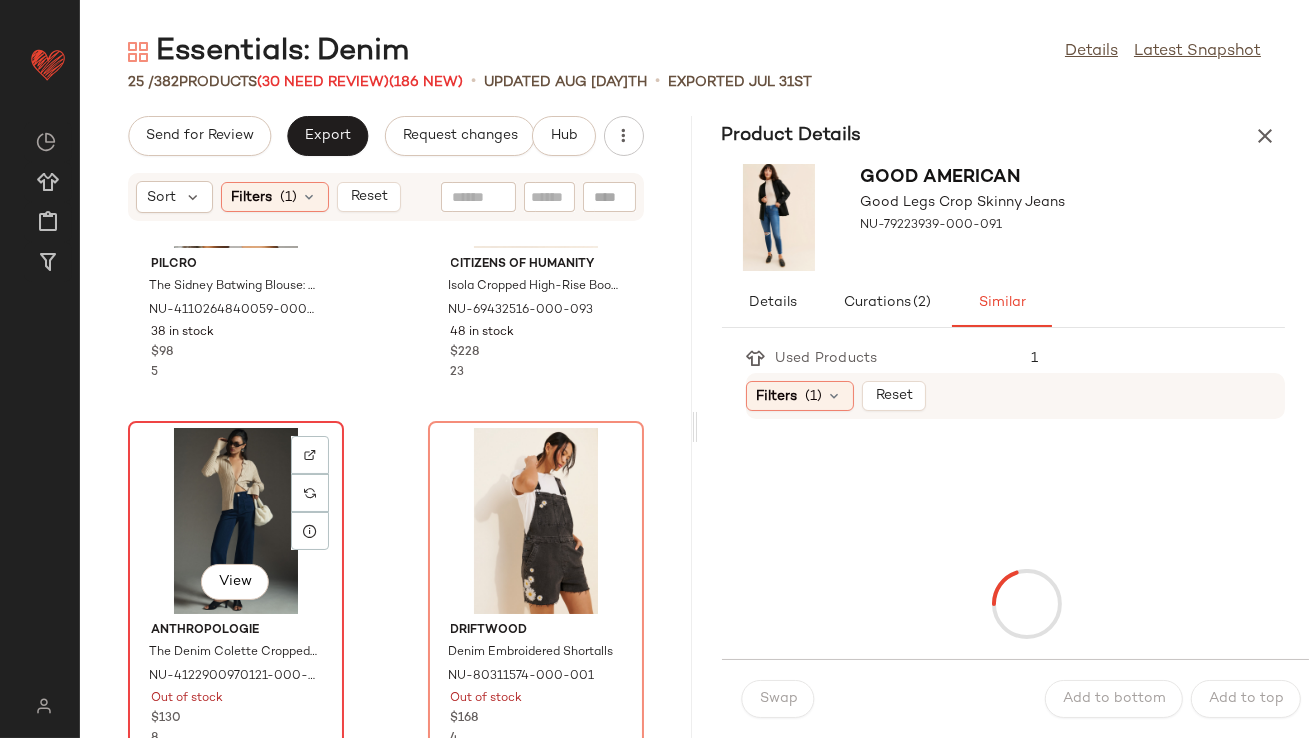 click on "View" 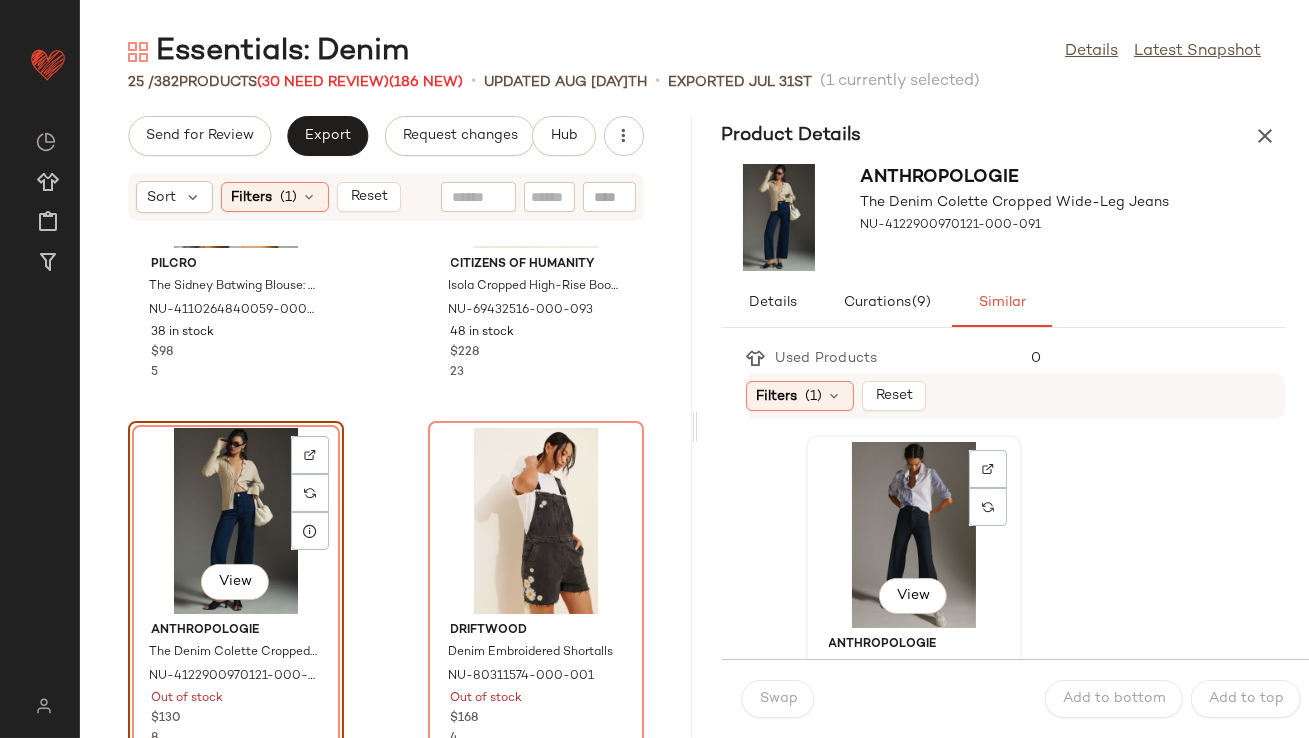 scroll, scrollTop: 60, scrollLeft: 0, axis: vertical 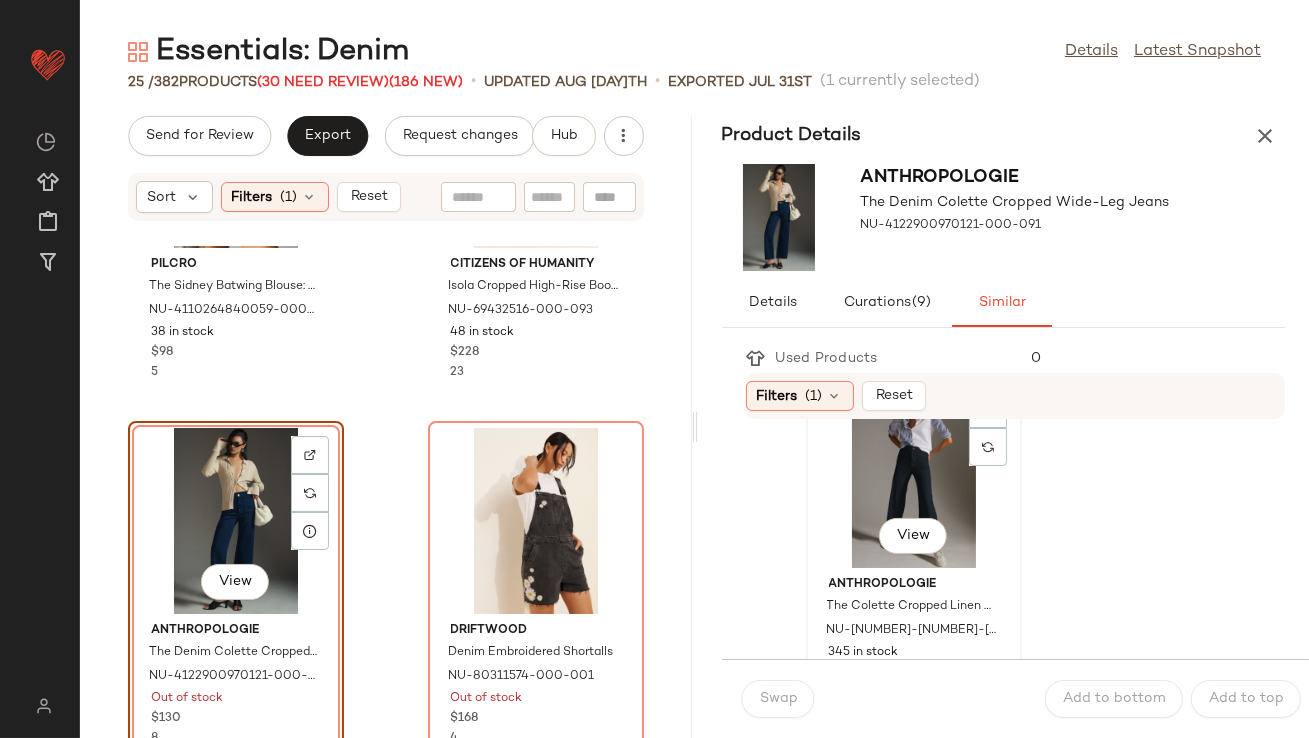 click on "View" 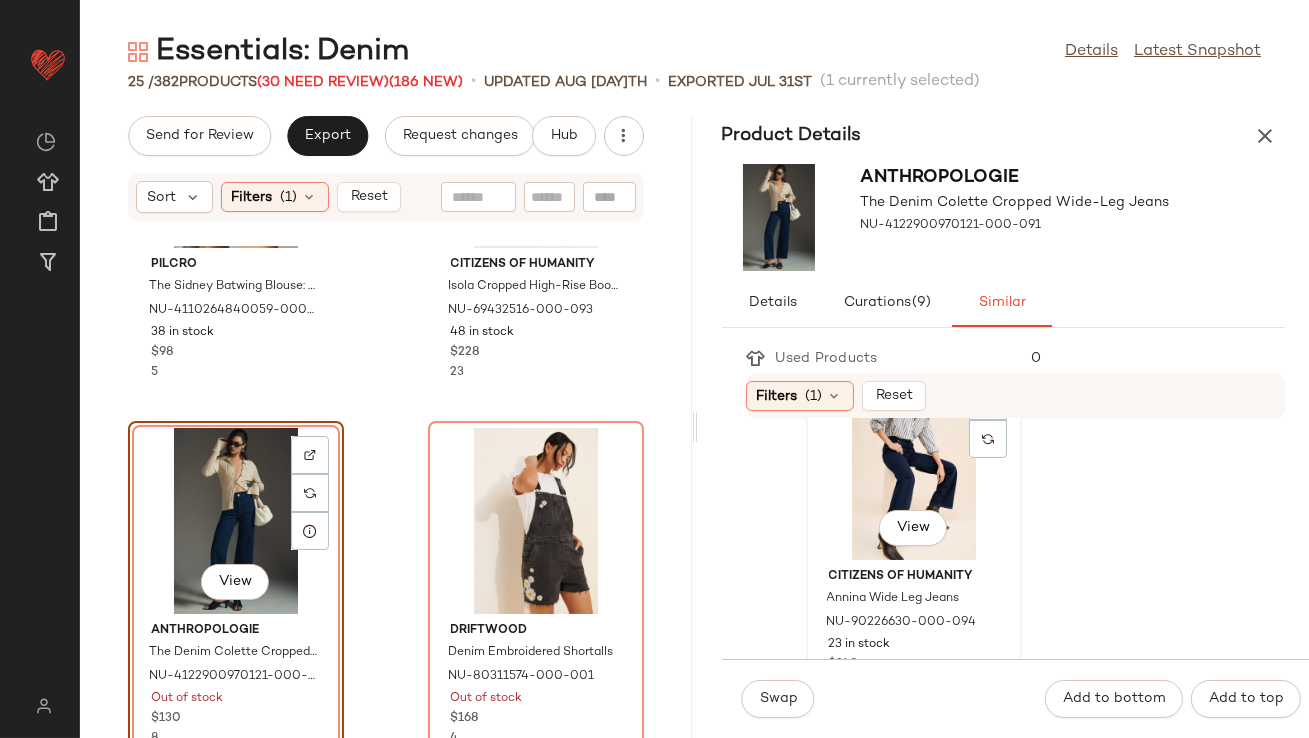 scroll, scrollTop: 436, scrollLeft: 0, axis: vertical 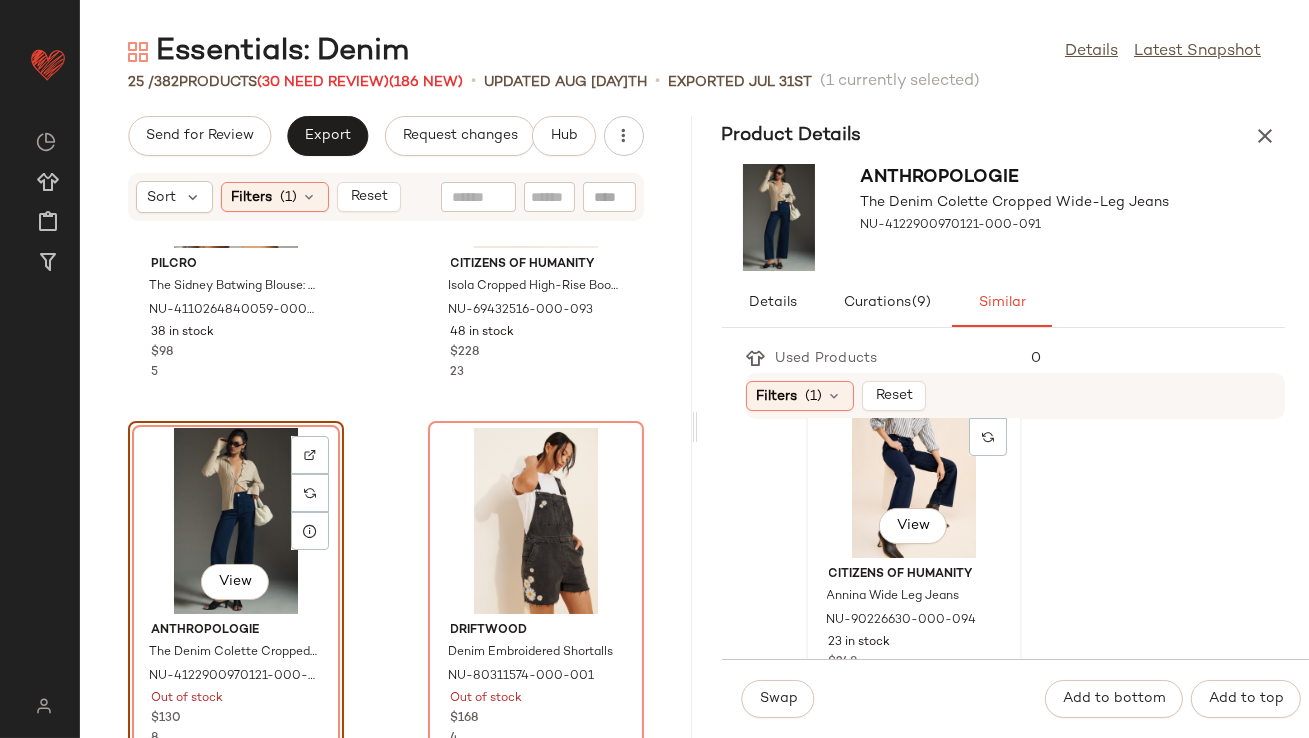 click on "View" 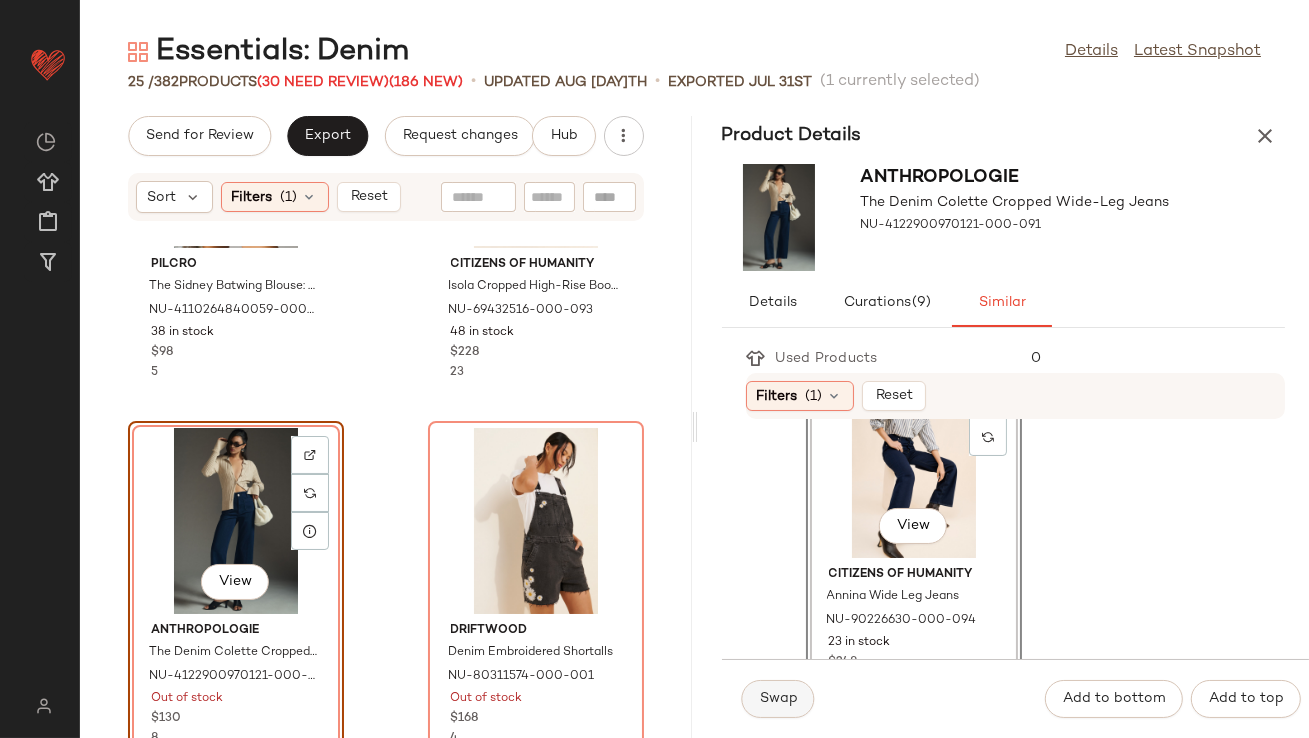 click on "Swap" 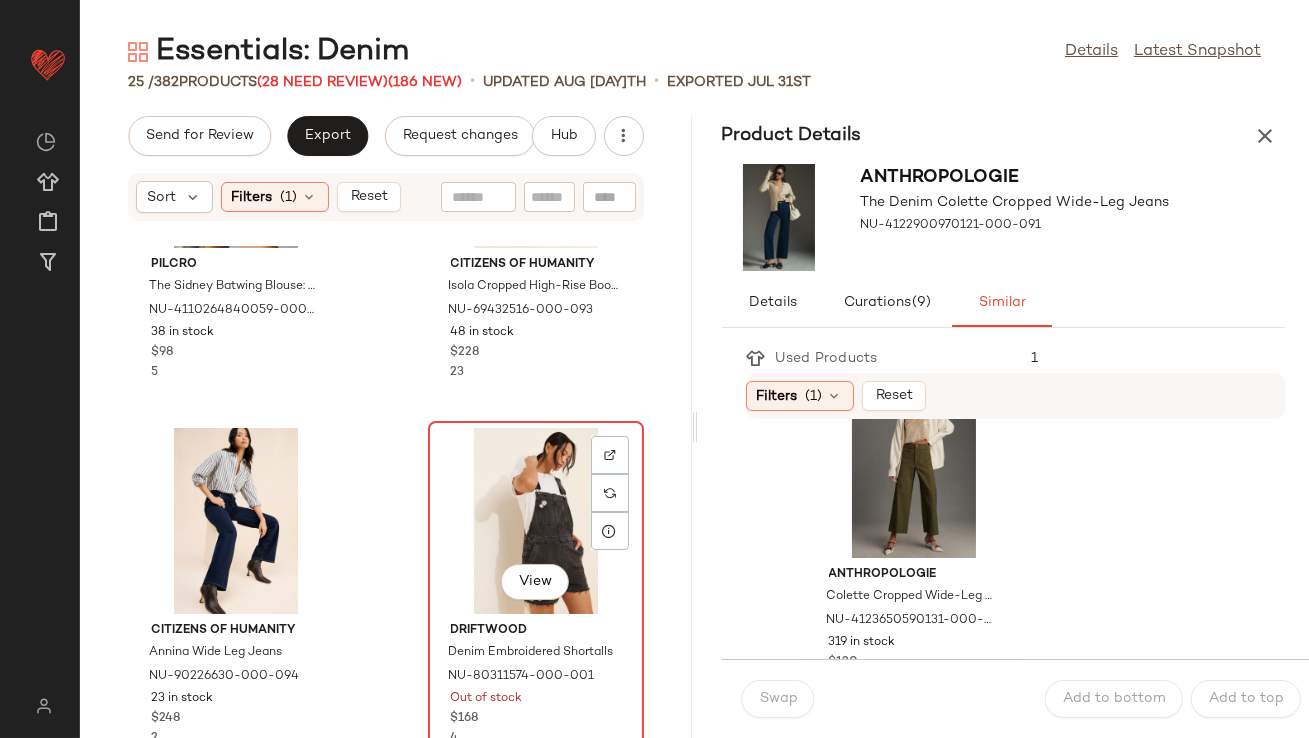 click on "View" 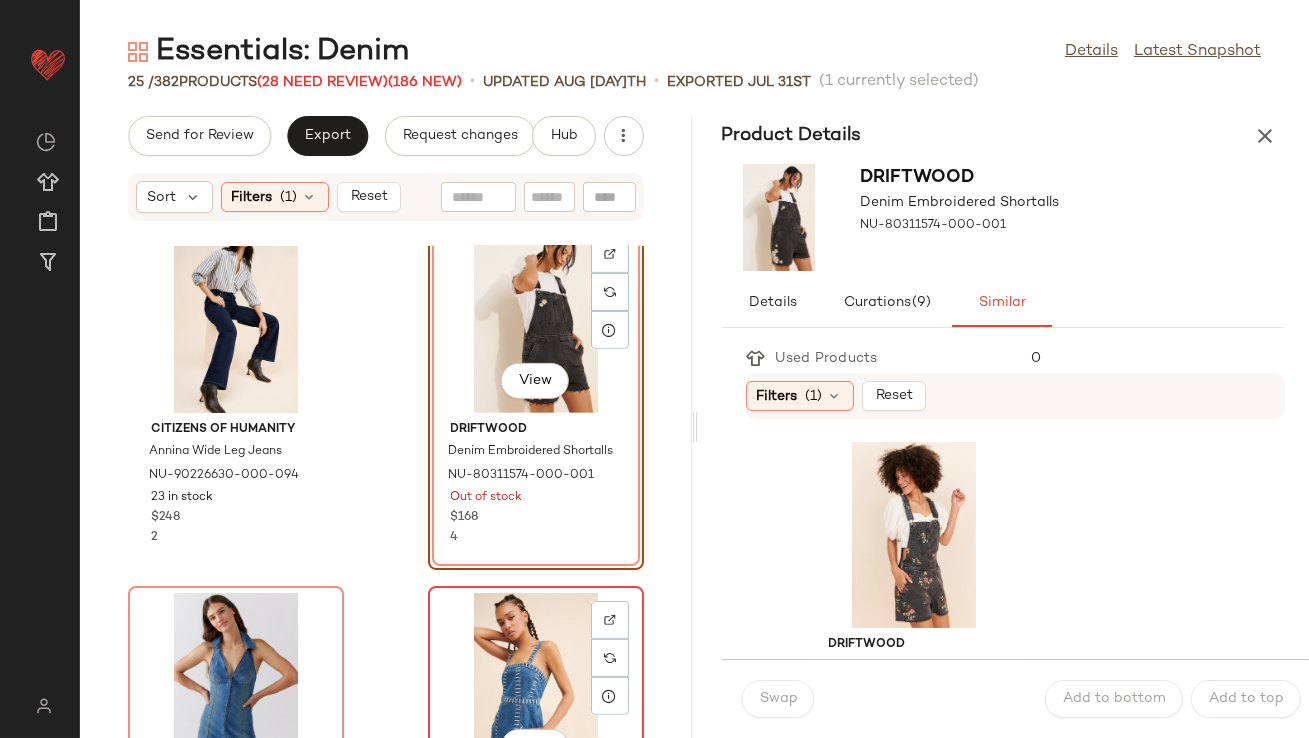 scroll, scrollTop: 1878, scrollLeft: 0, axis: vertical 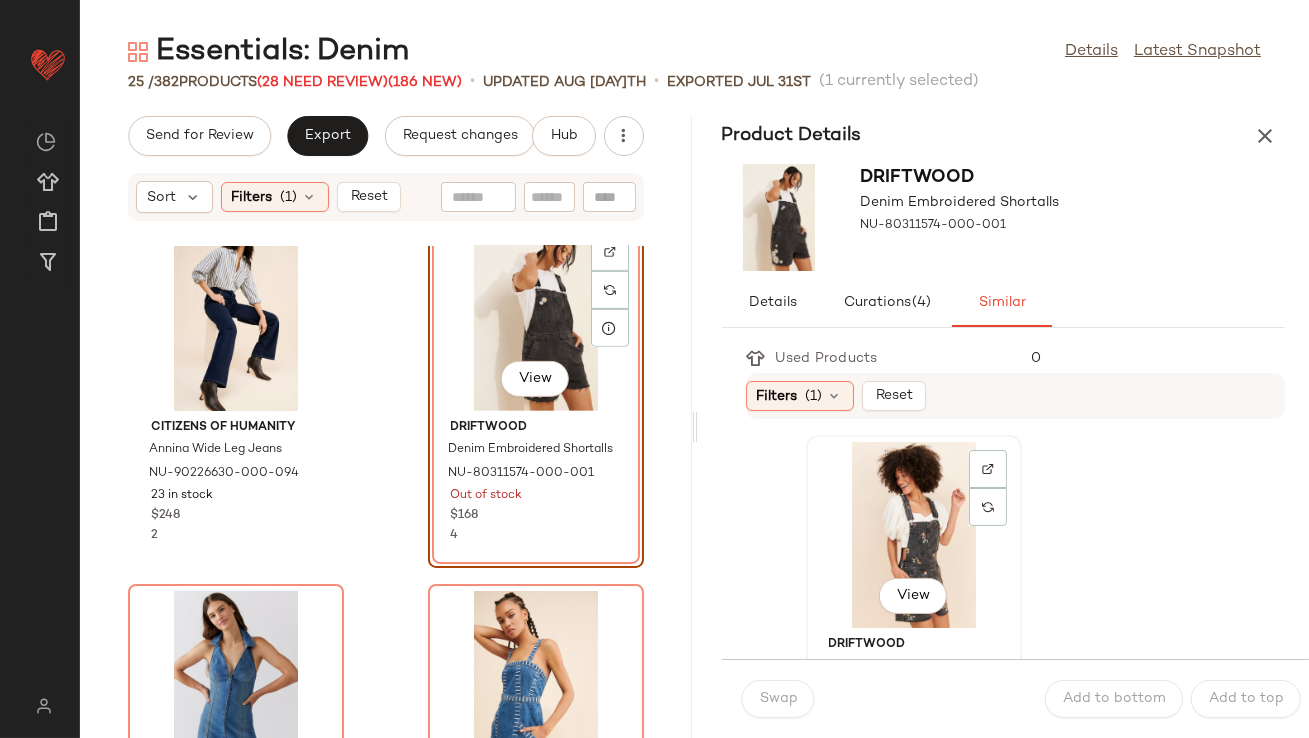 click on "View" 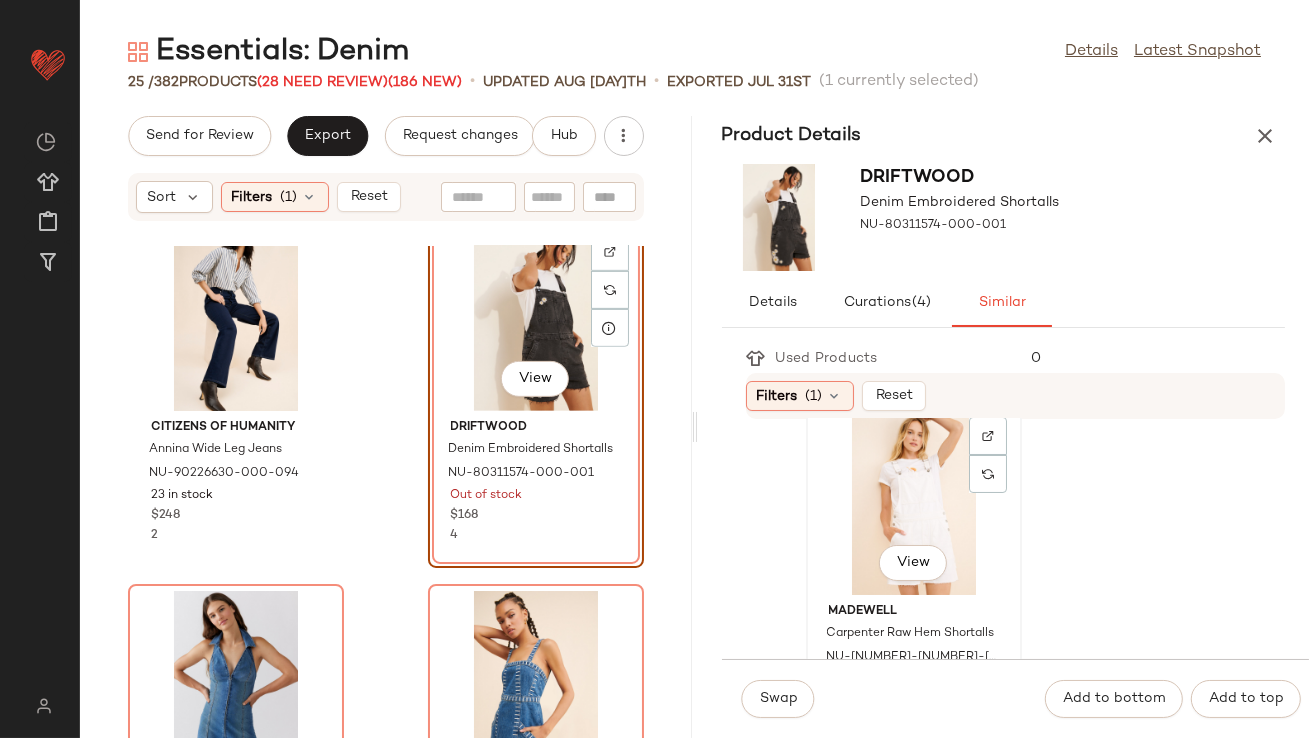 scroll, scrollTop: 417, scrollLeft: 0, axis: vertical 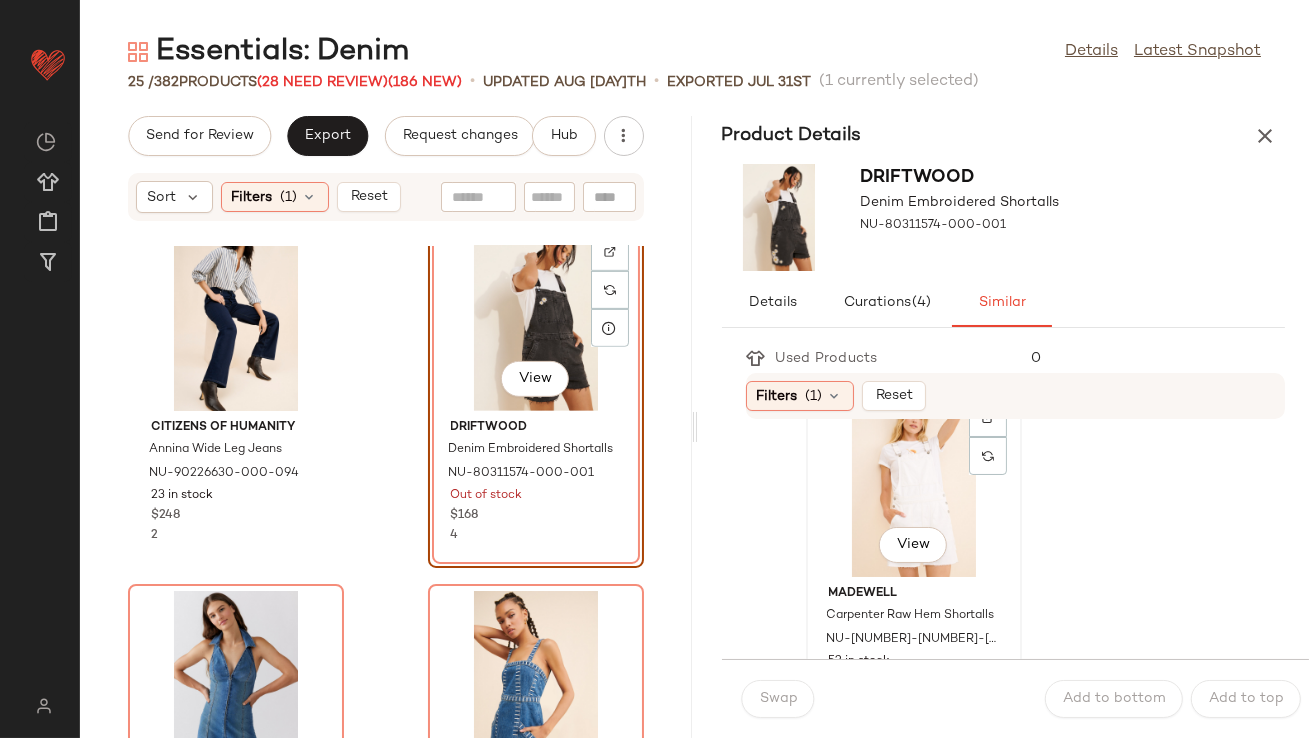 click on "View" 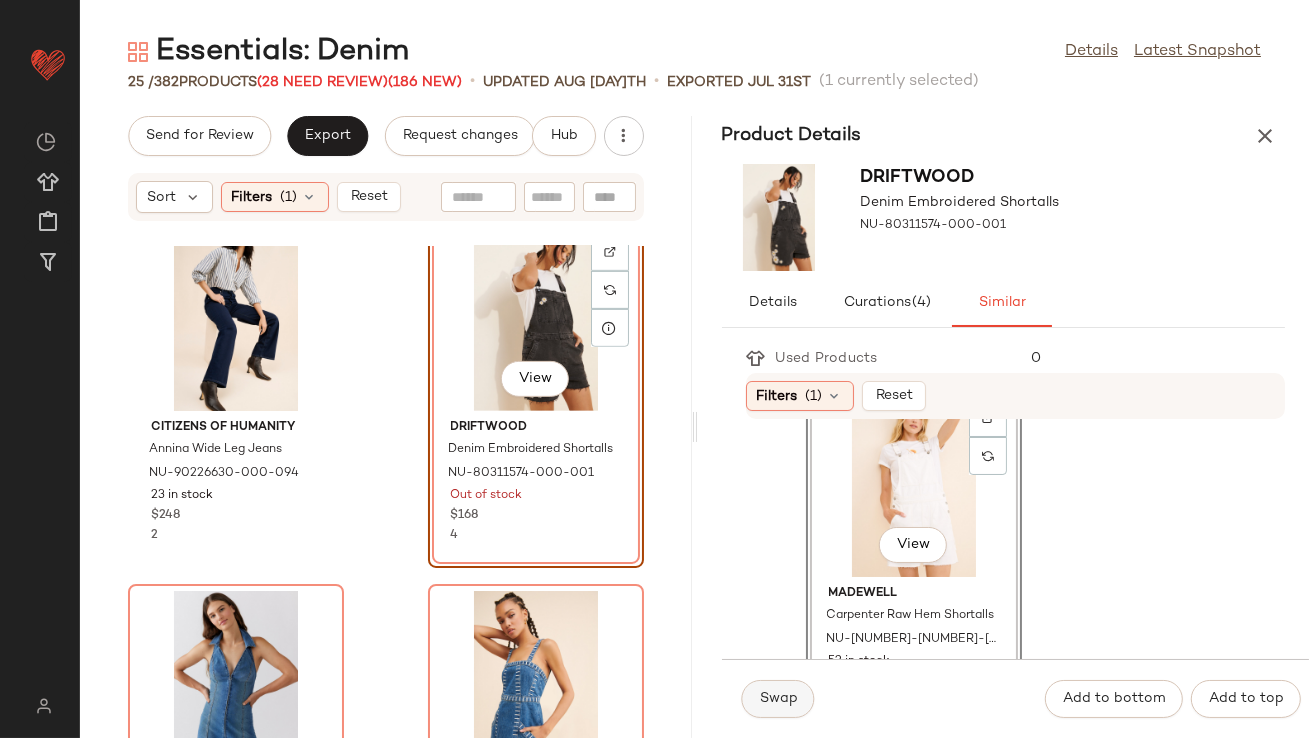 click on "Swap" at bounding box center [778, 699] 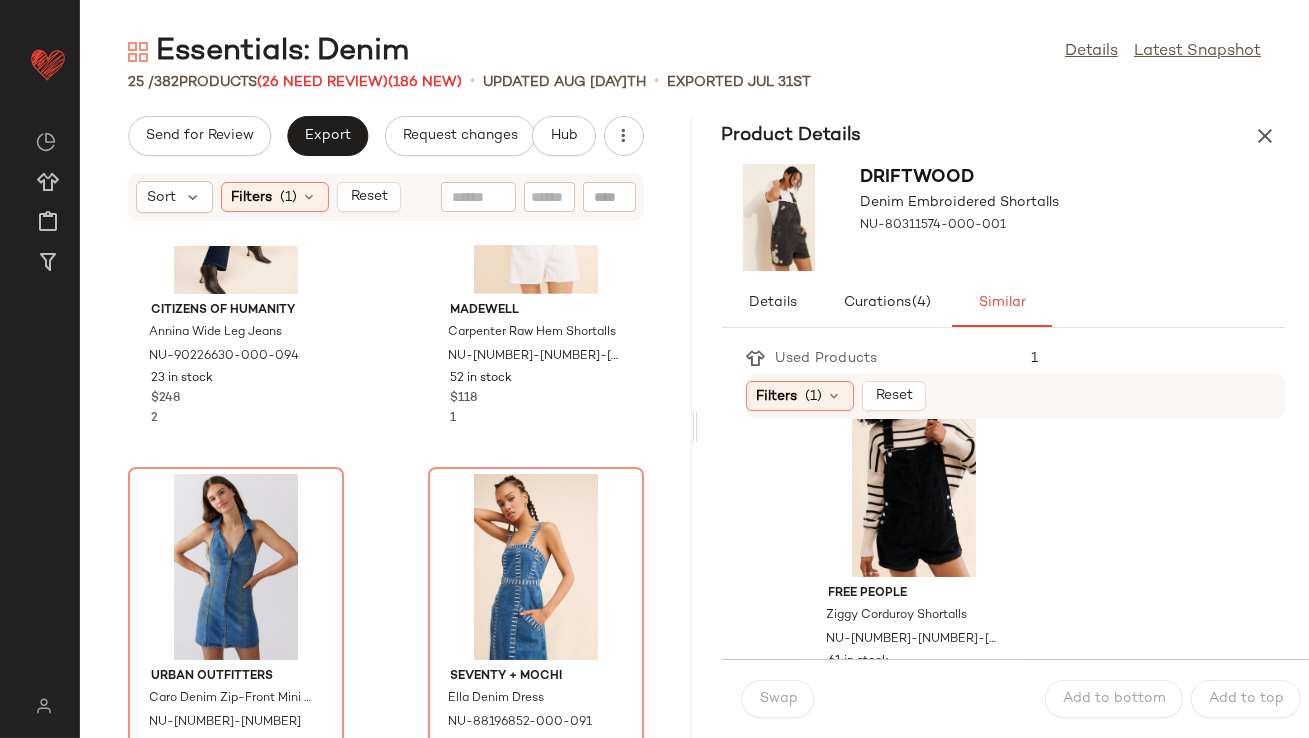 scroll, scrollTop: 2177, scrollLeft: 0, axis: vertical 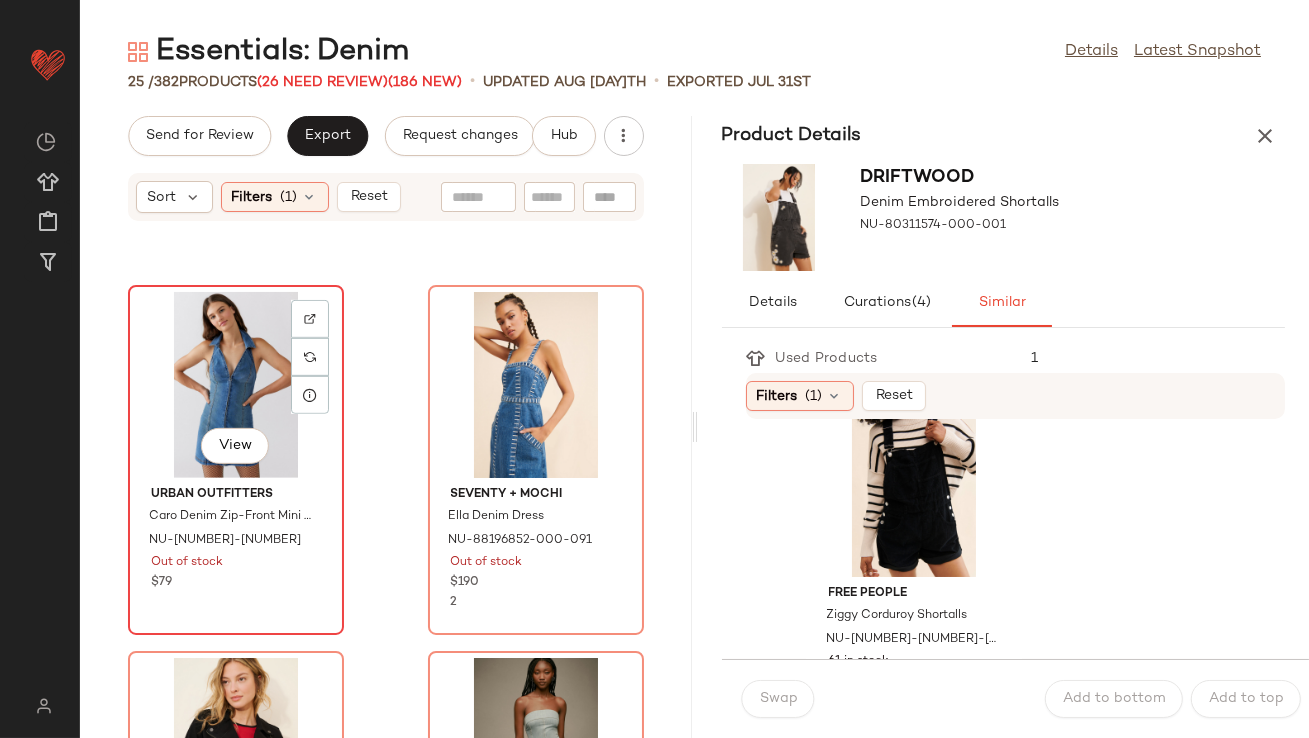 click on "View" 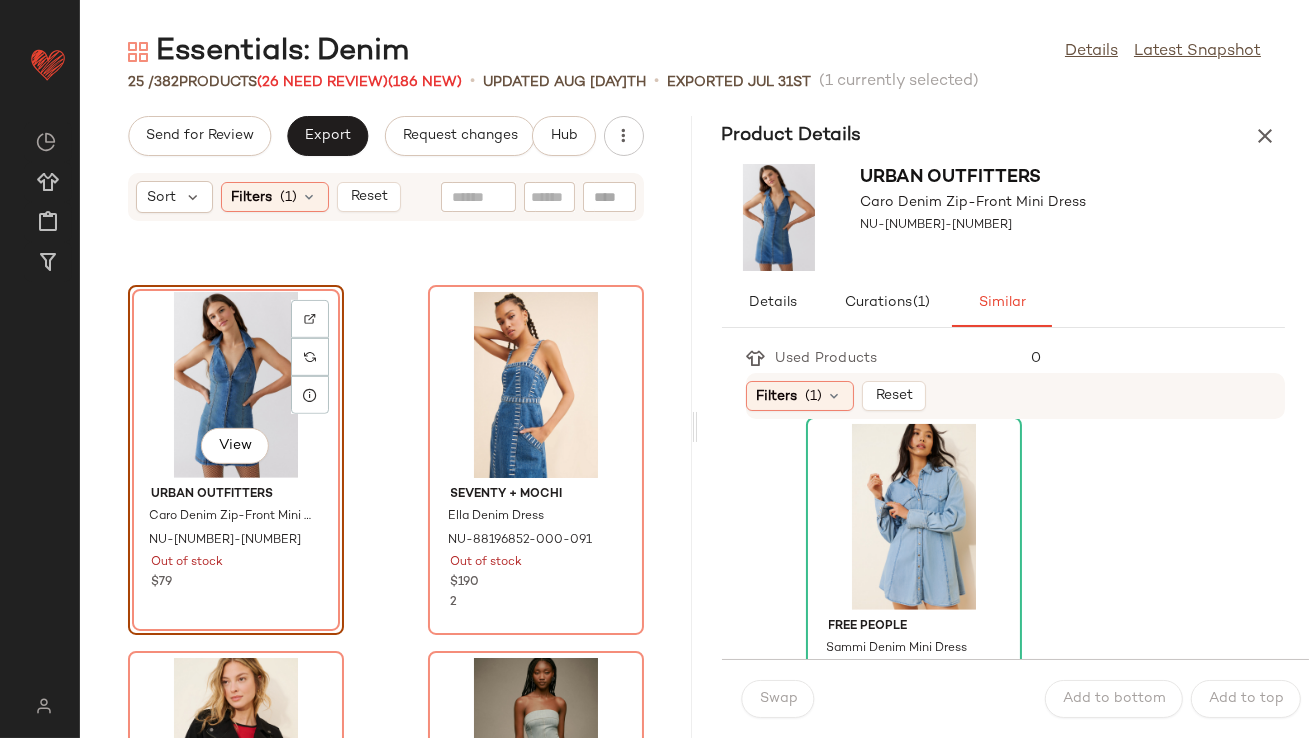 scroll, scrollTop: 2957, scrollLeft: 0, axis: vertical 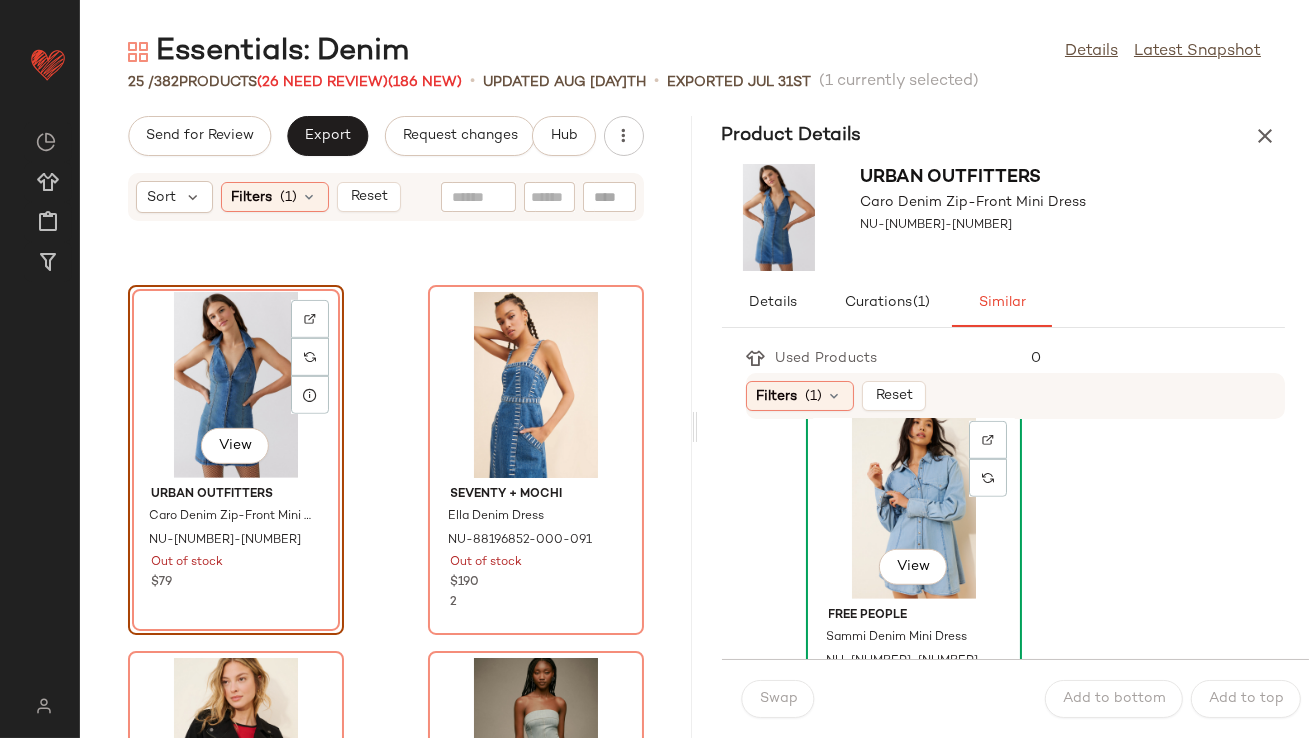 click on "View" 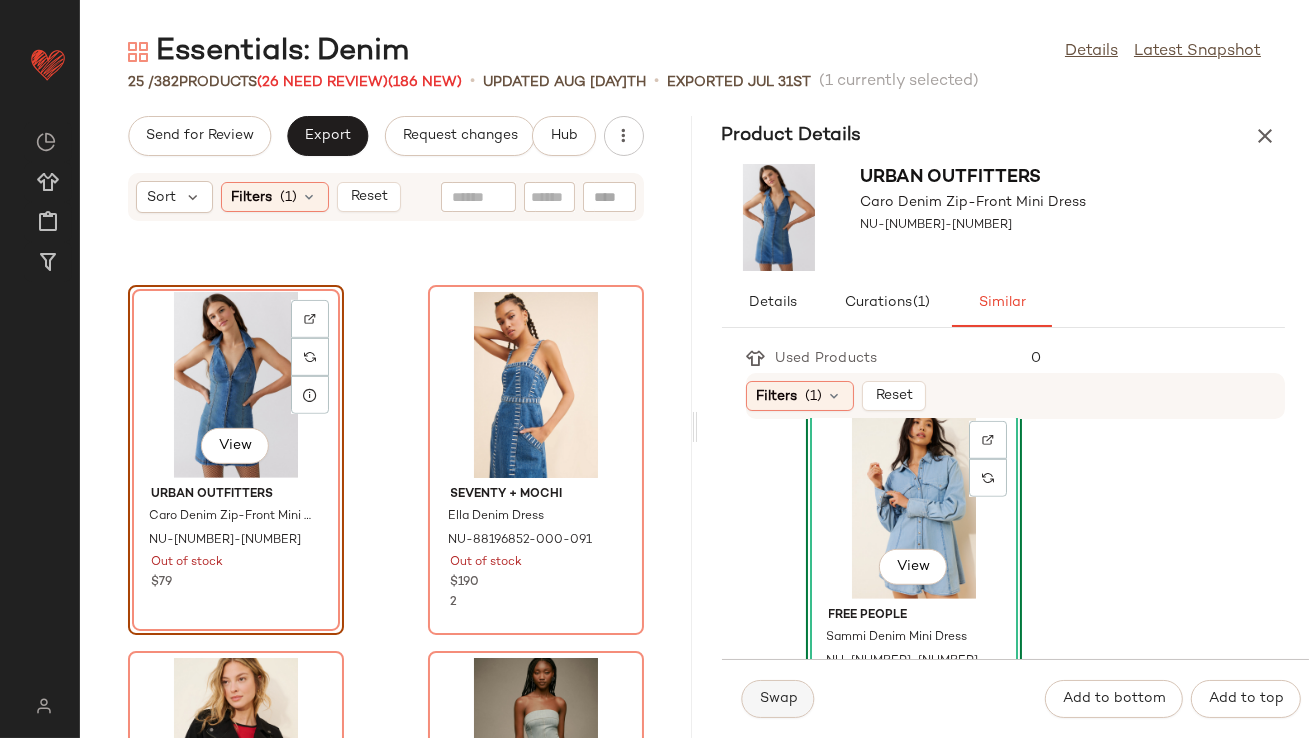 click on "Swap" 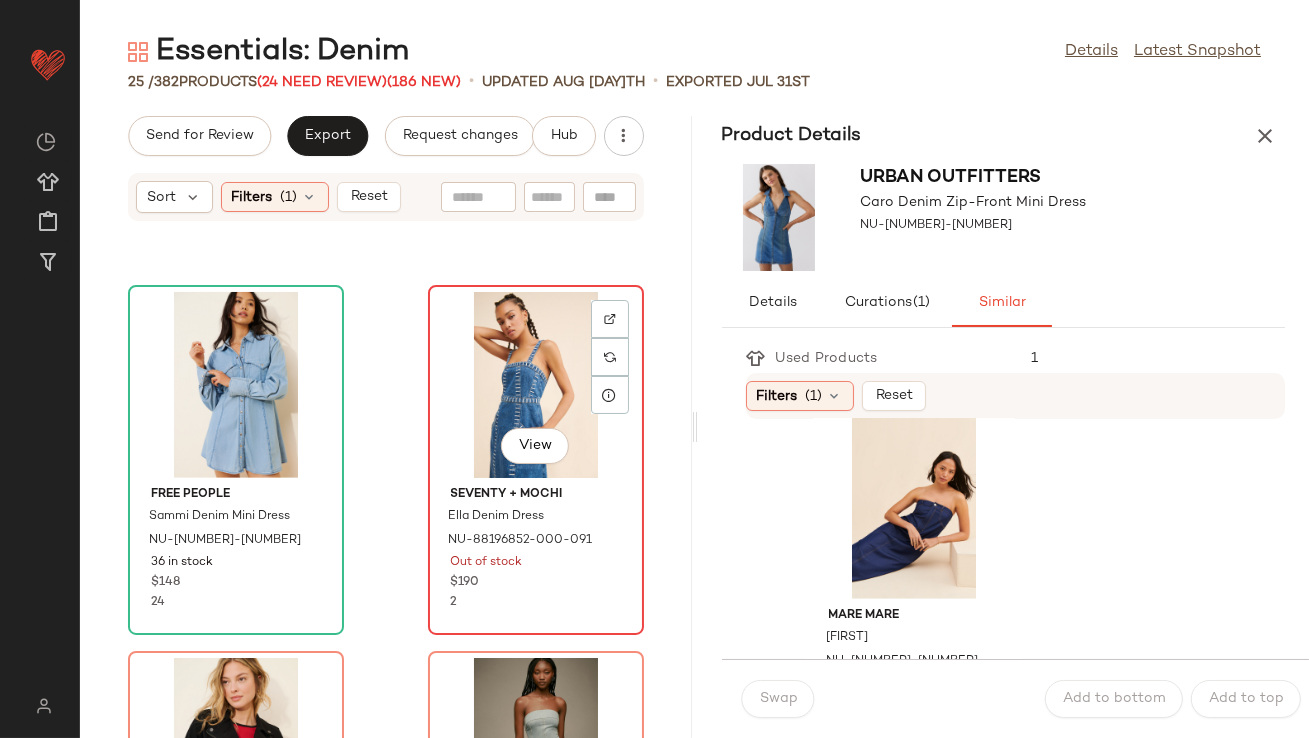 click on "View" 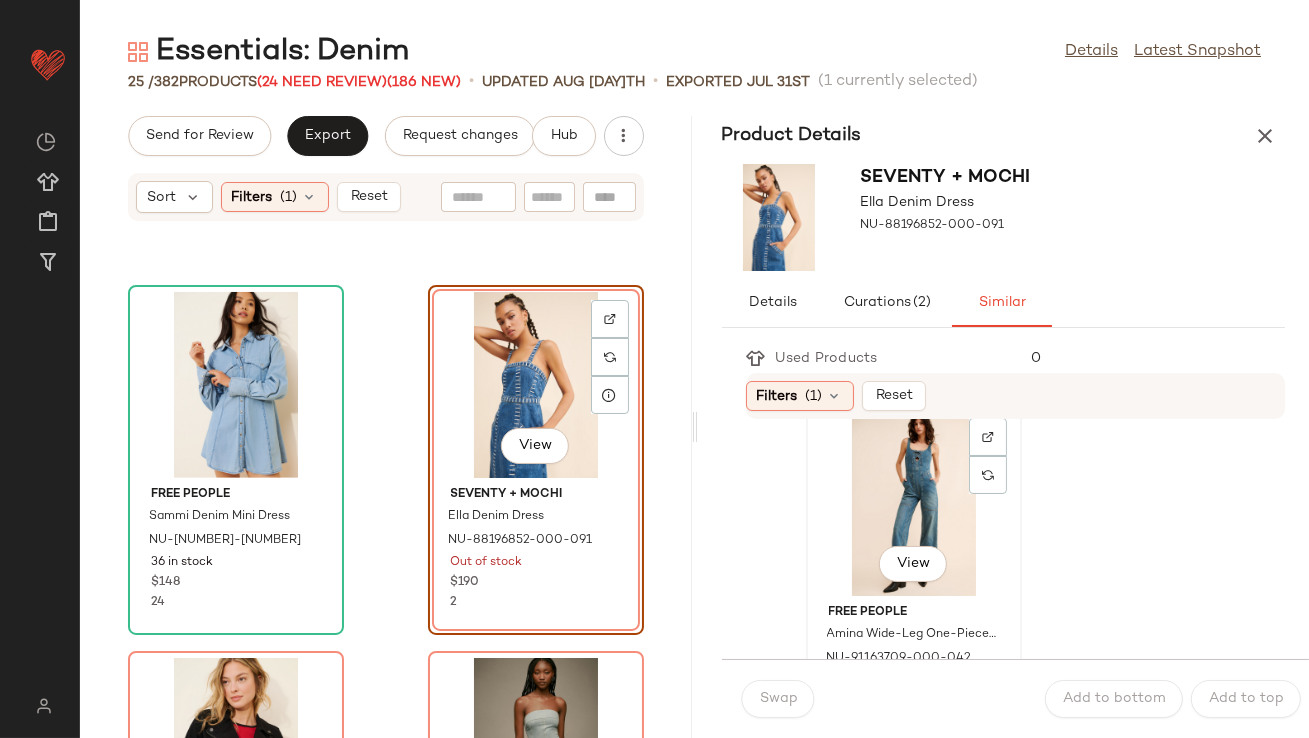 scroll, scrollTop: 400, scrollLeft: 0, axis: vertical 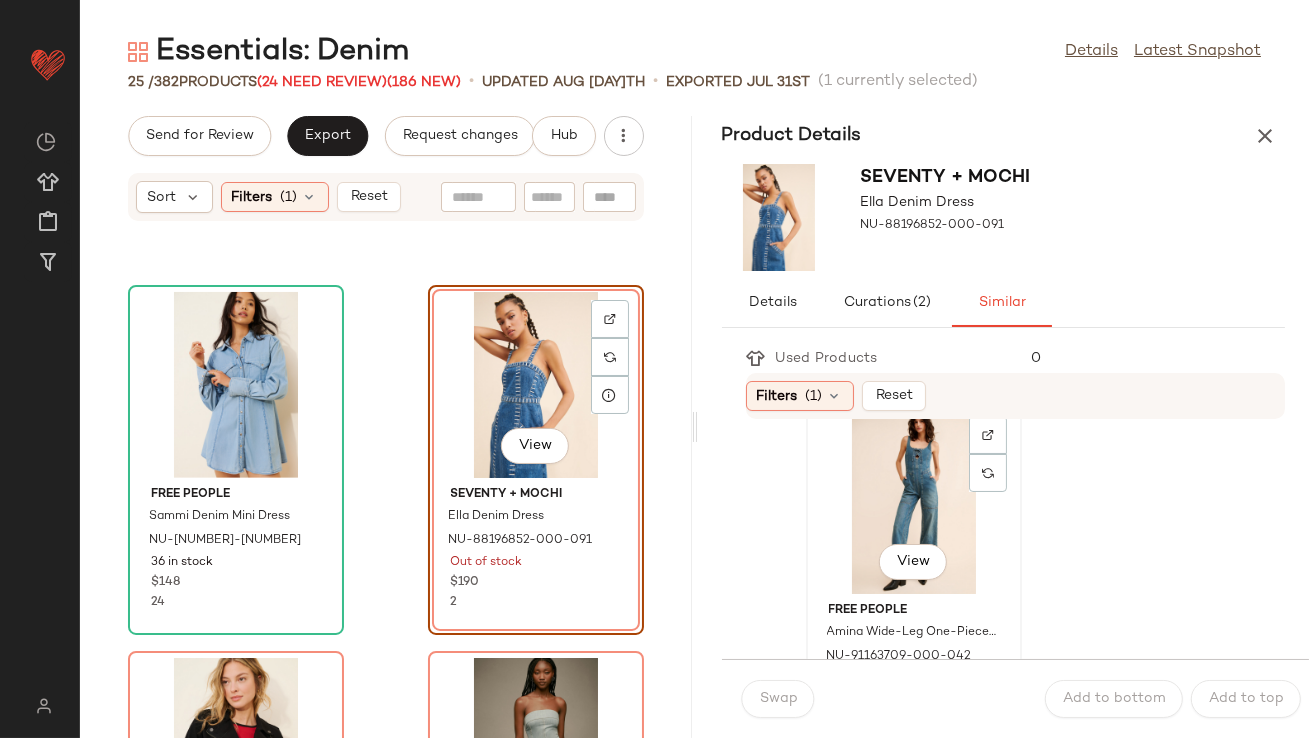 click on "View" 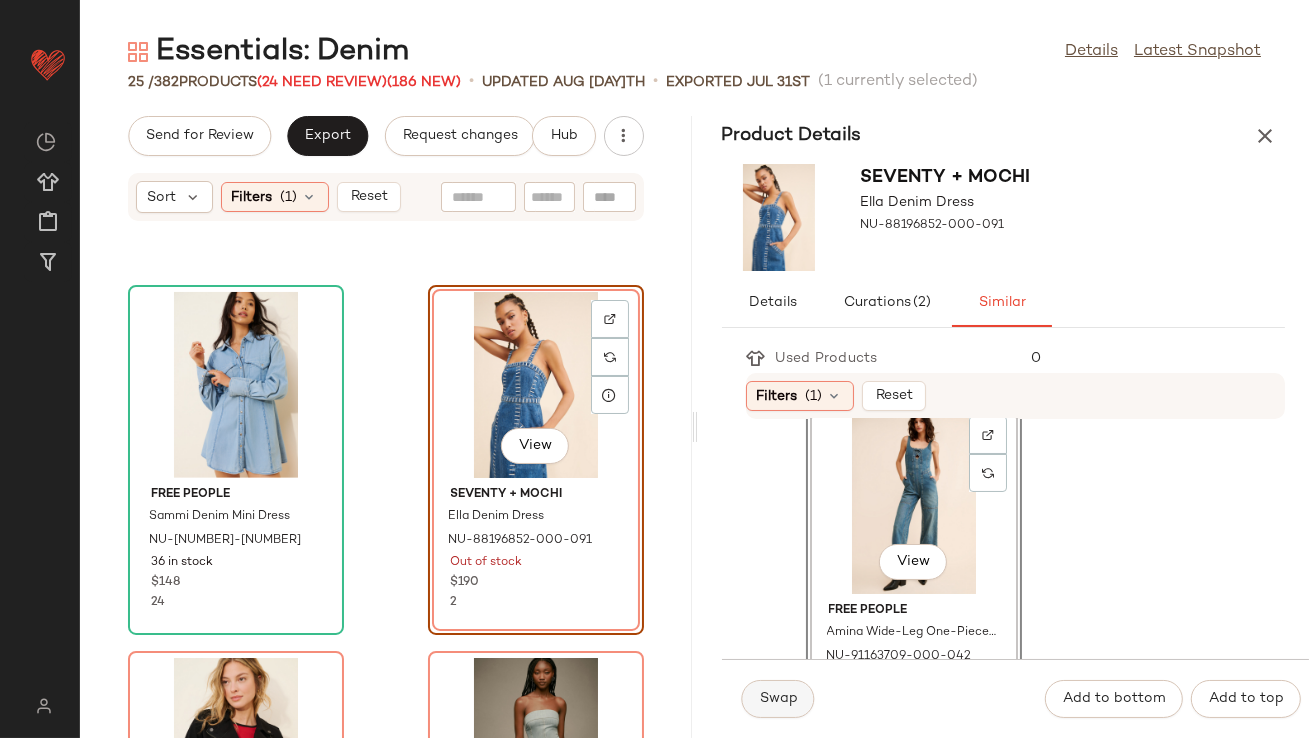 click on "Swap" at bounding box center (778, 699) 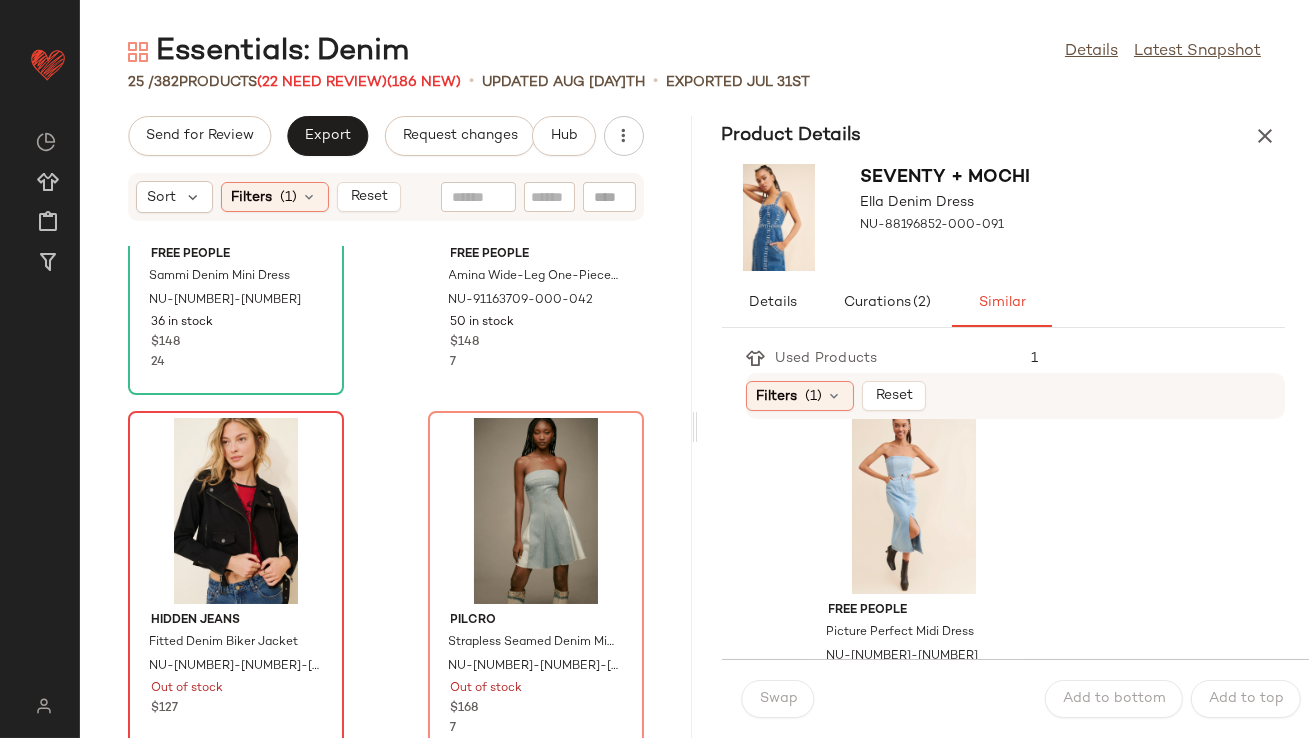 scroll, scrollTop: 2423, scrollLeft: 0, axis: vertical 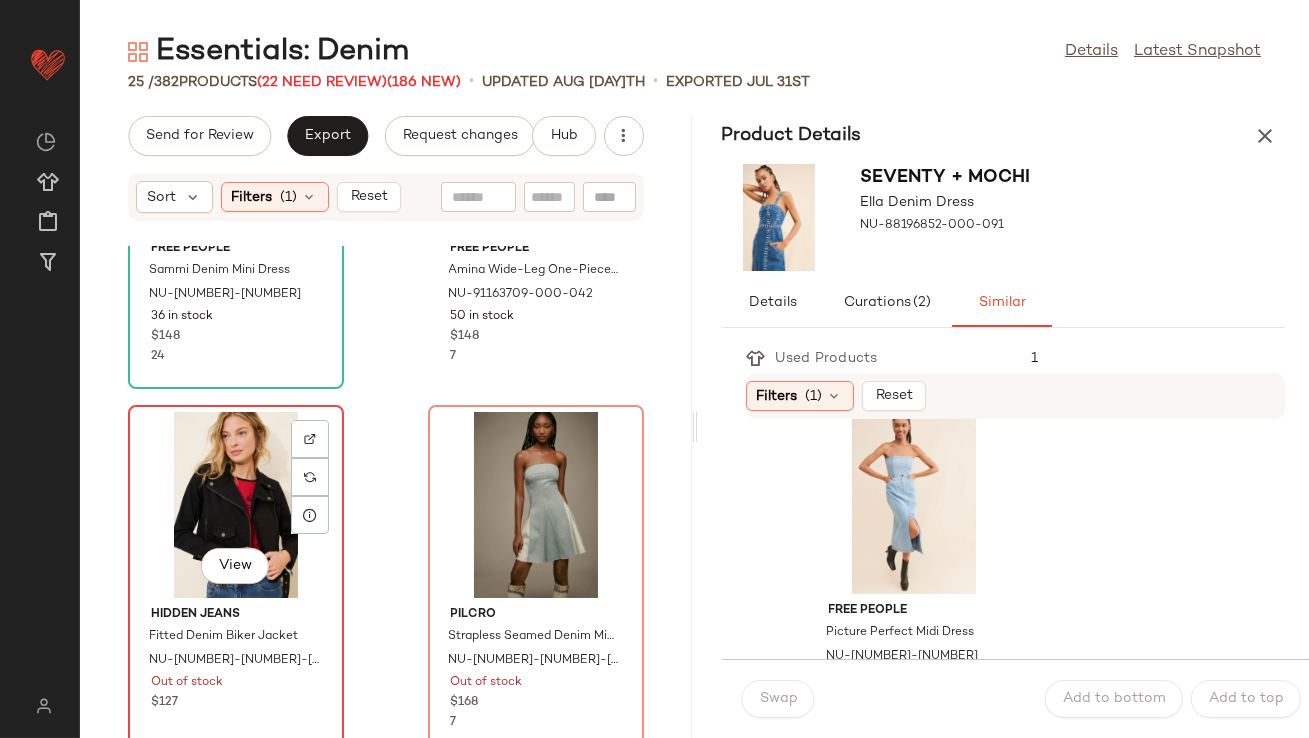 click on "View" 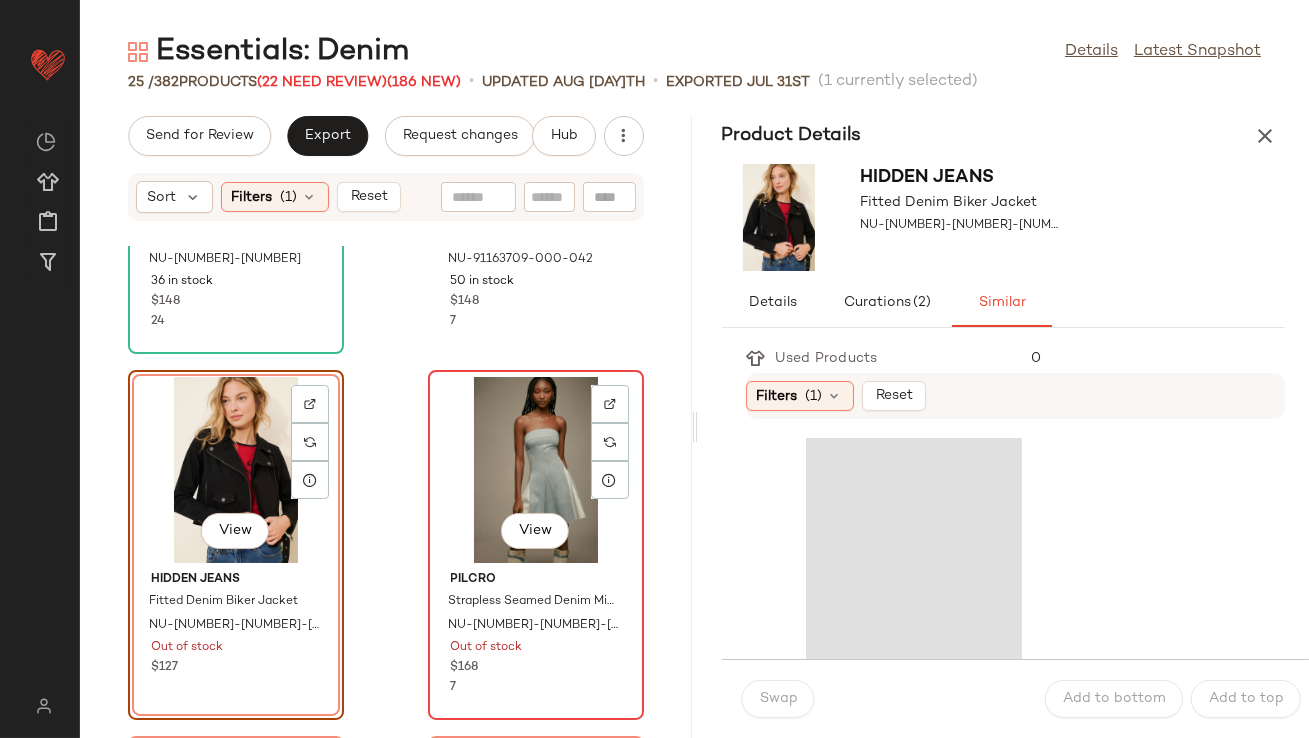 scroll, scrollTop: 2460, scrollLeft: 0, axis: vertical 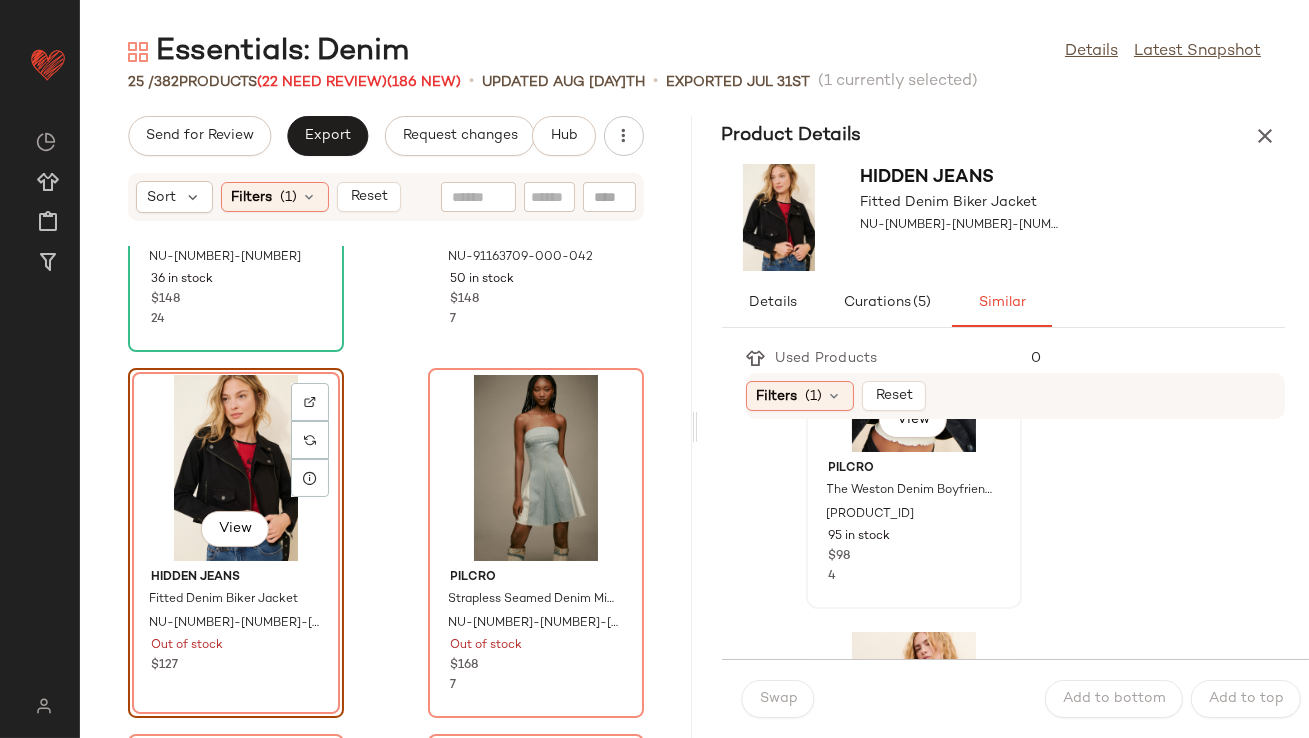 click on "95 in stock" at bounding box center (914, 537) 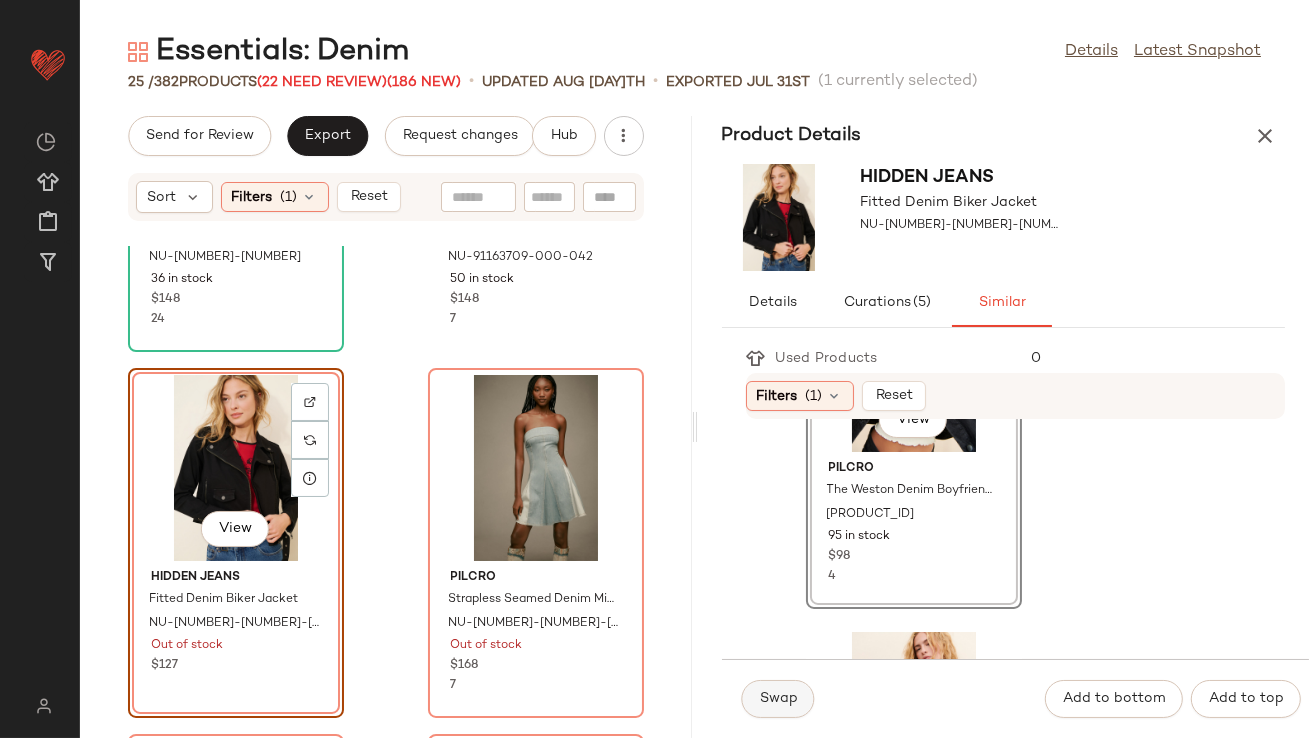 click on "Swap" 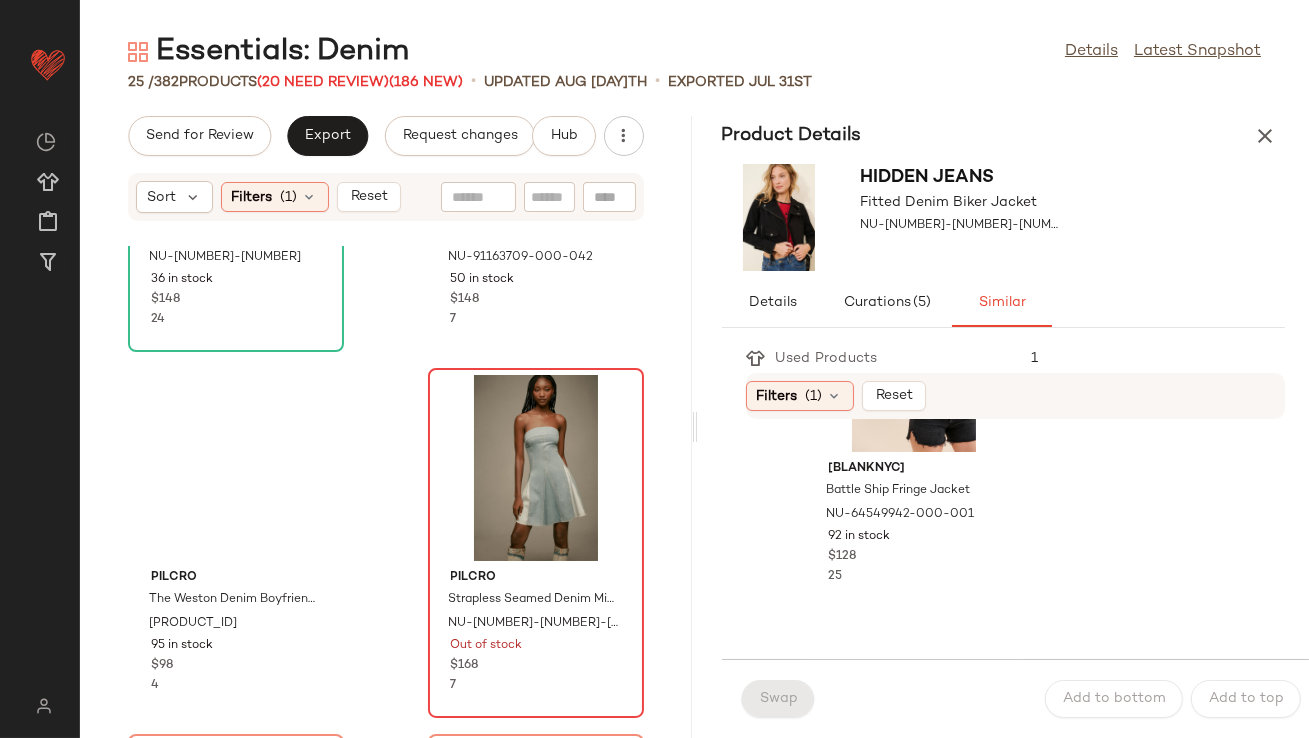 scroll, scrollTop: 2738, scrollLeft: 0, axis: vertical 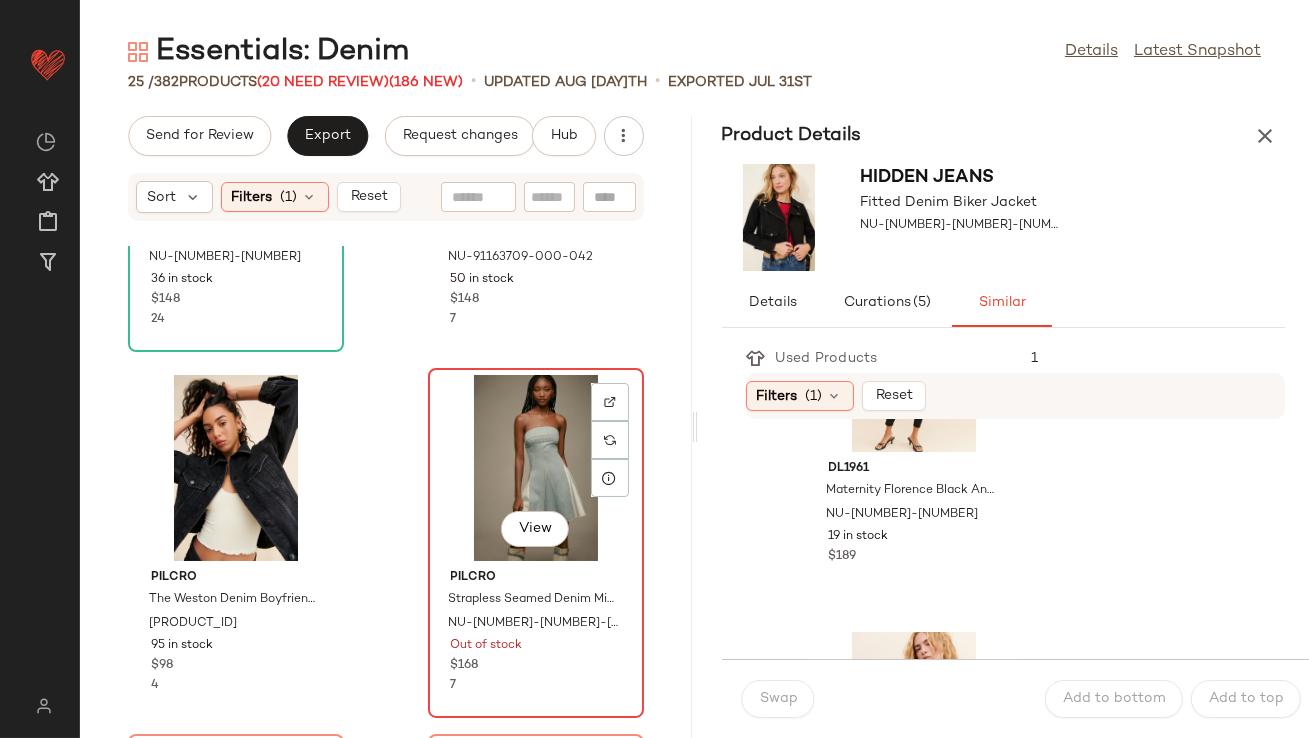 click on "View" 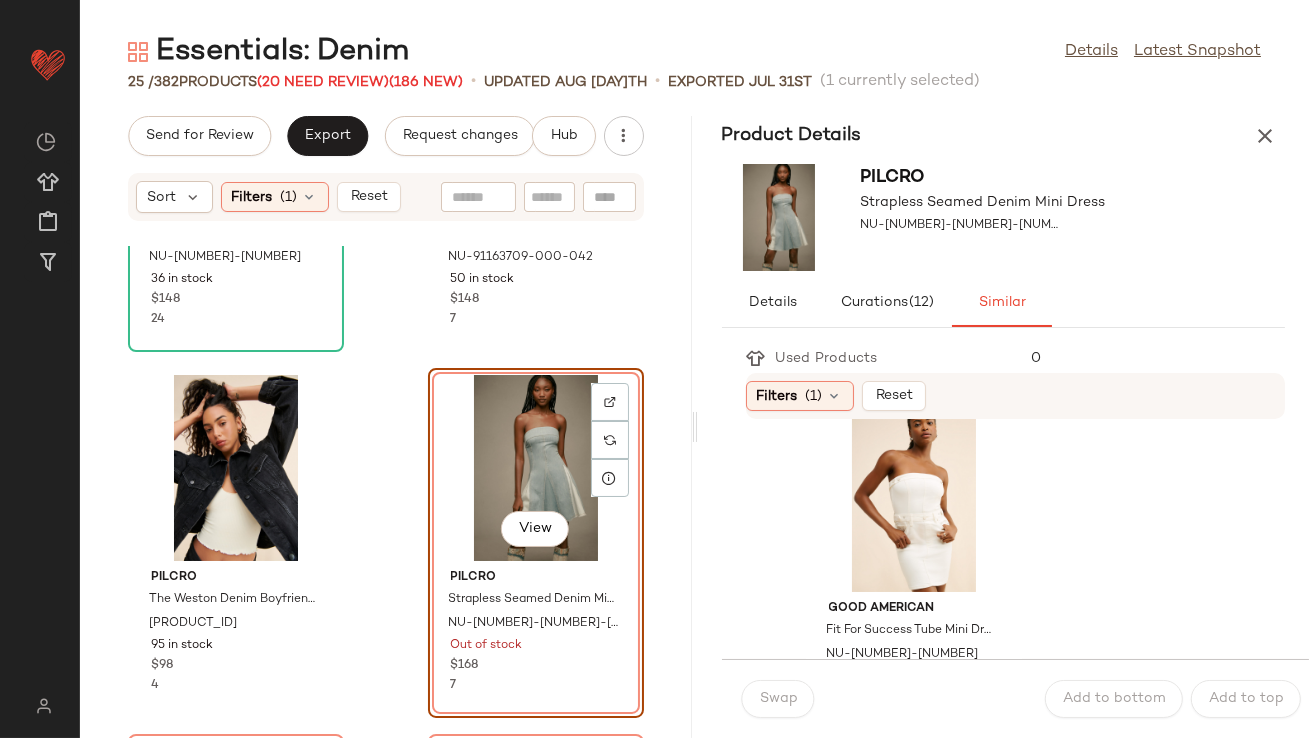 scroll, scrollTop: 0, scrollLeft: 0, axis: both 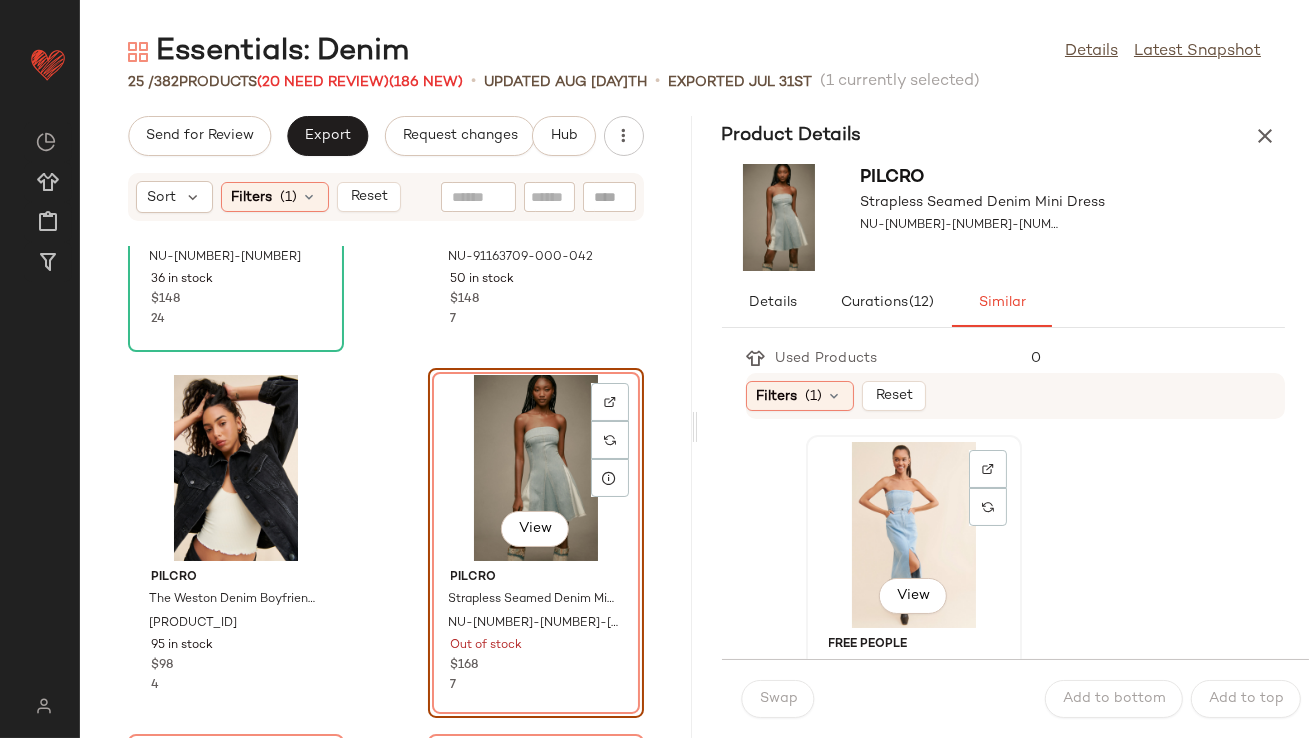 click on "View" 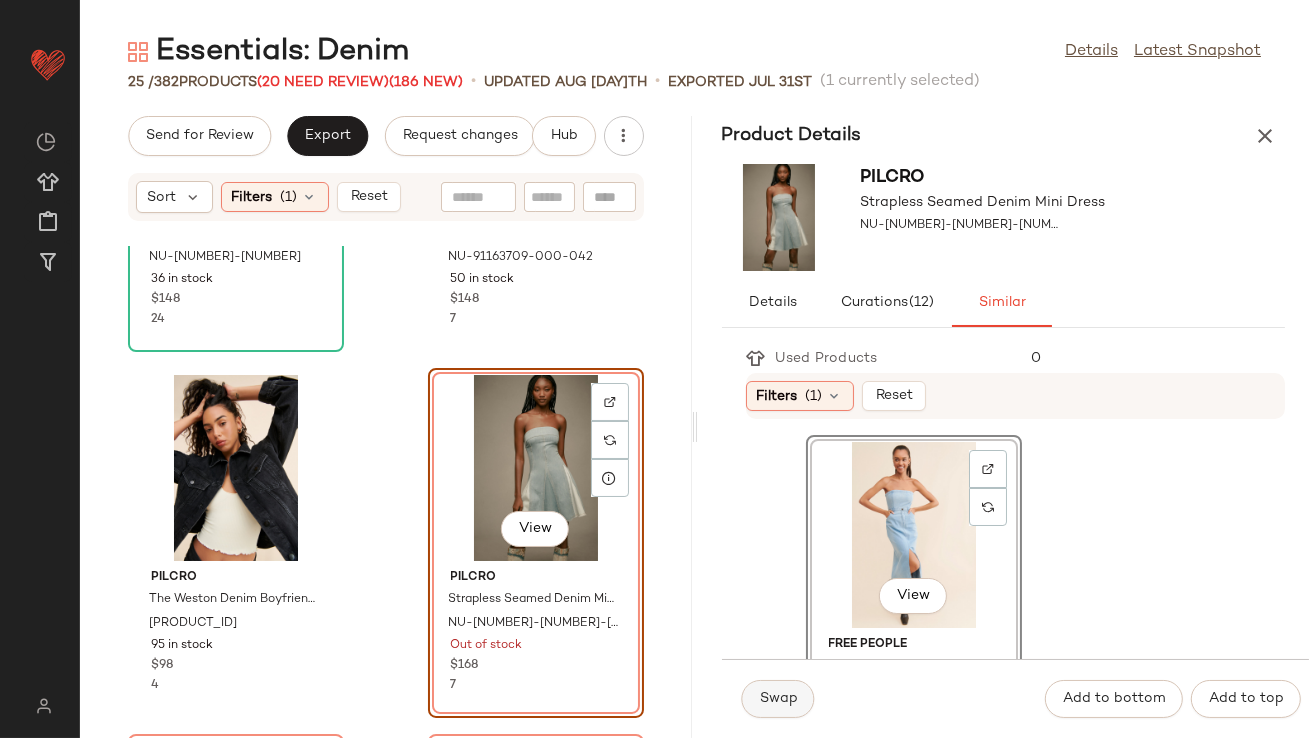 click on "Swap" at bounding box center [778, 699] 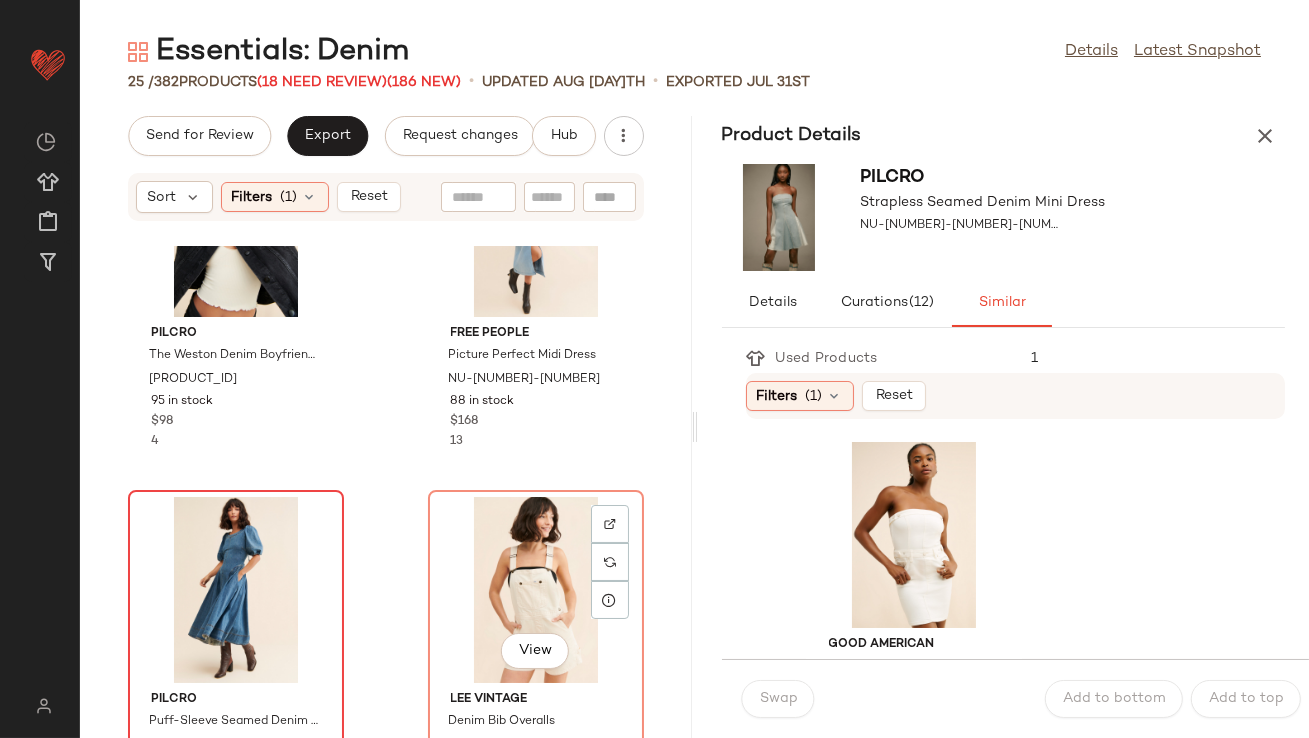 scroll, scrollTop: 2779, scrollLeft: 0, axis: vertical 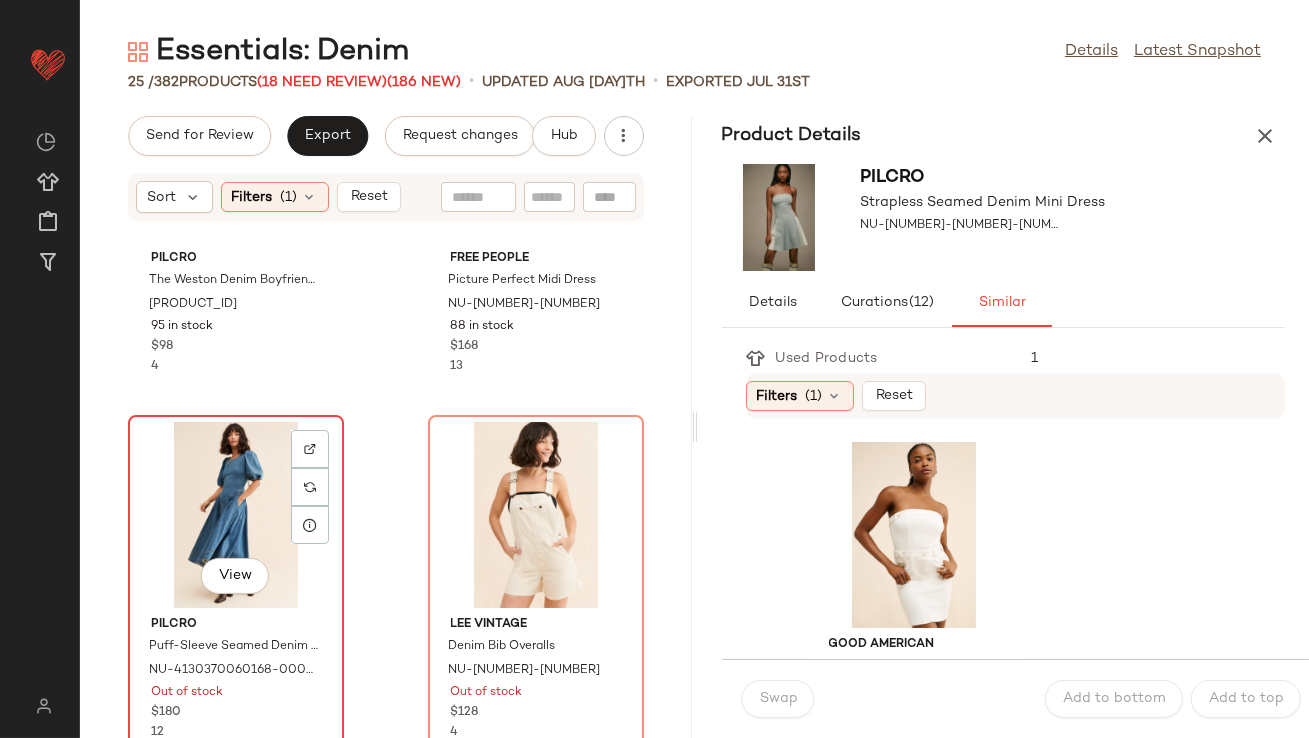 click on "View" 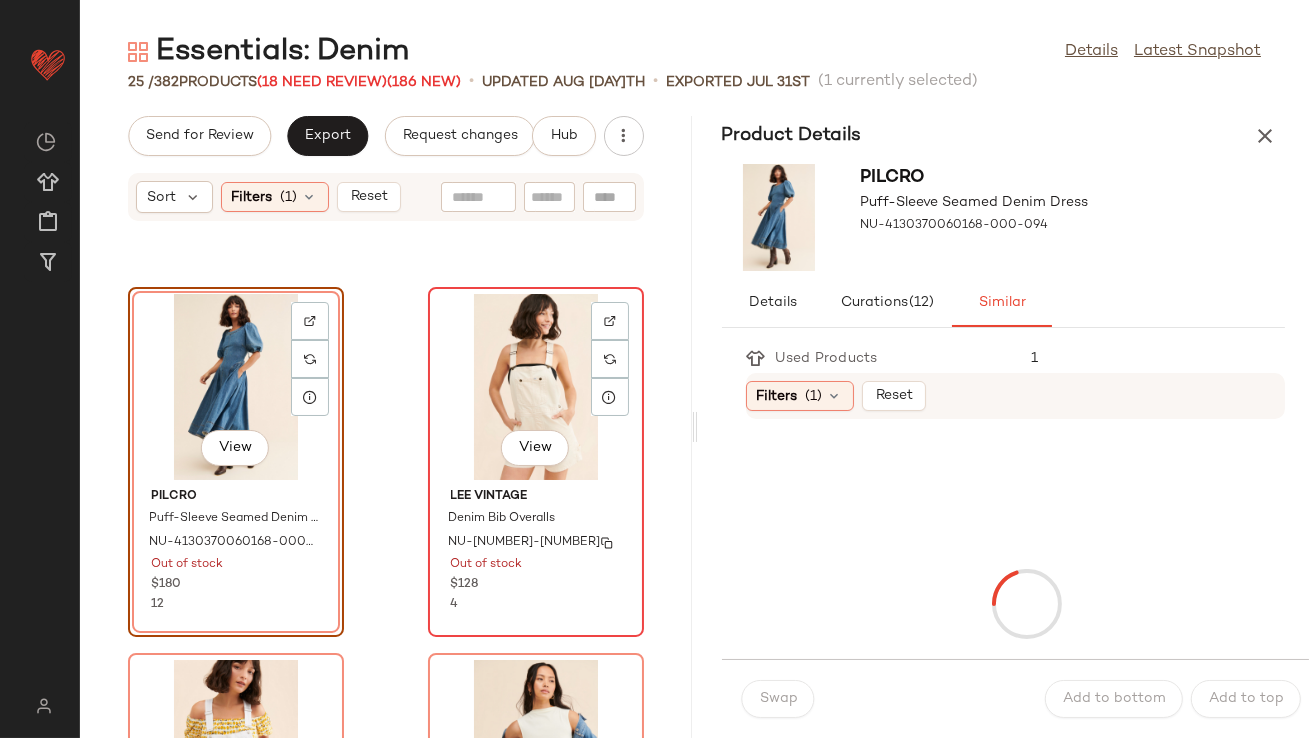 scroll, scrollTop: 2912, scrollLeft: 0, axis: vertical 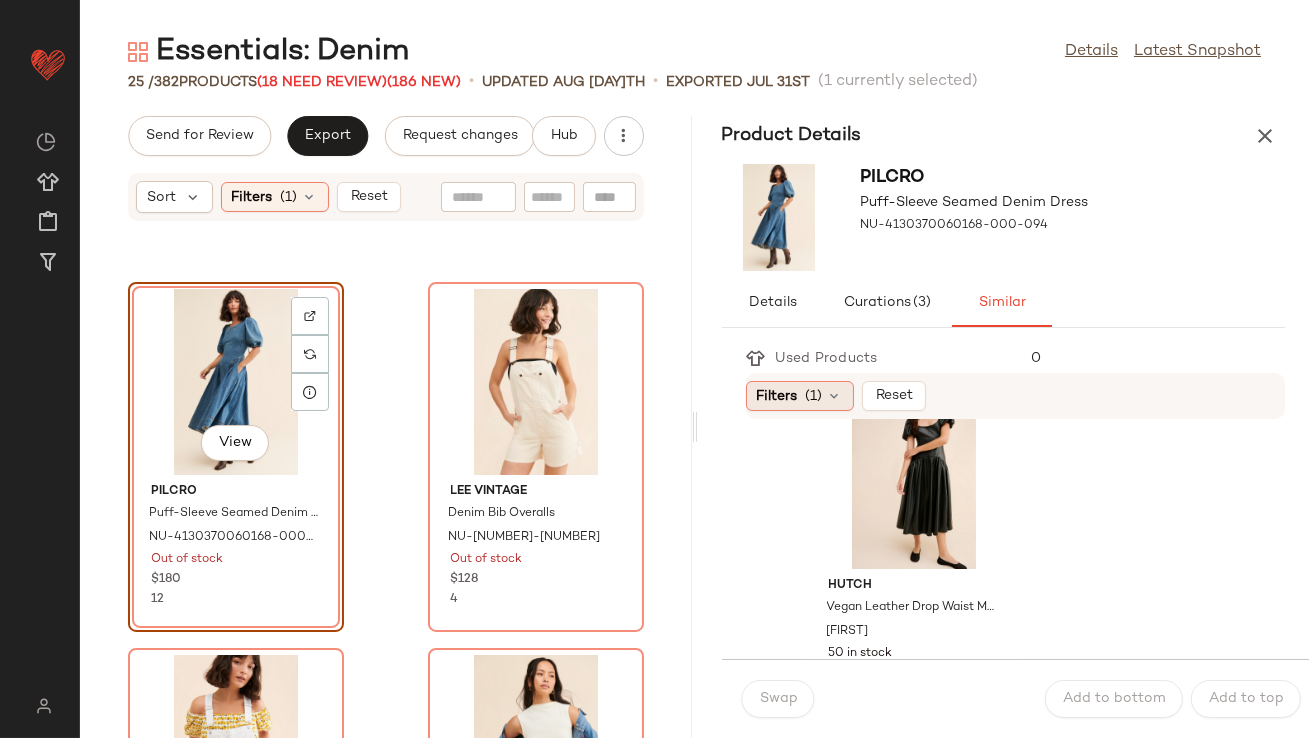 click on "(1)" at bounding box center (814, 396) 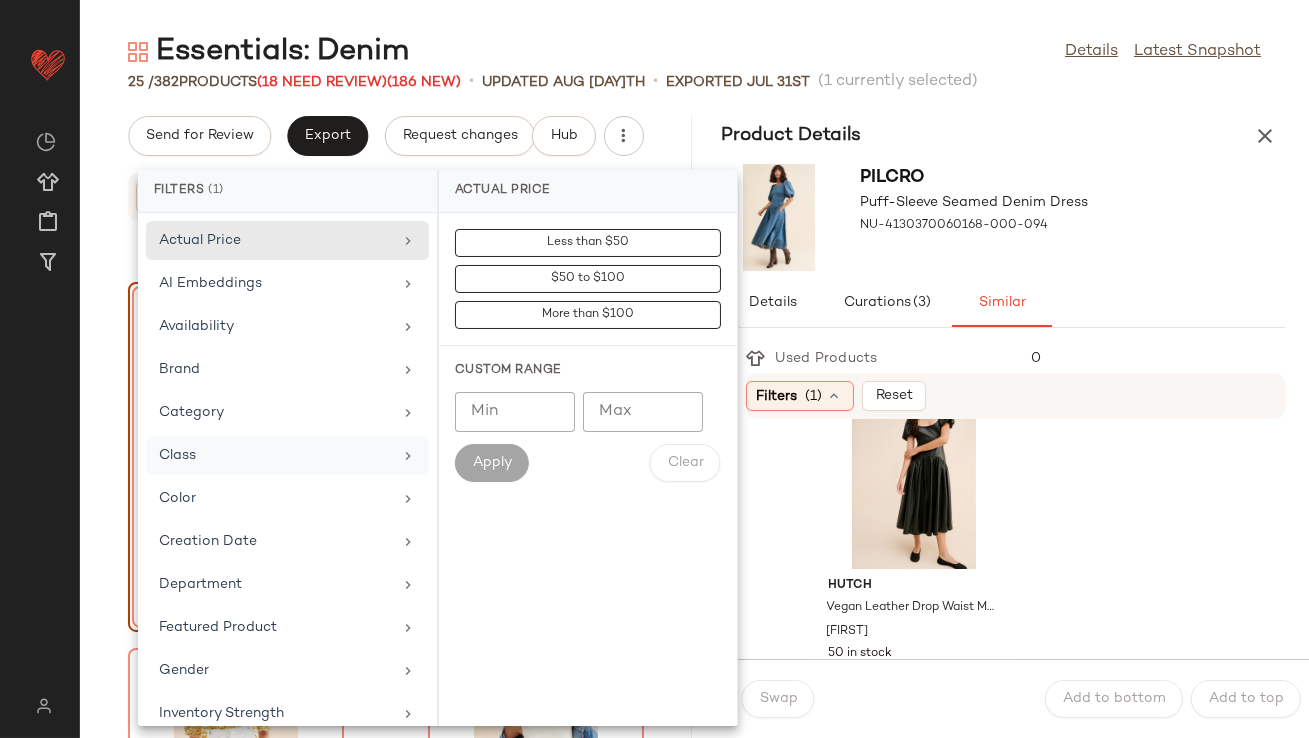 click on "Class" at bounding box center (275, 455) 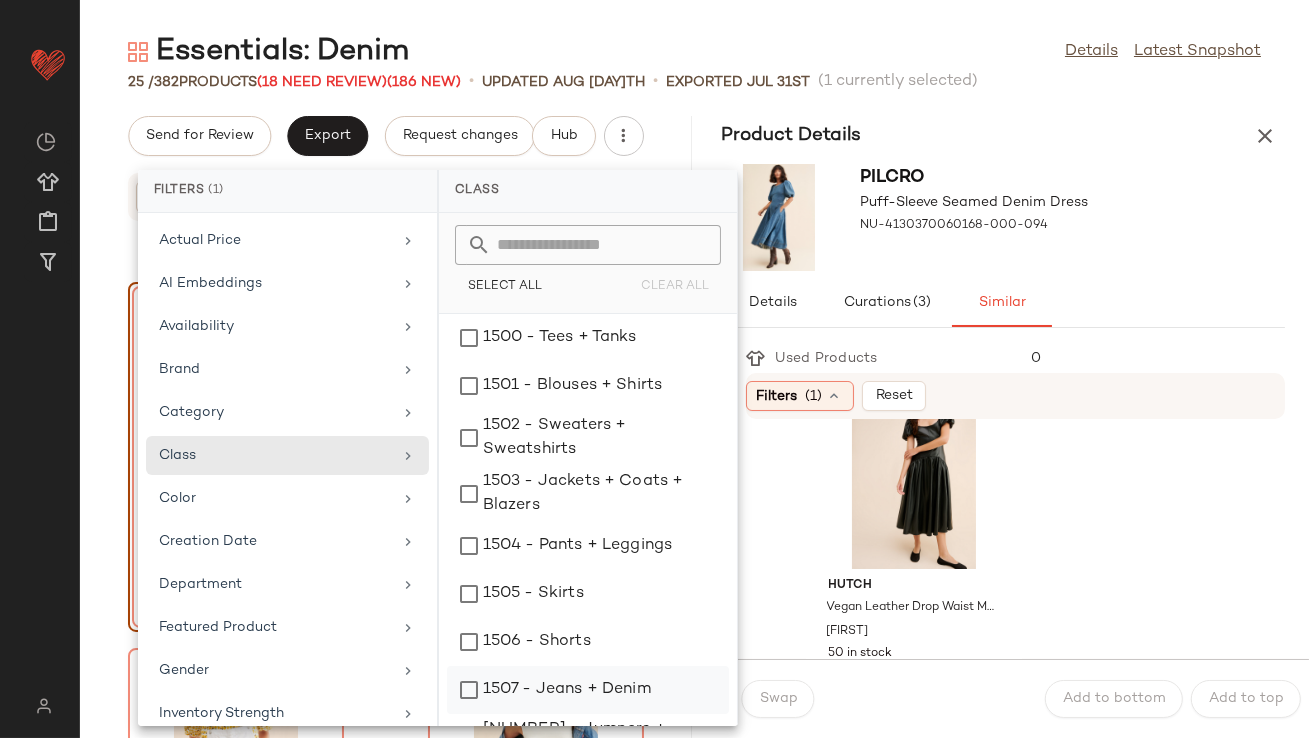 click on "1507 - Jeans + Denim" 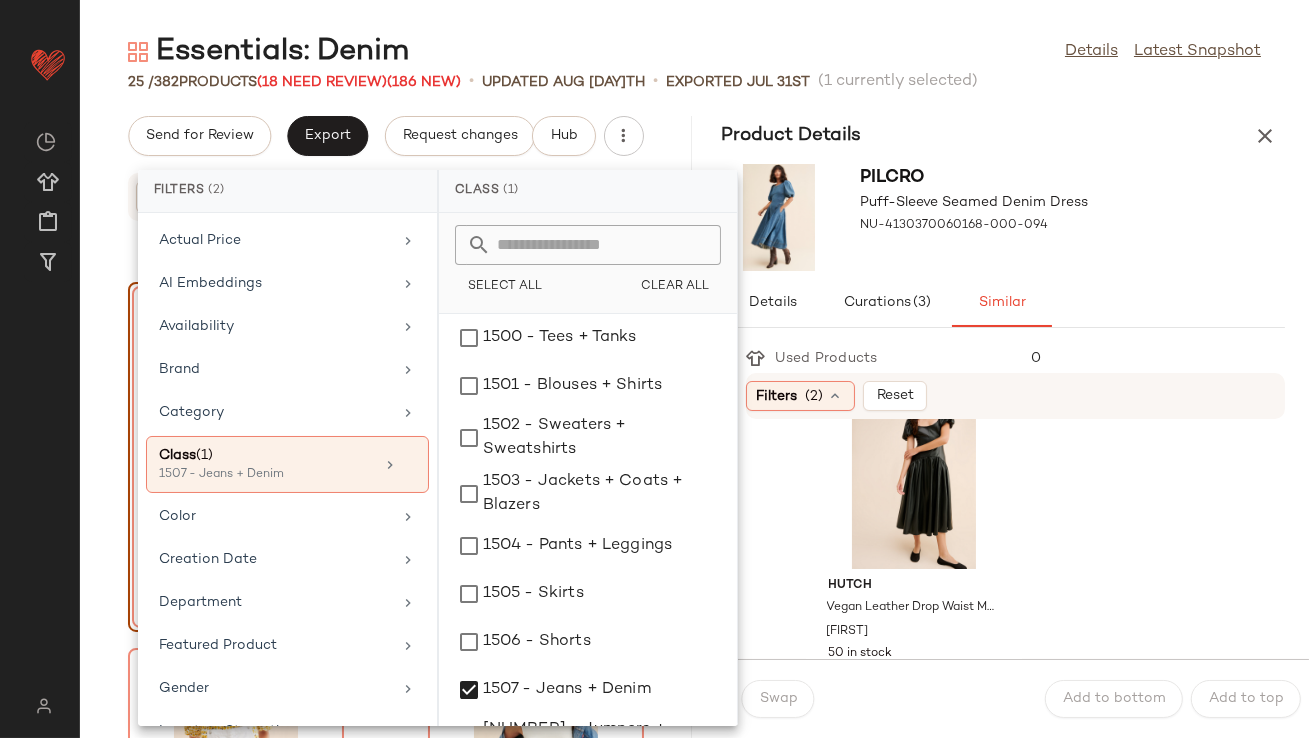 click on "Pilcro Puff-Sleeve Seamed Denim Dress NU-4130370060168-000-094" at bounding box center [1004, 217] 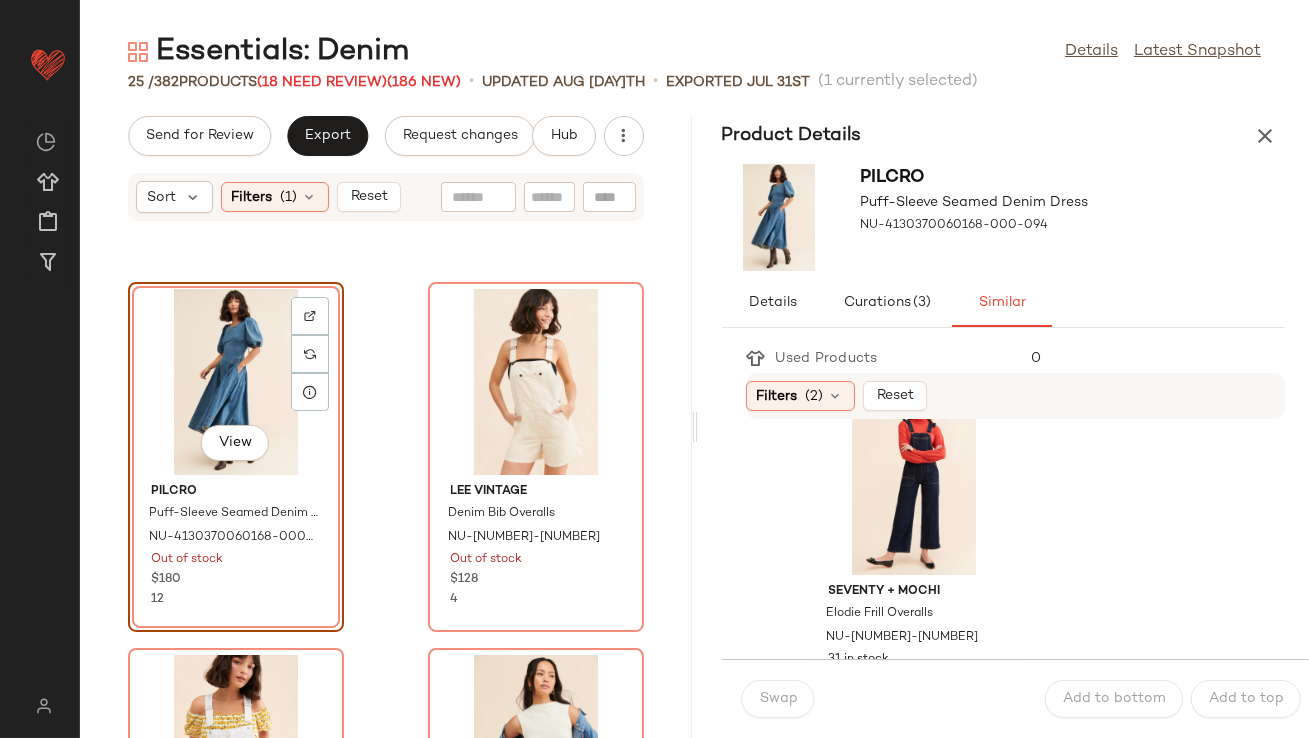scroll, scrollTop: 58, scrollLeft: 0, axis: vertical 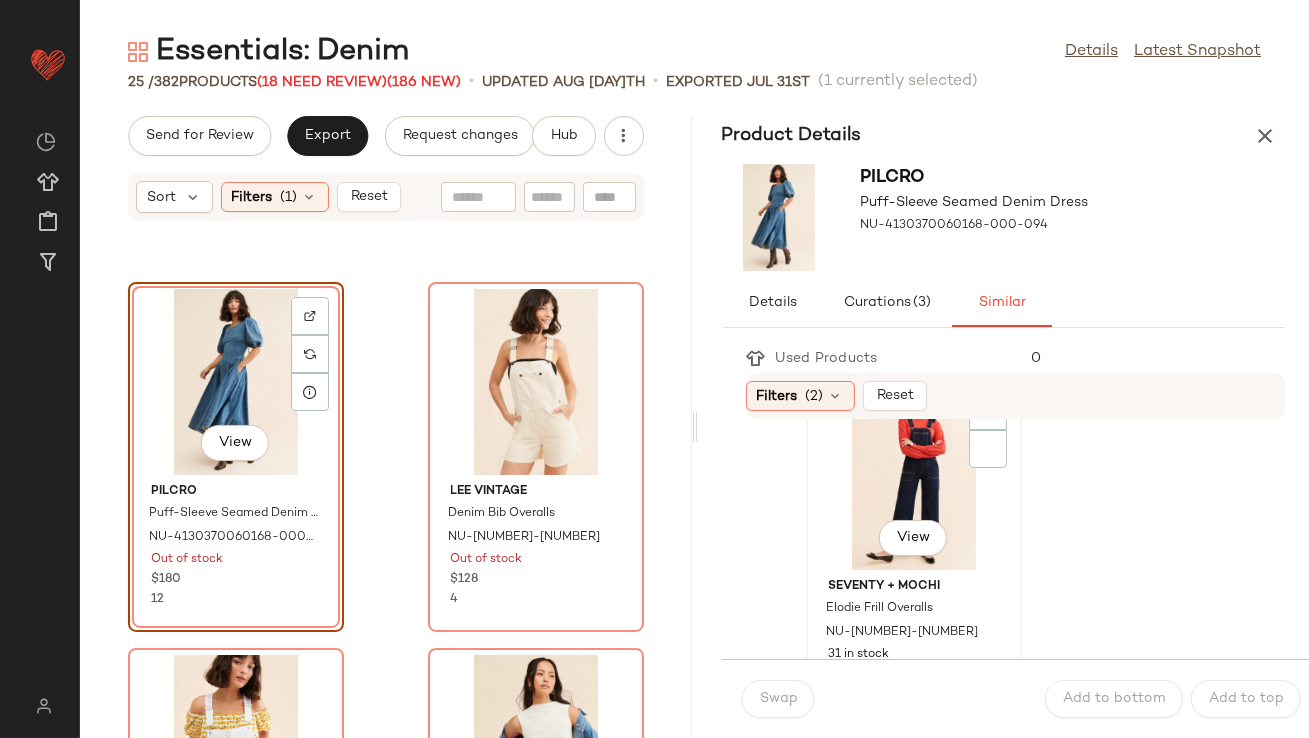 click on "View" 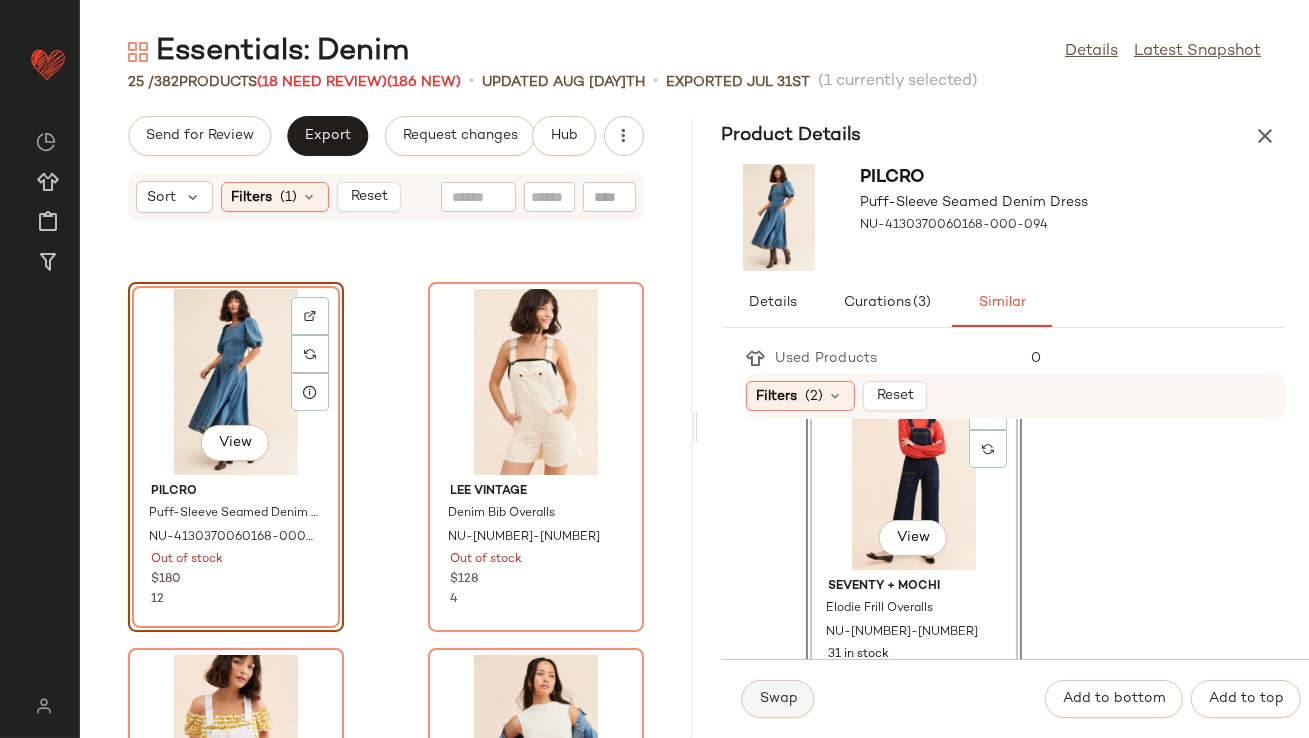 click on "Swap" 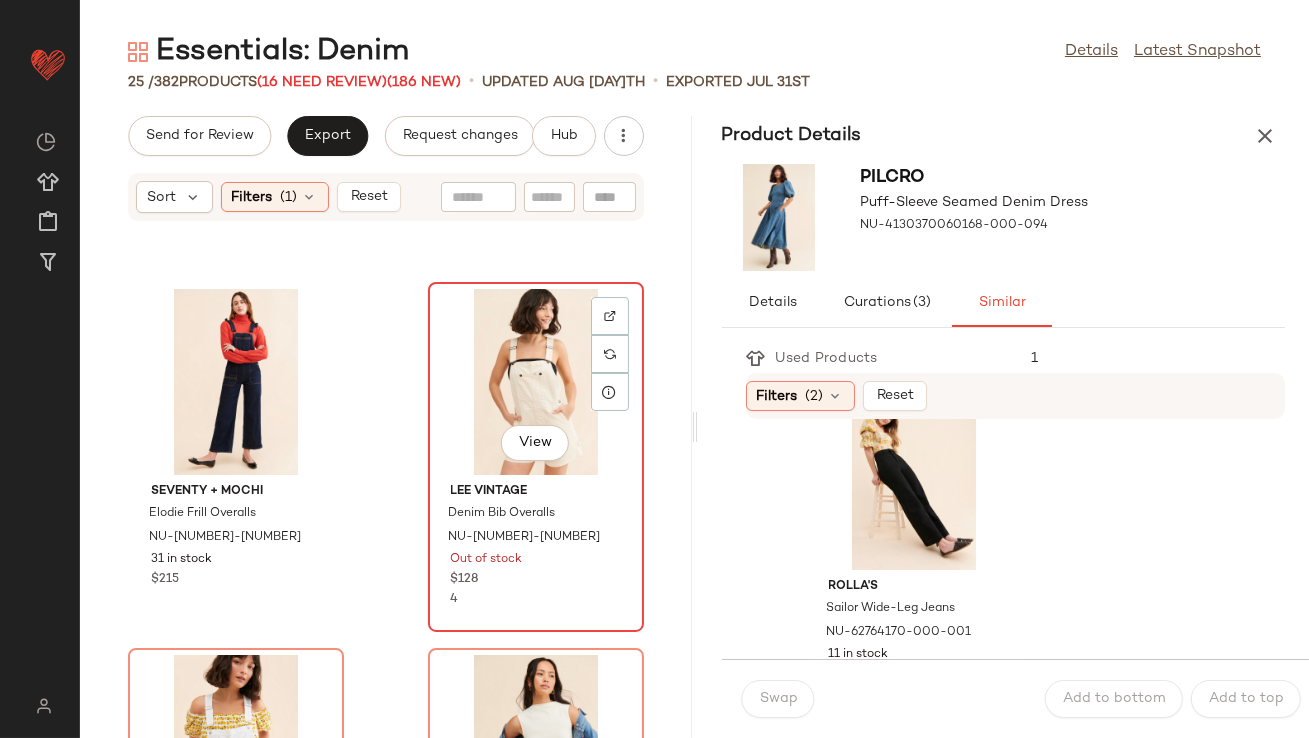 click on "View" 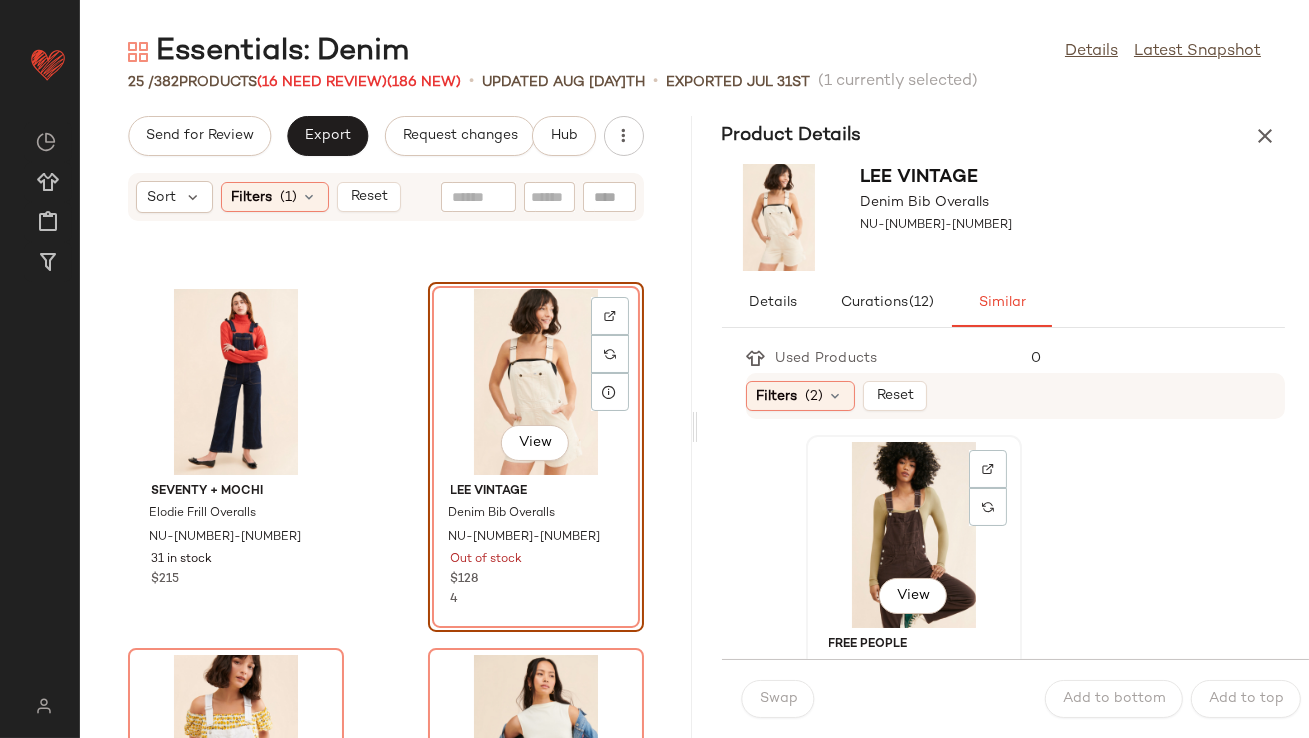 click on "View" 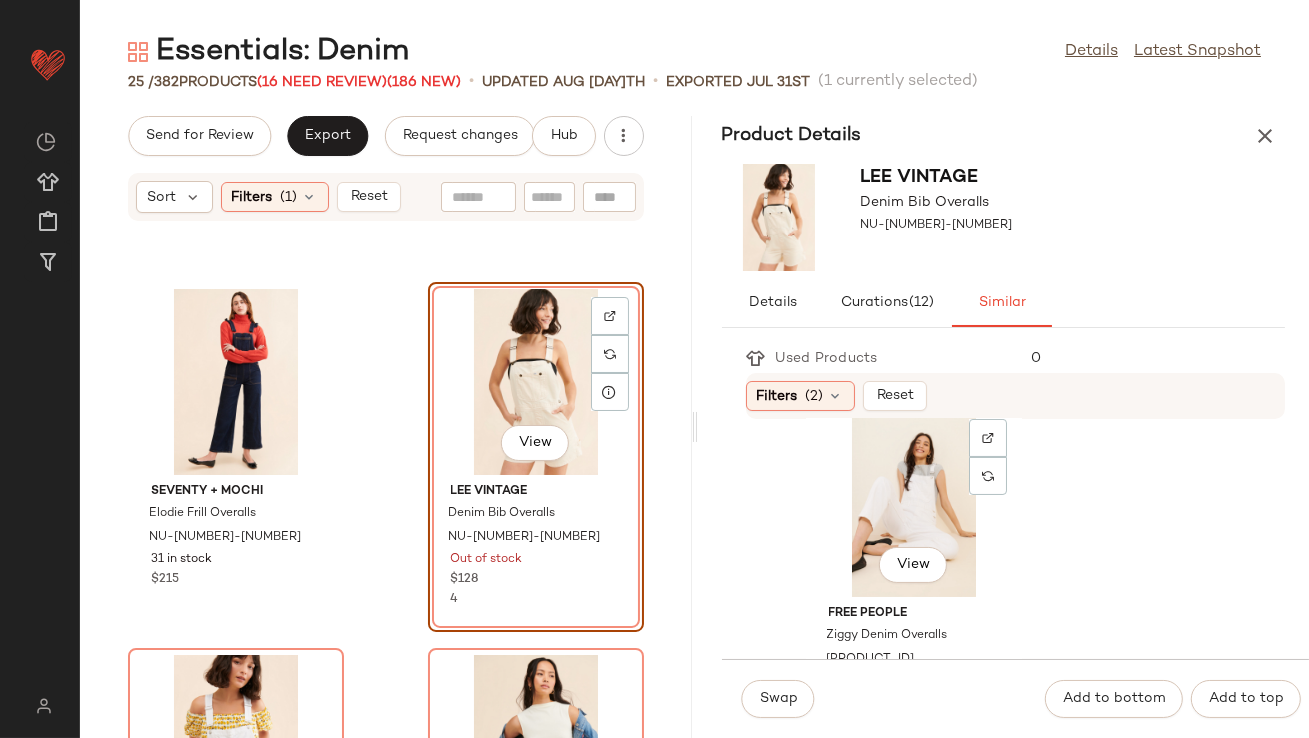 scroll, scrollTop: 791, scrollLeft: 0, axis: vertical 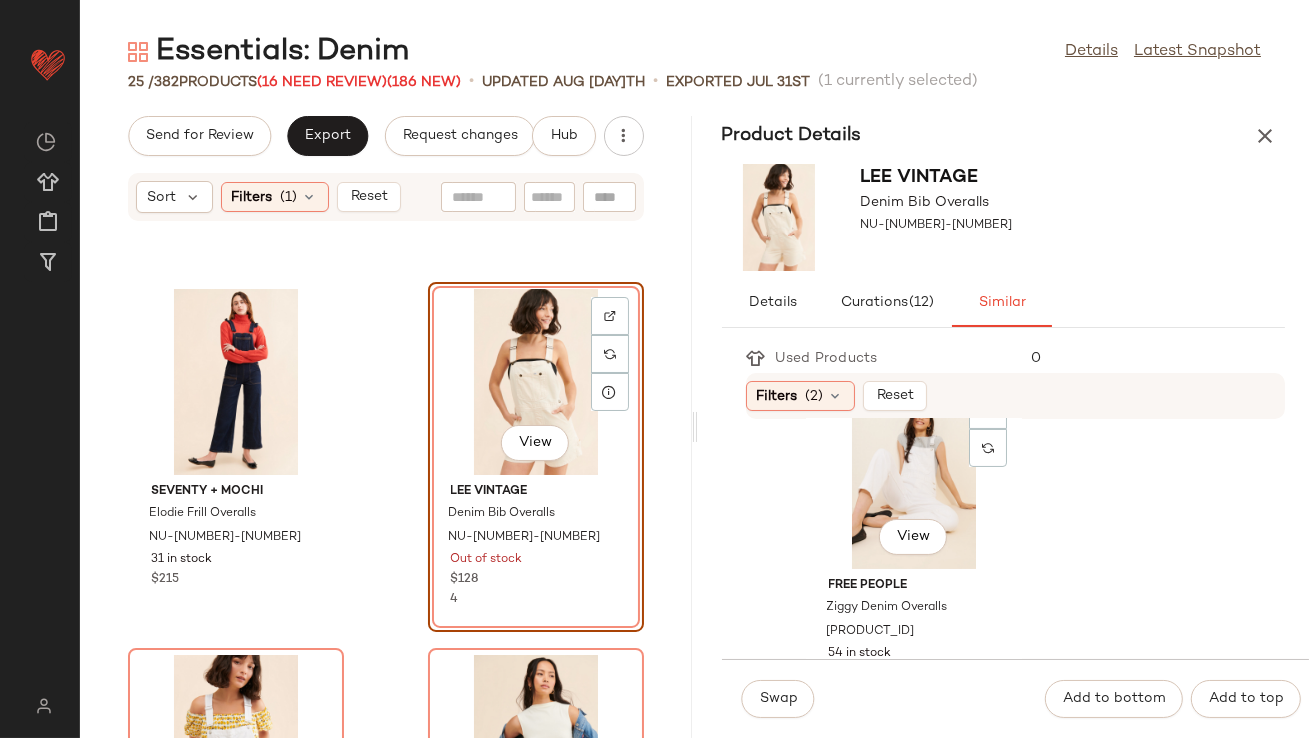 click on "View" 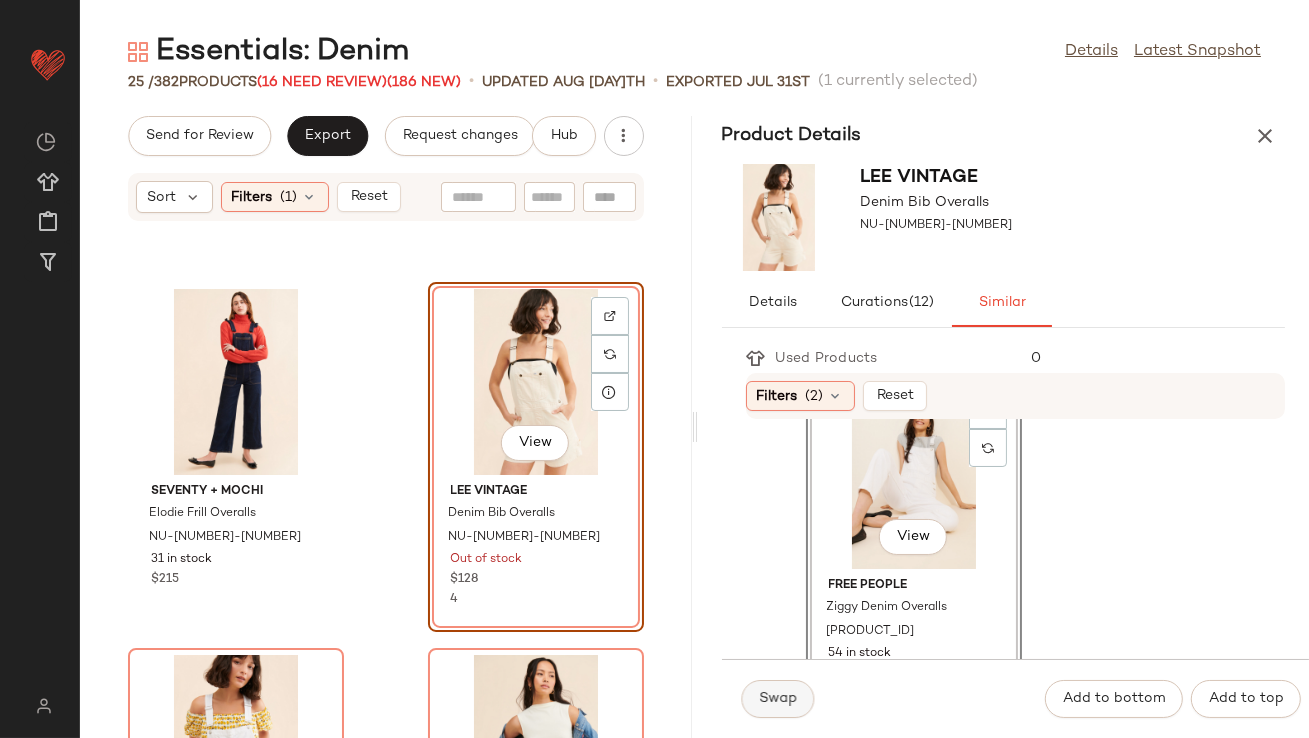 click on "Swap" 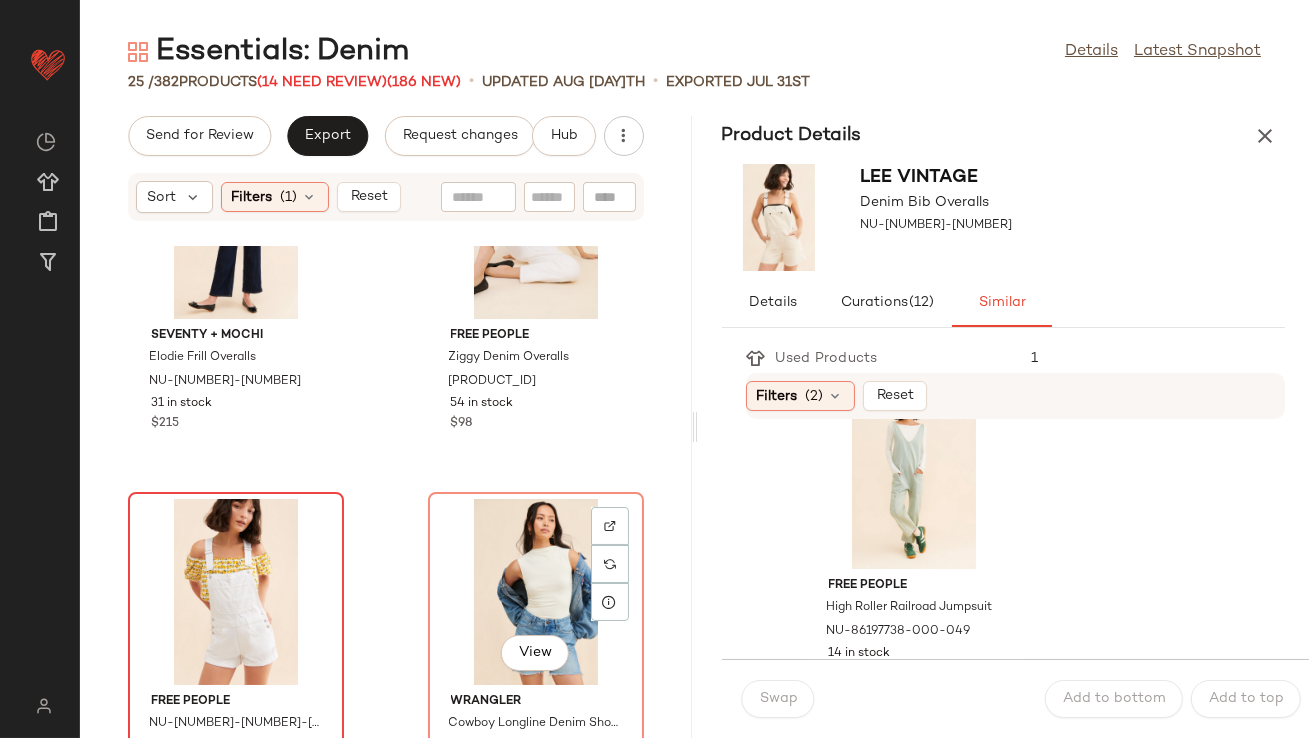scroll, scrollTop: 3137, scrollLeft: 0, axis: vertical 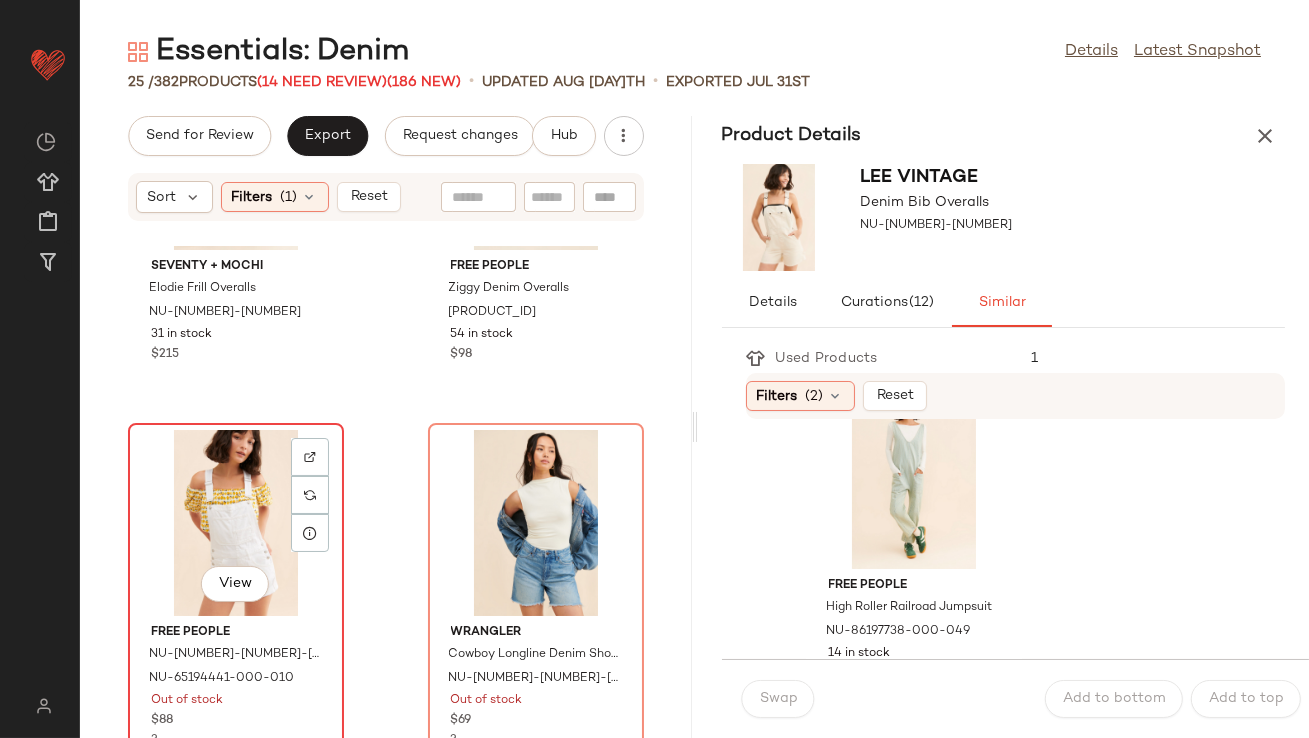 click on "View" 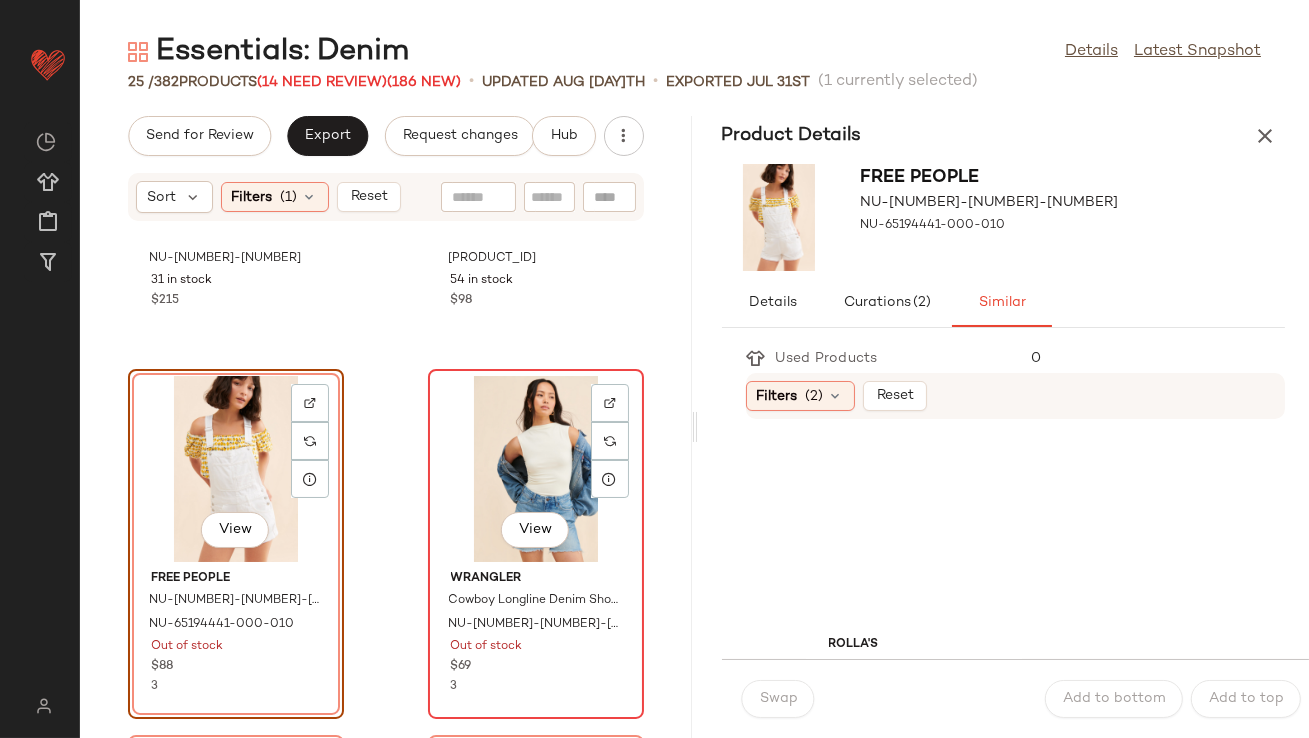 scroll, scrollTop: 3225, scrollLeft: 0, axis: vertical 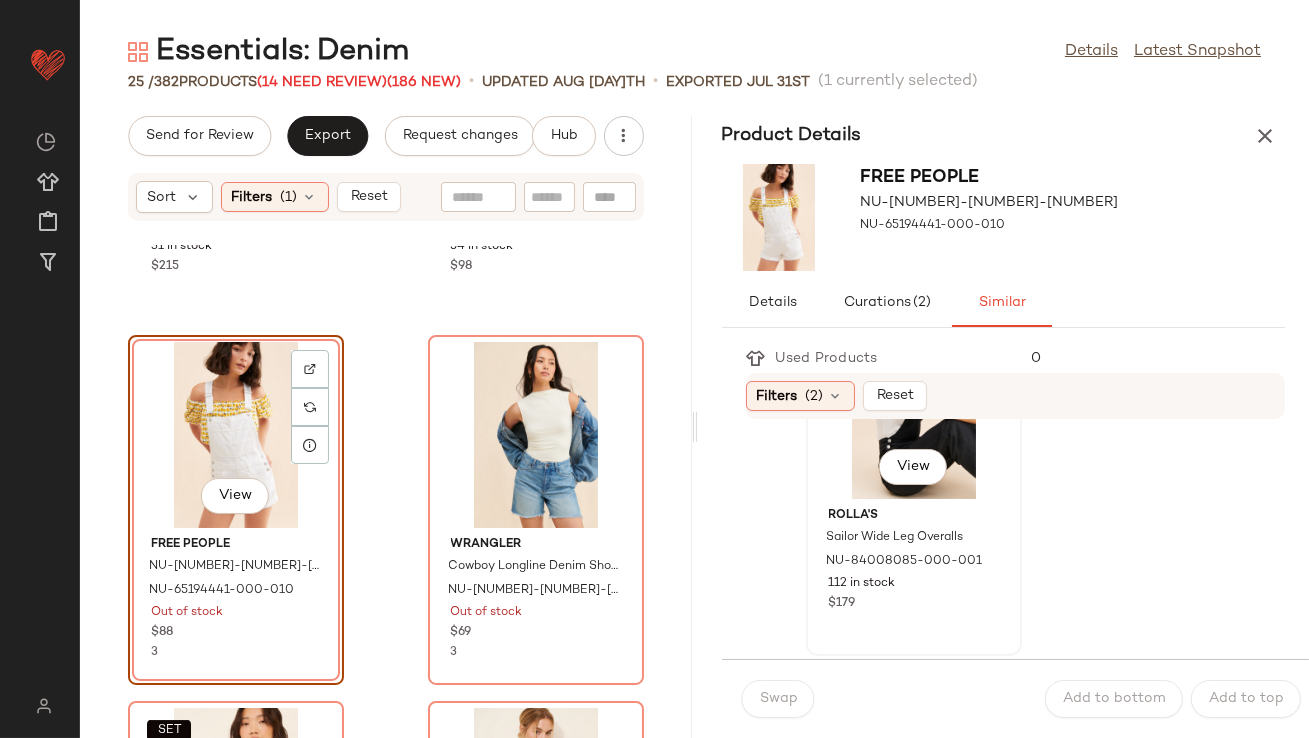 click on "View" 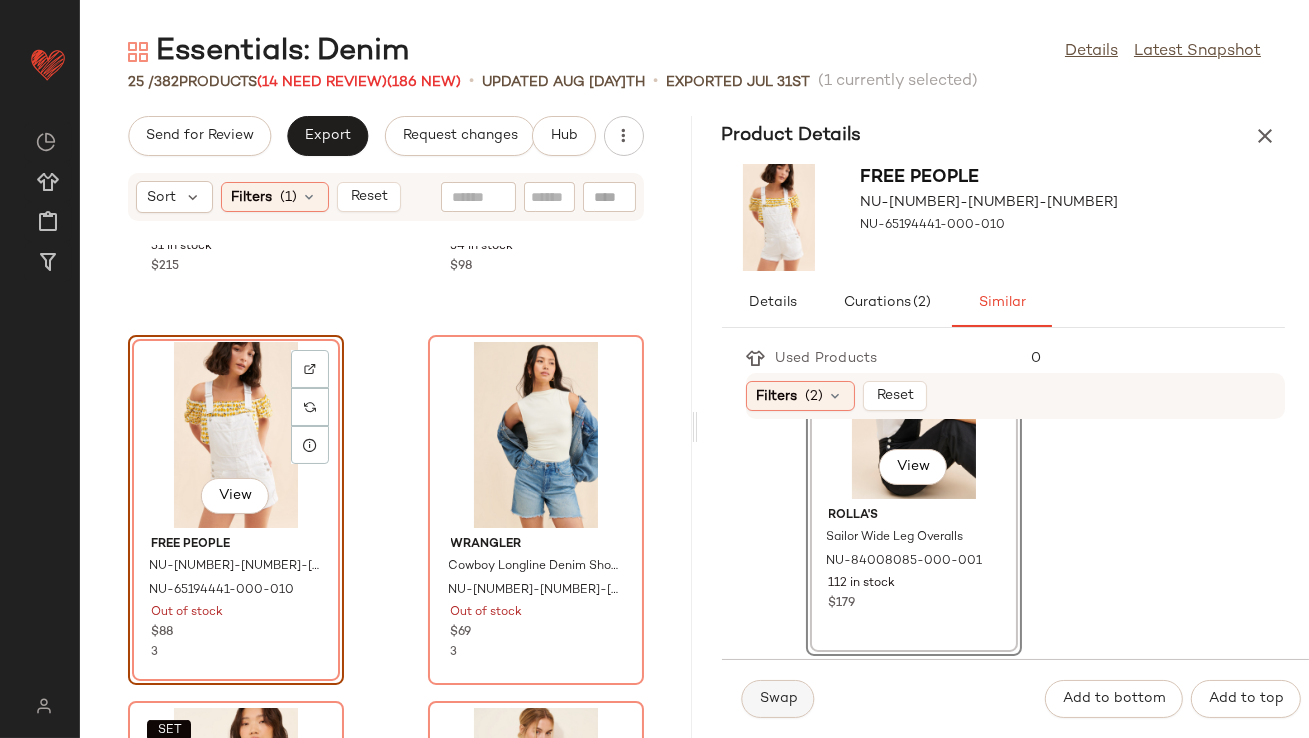 click on "Swap" 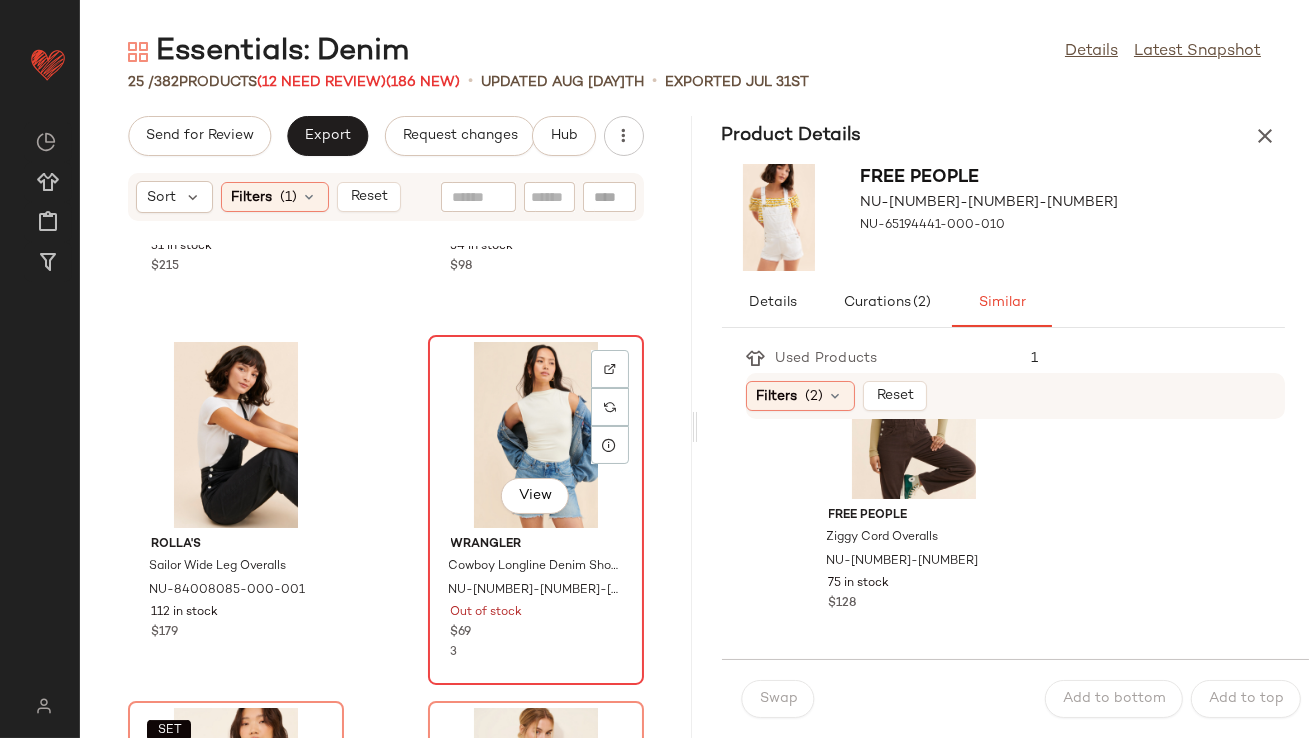click on "View" 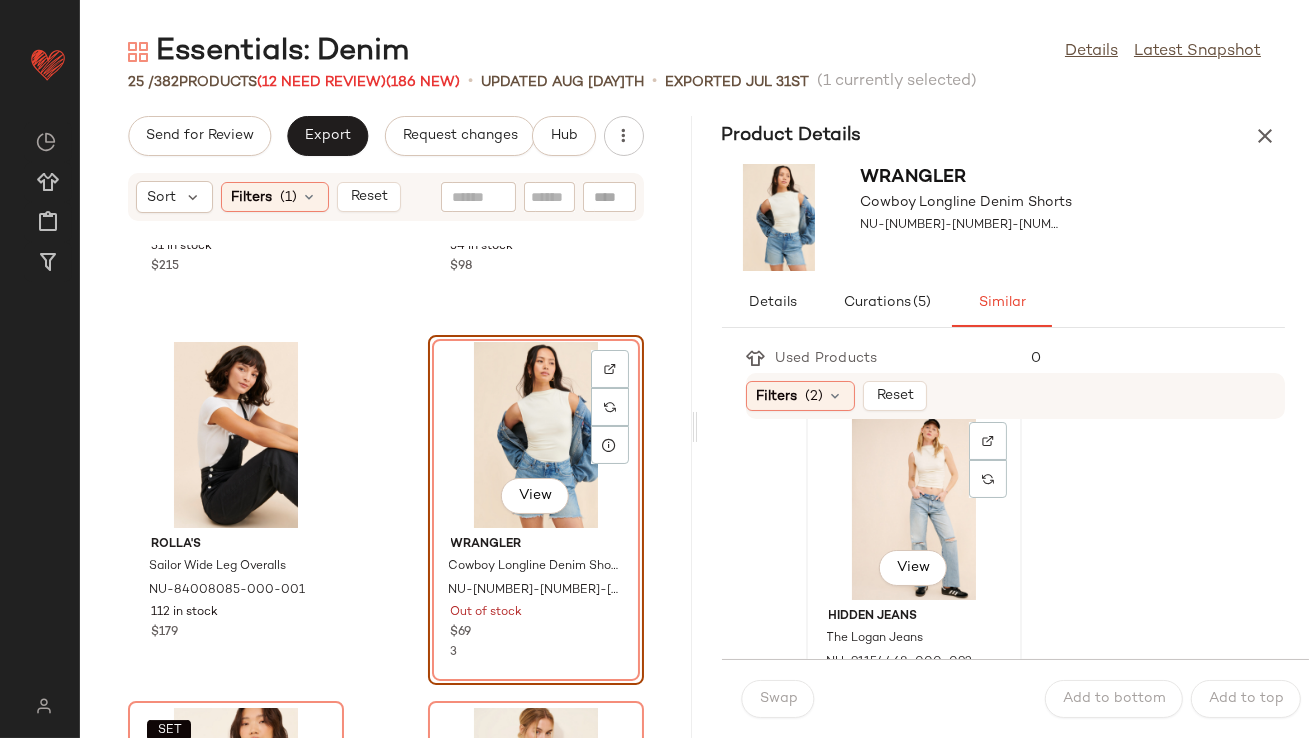 scroll, scrollTop: 29, scrollLeft: 0, axis: vertical 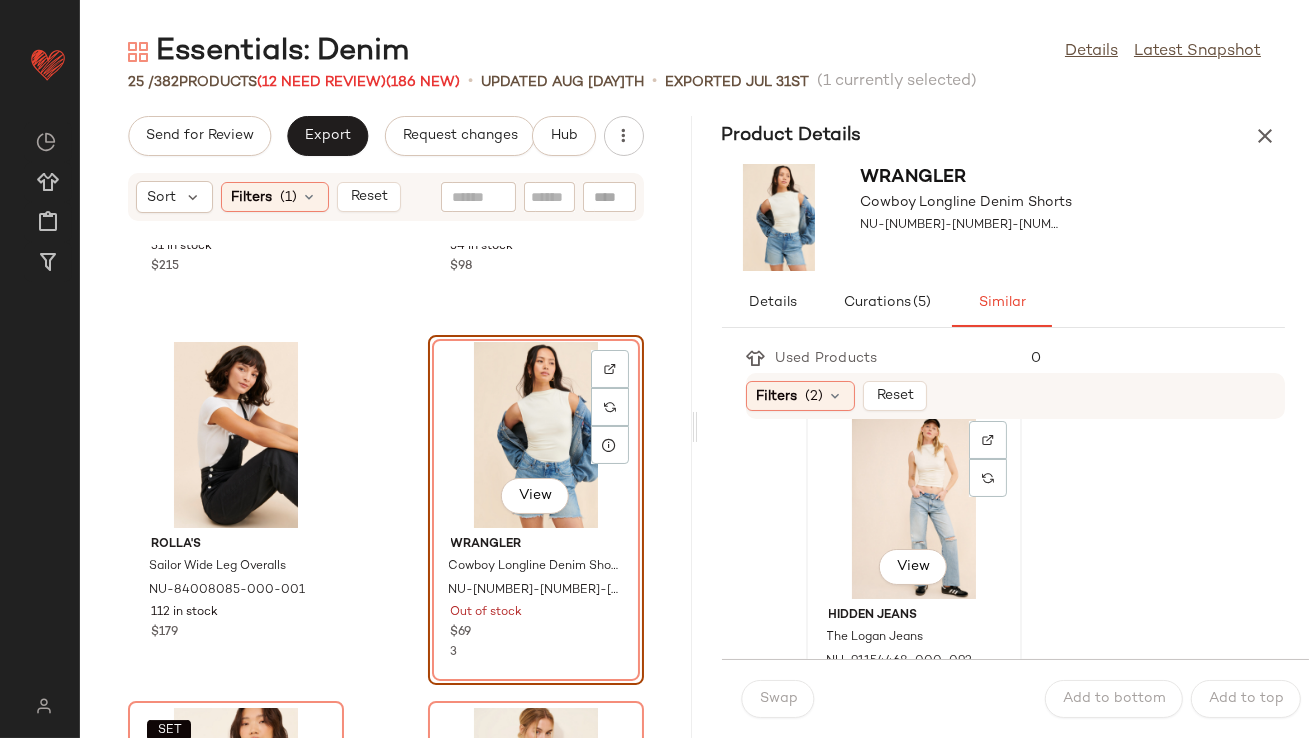 click on "View" 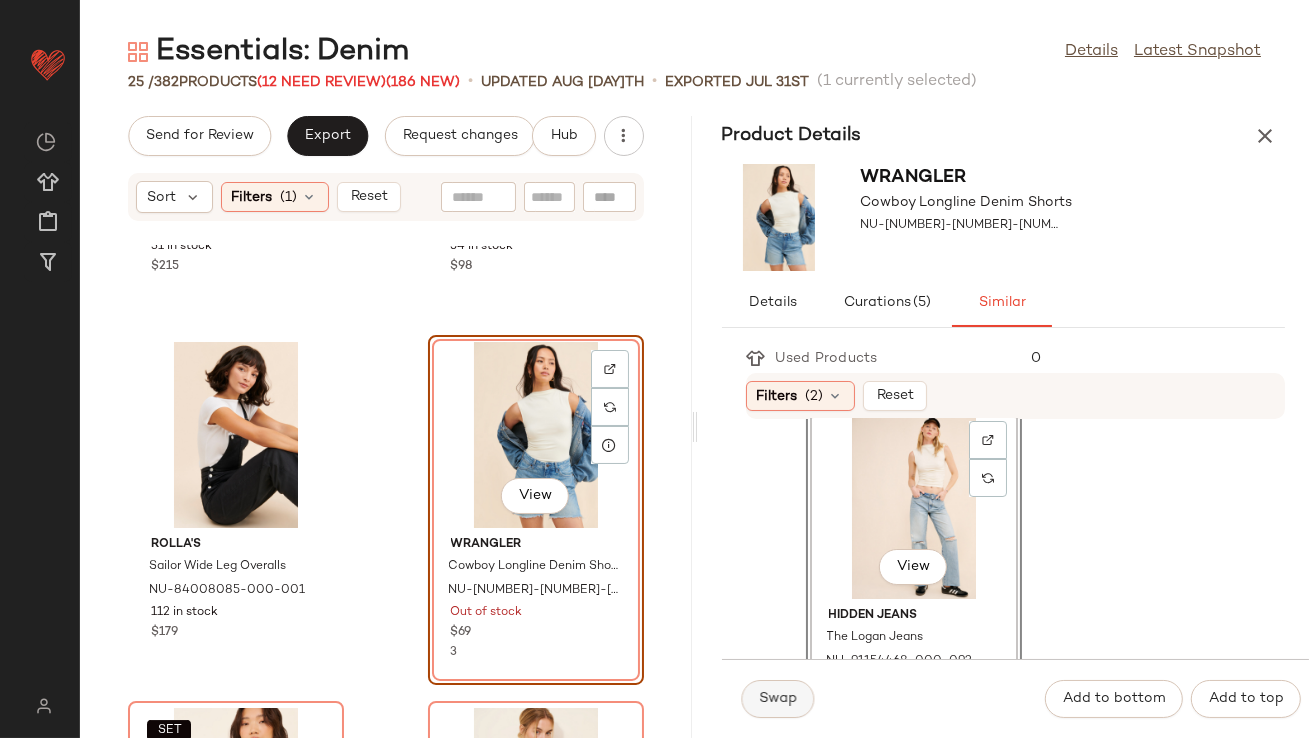 click on "Swap" at bounding box center (778, 699) 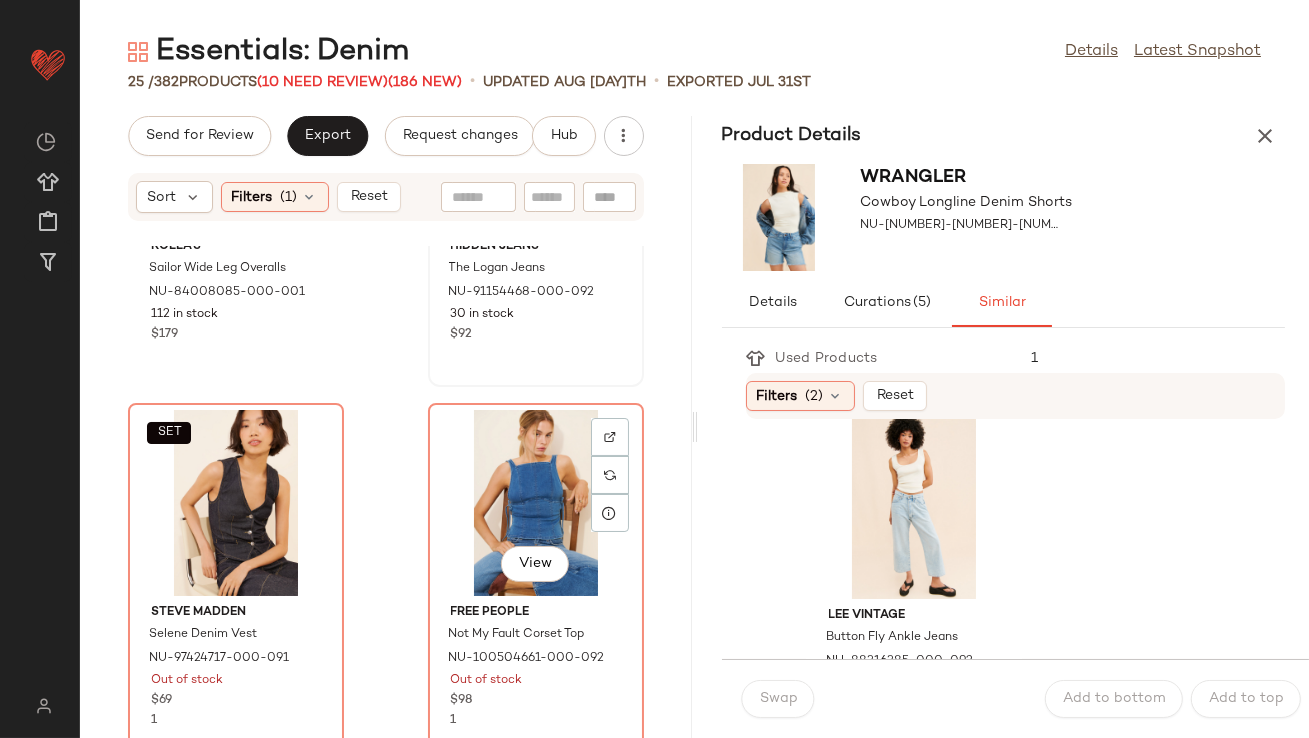 scroll, scrollTop: 3623, scrollLeft: 0, axis: vertical 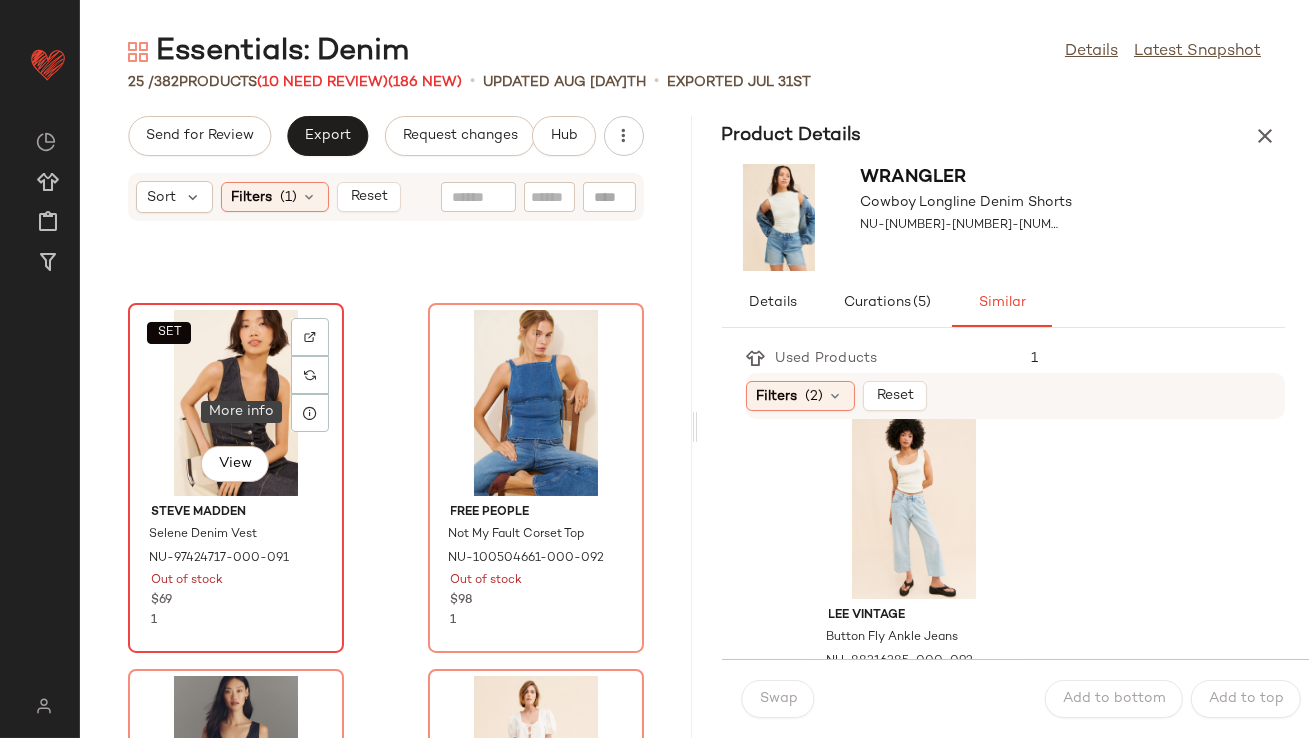 click on "SET   View" 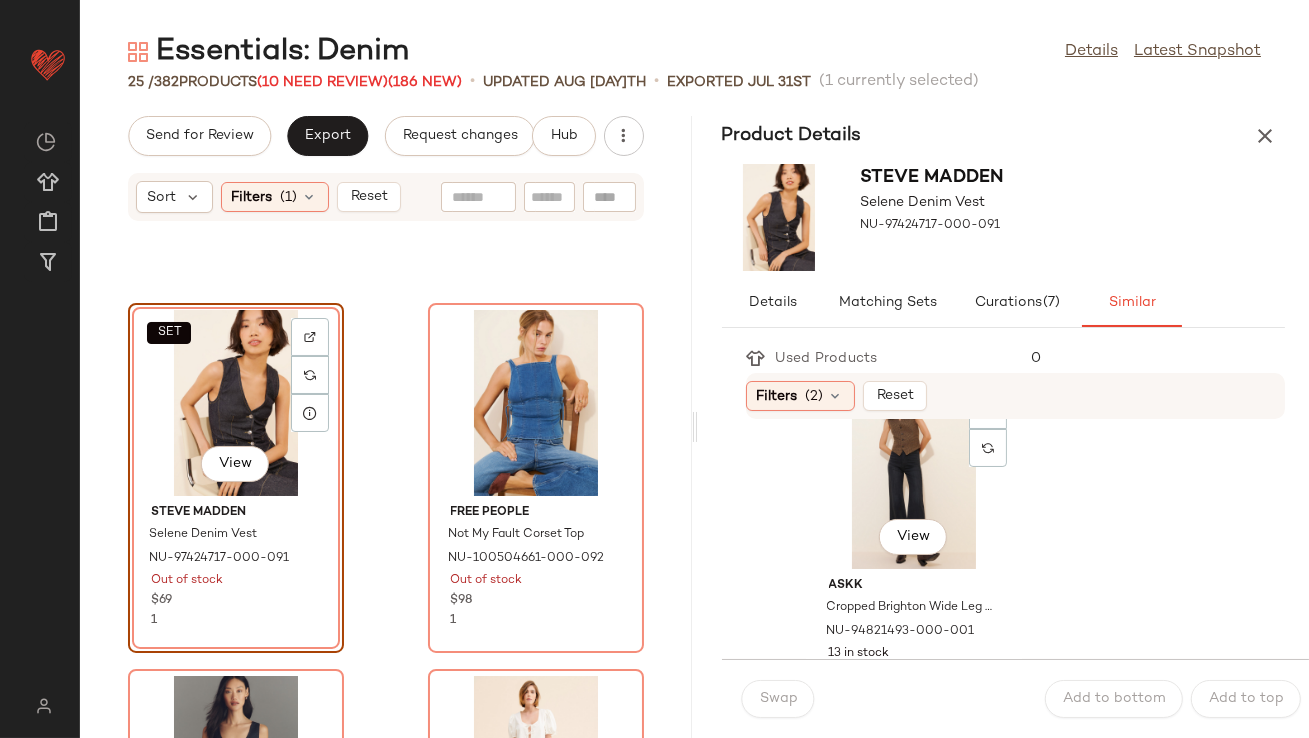 scroll, scrollTop: 795, scrollLeft: 0, axis: vertical 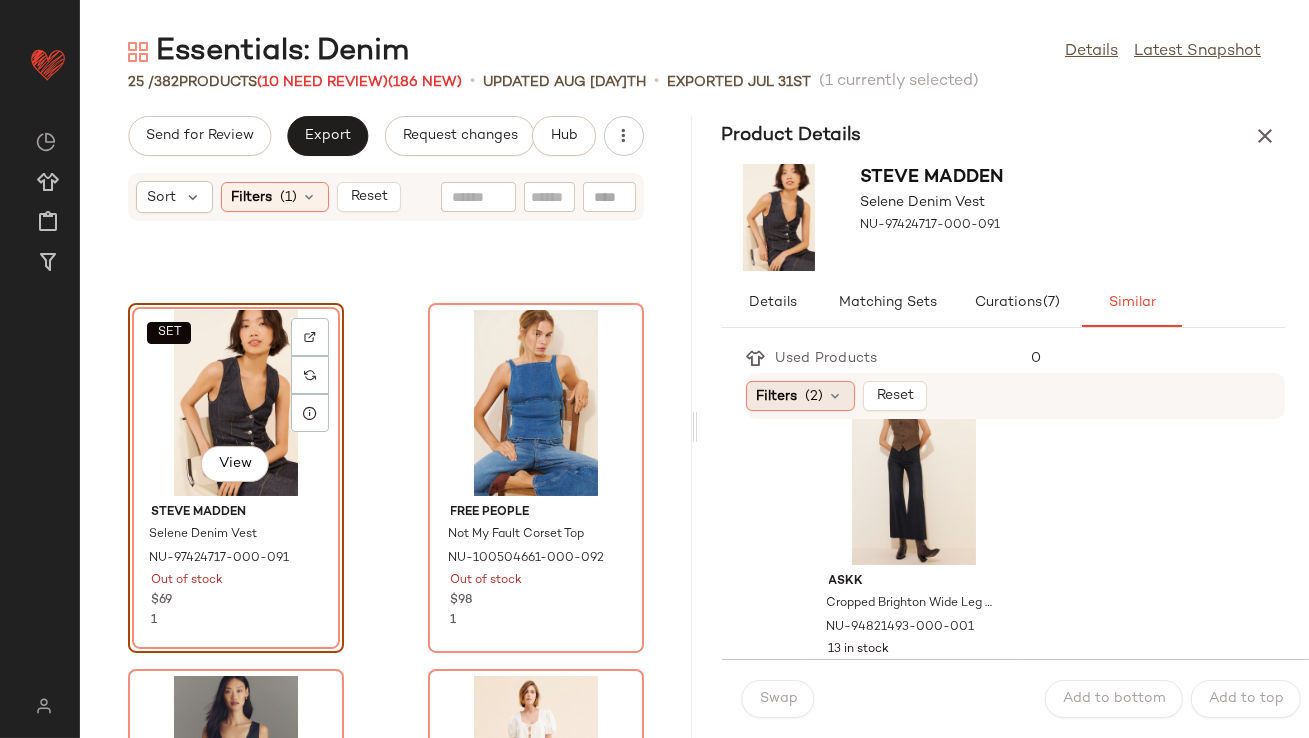 click at bounding box center [836, 396] 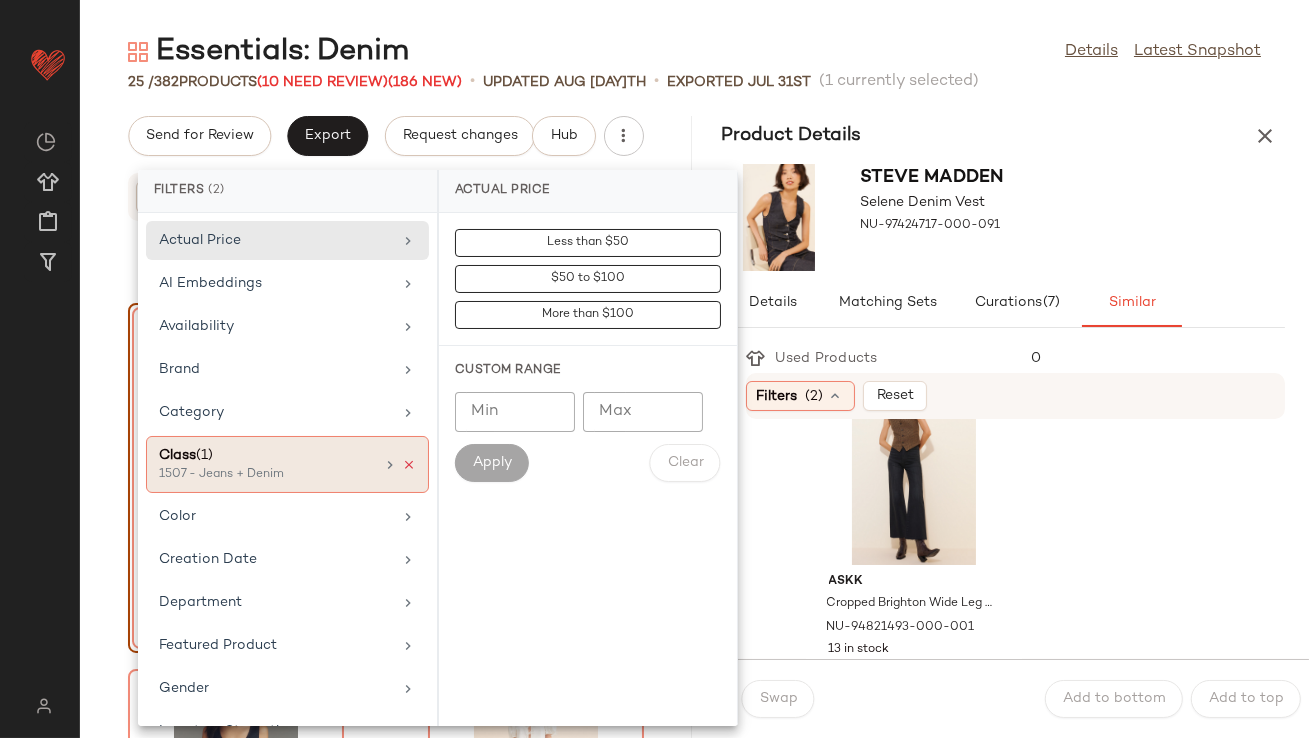 click at bounding box center [409, 465] 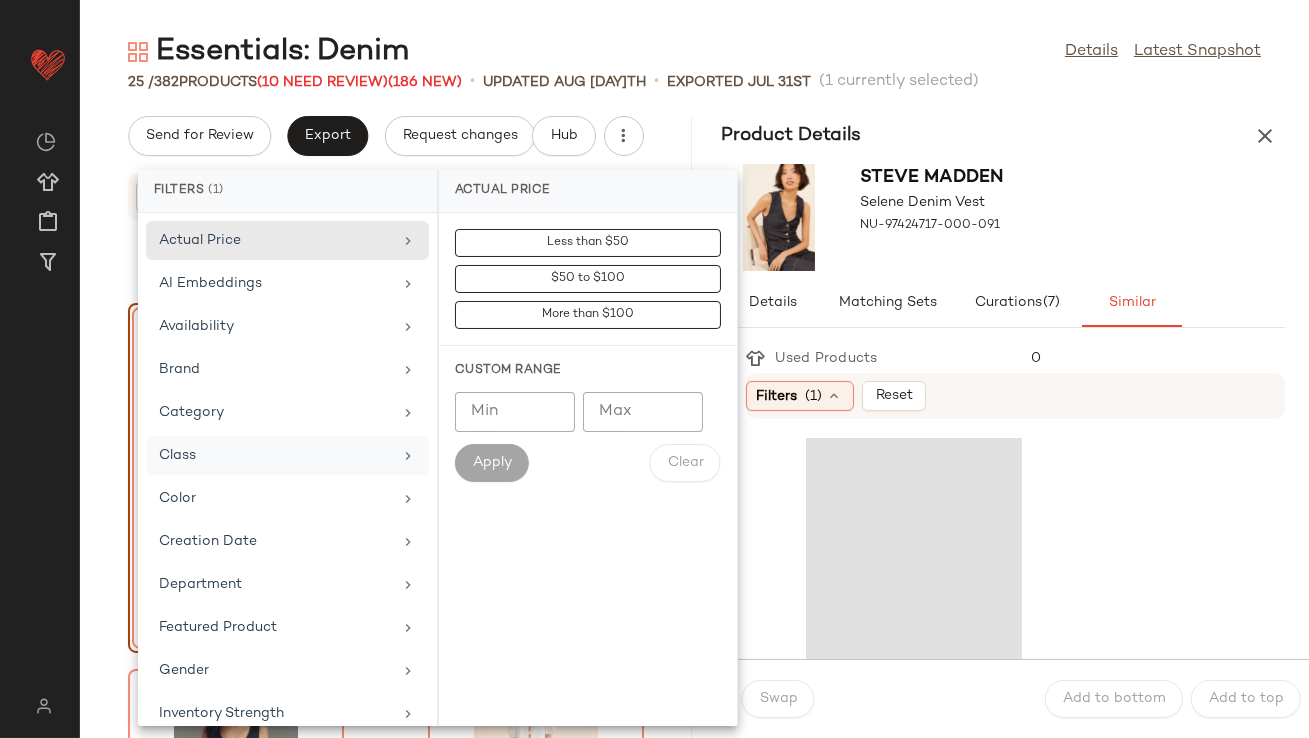 click on "Steve Madden Selene Denim Vest NU-97424717-000-091" at bounding box center (1004, 217) 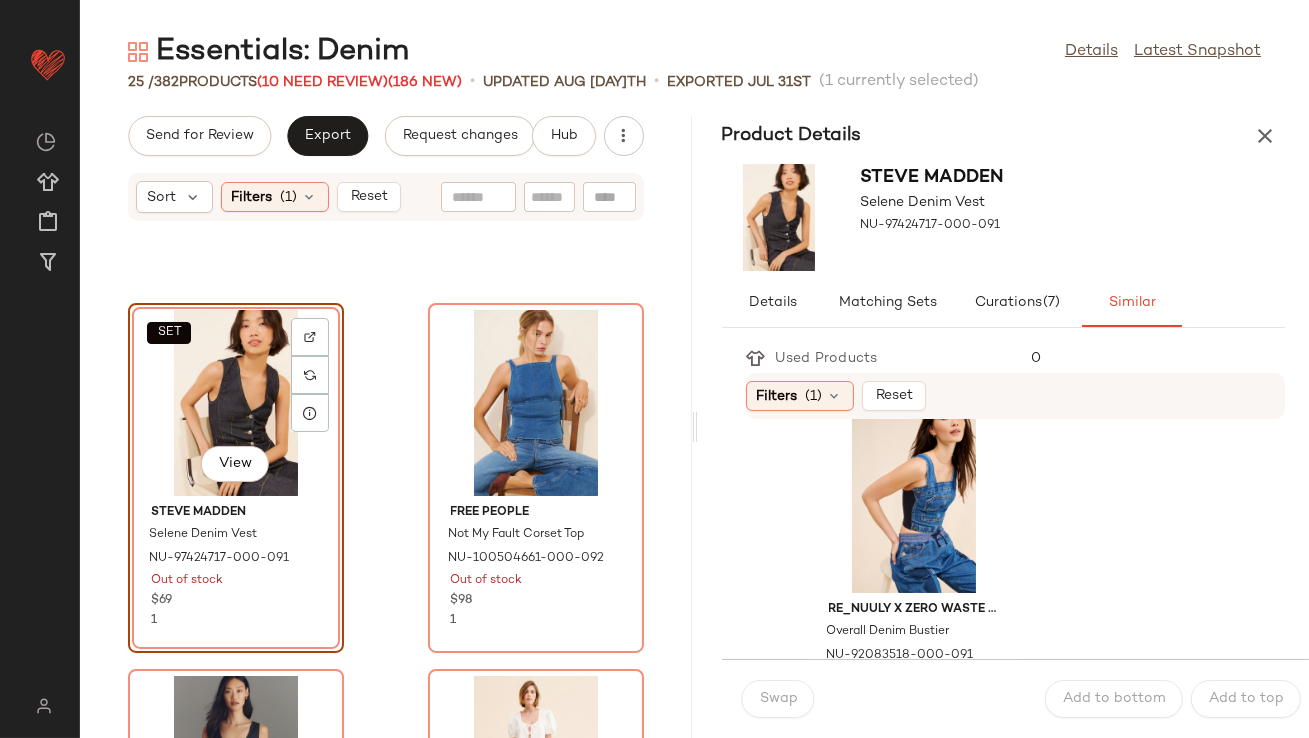 scroll, scrollTop: 1871, scrollLeft: 0, axis: vertical 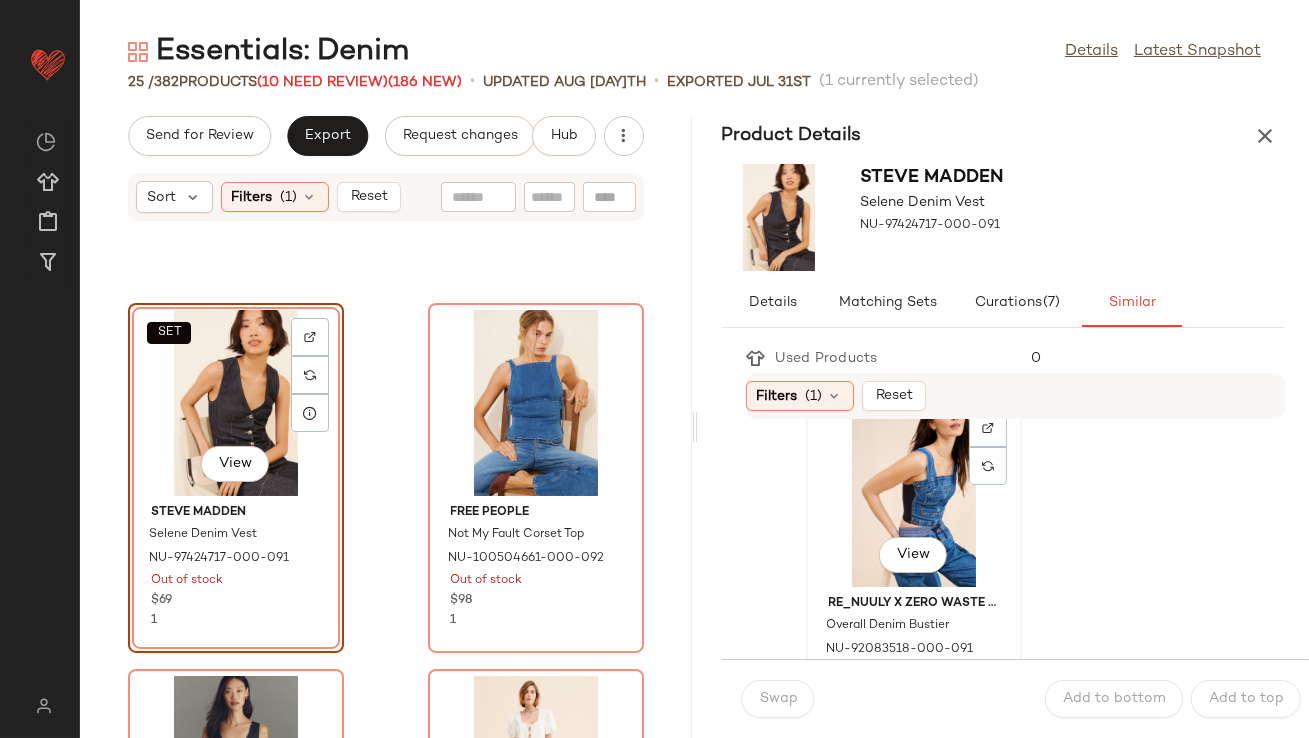 click on "View" 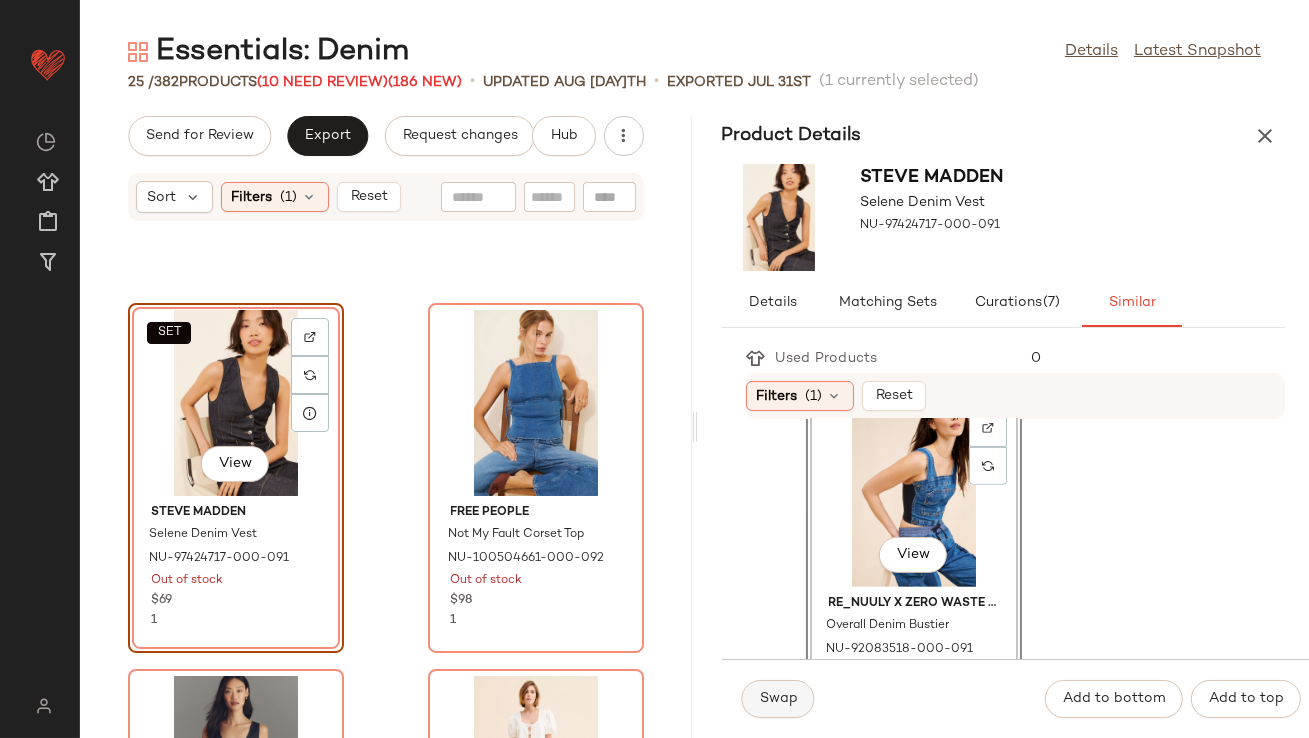click on "Swap" 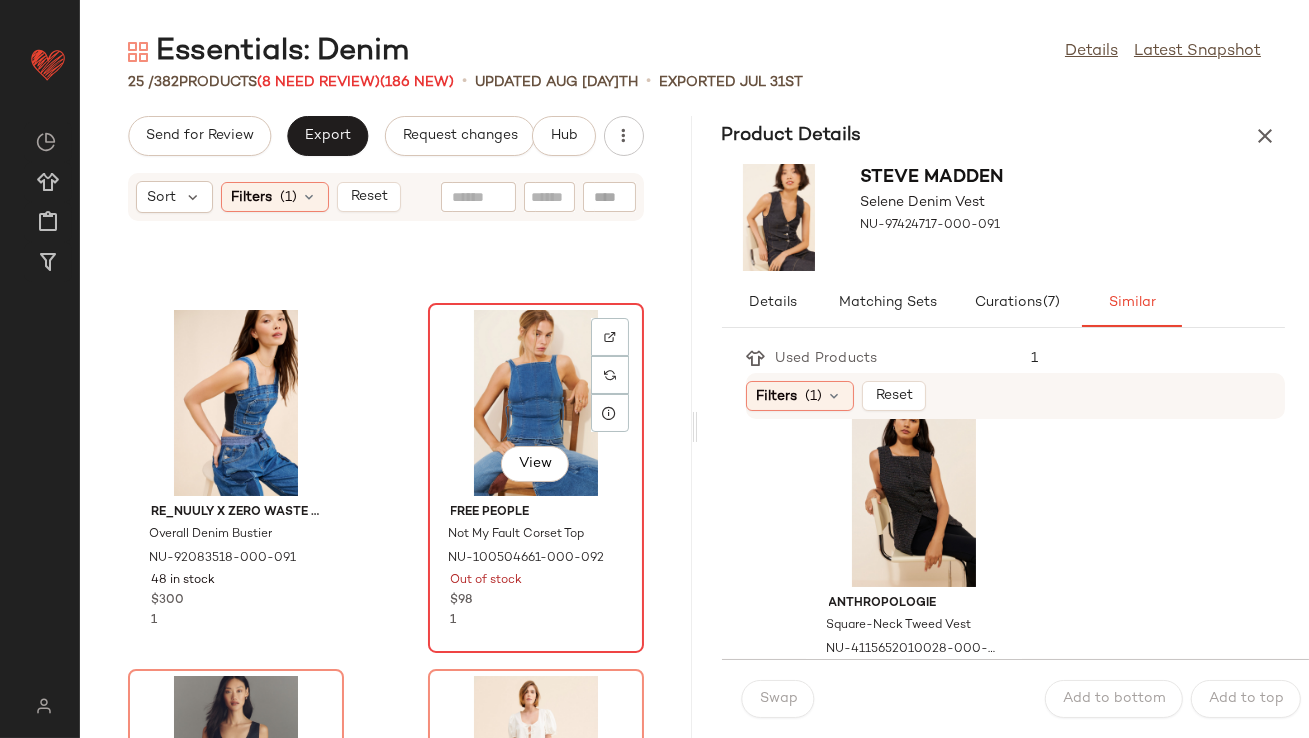 click on "View" 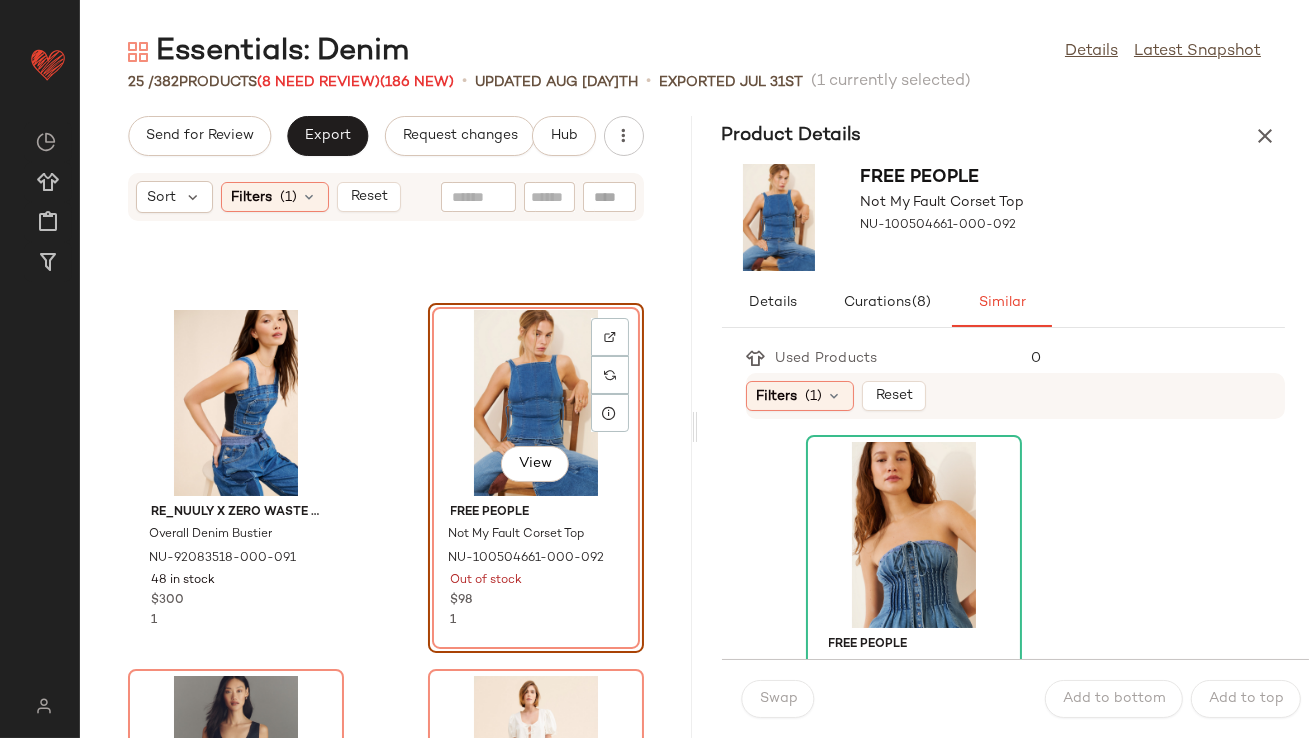 scroll, scrollTop: 57, scrollLeft: 0, axis: vertical 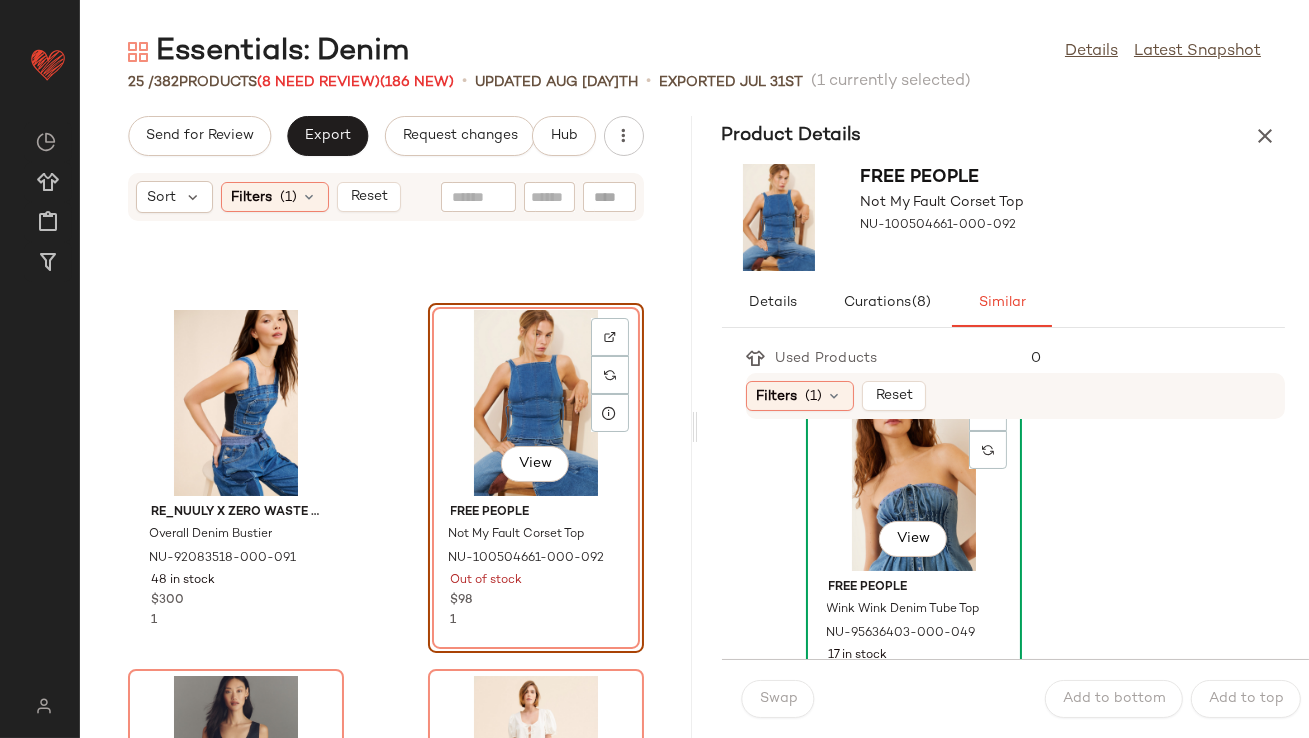 click on "View" 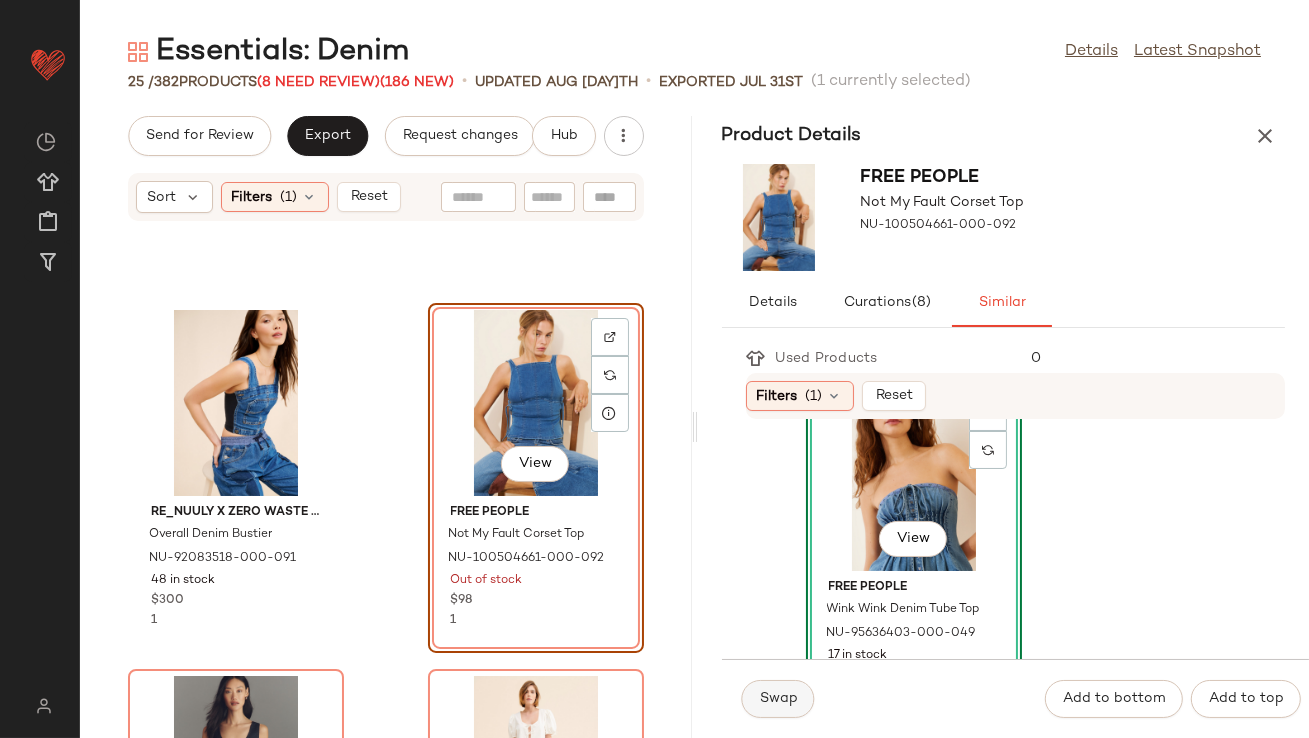 click on "Swap" at bounding box center [778, 699] 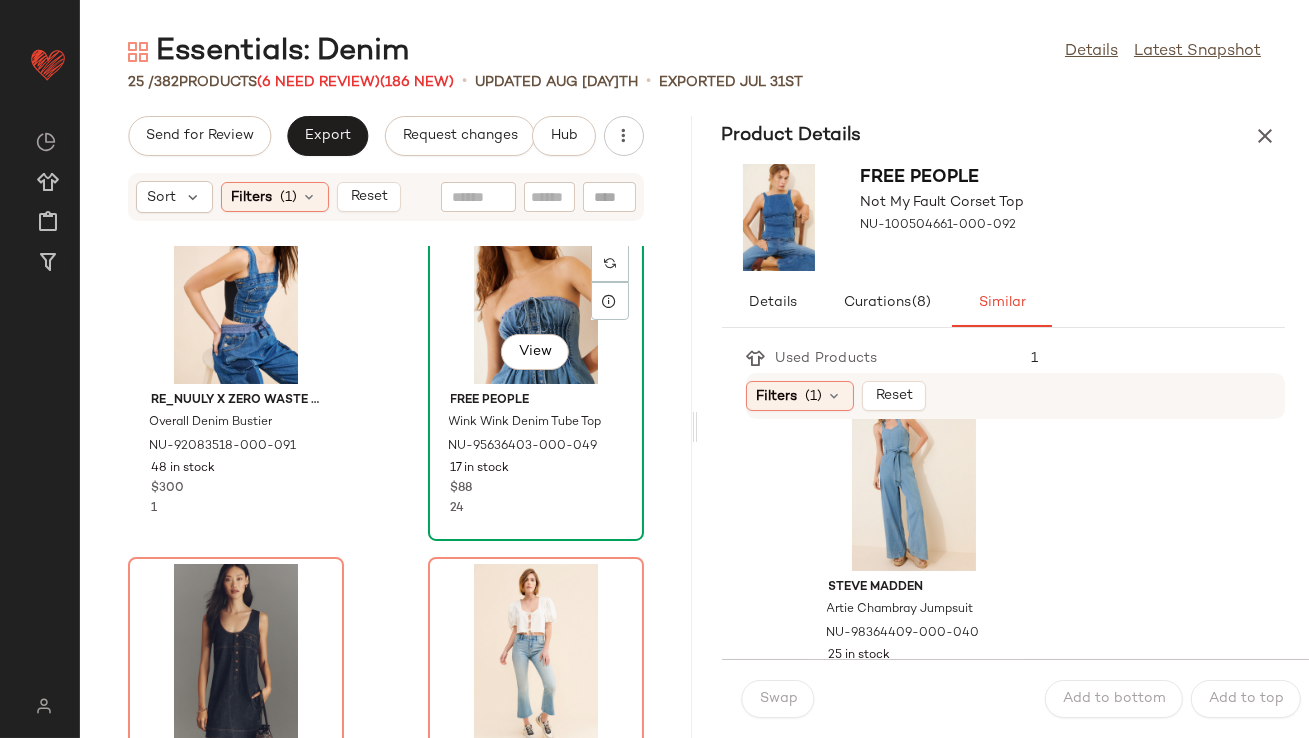 scroll, scrollTop: 3840, scrollLeft: 0, axis: vertical 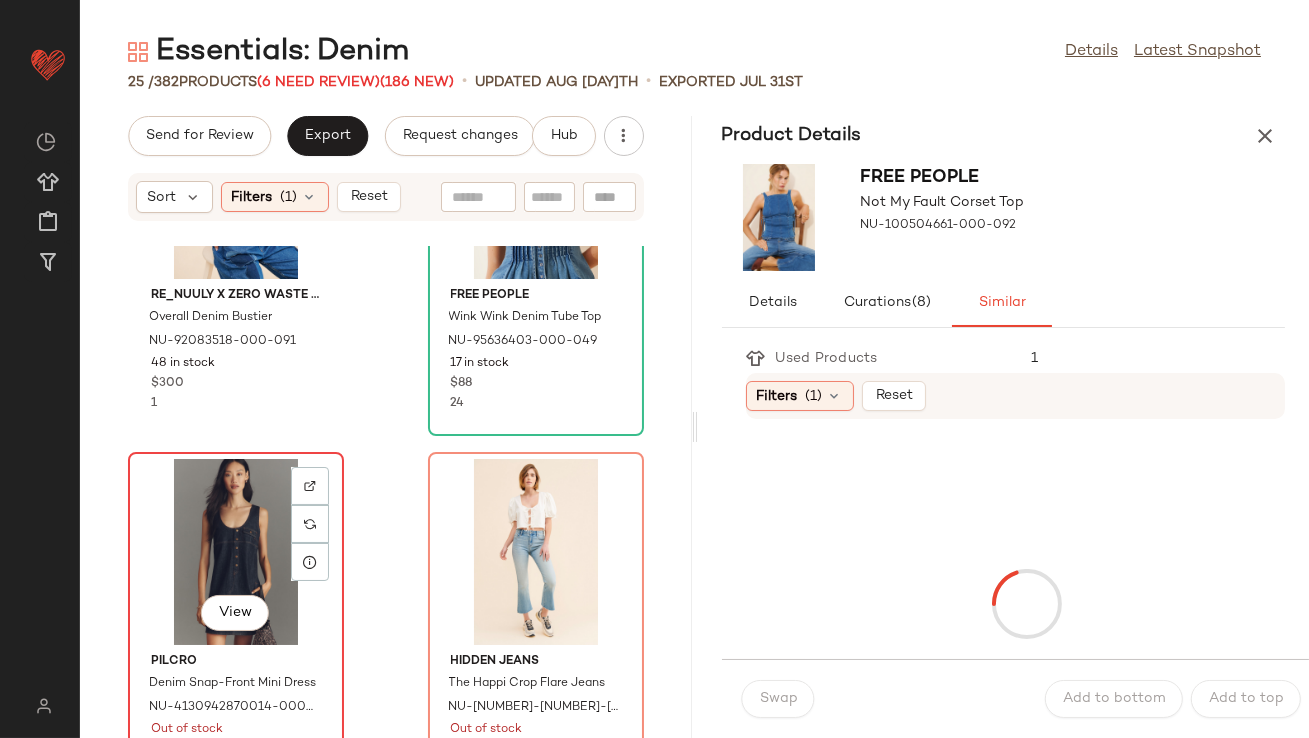 click on "View" 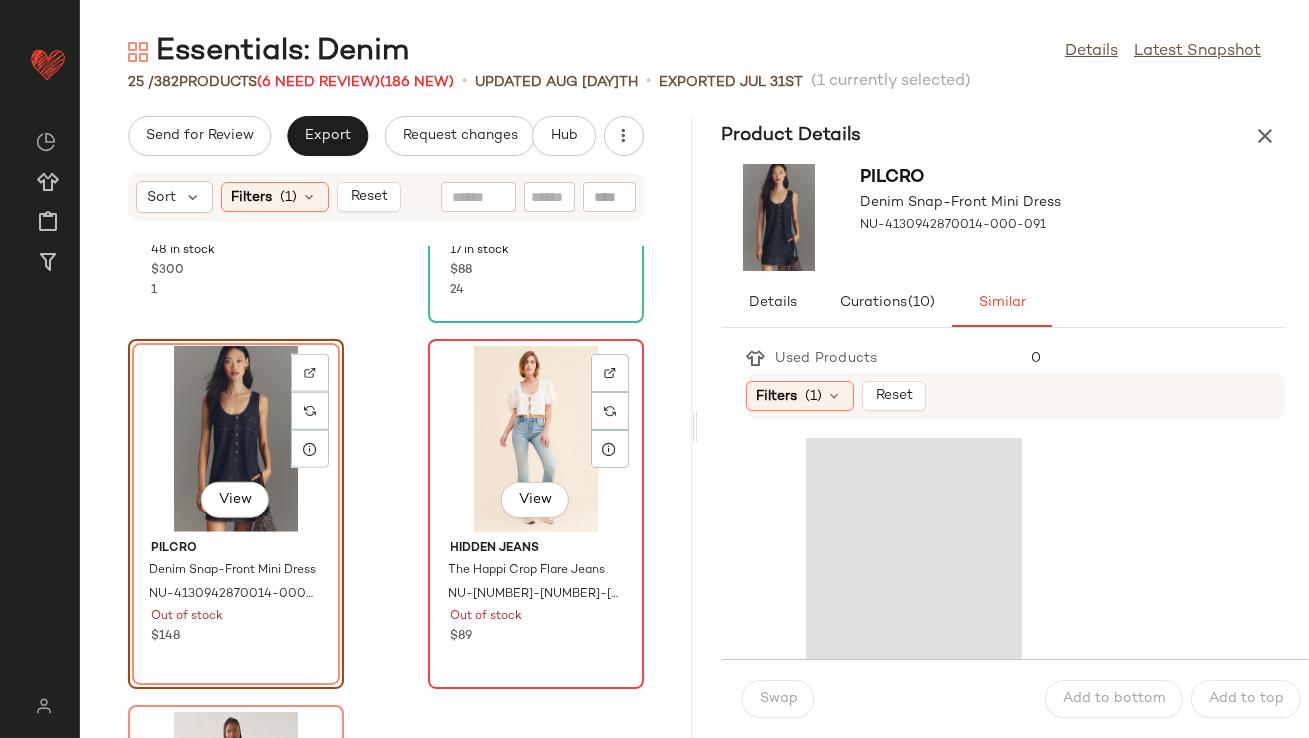 scroll, scrollTop: 3955, scrollLeft: 0, axis: vertical 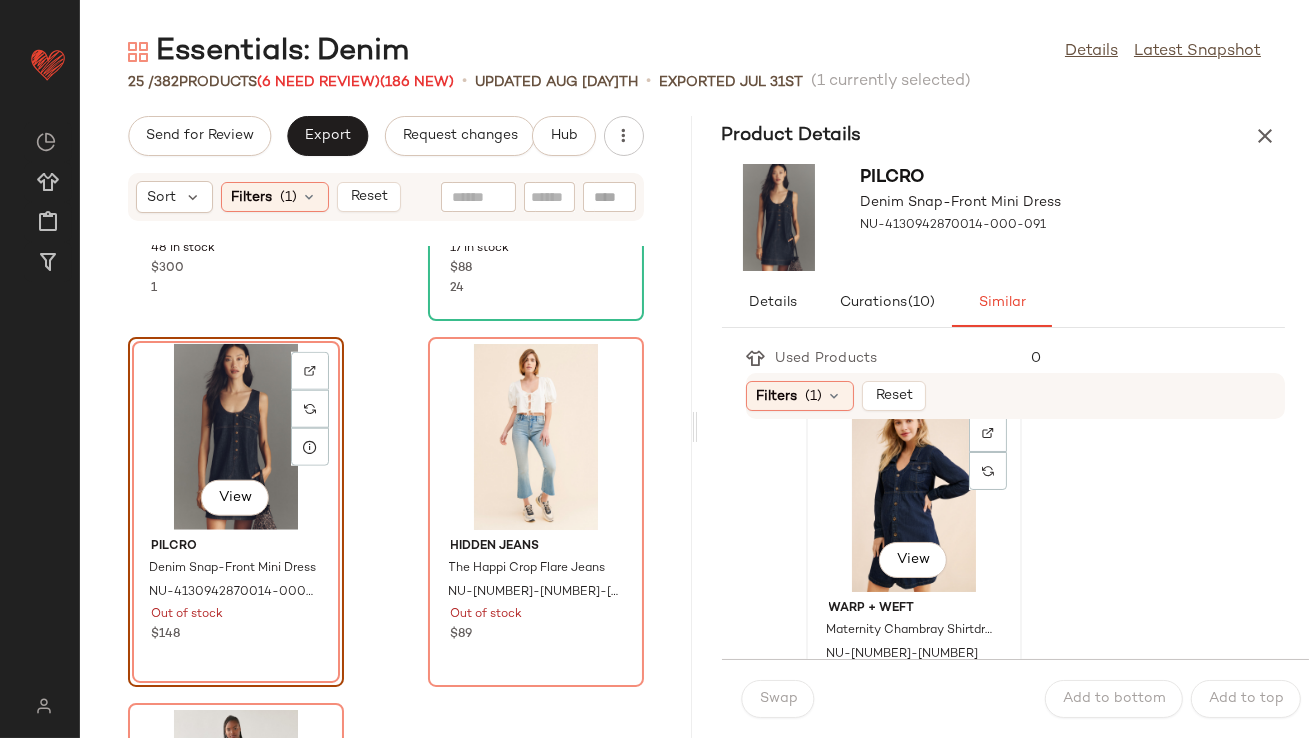 click on "View" 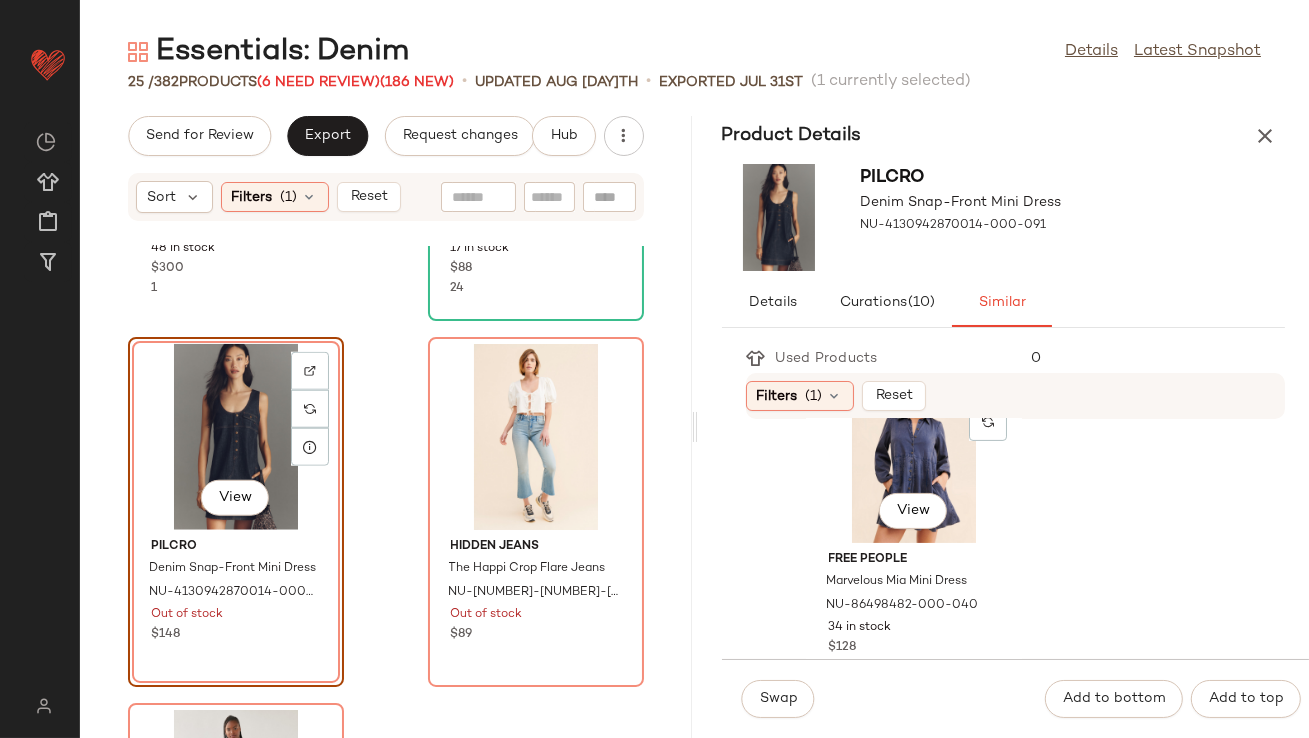 scroll, scrollTop: 1188, scrollLeft: 0, axis: vertical 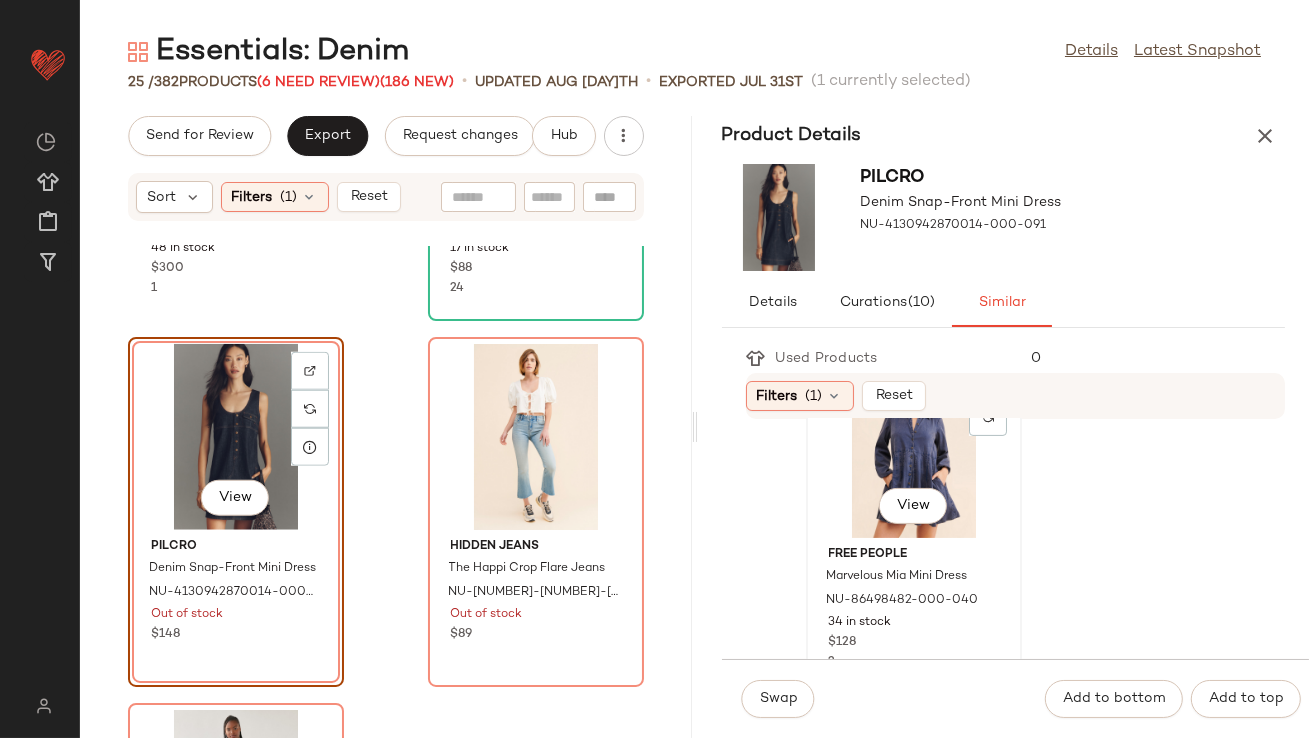 click on "View" 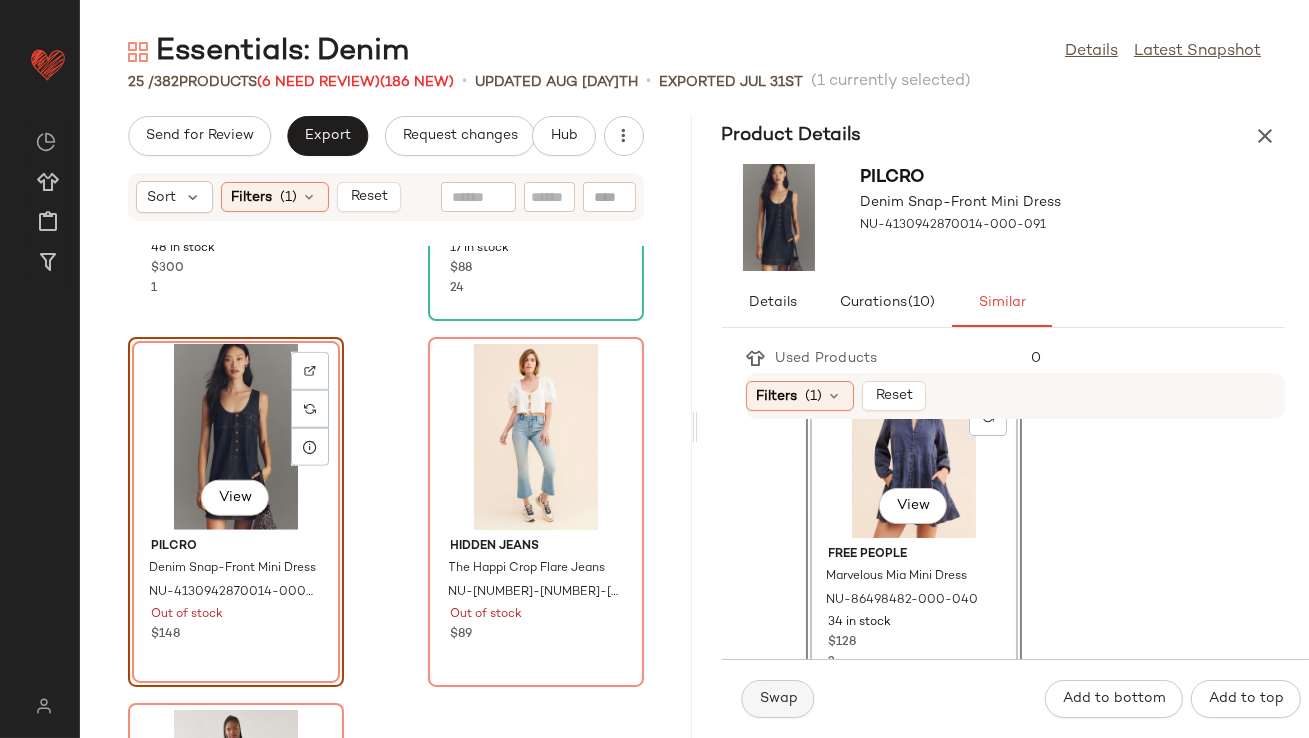 click on "Swap" 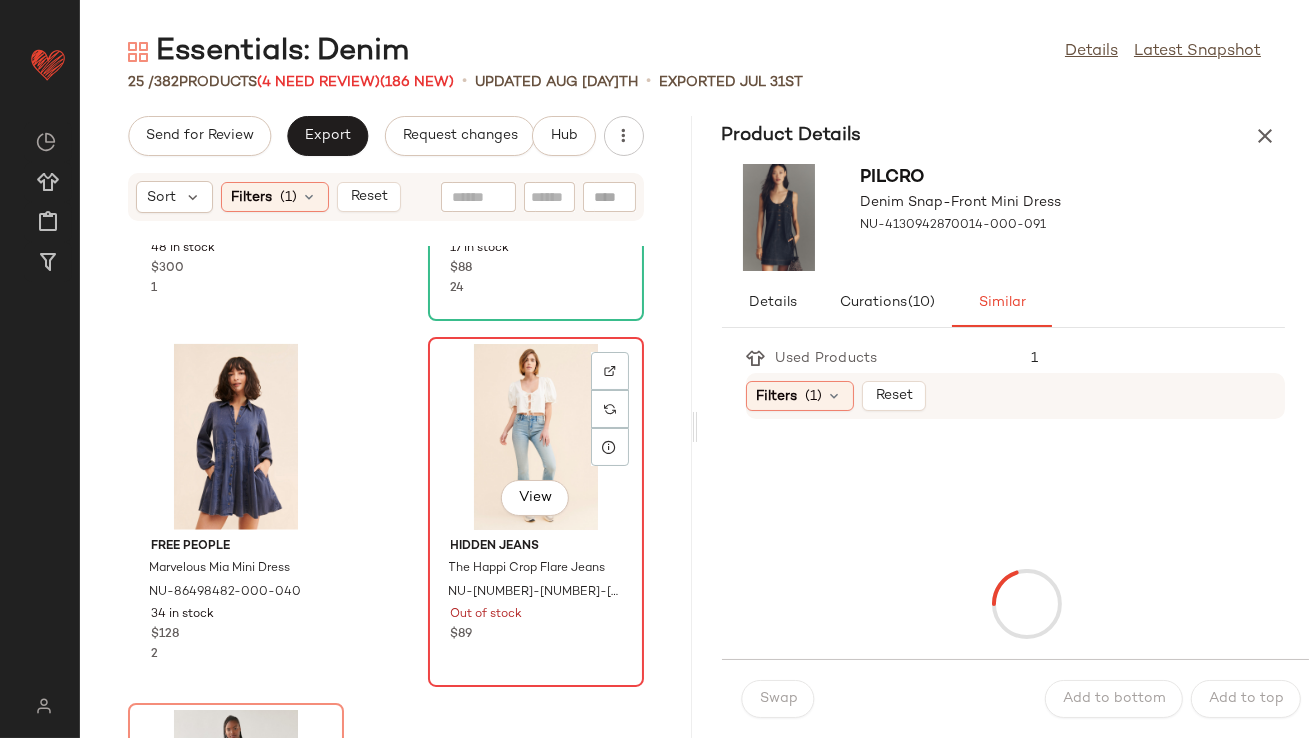 click on "View" 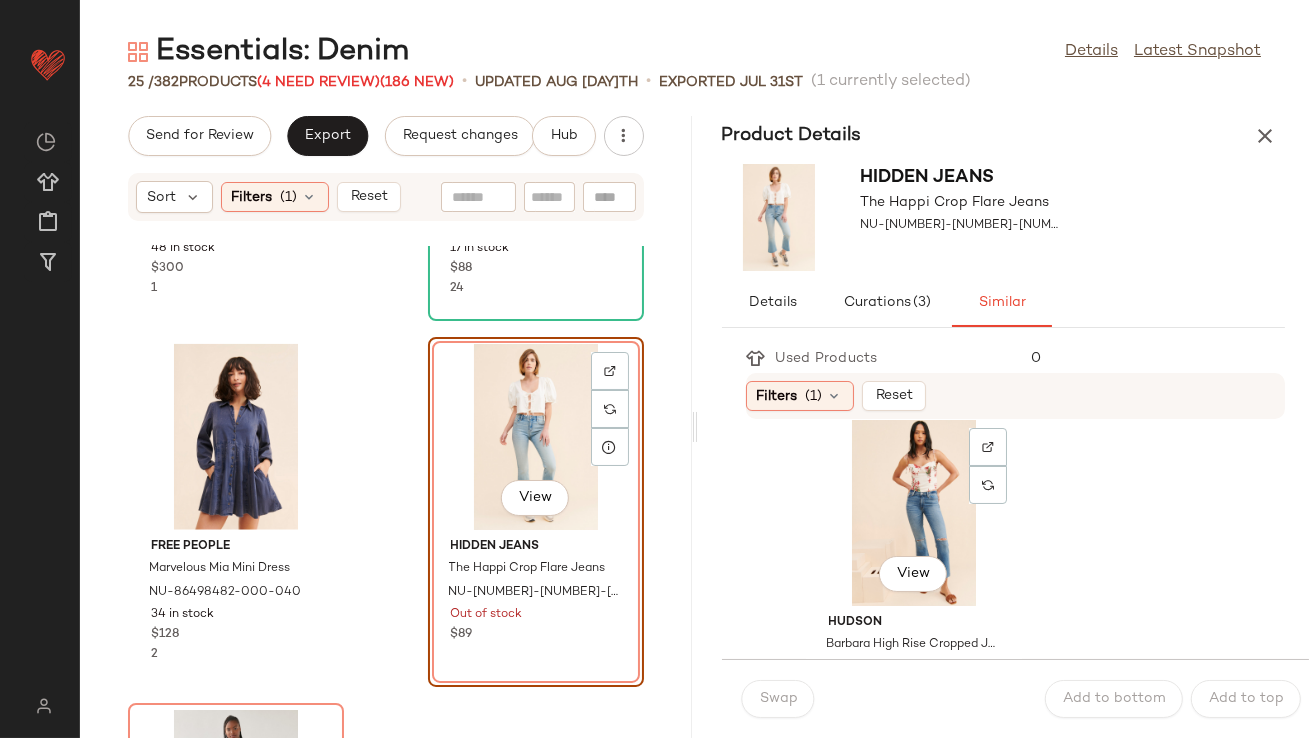 scroll, scrollTop: 391, scrollLeft: 0, axis: vertical 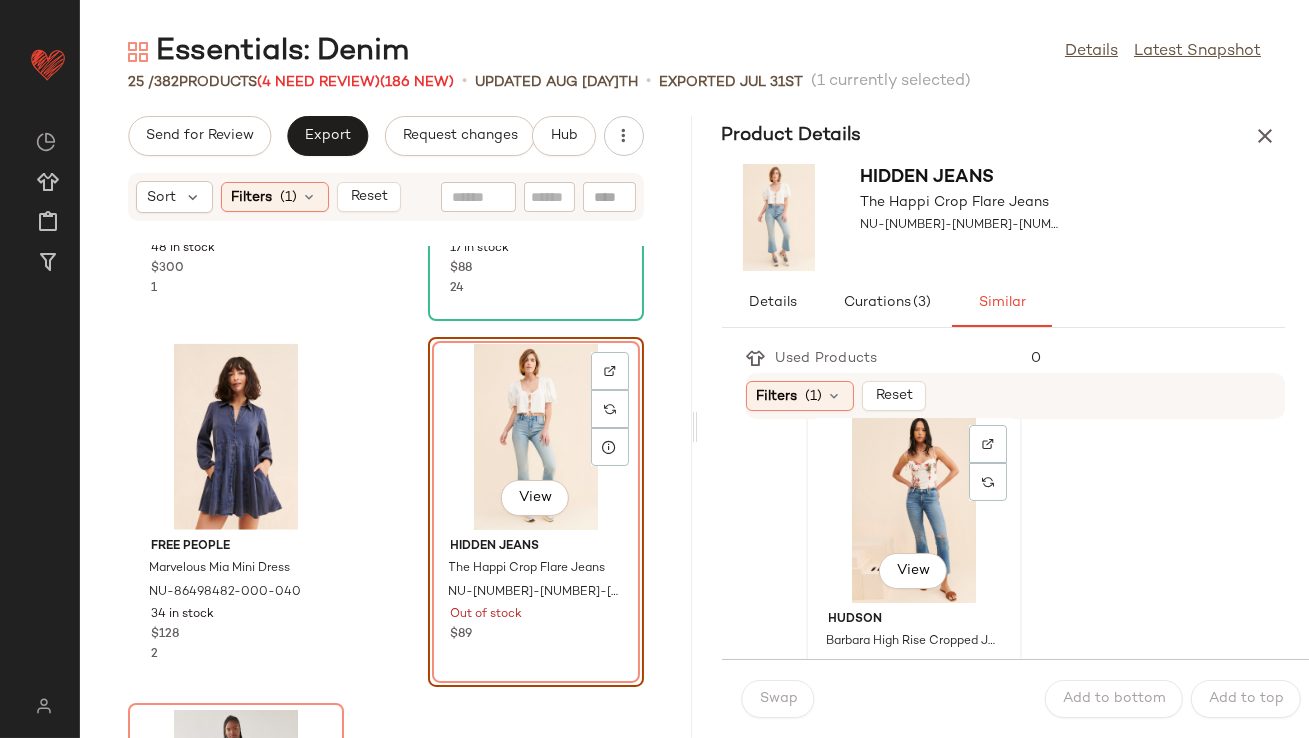 click on "View" 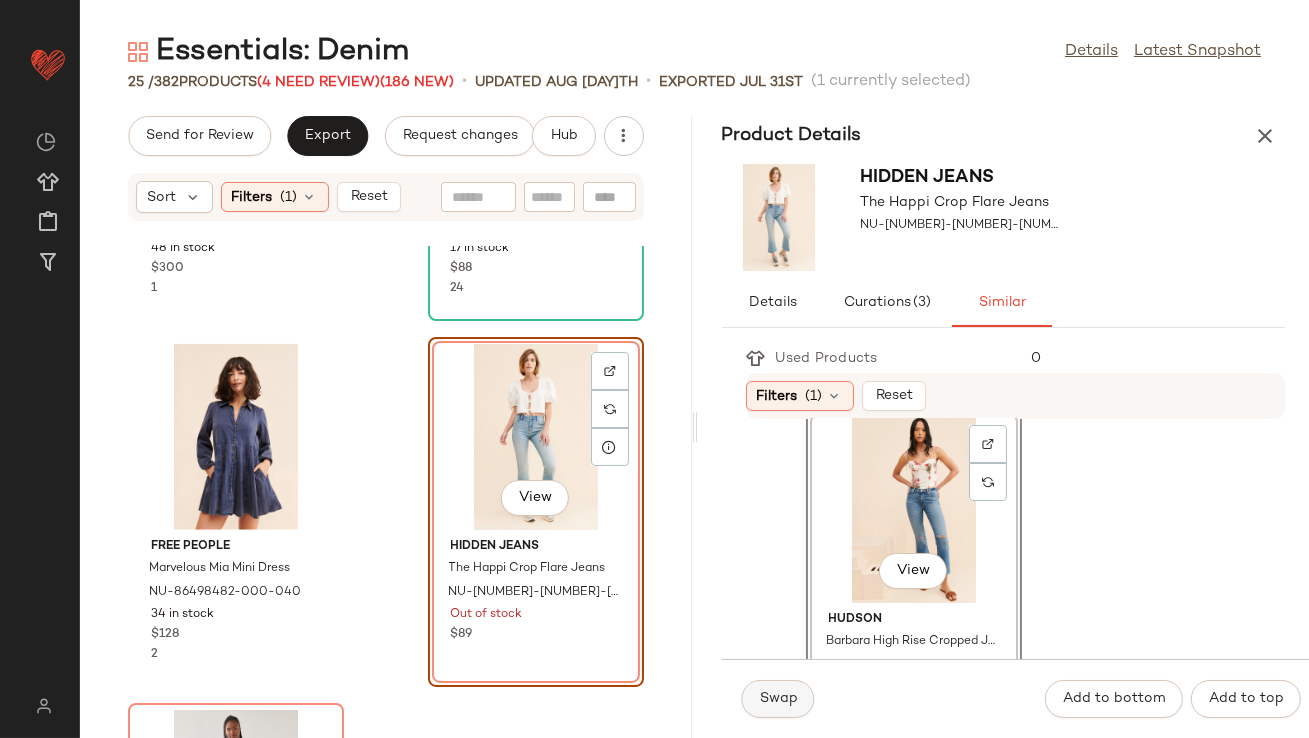 click on "Swap" 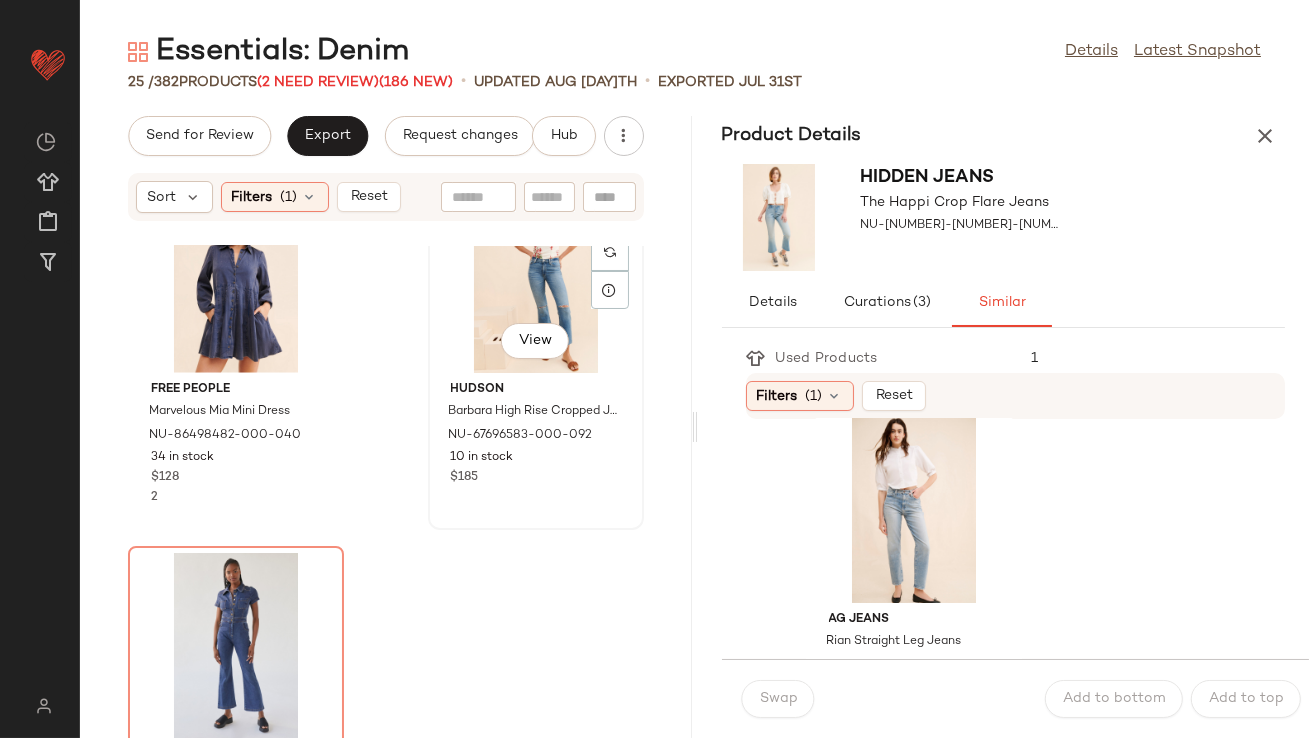 scroll, scrollTop: 4269, scrollLeft: 0, axis: vertical 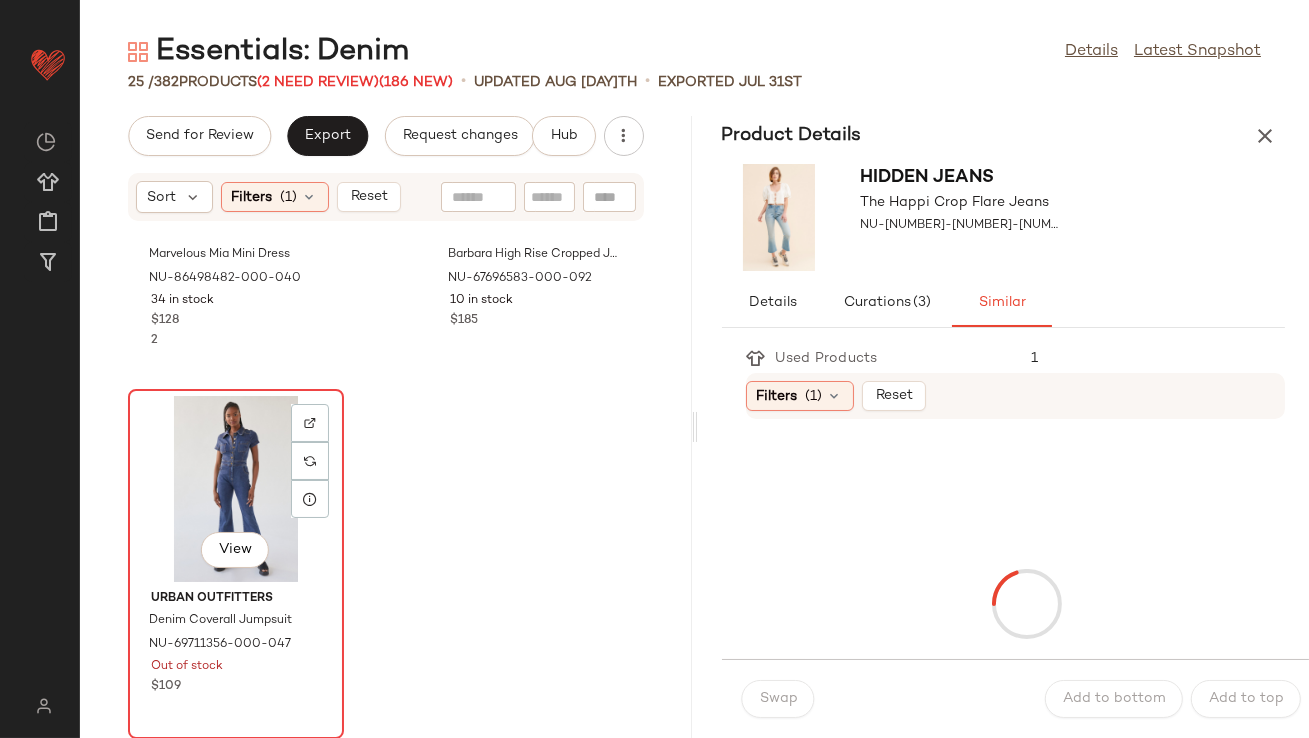 click on "View" 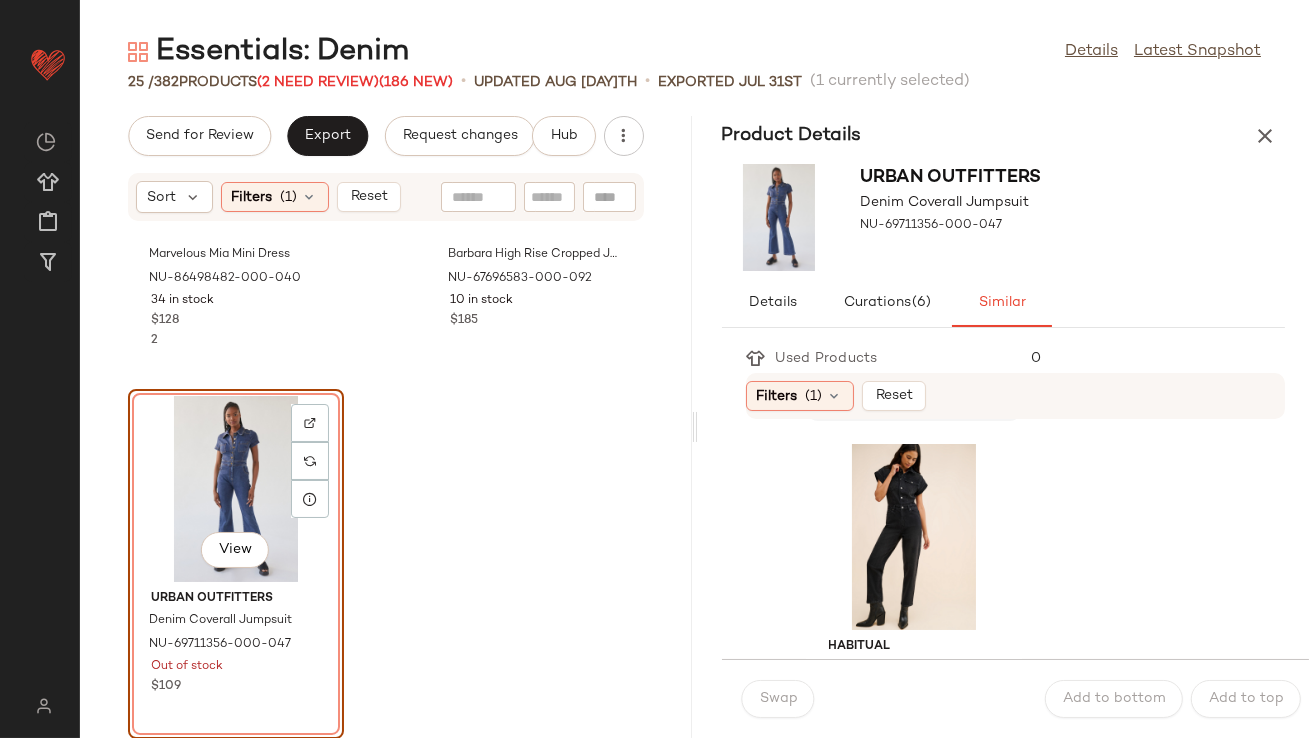 scroll, scrollTop: 751, scrollLeft: 0, axis: vertical 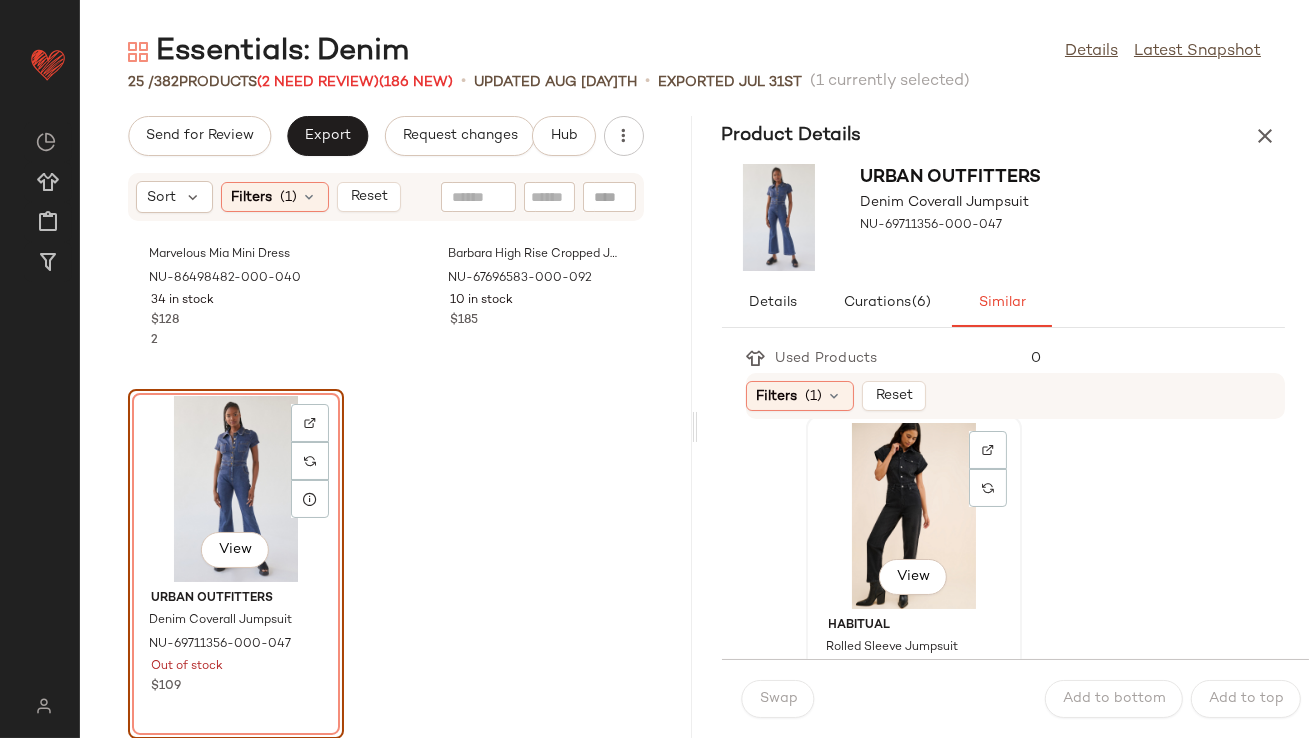 click on "View" 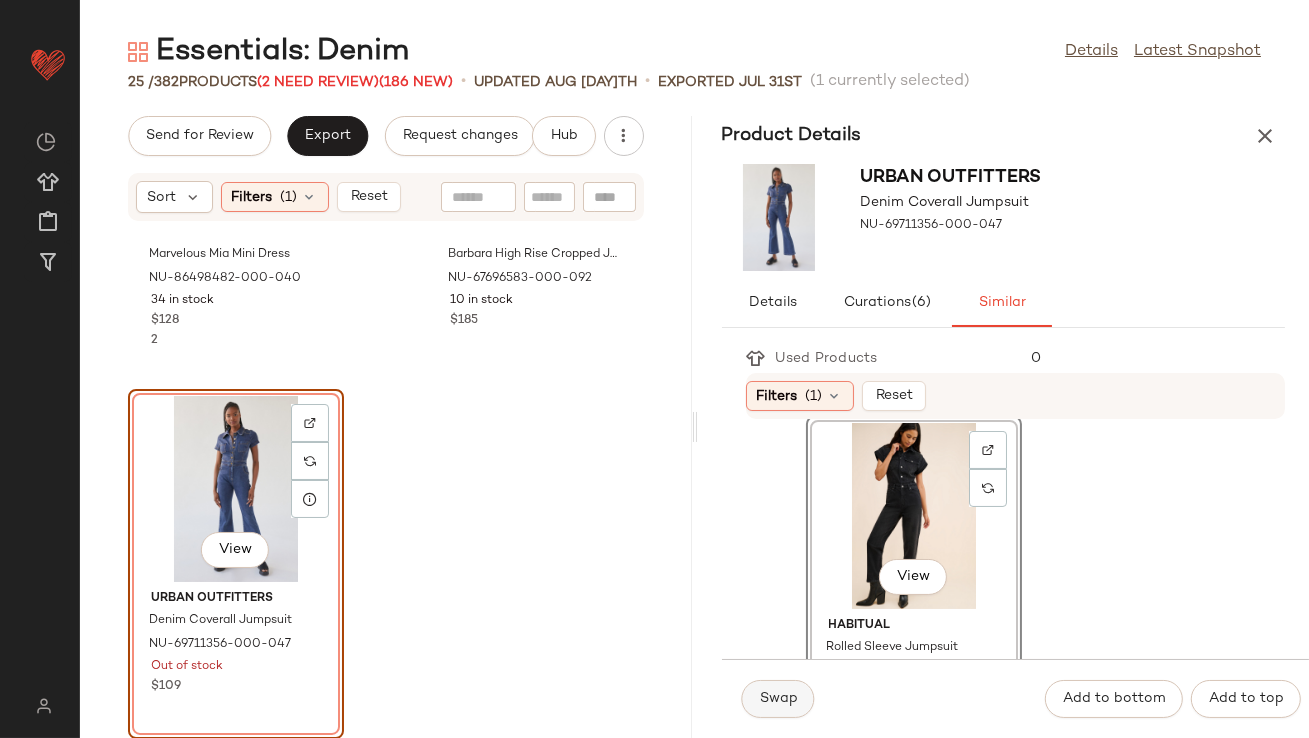 click on "Swap" 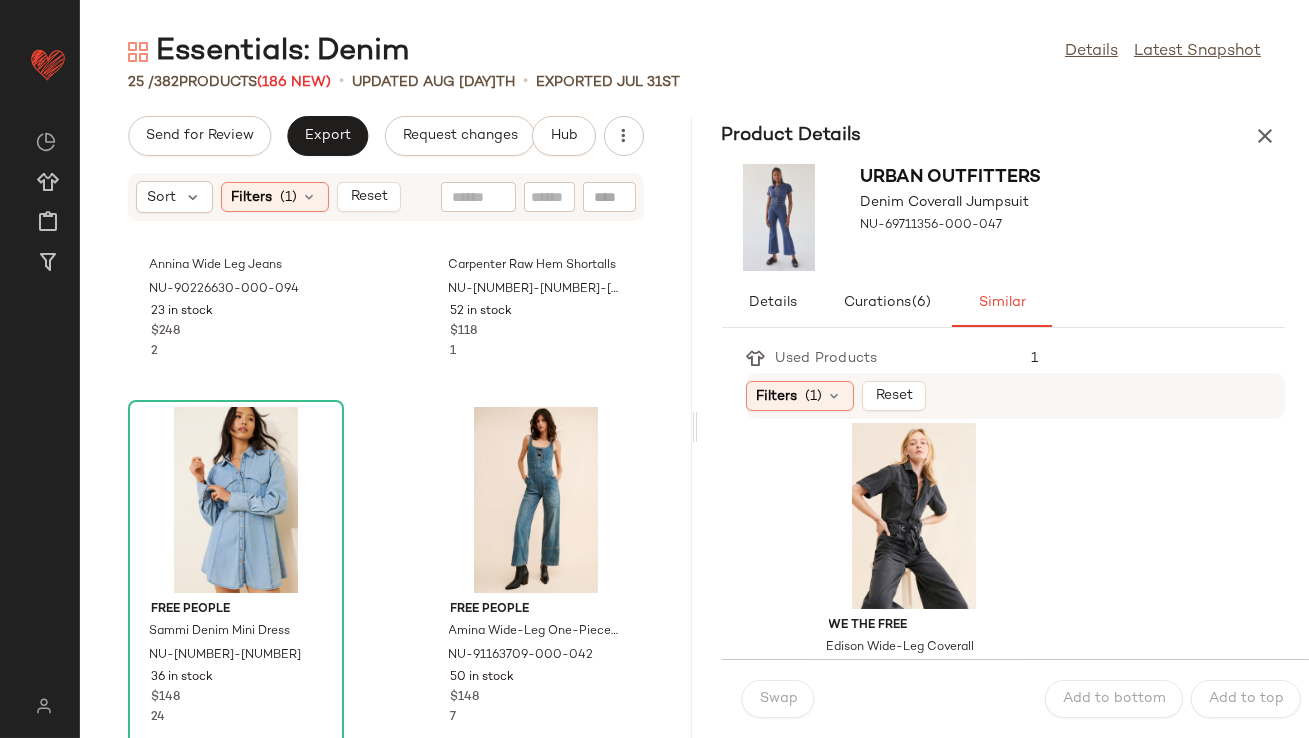 scroll, scrollTop: 2371, scrollLeft: 0, axis: vertical 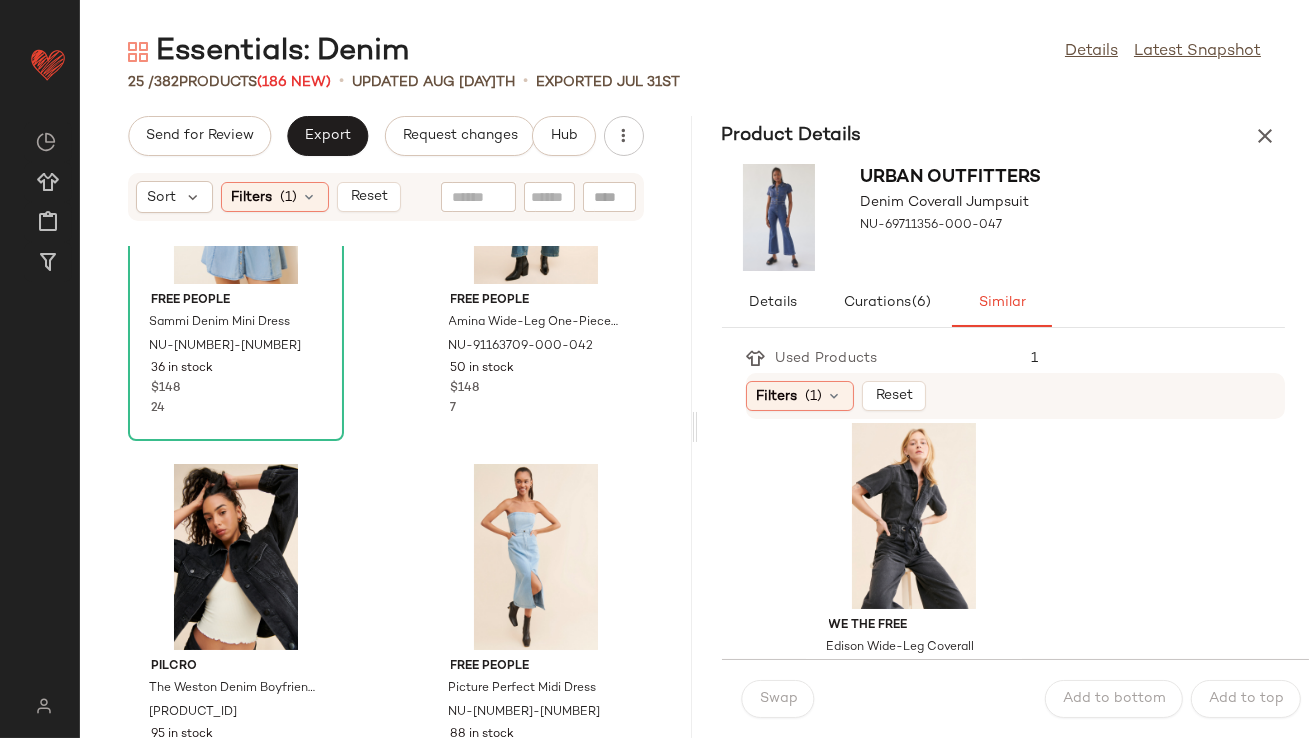 click at bounding box center (1265, 136) 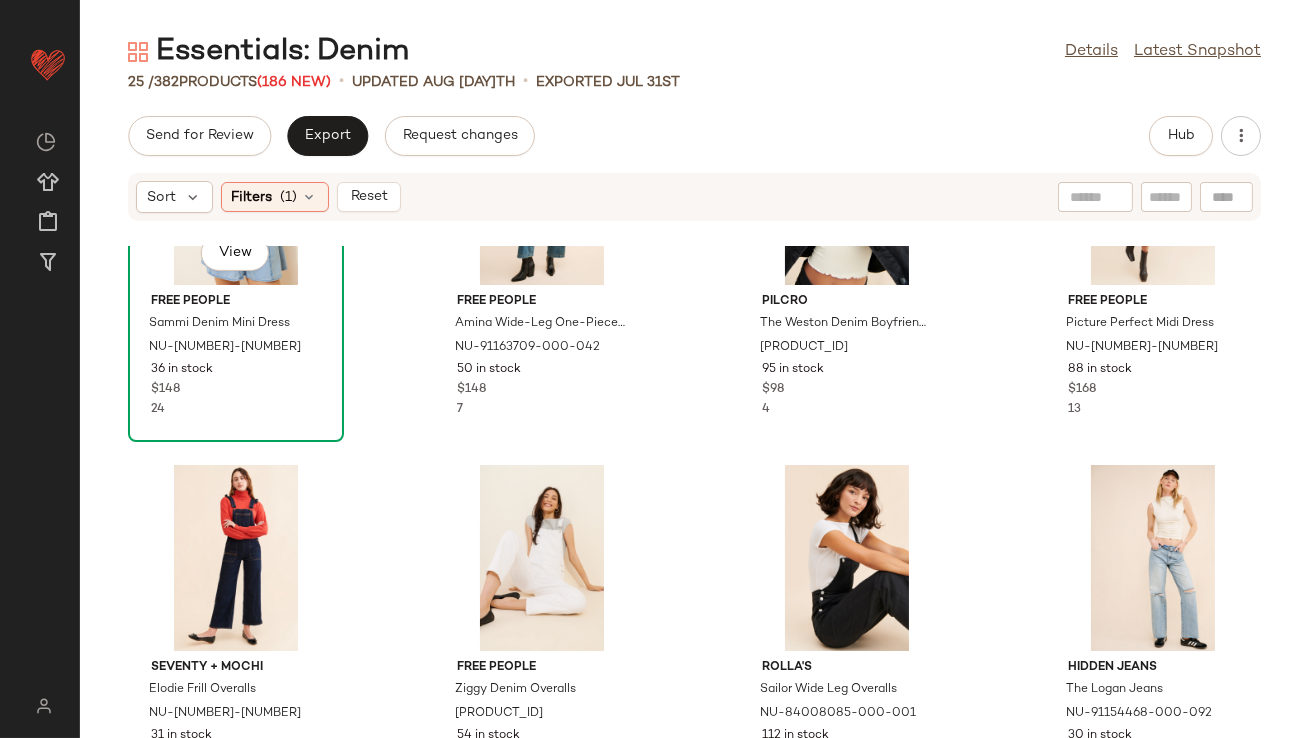 scroll, scrollTop: 1098, scrollLeft: 0, axis: vertical 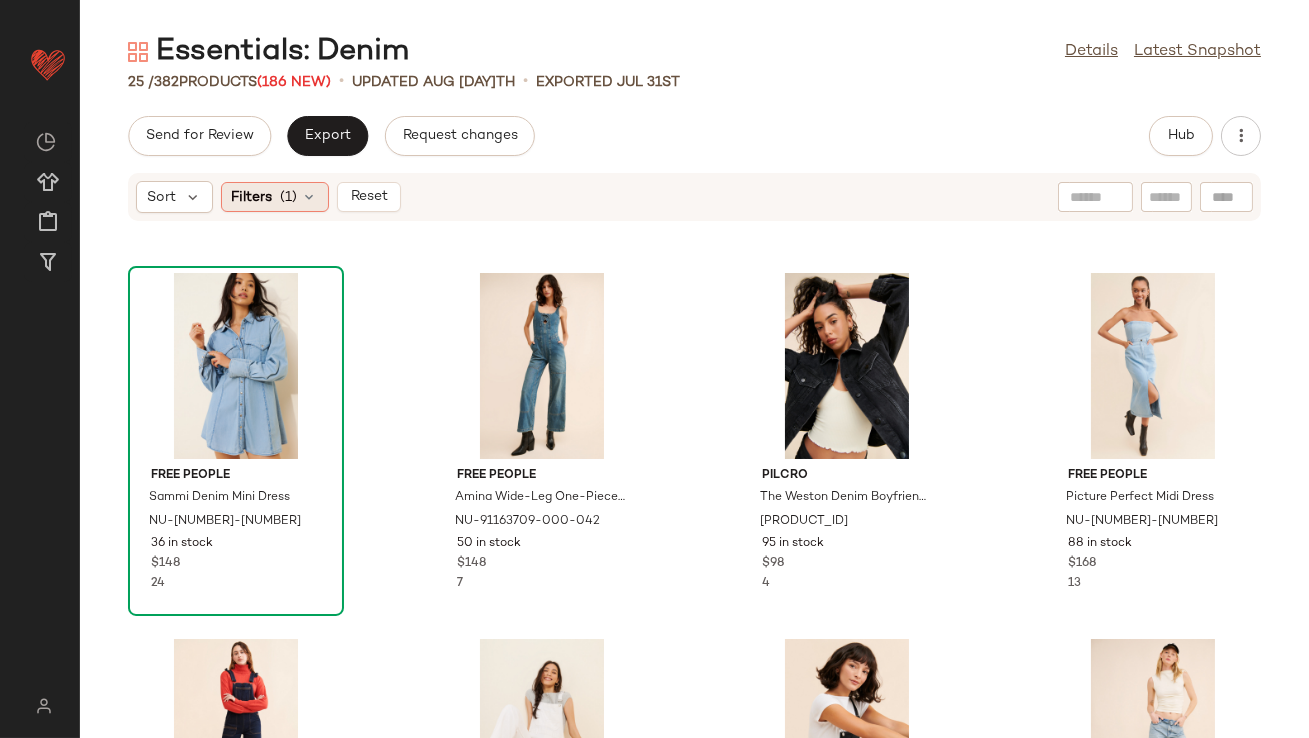 click on "Filters  (1)" 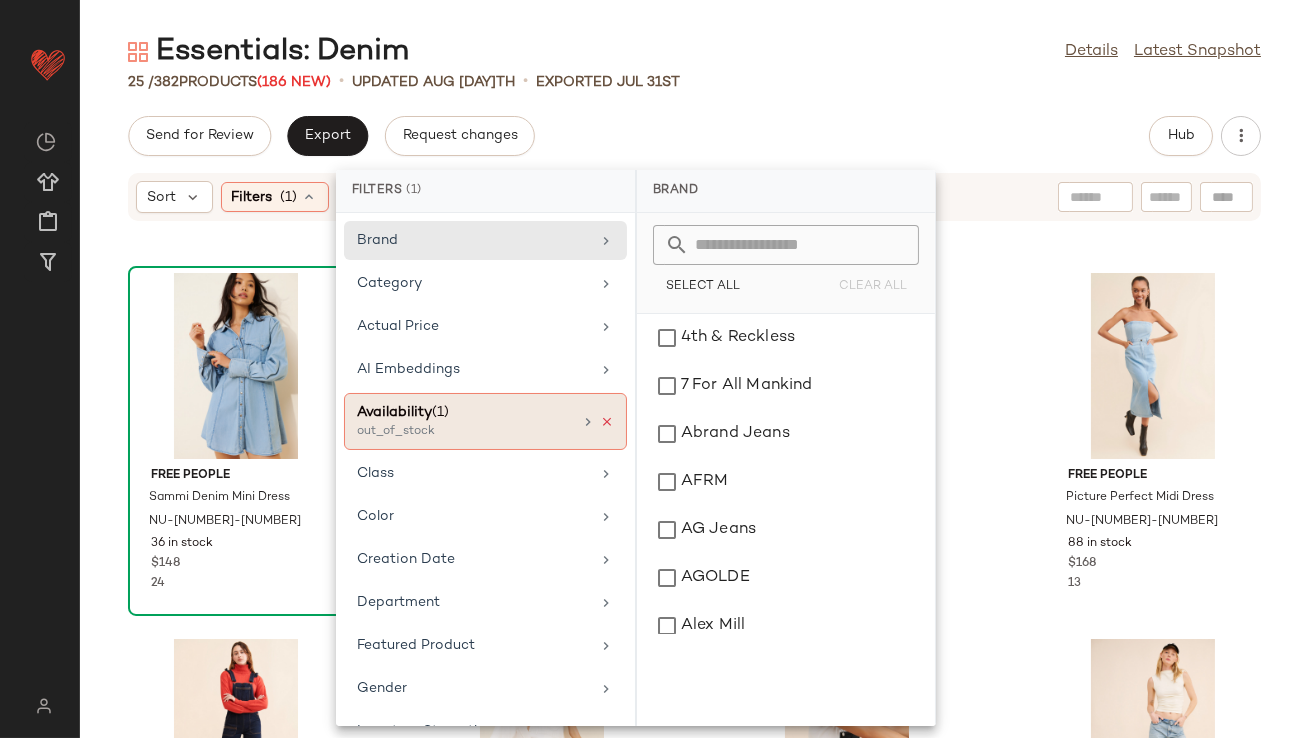 click at bounding box center (607, 422) 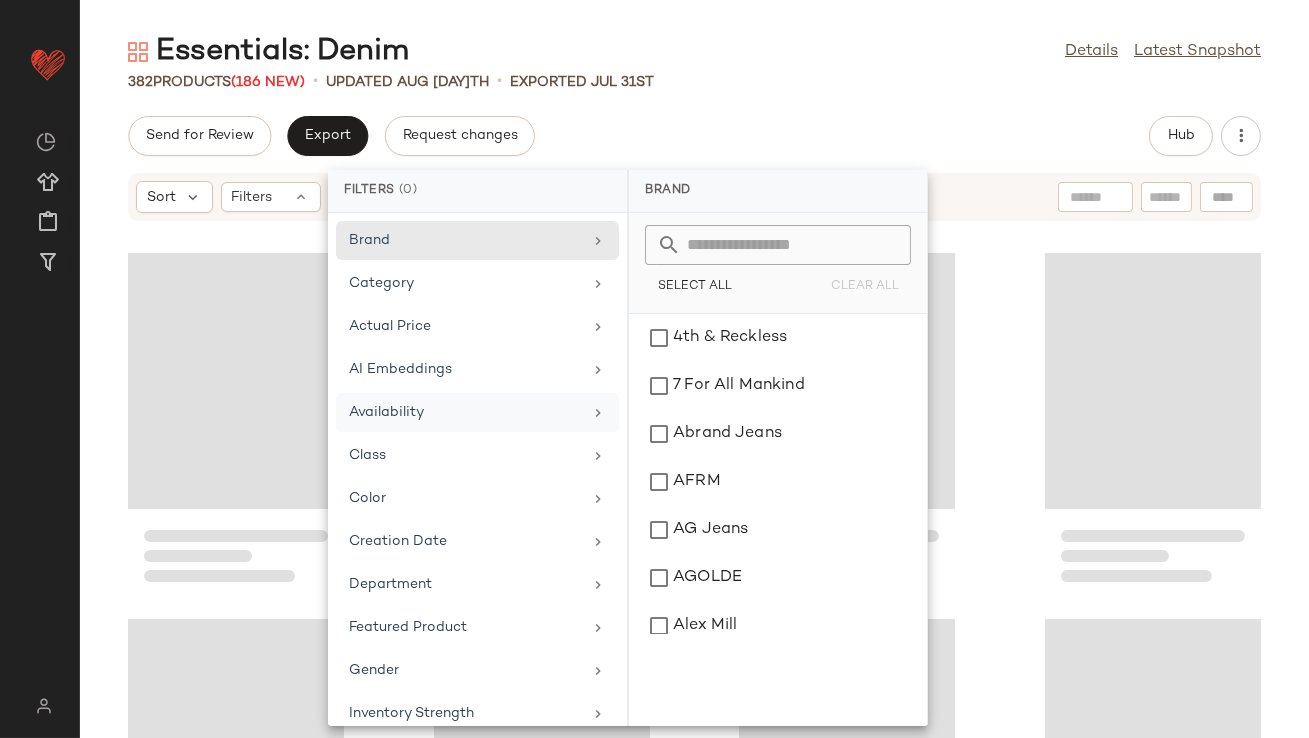click on "Essentials: Denim  Details   Latest Snapshot  382   Products  (186 New)  •   updated Aug 7th  •  Exported Jul 31st  Send for Review   Export   Request changes   Hub  Sort  Filters" at bounding box center [694, 385] 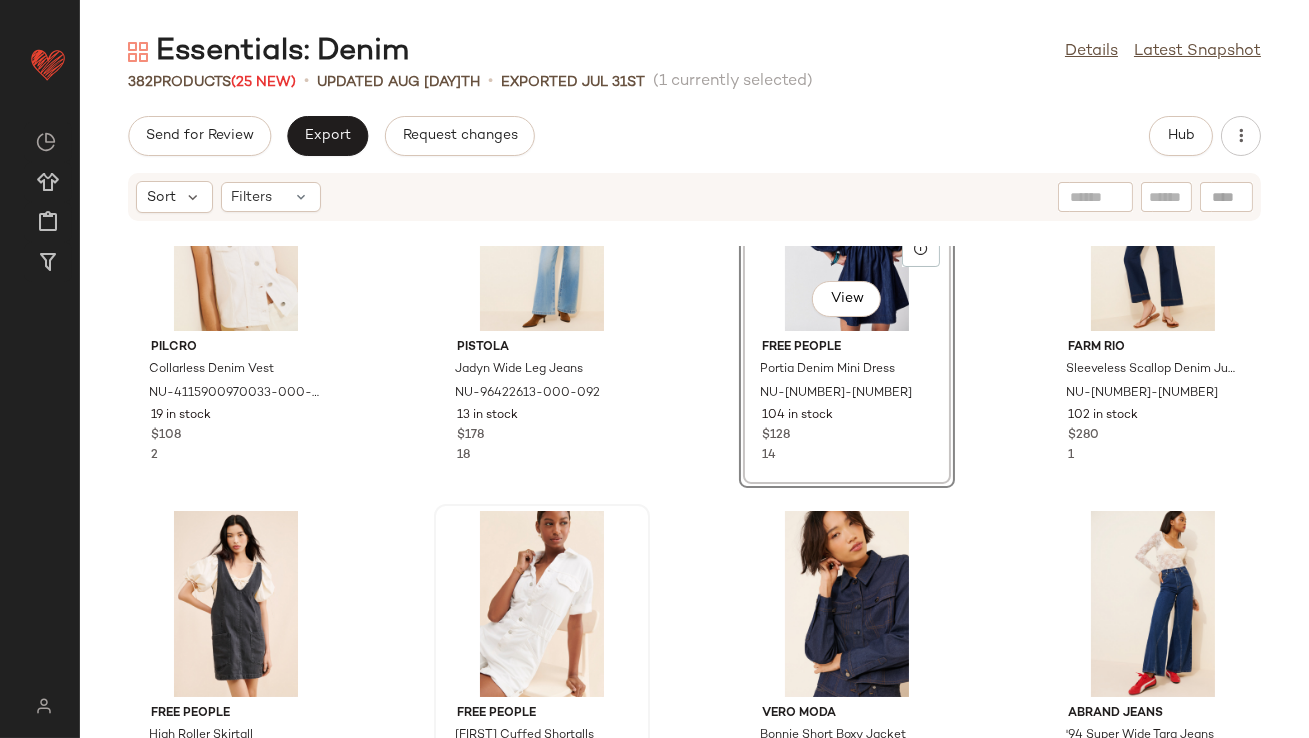 scroll, scrollTop: 115, scrollLeft: 0, axis: vertical 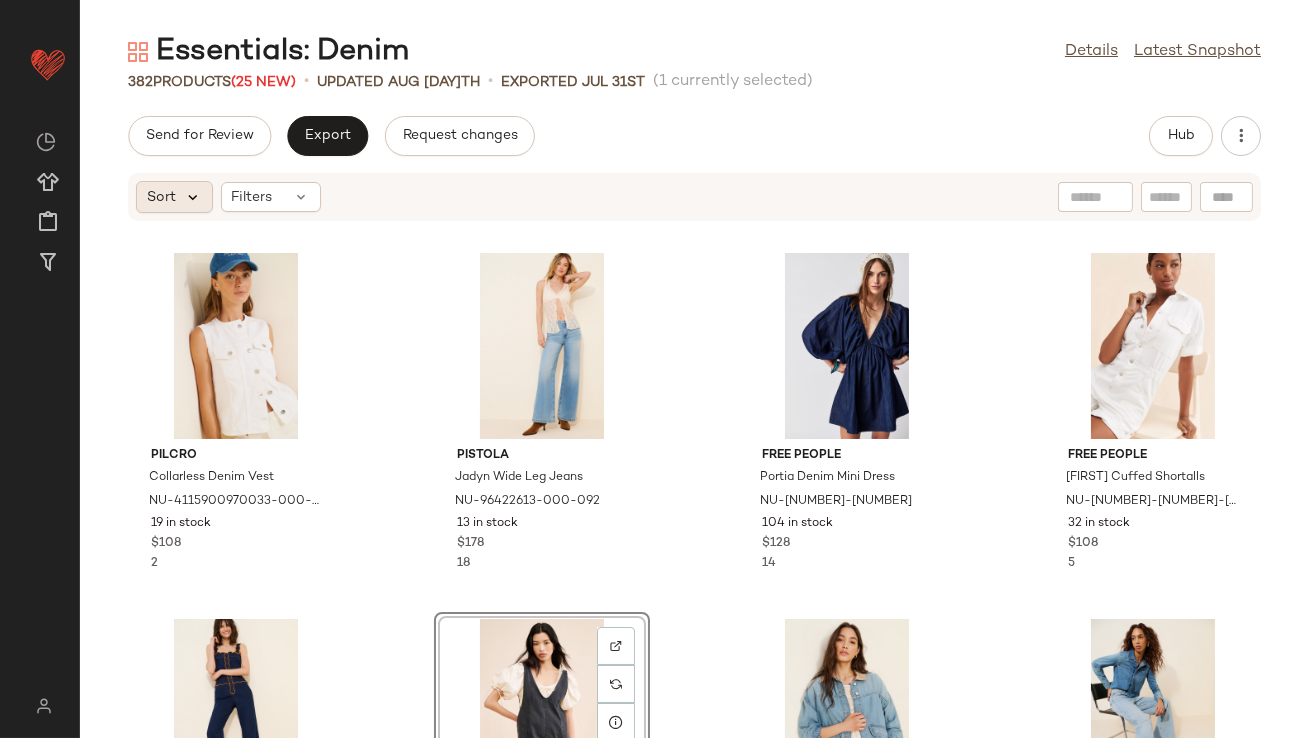 click at bounding box center [193, 197] 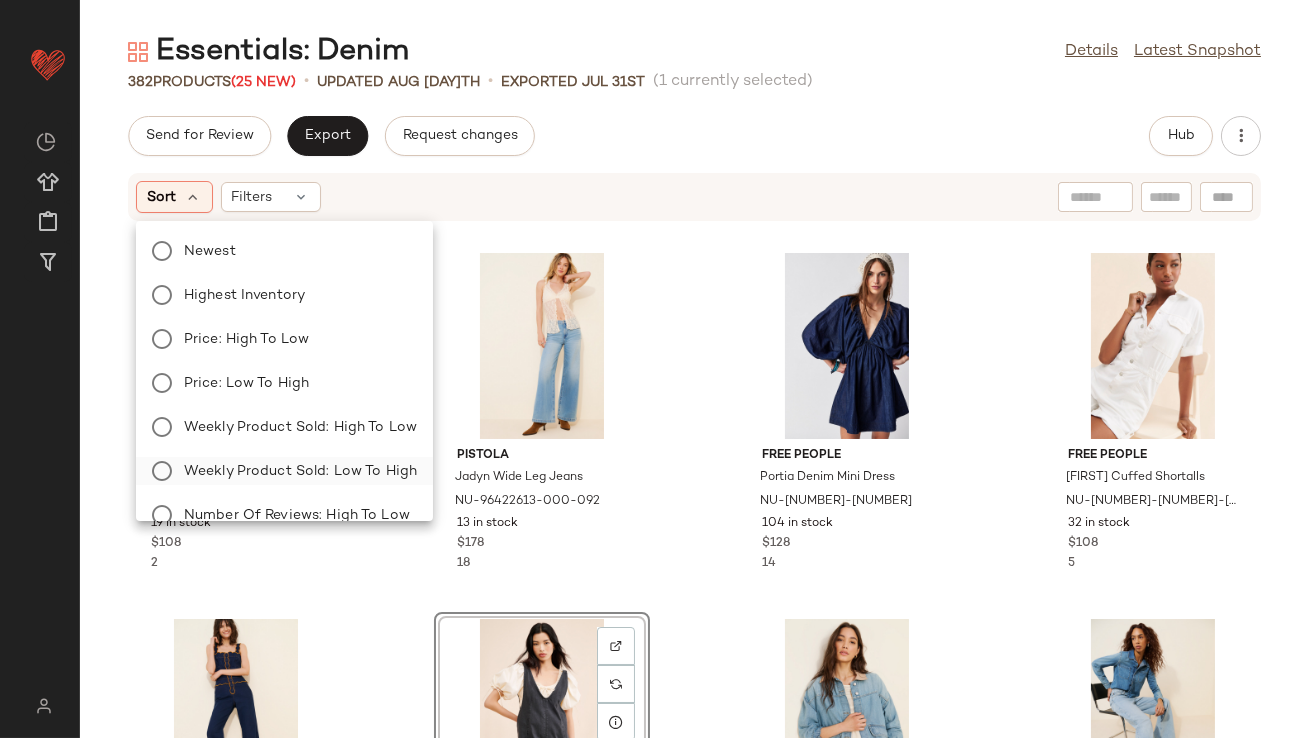 click on "Weekly Product Sold: Low to High" 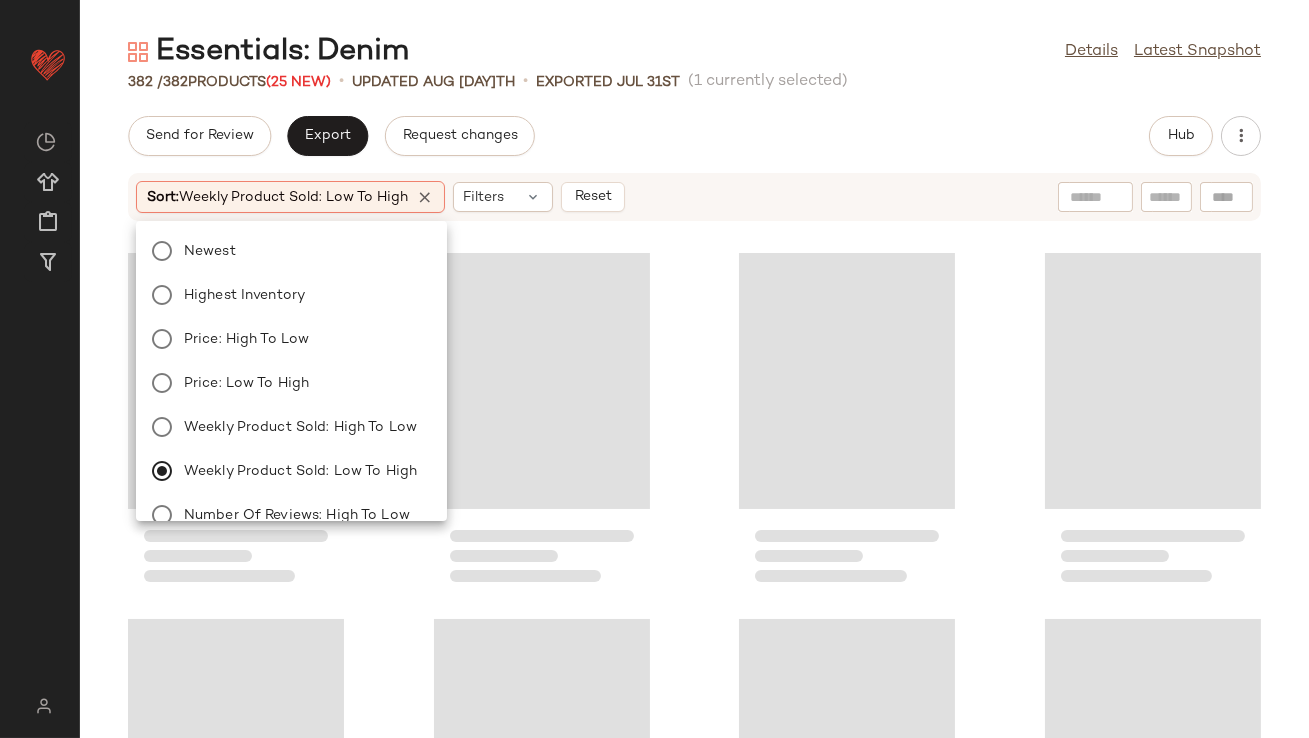 click on "Send for Review   Export   Request changes   Hub" 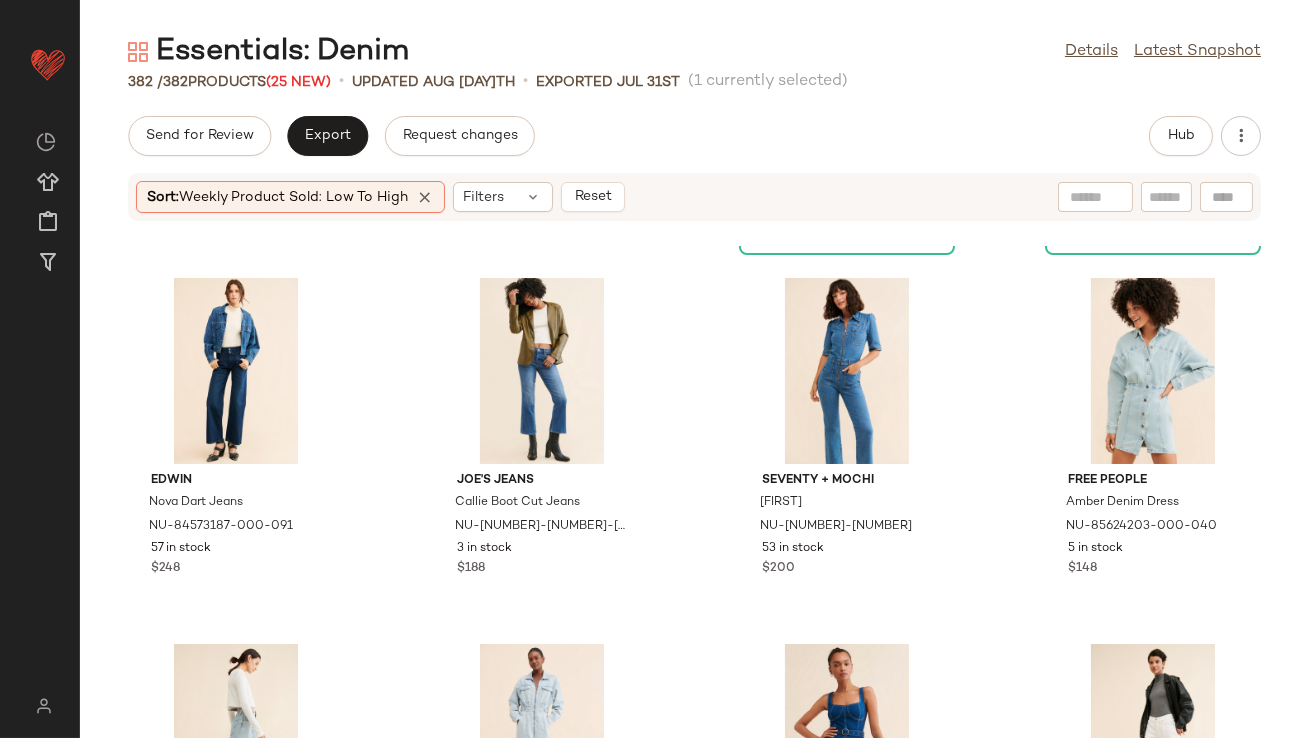 scroll, scrollTop: 29642, scrollLeft: 0, axis: vertical 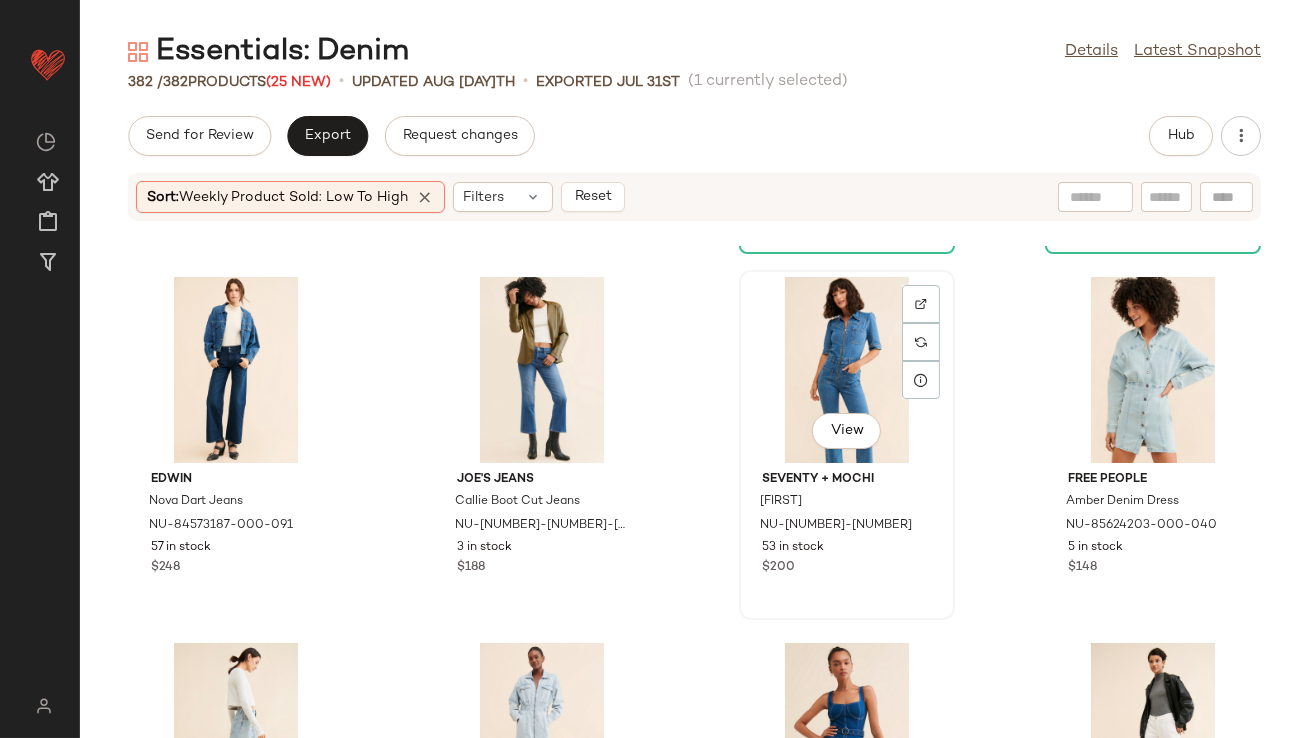 click on "View" 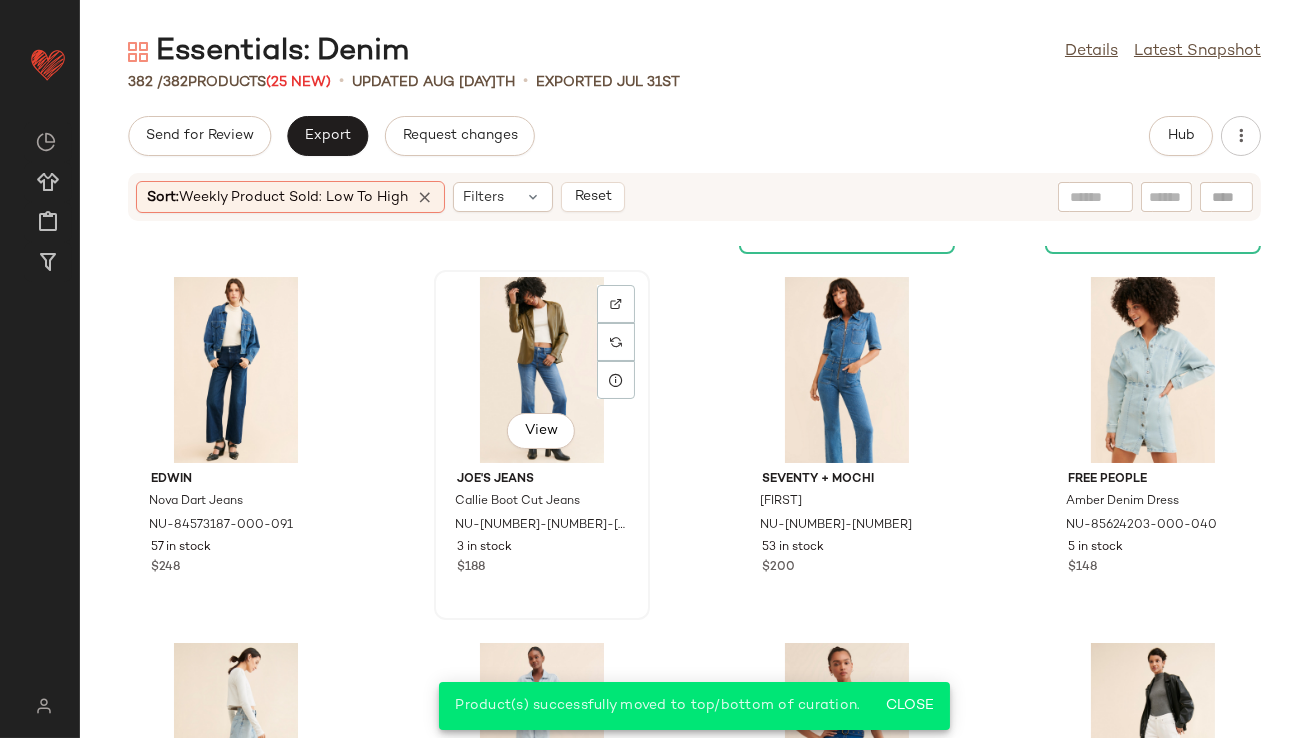 scroll, scrollTop: 29660, scrollLeft: 0, axis: vertical 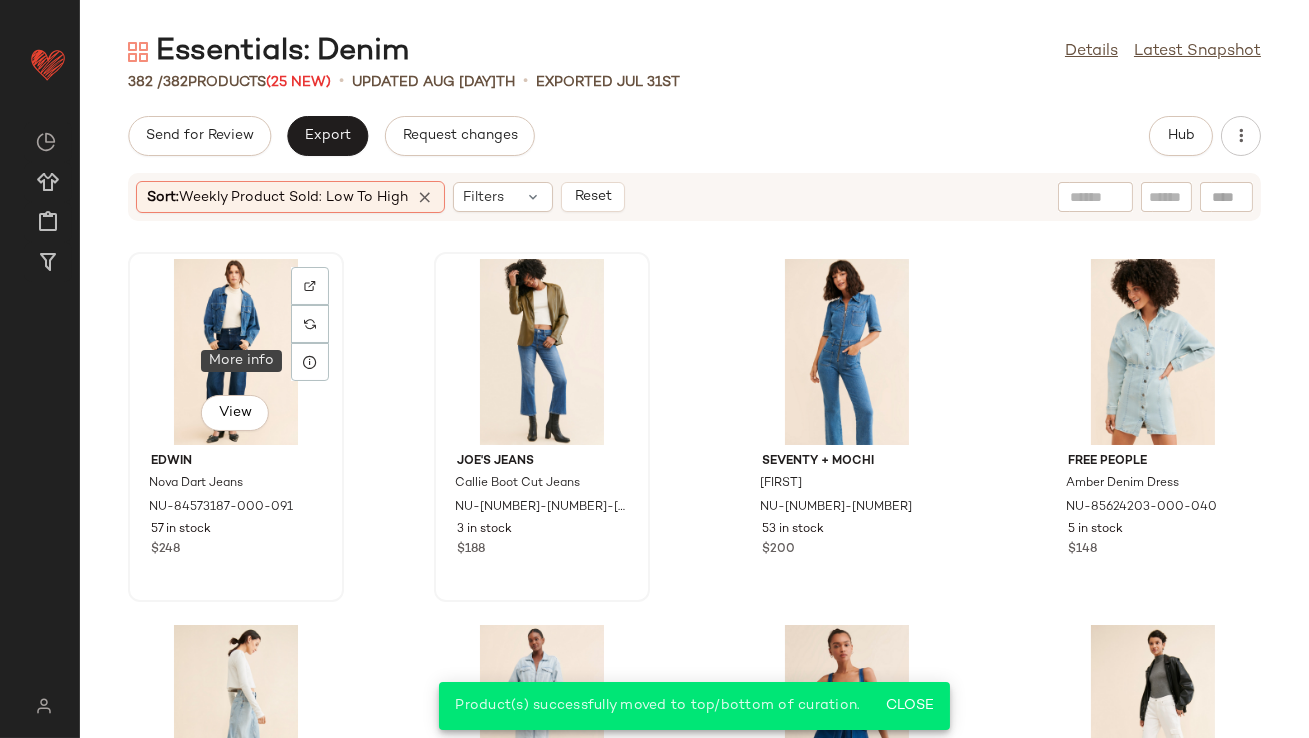 click on "View" 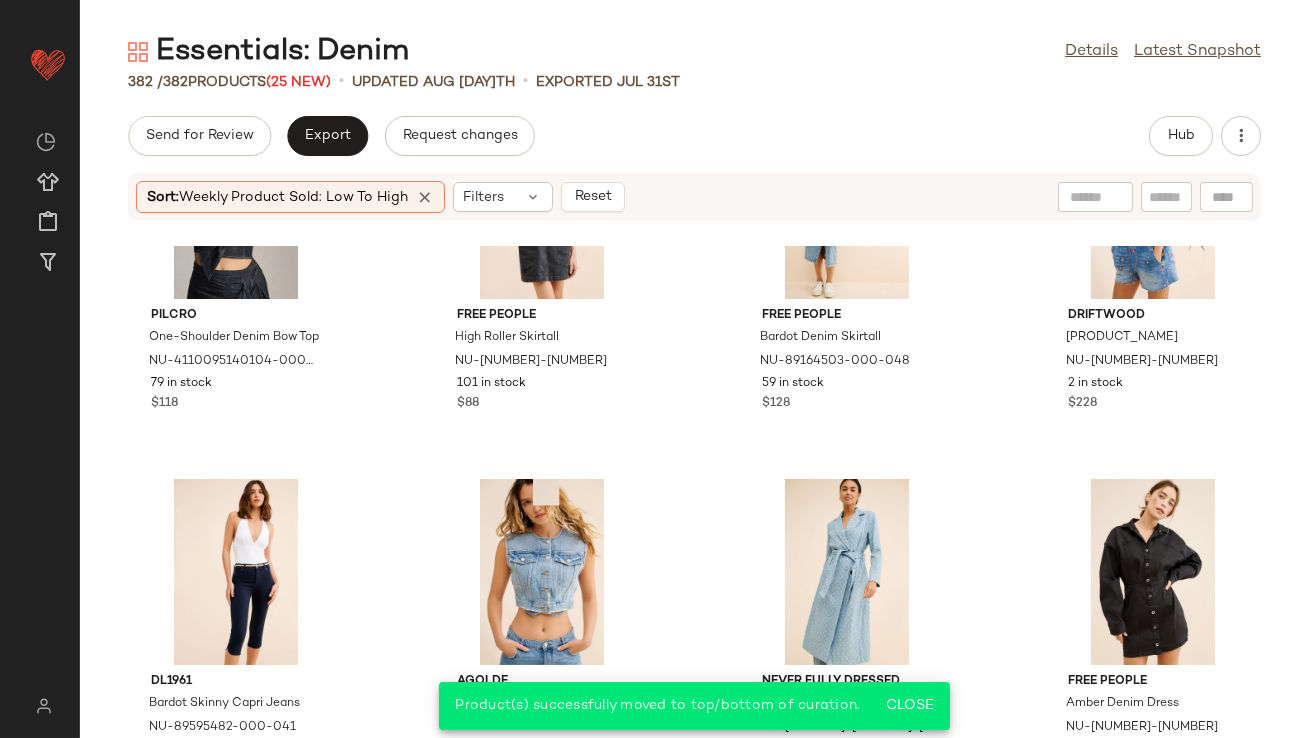 scroll, scrollTop: 30820, scrollLeft: 0, axis: vertical 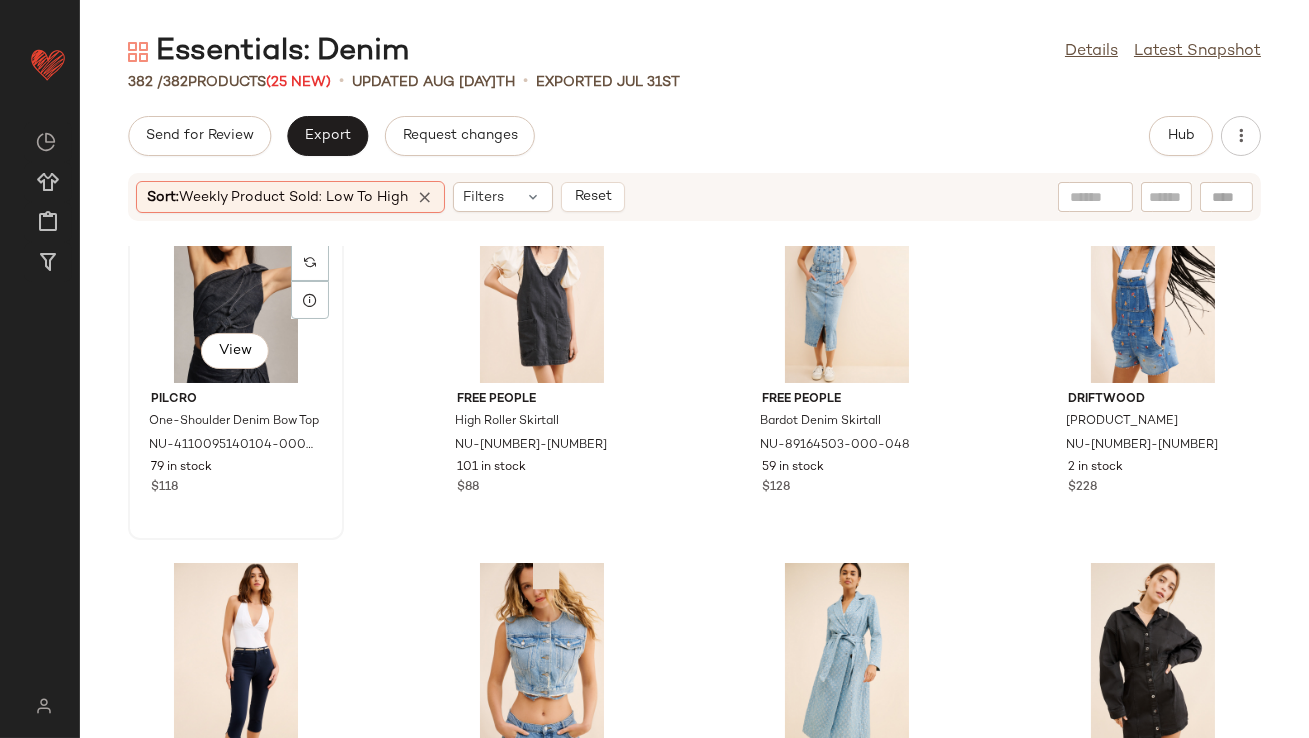 click on "View" 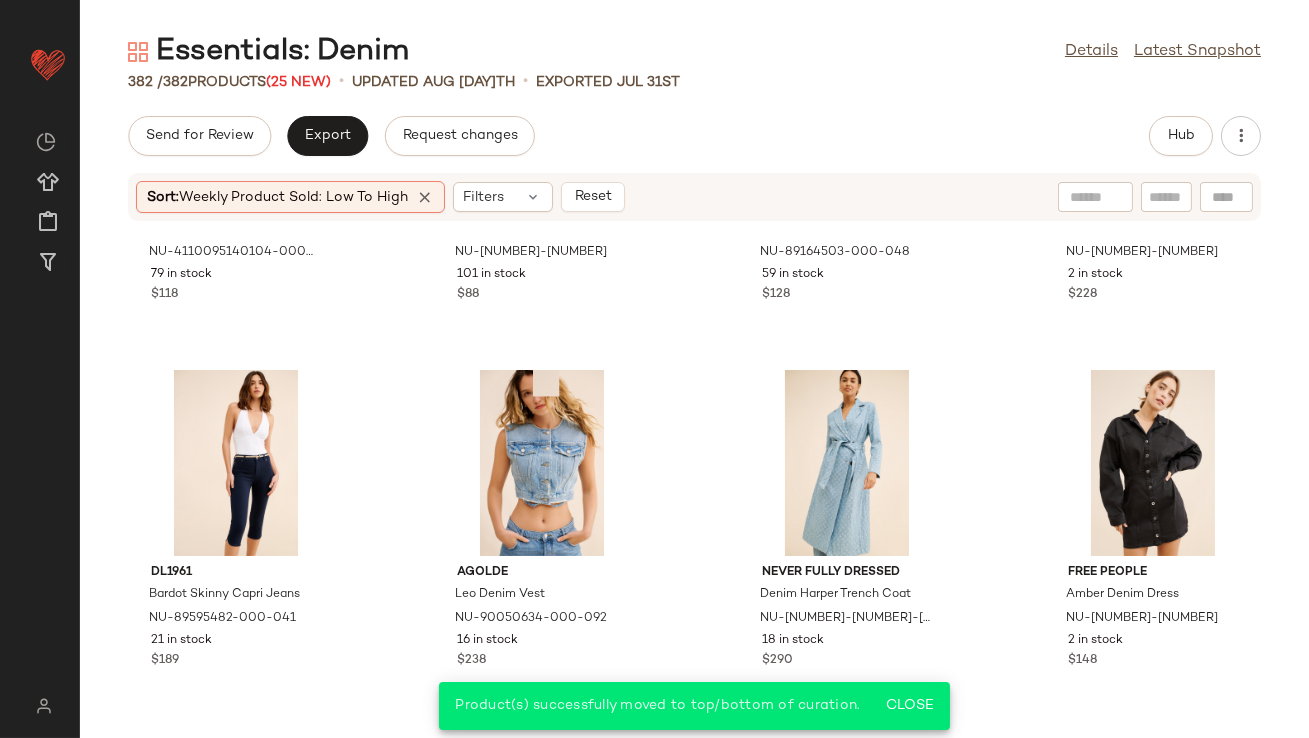 scroll, scrollTop: 31030, scrollLeft: 0, axis: vertical 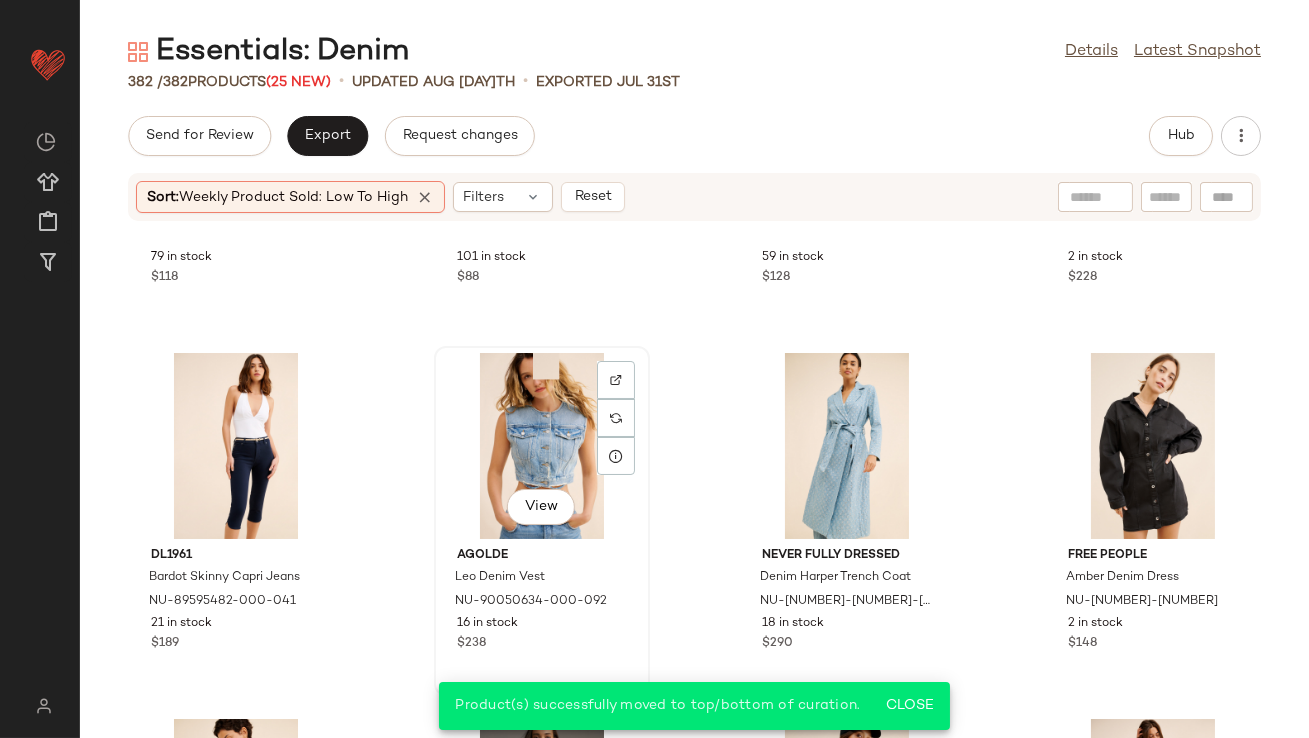 click on "View" 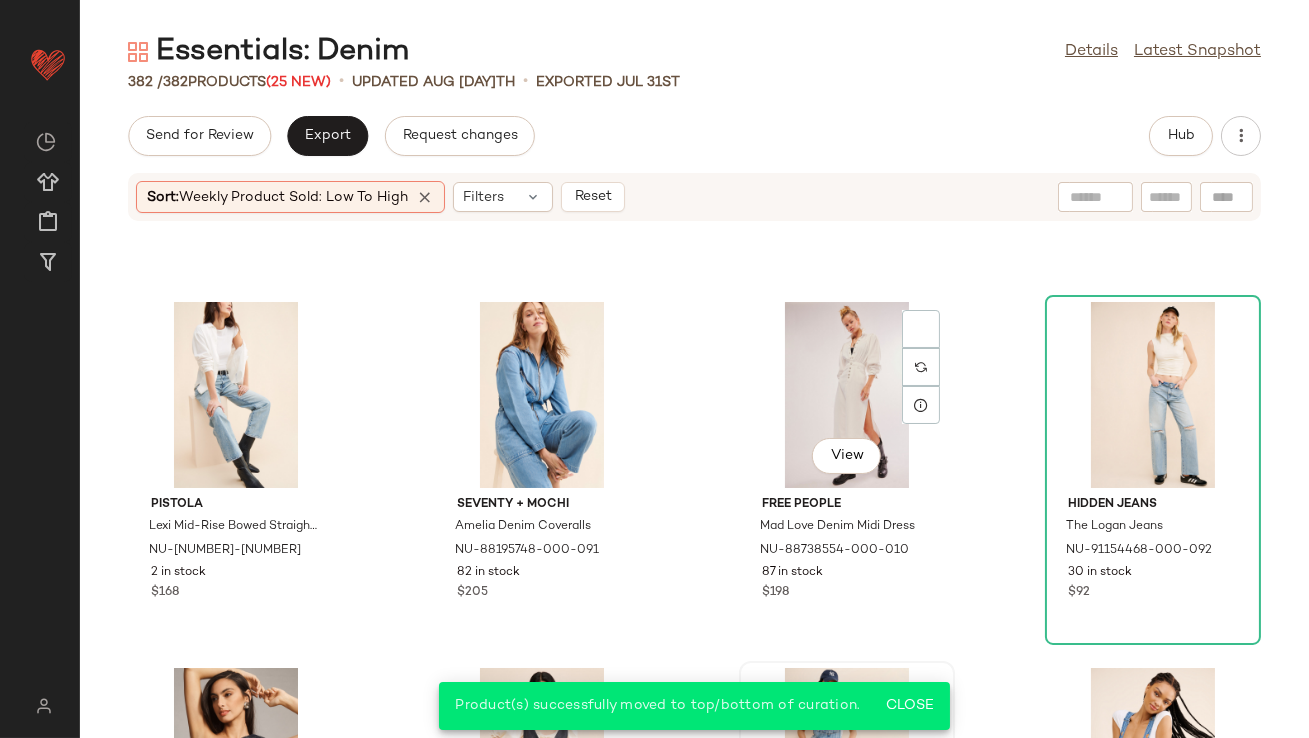 scroll, scrollTop: 30343, scrollLeft: 0, axis: vertical 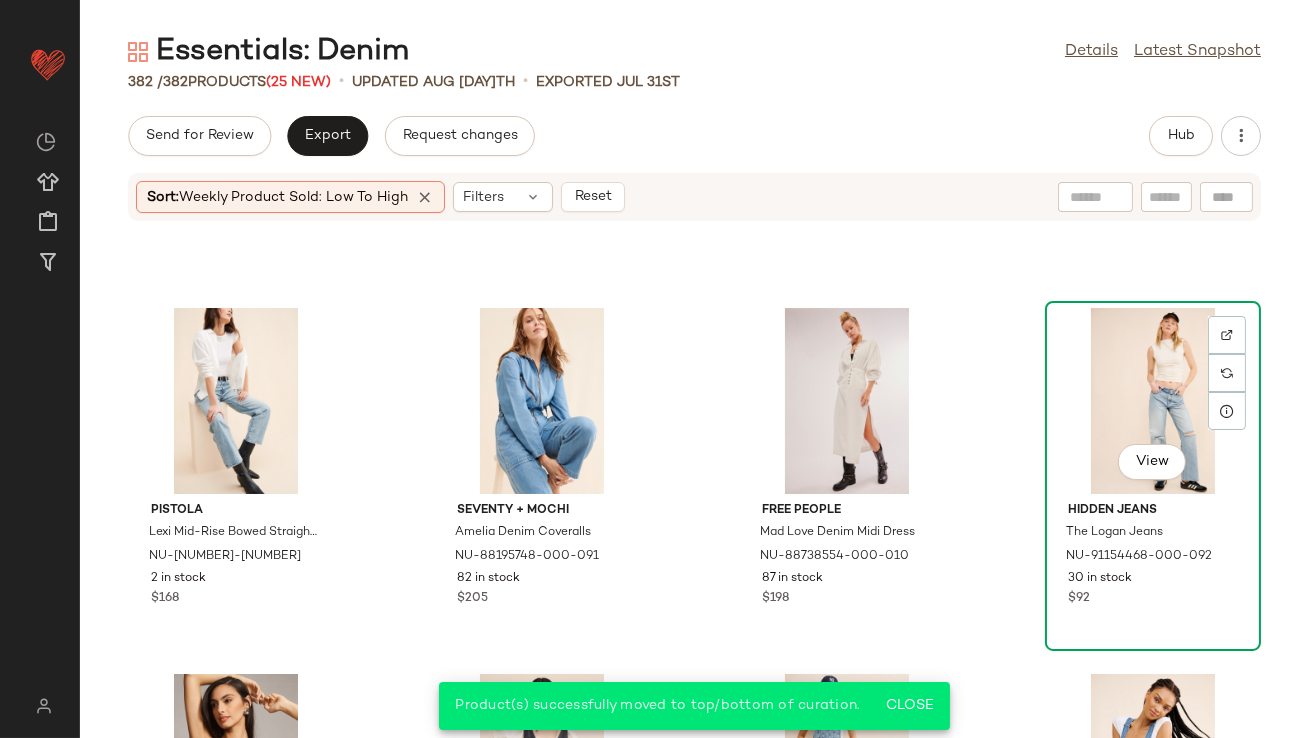 click on "View" 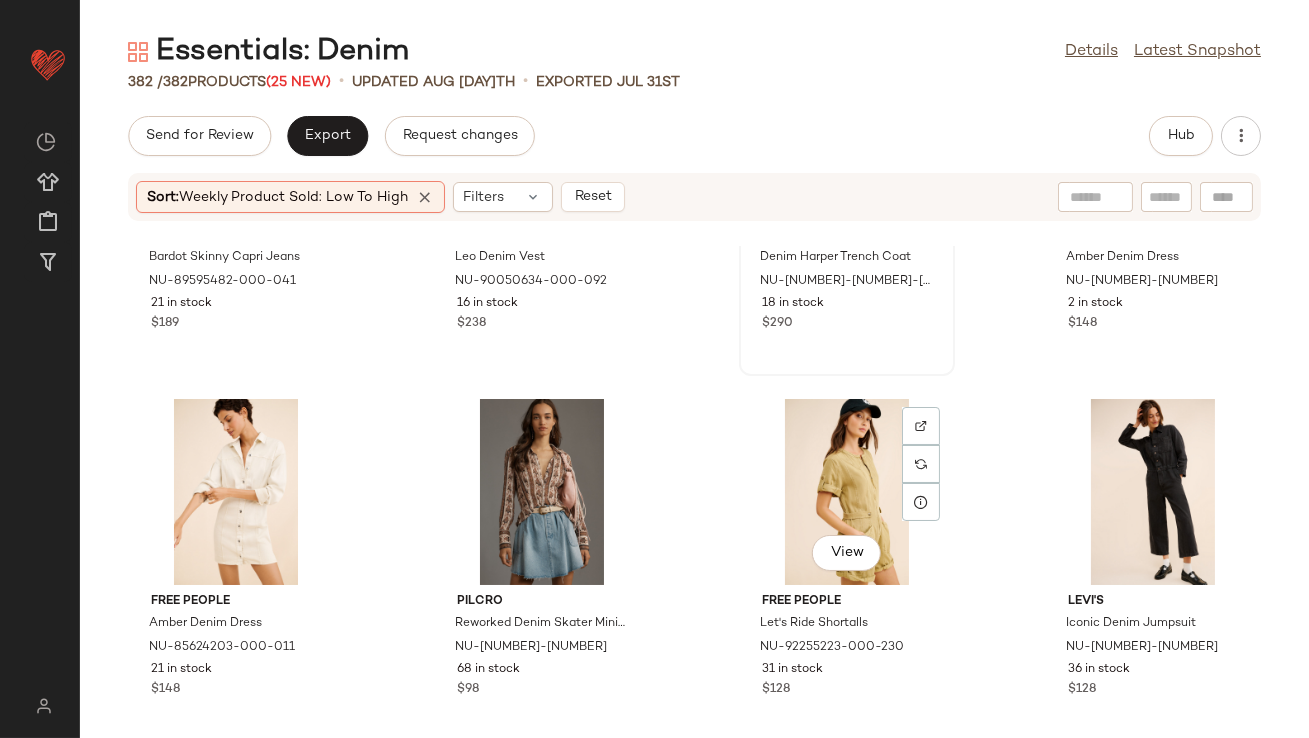 scroll, scrollTop: 31365, scrollLeft: 0, axis: vertical 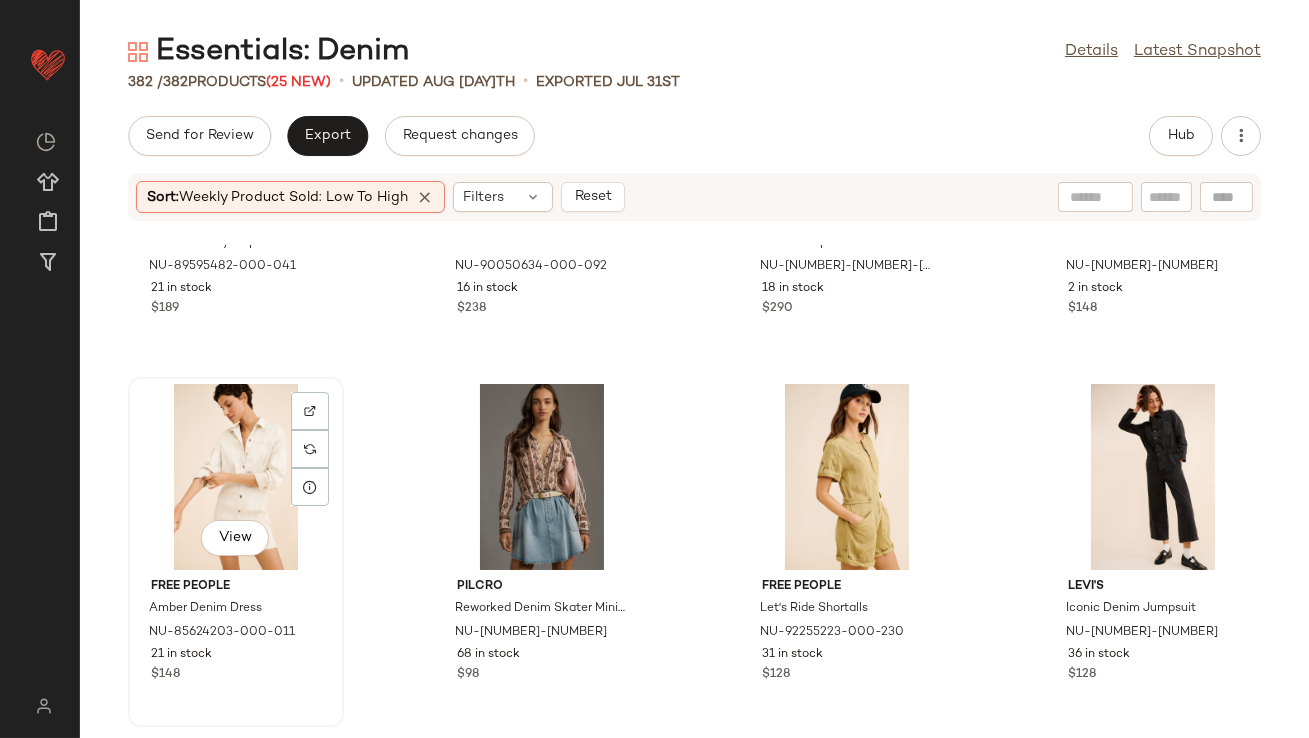 click on "View" 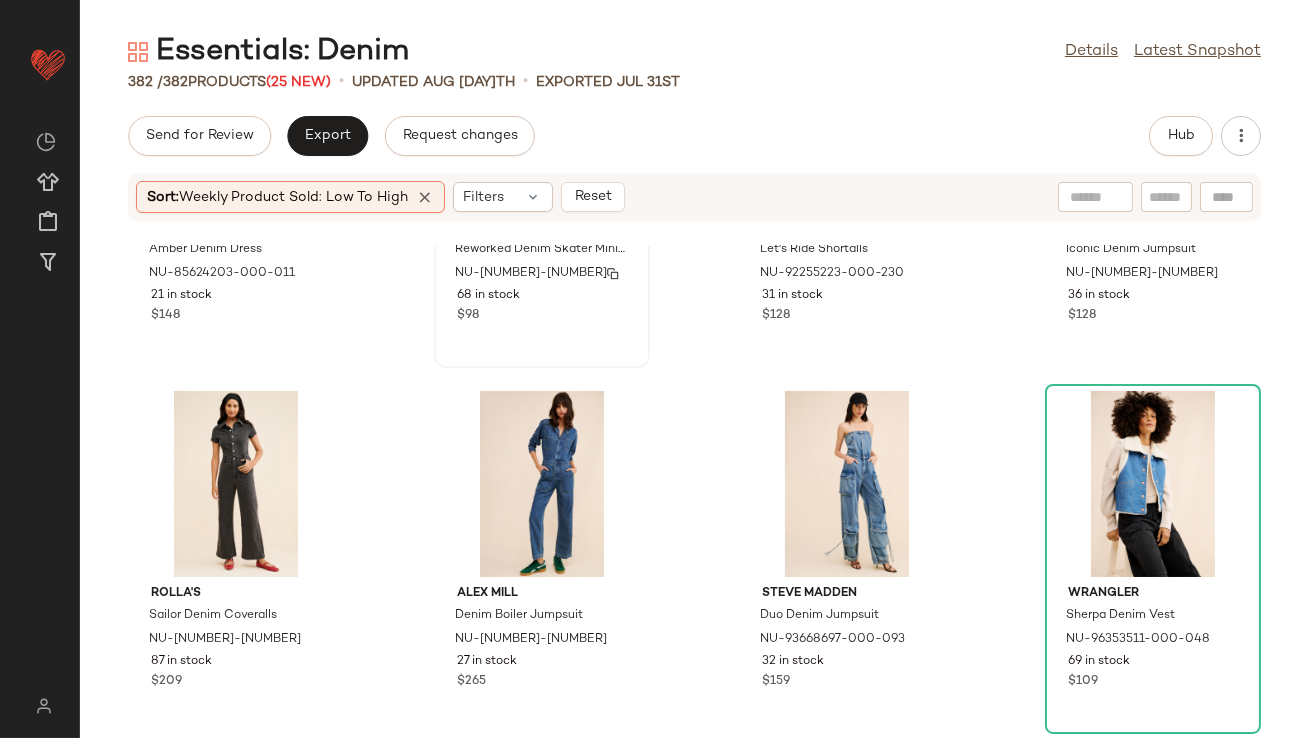 scroll, scrollTop: 31780, scrollLeft: 0, axis: vertical 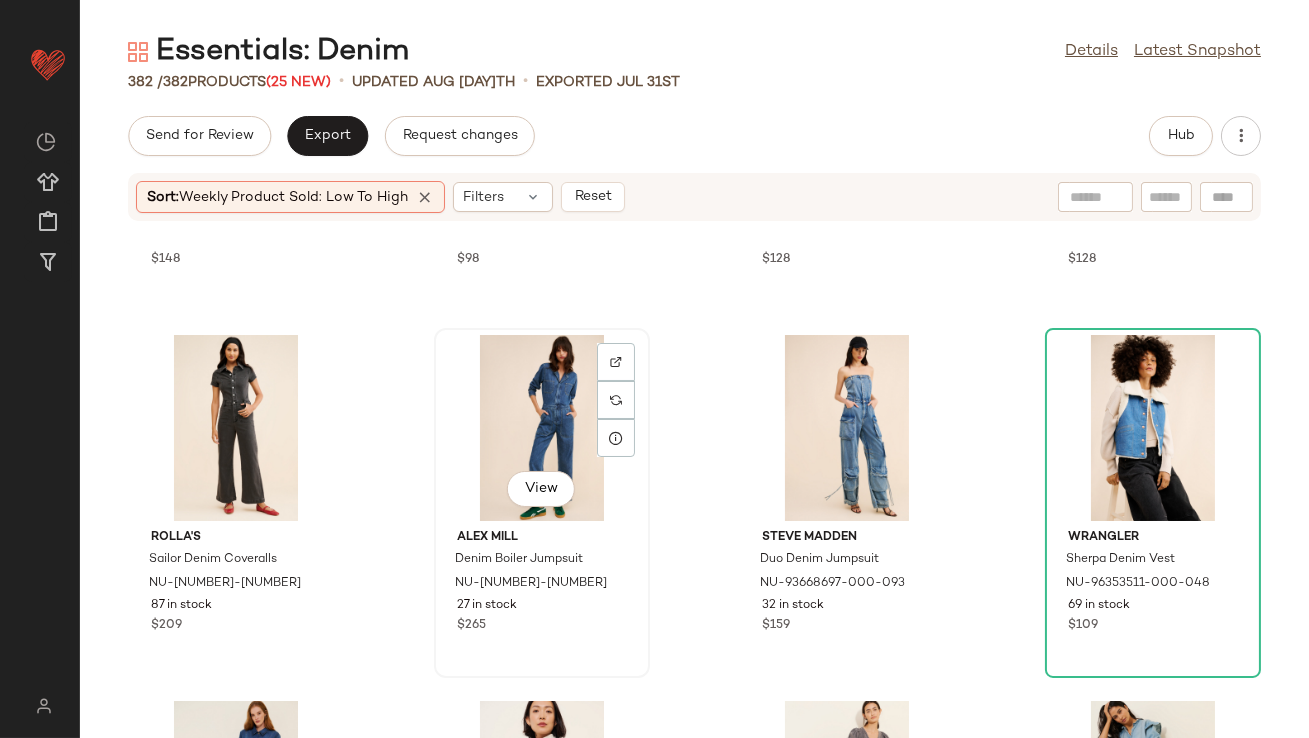 click on "View" 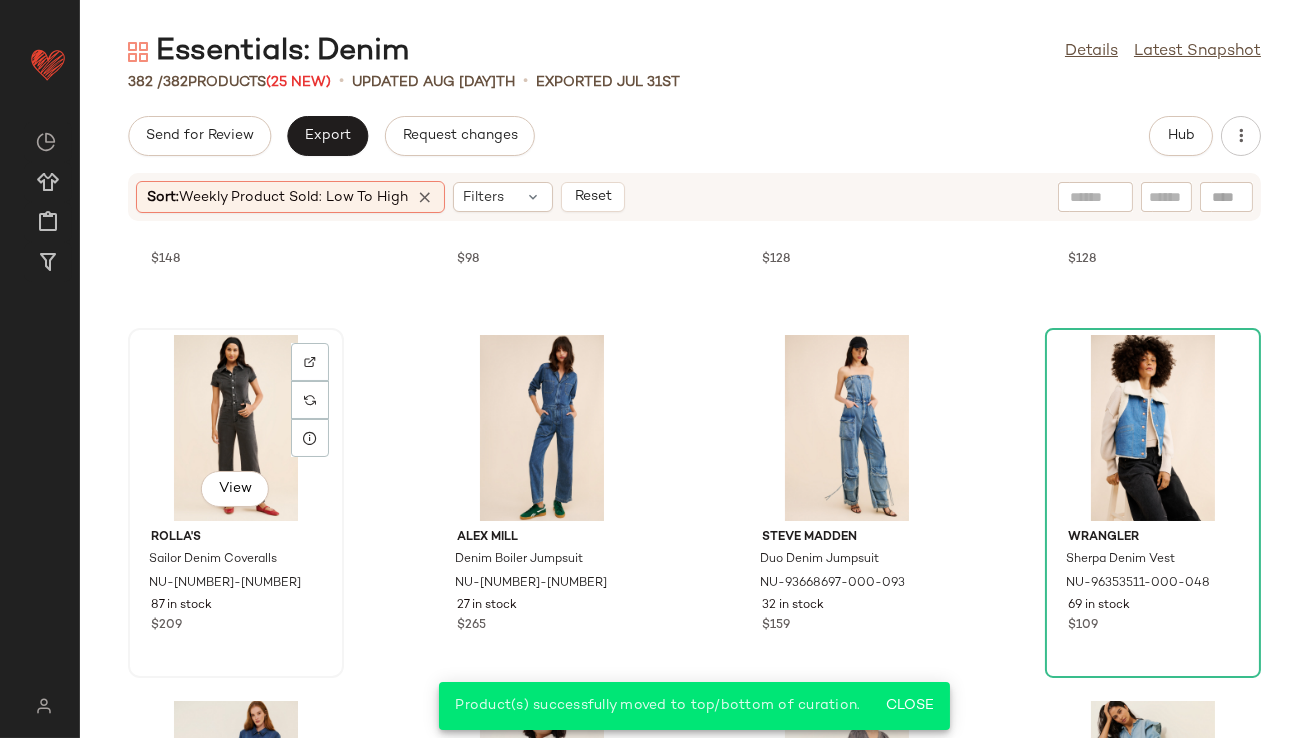 click on "View" 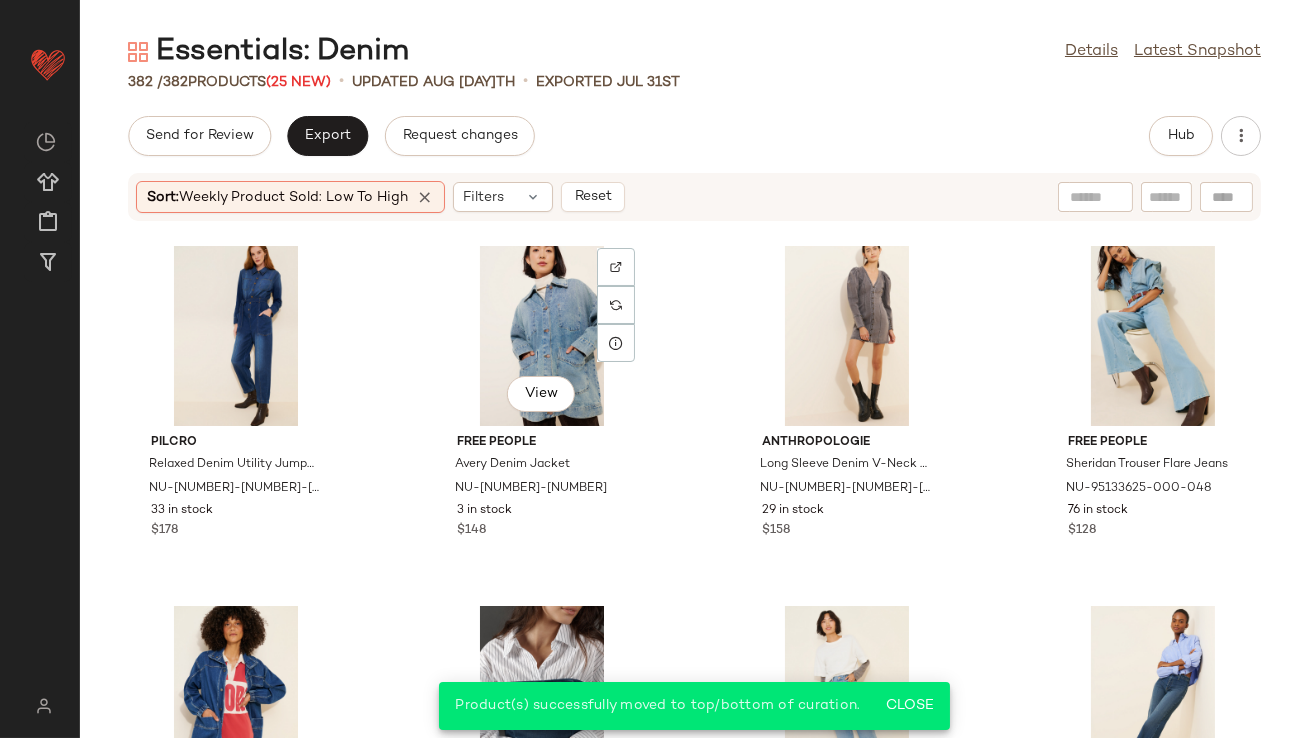 scroll, scrollTop: 32243, scrollLeft: 0, axis: vertical 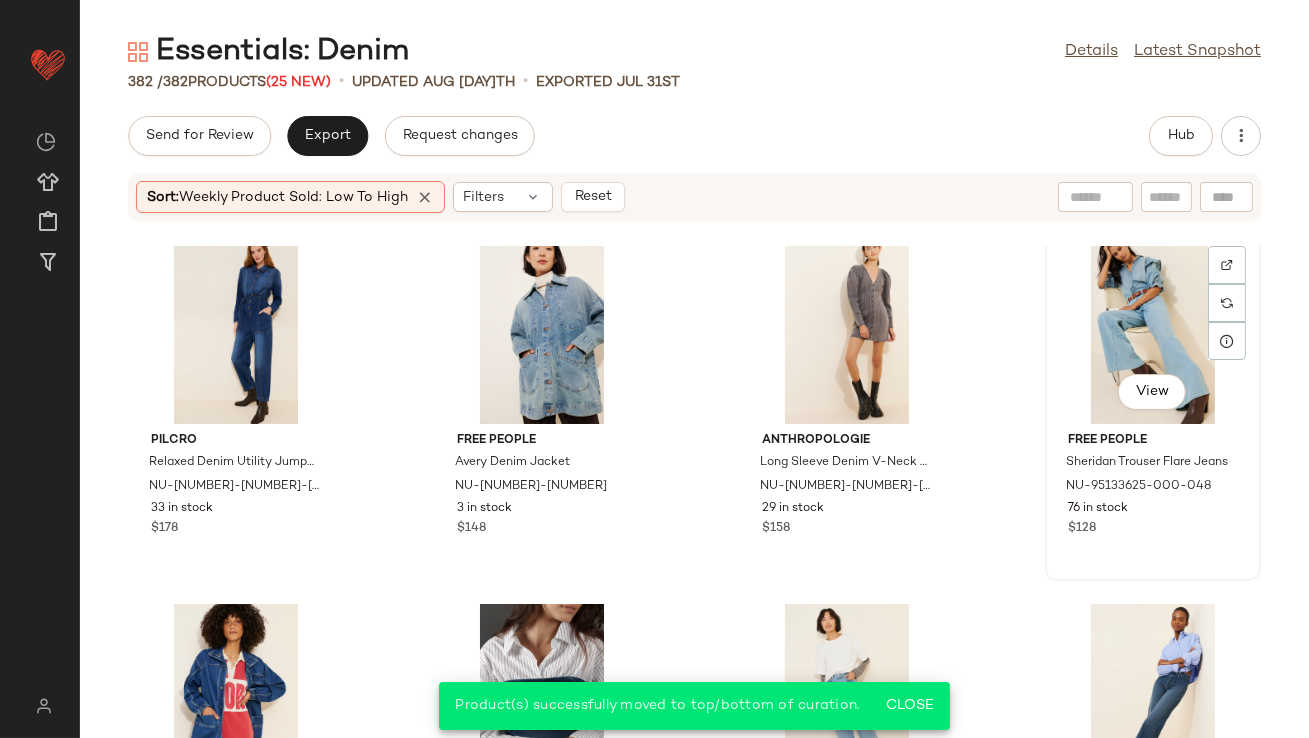 click on "View" 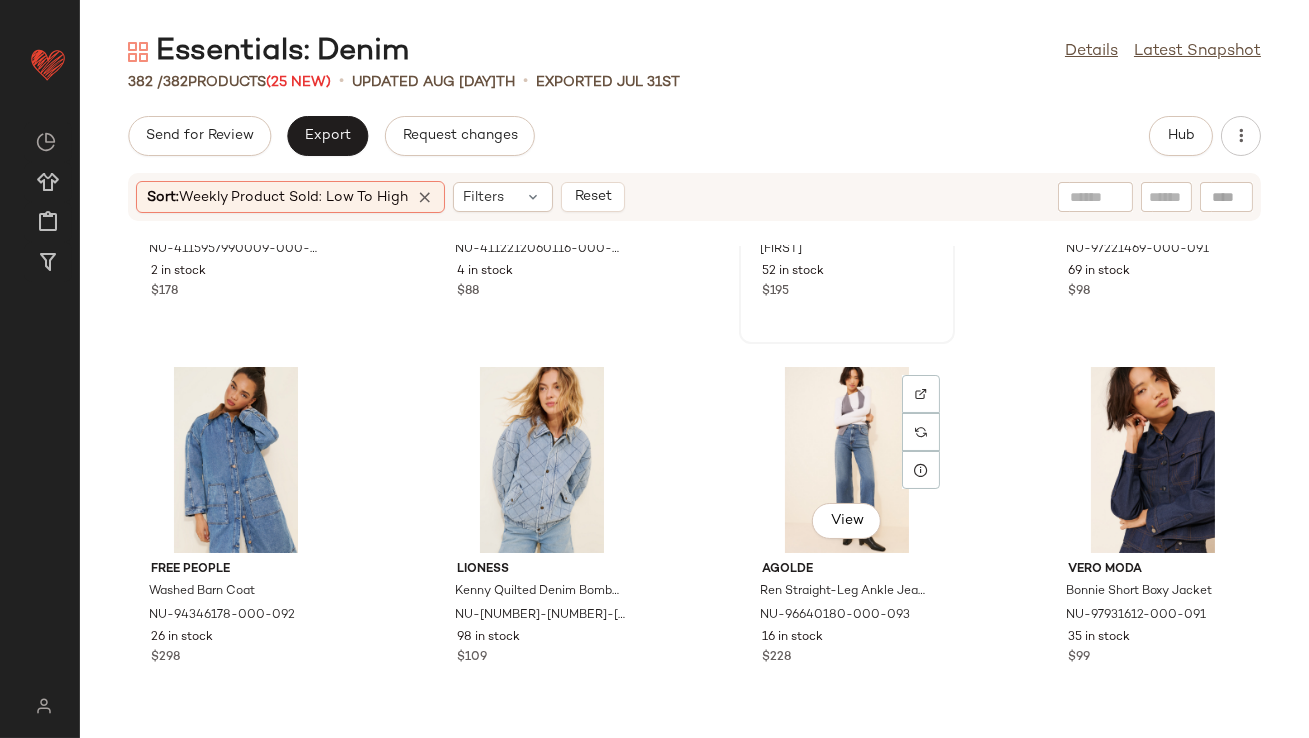 scroll, scrollTop: 32851, scrollLeft: 0, axis: vertical 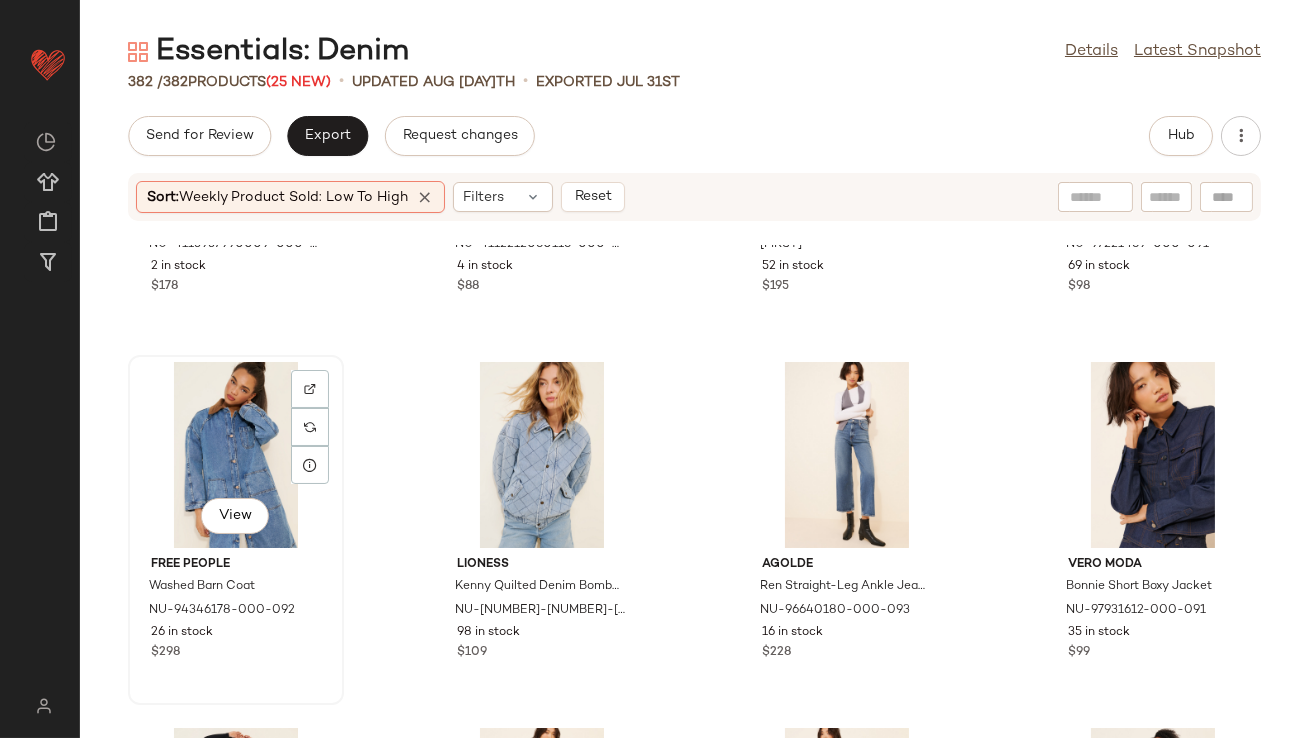click on "View" 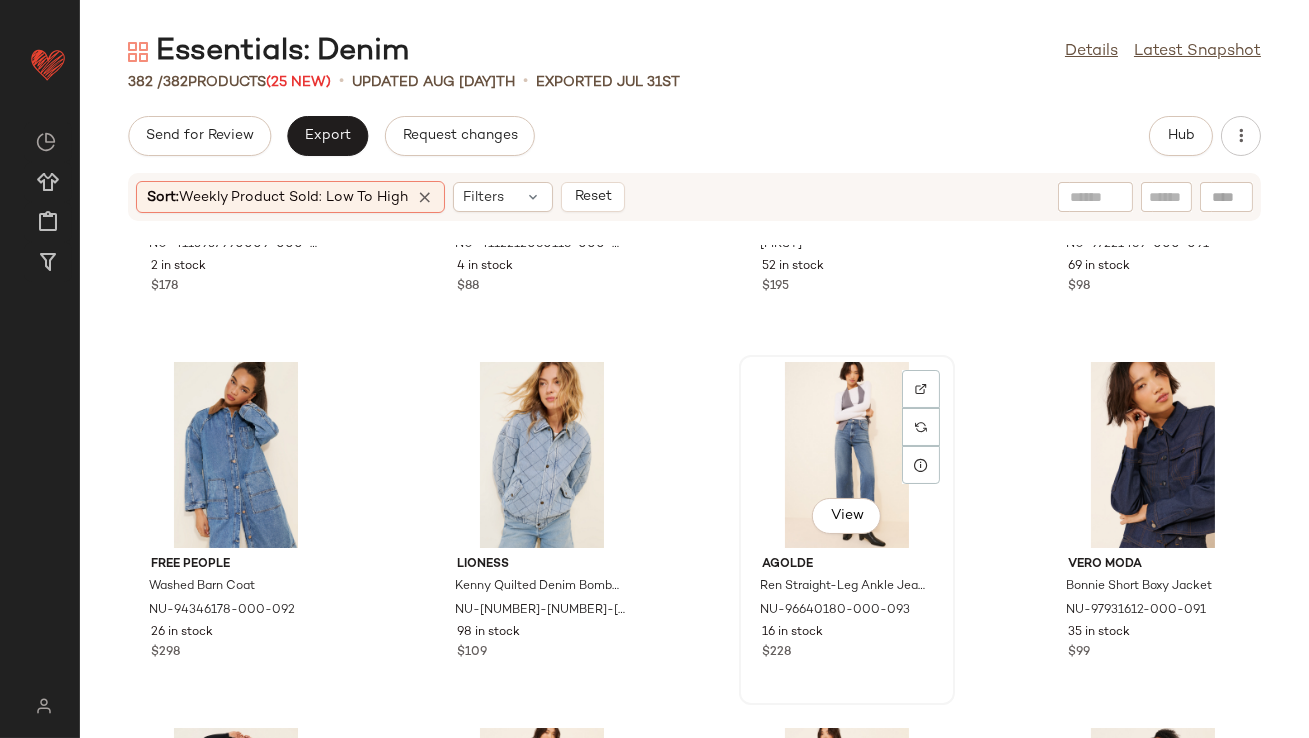 click on "View" 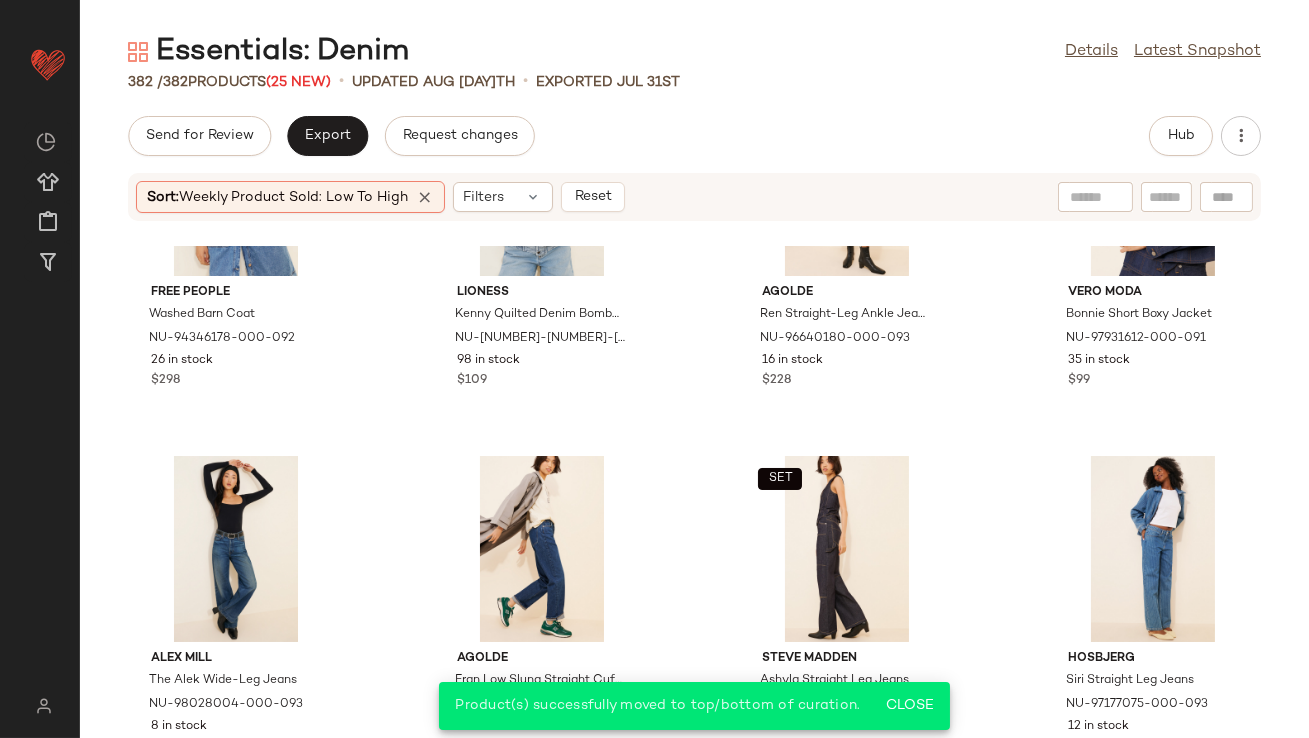scroll, scrollTop: 33218, scrollLeft: 0, axis: vertical 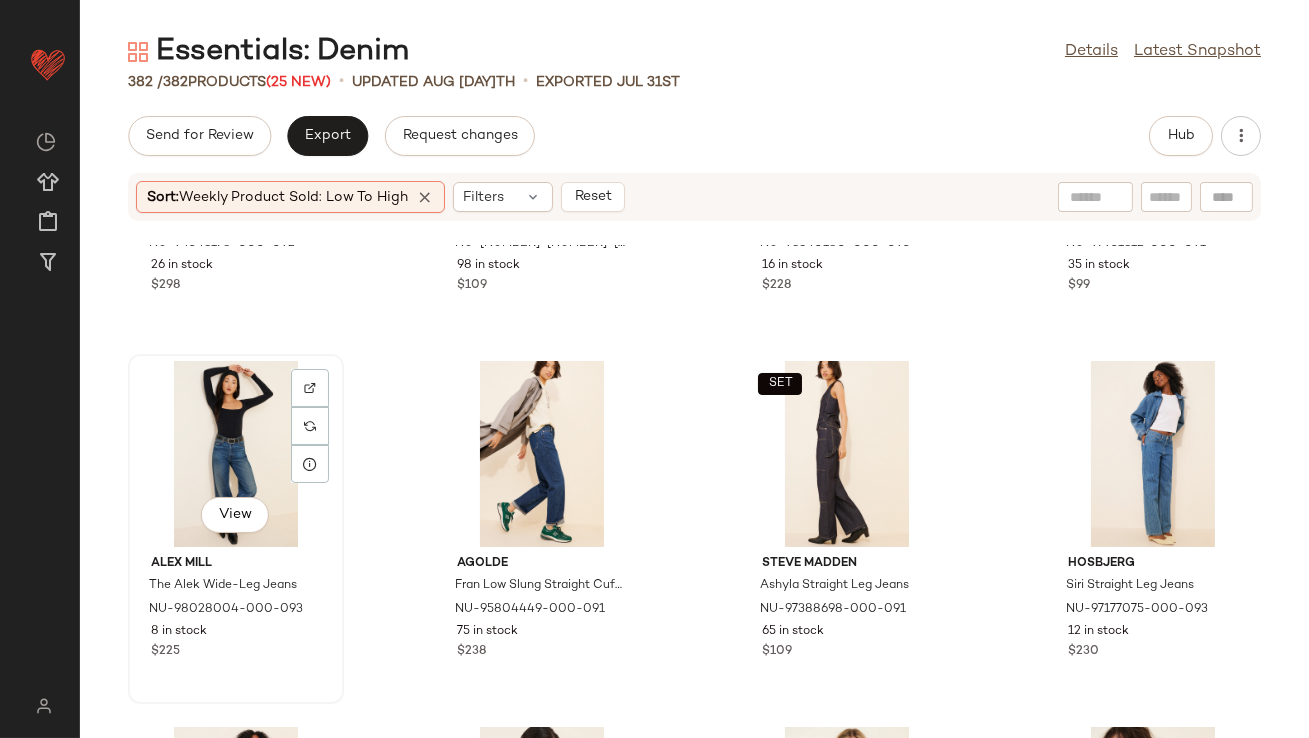 click on "View" 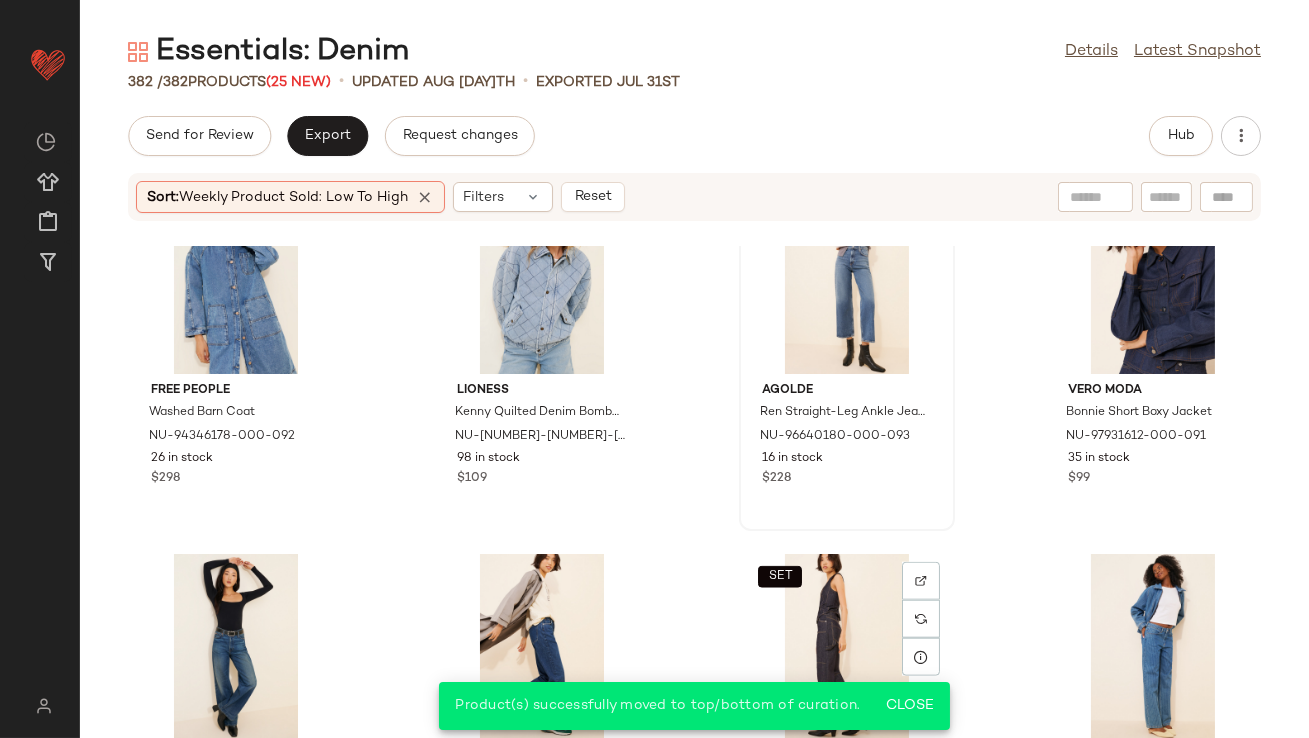 scroll, scrollTop: 33008, scrollLeft: 0, axis: vertical 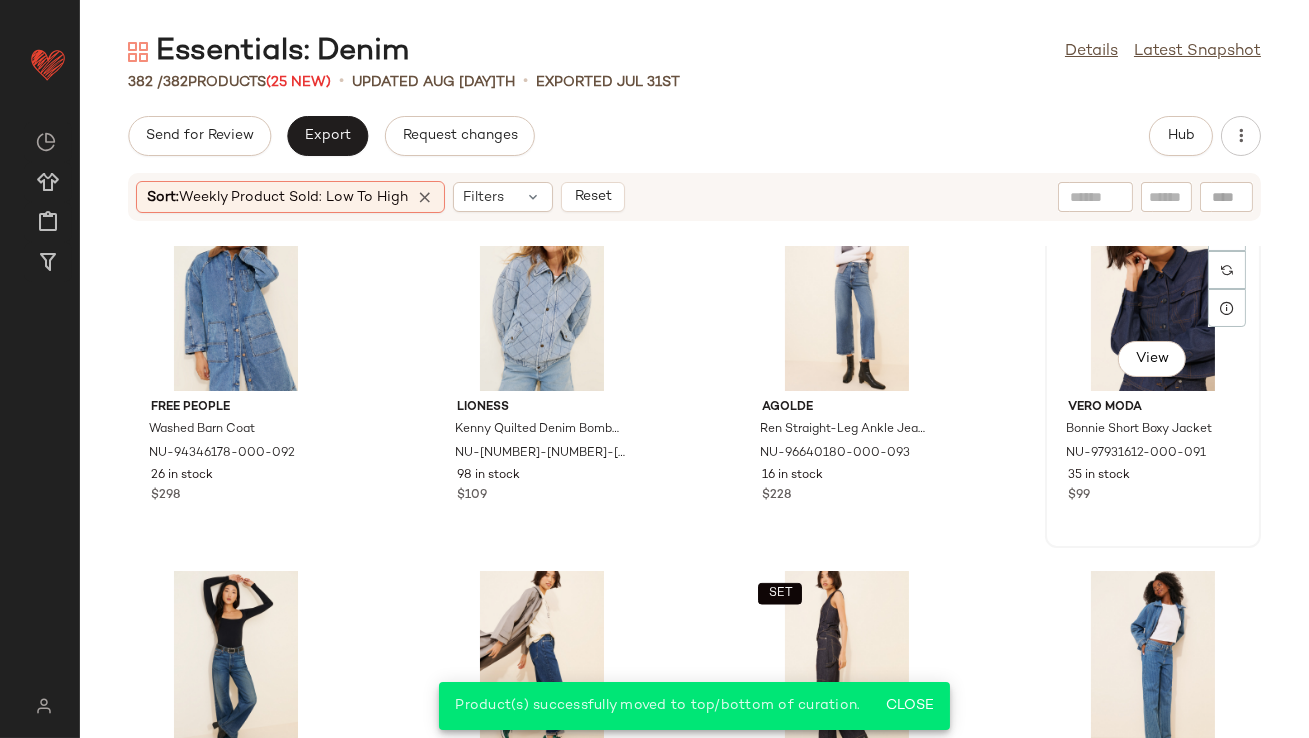 click on "View" 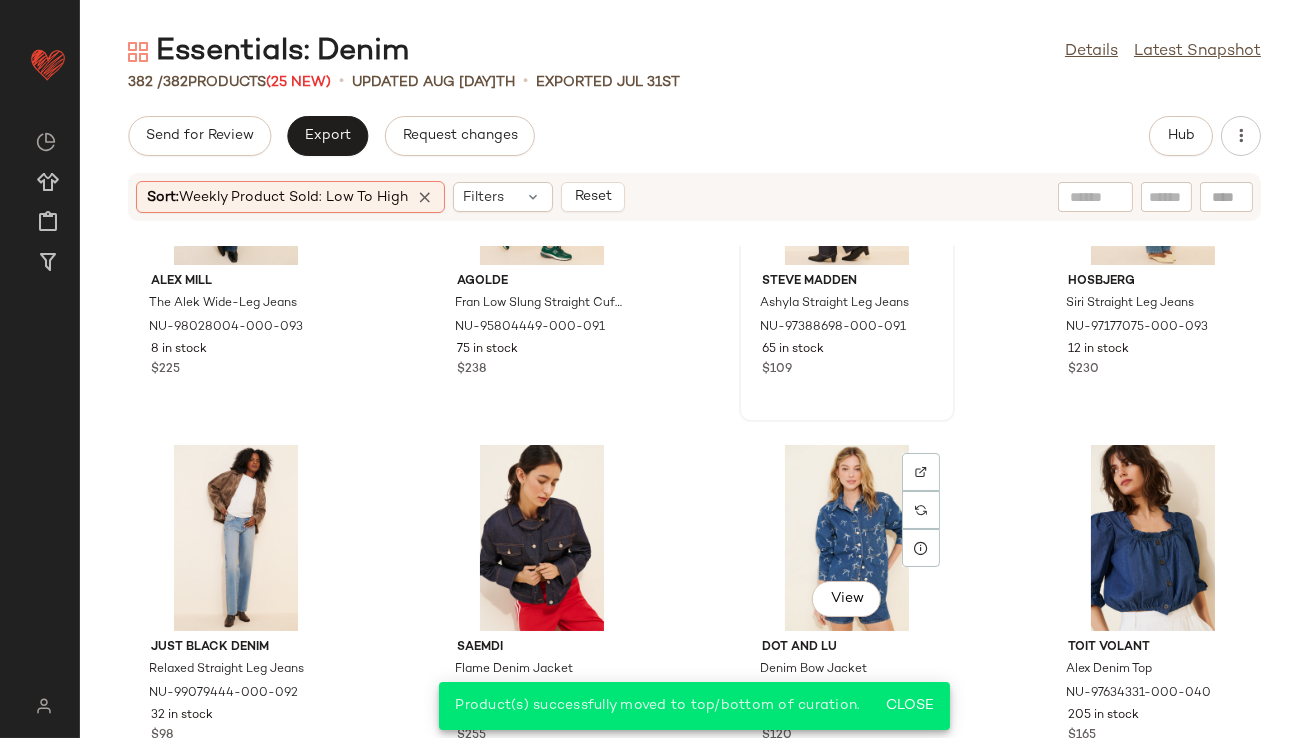 scroll, scrollTop: 33575, scrollLeft: 0, axis: vertical 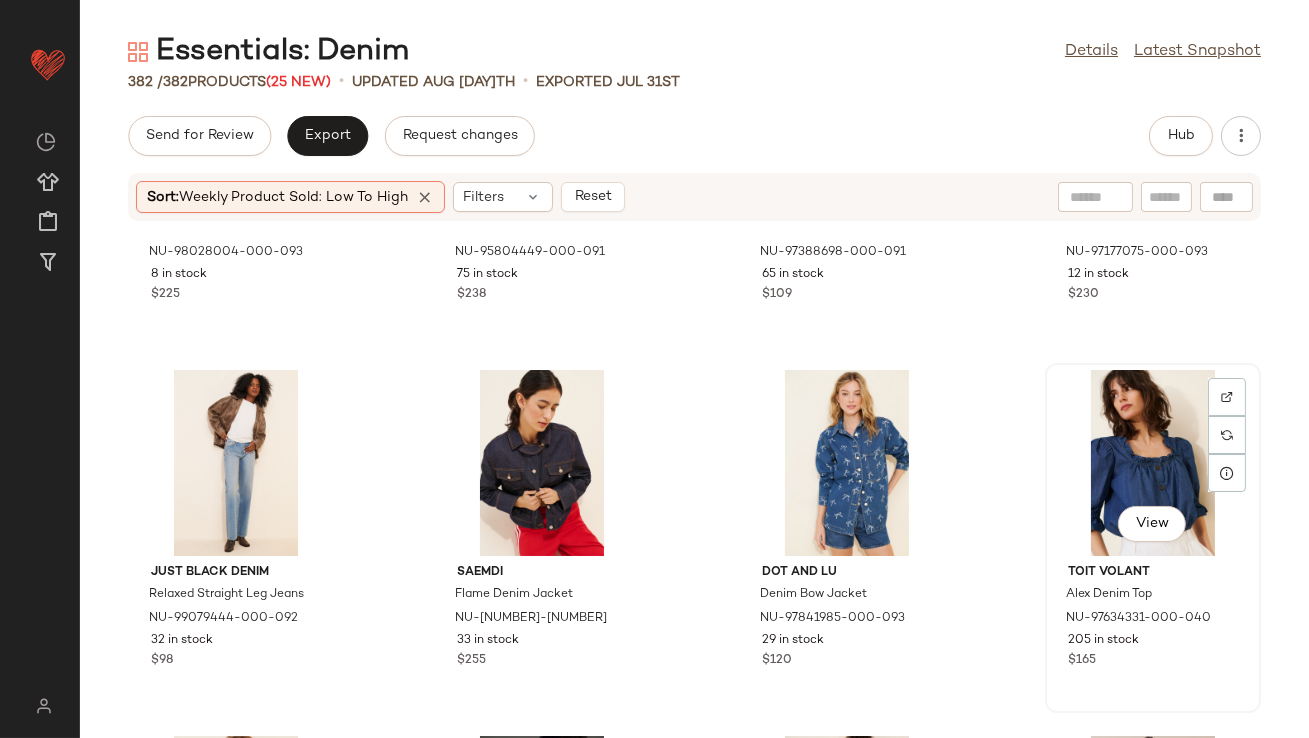 click on "View" 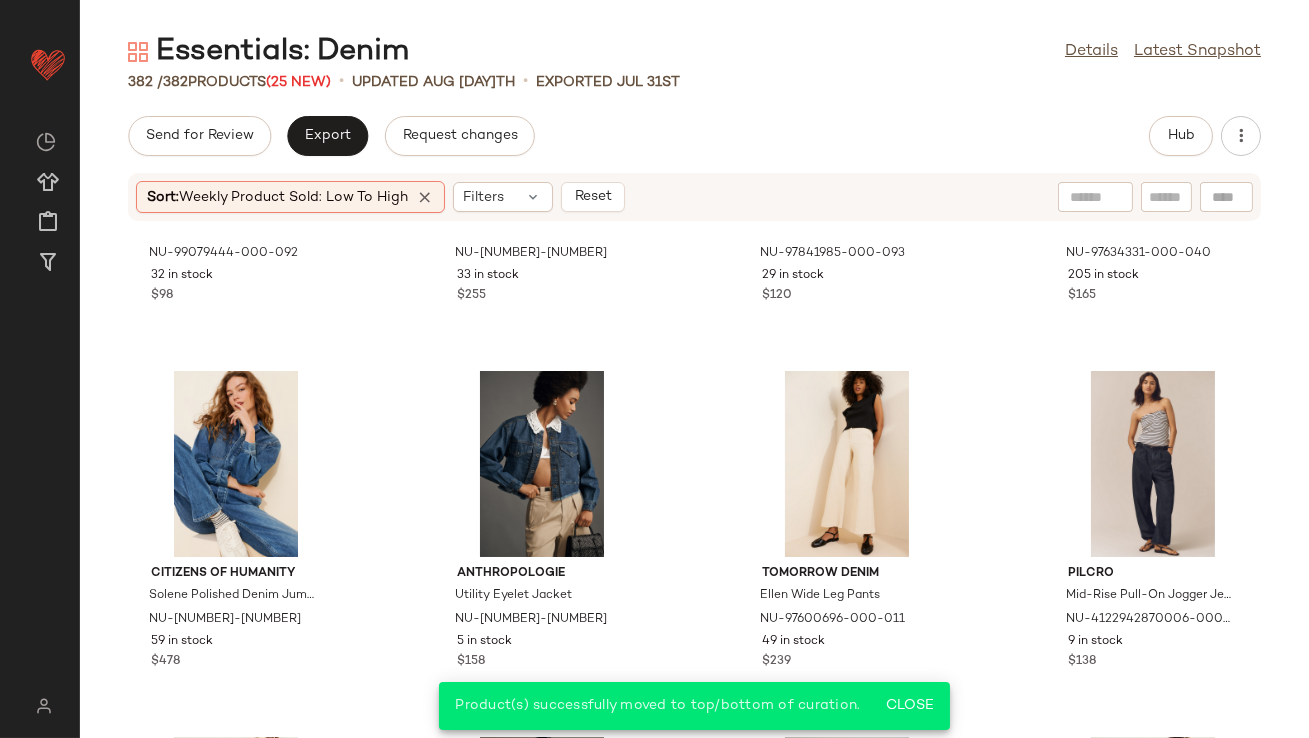 scroll, scrollTop: 33945, scrollLeft: 0, axis: vertical 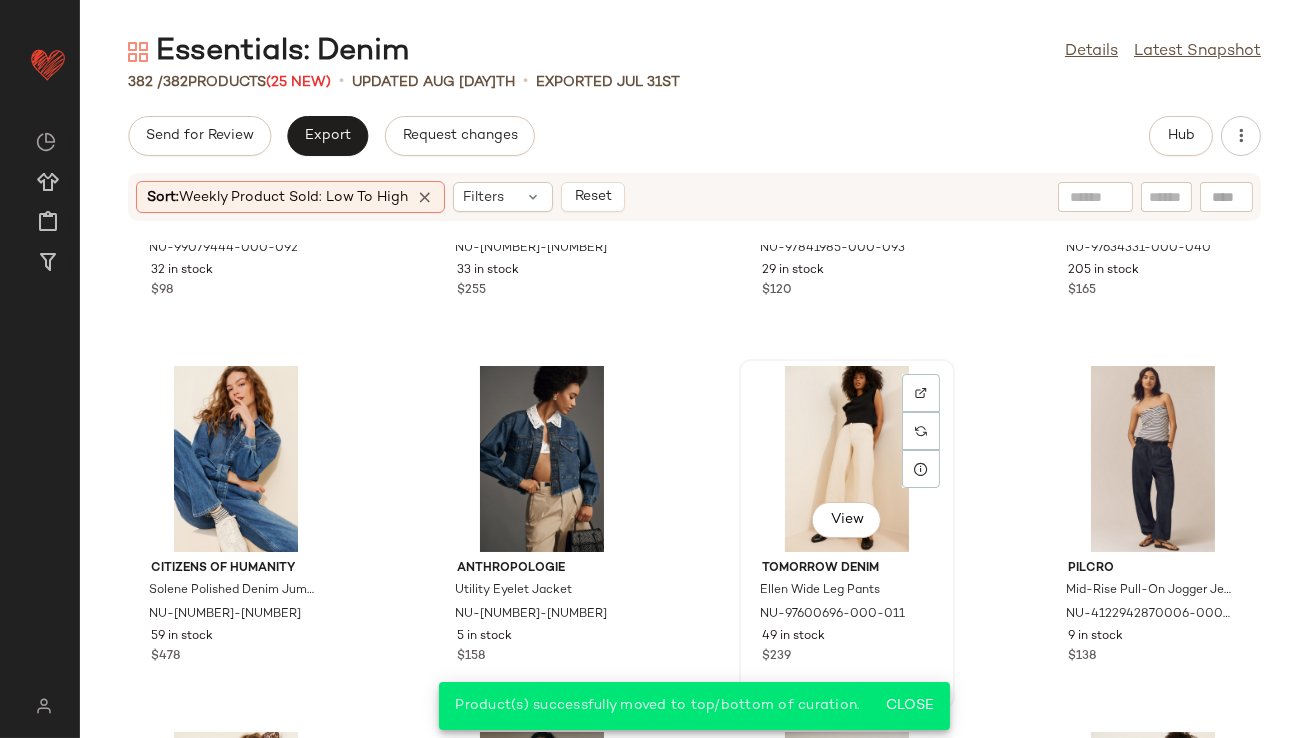 click on "View" 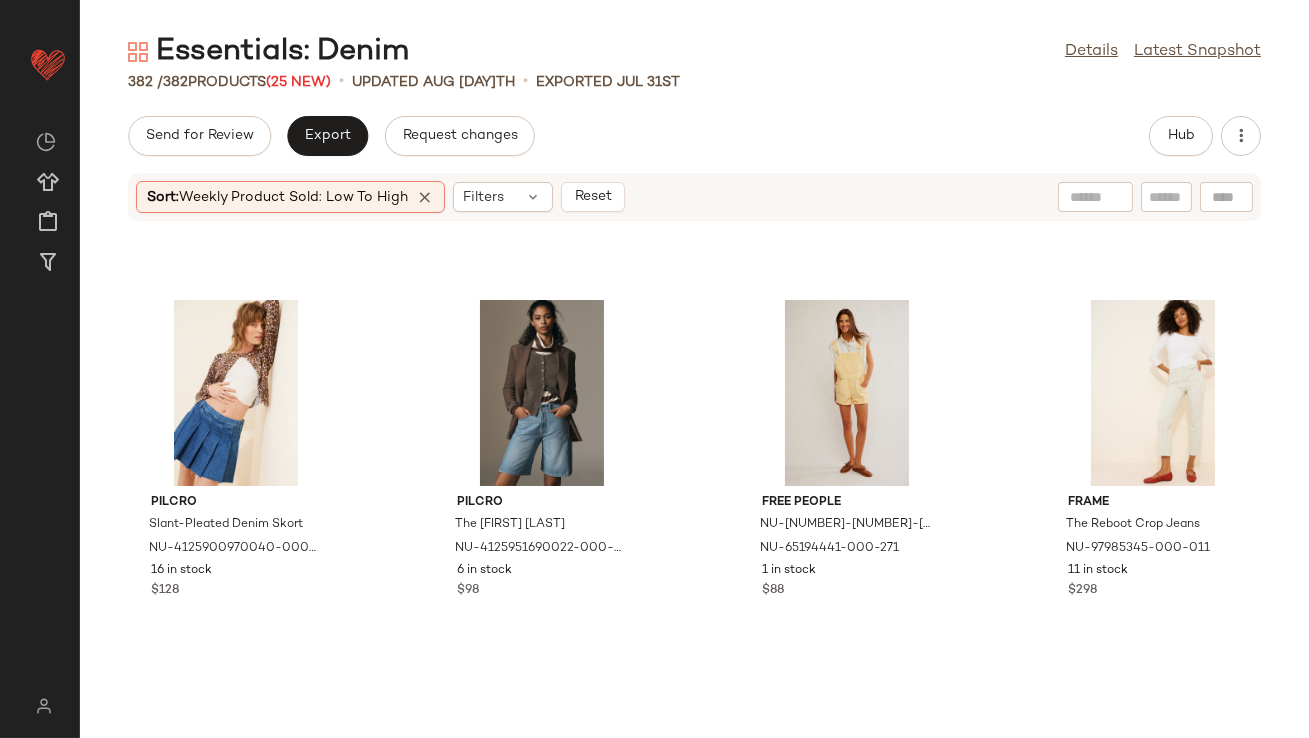 scroll, scrollTop: 34392, scrollLeft: 0, axis: vertical 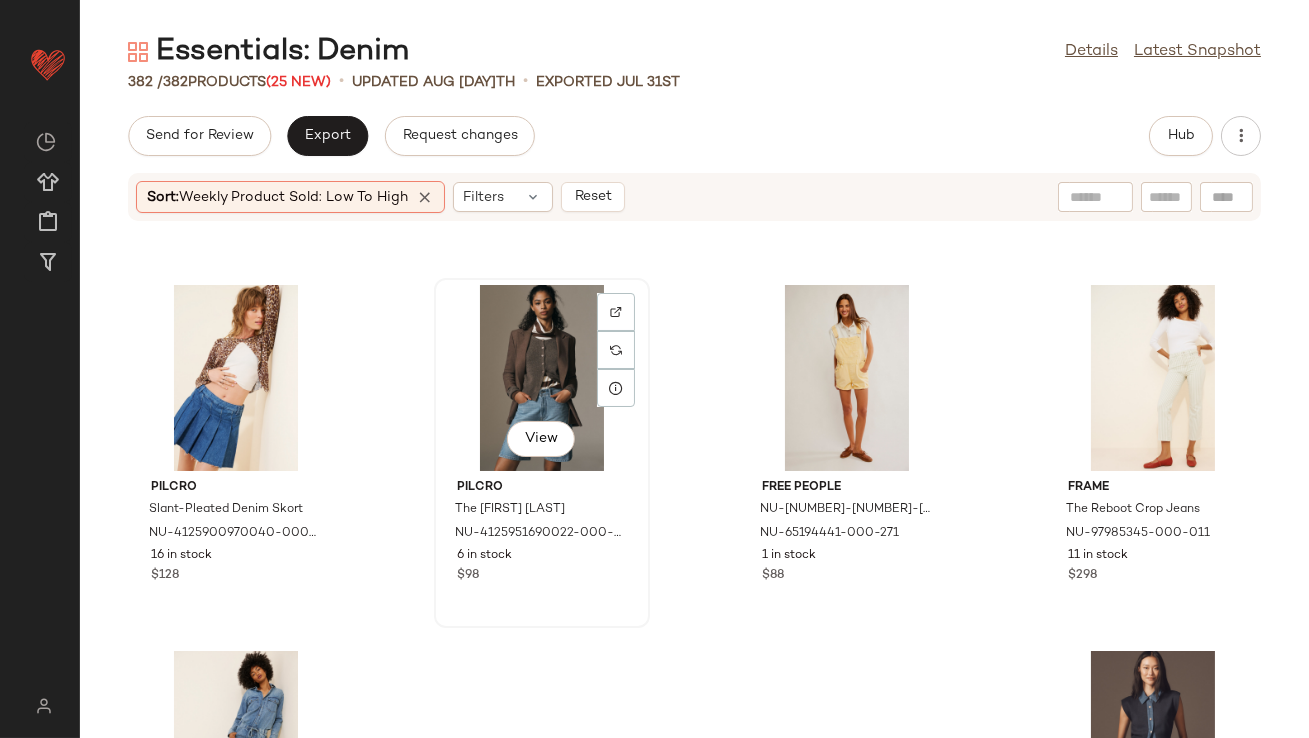 click on "View" 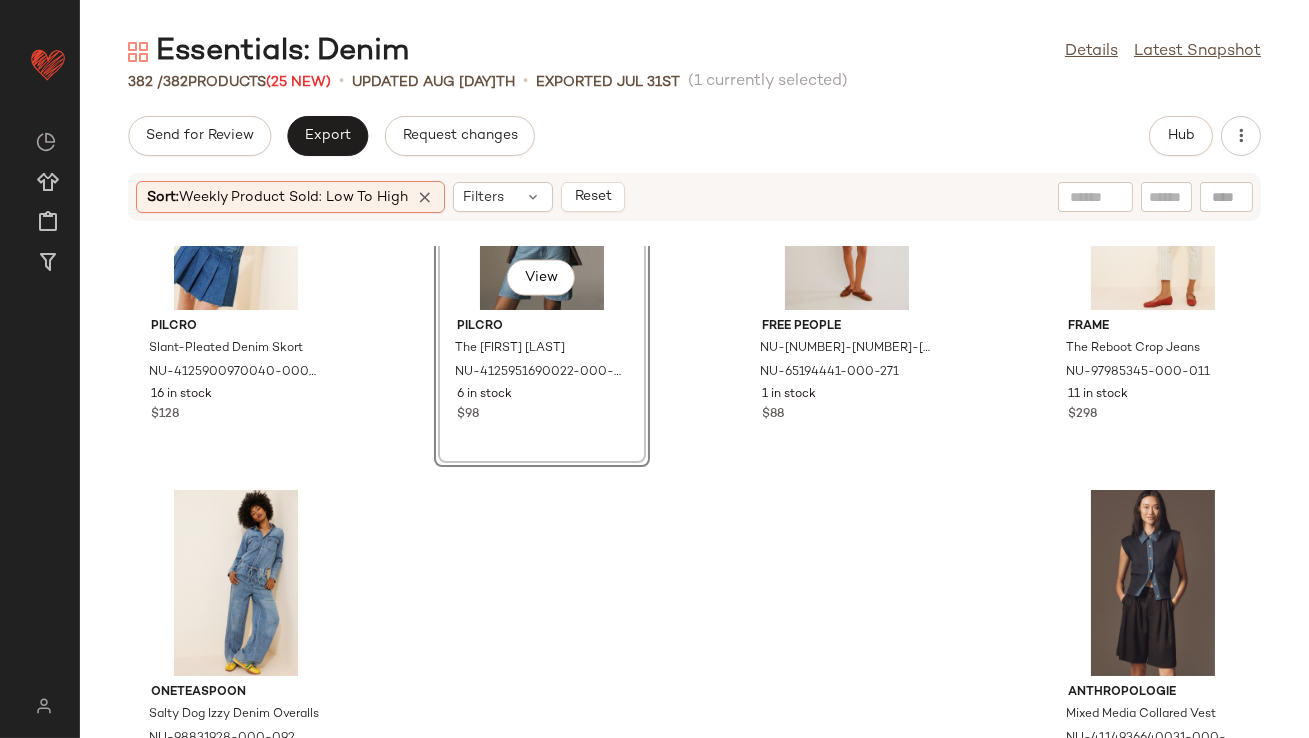 scroll, scrollTop: 34557, scrollLeft: 0, axis: vertical 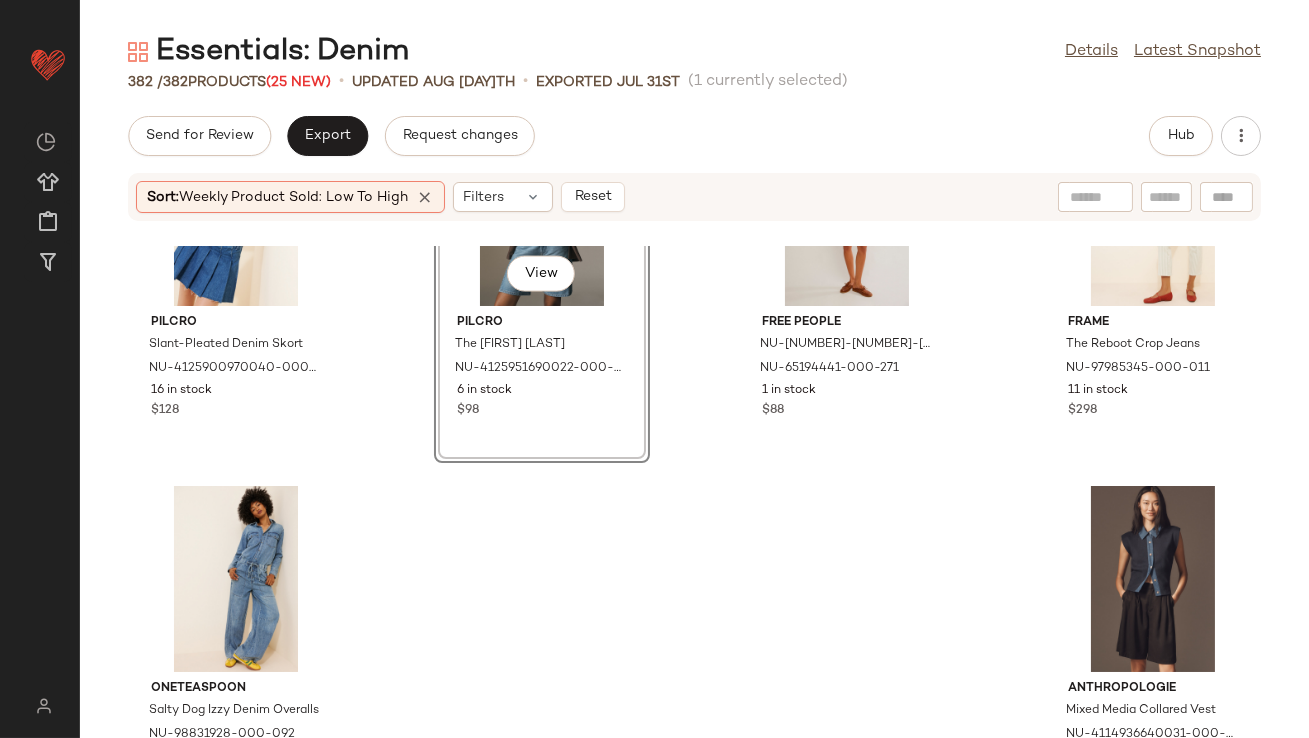 click at bounding box center [425, 197] 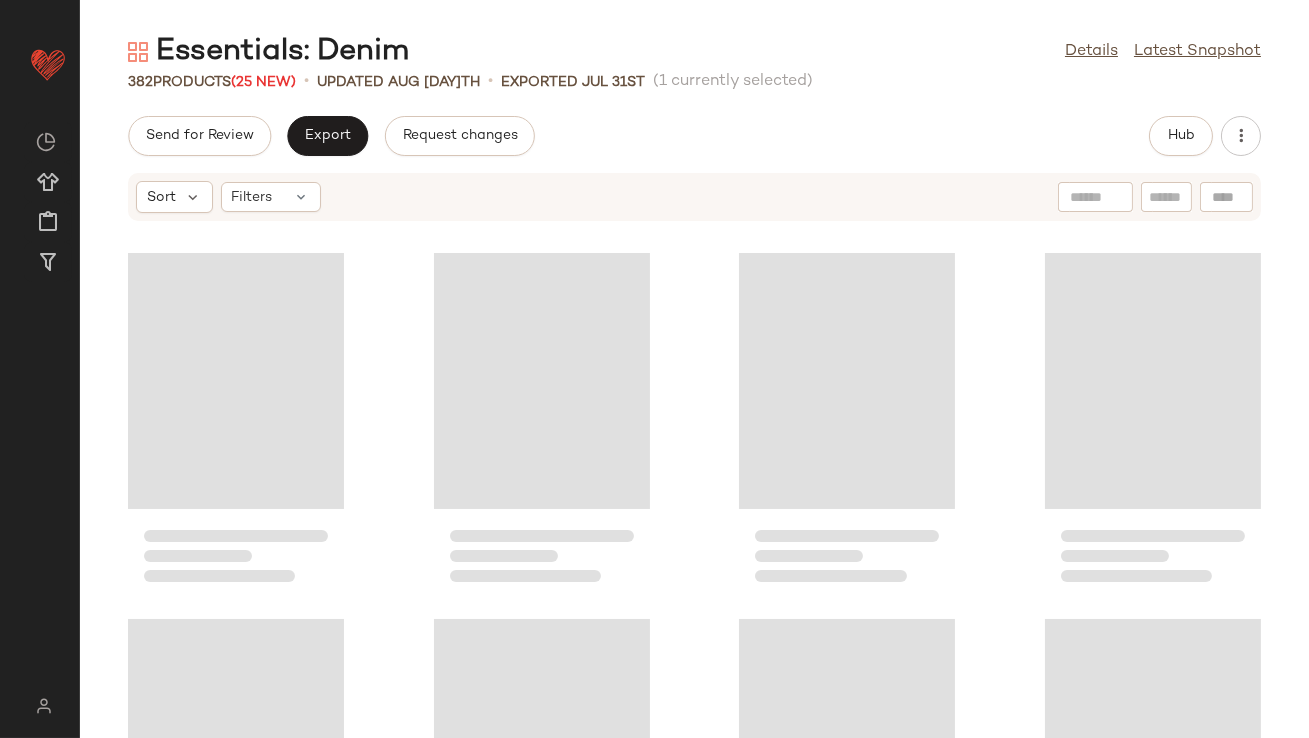 scroll, scrollTop: 7320, scrollLeft: 0, axis: vertical 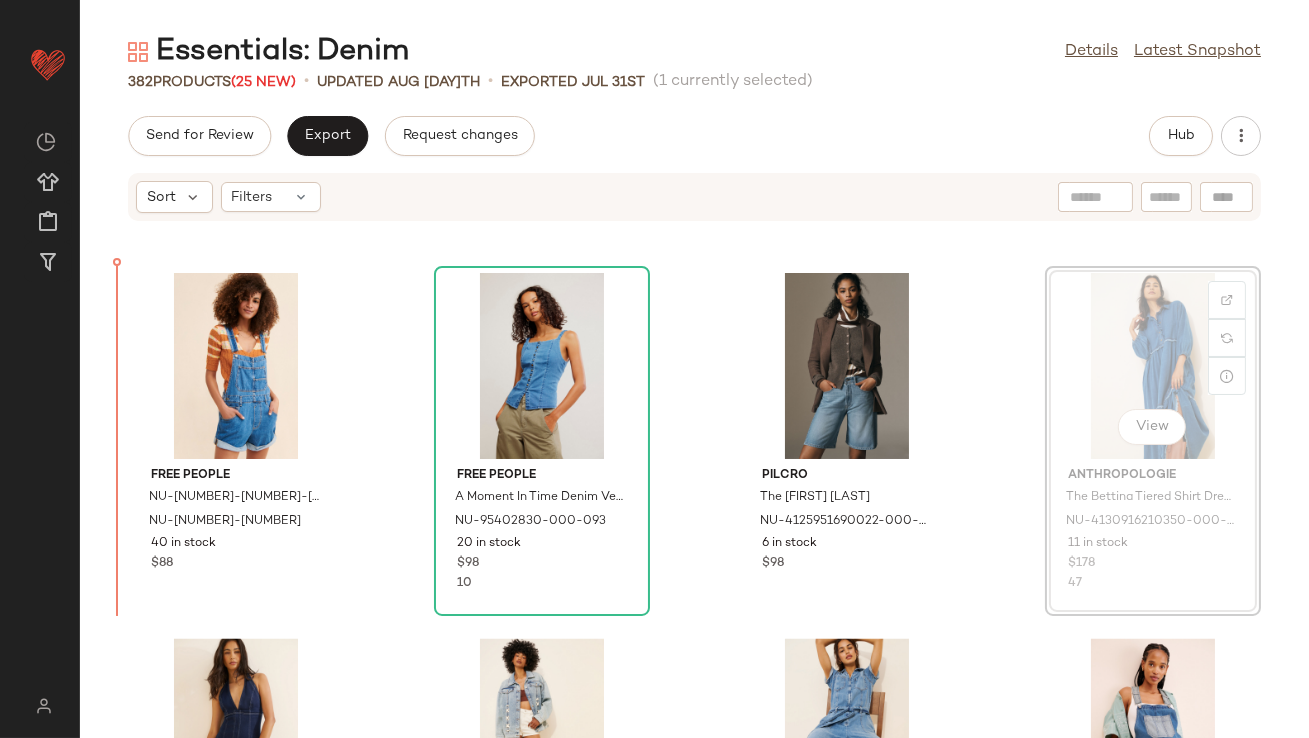 drag, startPoint x: 1135, startPoint y: 367, endPoint x: 1068, endPoint y: 370, distance: 67.06713 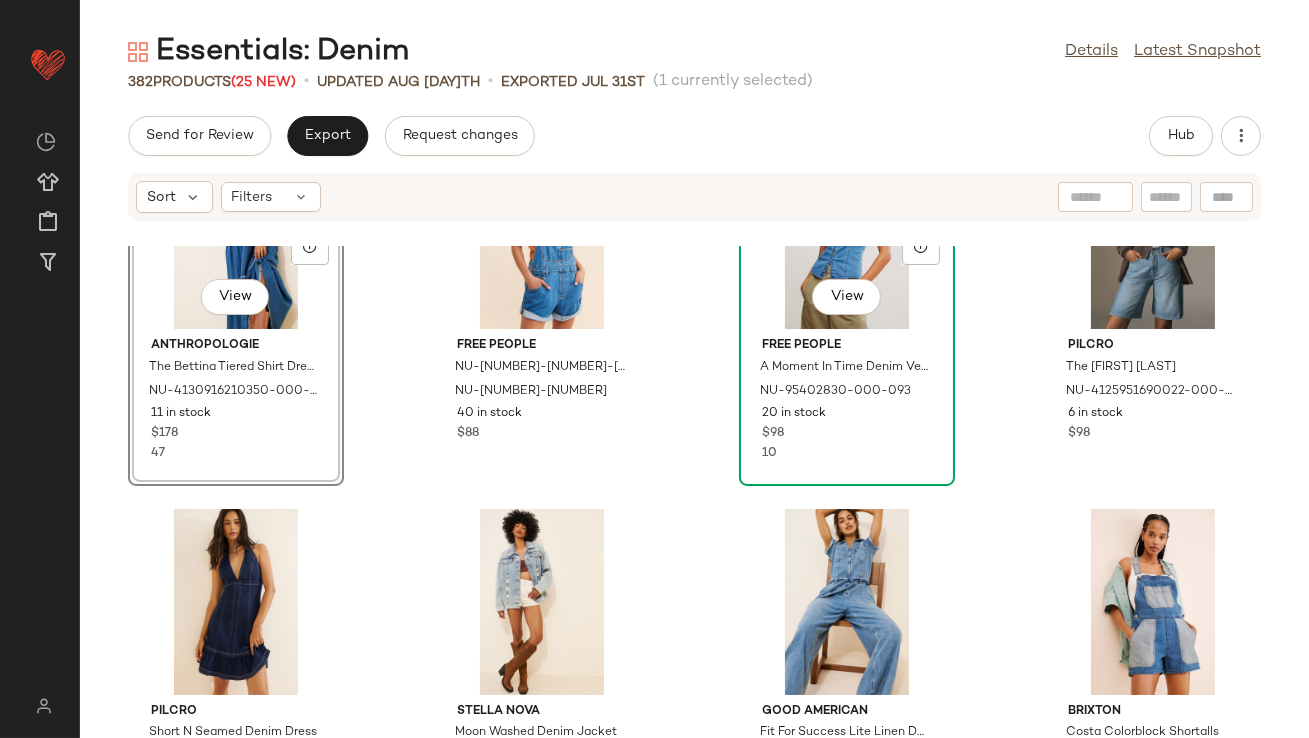scroll, scrollTop: 7471, scrollLeft: 0, axis: vertical 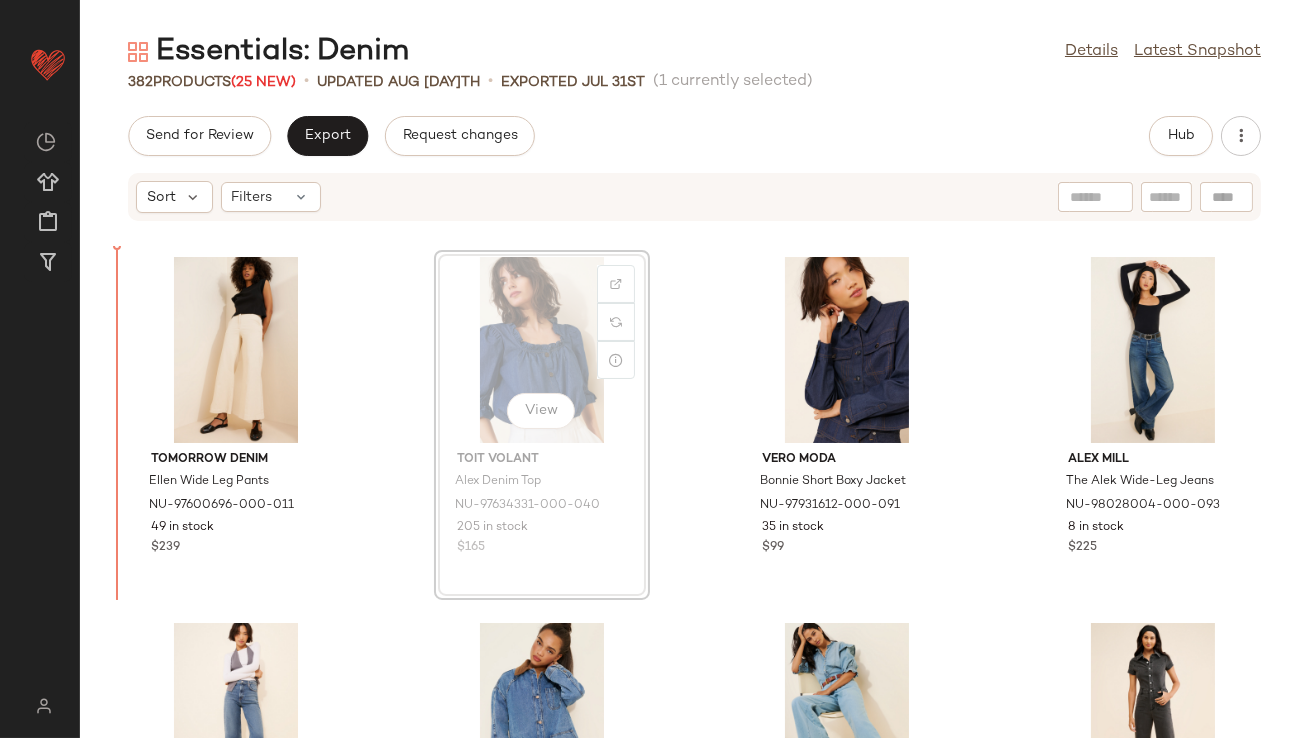 drag, startPoint x: 558, startPoint y: 320, endPoint x: 522, endPoint y: 320, distance: 36 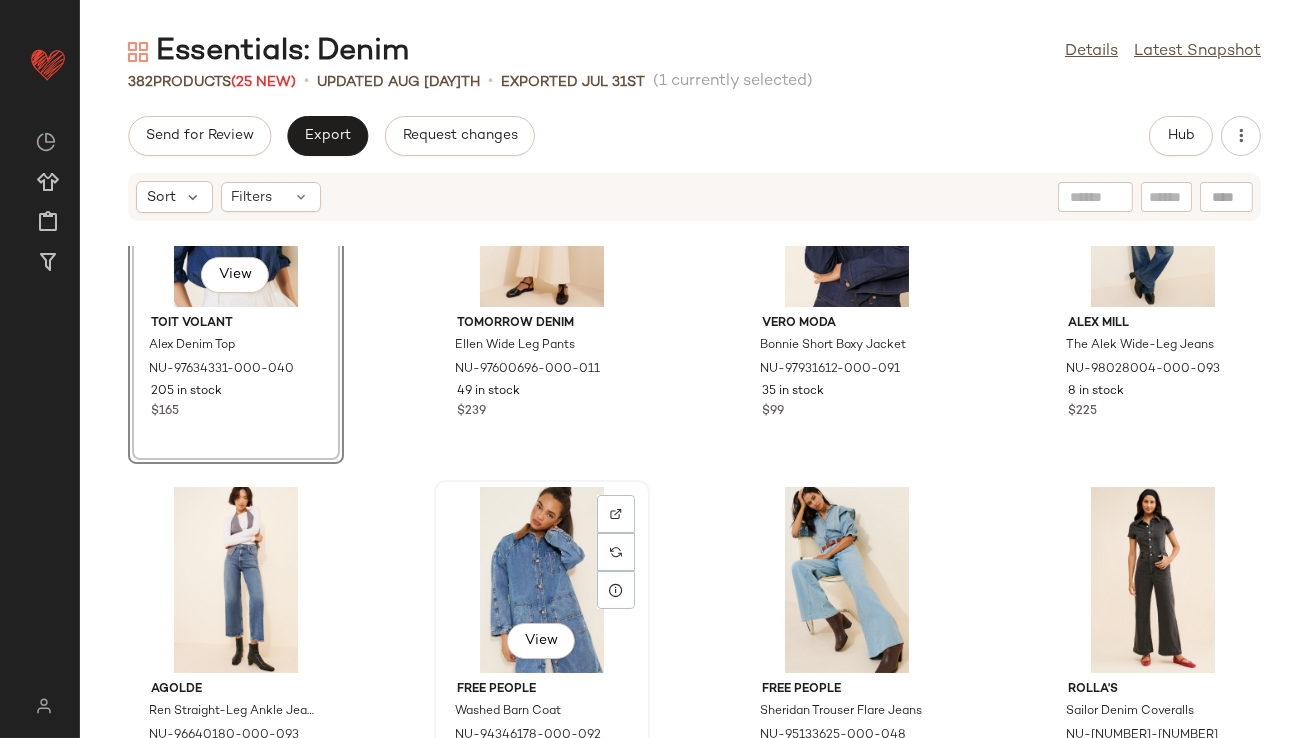 scroll, scrollTop: 143, scrollLeft: 0, axis: vertical 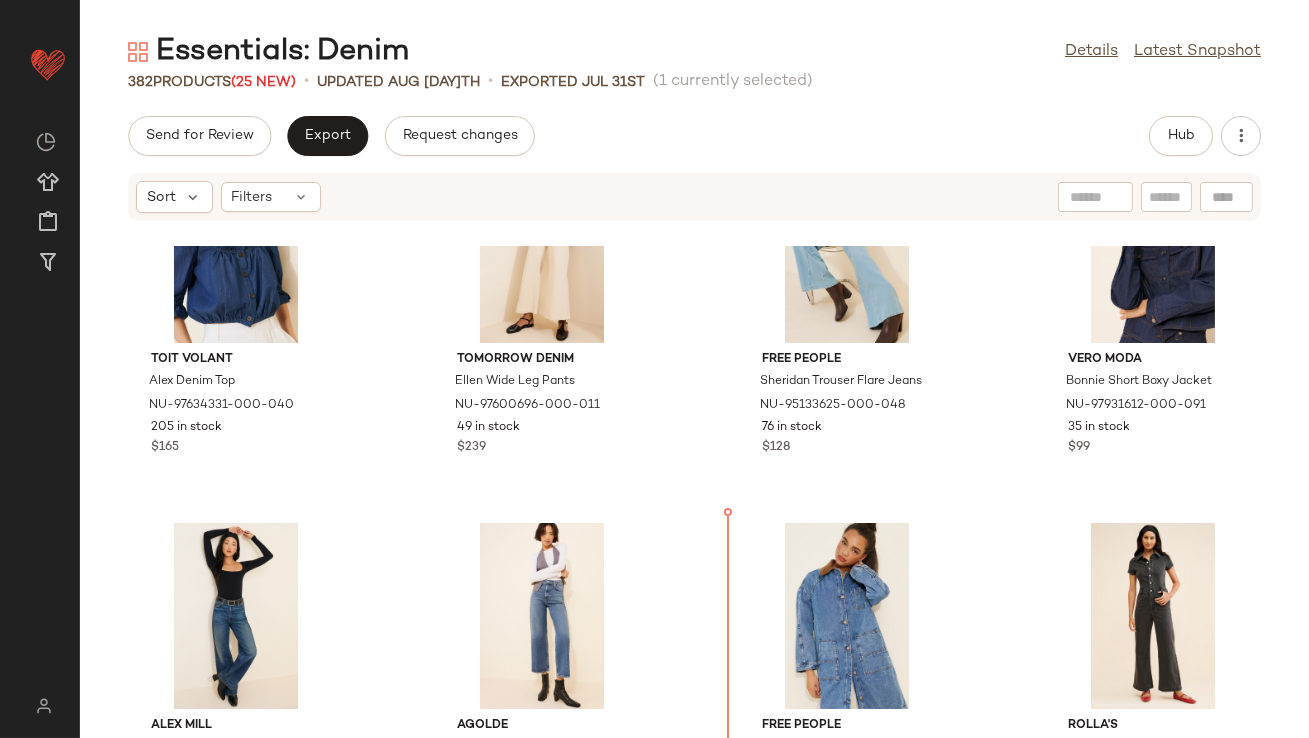 drag, startPoint x: 247, startPoint y: 506, endPoint x: 270, endPoint y: 502, distance: 23.345236 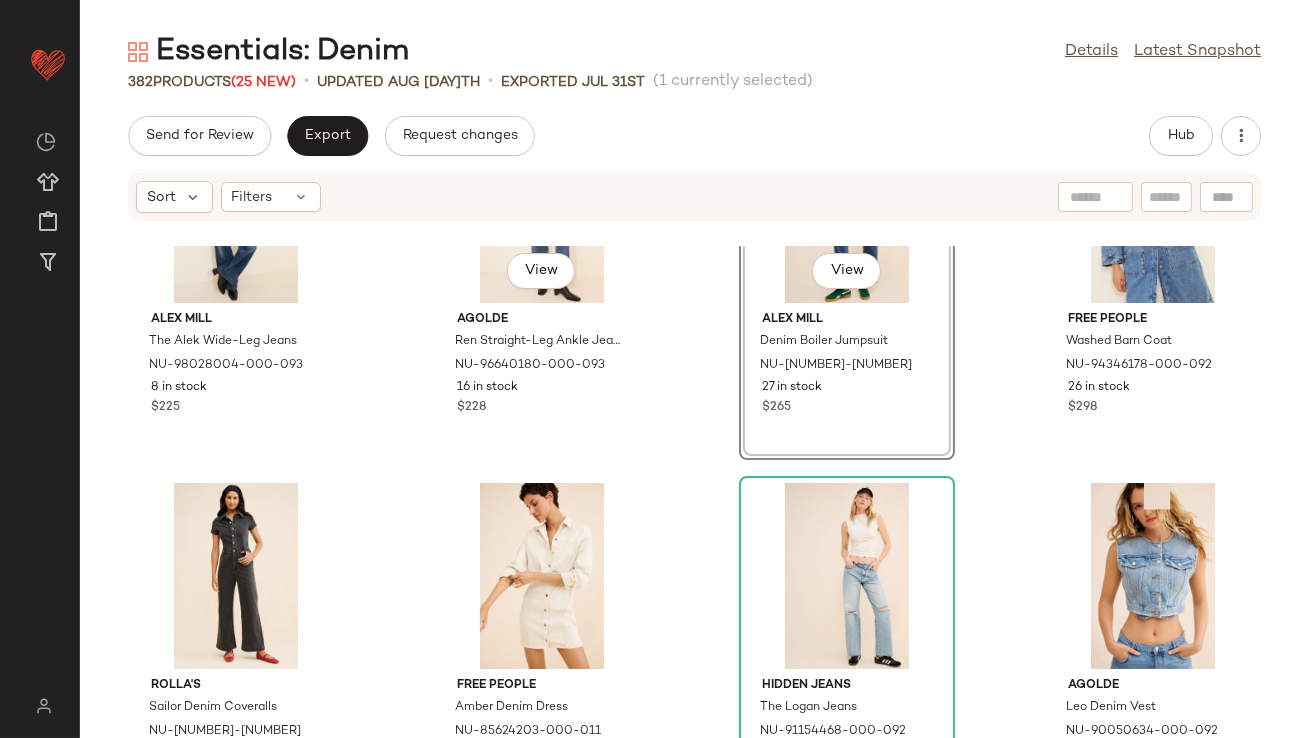 scroll, scrollTop: 638, scrollLeft: 0, axis: vertical 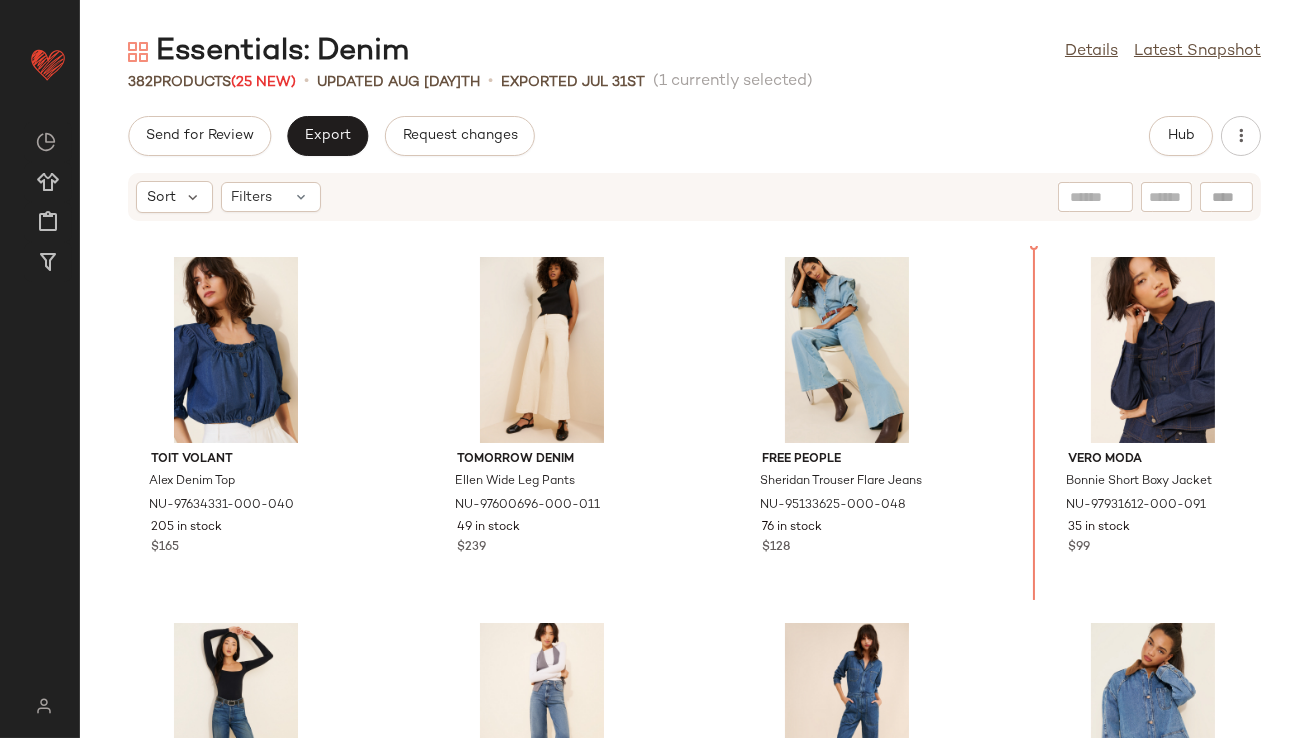 drag, startPoint x: 478, startPoint y: 455, endPoint x: 492, endPoint y: 455, distance: 14 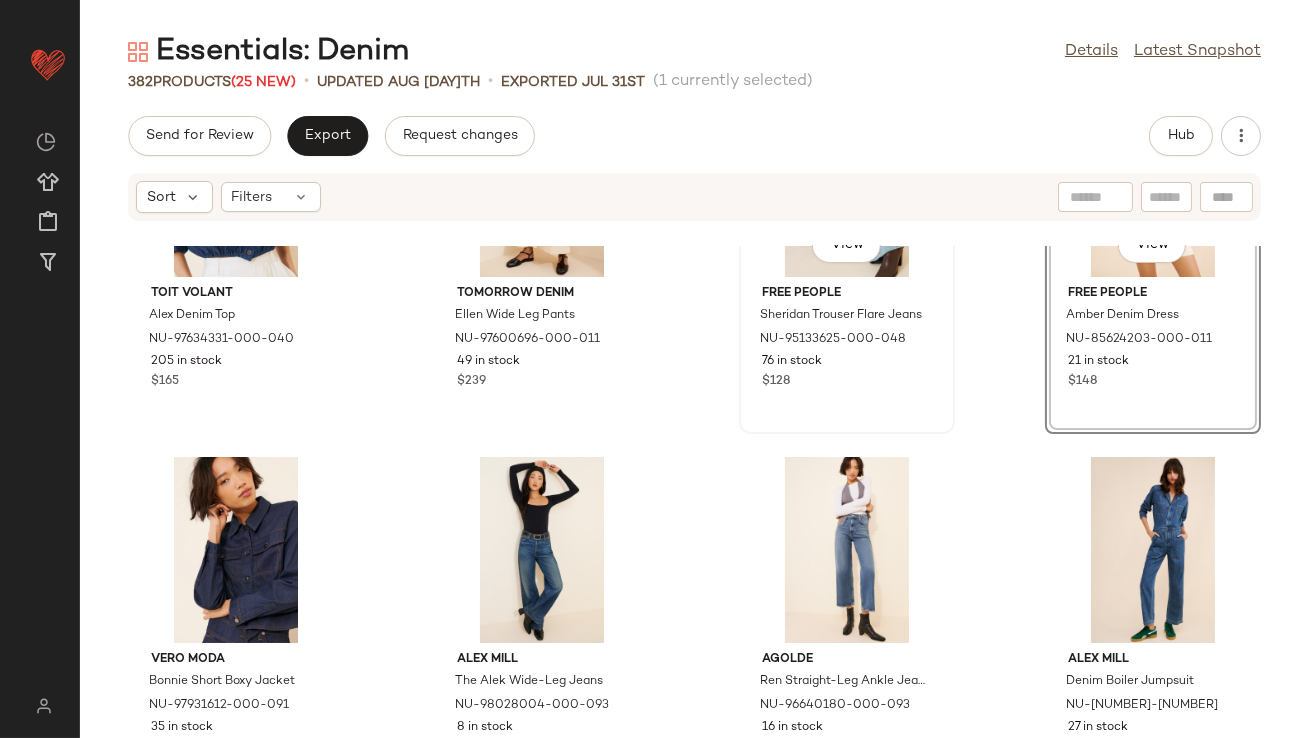 scroll, scrollTop: 179, scrollLeft: 0, axis: vertical 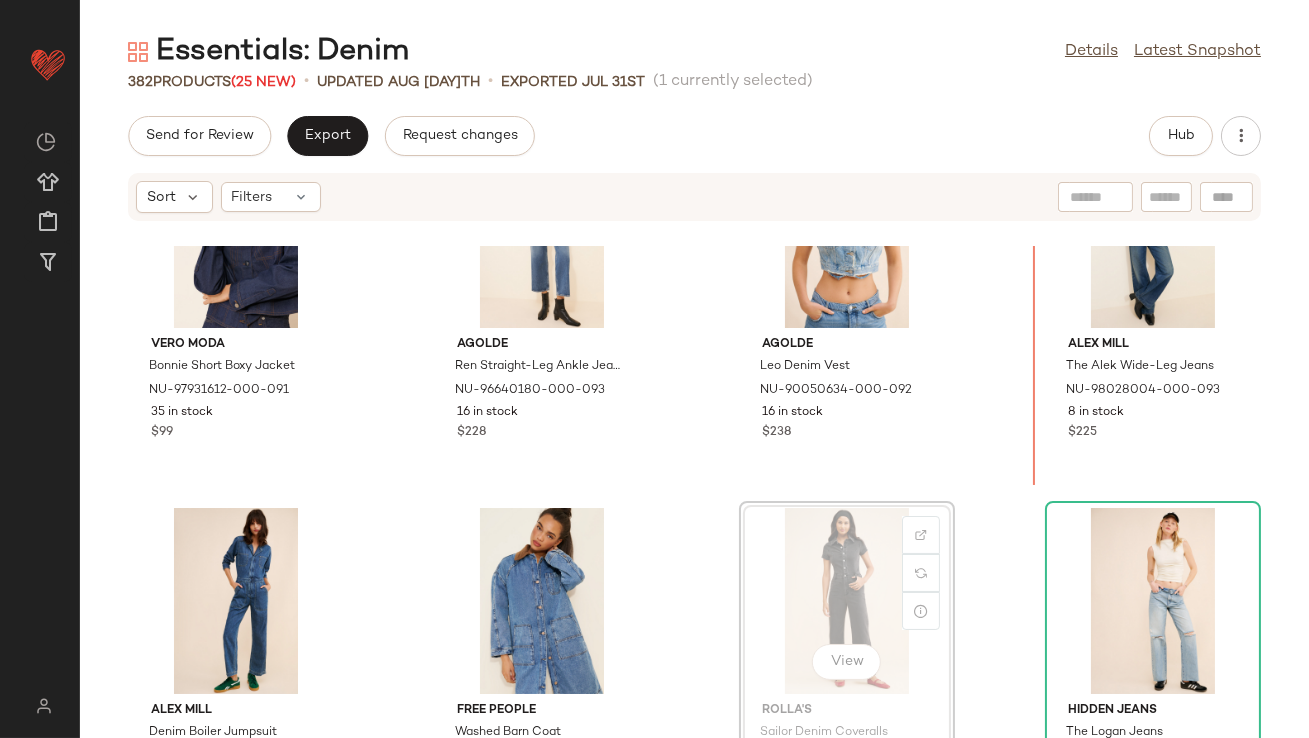 drag, startPoint x: 824, startPoint y: 585, endPoint x: 829, endPoint y: 576, distance: 10.29563 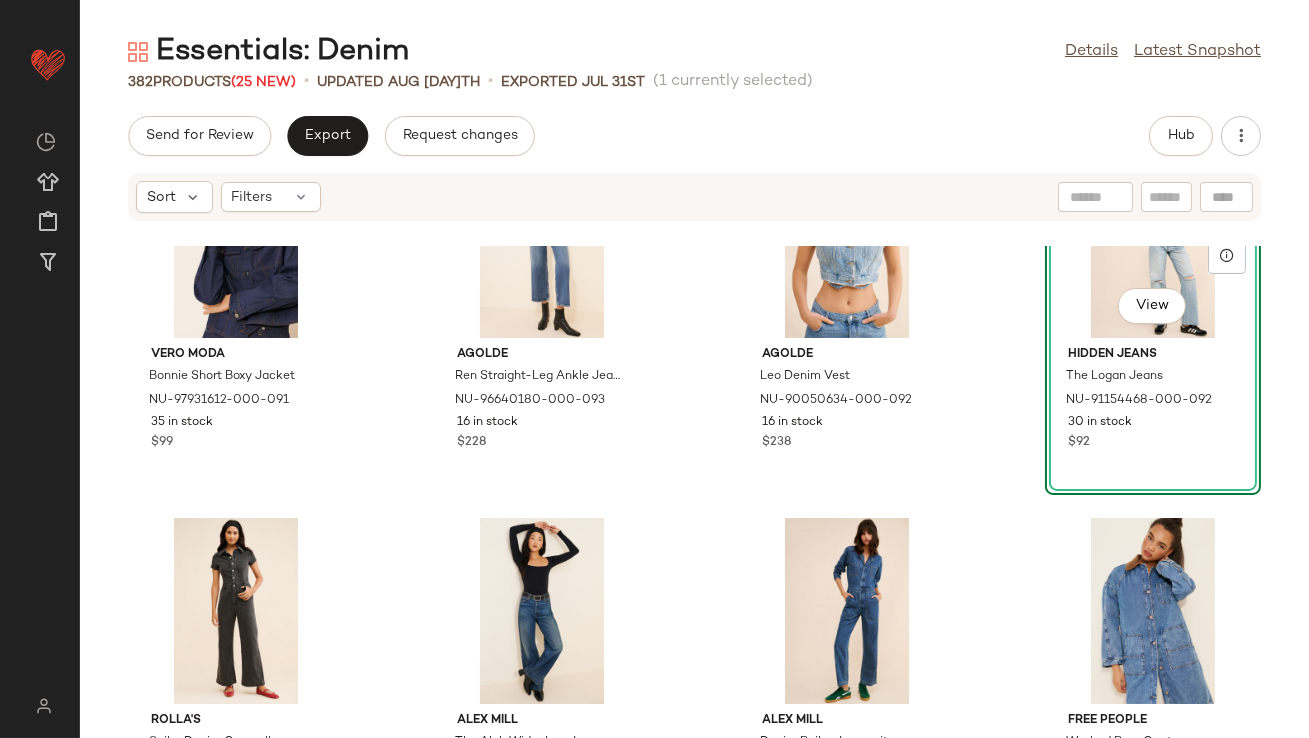scroll, scrollTop: 557, scrollLeft: 0, axis: vertical 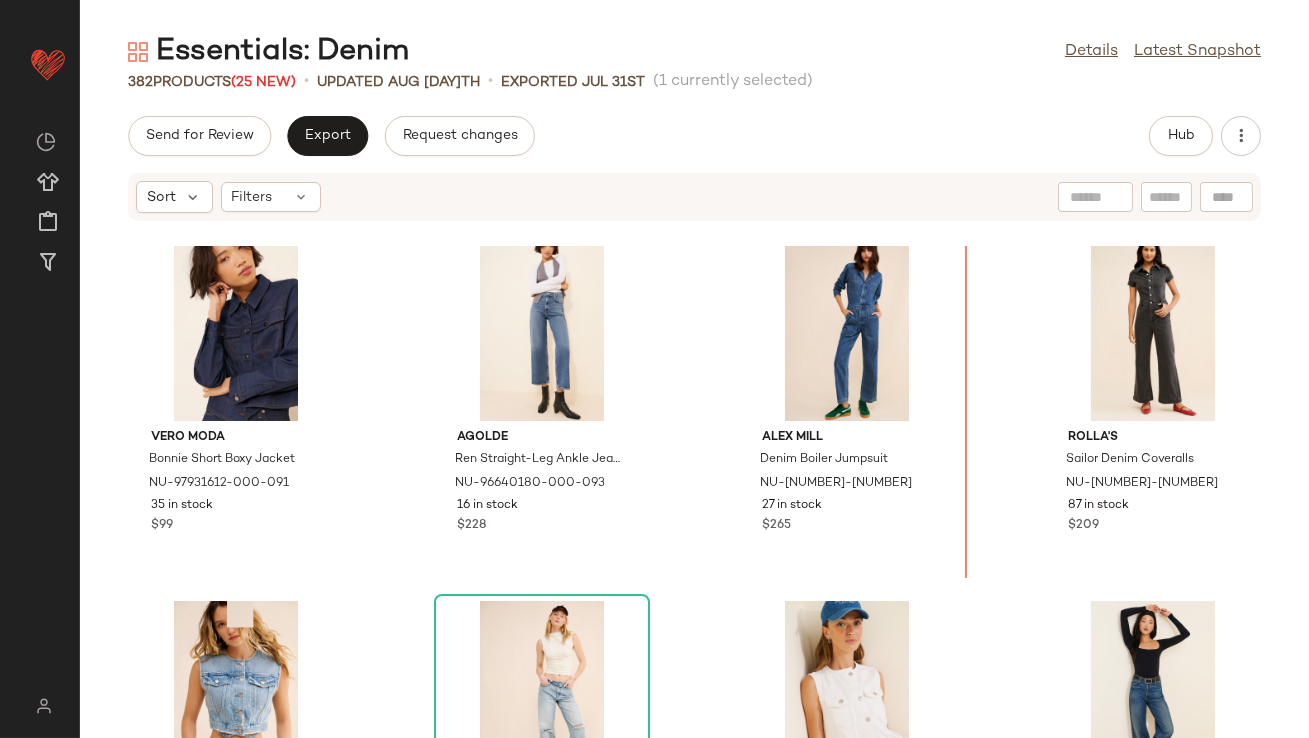 drag, startPoint x: 205, startPoint y: 628, endPoint x: 225, endPoint y: 616, distance: 23.323807 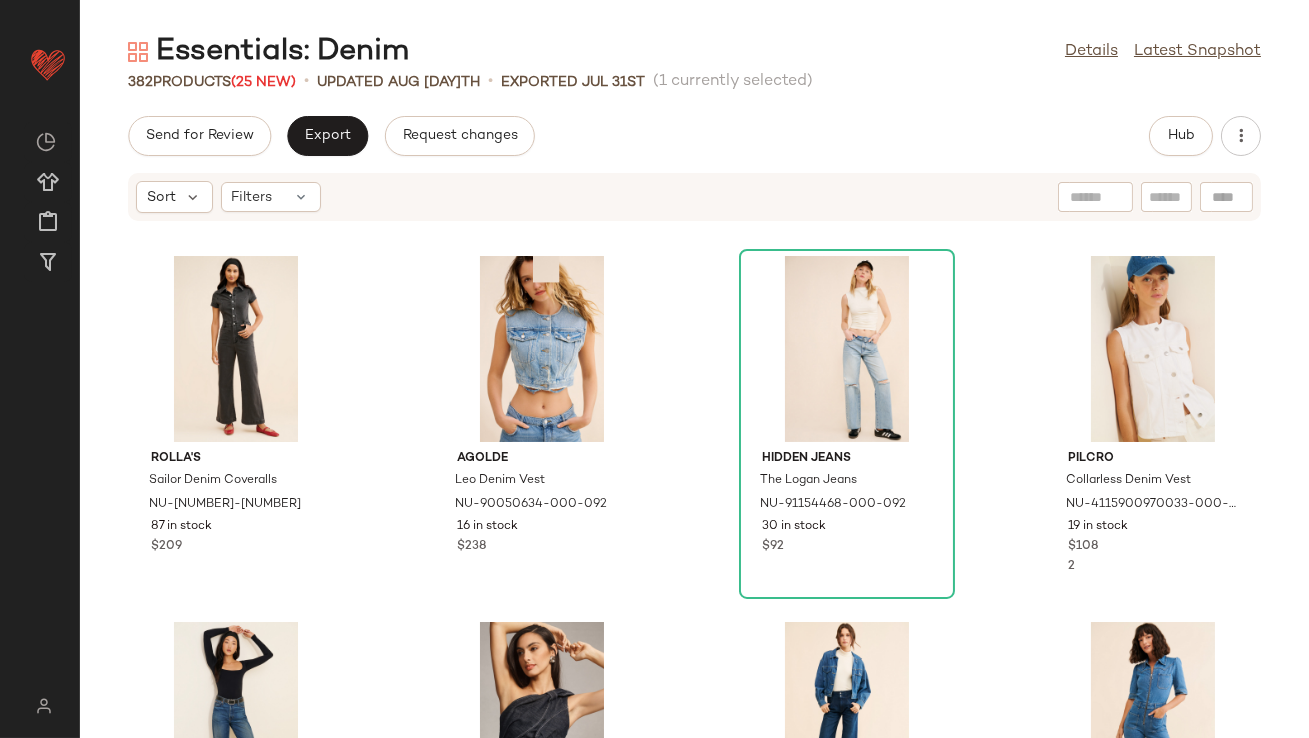 scroll, scrollTop: 753, scrollLeft: 0, axis: vertical 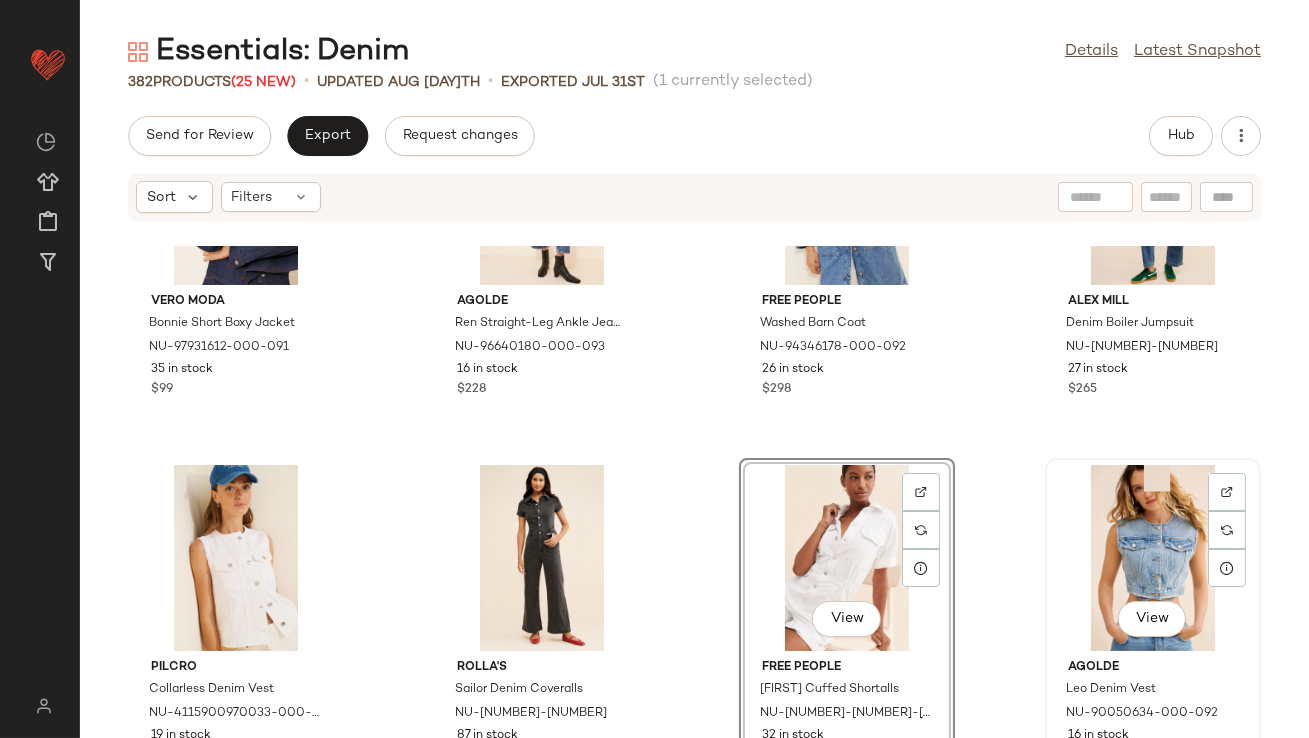click on "View" 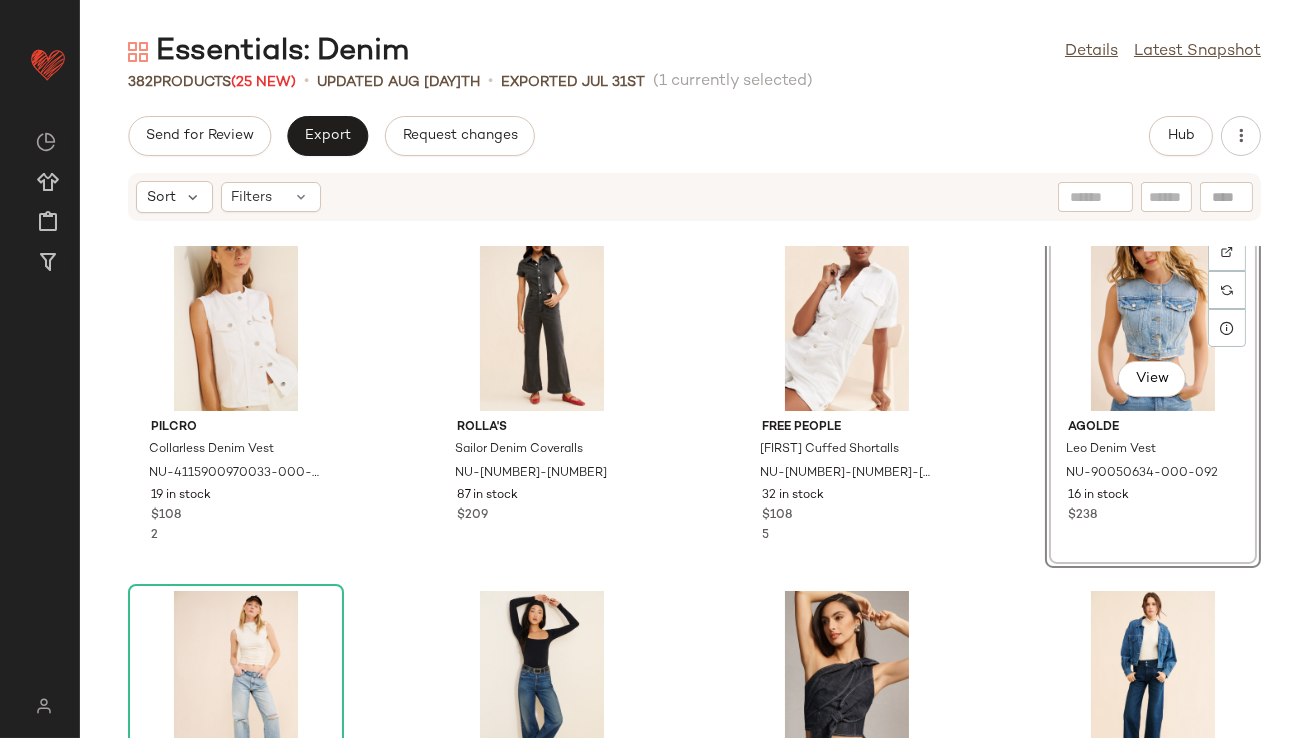 scroll, scrollTop: 840, scrollLeft: 0, axis: vertical 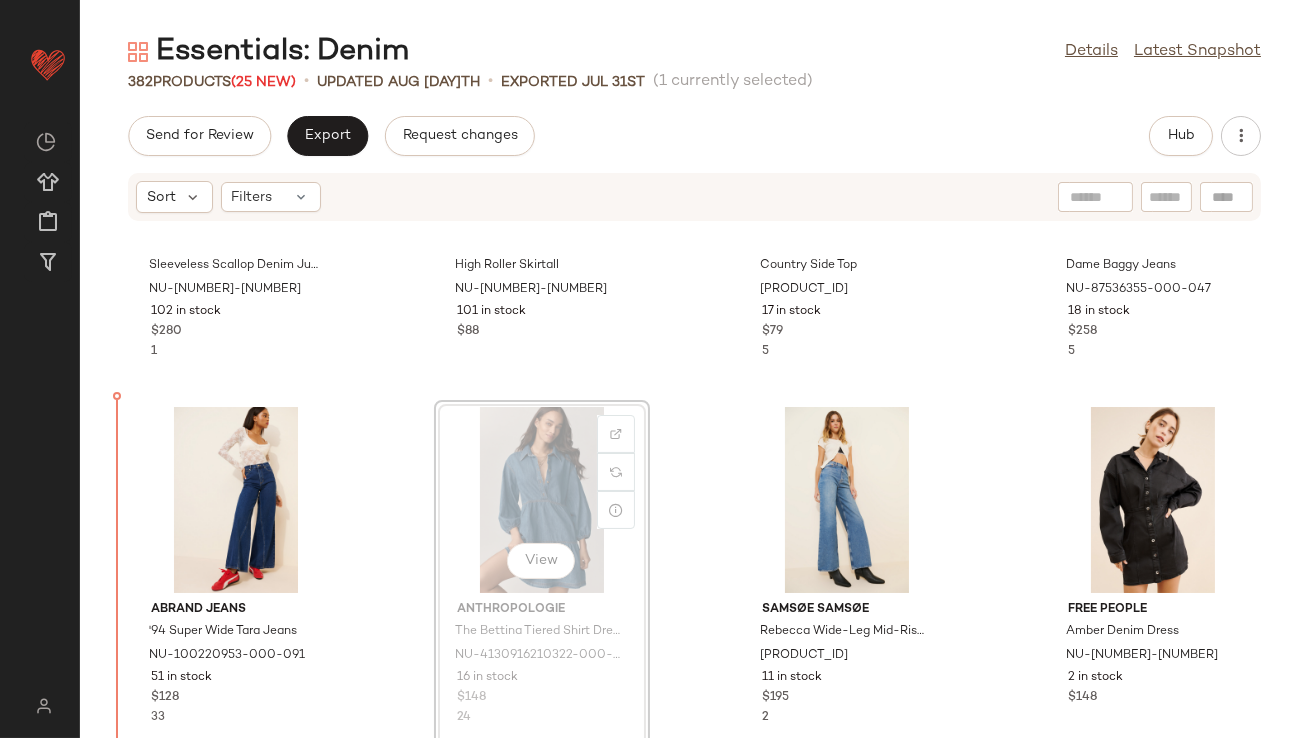 drag, startPoint x: 556, startPoint y: 486, endPoint x: 545, endPoint y: 486, distance: 11 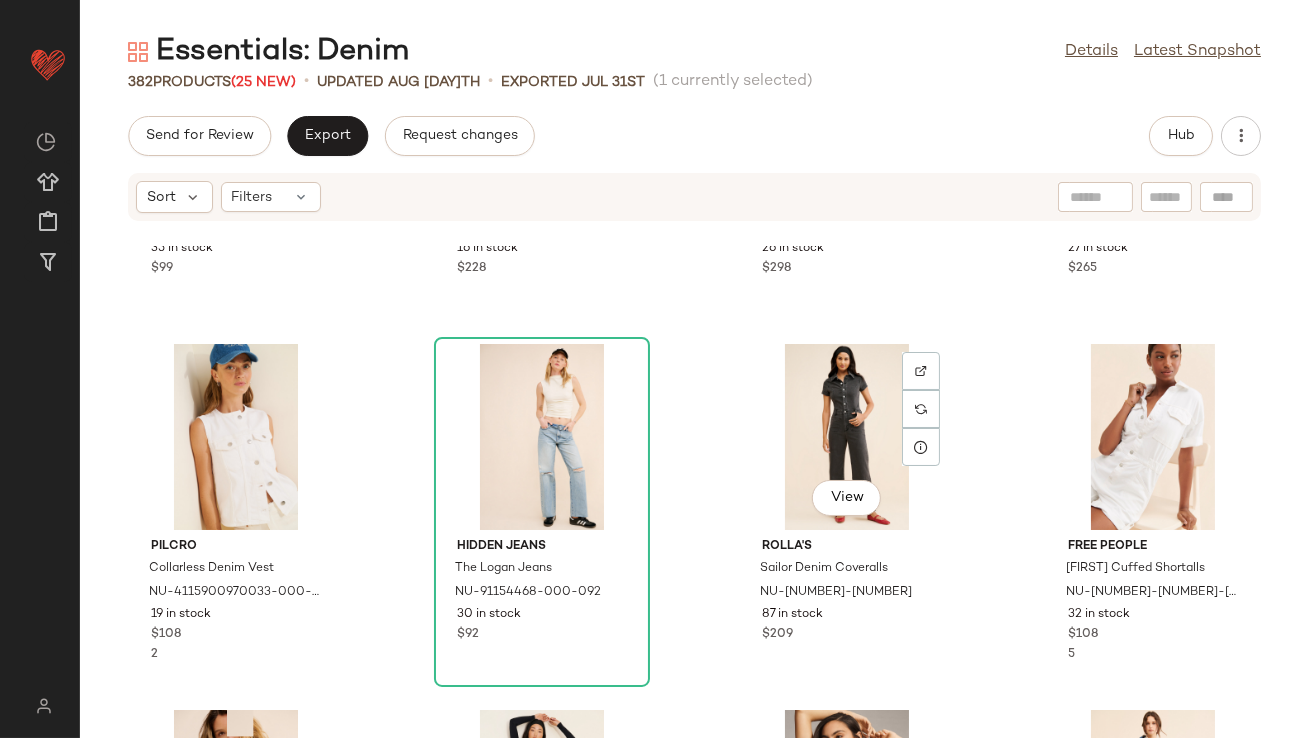 scroll, scrollTop: 0, scrollLeft: 0, axis: both 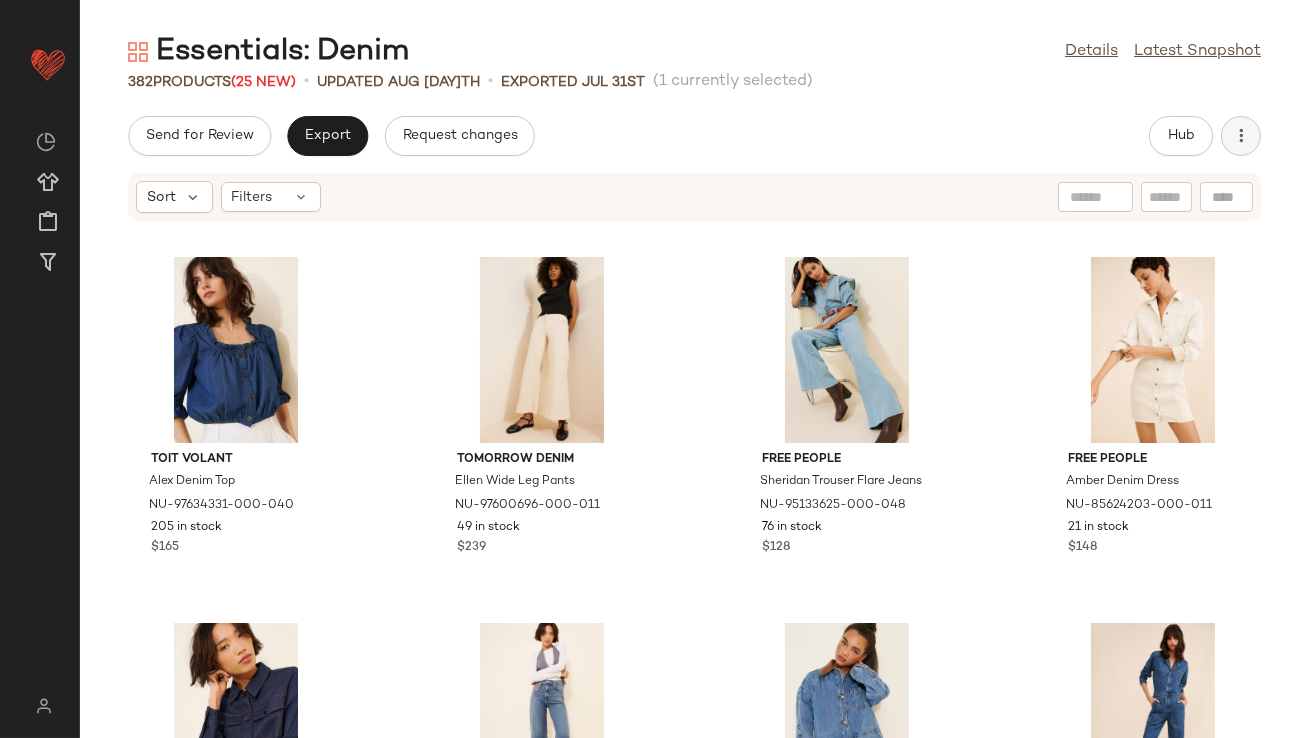 click 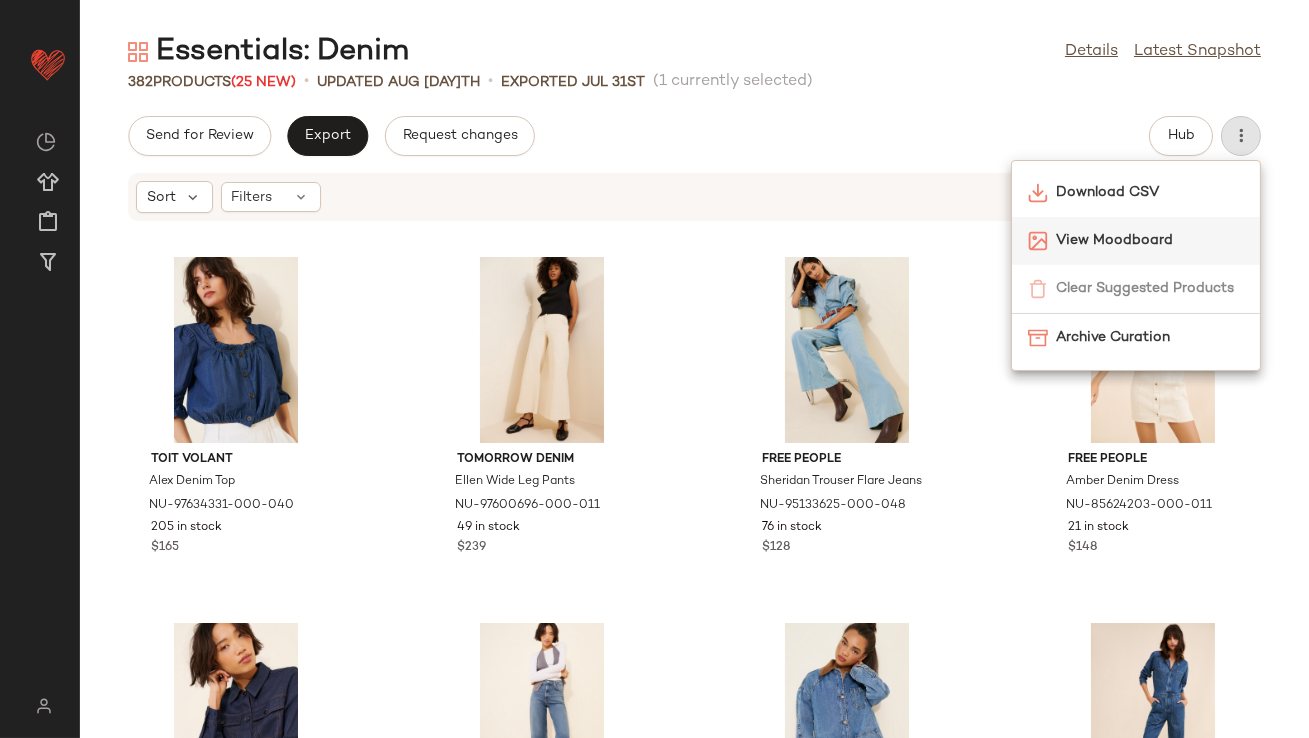 click on "View Moodboard" at bounding box center [1150, 240] 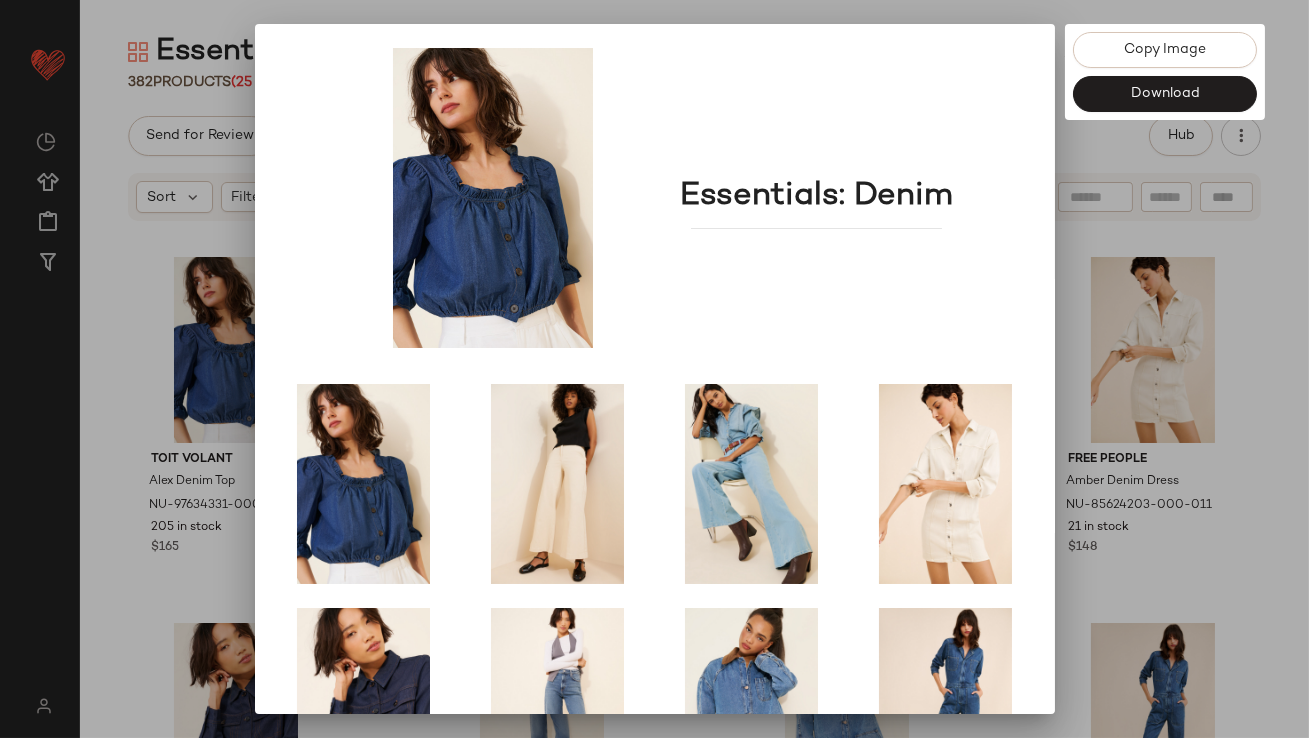 scroll, scrollTop: 341, scrollLeft: 0, axis: vertical 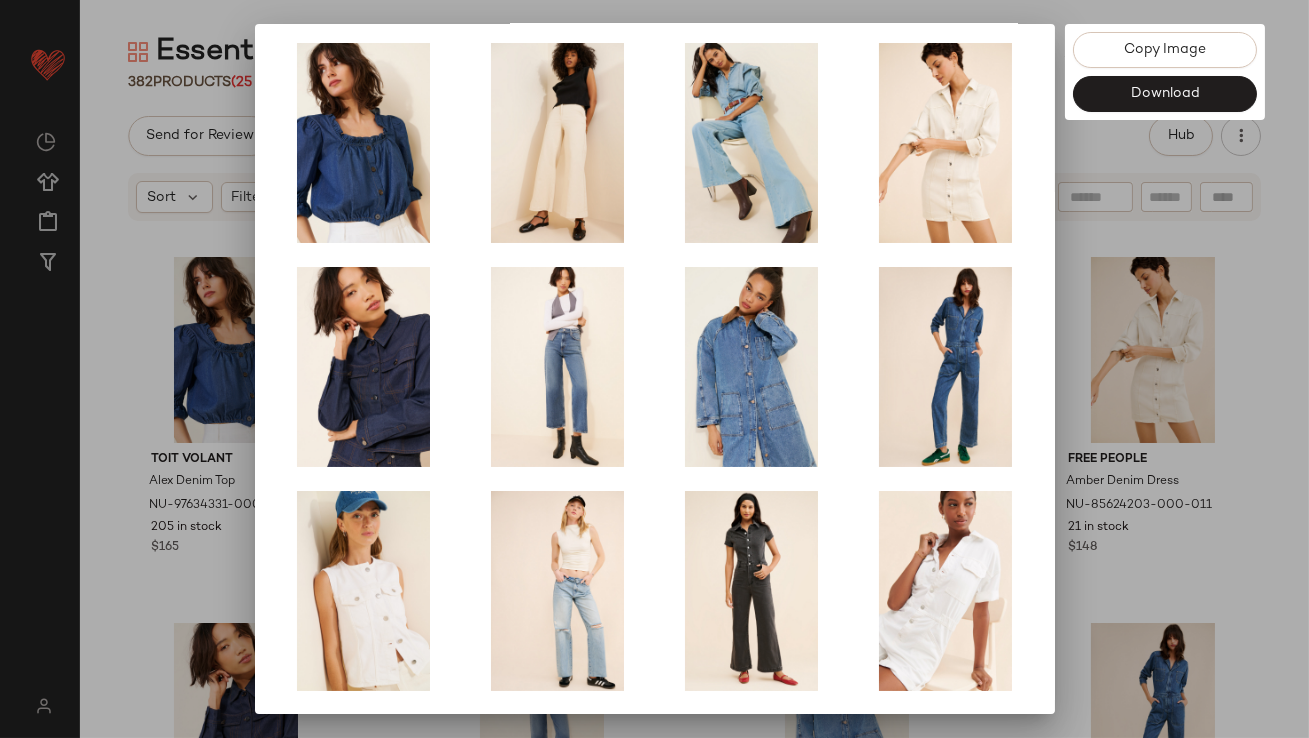 click at bounding box center [654, 369] 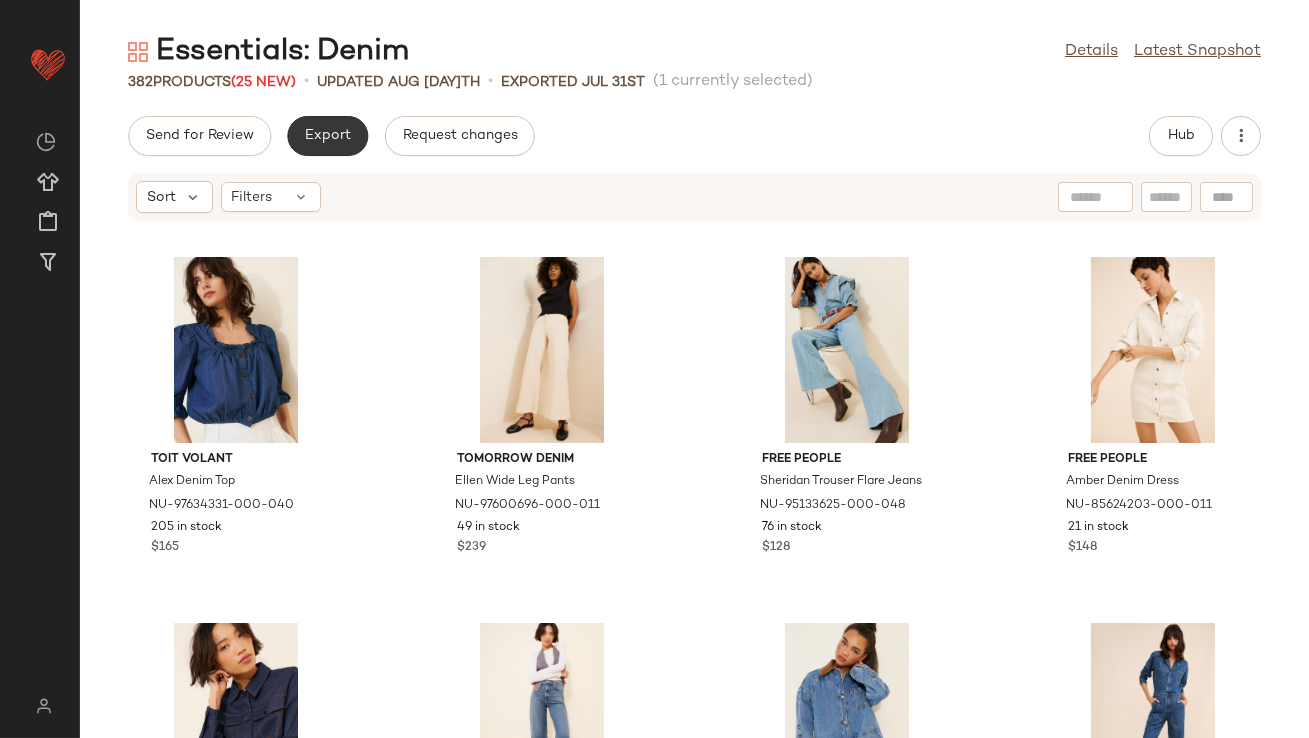 click on "Export" 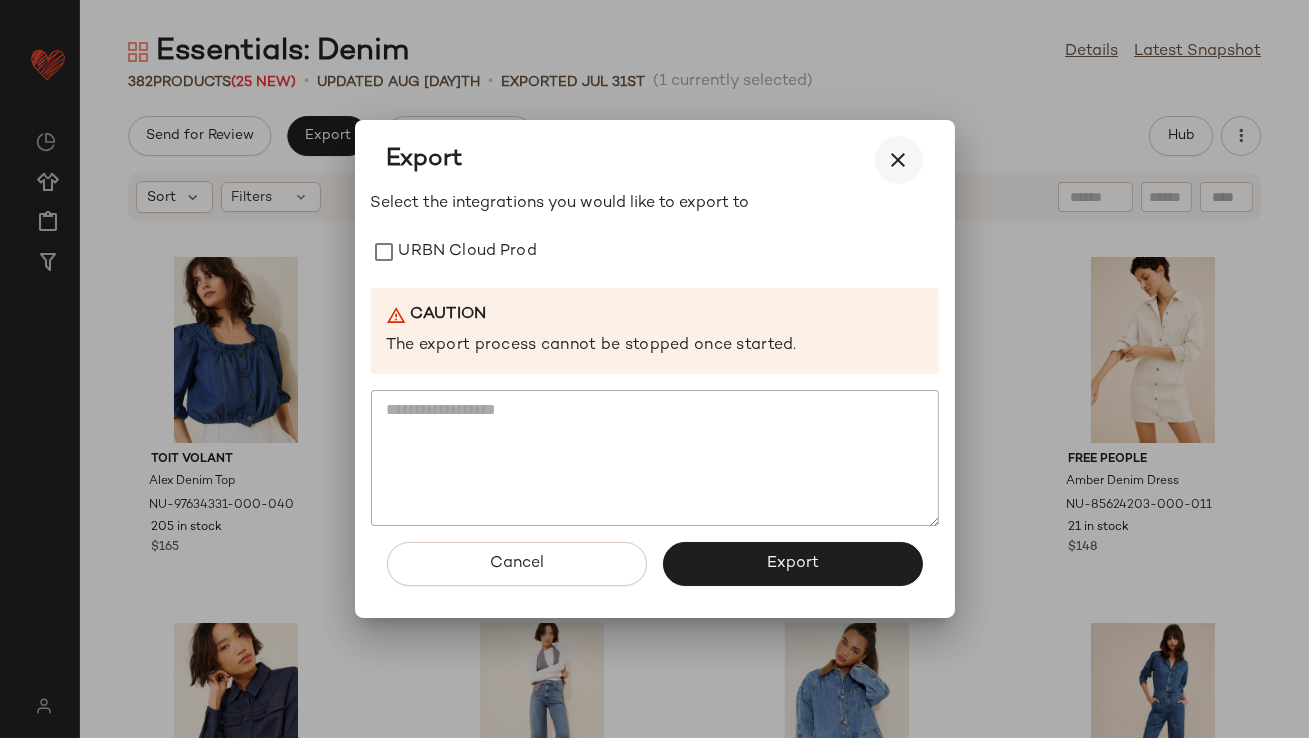 click at bounding box center (899, 160) 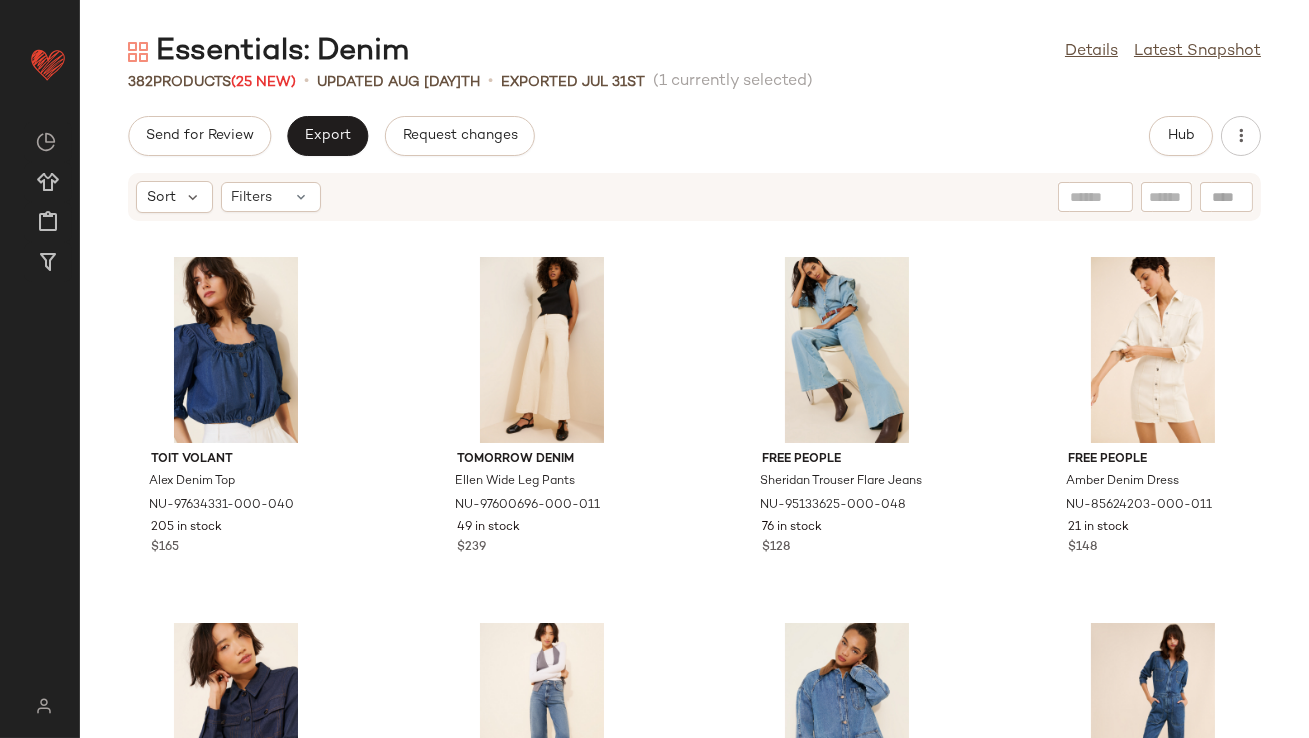 click on "Send for Review   Export   Request changes   Hub  Sort  Filters Toit Volant Alex Denim Top NU-97634331-000-040 205 in stock $165 Tomorrow Denim Ellen Wide Leg Pants NU-97600696-000-011 49 in stock $239 Free People Sheridan Trouser Flare Jeans NU-95133625-000-048 76 in stock $128 Free People Amber Denim Dress NU-85624203-000-011 21 in stock $148 Vero Moda Bonnie Short Boxy Jacket NU-97931612-000-091 35 in stock $99 AGOLDE Ren Straight-Leg Ankle Jeans NU-96640180-000-093 16 in stock $228 Free People Washed Barn Coat NU-94346178-000-092 26 in stock $298 Alex Mill Denim Boiler Jumpsuit NU-91623520-000-091 27 in stock $265 Pilcro Collarless Denim Vest NU-4115900970033-000-010 19 in stock $108 2 Hidden Jeans The Logan Jeans NU-91154468-000-092 30 in stock $92 Rolla's Sailor Denim Coveralls NU-85947380-000-001 87 in stock $209 Free People Marci Cuffed Shortalls NU-80143191-000-010 32 in stock $108 5 AGOLDE Leo Denim Vest NU-90050634-000-092 16 in stock $238 Alex Mill The Alek Wide-Leg Jeans NU-98028004-000-093 $225" at bounding box center [694, 427] 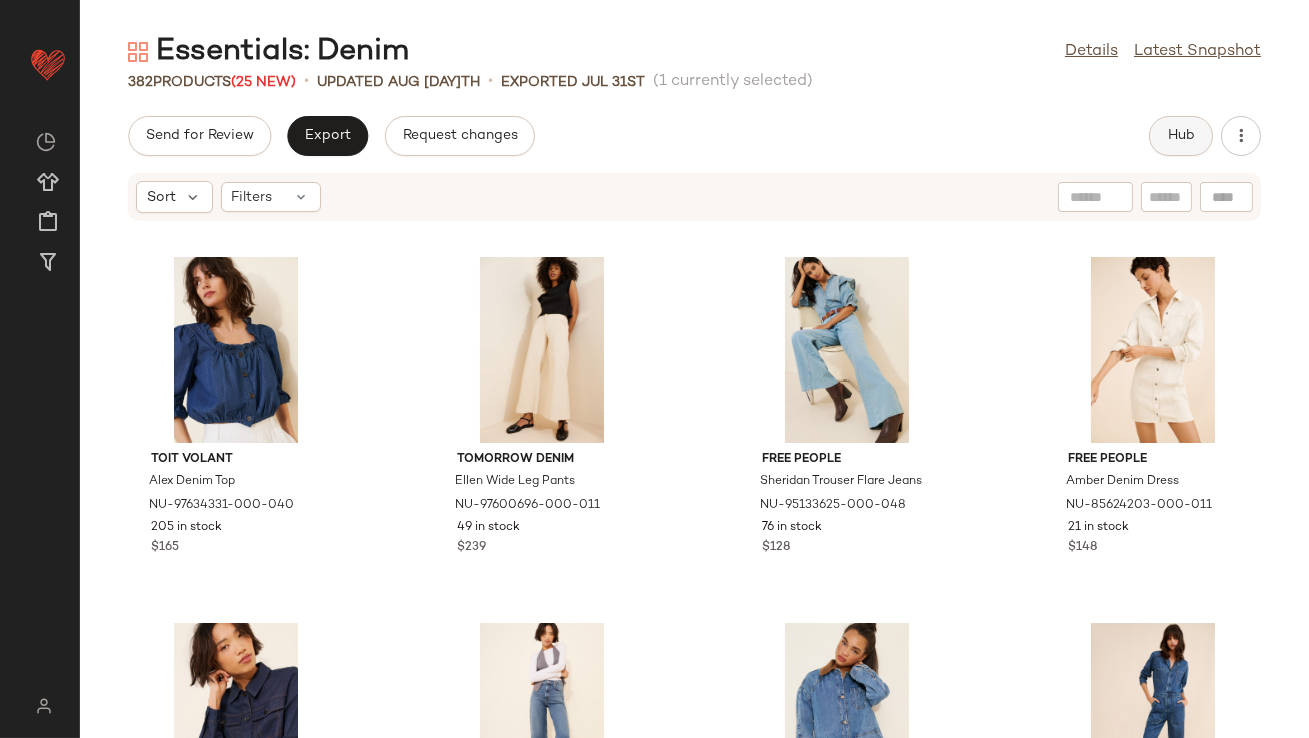 click on "Hub" 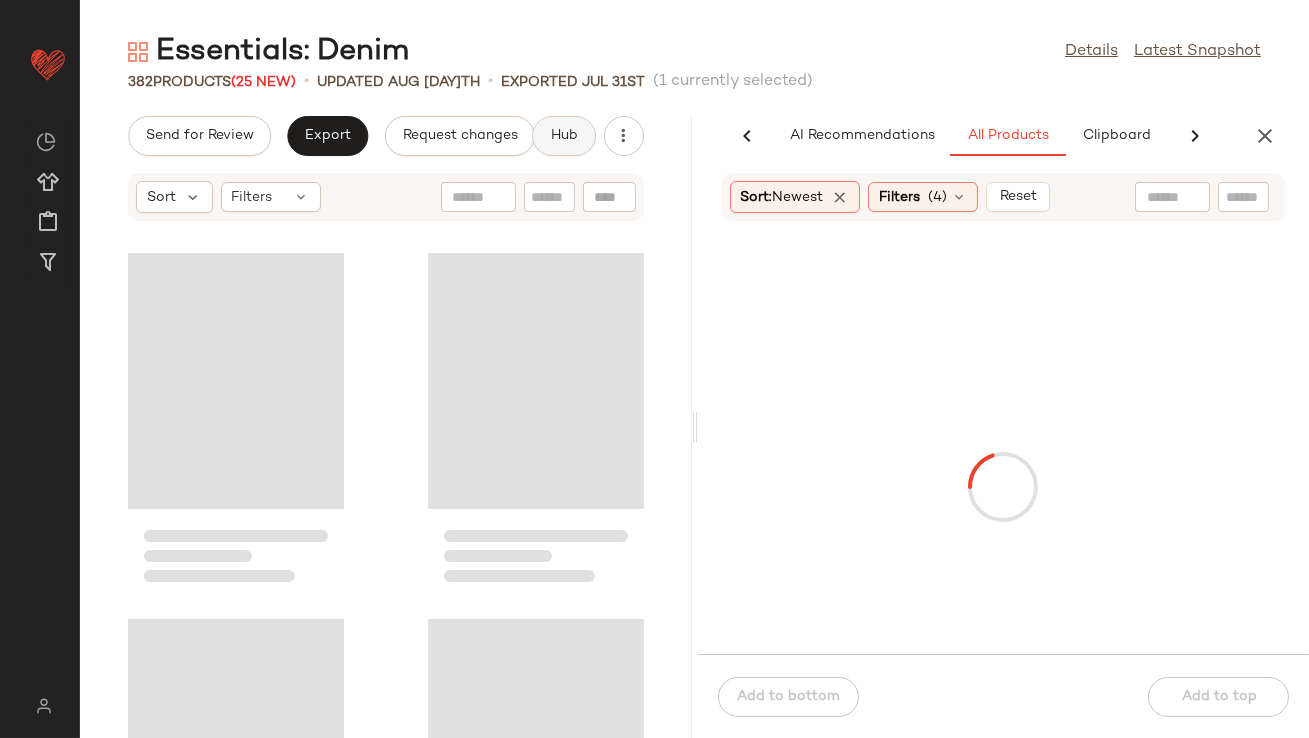 scroll, scrollTop: 0, scrollLeft: 65, axis: horizontal 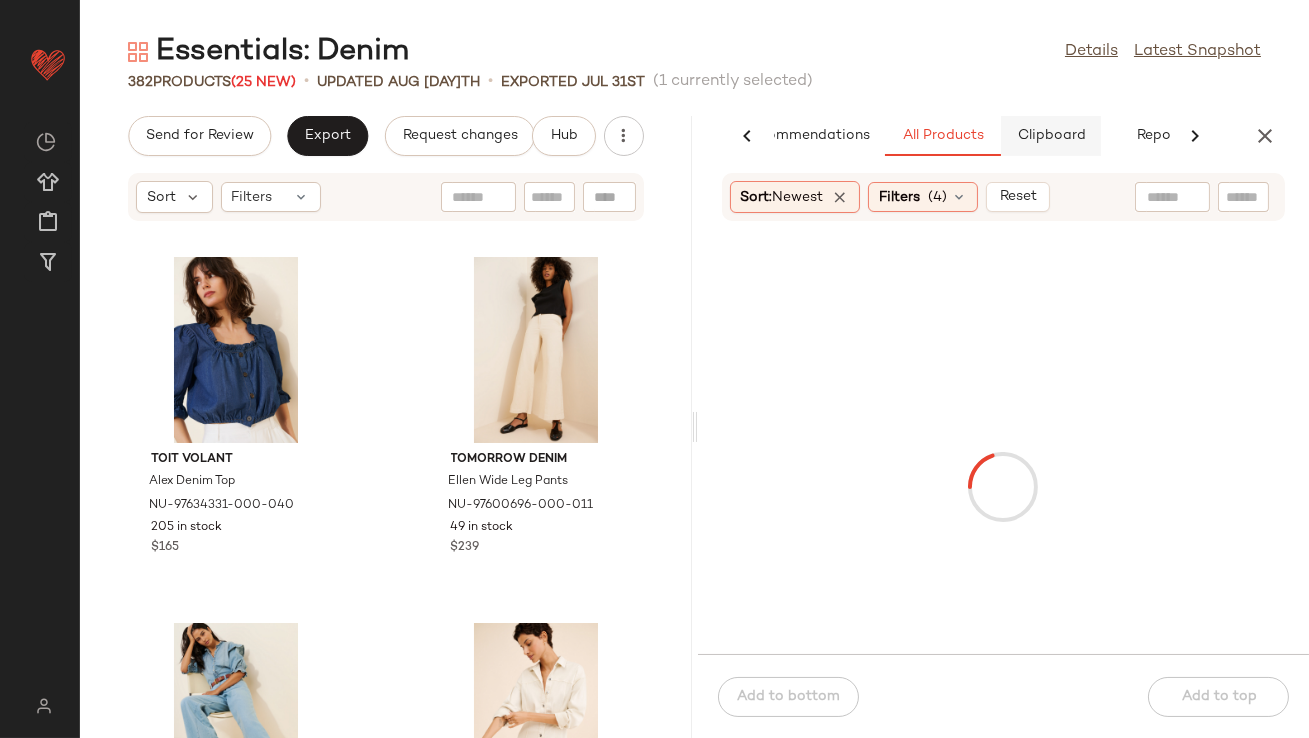 click on "Clipboard" 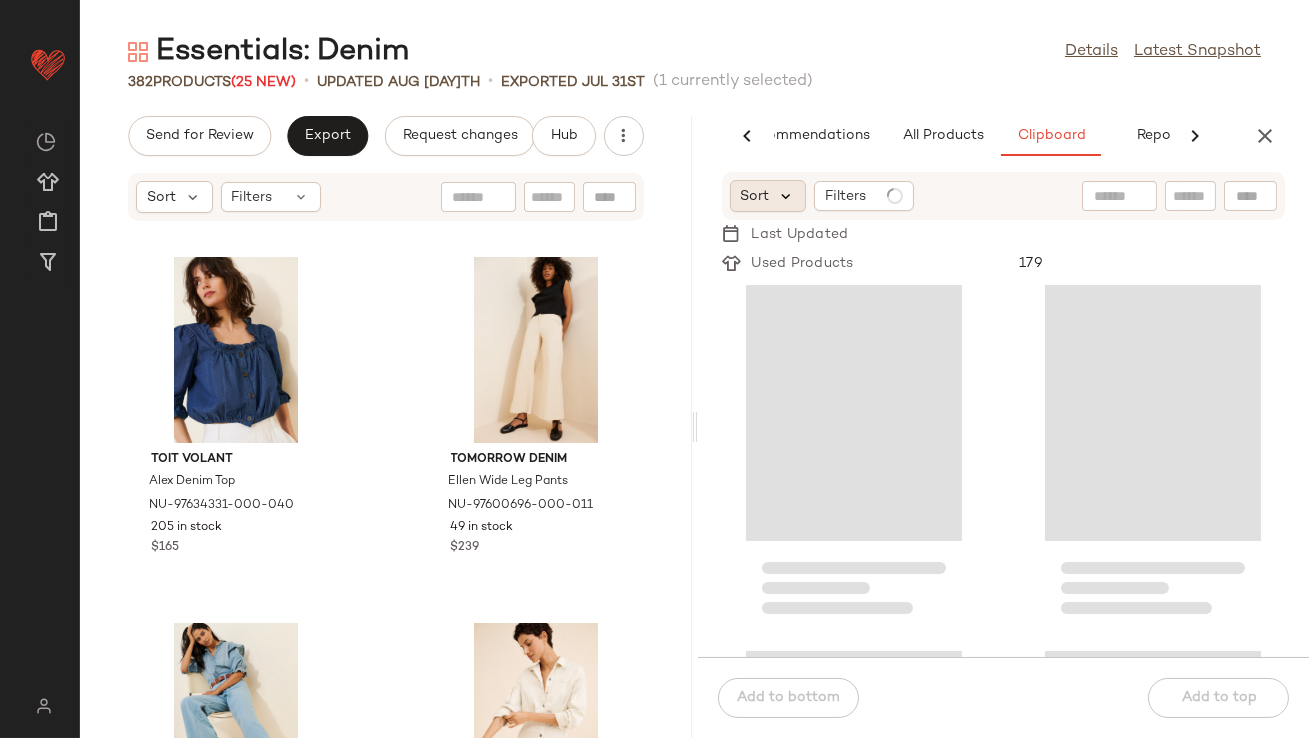 click at bounding box center [787, 196] 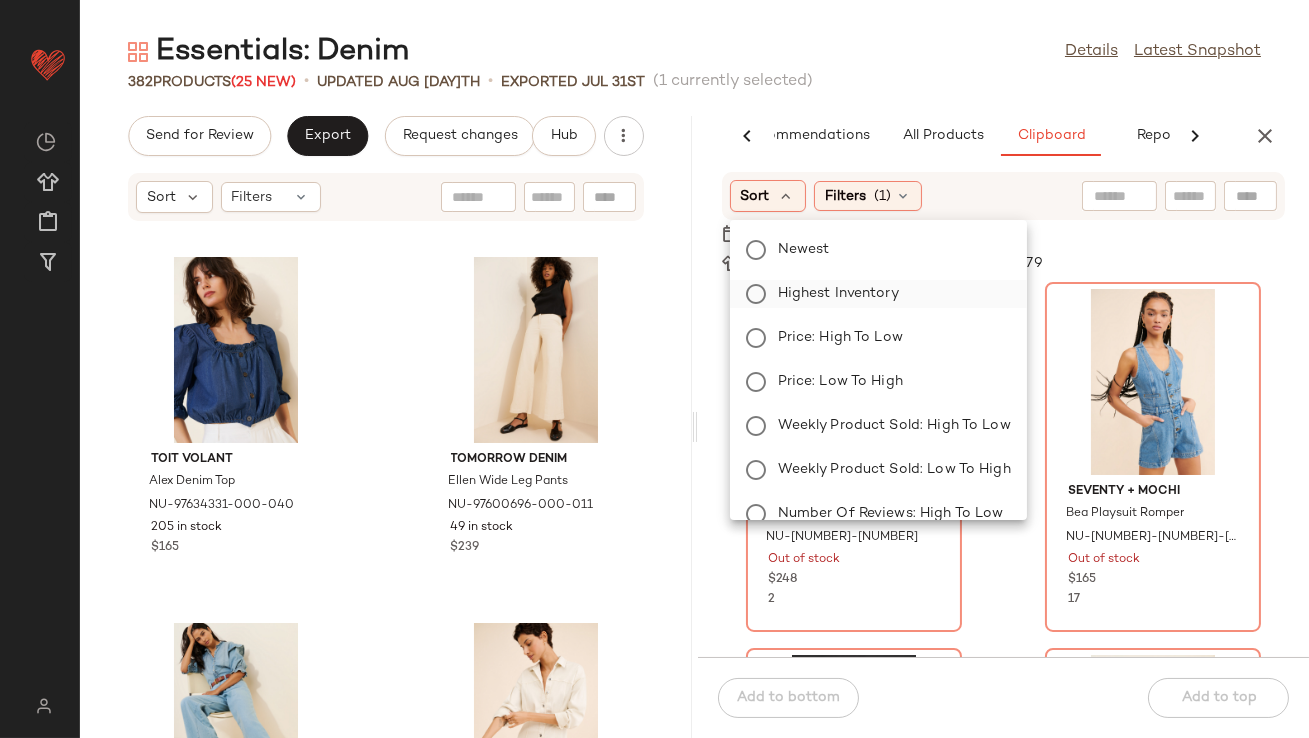 click on "Highest Inventory" at bounding box center [890, 294] 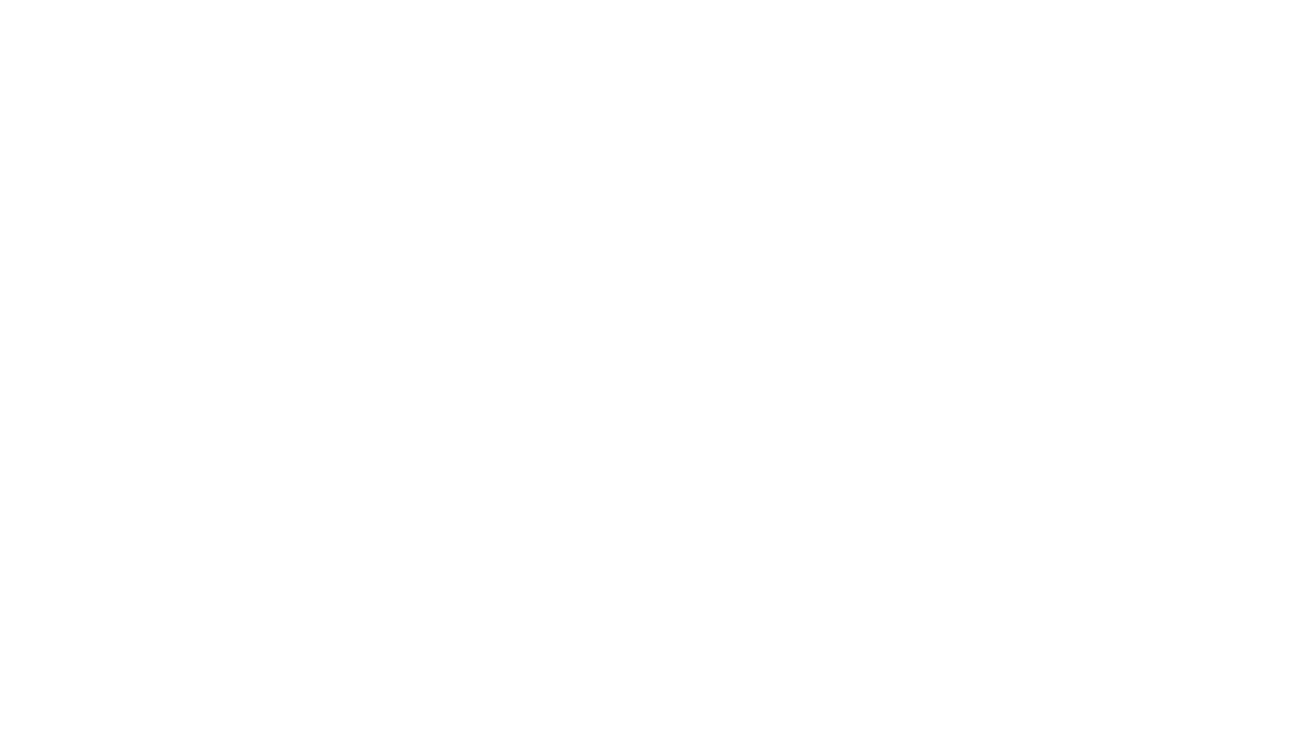 scroll, scrollTop: 0, scrollLeft: 0, axis: both 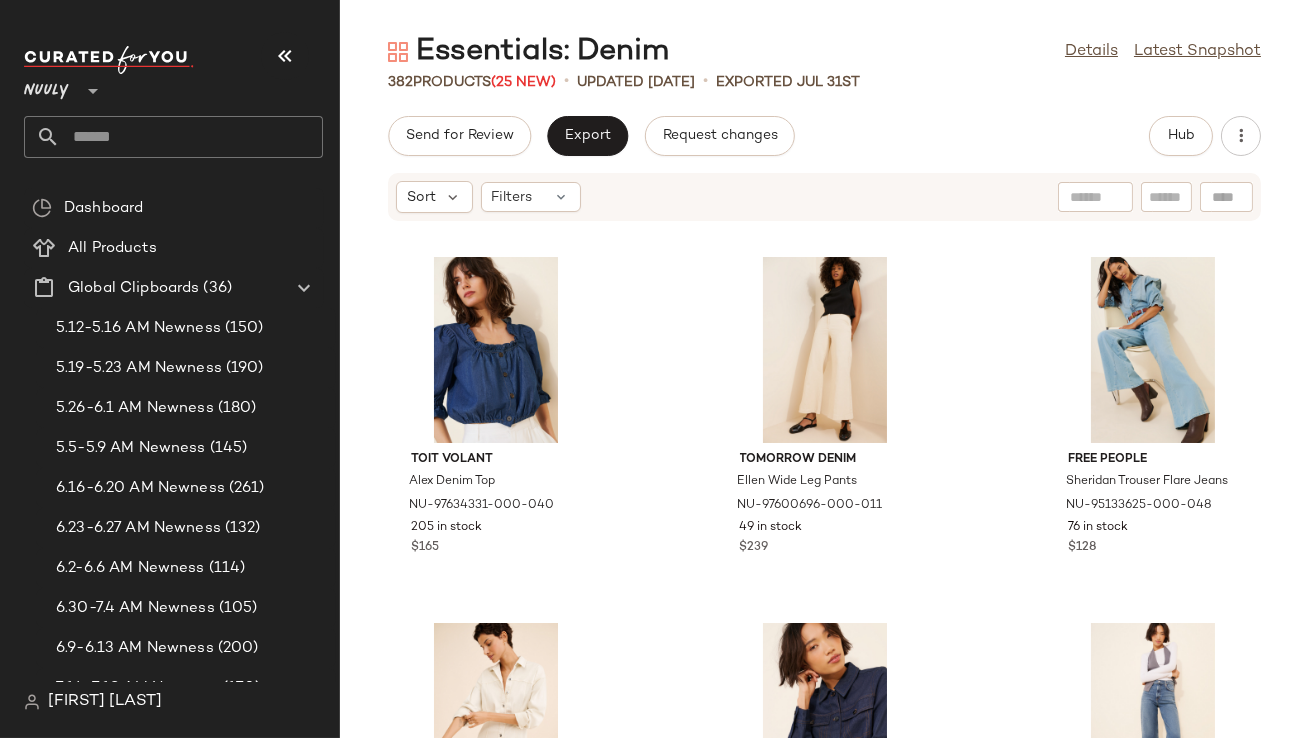 click at bounding box center (285, 56) 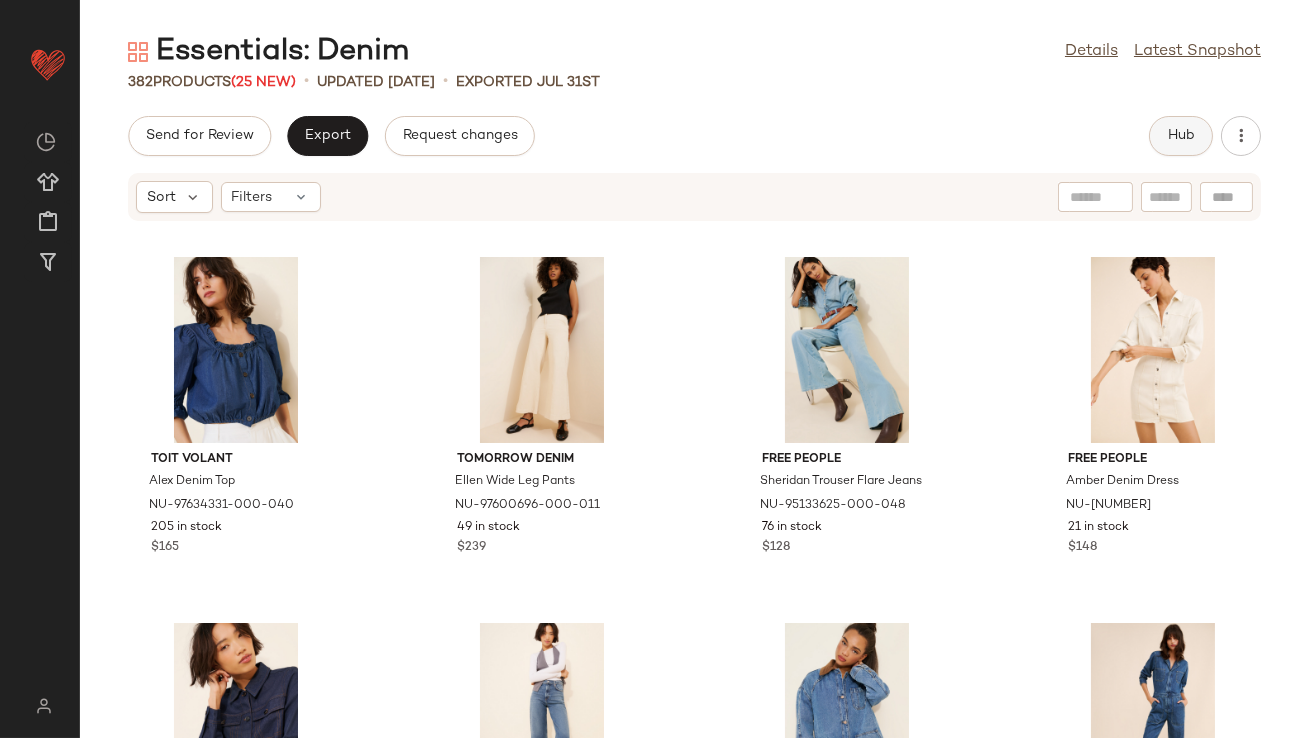 click on "Hub" 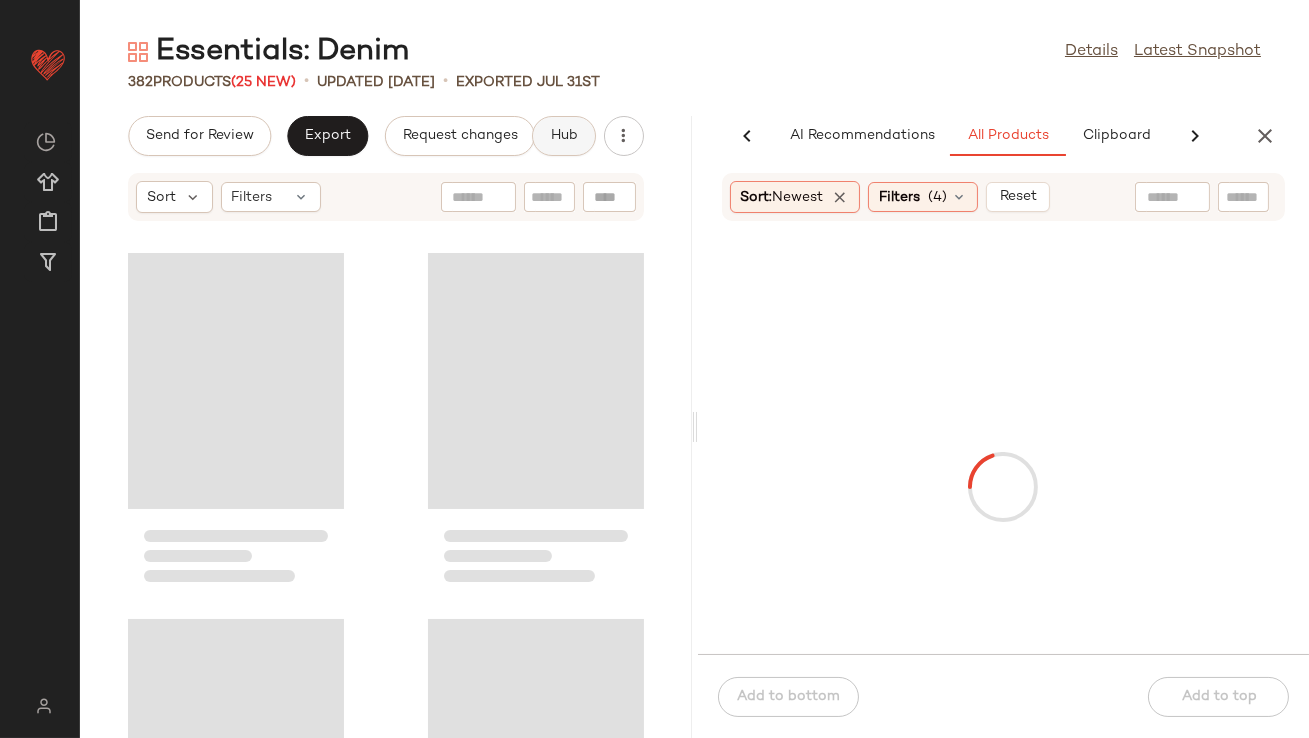 scroll, scrollTop: 0, scrollLeft: 106, axis: horizontal 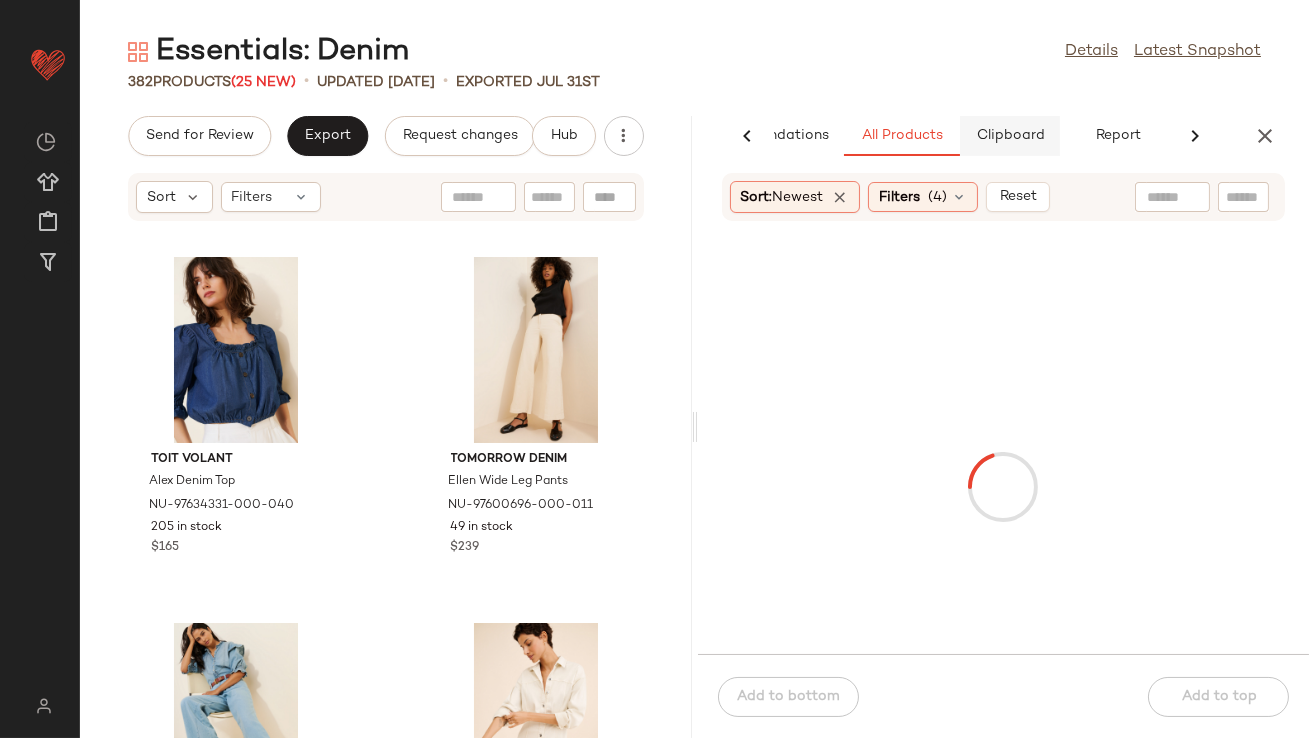 click on "Clipboard" 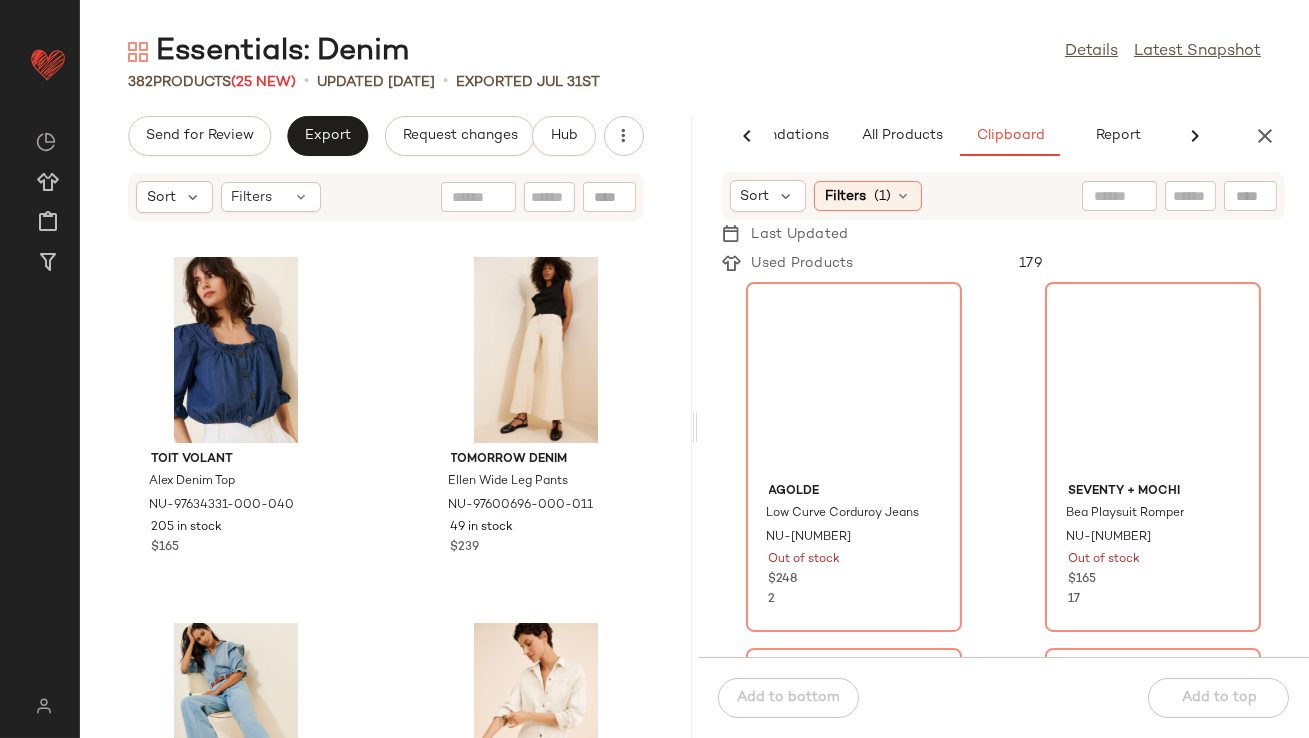 click on "Sort  Filters  (1)" at bounding box center [1004, 196] 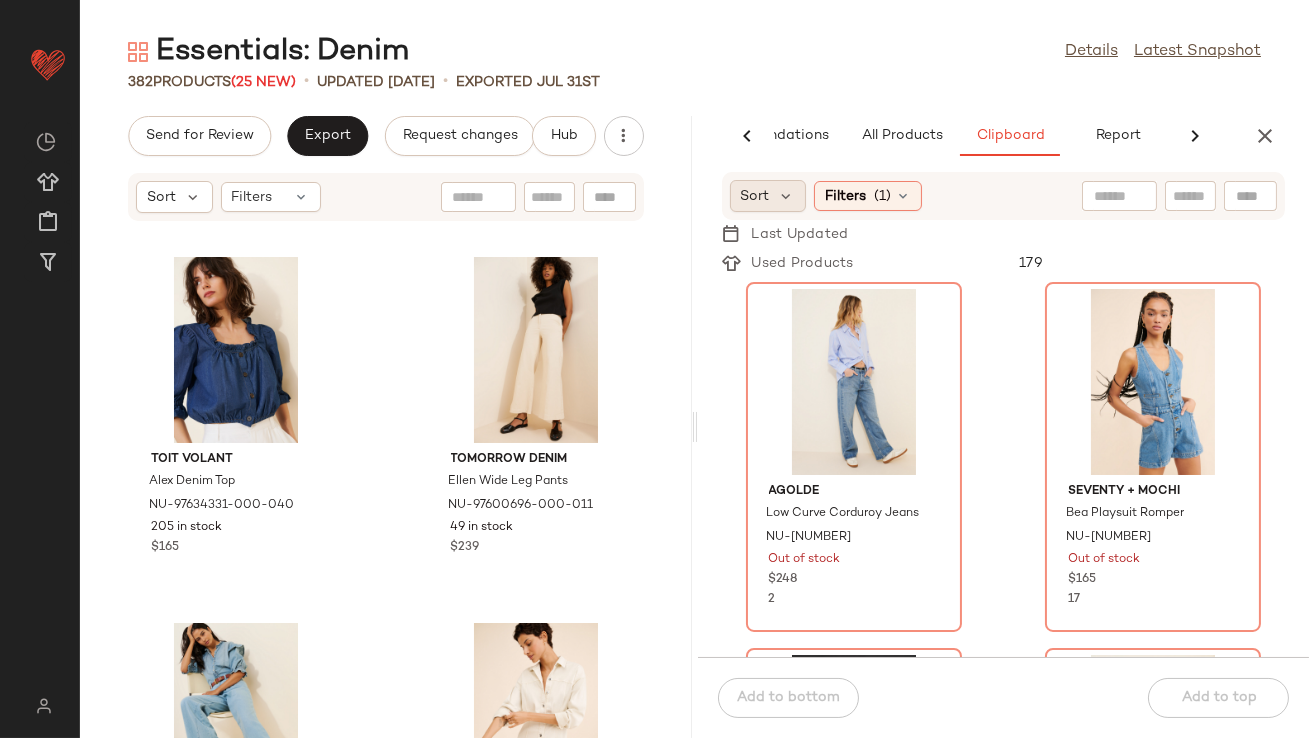 click on "Sort" 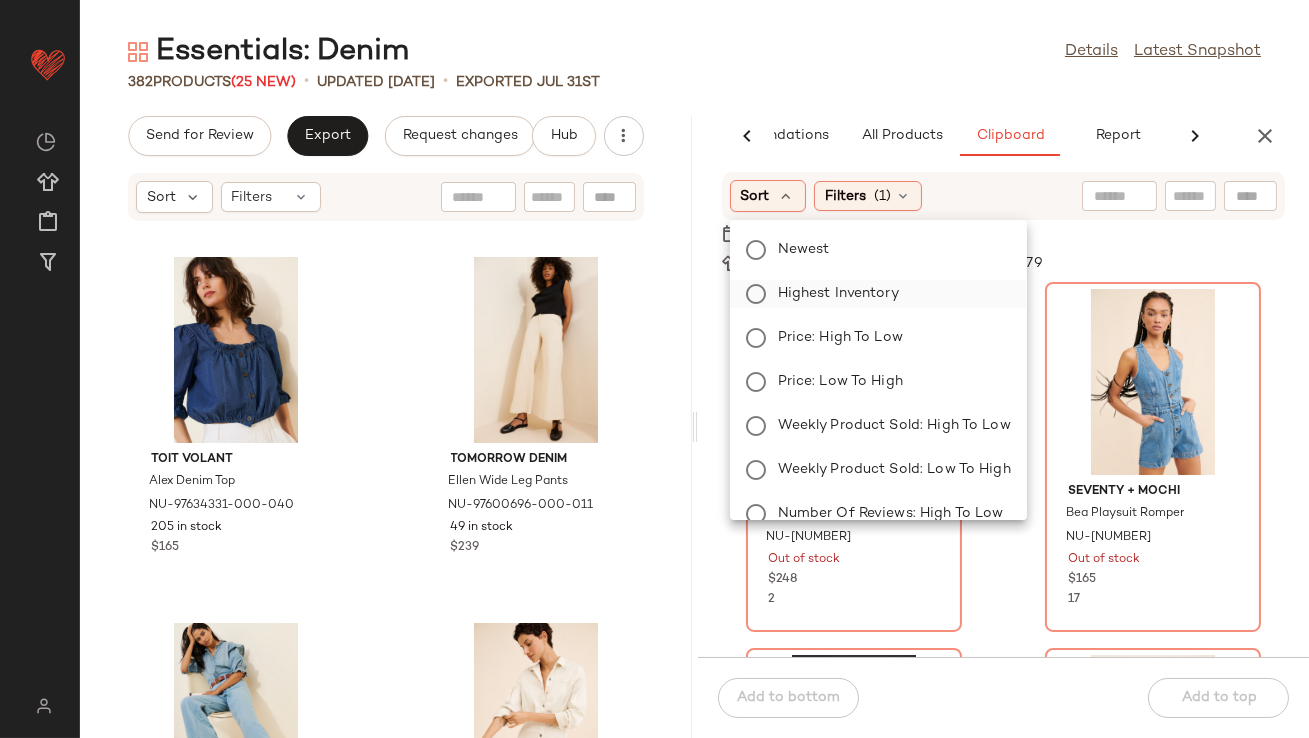 click on "Highest Inventory" at bounding box center (890, 294) 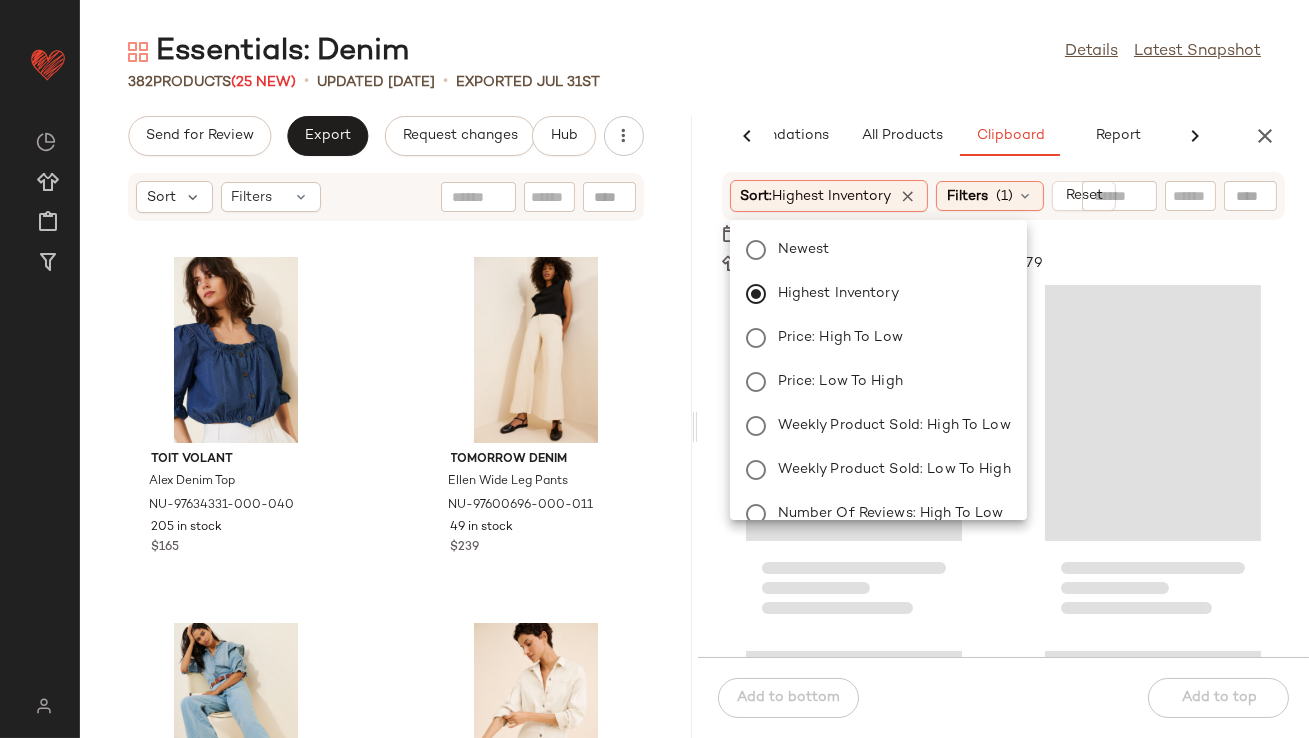 click on "Essentials: Denim  Details   Latest Snapshot  382   Products  (25 New)  •   updated Aug 7th  •  Exported Jul 31st  Send for Review   Export   Request changes   Hub  Sort  Filters Toit Volant Alex Denim Top NU-97634331-000-040 205 in stock $165 Tomorrow Denim Ellen Wide Leg Pants NU-97600696-000-011 49 in stock $239 Free People Sheridan Trouser Flare Jeans NU-95133625-000-048 76 in stock $128 Free People Amber Denim Dress NU-85624203-000-011 21 in stock $148 Vero Moda Bonnie Short Boxy Jacket NU-97931612-000-091 35 in stock $99 AGOLDE Ren Straight-Leg Ankle Jeans NU-96640180-000-093 16 in stock $228 Free People Washed Barn Coat NU-94346178-000-092 26 in stock $298 Alex Mill Denim Boiler Jumpsuit NU-91623520-000-091 27 in stock $265  AI Recommendations   All Products   Clipboard   Report  Sort:   Newest Filters  (4)   Reset  Sort:   Highest Inventory Filters  (1)   Reset   Last Updated   Used Products  179  Add to bottom   Add to top" at bounding box center [694, 385] 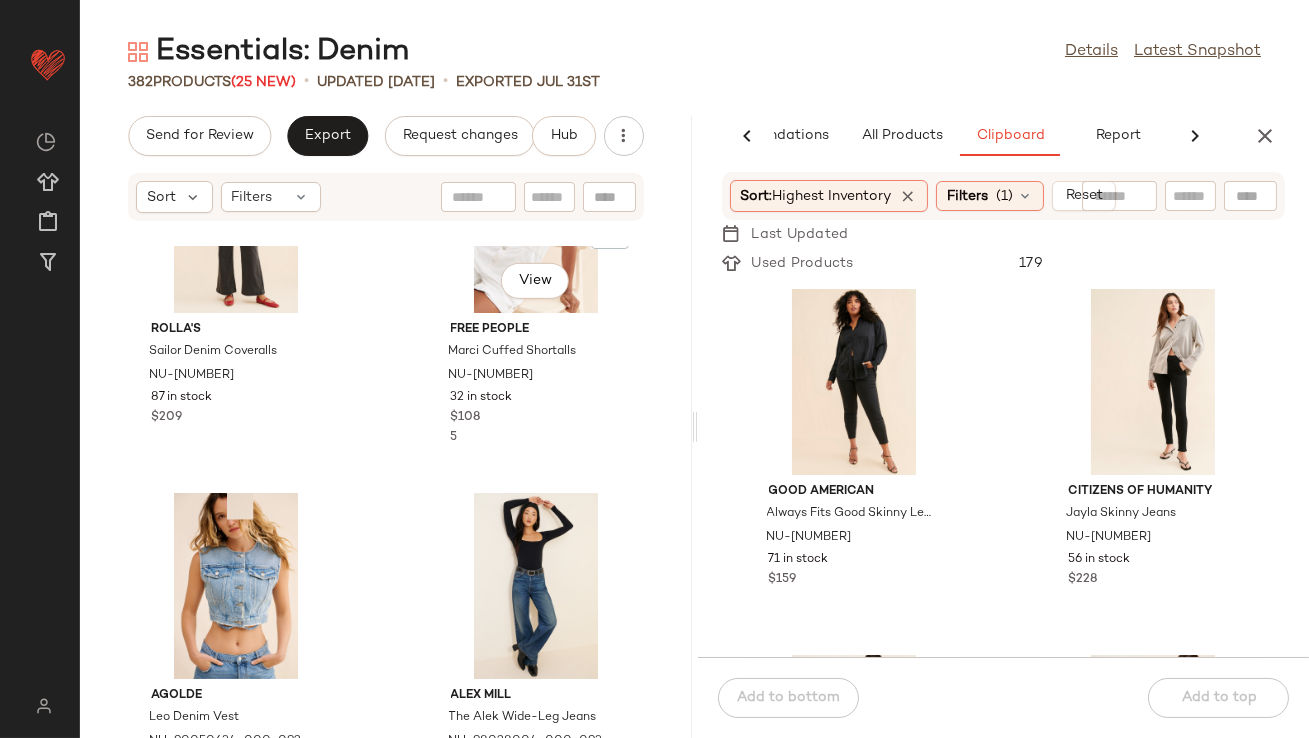 scroll, scrollTop: 2060, scrollLeft: 0, axis: vertical 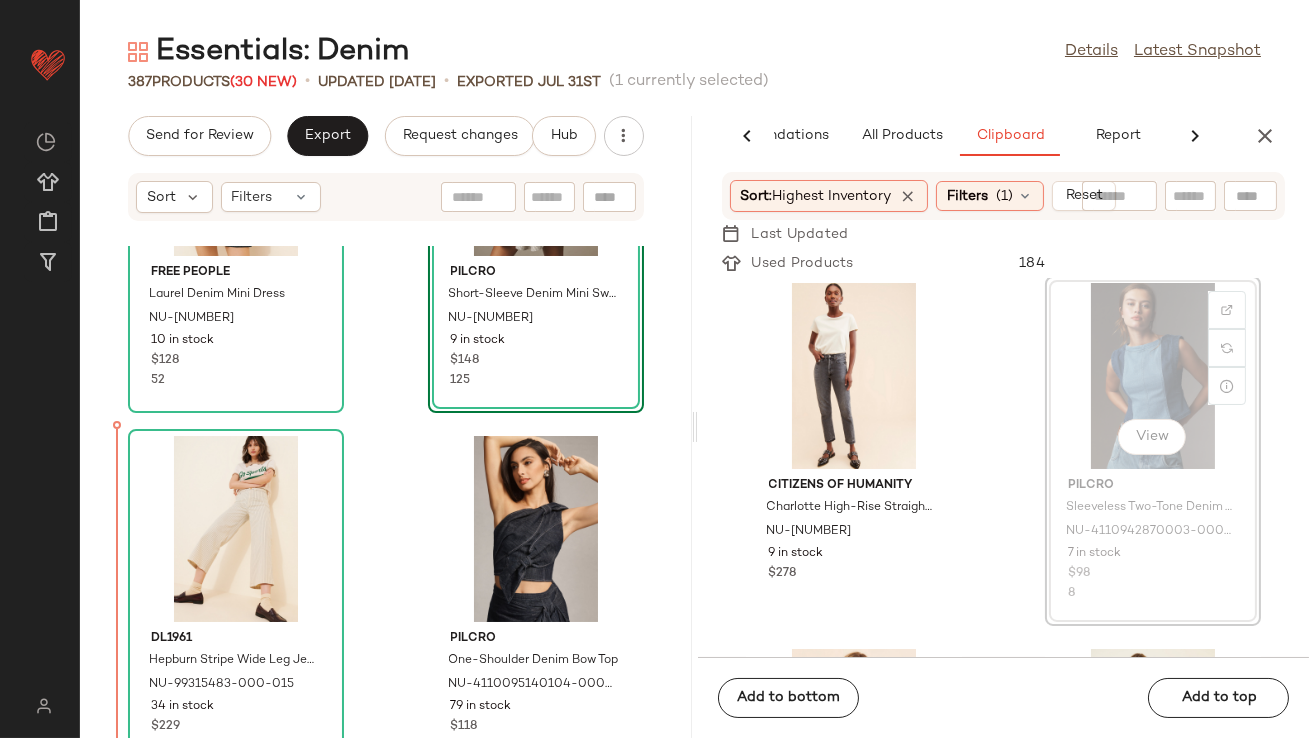 drag, startPoint x: 1115, startPoint y: 312, endPoint x: 1096, endPoint y: 312, distance: 19 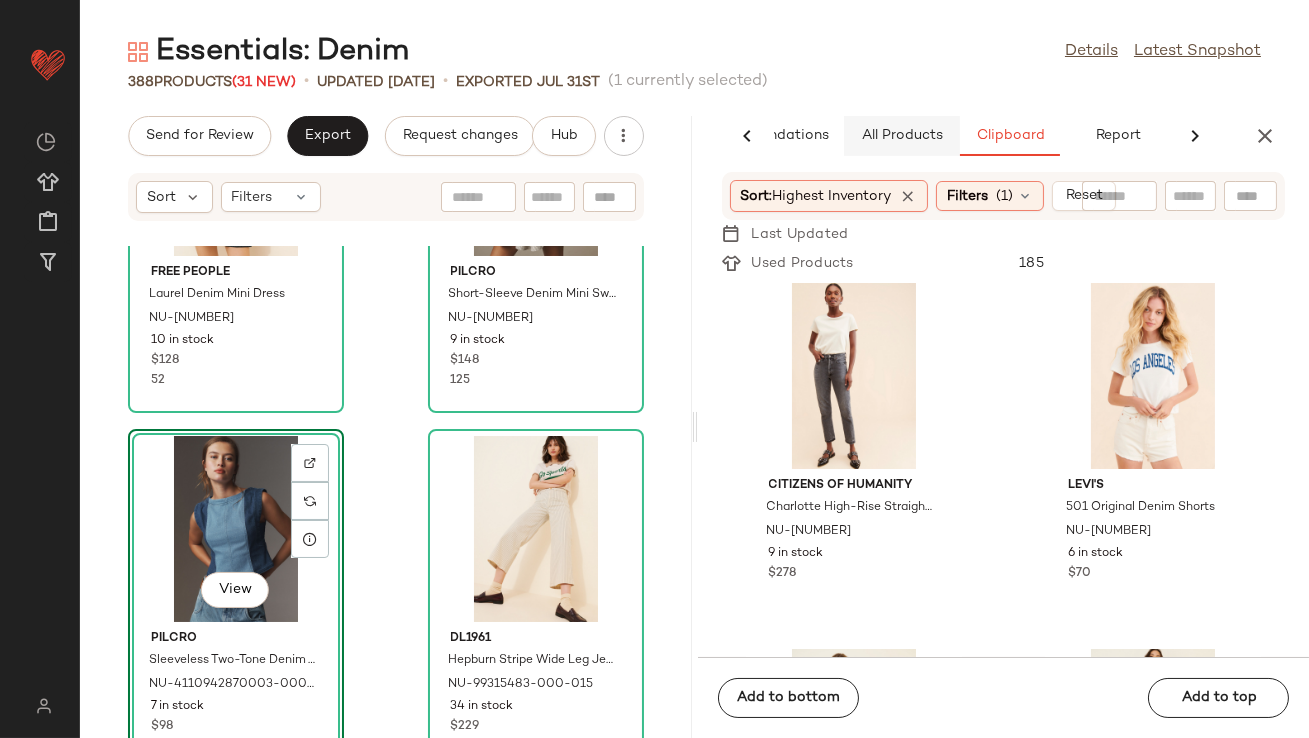 click on "All Products" 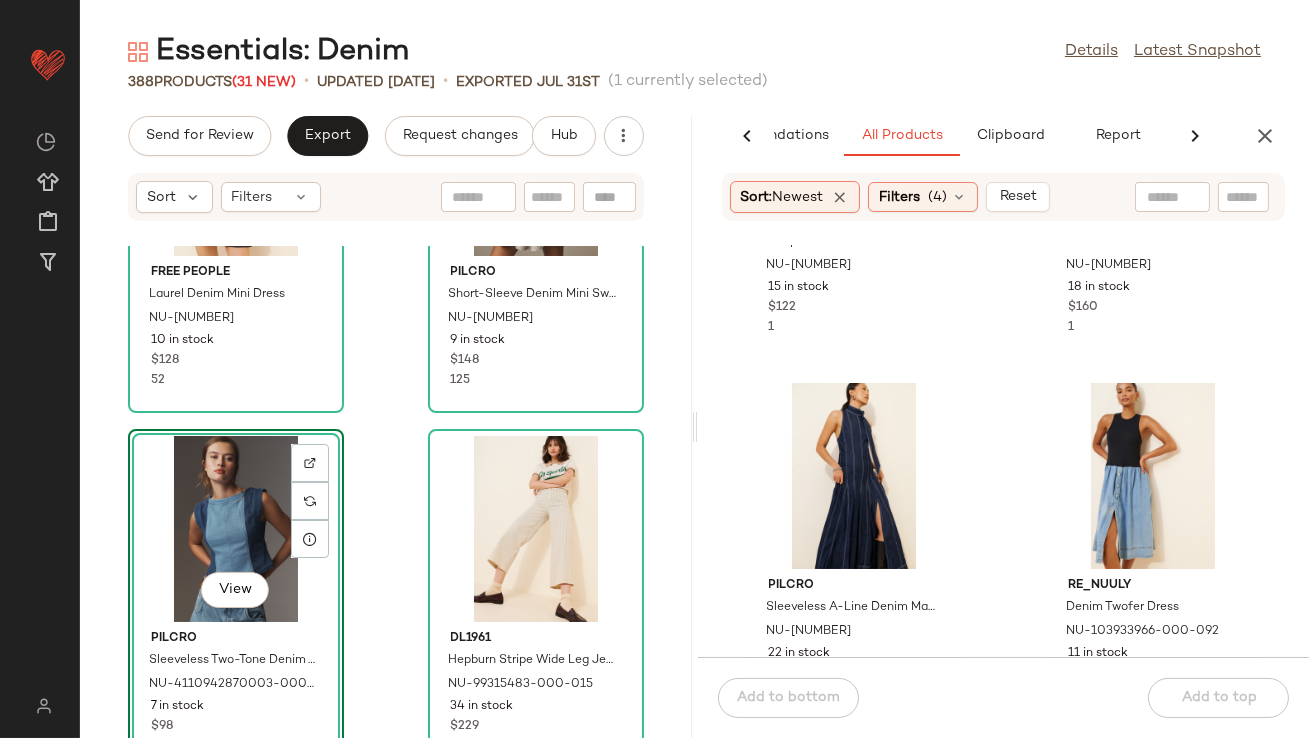 scroll, scrollTop: 252, scrollLeft: 0, axis: vertical 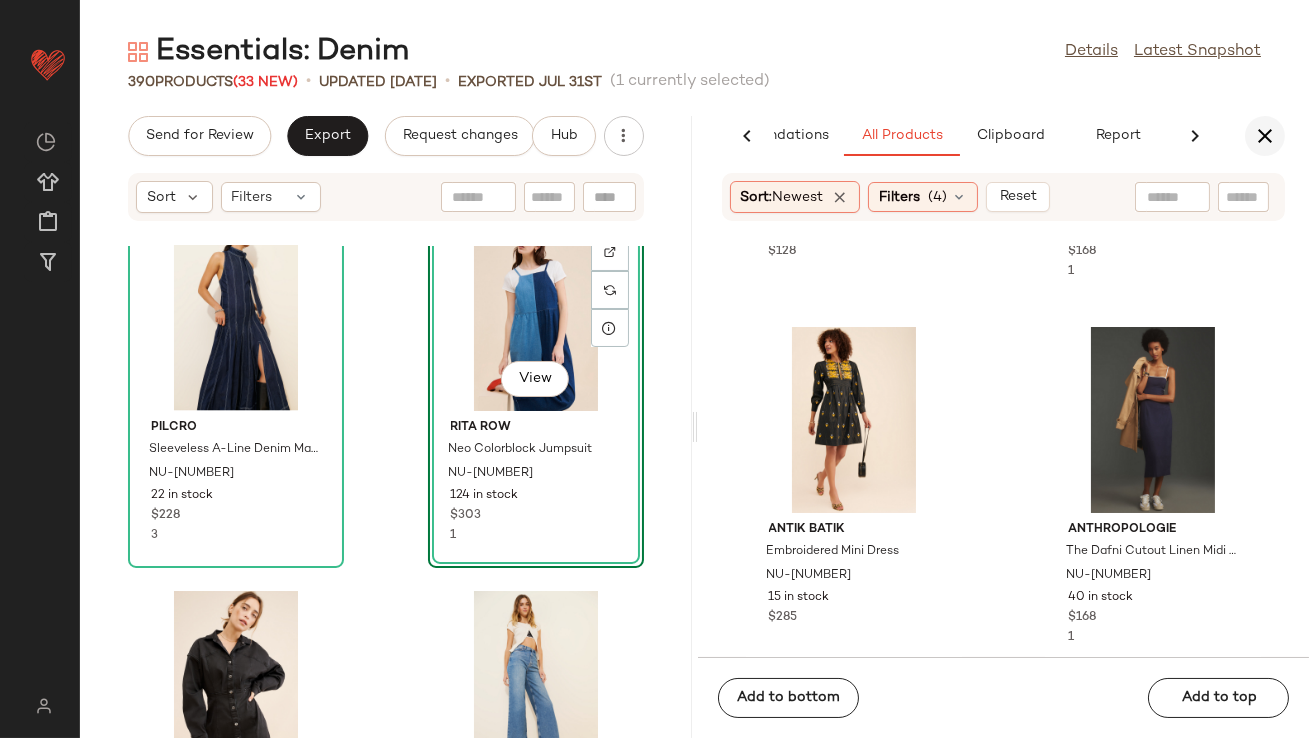 click at bounding box center (1265, 136) 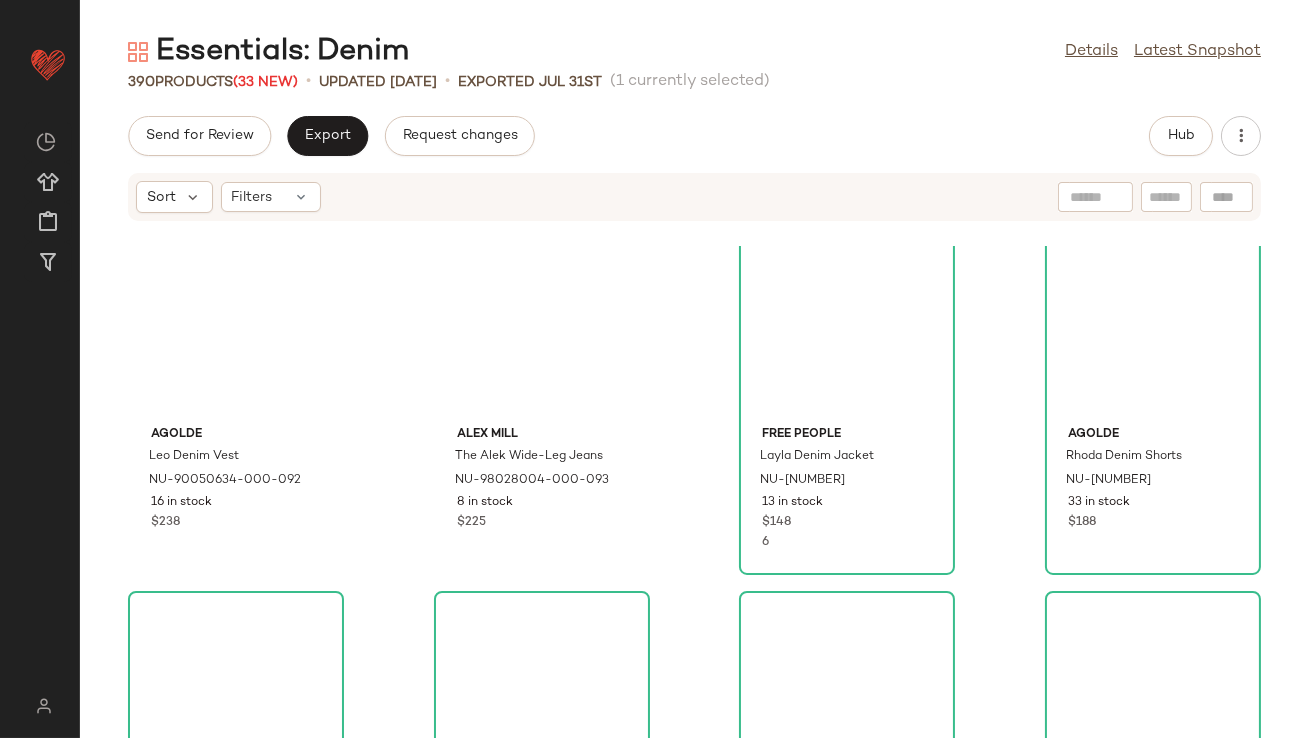 scroll, scrollTop: 0, scrollLeft: 0, axis: both 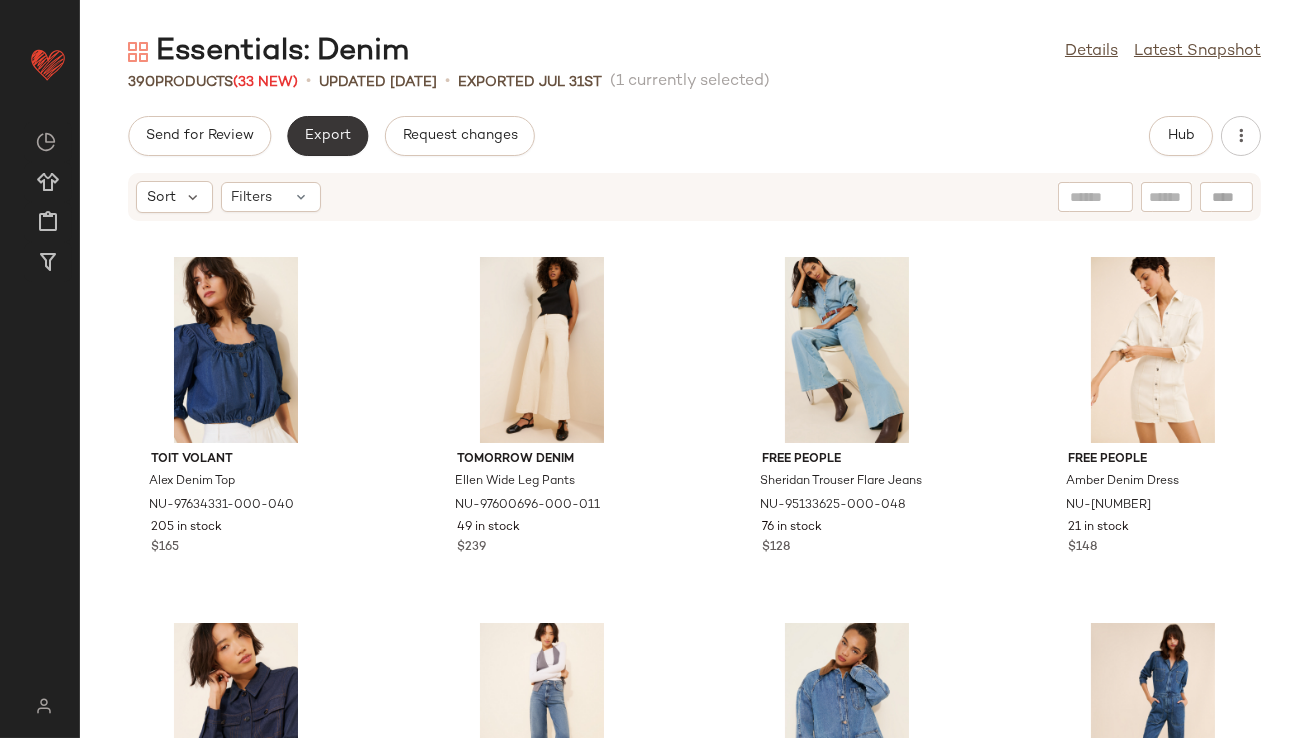 click on "Export" at bounding box center (327, 136) 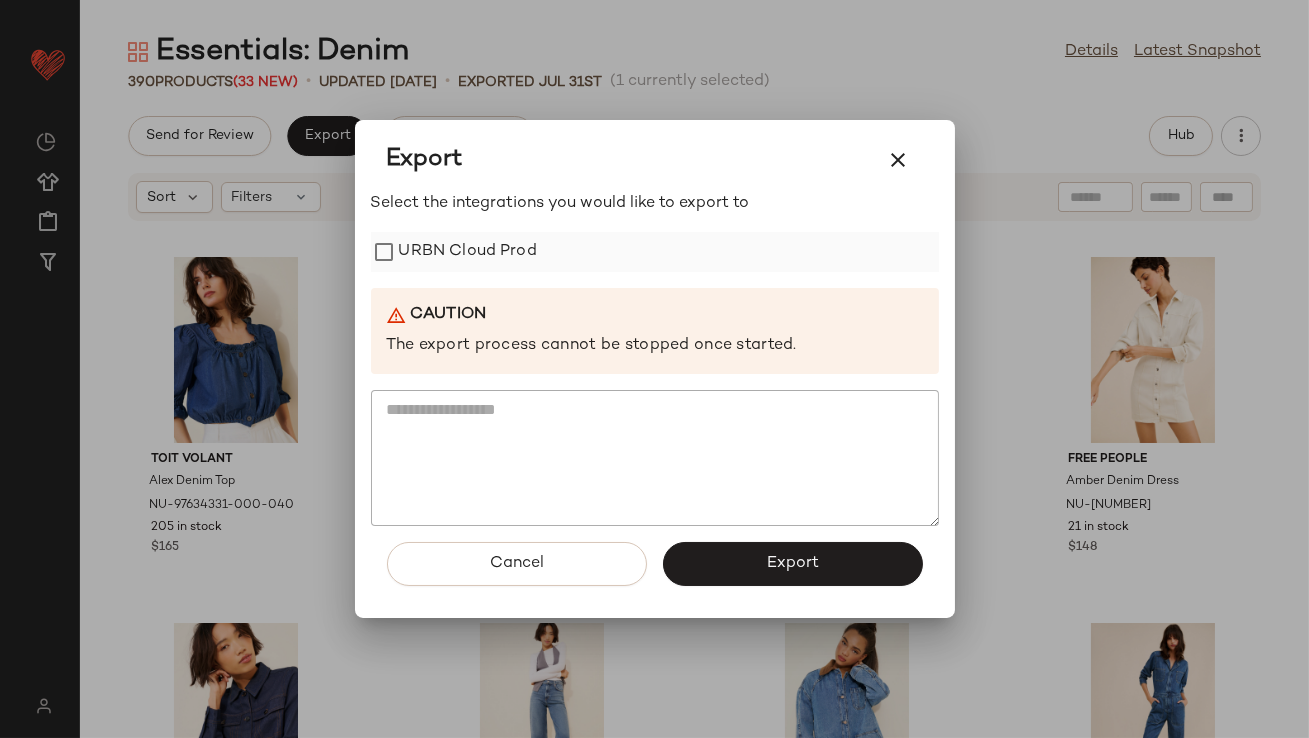 click on "URBN Cloud Prod" at bounding box center (468, 252) 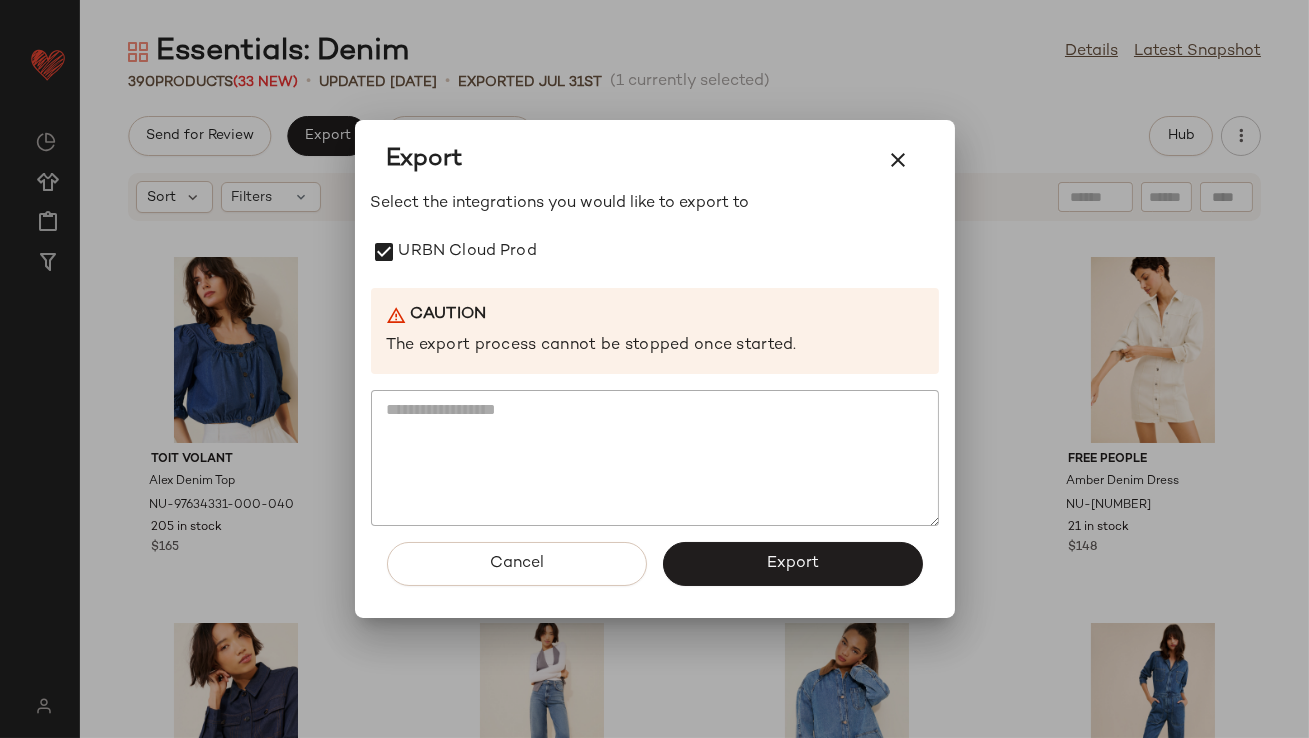 click on "Export" at bounding box center (793, 564) 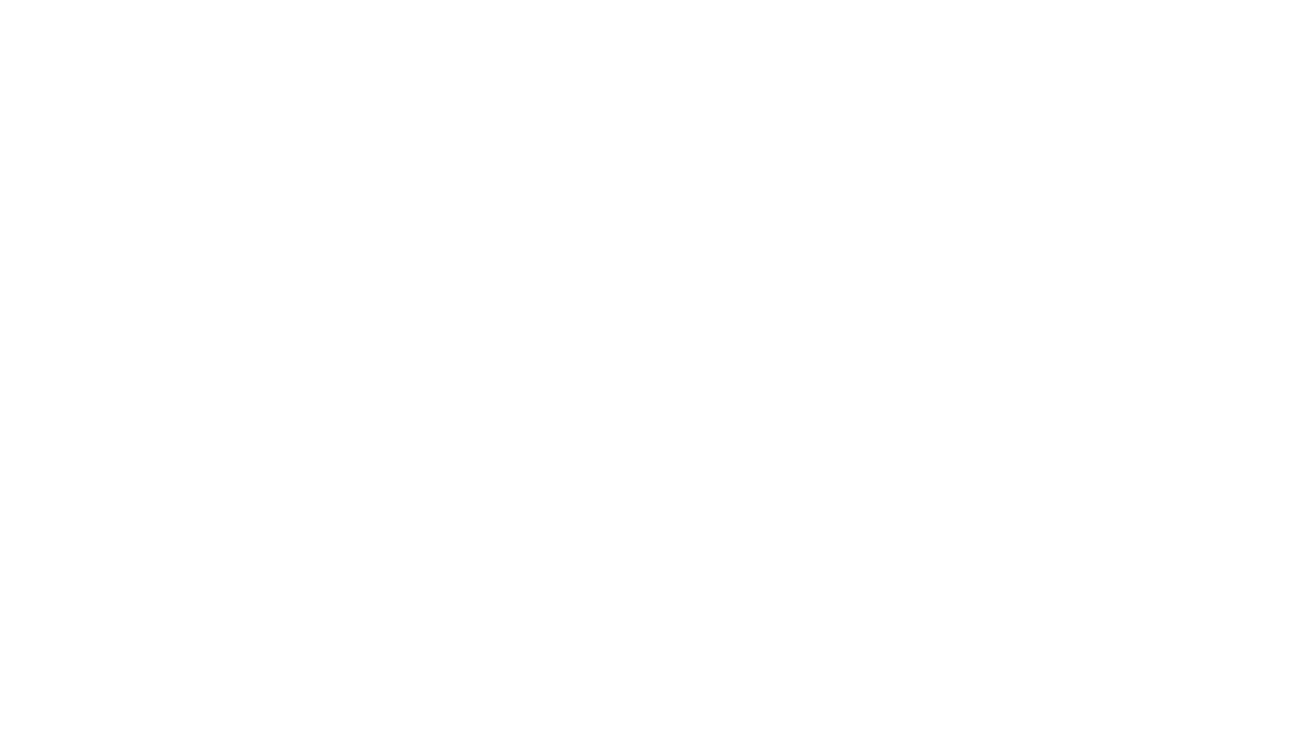 scroll, scrollTop: 0, scrollLeft: 0, axis: both 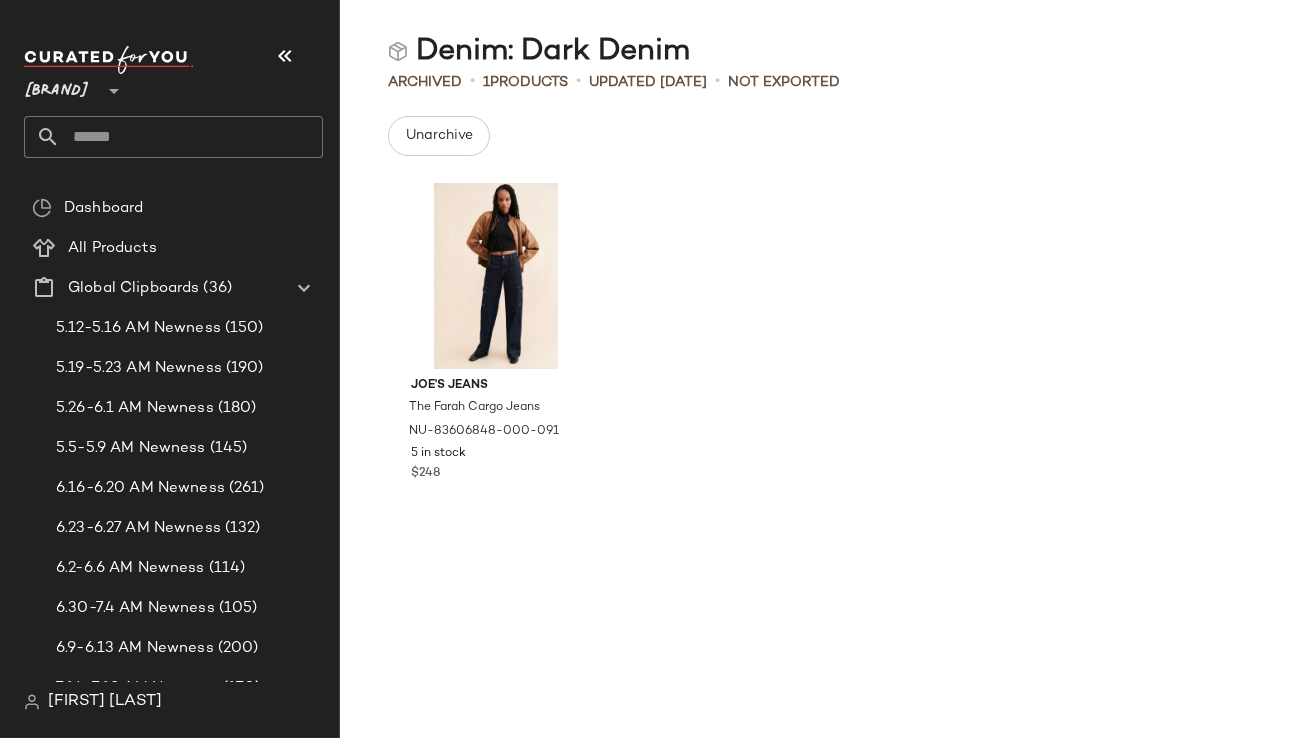 click 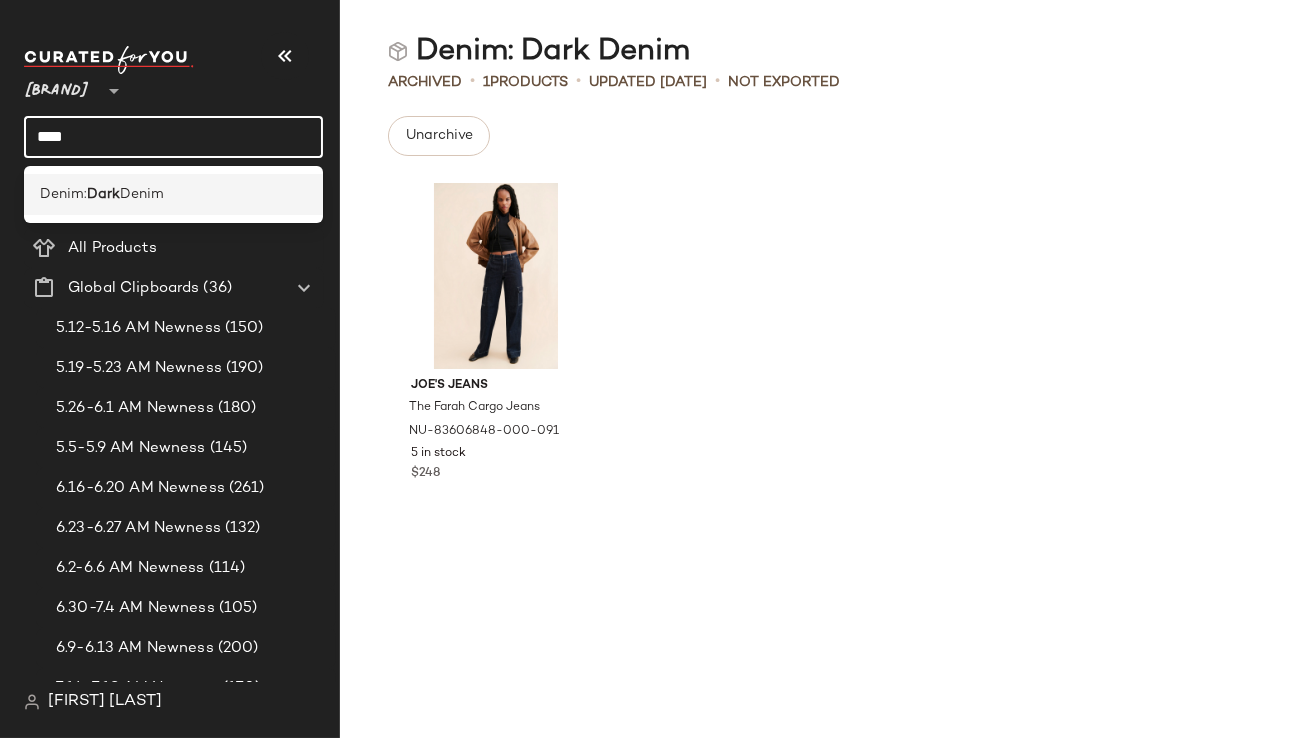 type on "****" 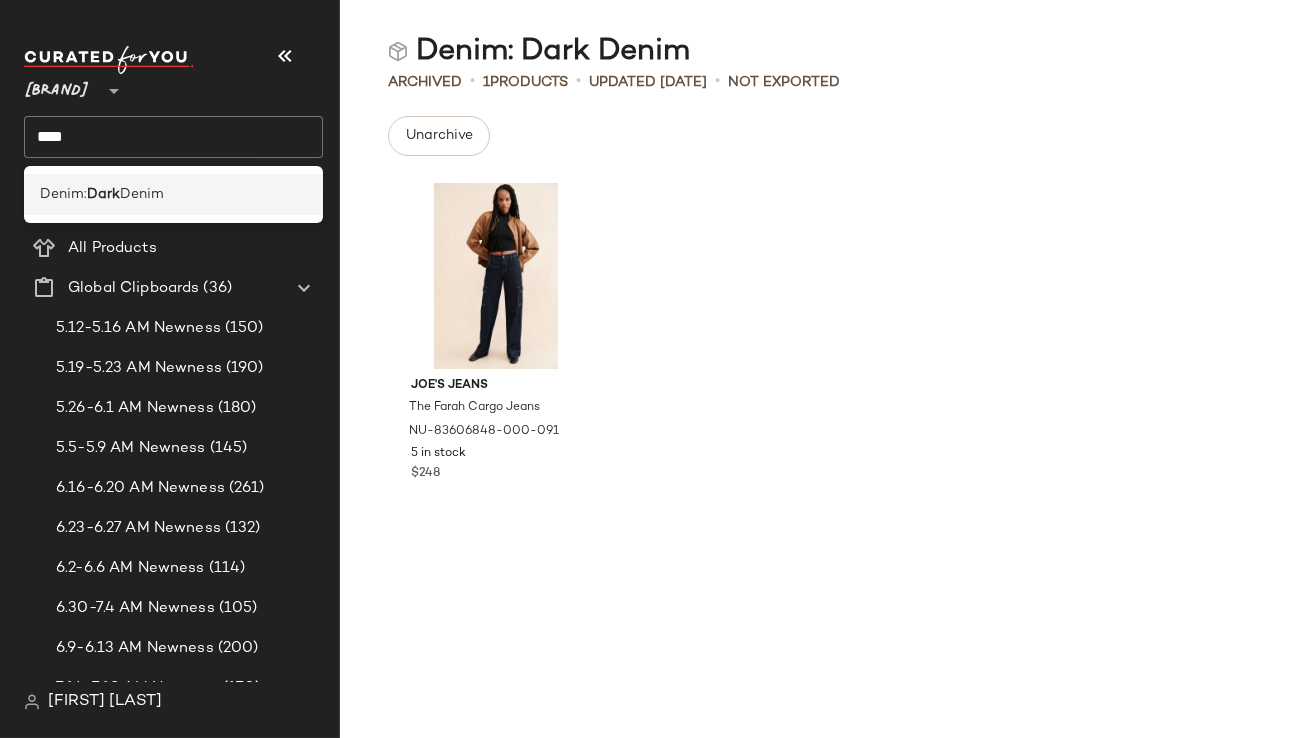 click on "Denim:" at bounding box center [63, 194] 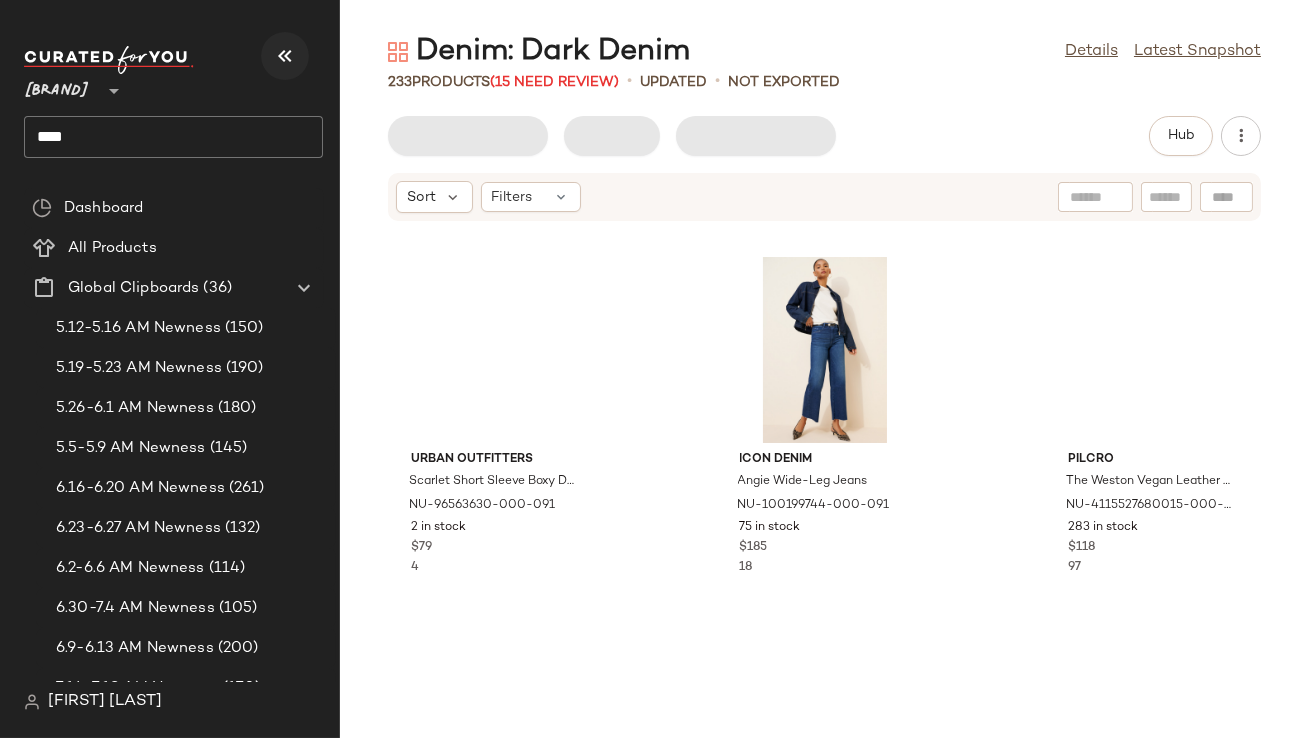 click at bounding box center [285, 56] 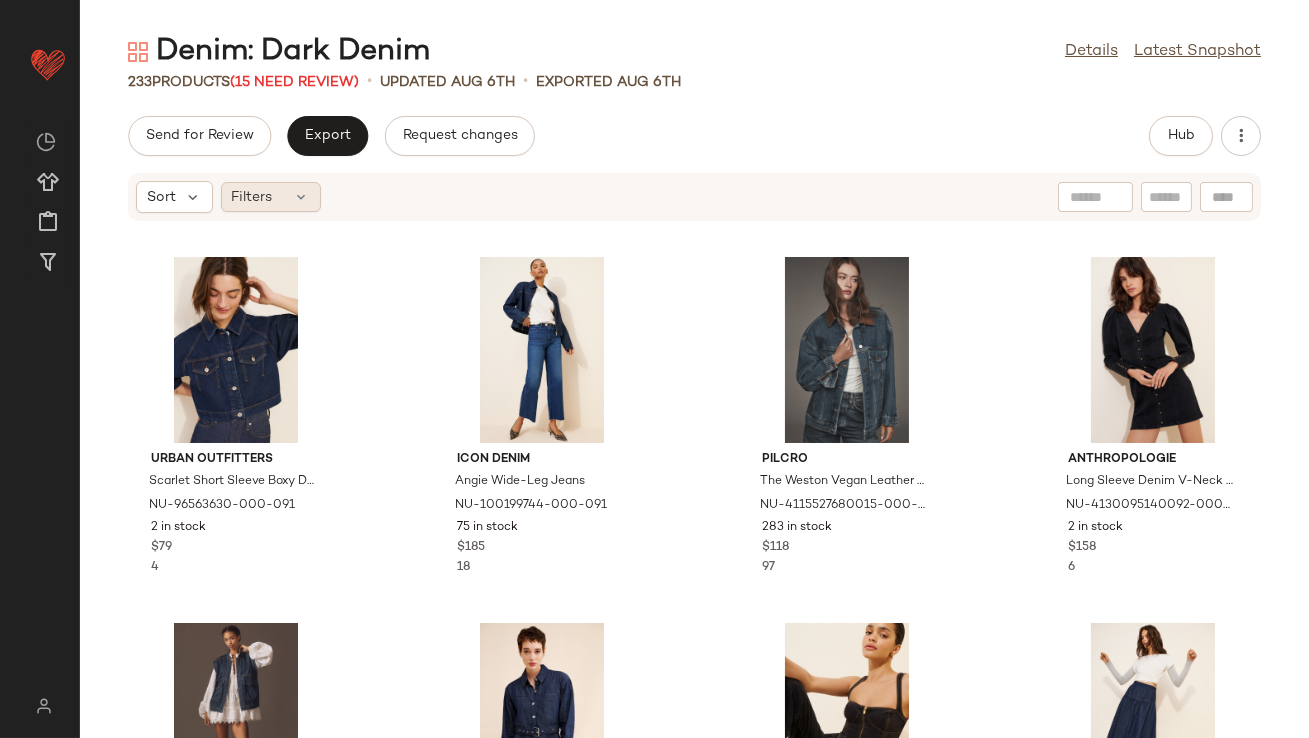 click on "Filters" at bounding box center [252, 197] 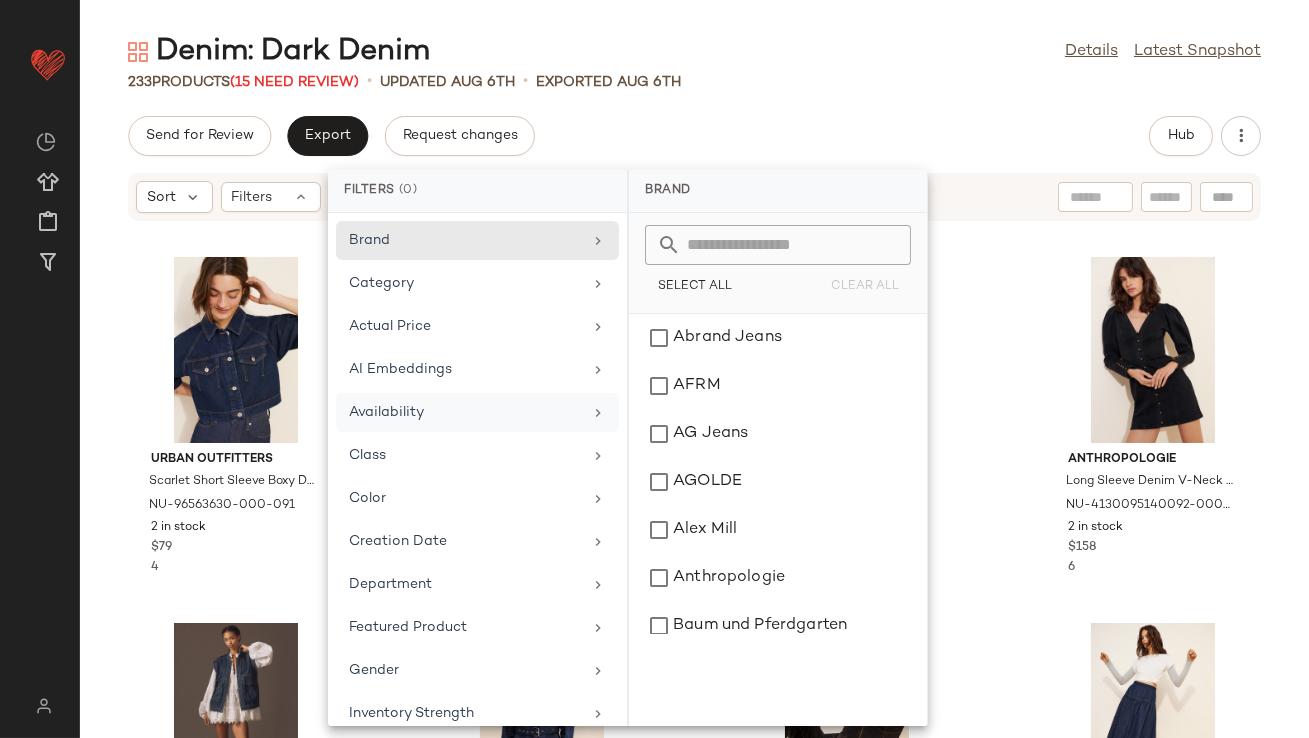 click on "Availability" at bounding box center (465, 412) 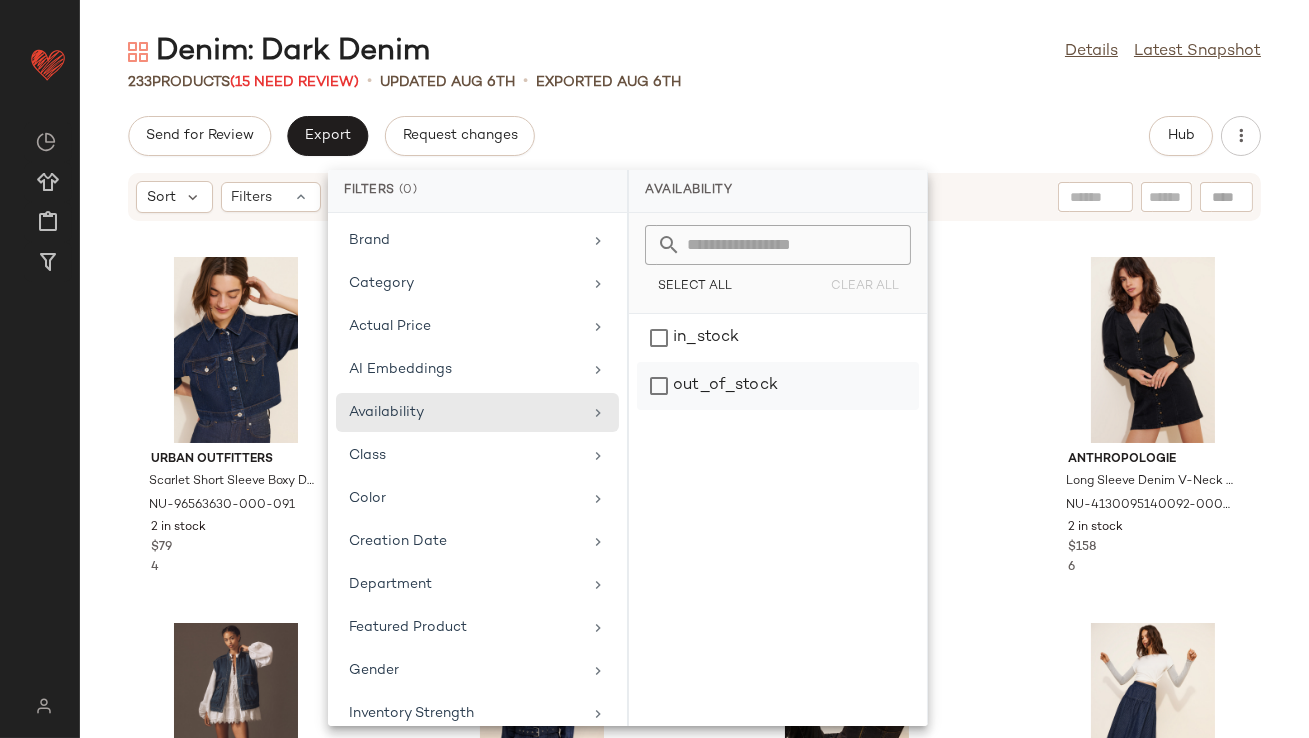 click on "out_of_stock" 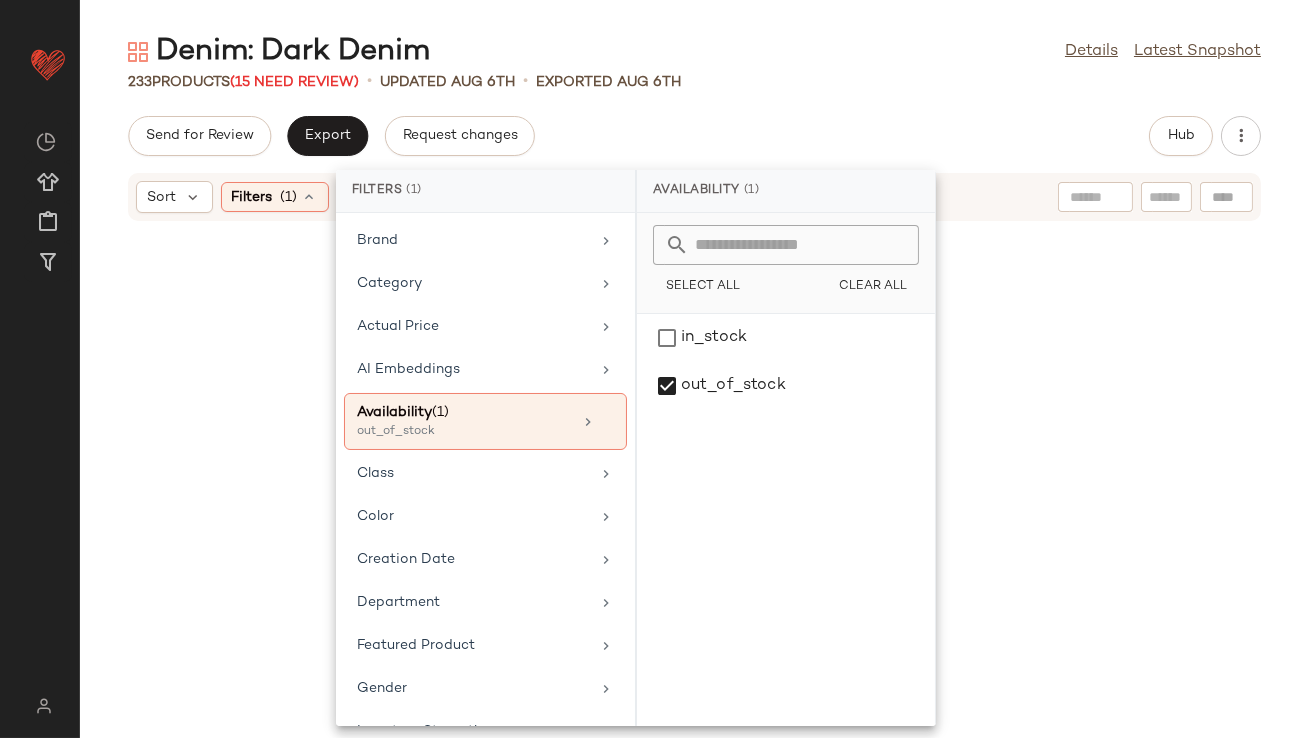 click on "Denim: Dark Denim  Details   Latest Snapshot  233   Products   (15 Need Review)   •   updated Aug 6th  •  Exported Aug 6th  Send for Review   Export   Request changes   Hub  Sort  Filters  (1)   Reset" at bounding box center [694, 385] 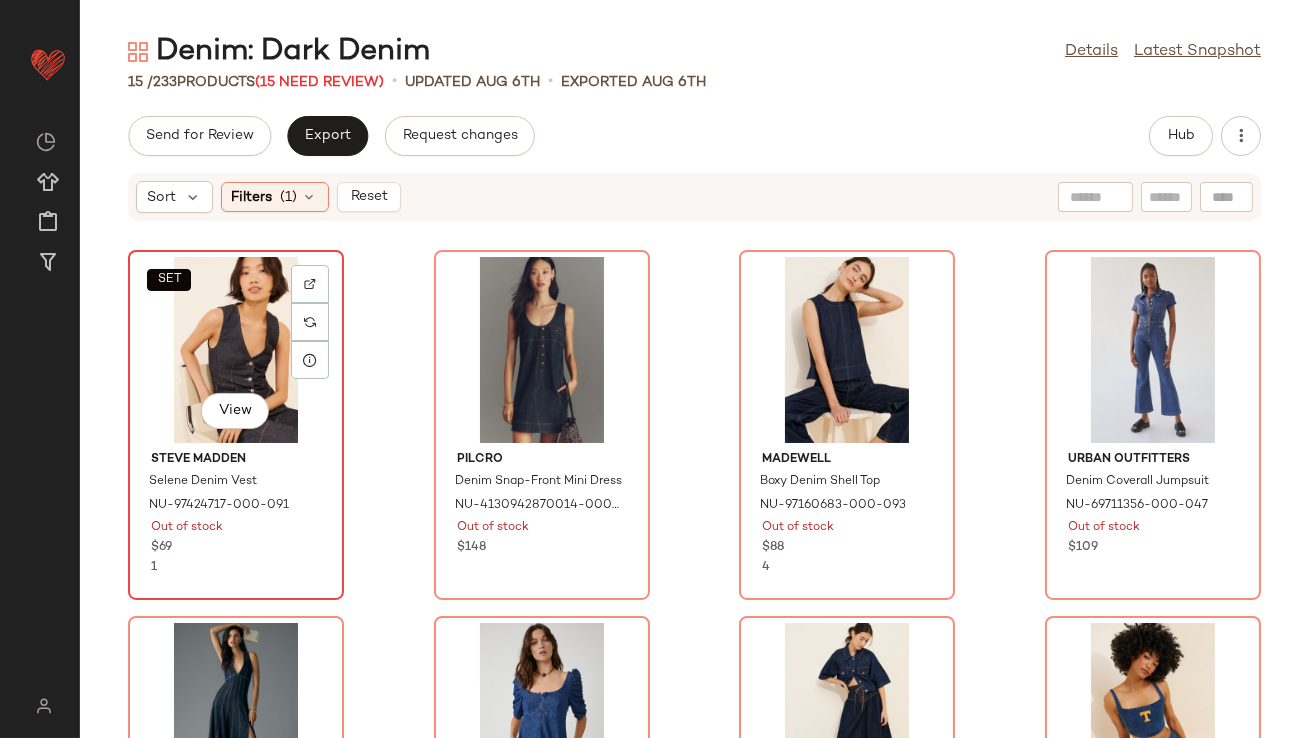 click on "SET   View" 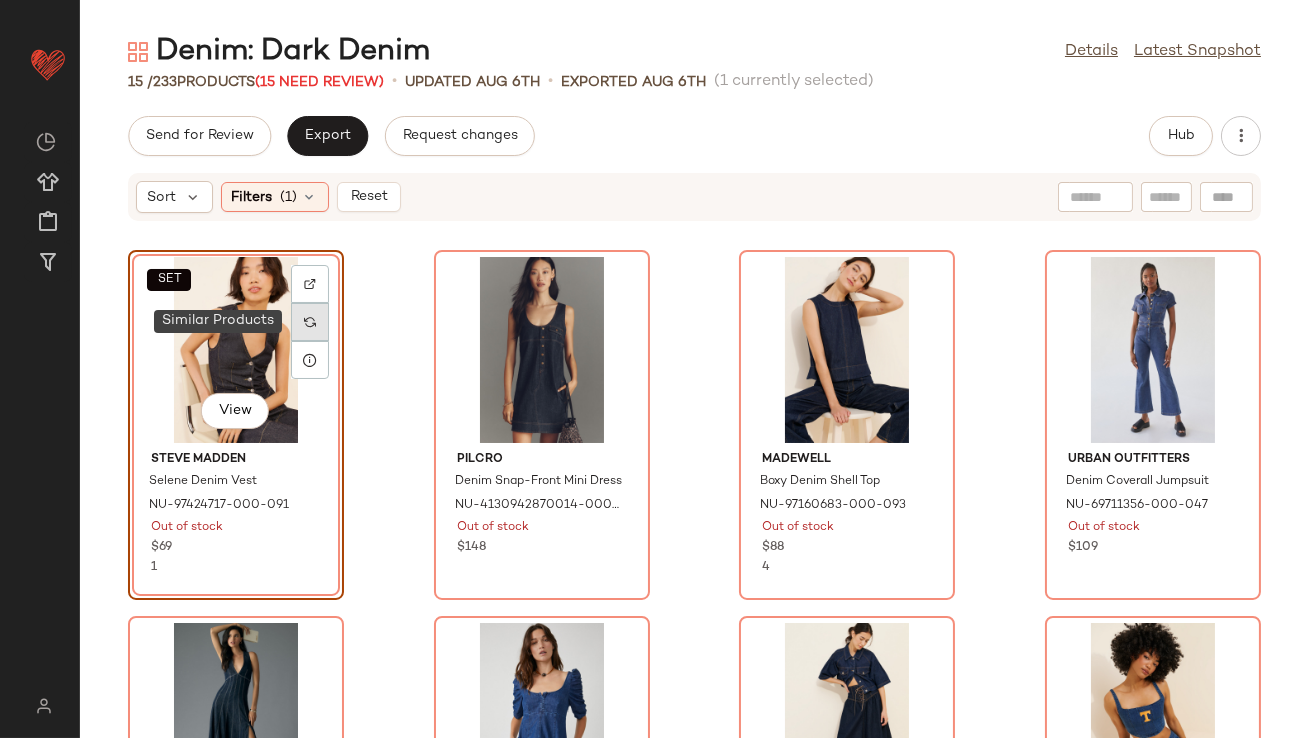 click 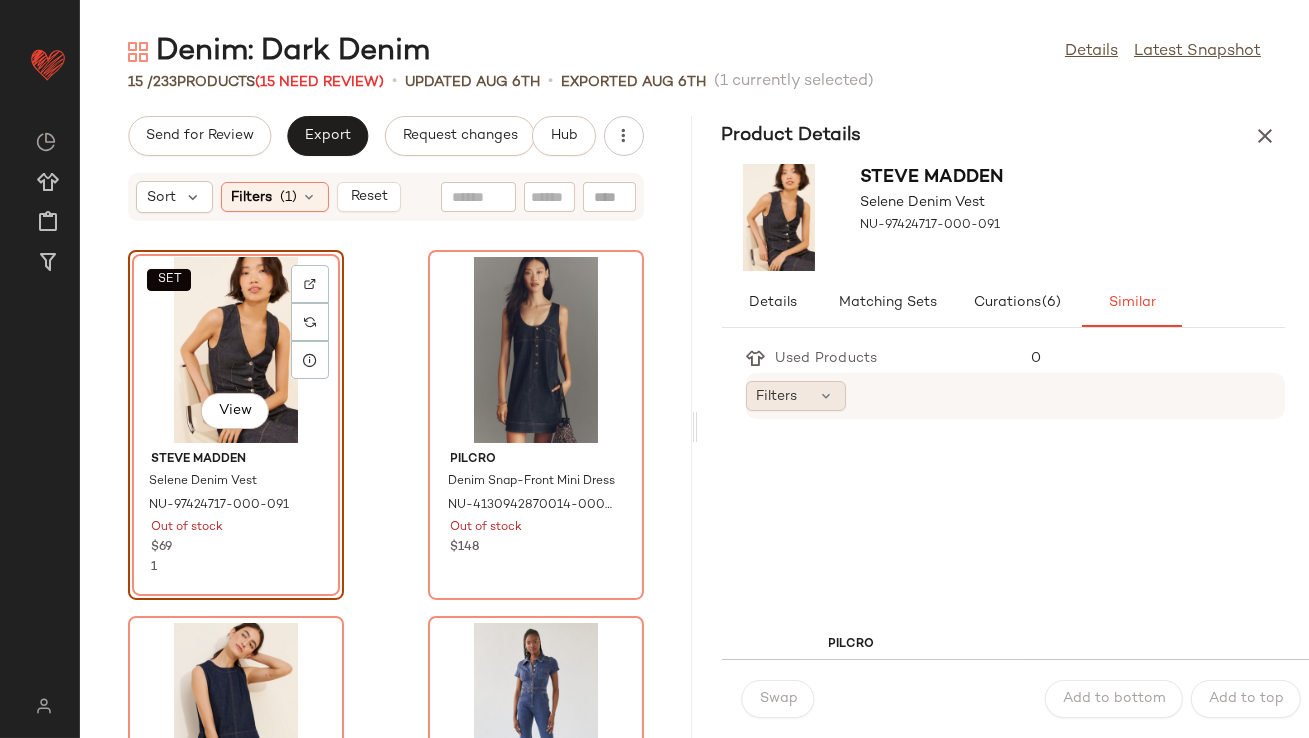 click on "Filters" at bounding box center [777, 396] 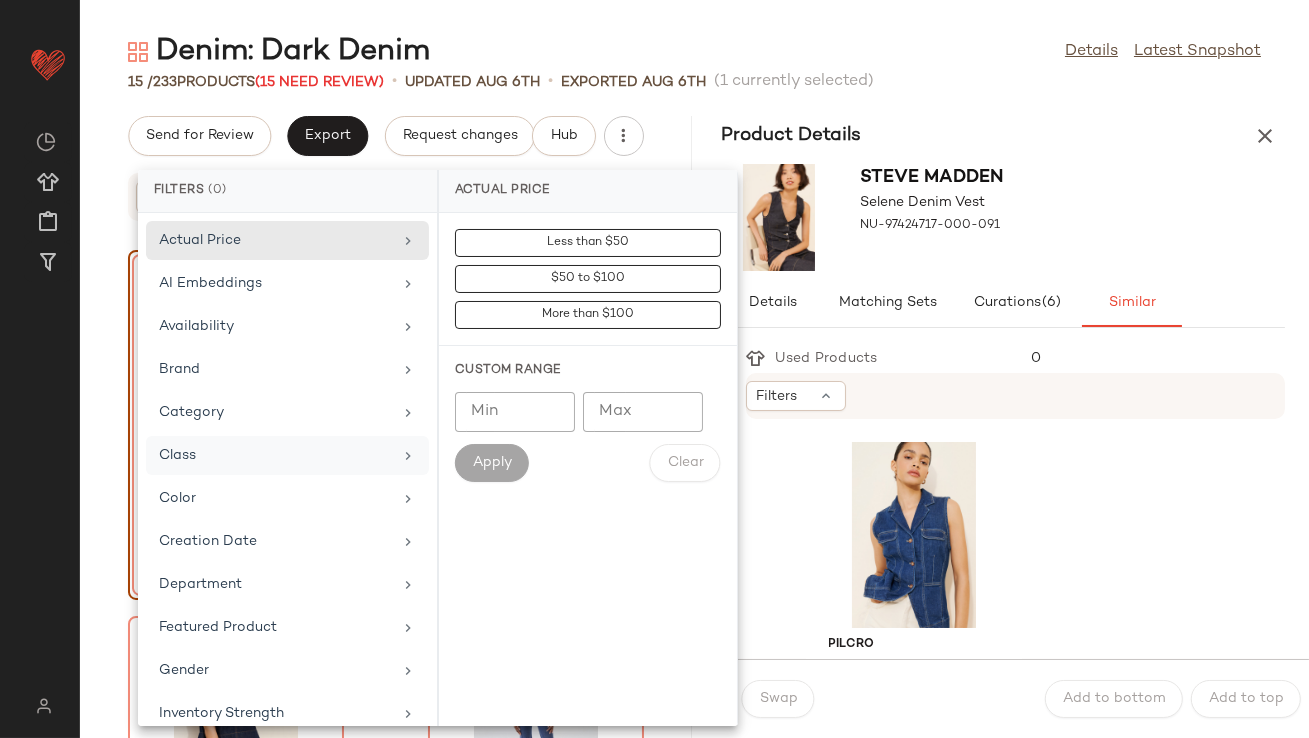 scroll, scrollTop: 444, scrollLeft: 0, axis: vertical 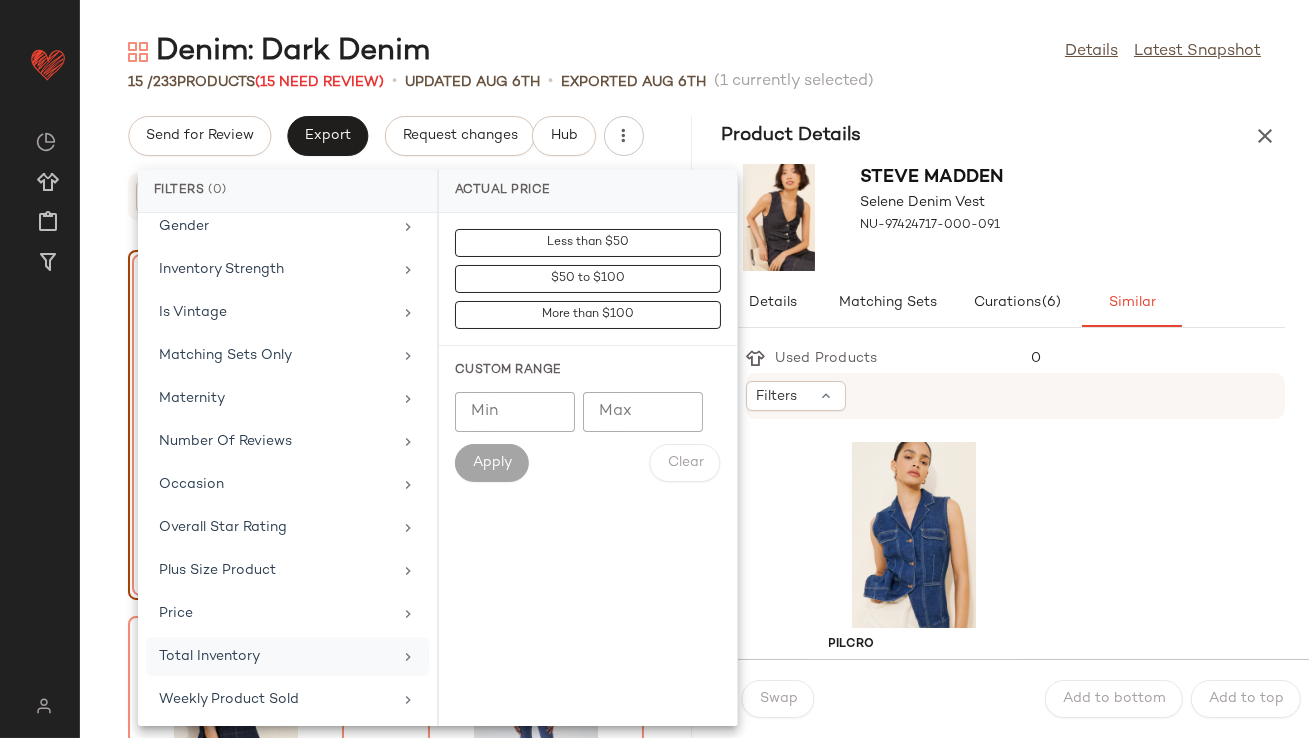 click on "Total Inventory" at bounding box center (275, 656) 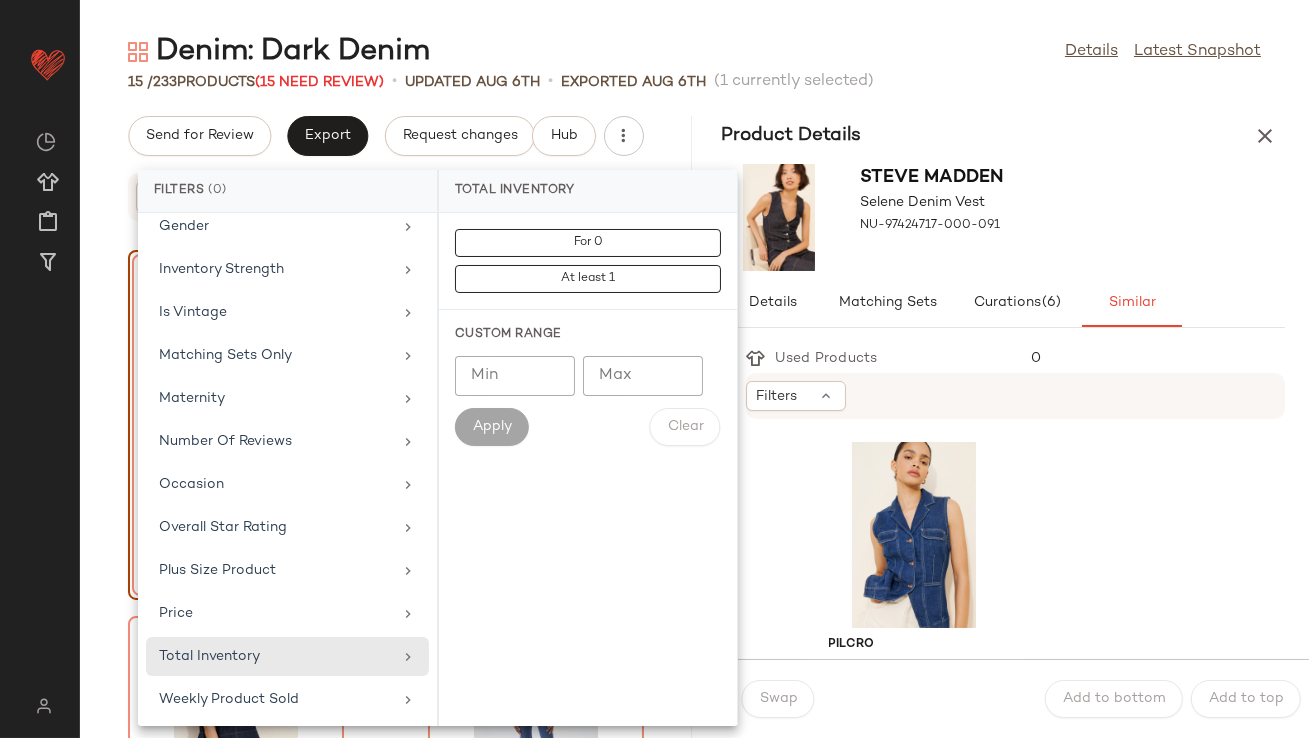 click on "Min" 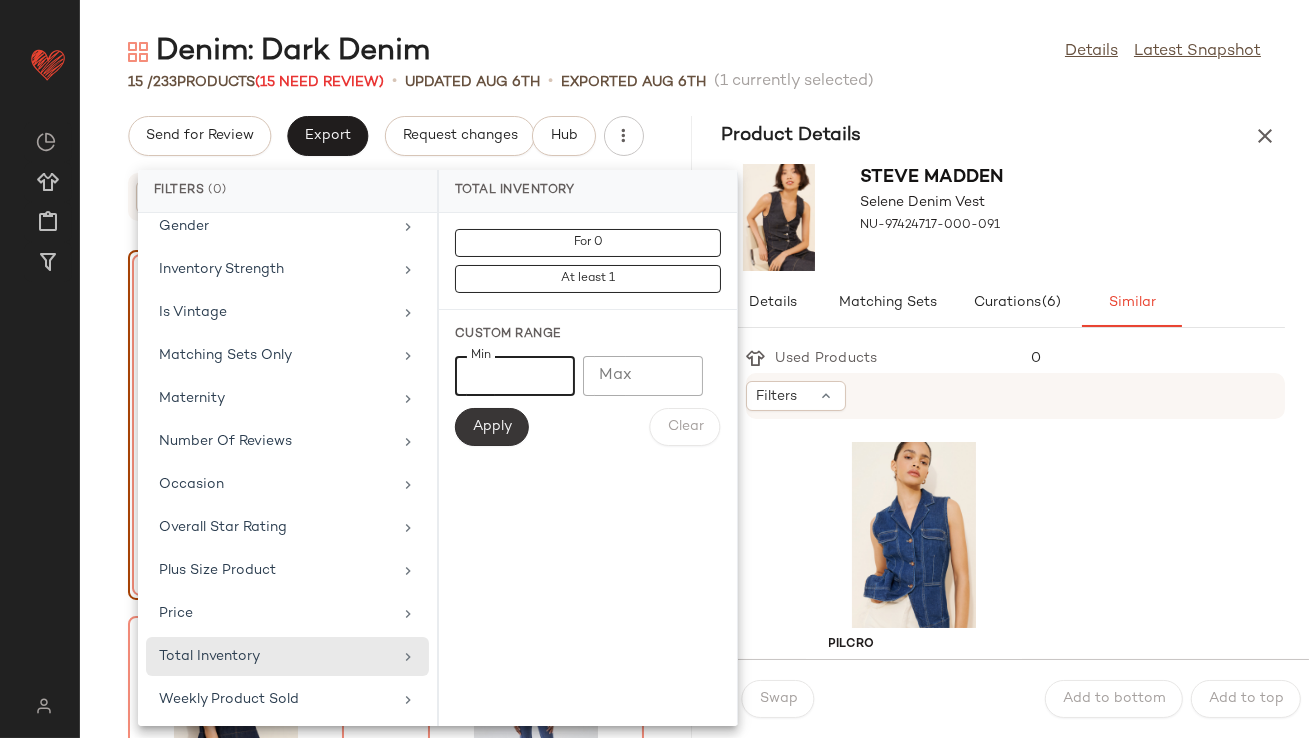 type on "**" 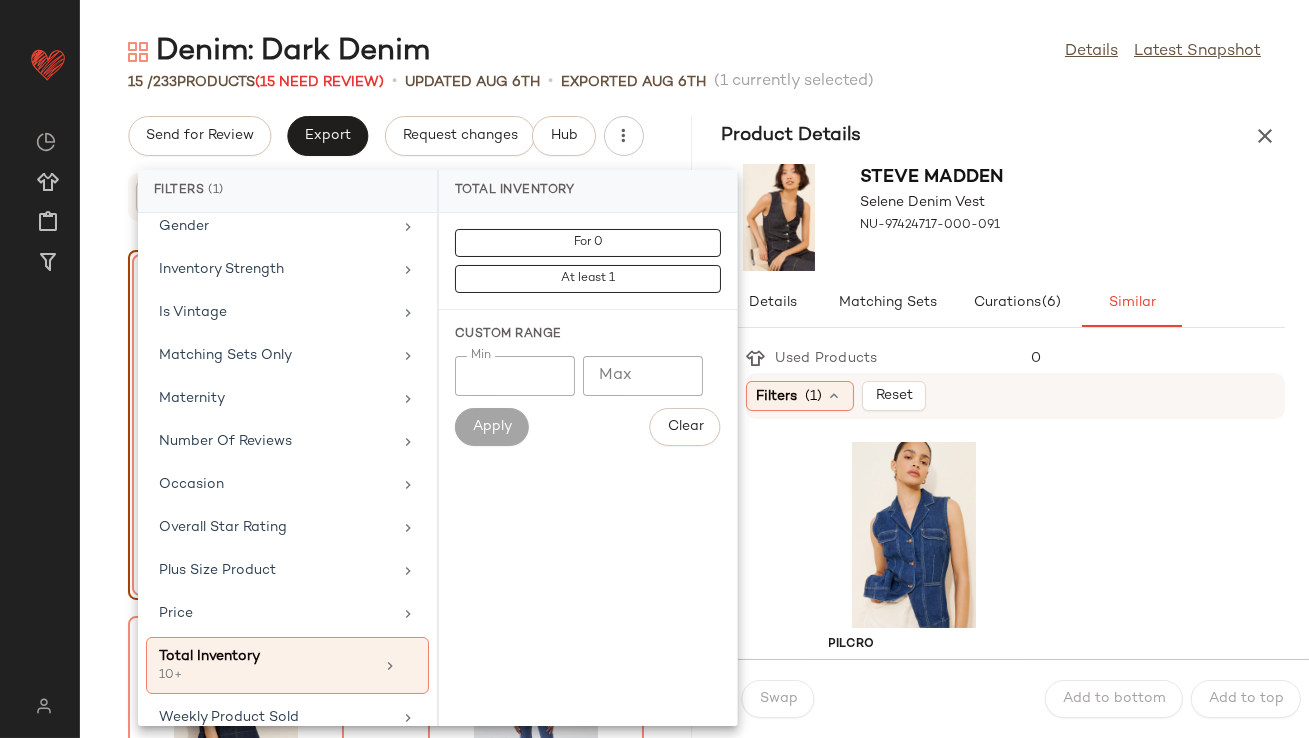 click on "Steve Madden Selene Denim Vest NU-[NUMBER]-[NUMBER]" at bounding box center (1004, 217) 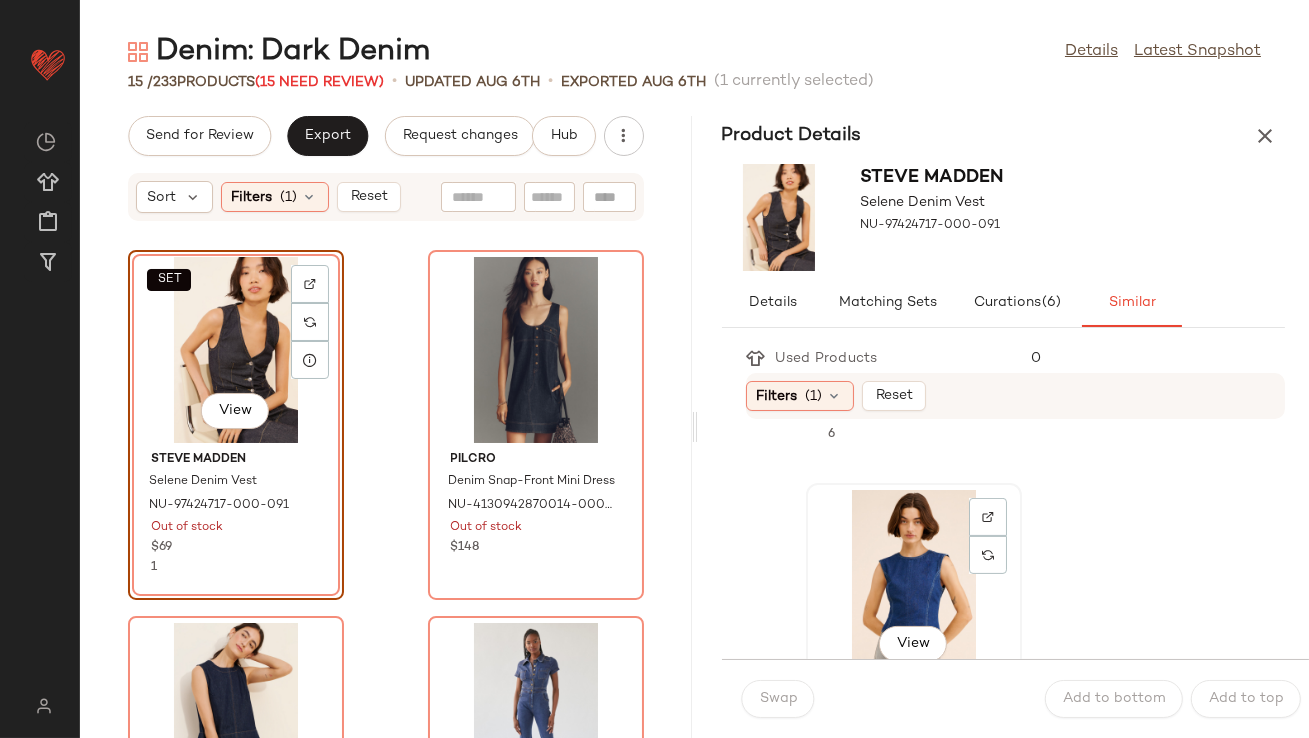 scroll, scrollTop: 1164, scrollLeft: 0, axis: vertical 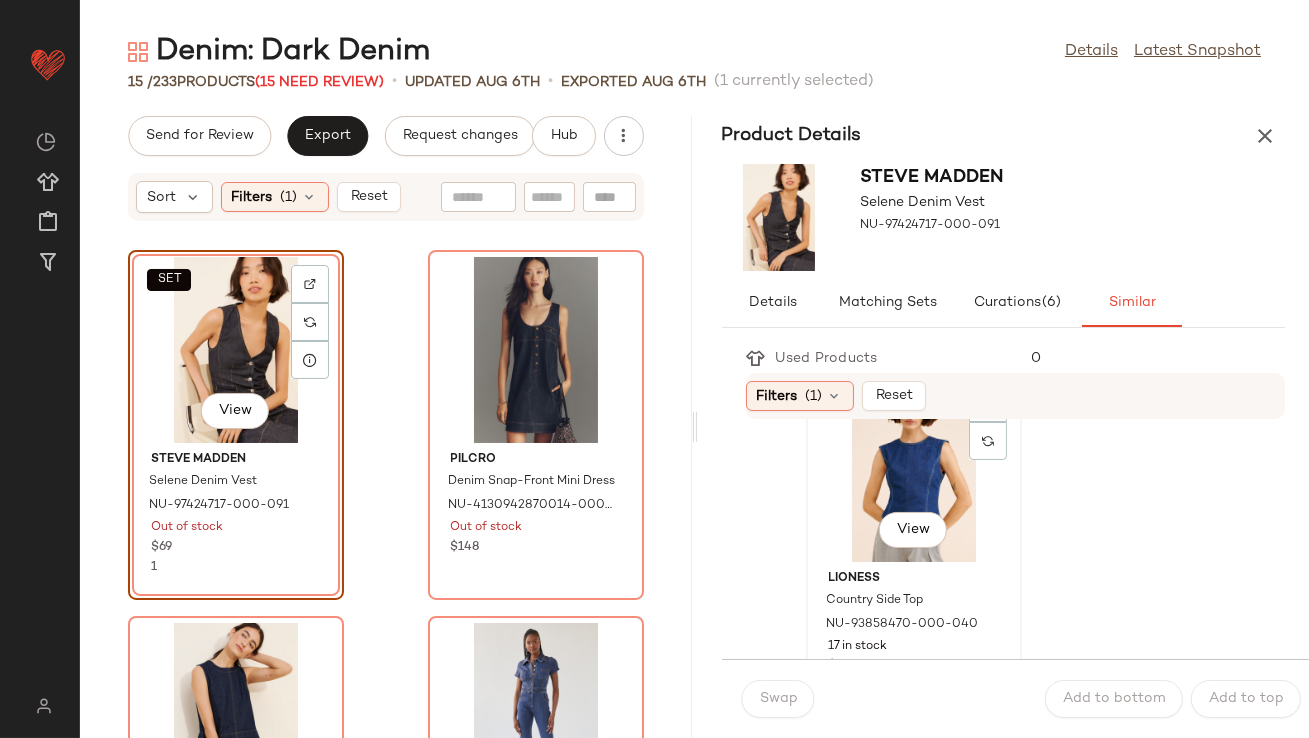 click on "View" 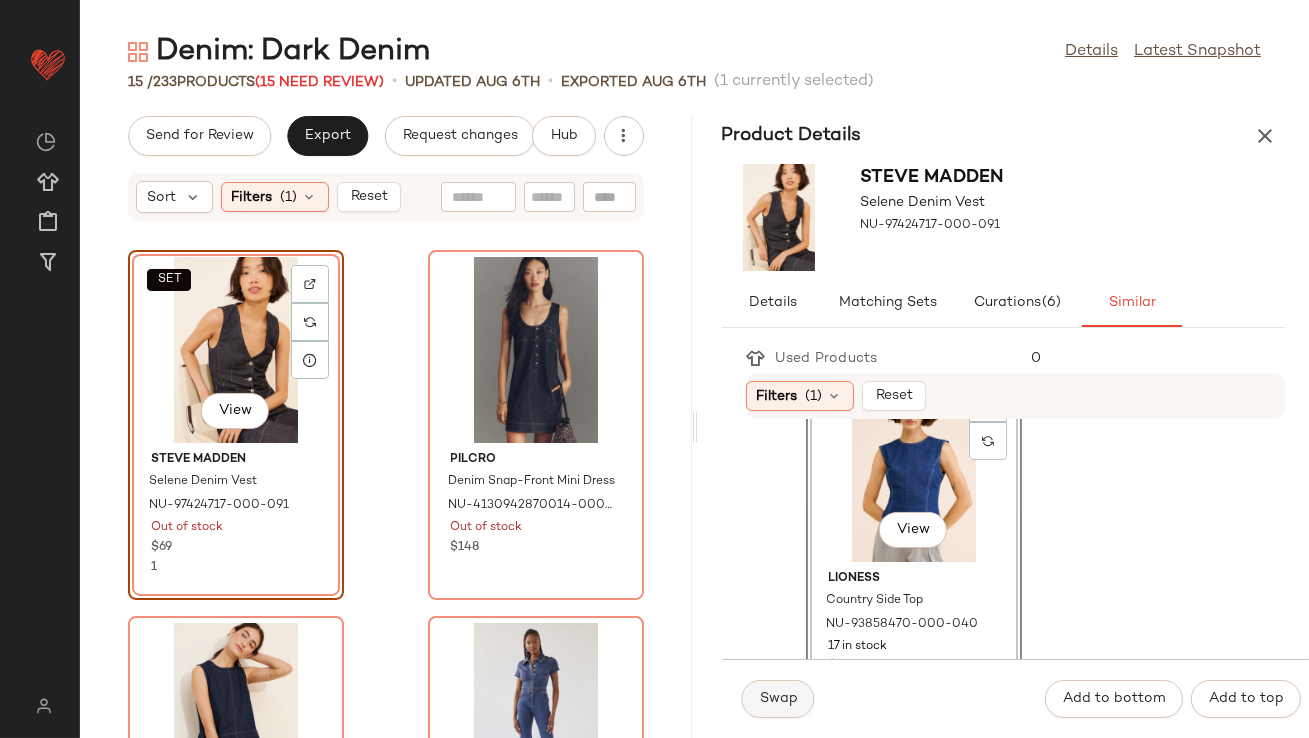 click on "Swap" at bounding box center (778, 699) 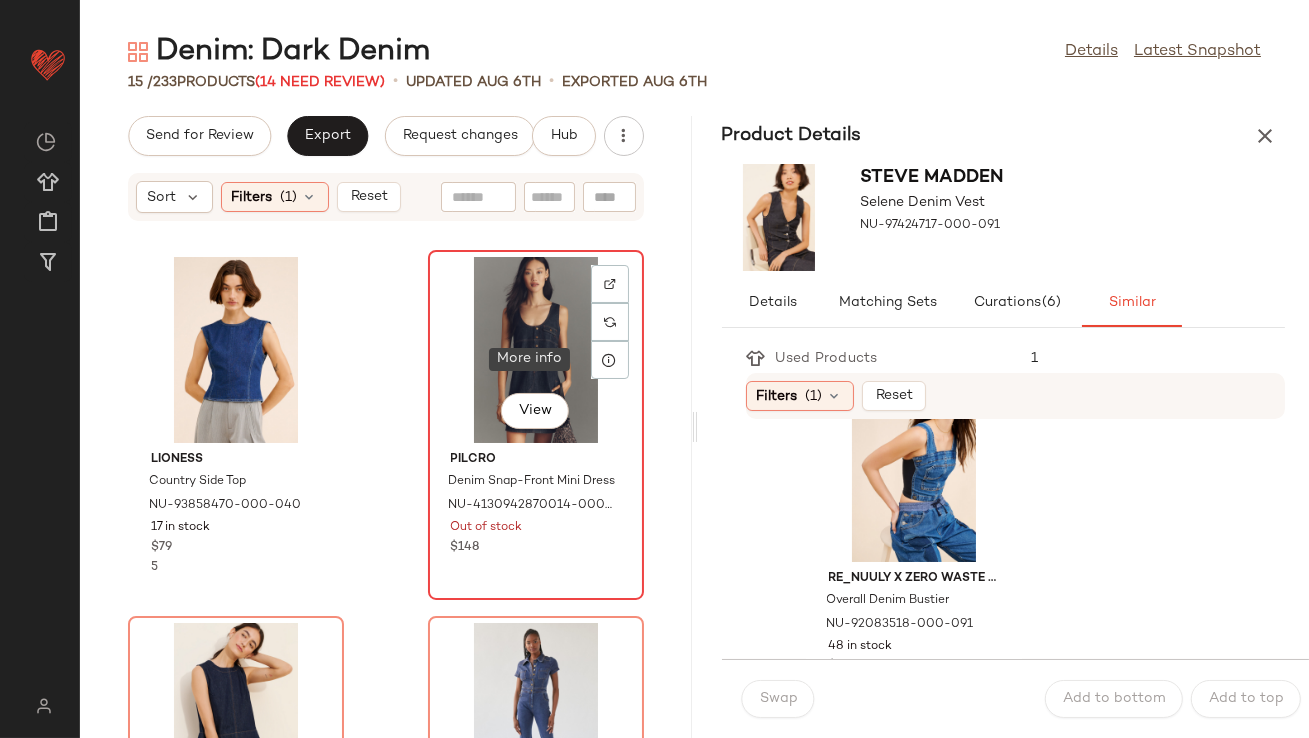 click on "View" 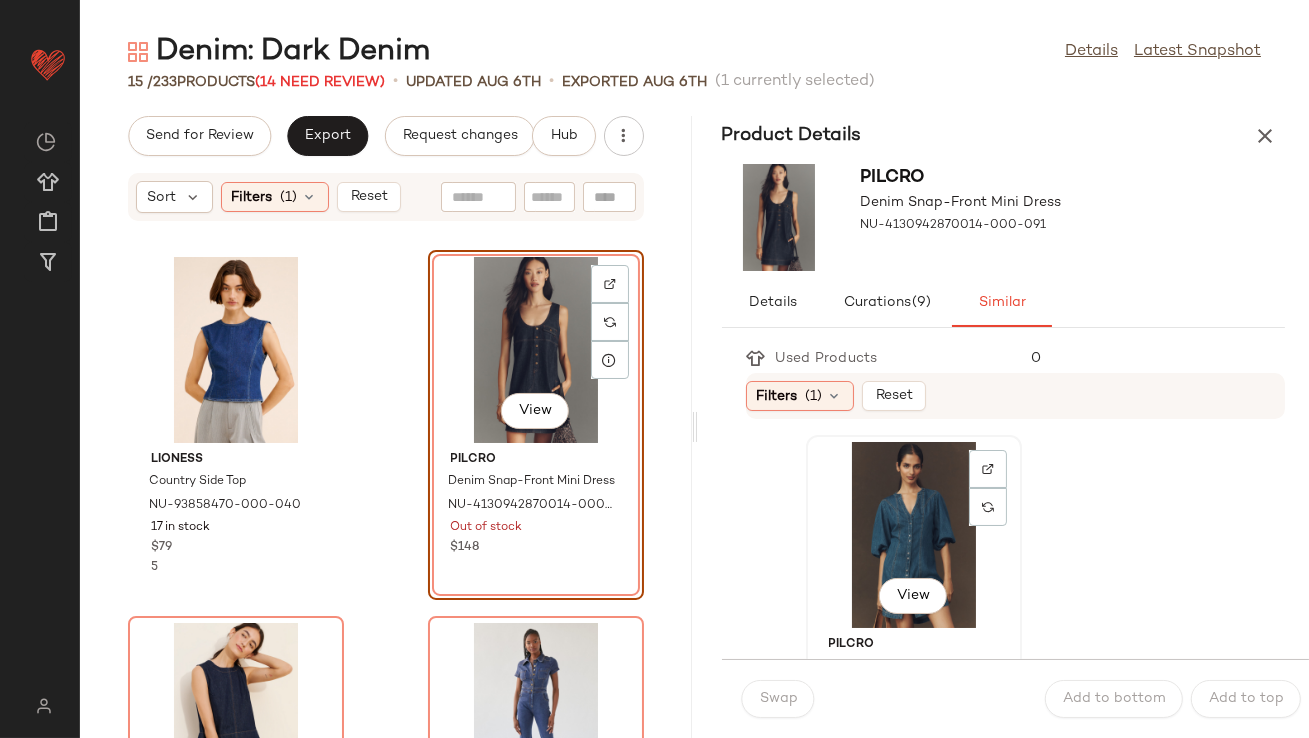 click on "View" 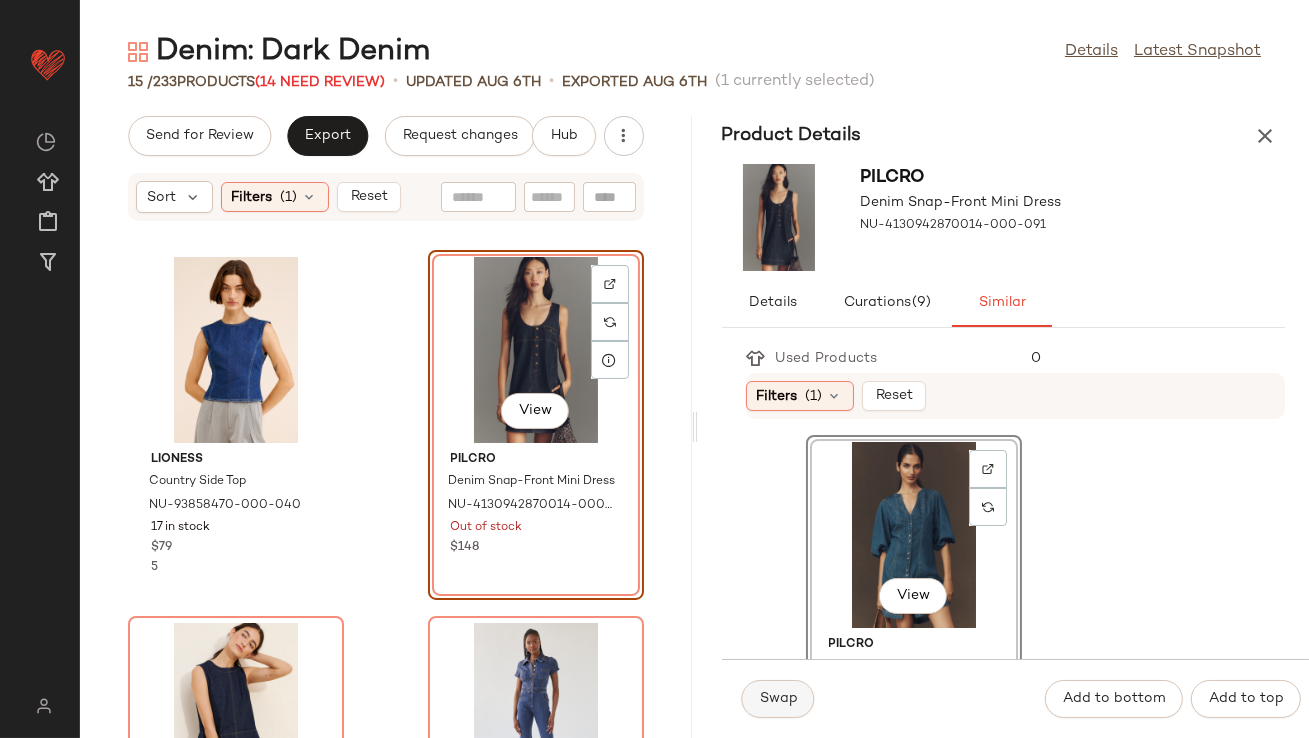 click on "Swap" 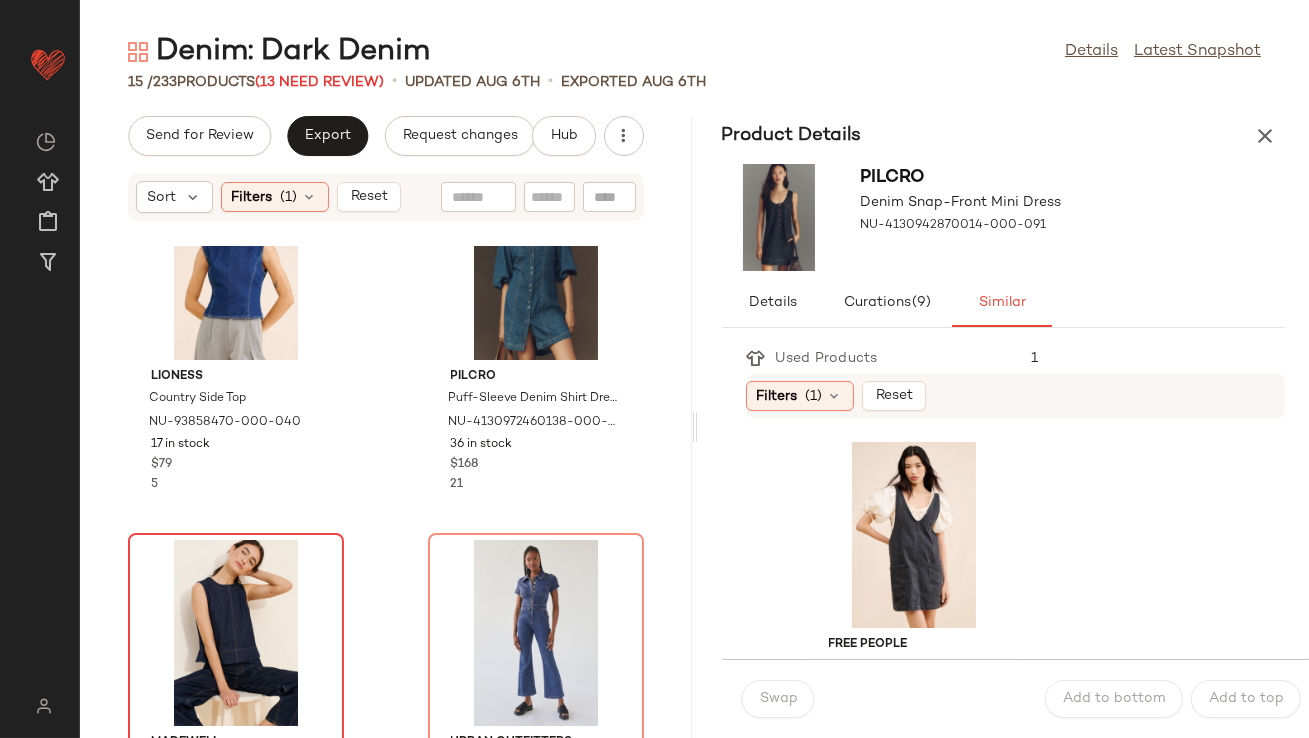 scroll, scrollTop: 94, scrollLeft: 0, axis: vertical 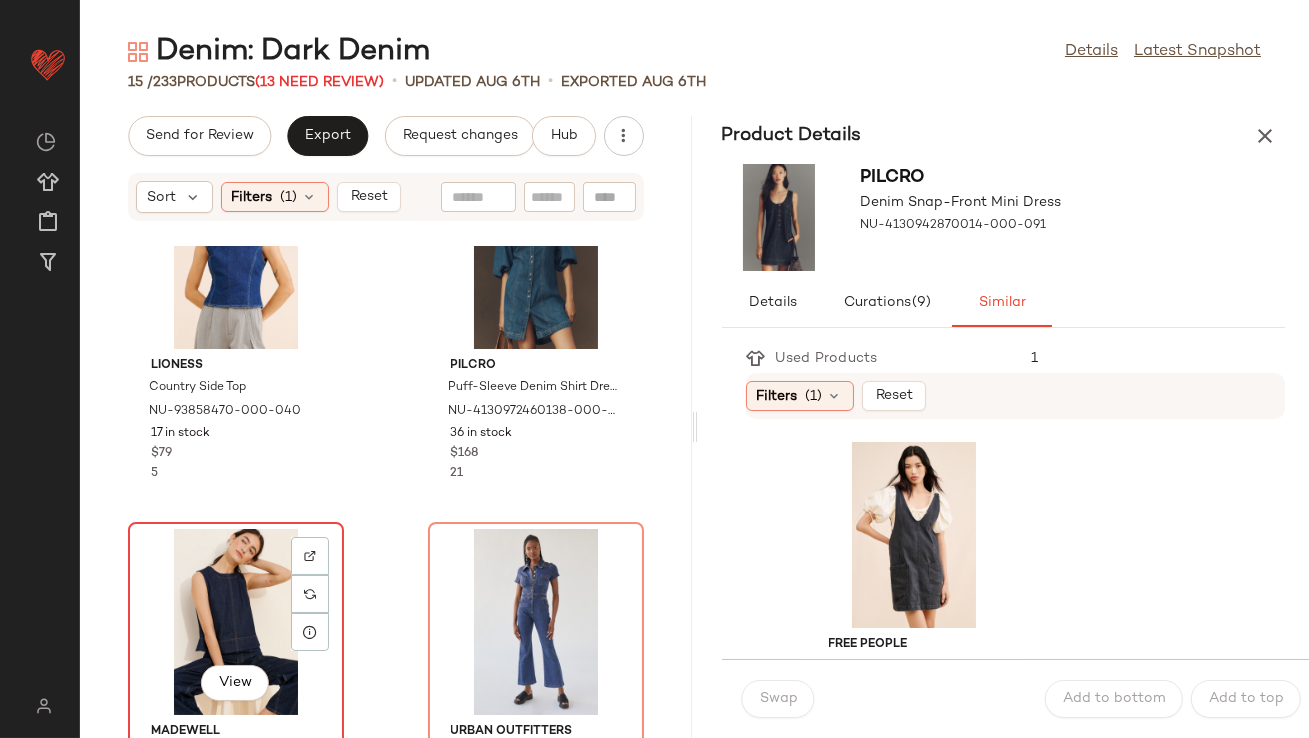 click on "View" 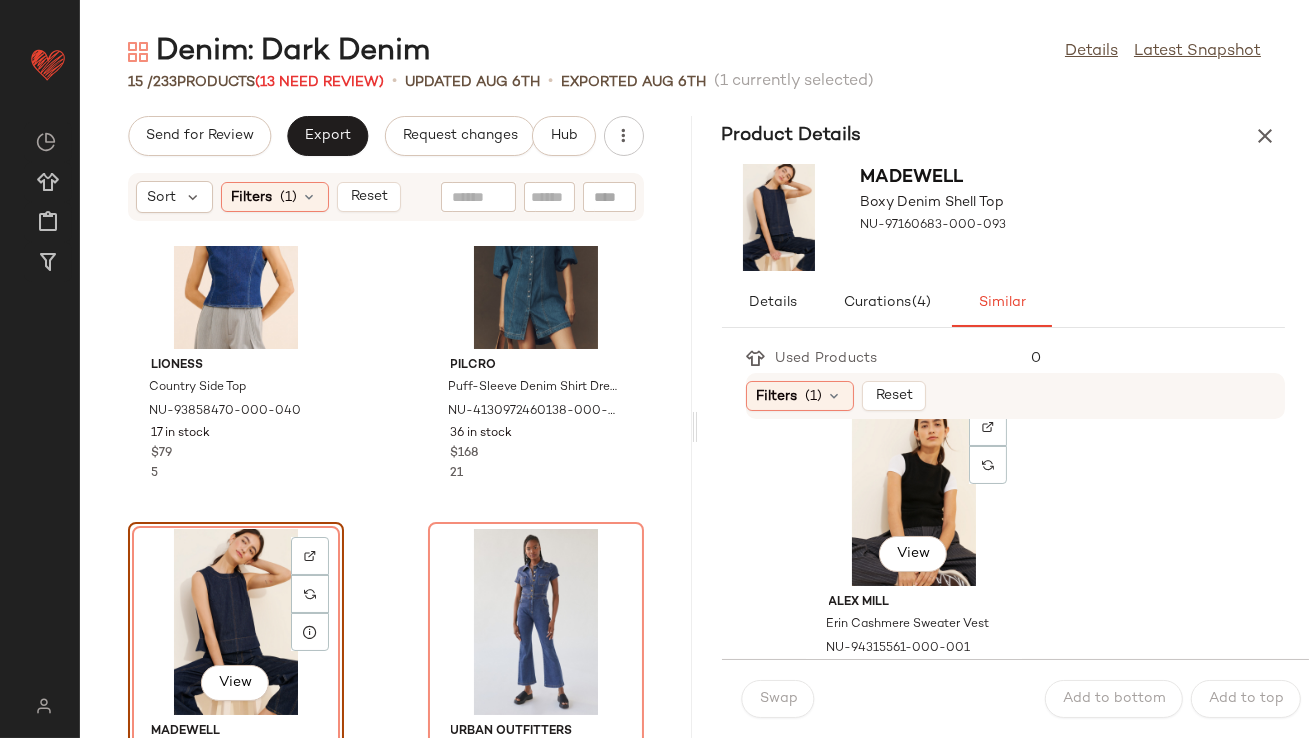 scroll, scrollTop: 1170, scrollLeft: 0, axis: vertical 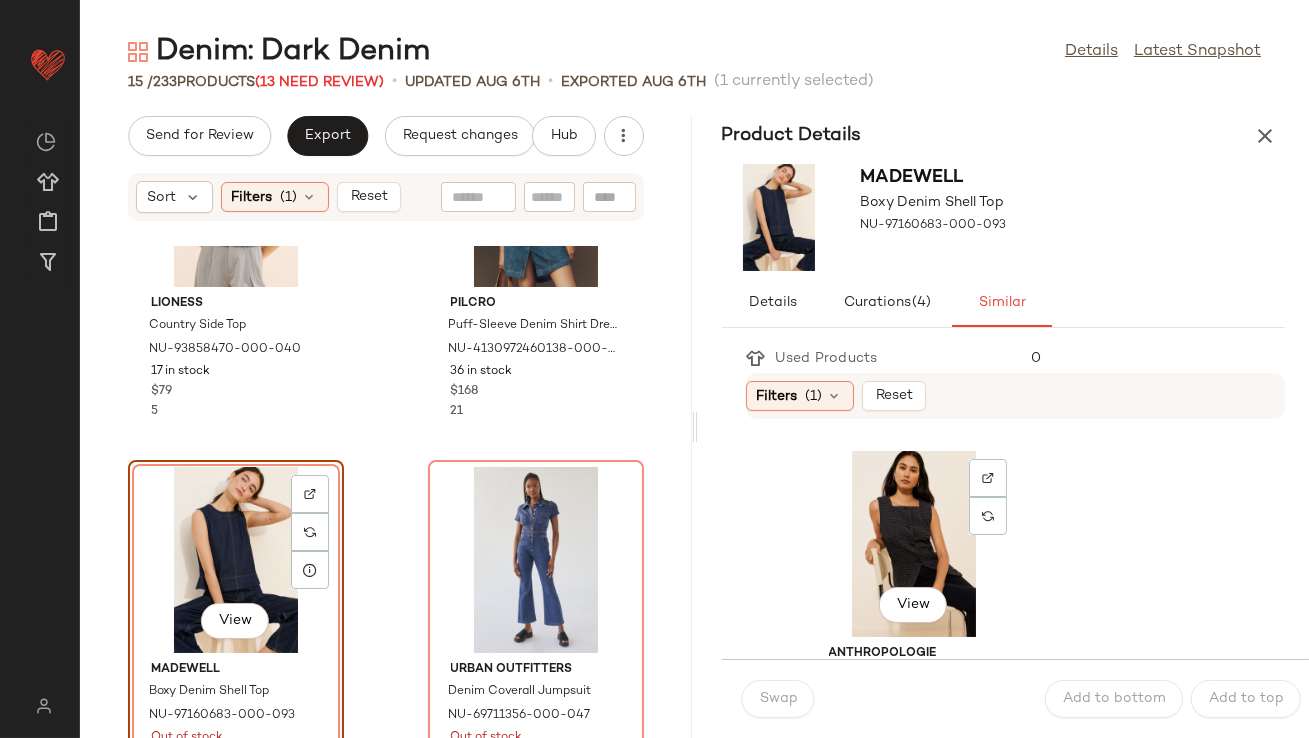 click on "View" 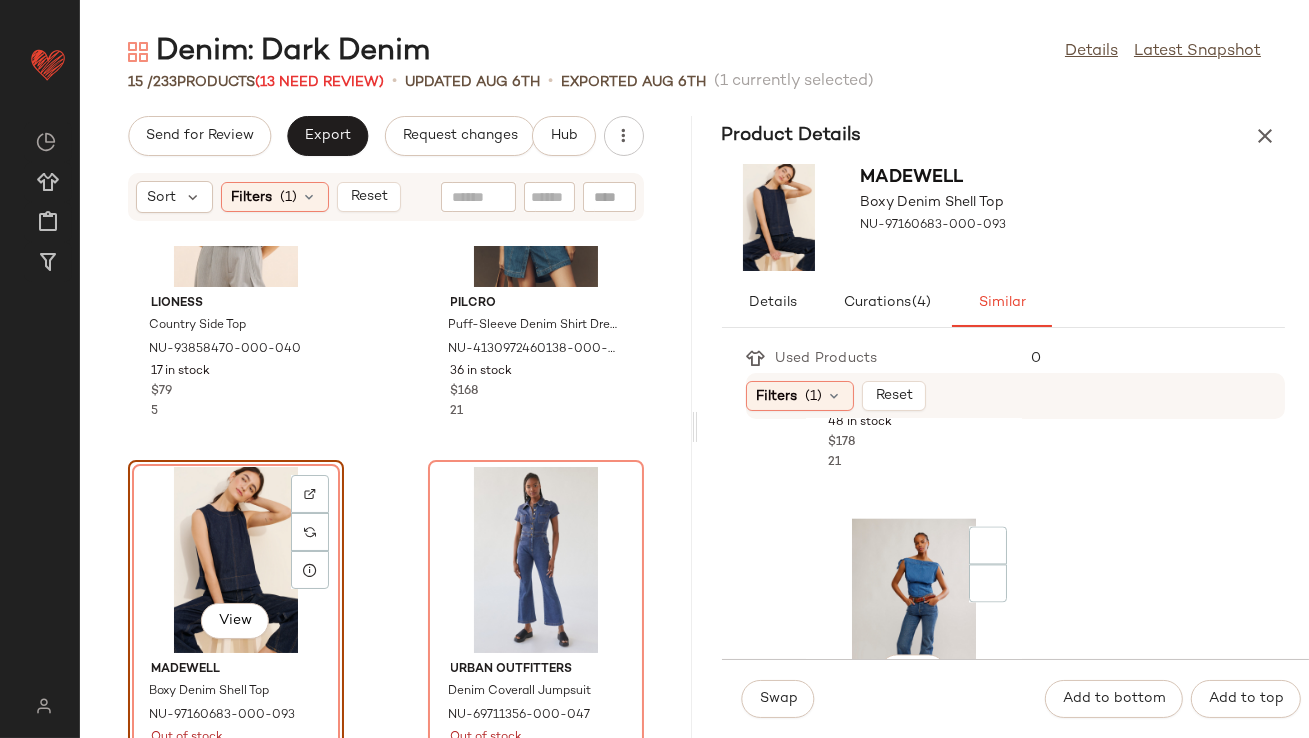 scroll, scrollTop: 8475, scrollLeft: 0, axis: vertical 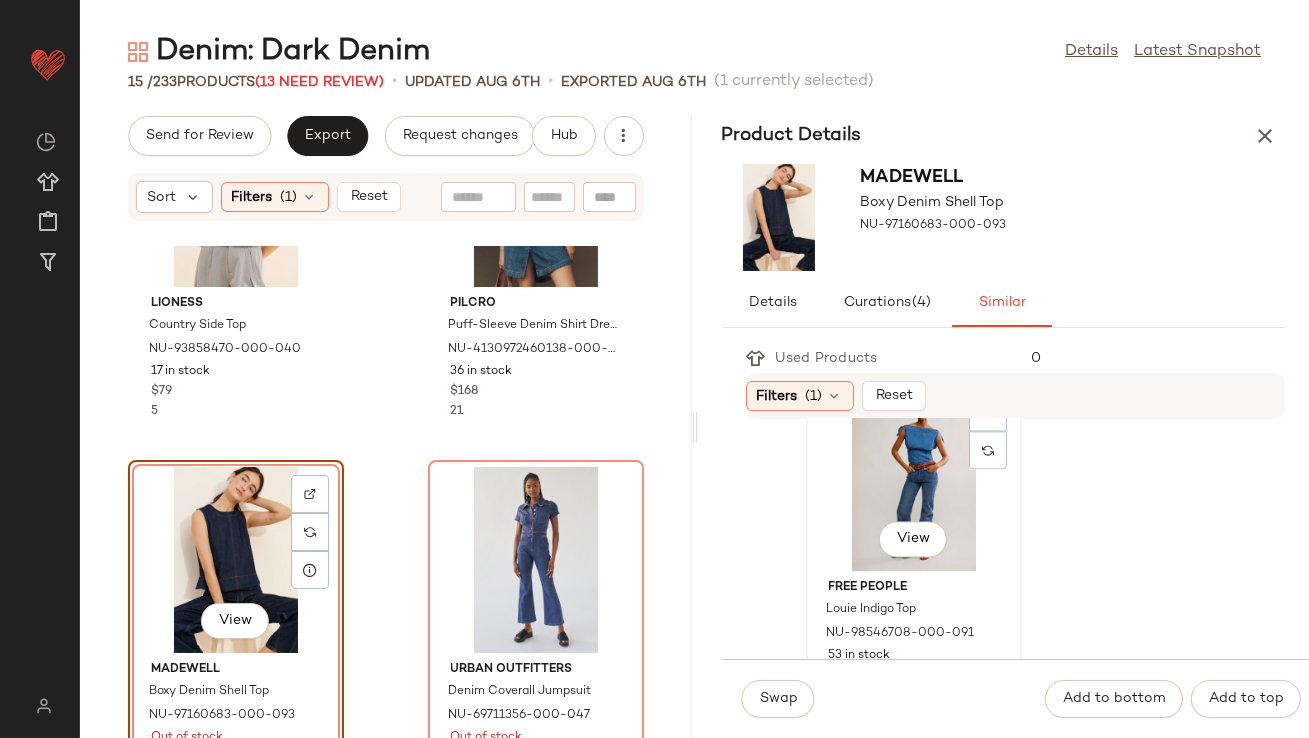 click on "View" 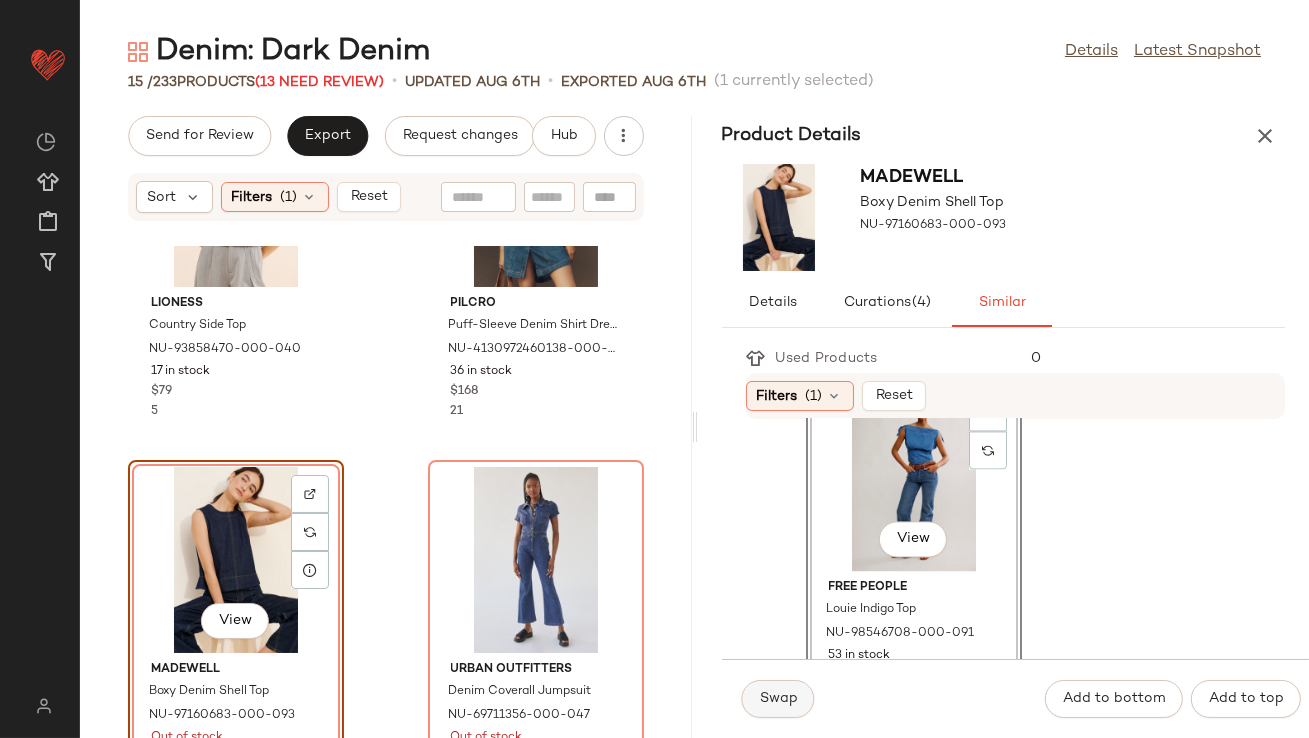 click on "Swap" at bounding box center [778, 699] 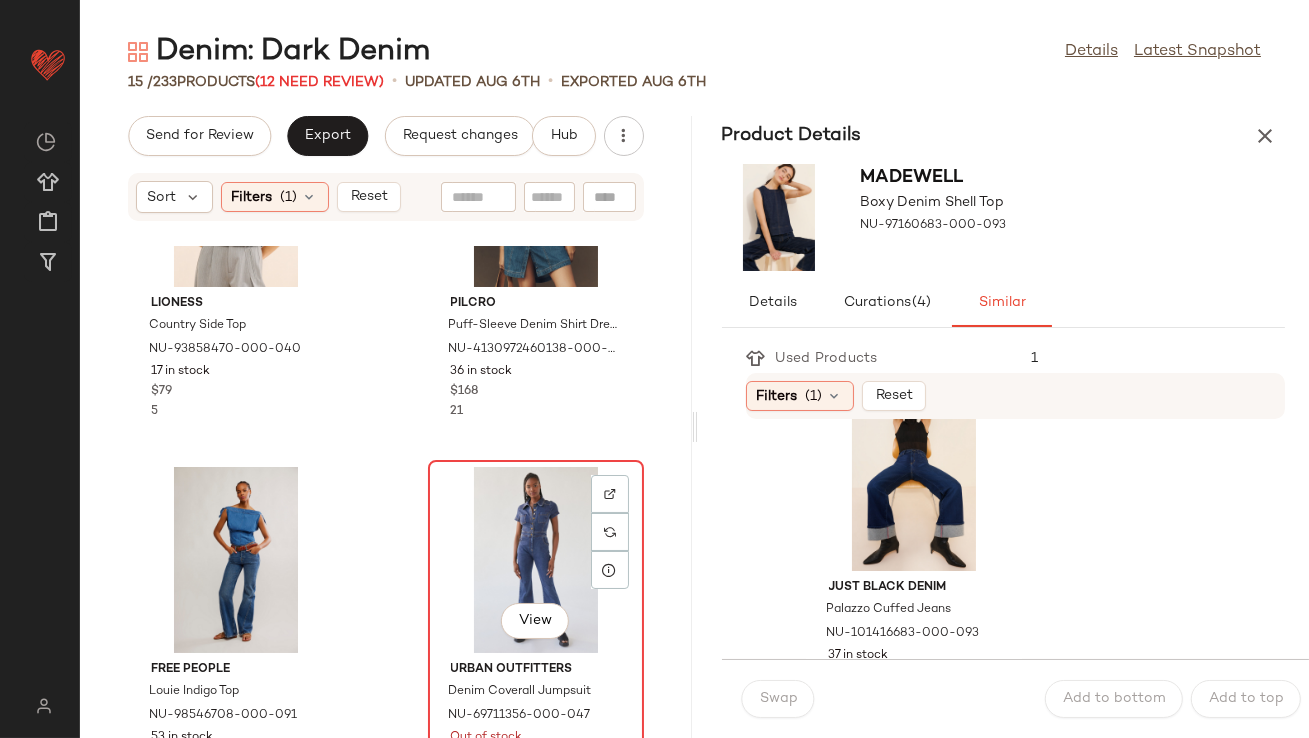 click on "View" 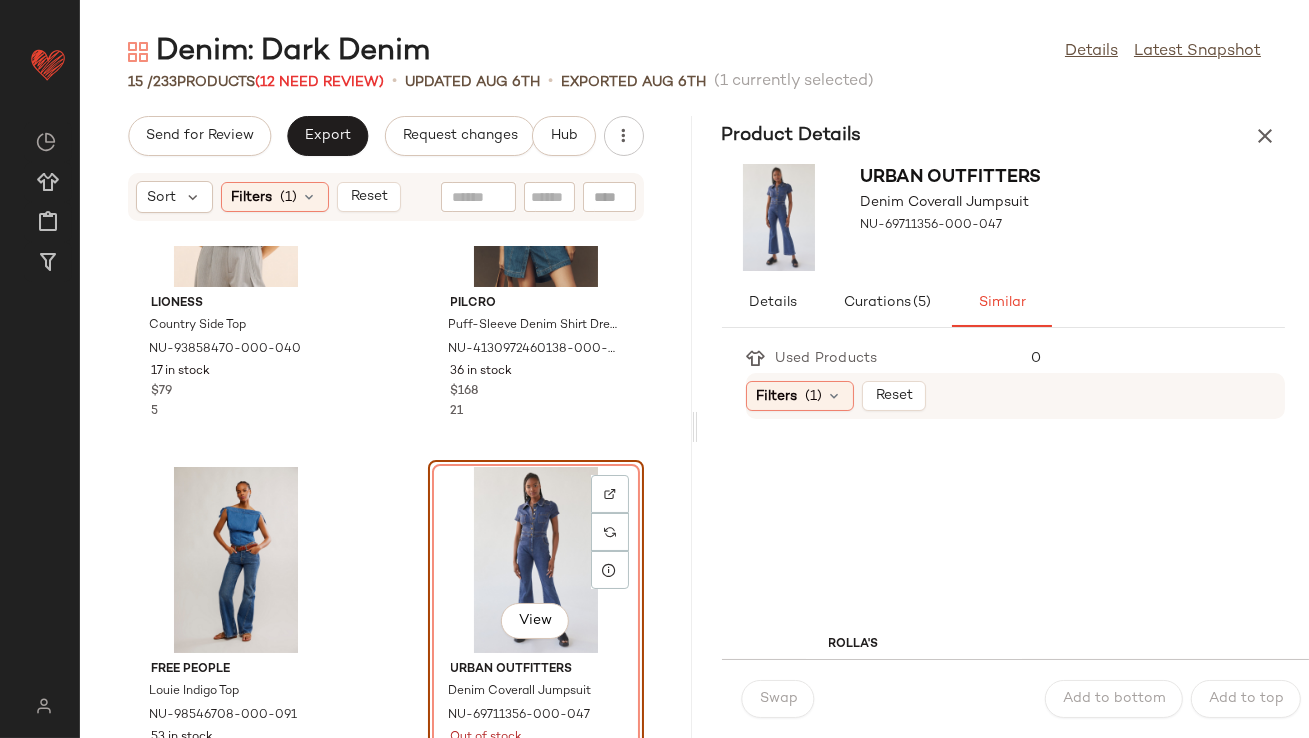 scroll, scrollTop: 200, scrollLeft: 0, axis: vertical 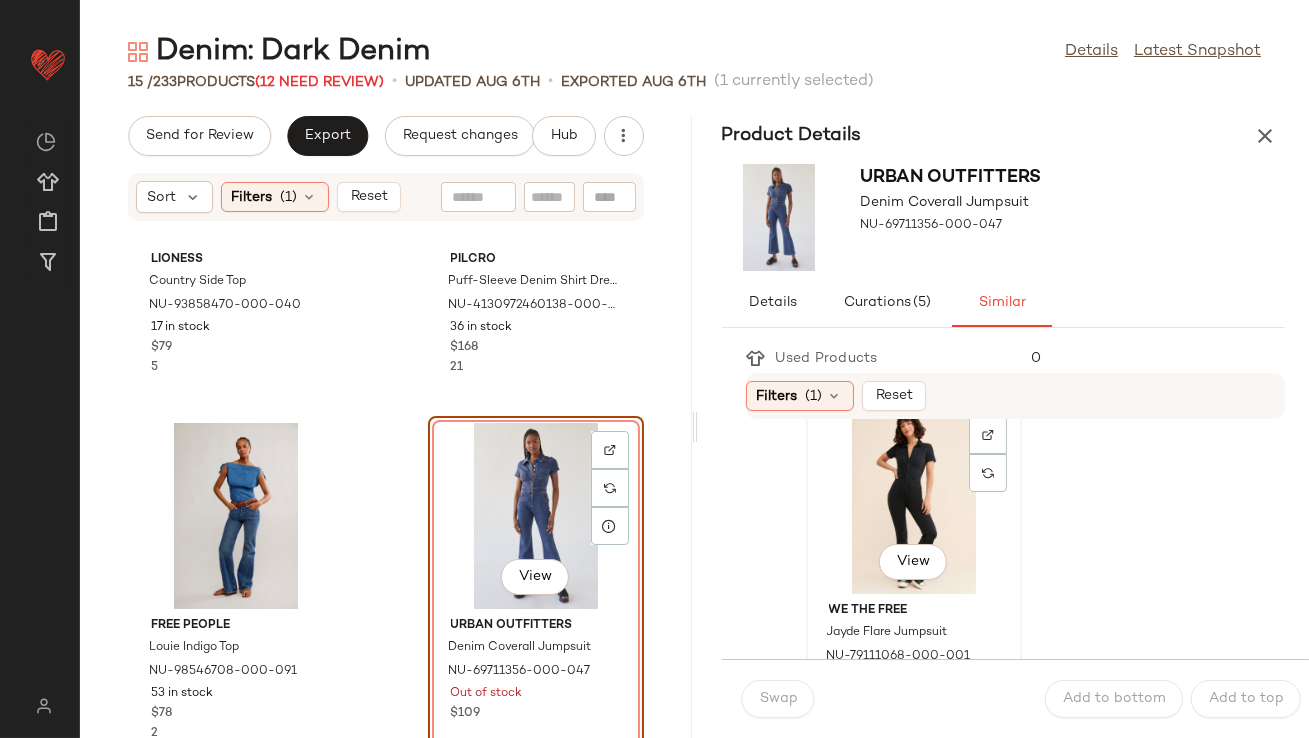 click on "View" 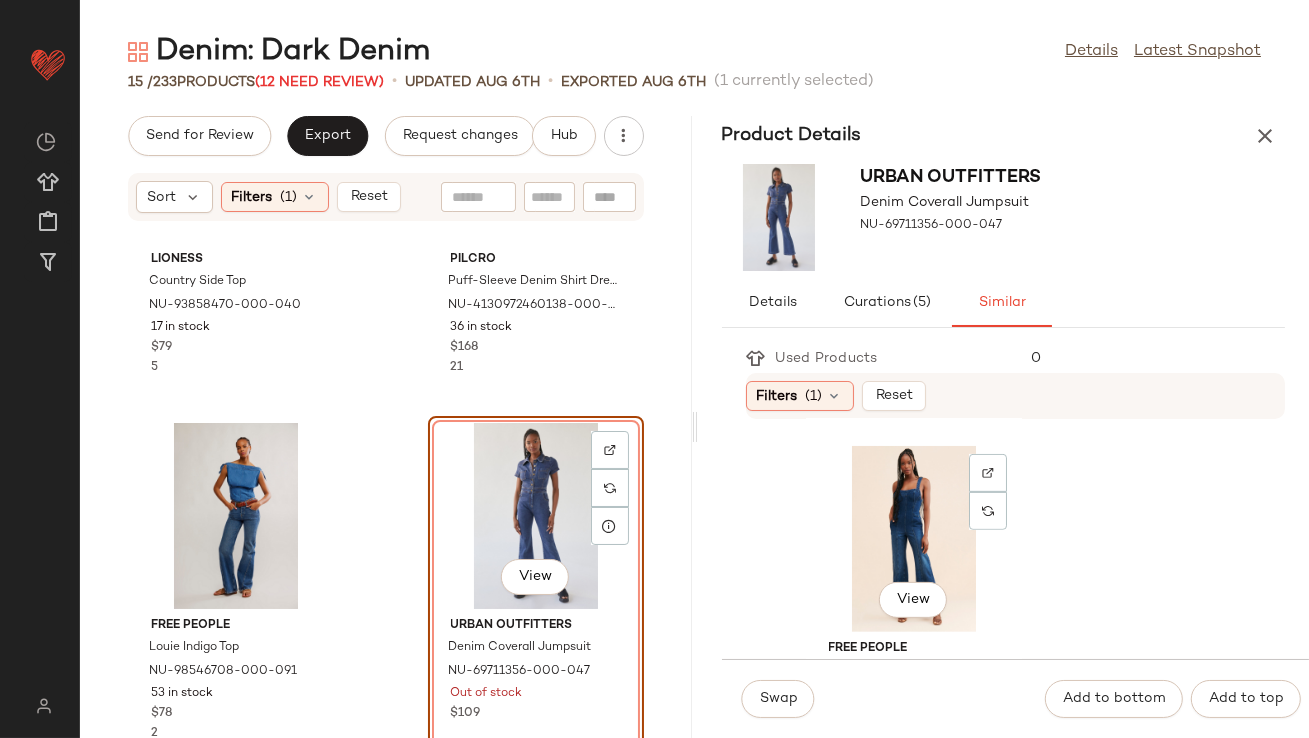 scroll, scrollTop: 1838, scrollLeft: 0, axis: vertical 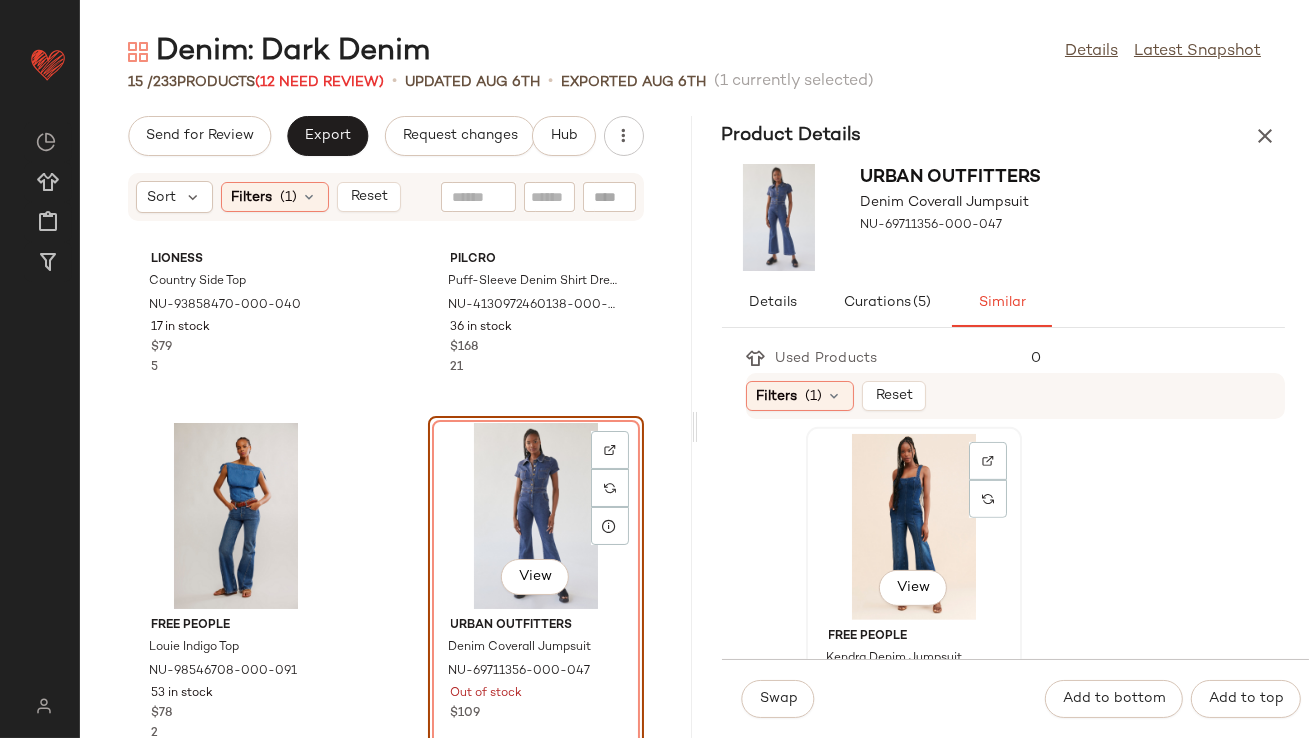 click on "View" 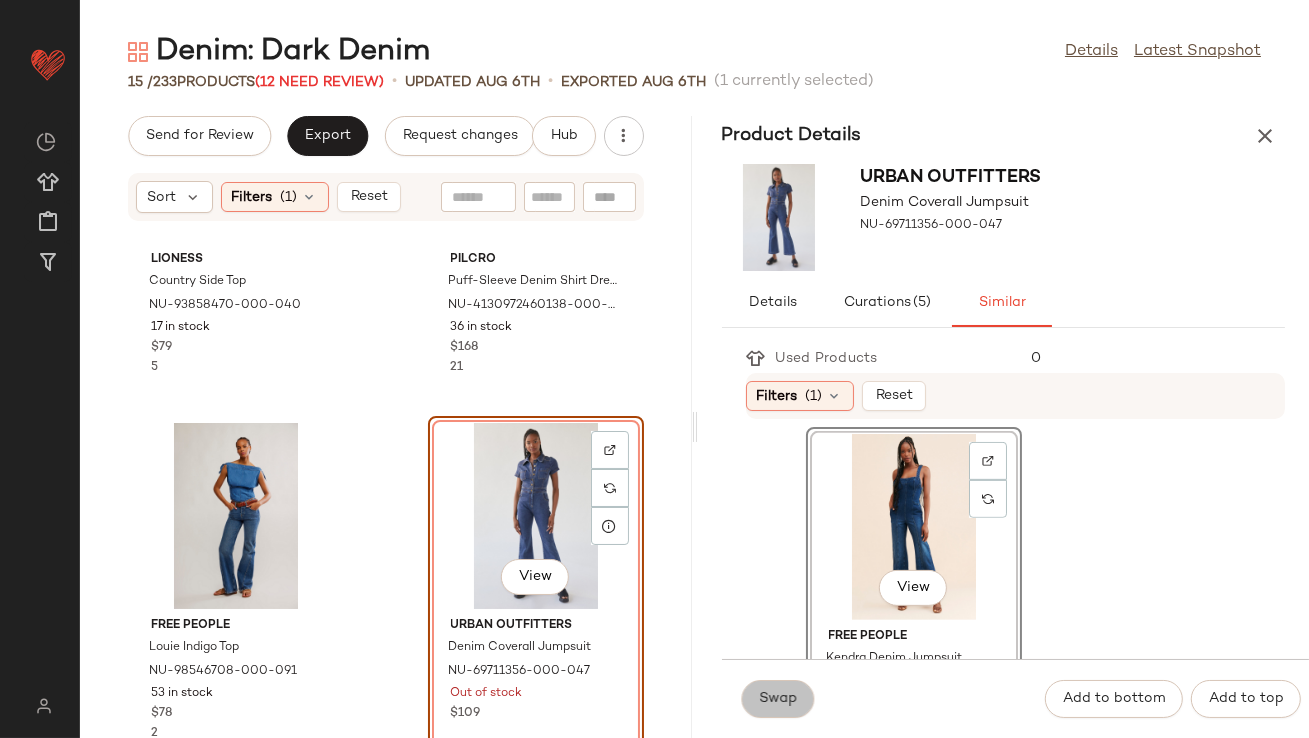 click on "Swap" 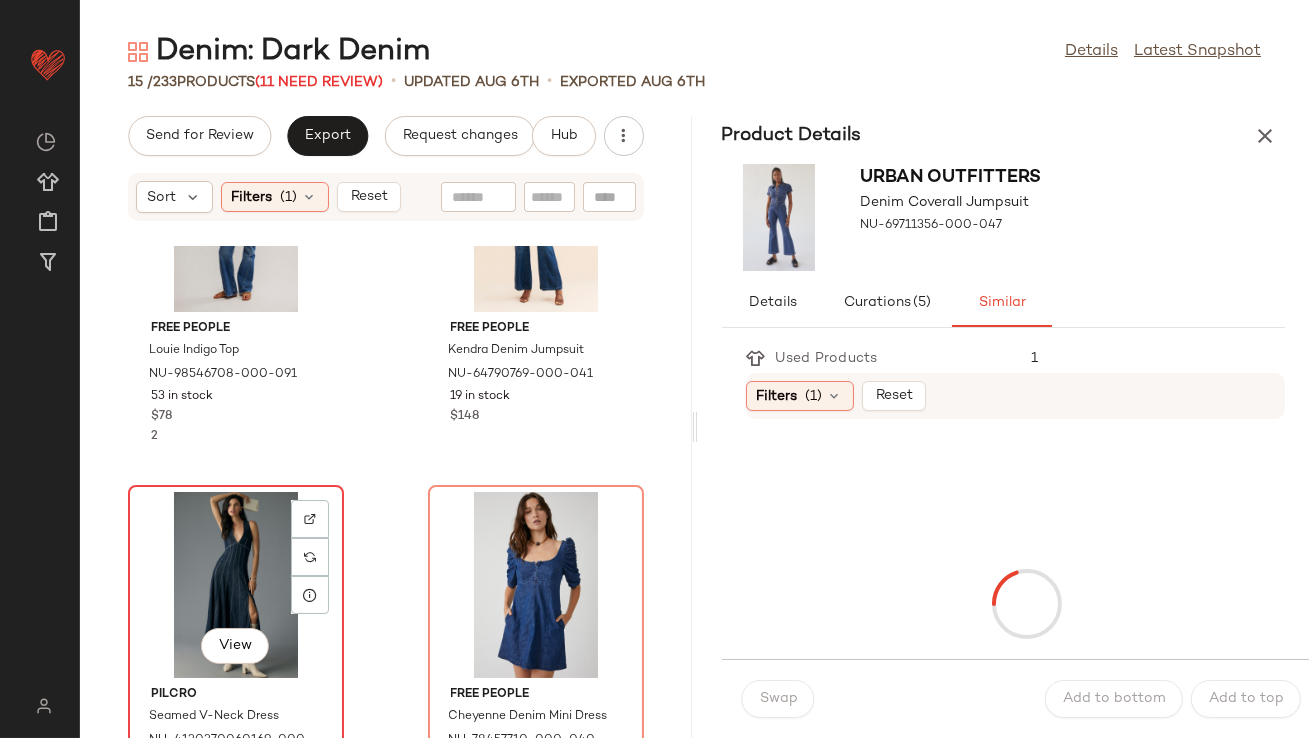 click on "View" 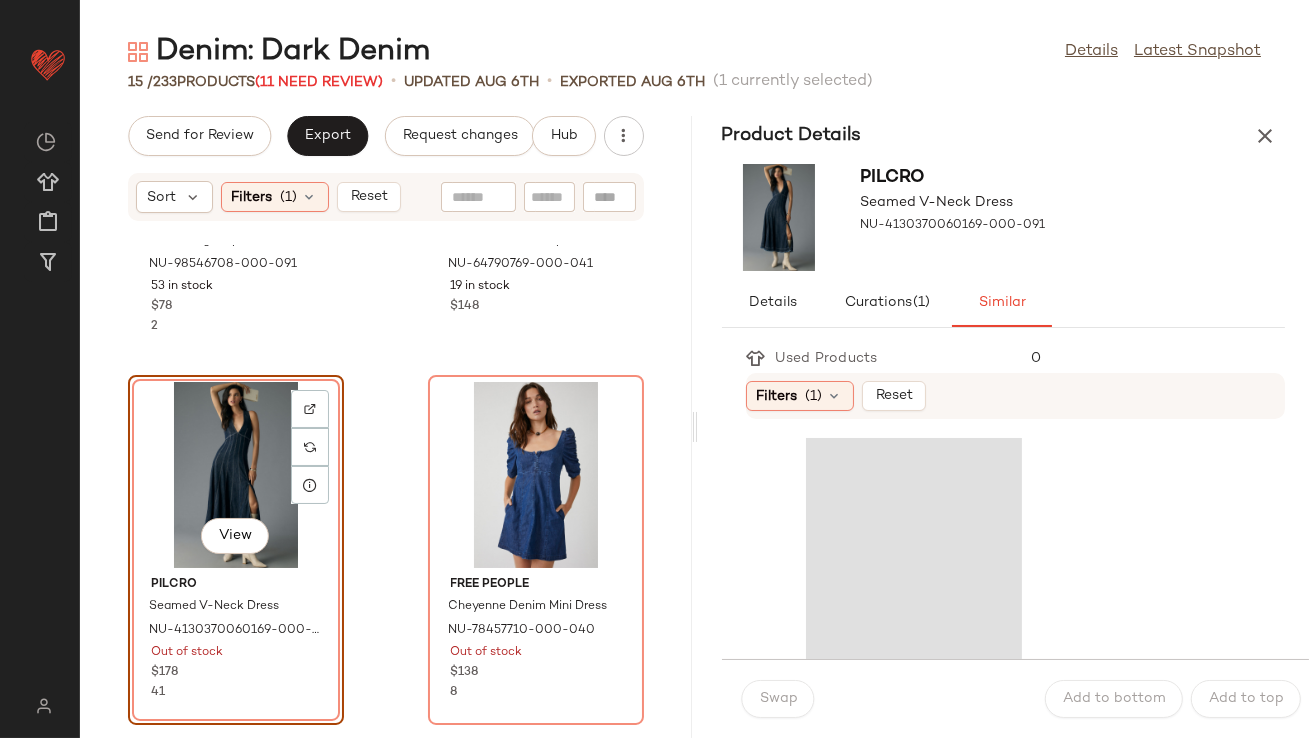 scroll, scrollTop: 647, scrollLeft: 0, axis: vertical 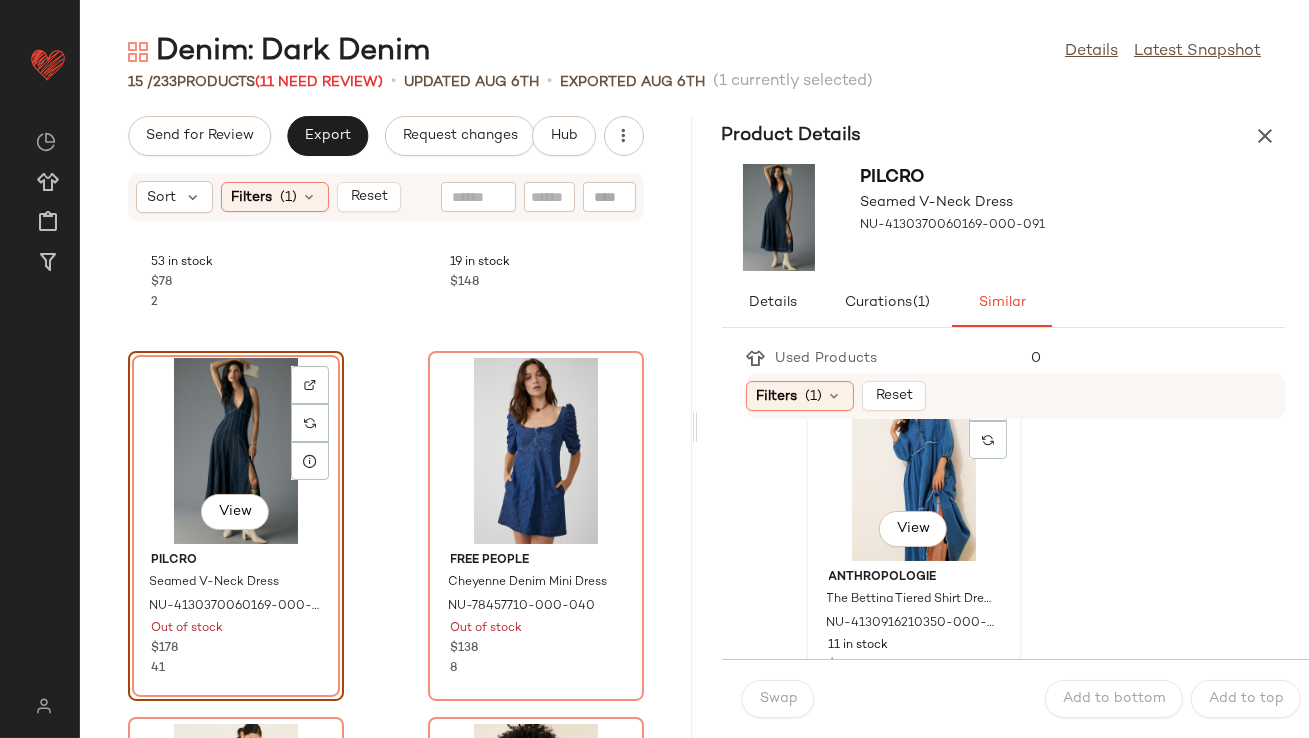 click on "View" 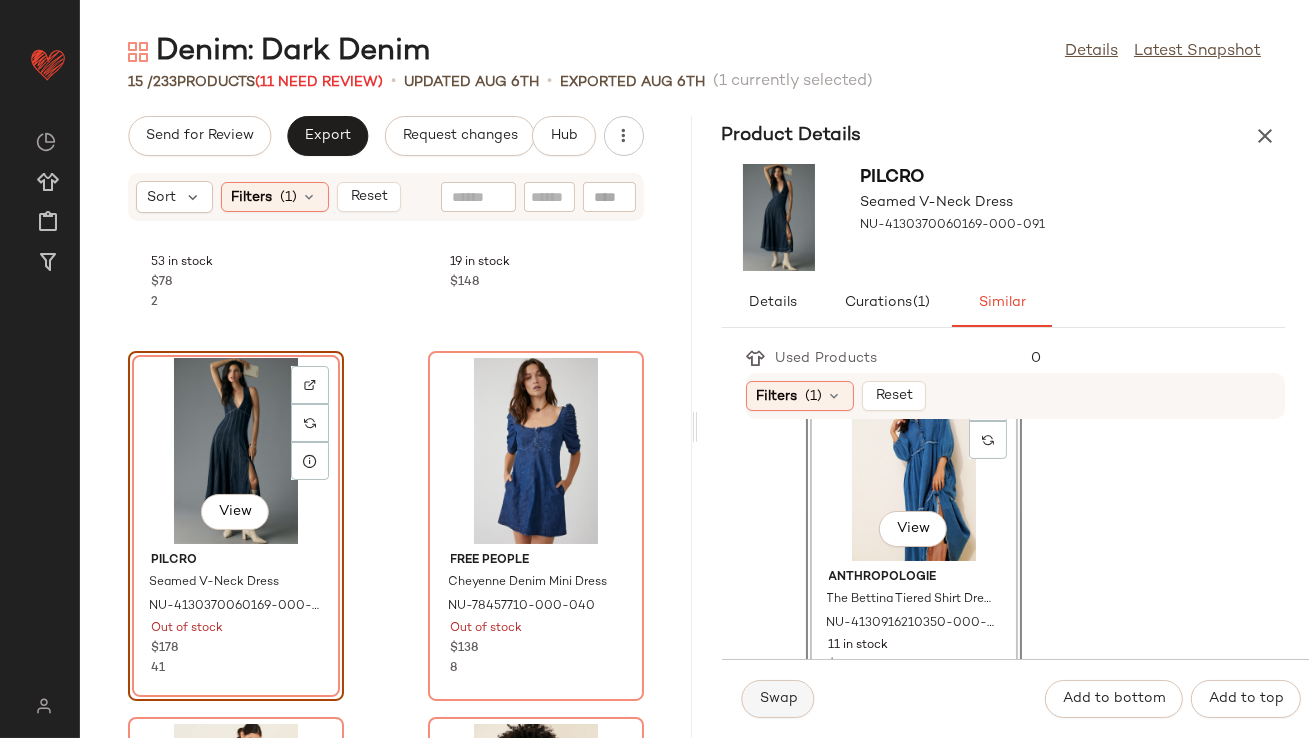 click on "Swap" at bounding box center (778, 699) 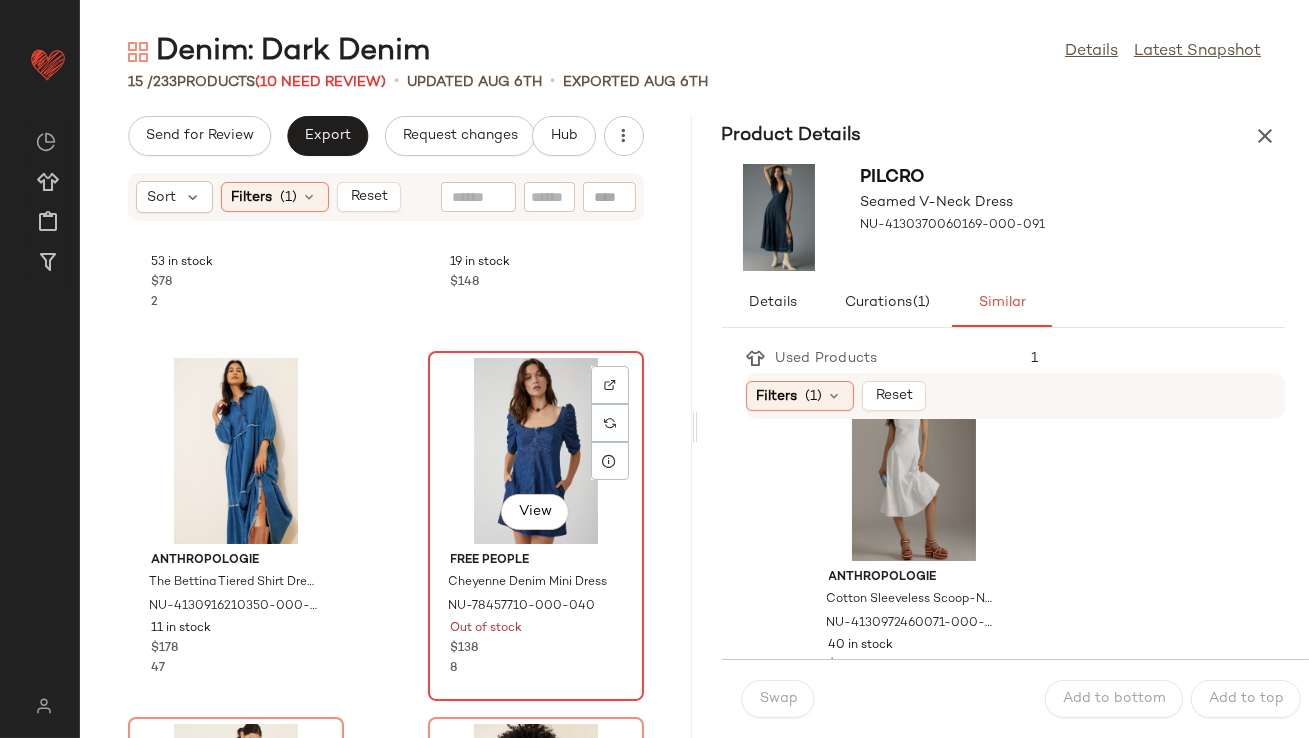 click on "View" 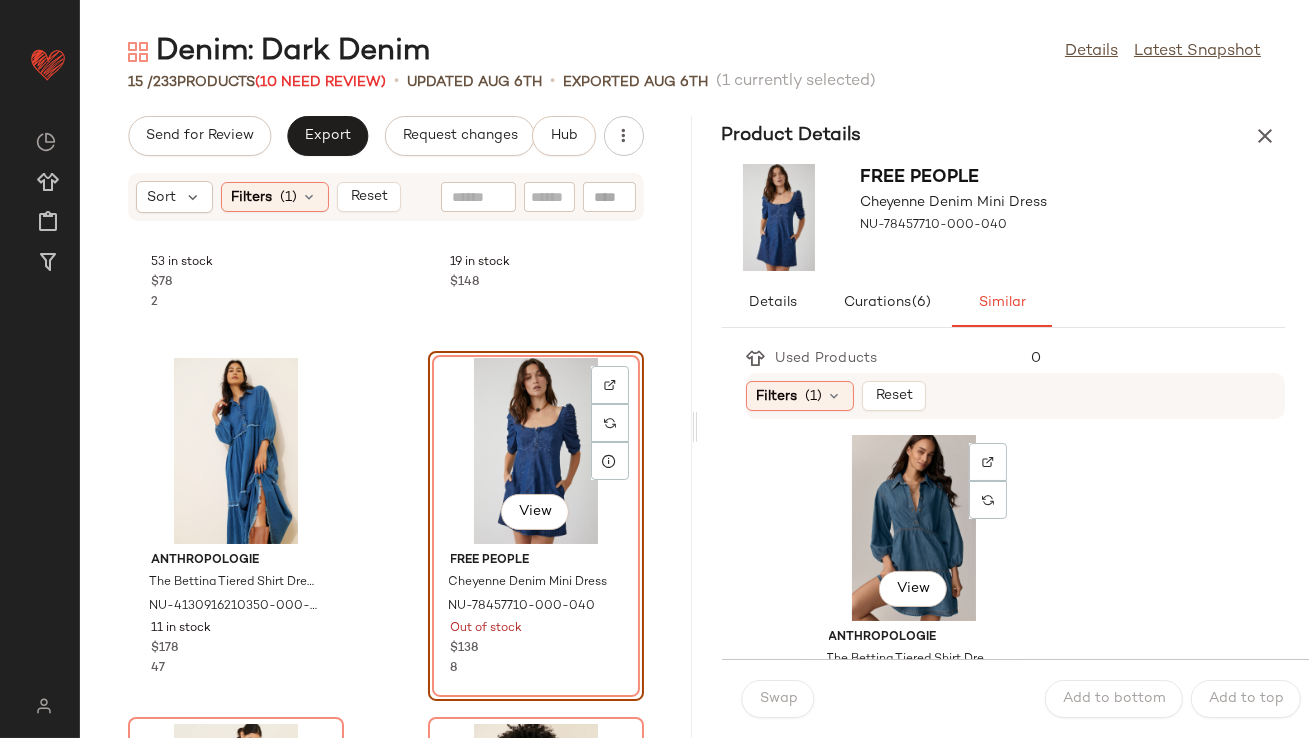 scroll, scrollTop: 383, scrollLeft: 0, axis: vertical 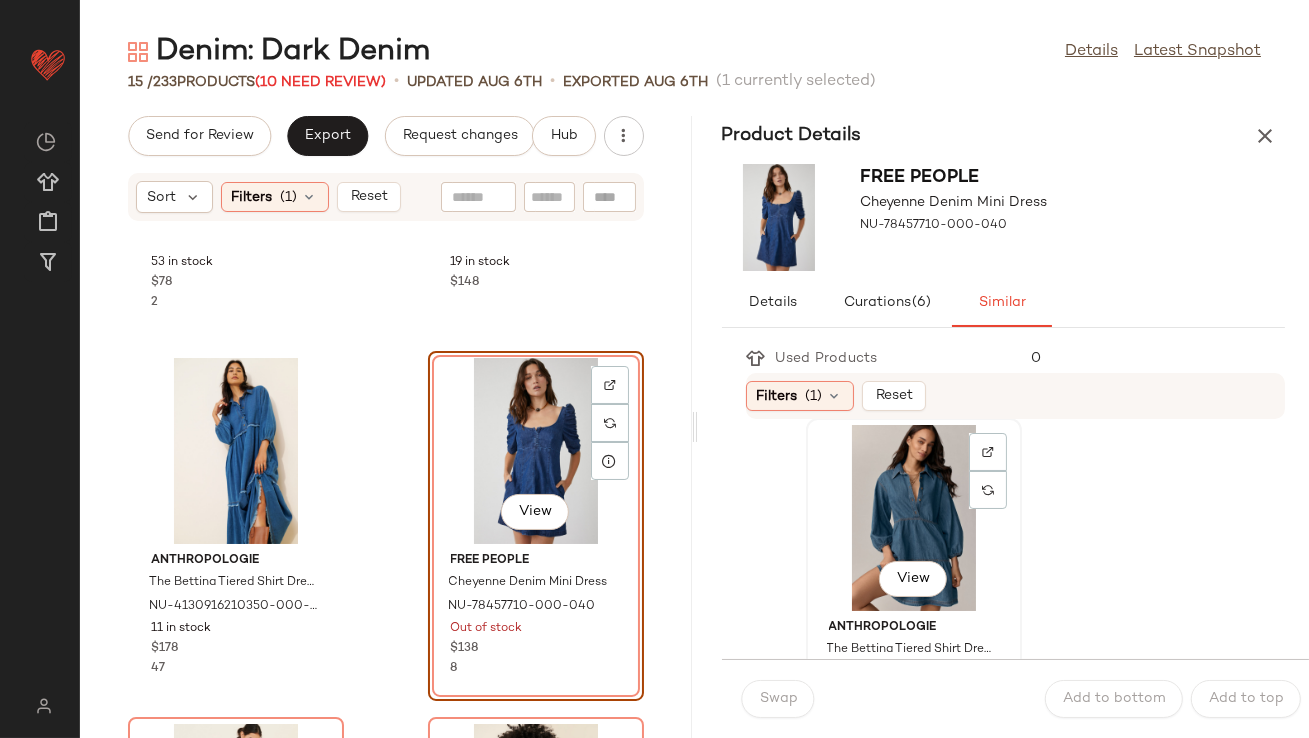 click on "View" 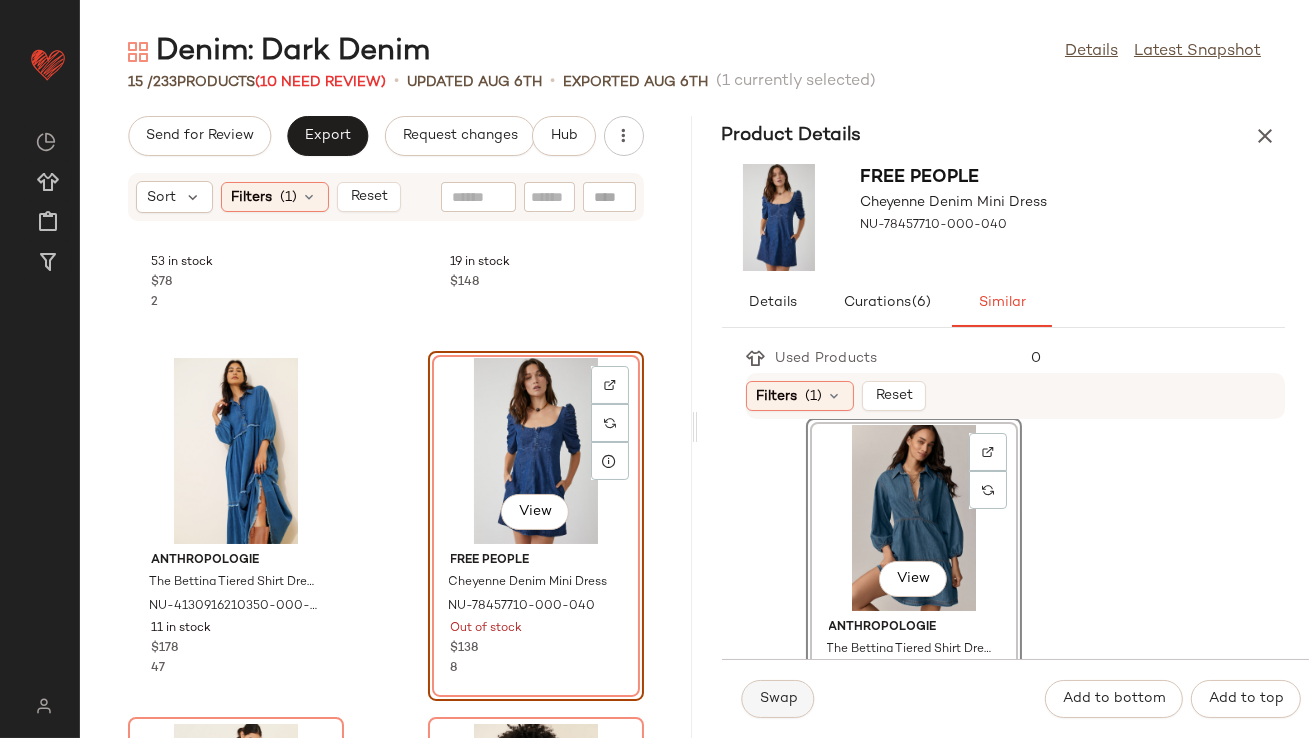 click on "Swap" at bounding box center (778, 699) 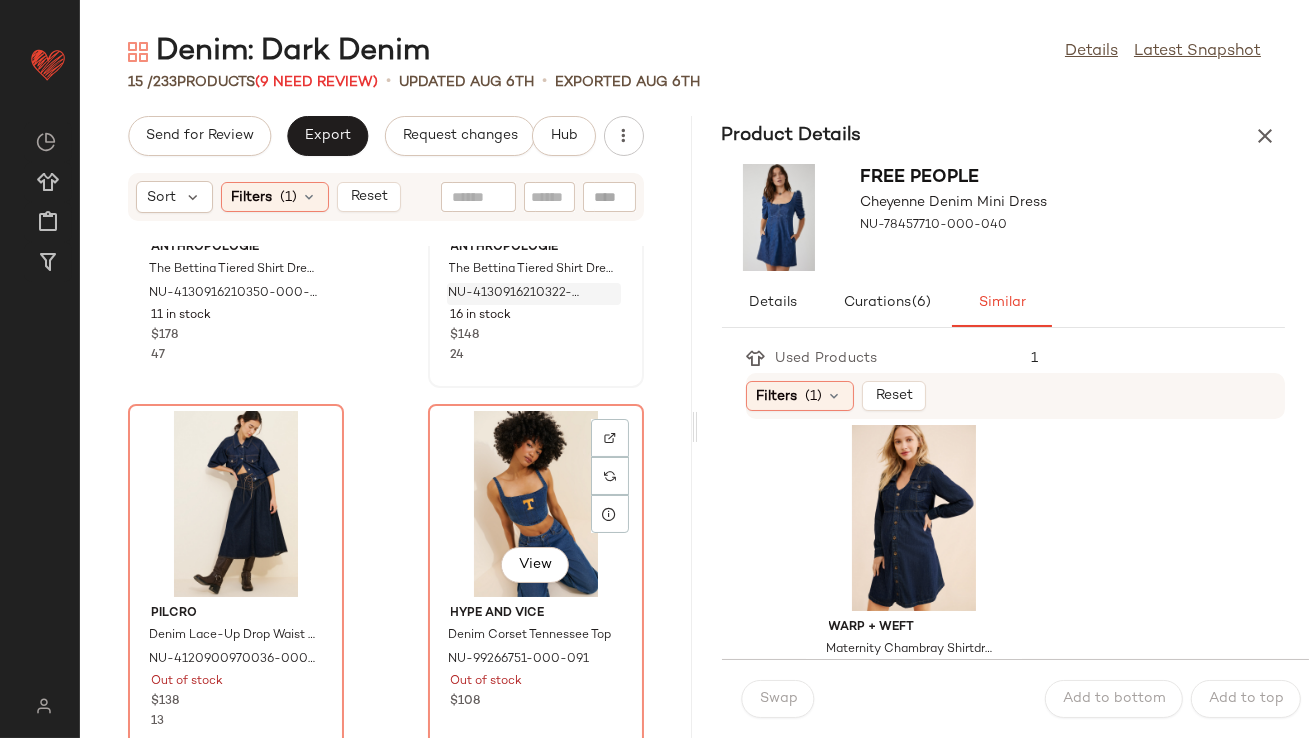 scroll, scrollTop: 994, scrollLeft: 0, axis: vertical 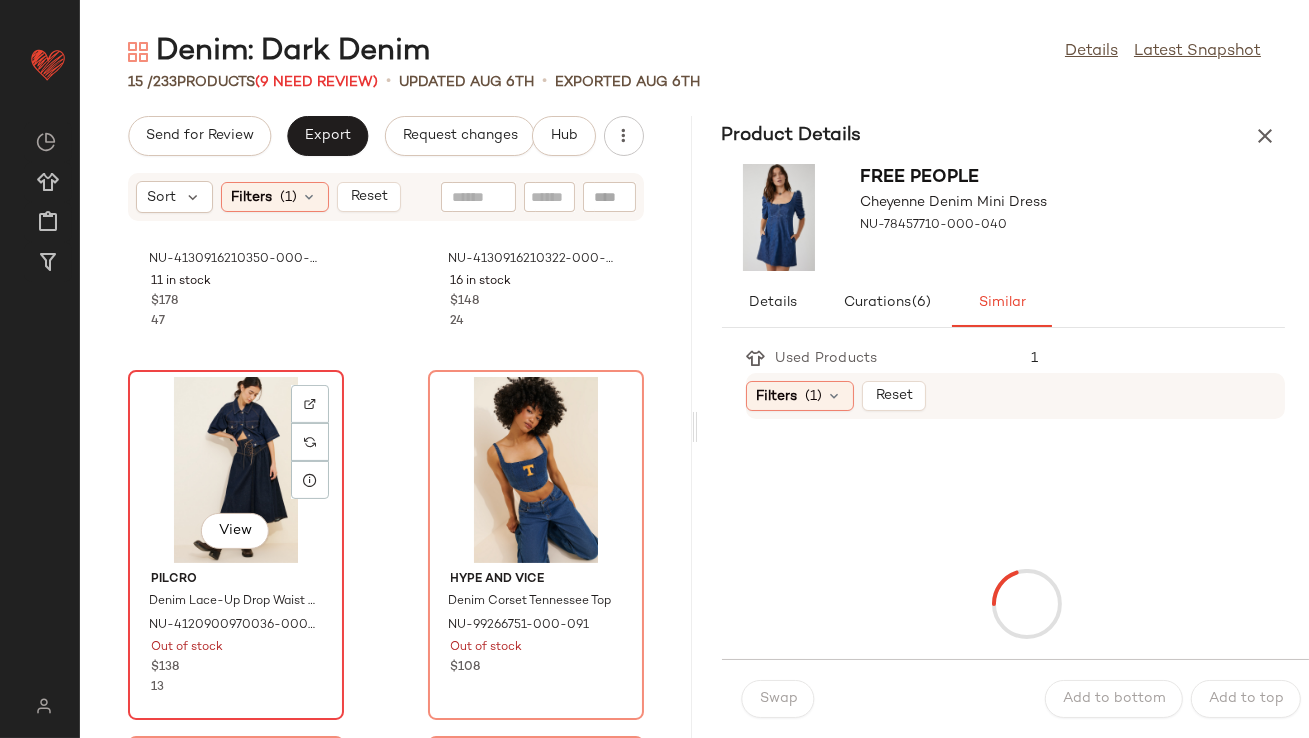 click on "View" 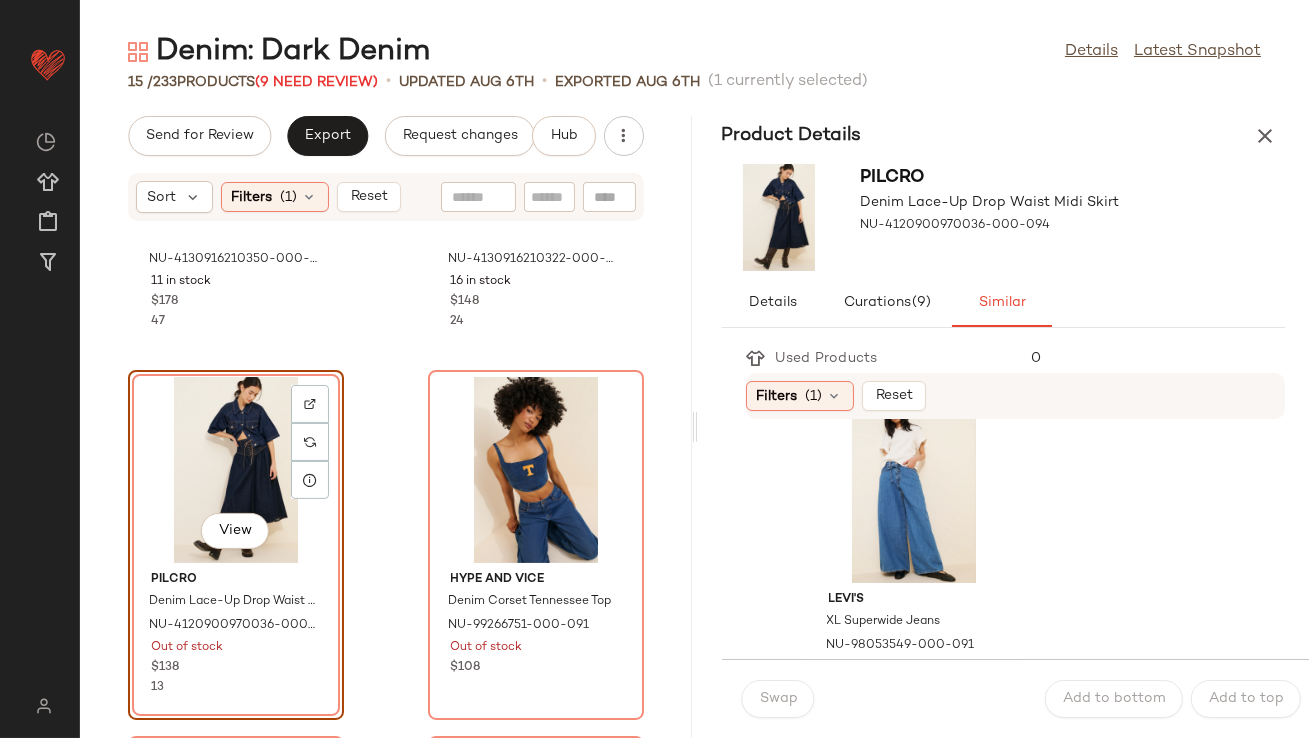 scroll, scrollTop: 1145, scrollLeft: 0, axis: vertical 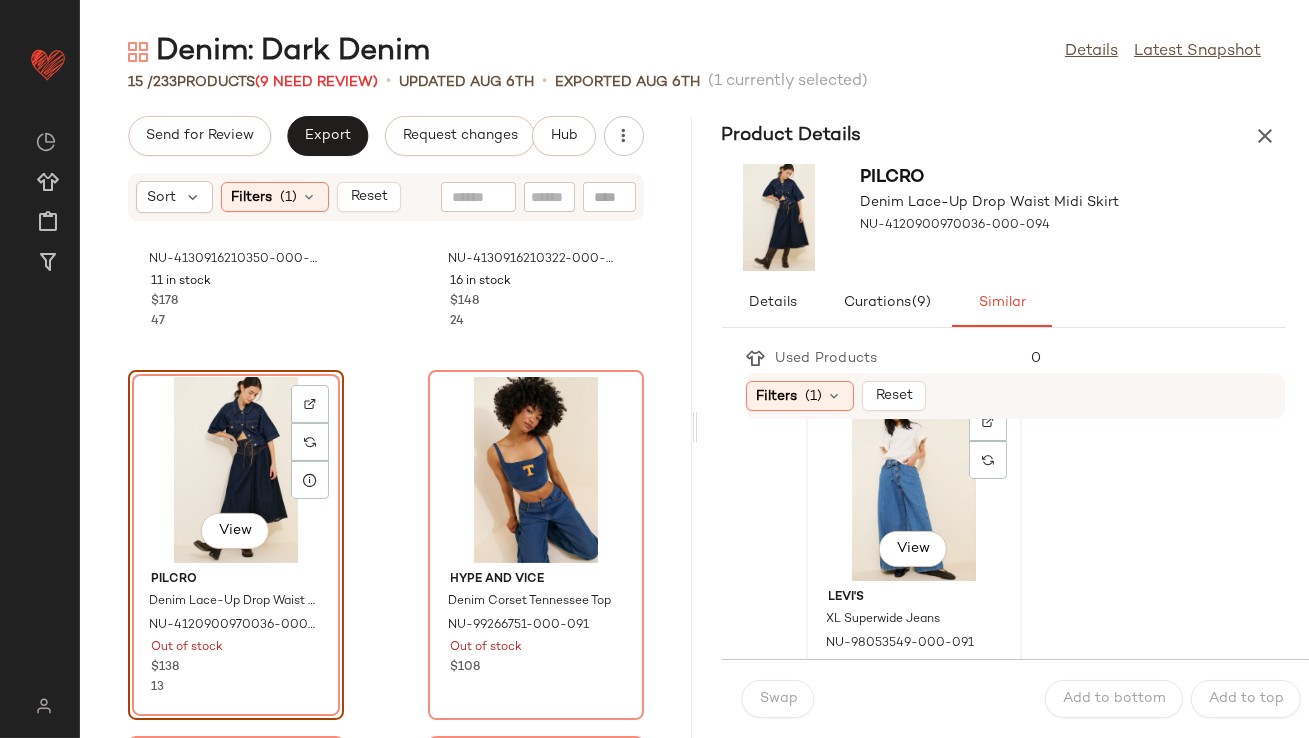 click on "View" 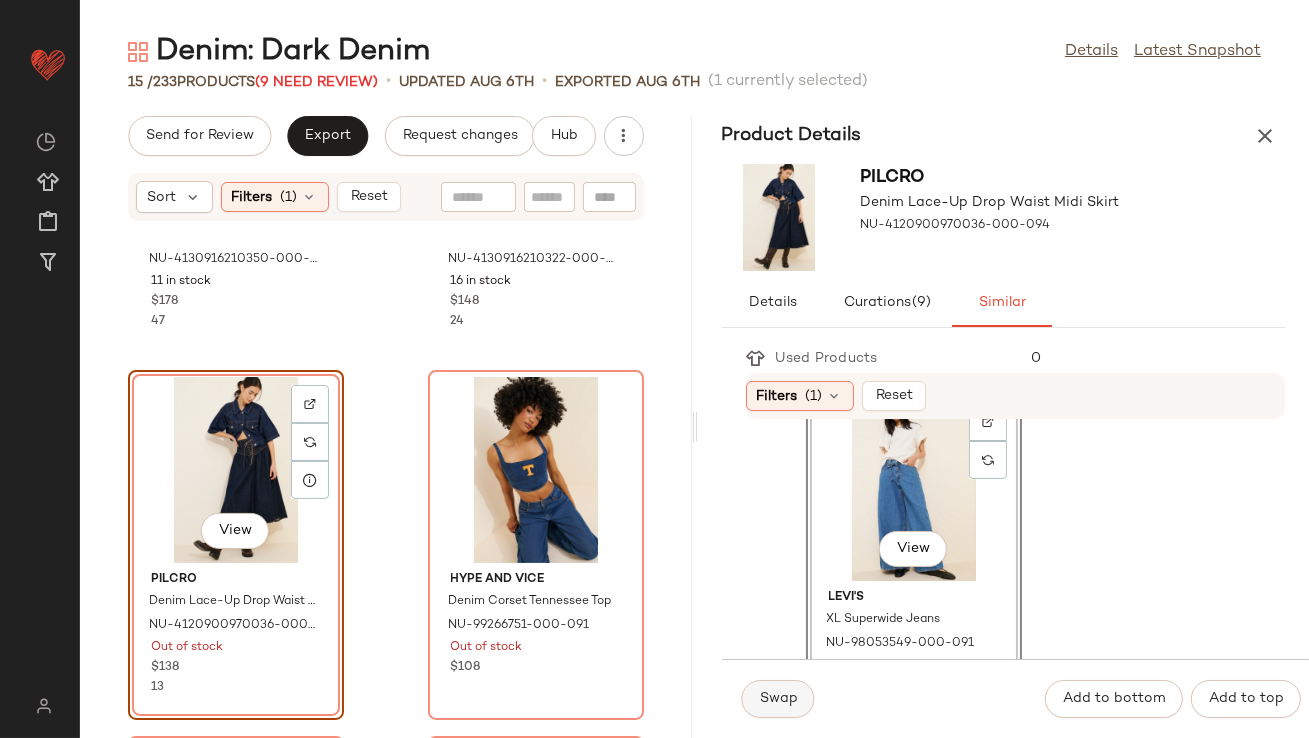 click on "Swap" 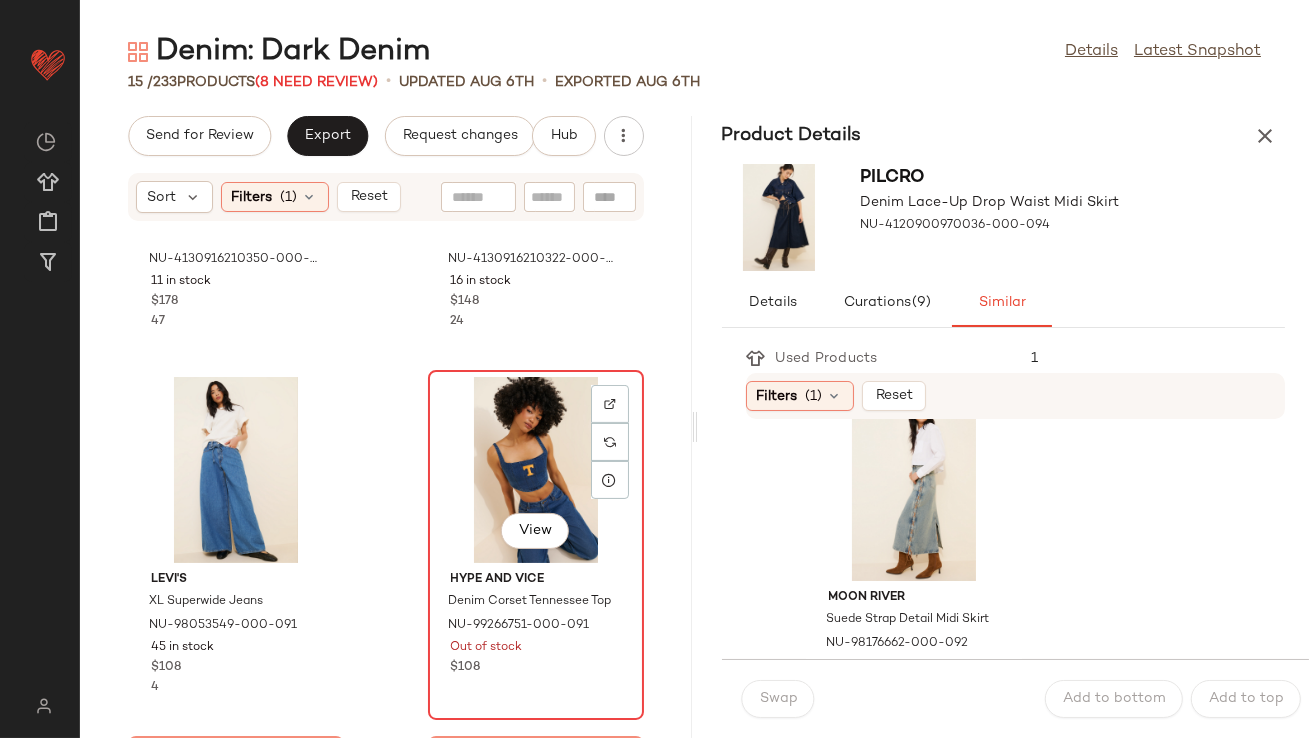 click on "View" 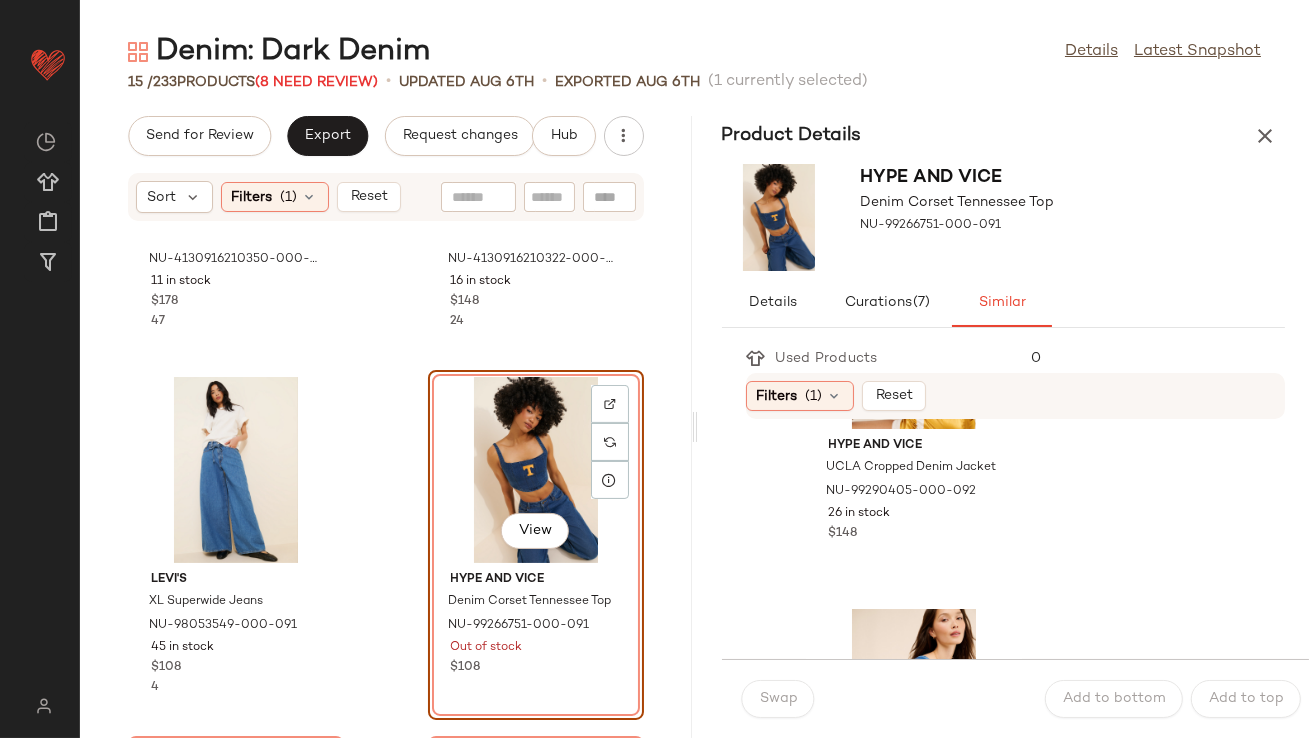 scroll, scrollTop: 749, scrollLeft: 0, axis: vertical 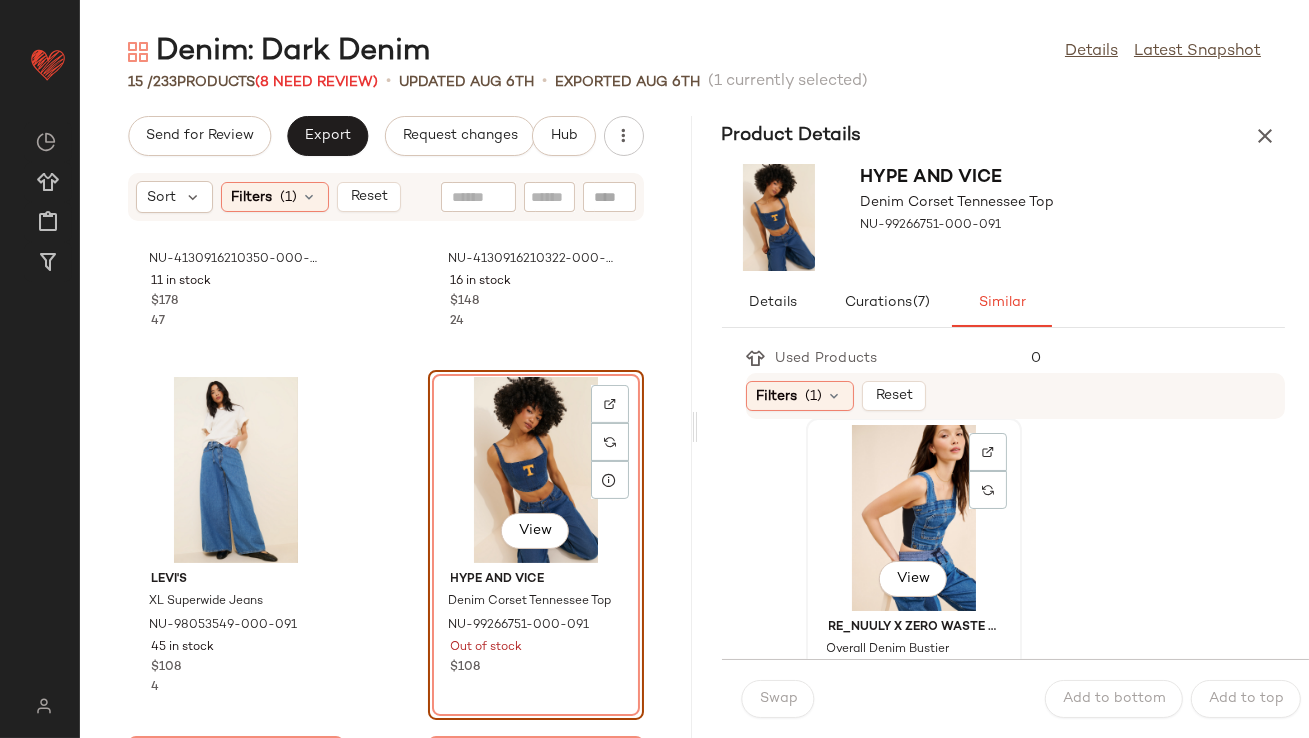 click on "View" 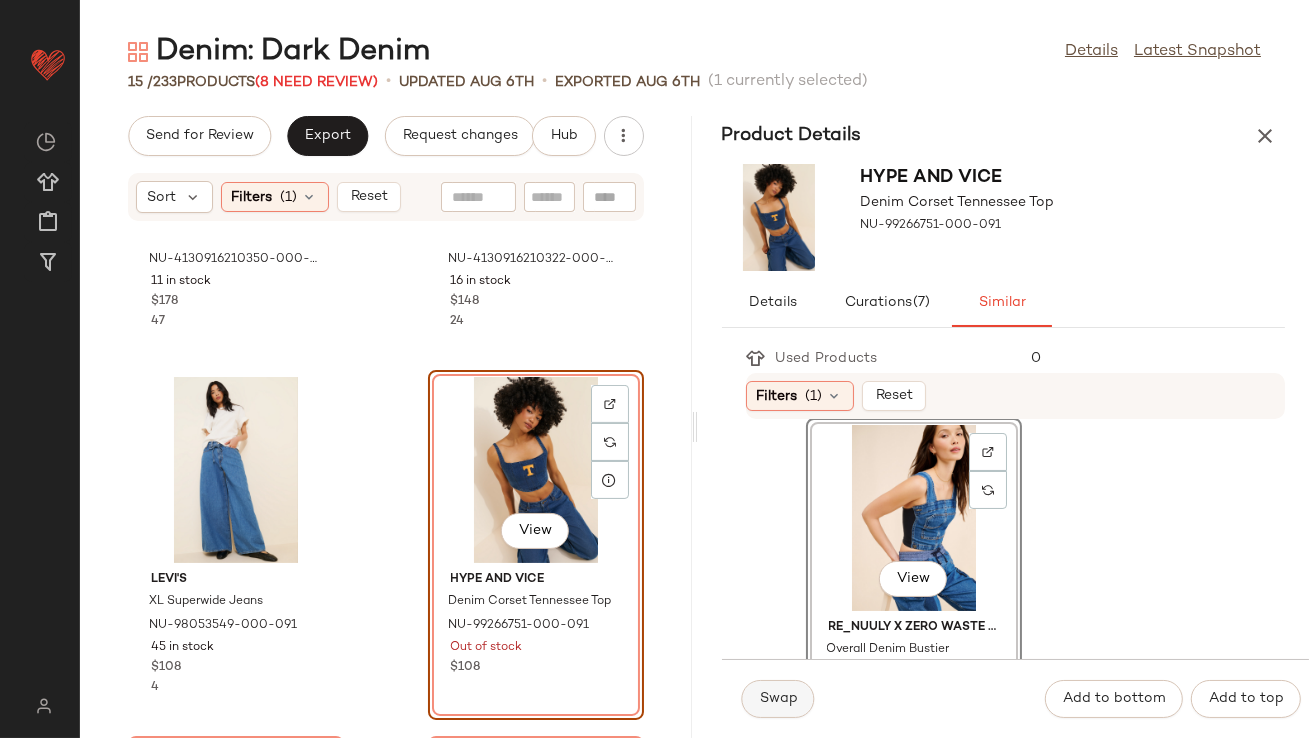 click on "Swap" at bounding box center [778, 699] 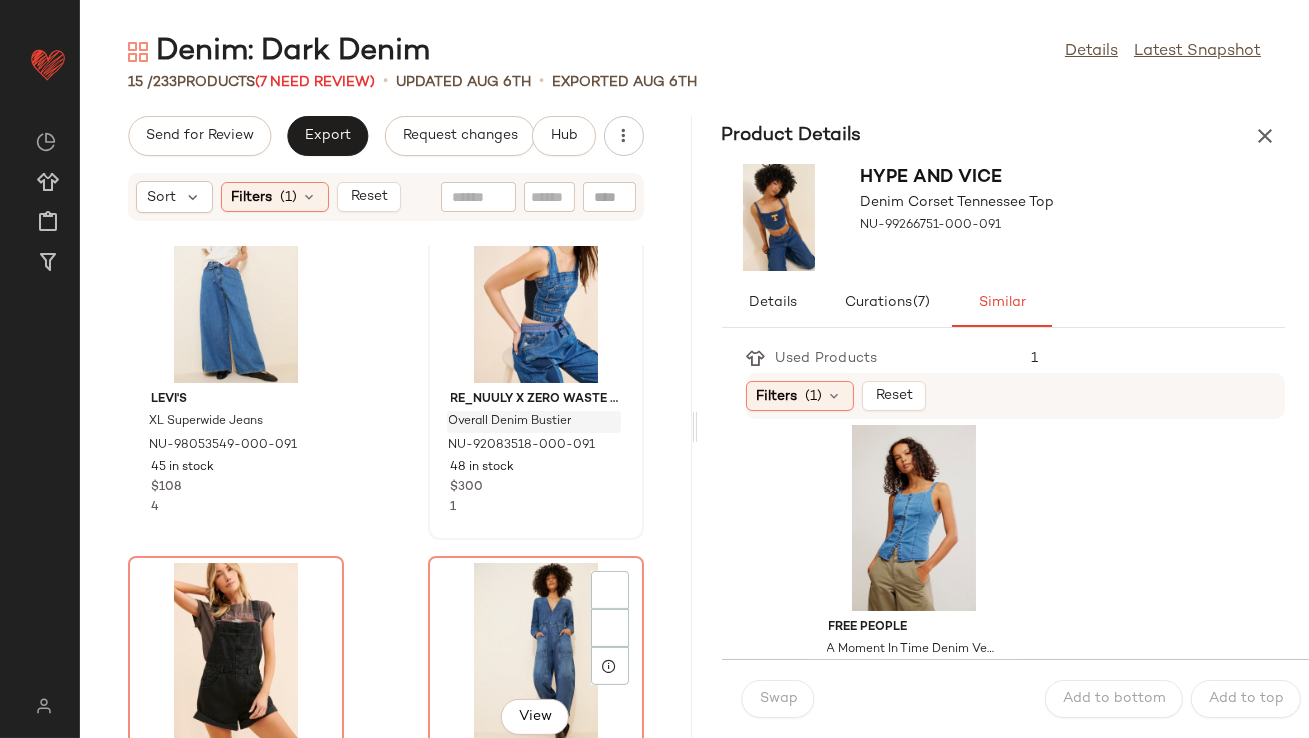 scroll, scrollTop: 1303, scrollLeft: 0, axis: vertical 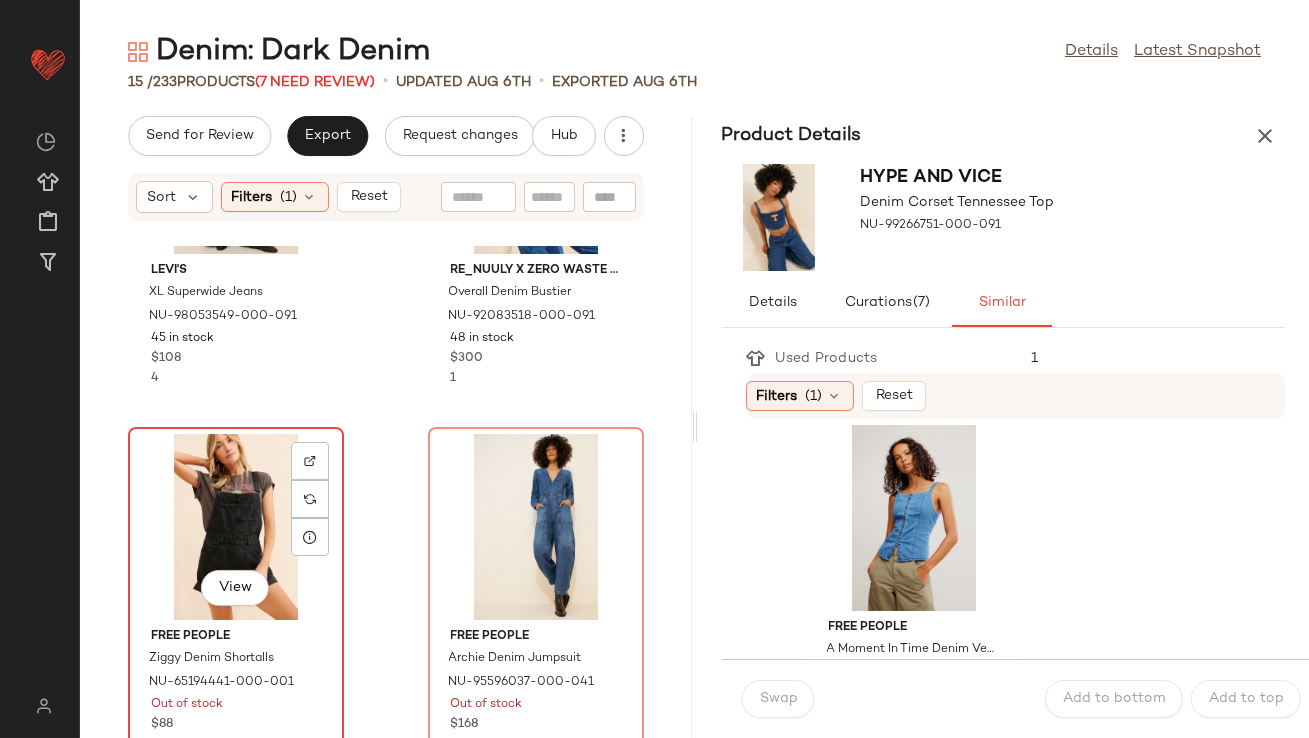 click on "View" 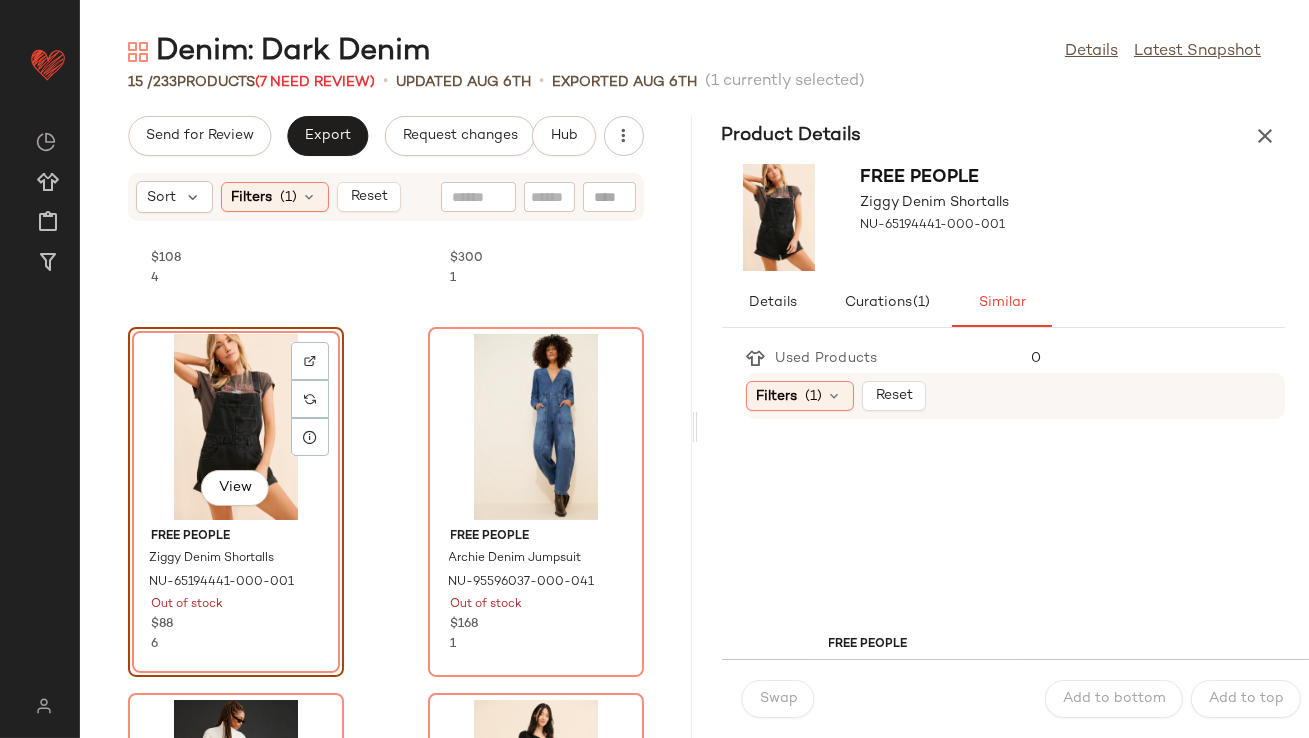 scroll, scrollTop: 1415, scrollLeft: 0, axis: vertical 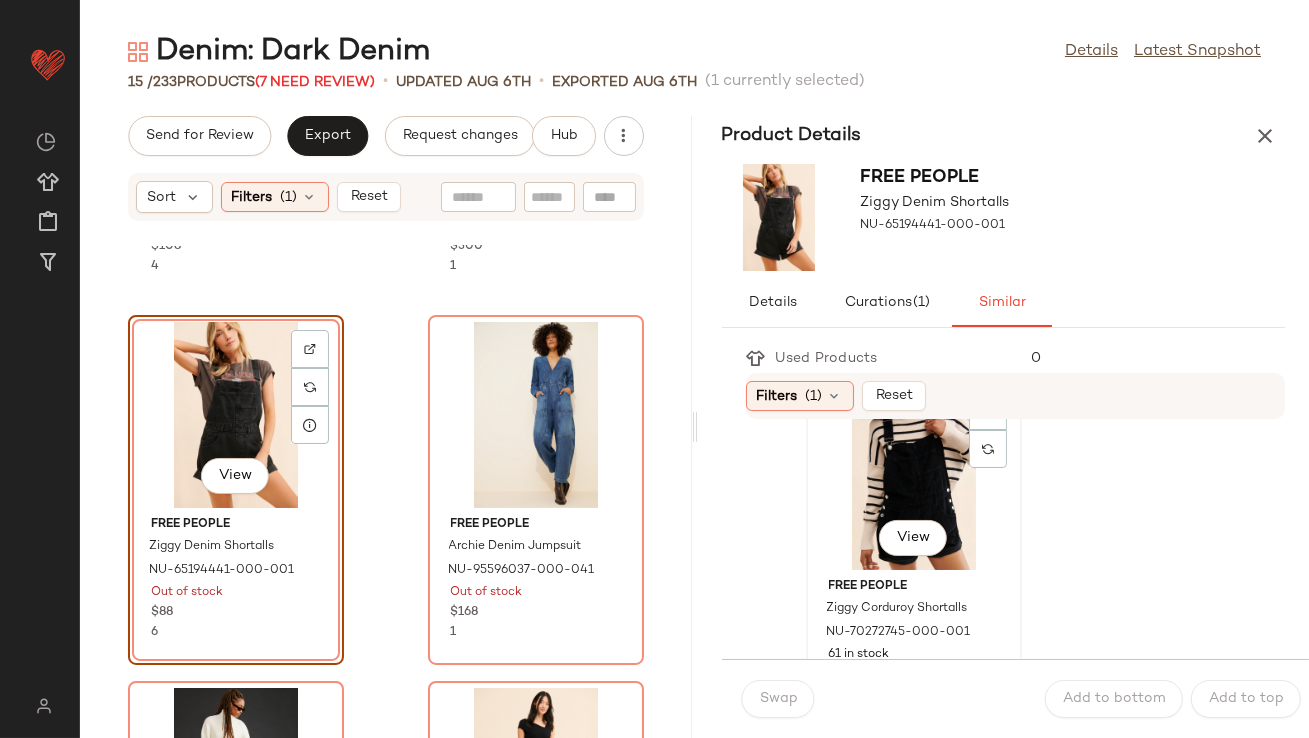 click on "View" 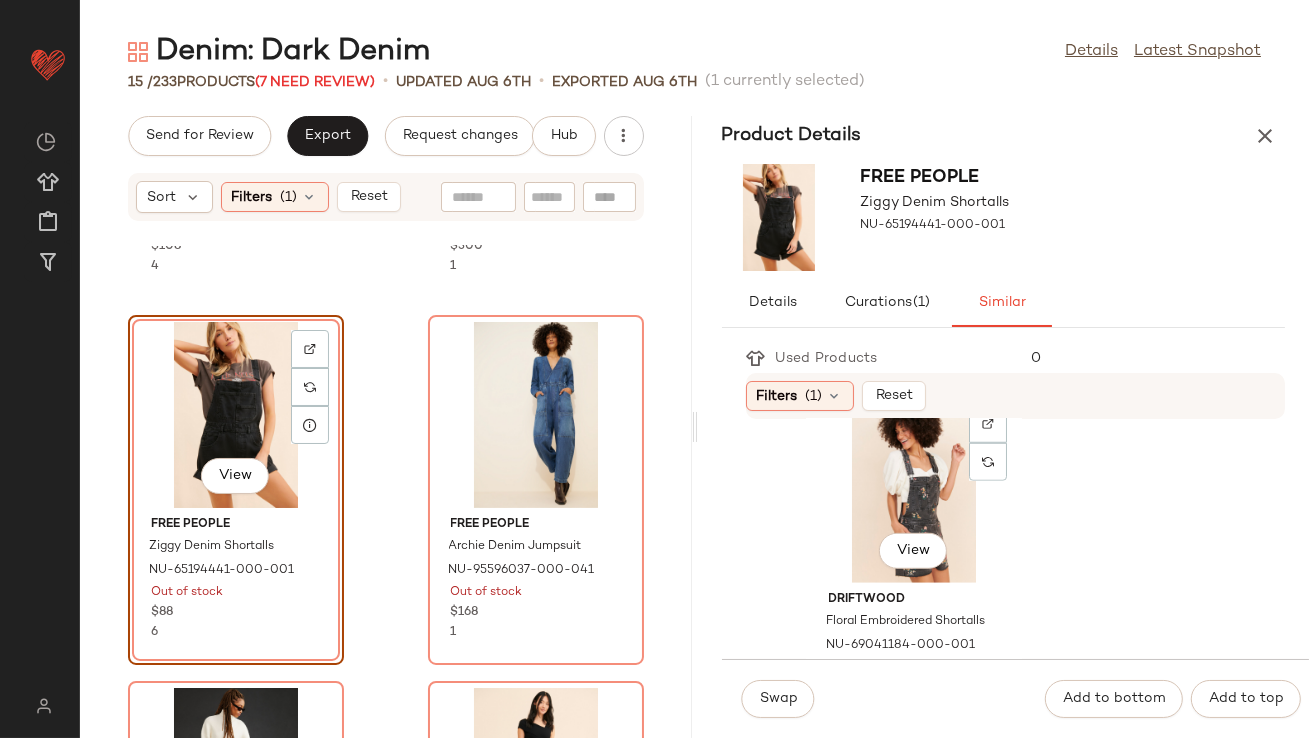 scroll, scrollTop: 3373, scrollLeft: 0, axis: vertical 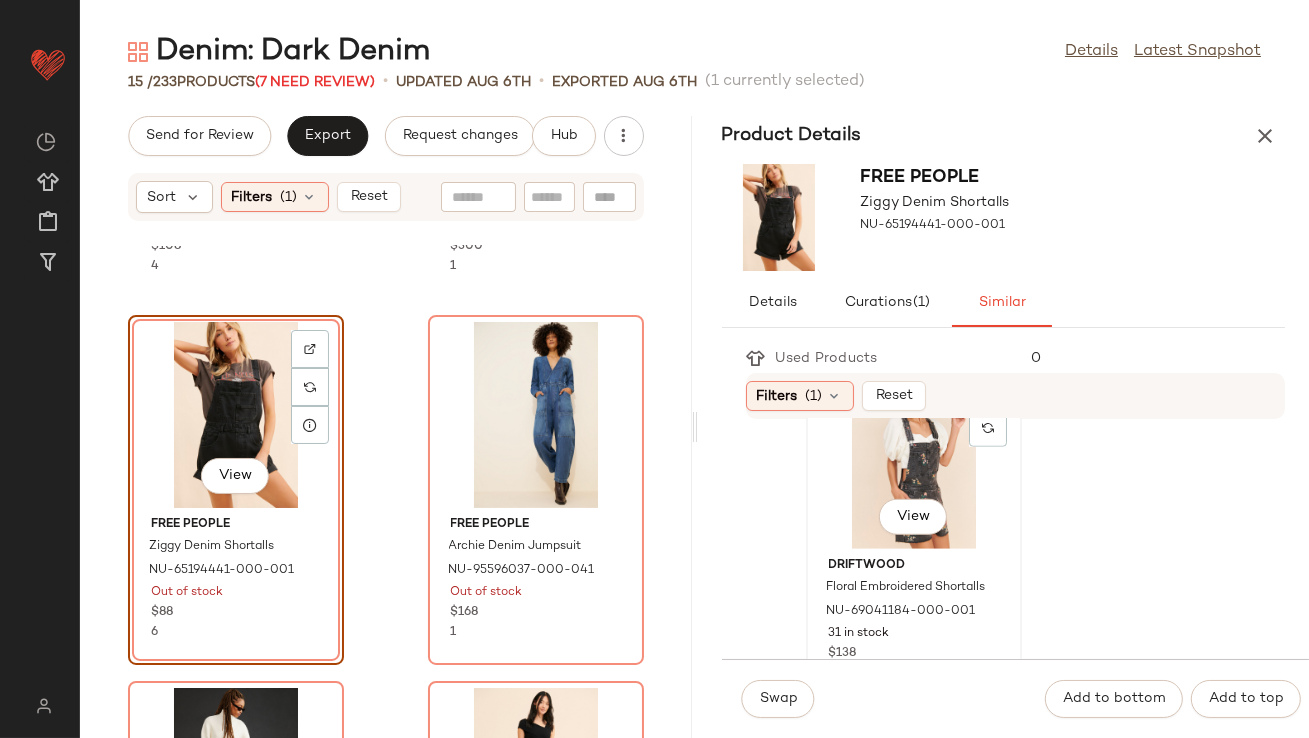 click on "View" 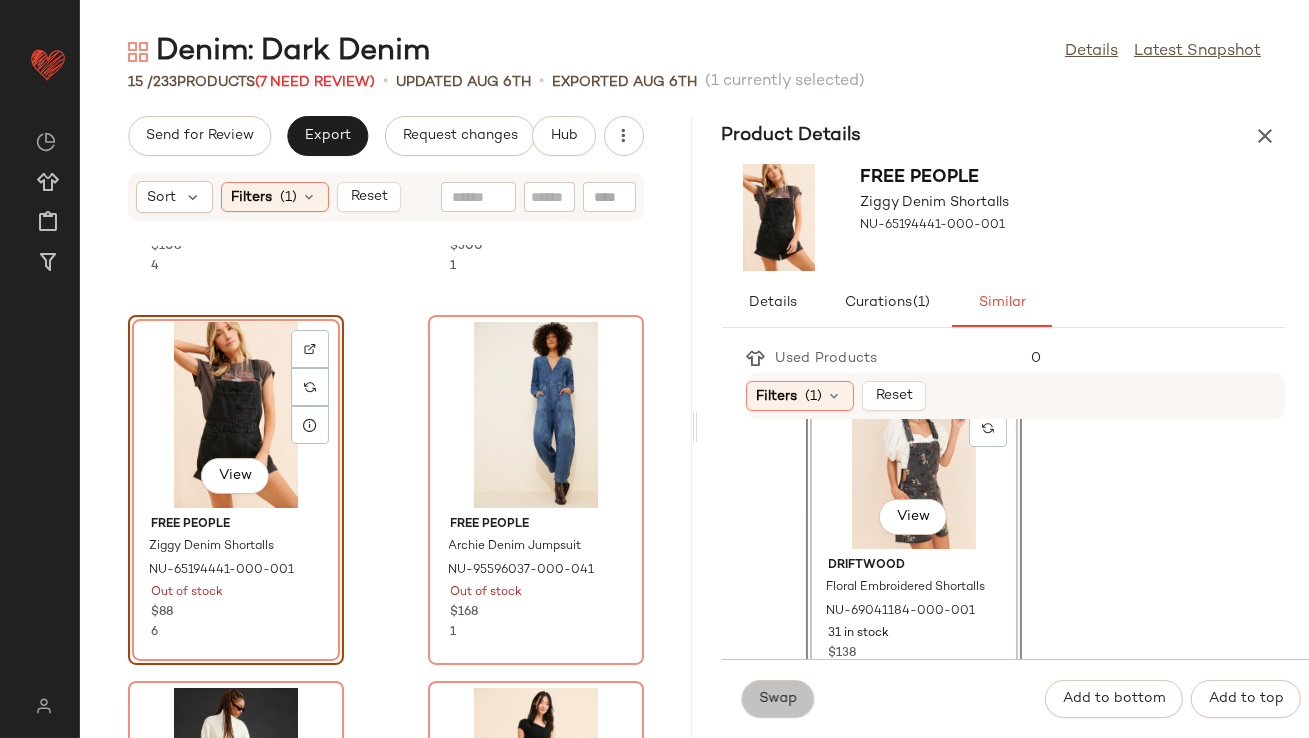 click on "Swap" 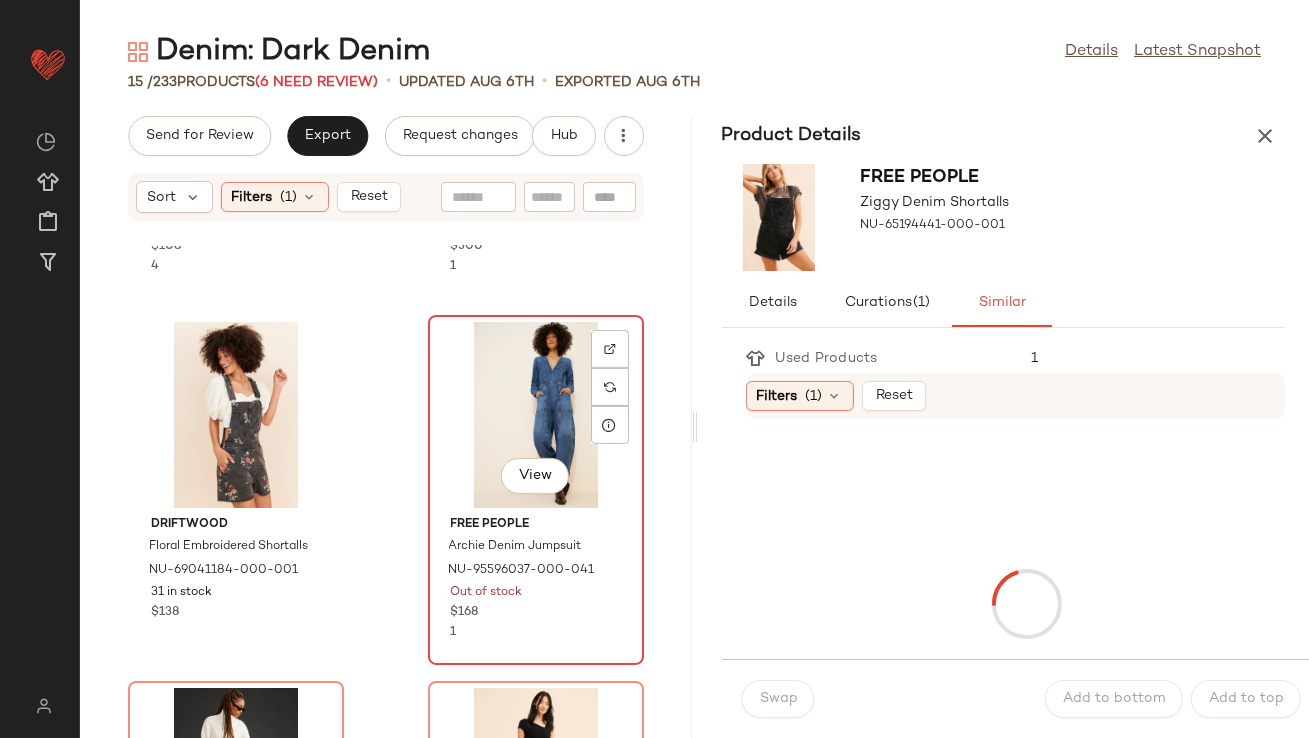 click on "View" 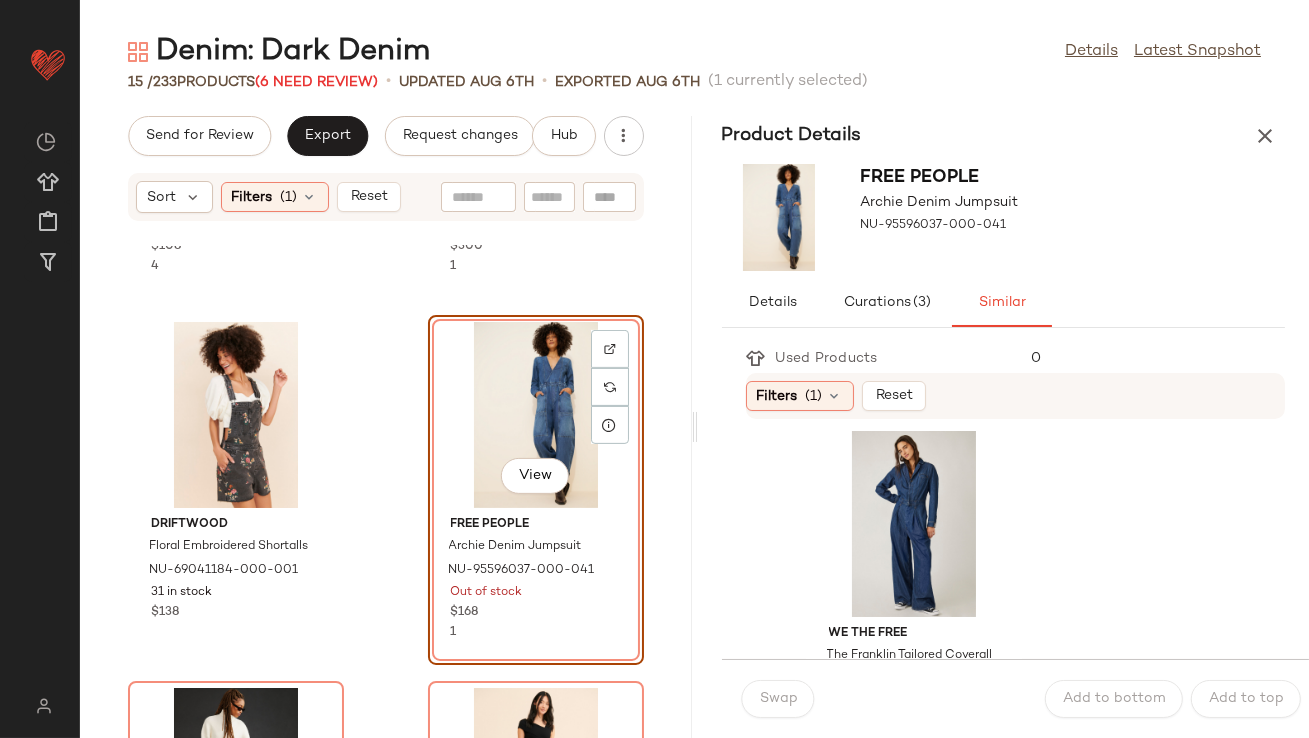 scroll, scrollTop: 1129, scrollLeft: 0, axis: vertical 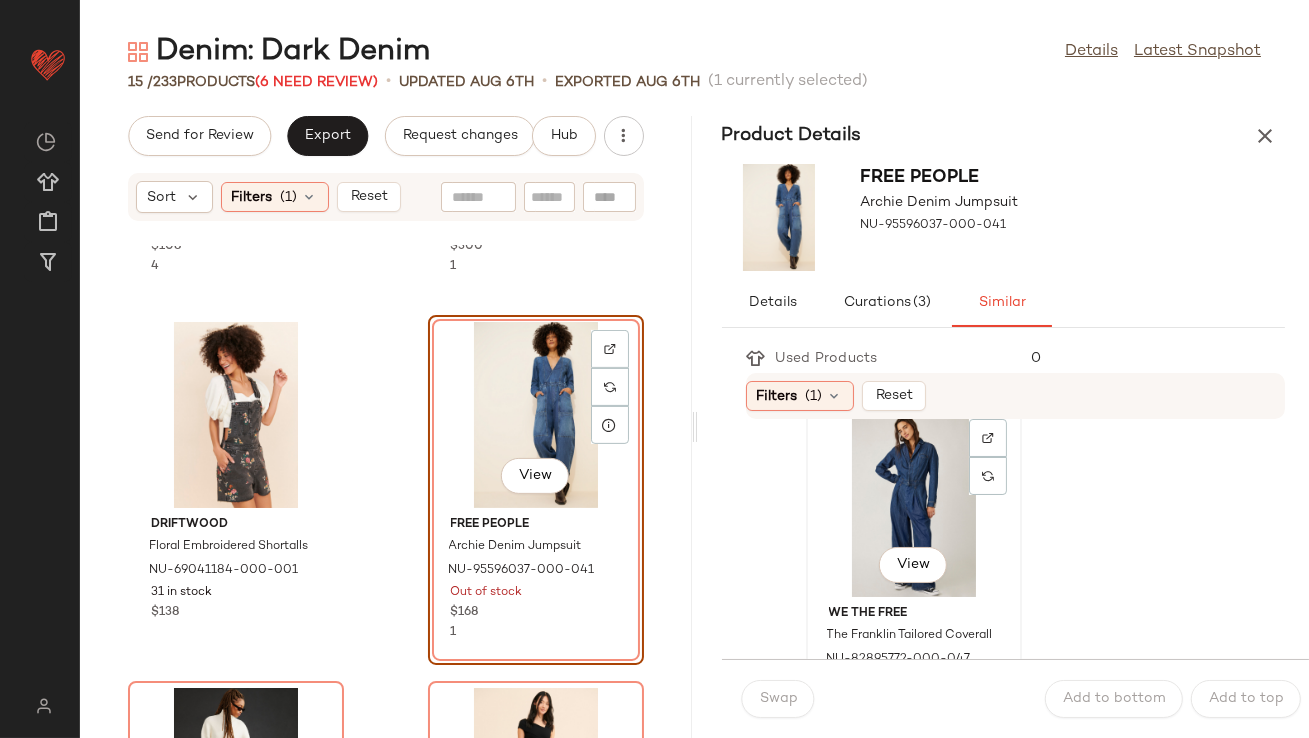 click on "View" 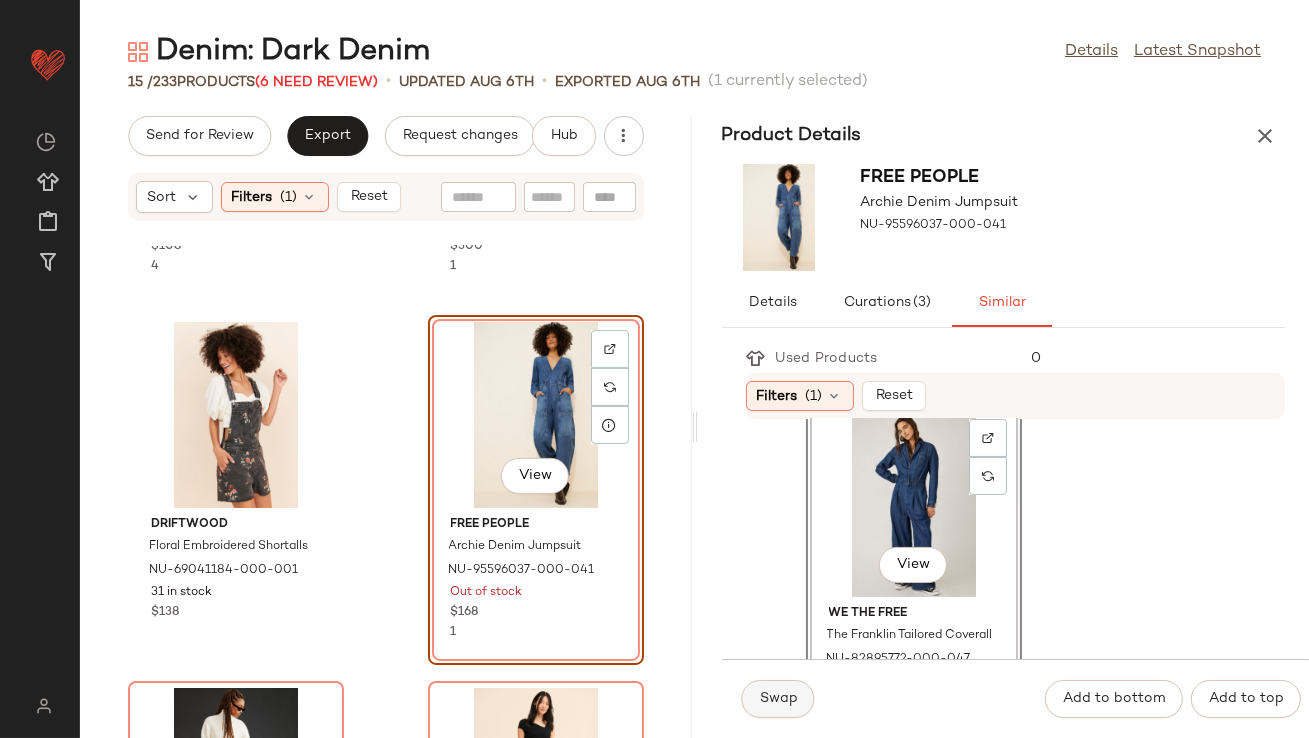 click on "Swap" 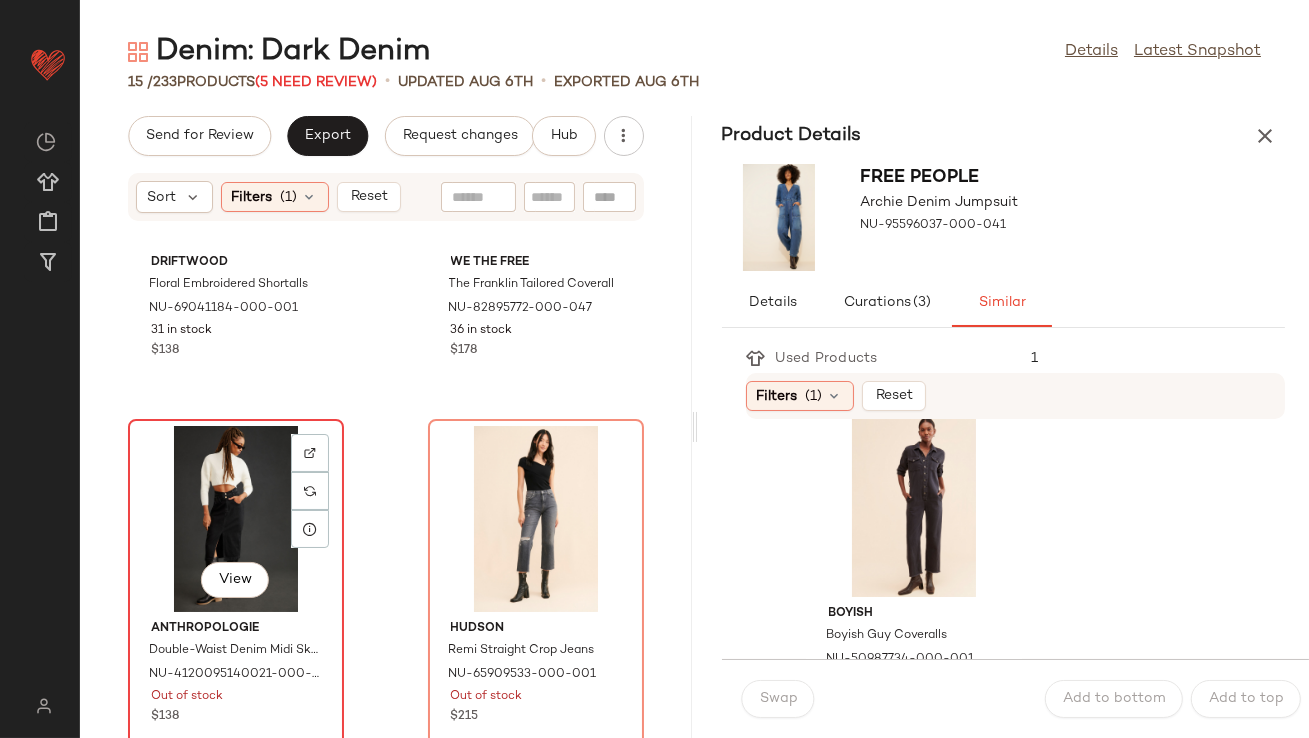 click on "View" 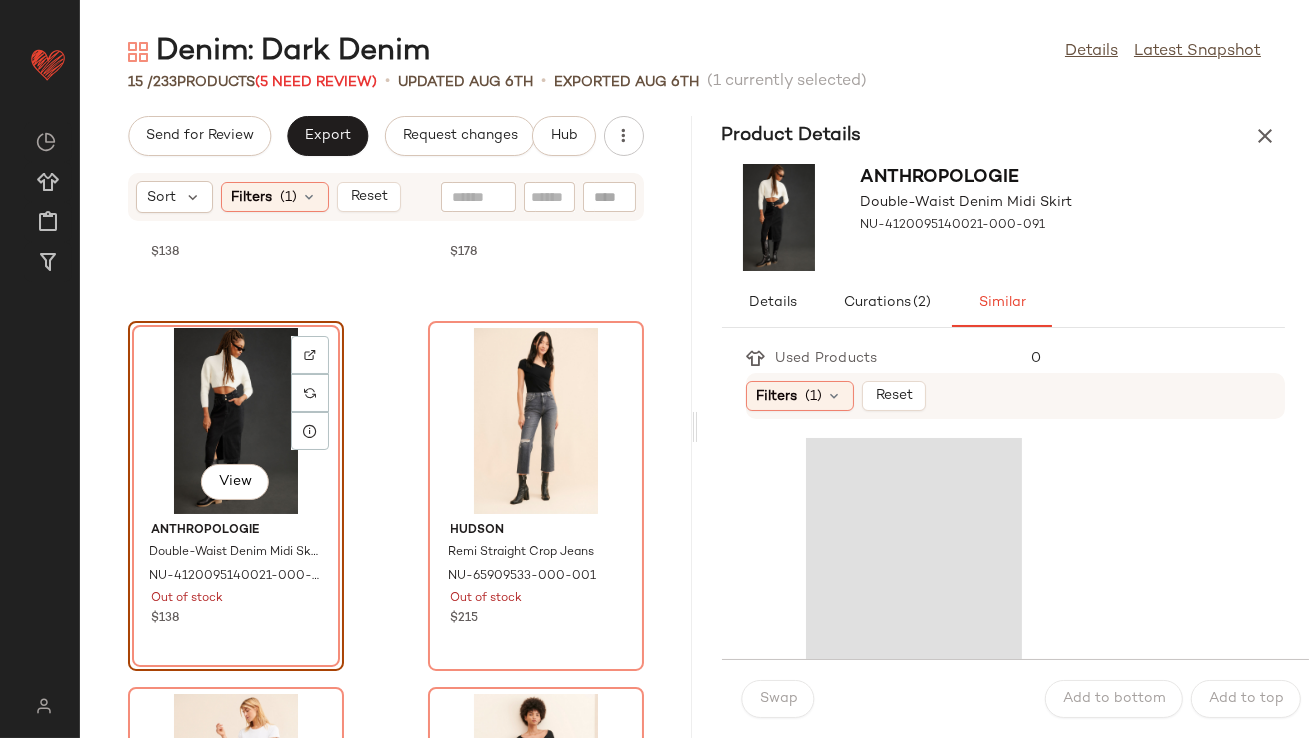 scroll, scrollTop: 1777, scrollLeft: 0, axis: vertical 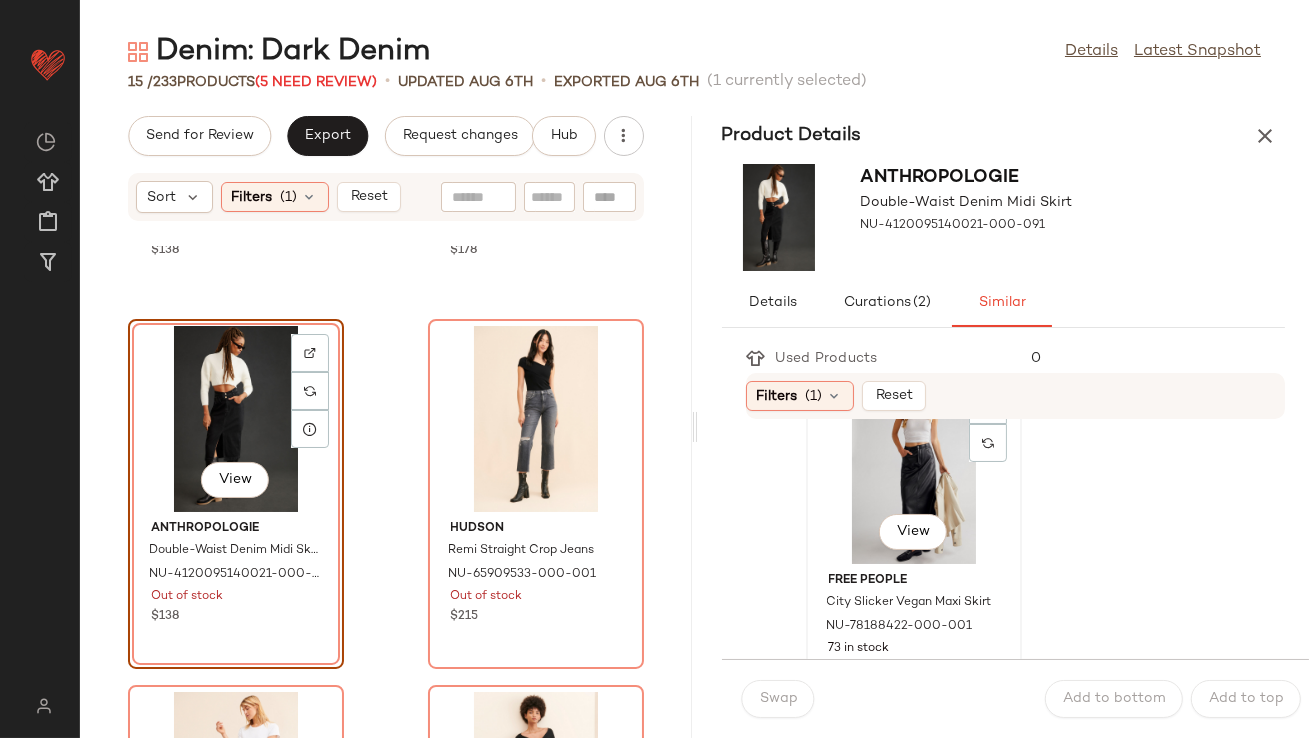 click on "View" 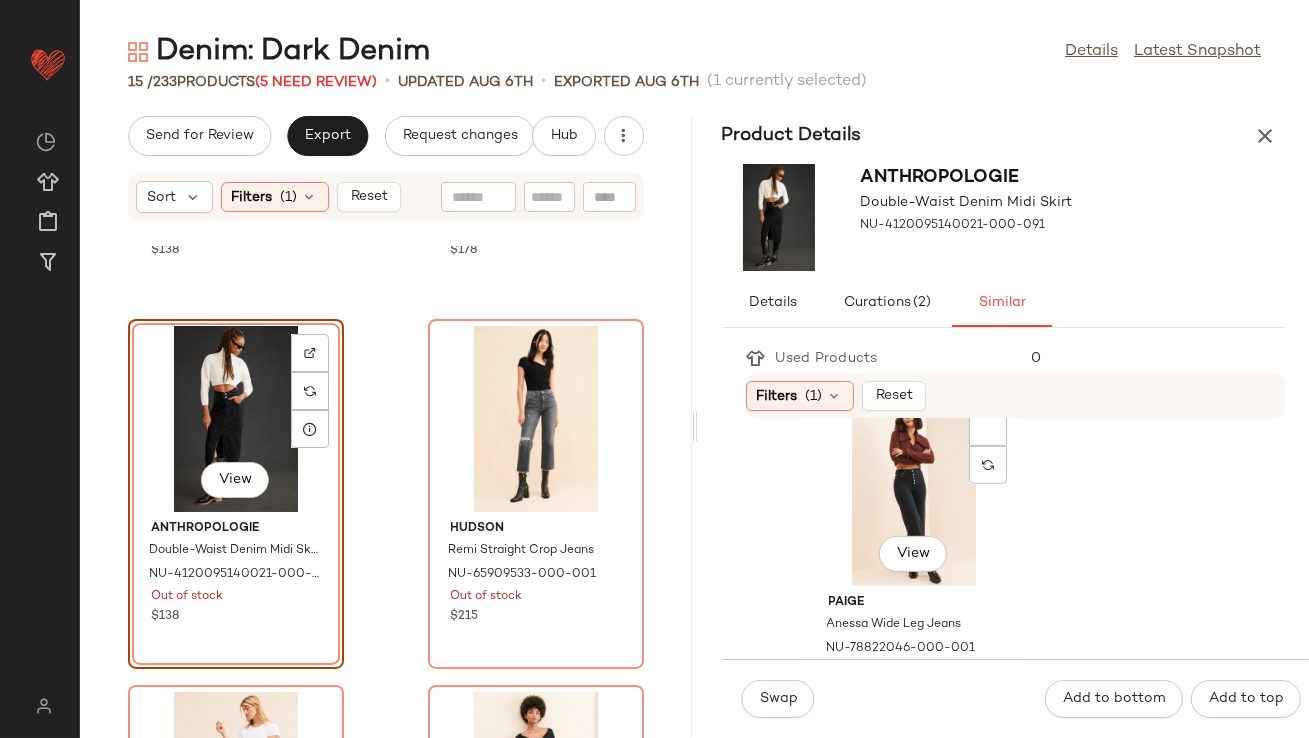 scroll, scrollTop: 2192, scrollLeft: 0, axis: vertical 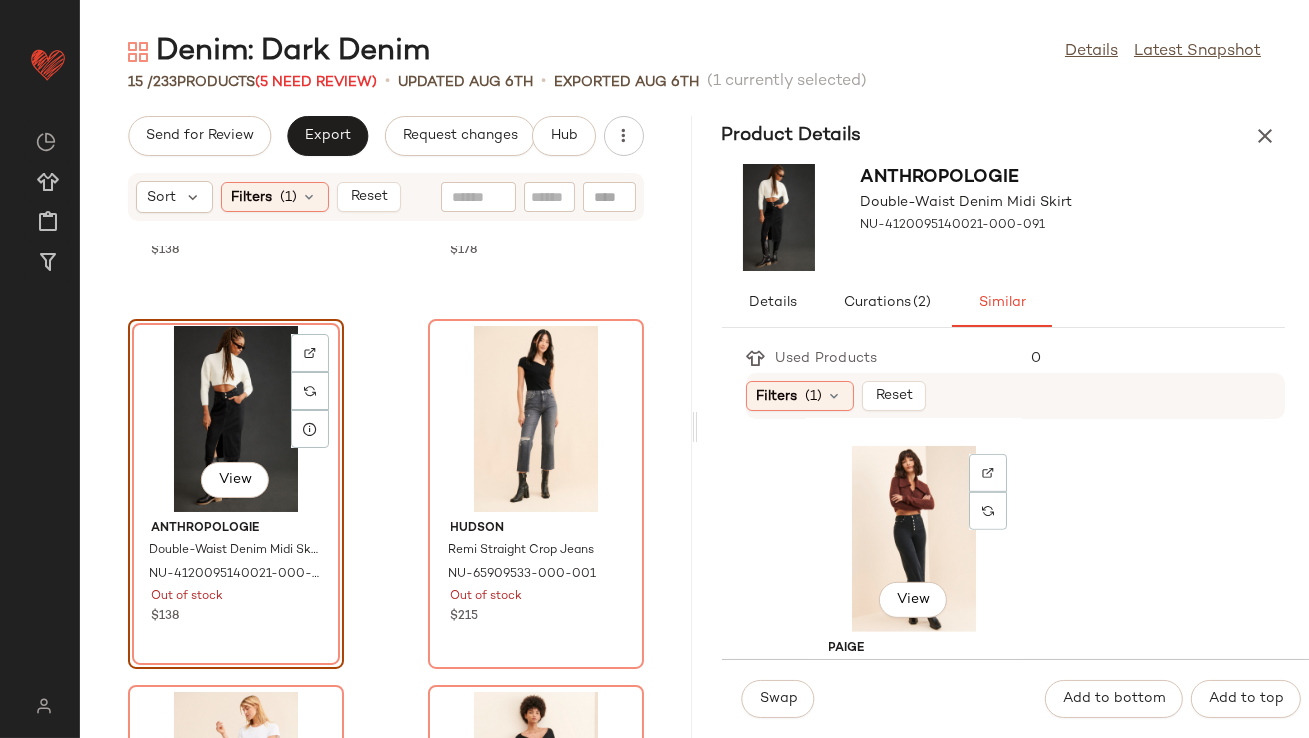 click on "View" 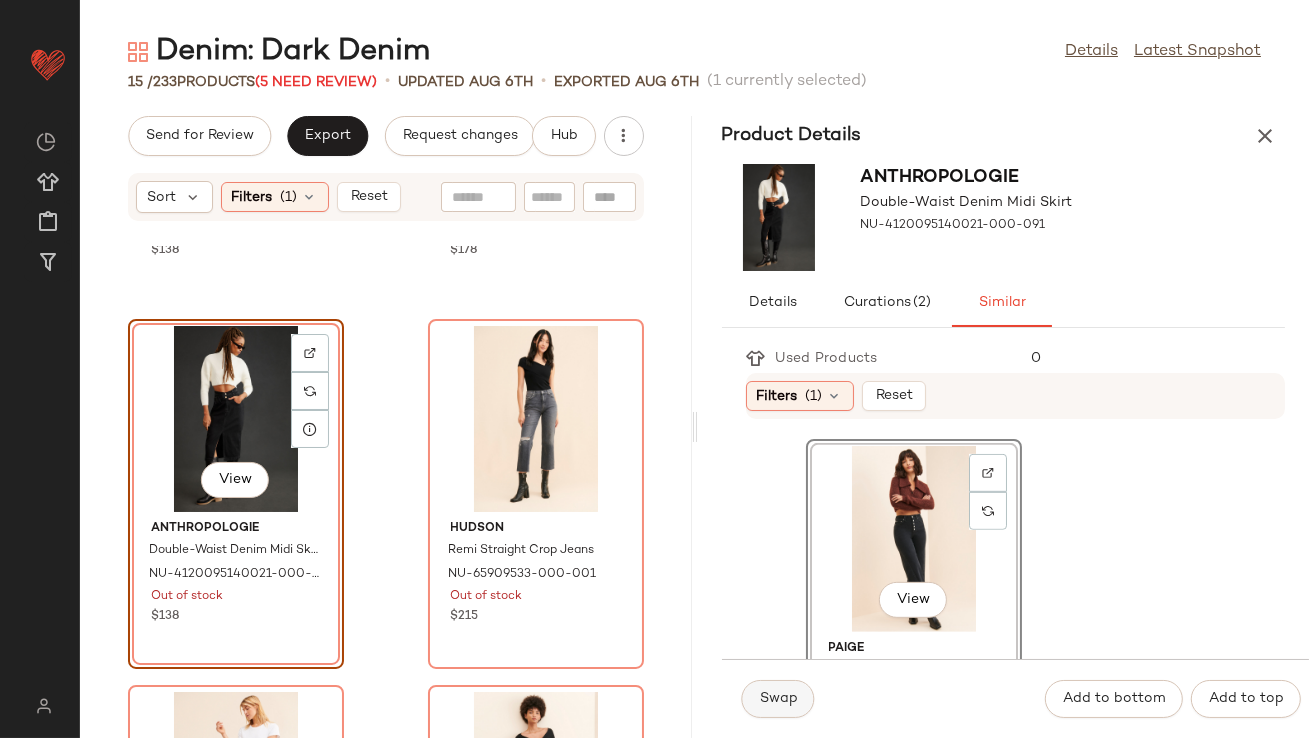 click on "Swap" 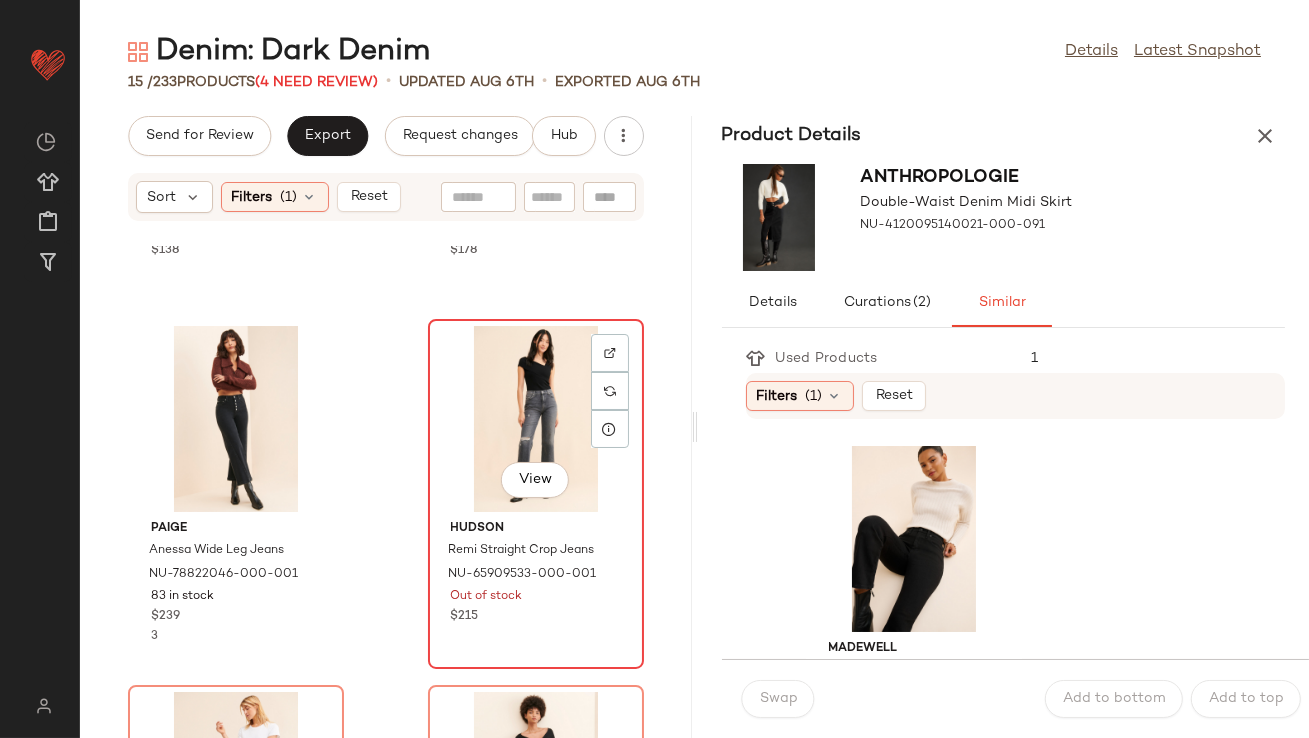 click on "View" 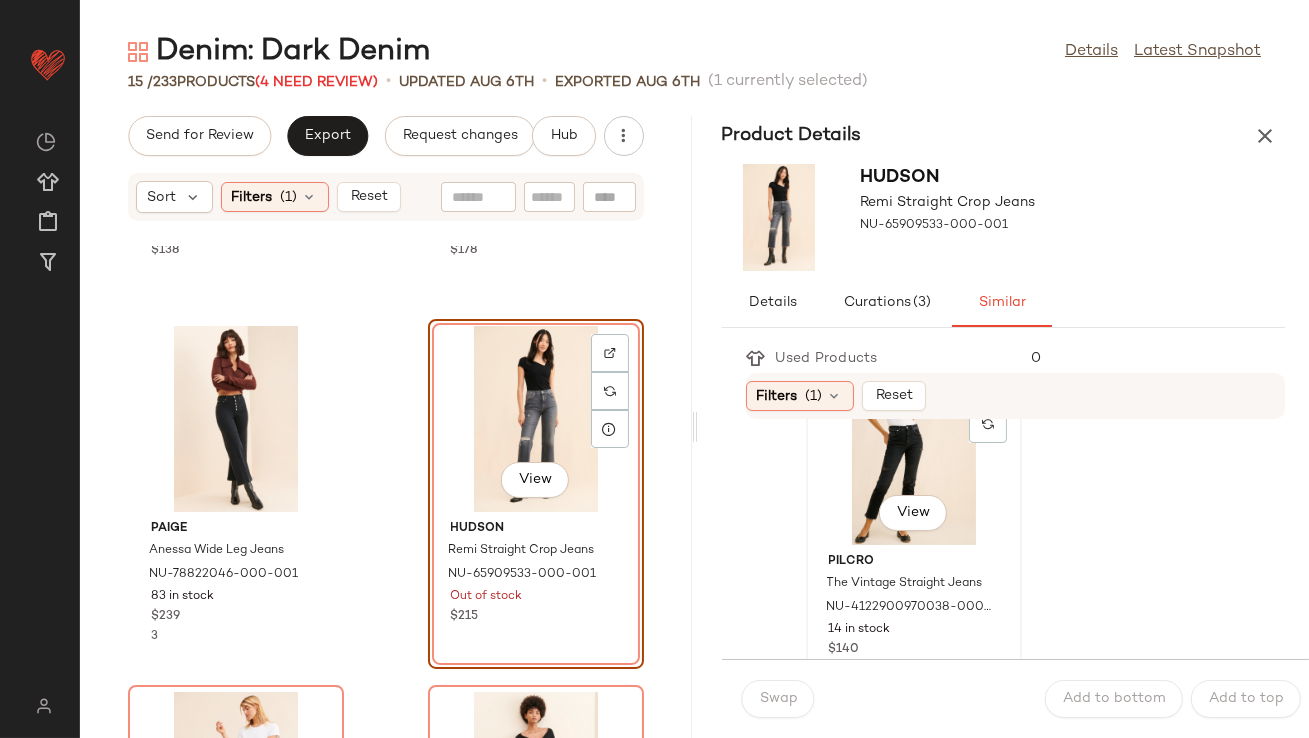scroll, scrollTop: 90, scrollLeft: 0, axis: vertical 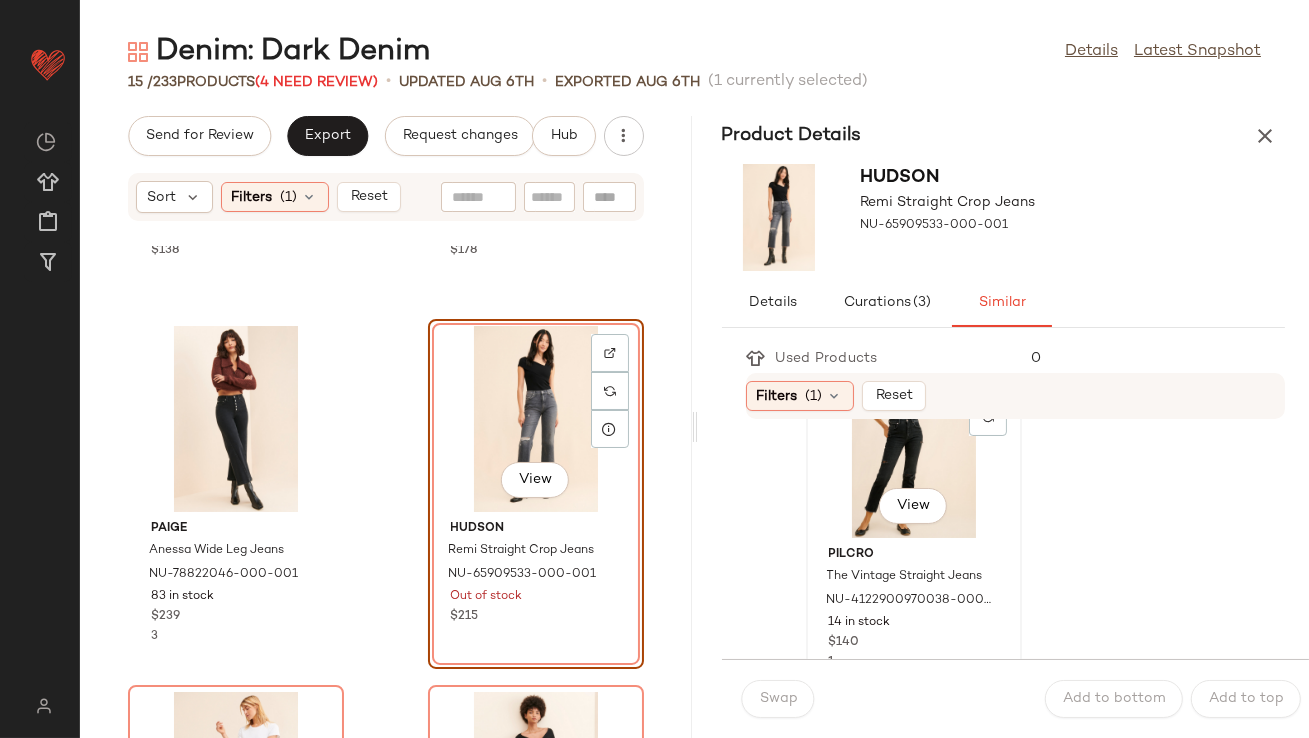 click on "View" 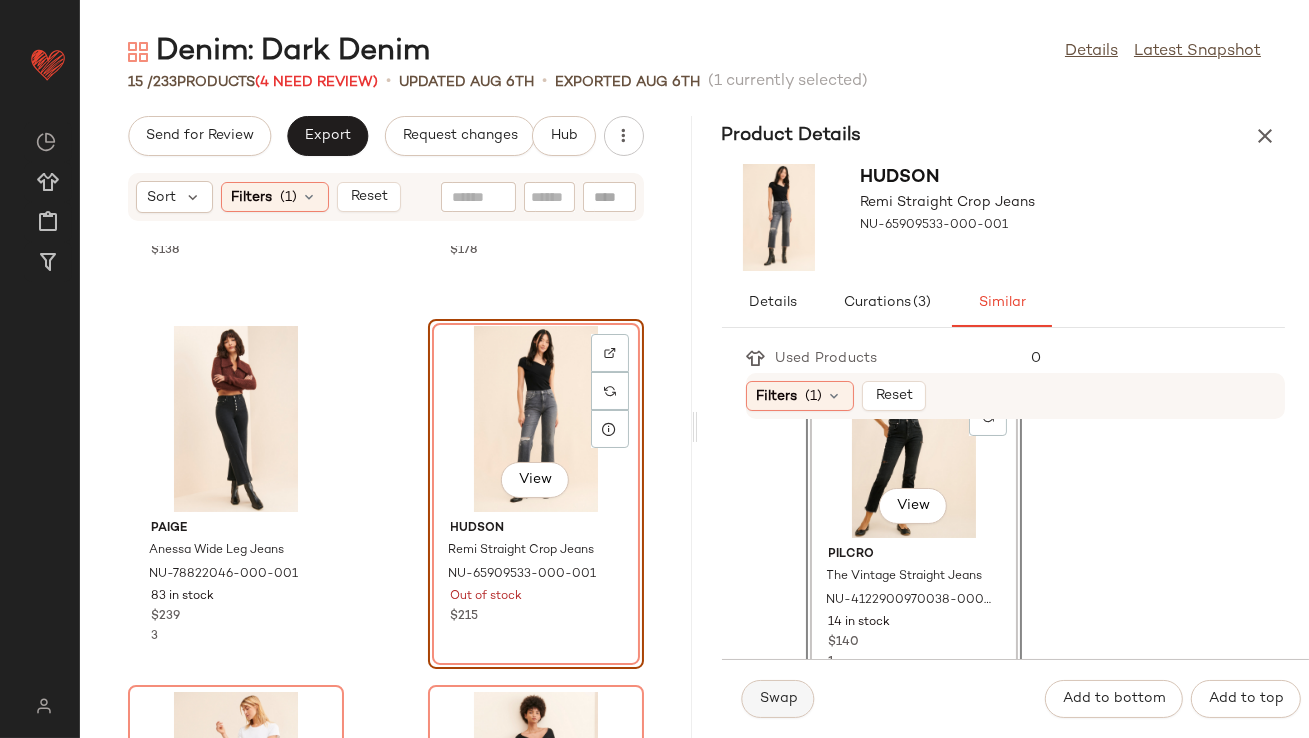 click on "Swap" at bounding box center (778, 699) 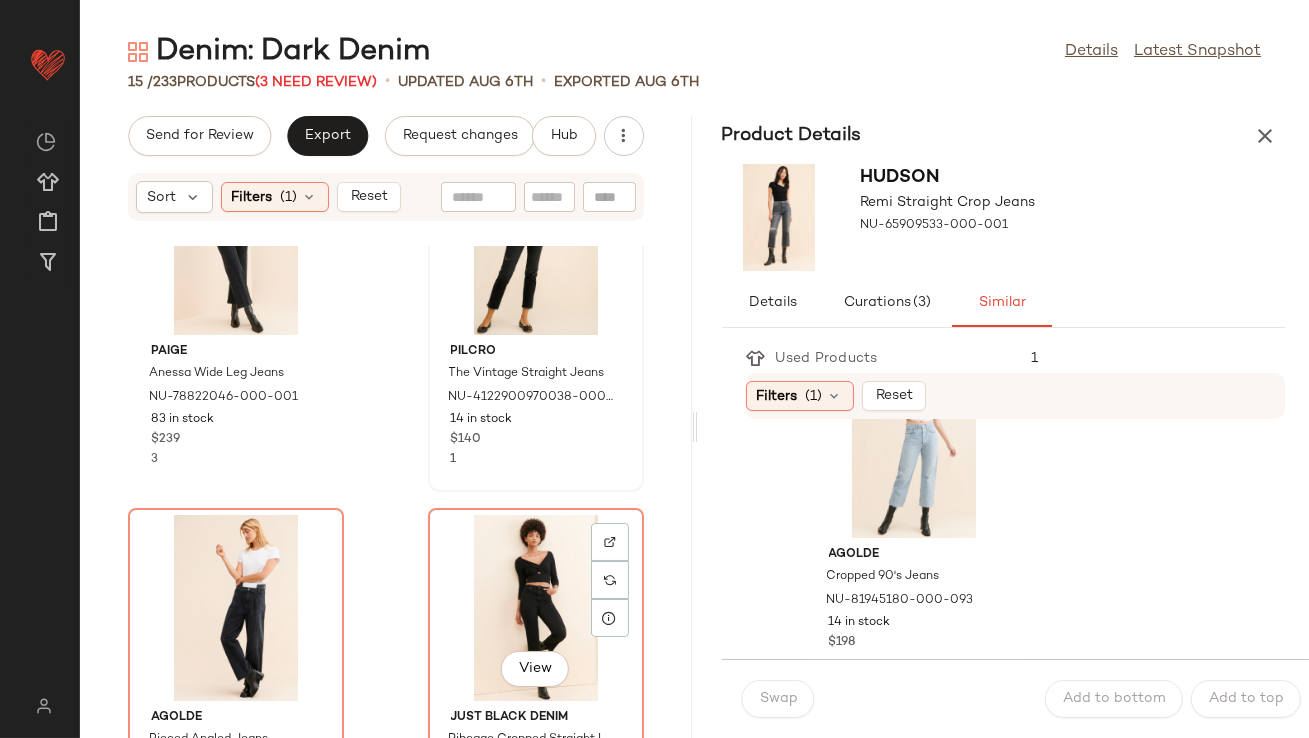scroll, scrollTop: 2028, scrollLeft: 0, axis: vertical 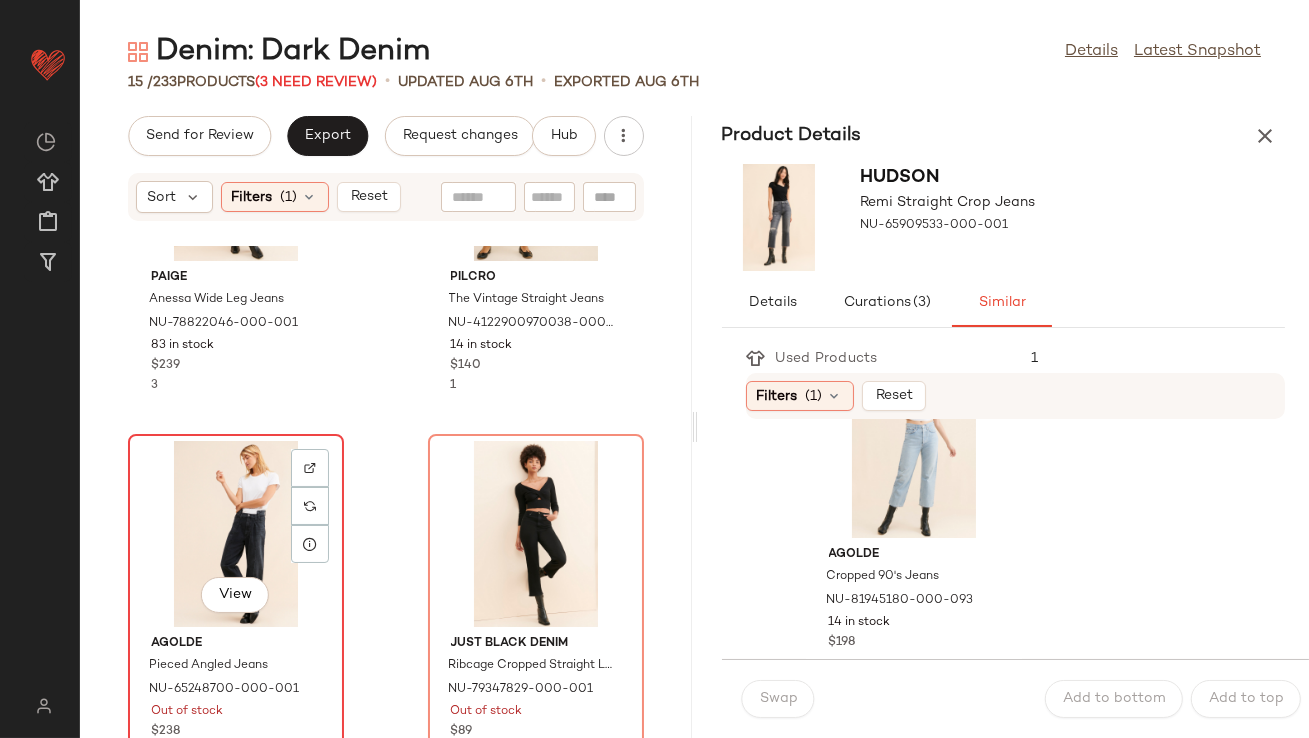 click on "View" 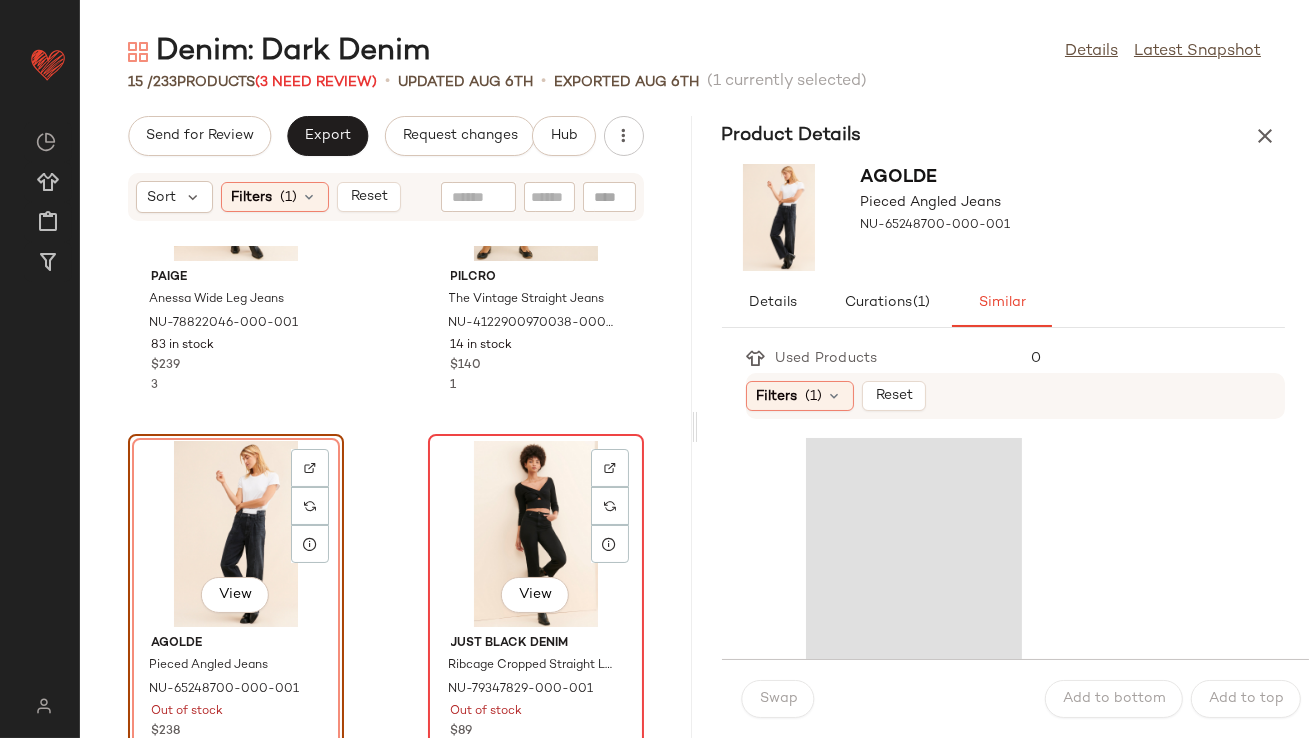 scroll, scrollTop: 2130, scrollLeft: 0, axis: vertical 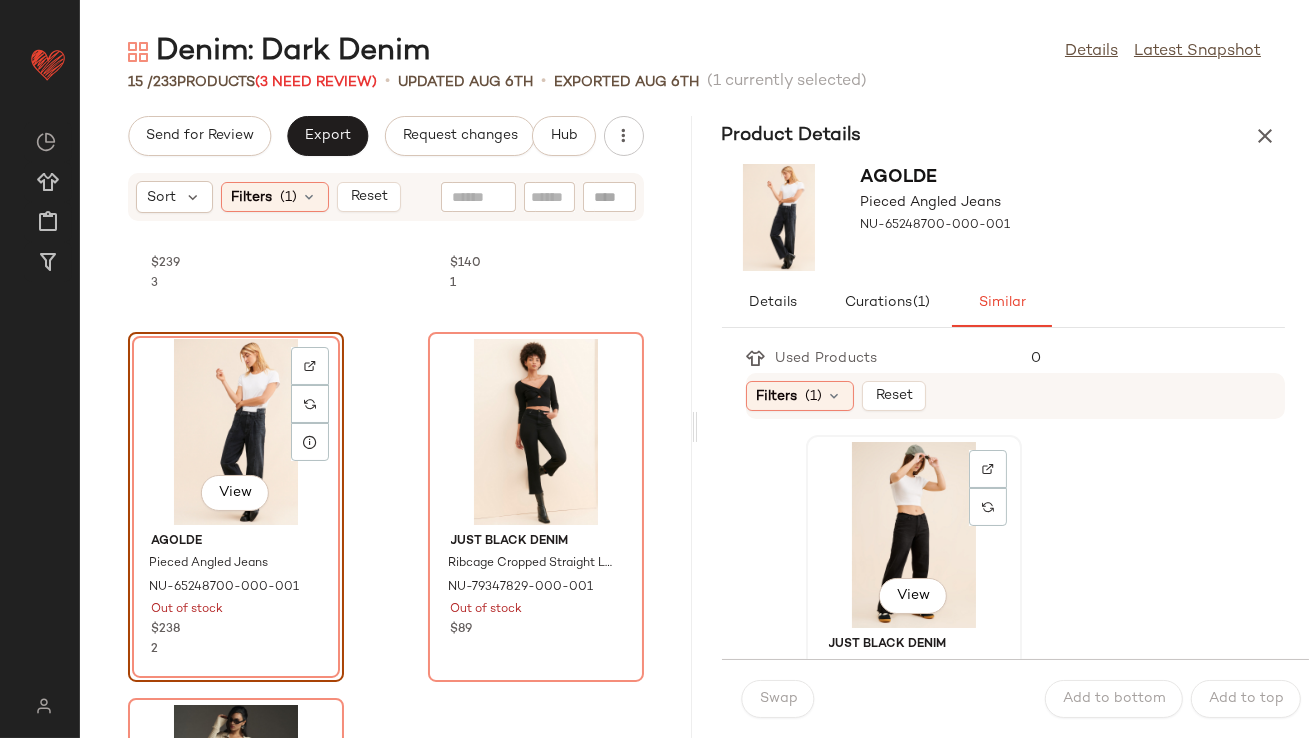 click on "View" 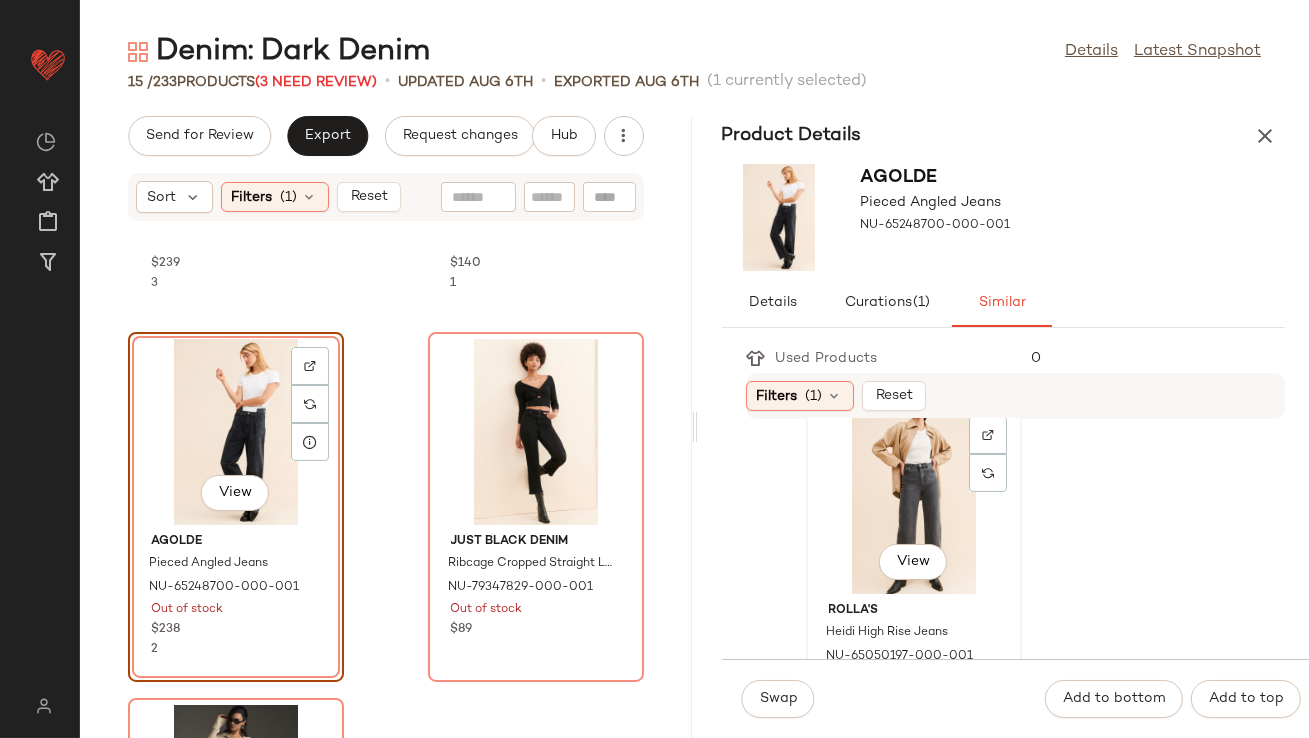 scroll, scrollTop: 403, scrollLeft: 0, axis: vertical 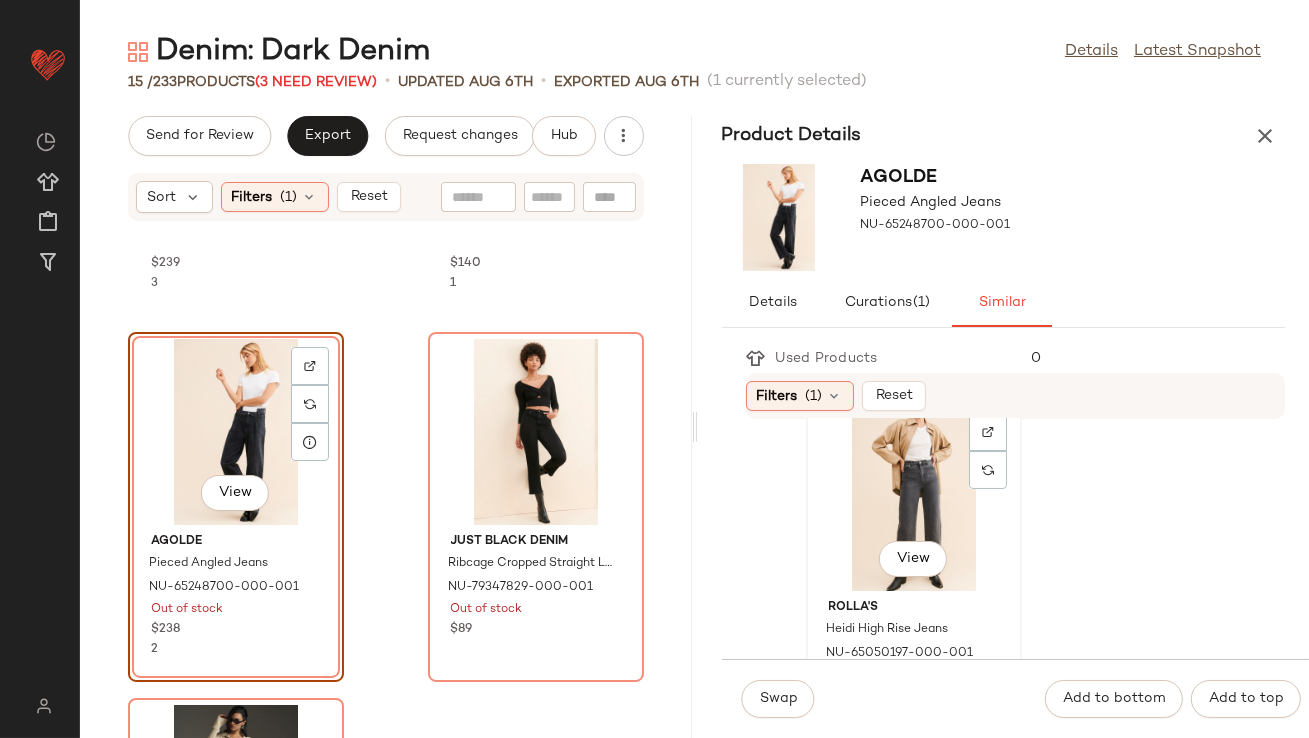 click on "View" 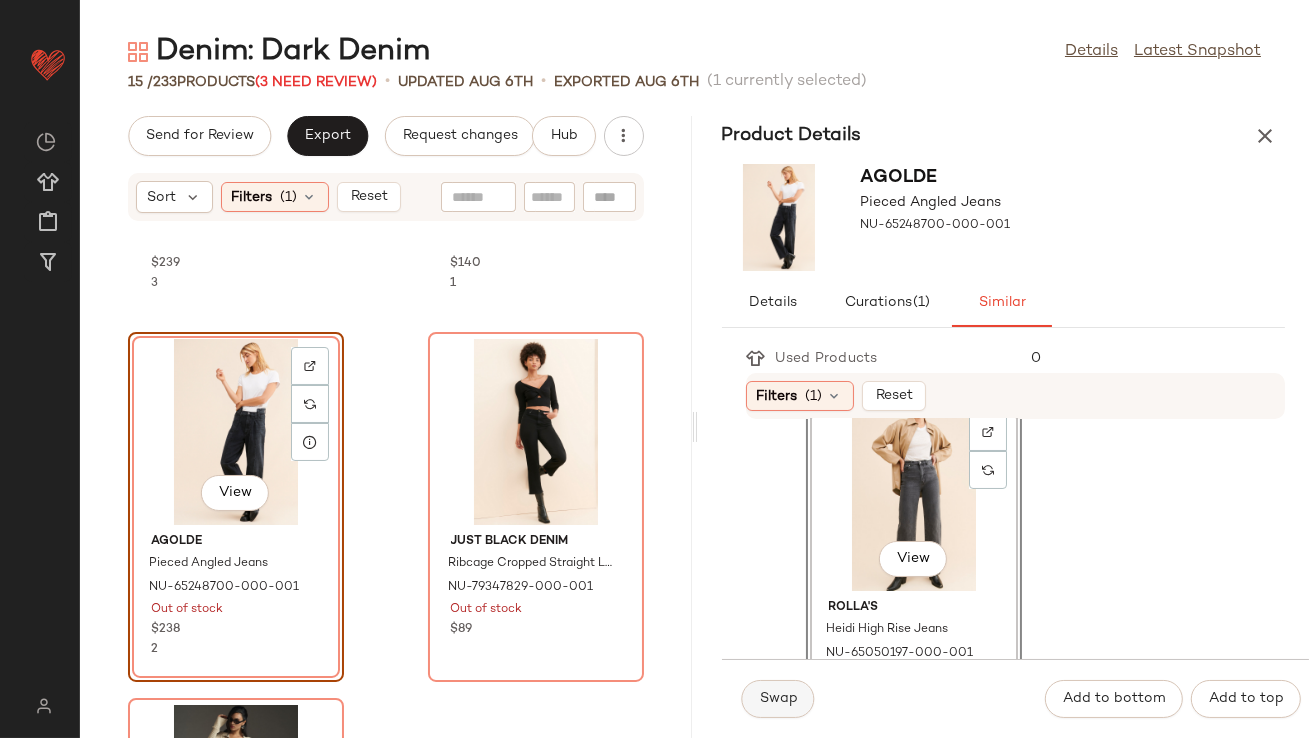 click on "Swap" 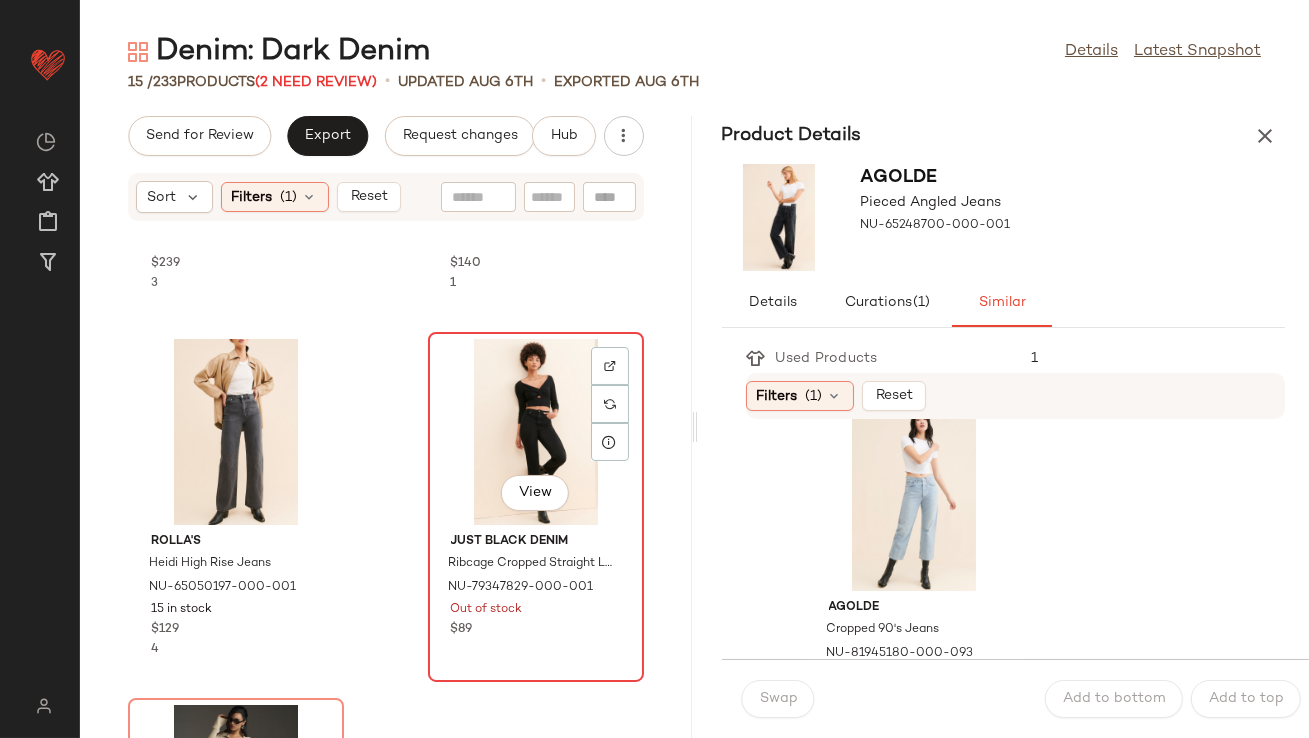 click on "View" 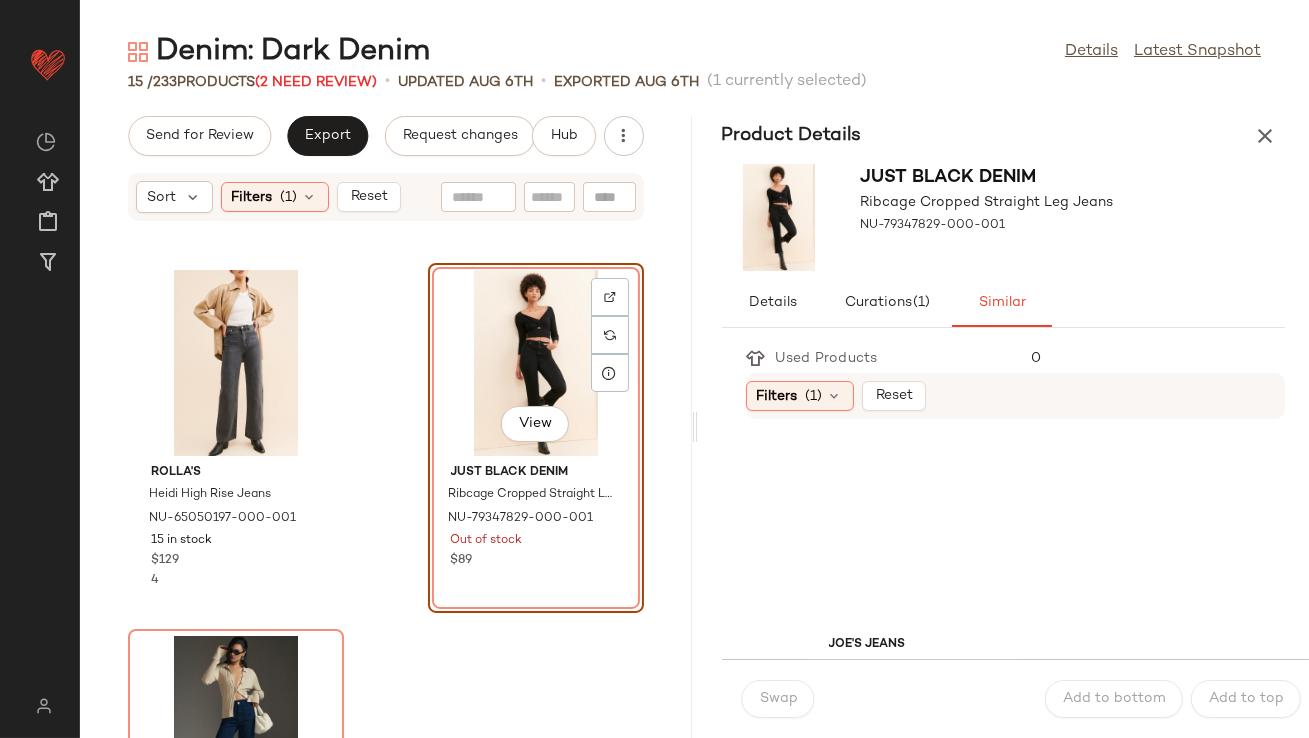 scroll, scrollTop: 2210, scrollLeft: 0, axis: vertical 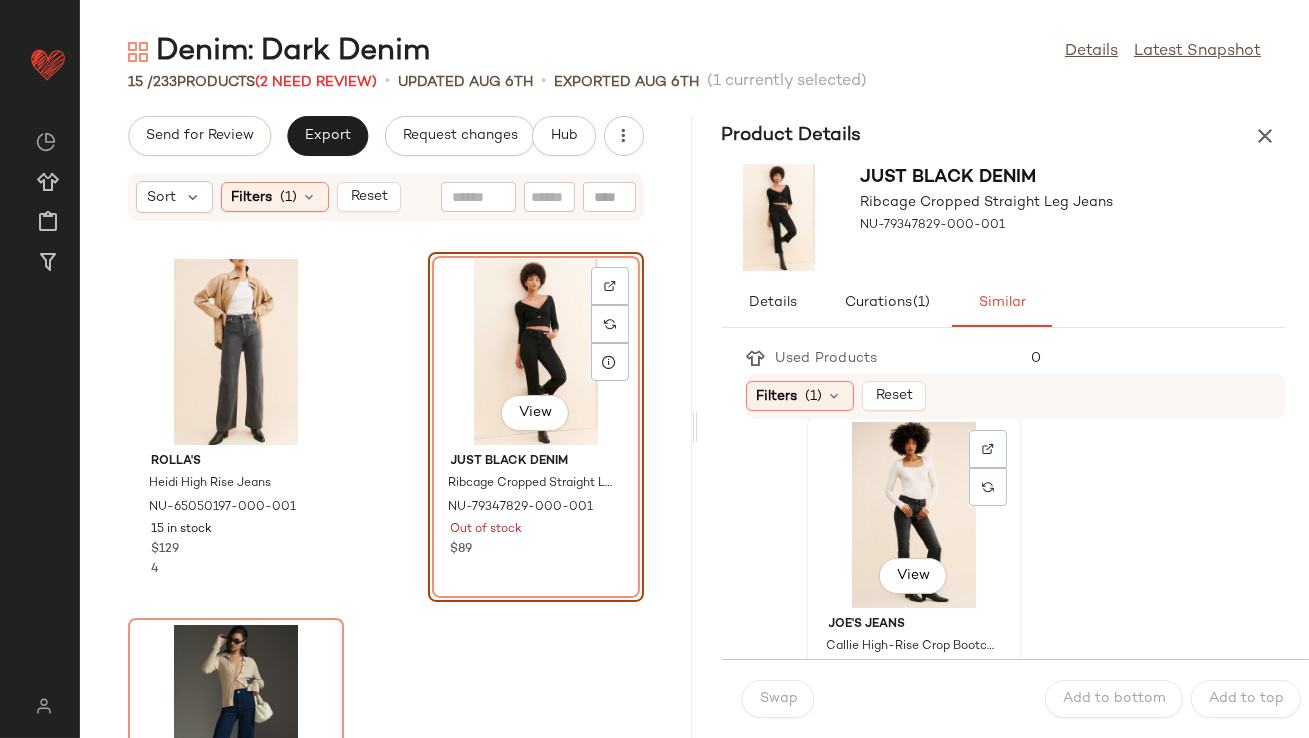 click on "View" 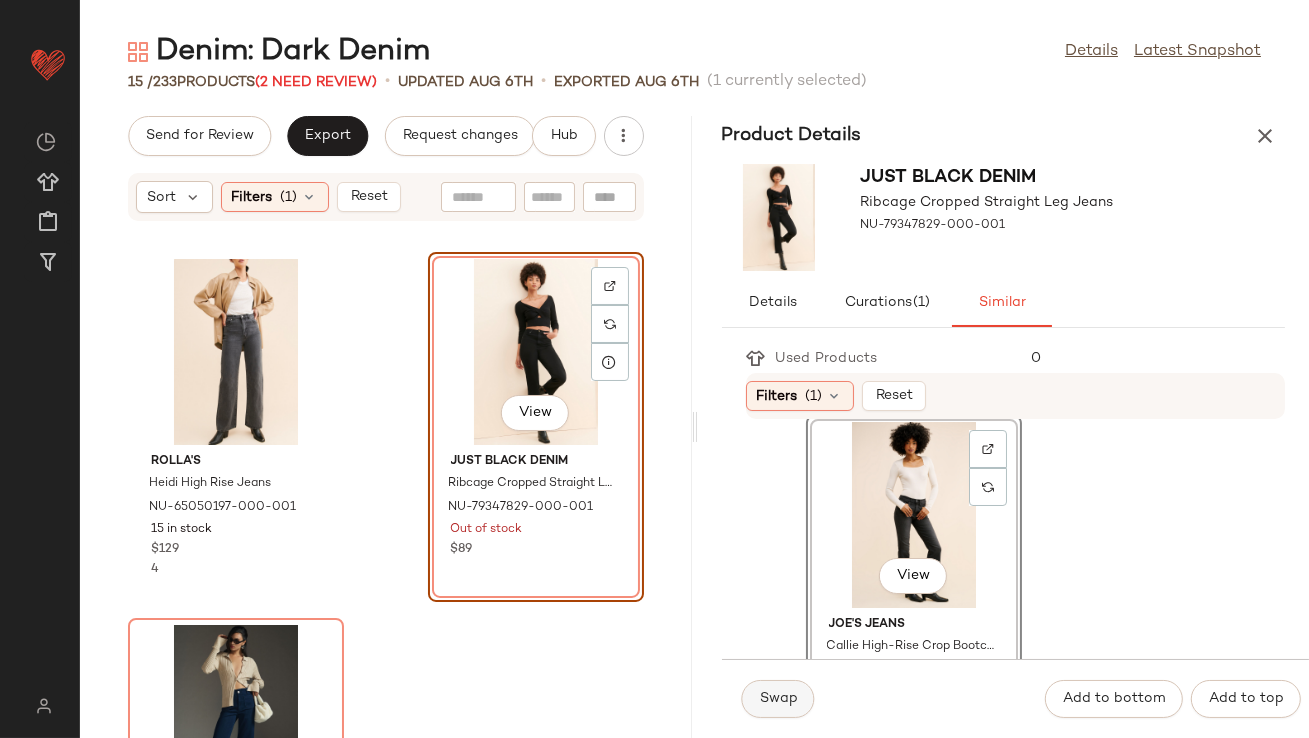 click on "Swap" at bounding box center (778, 699) 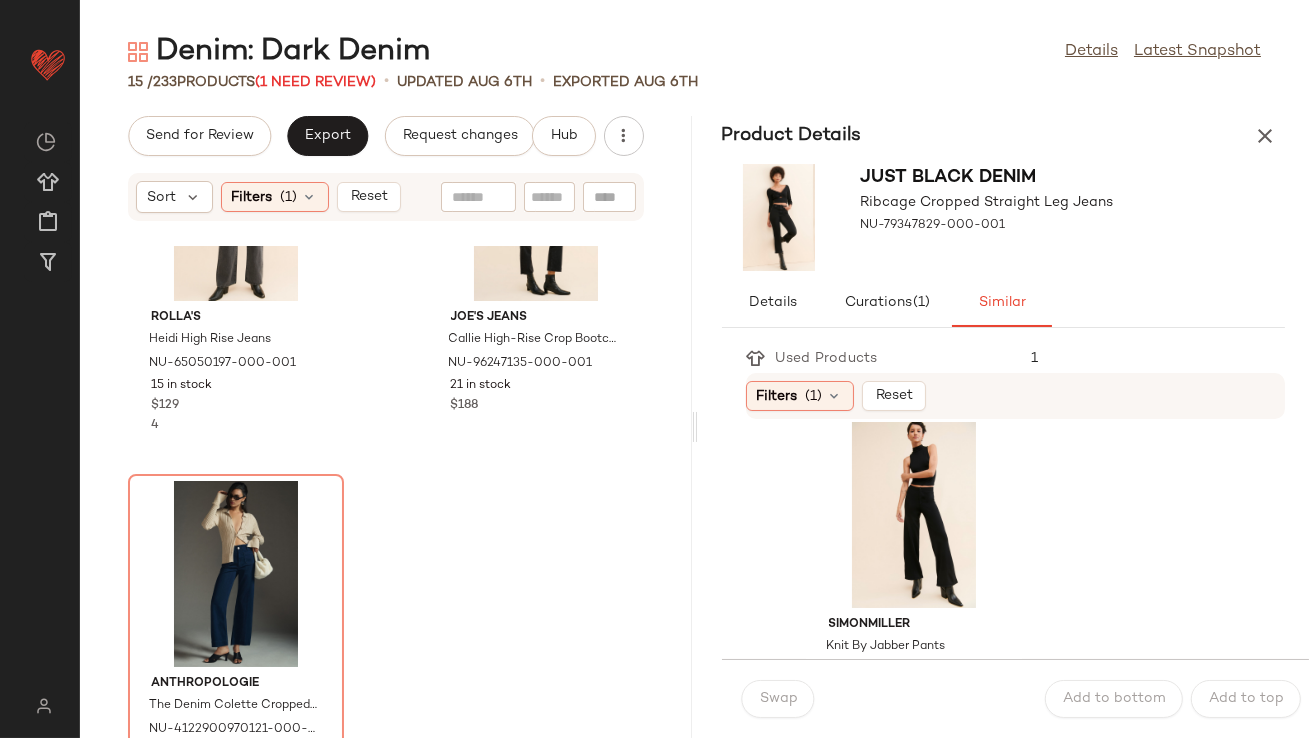 scroll, scrollTop: 2424, scrollLeft: 0, axis: vertical 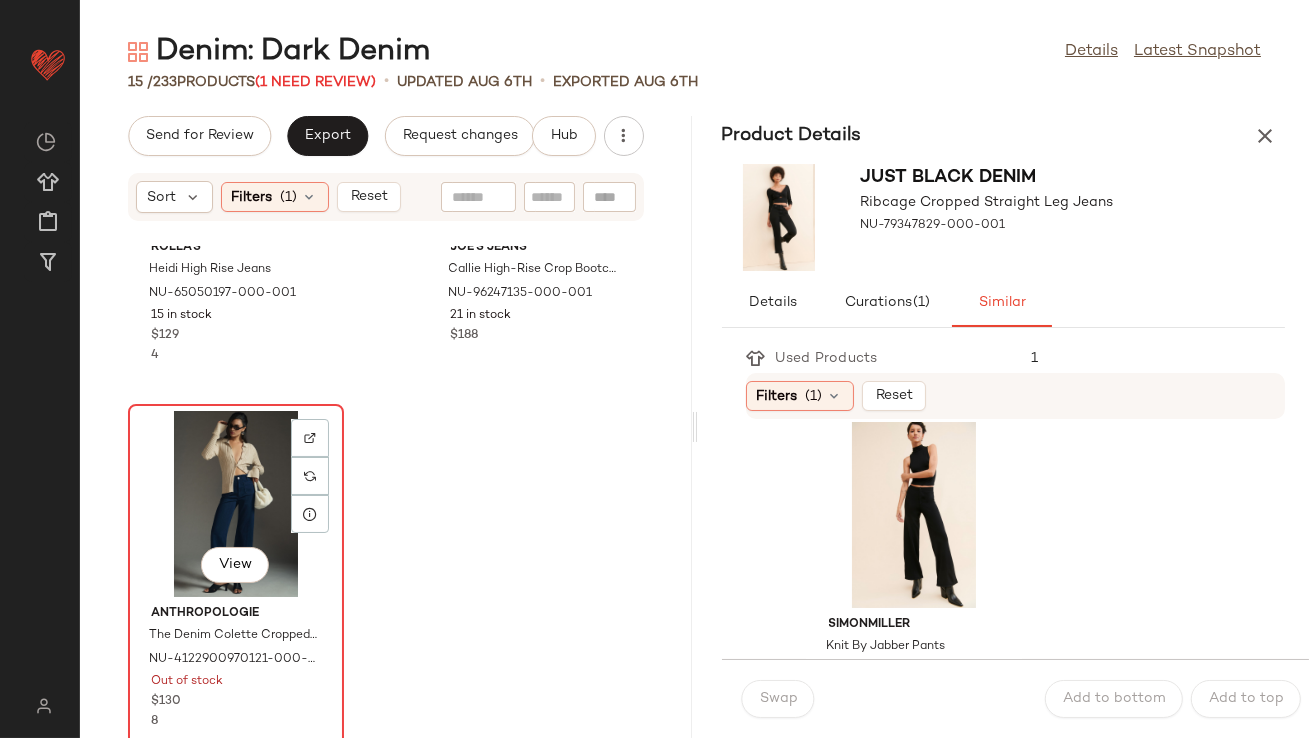 click on "View" 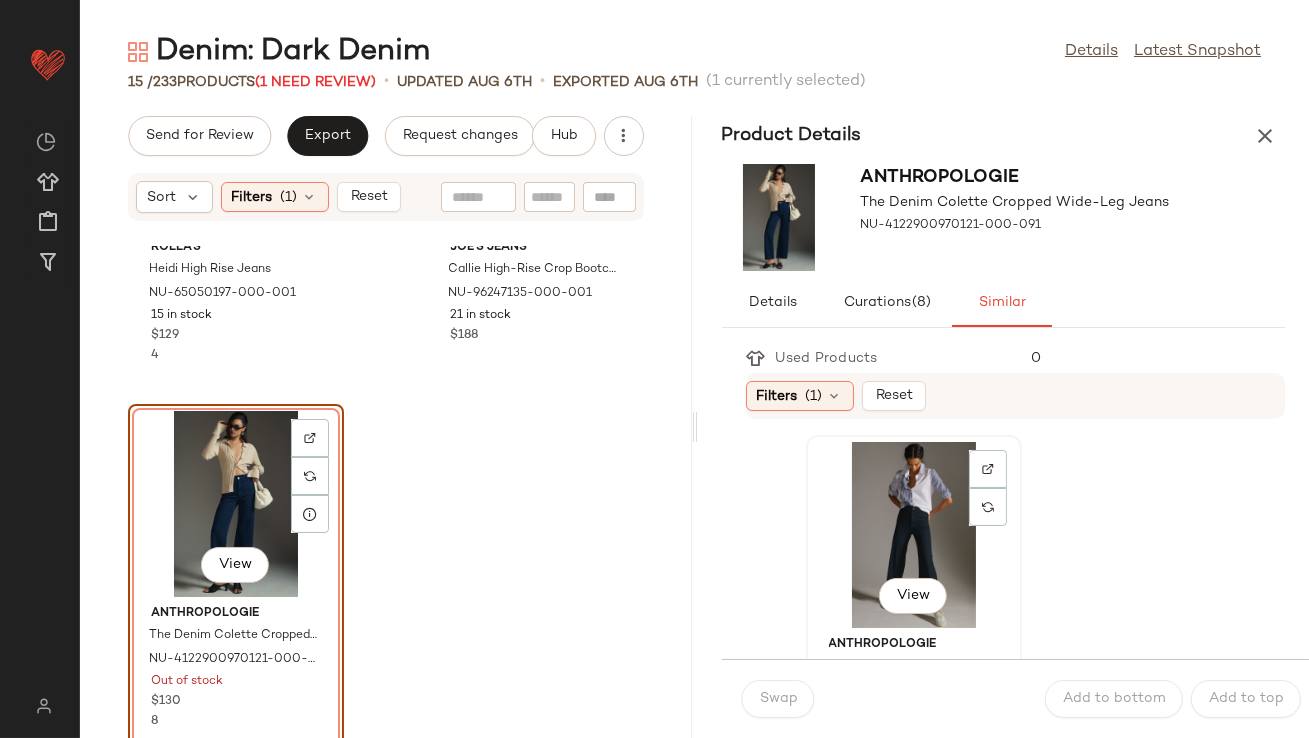 click on "View" 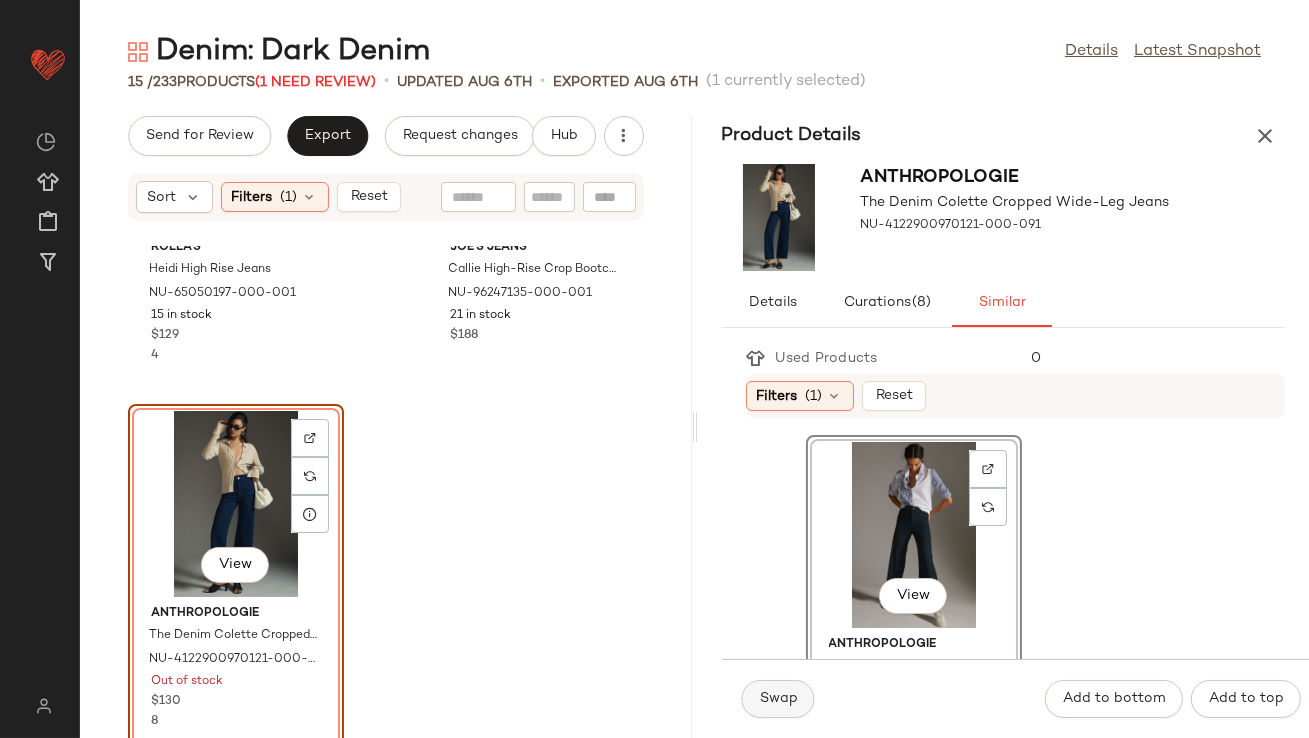 click on "Swap" at bounding box center (778, 699) 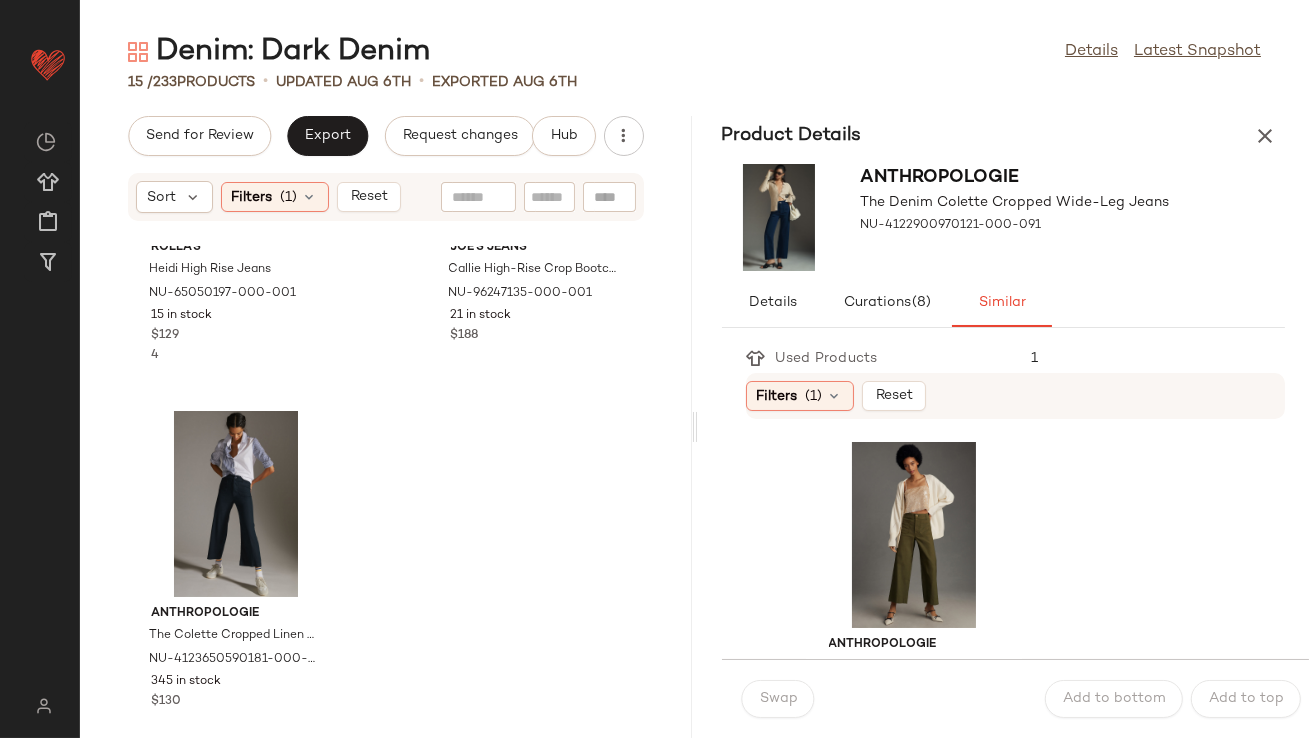 click at bounding box center [1265, 136] 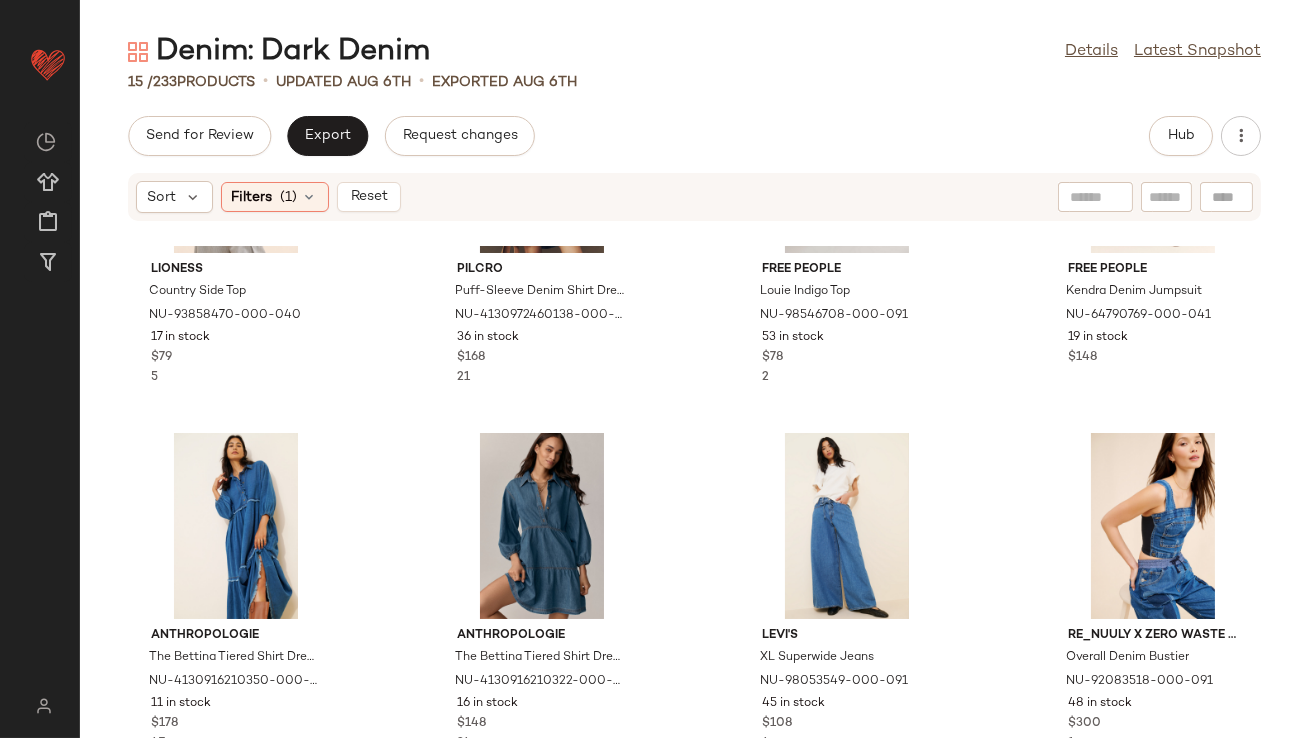 scroll, scrollTop: 190, scrollLeft: 0, axis: vertical 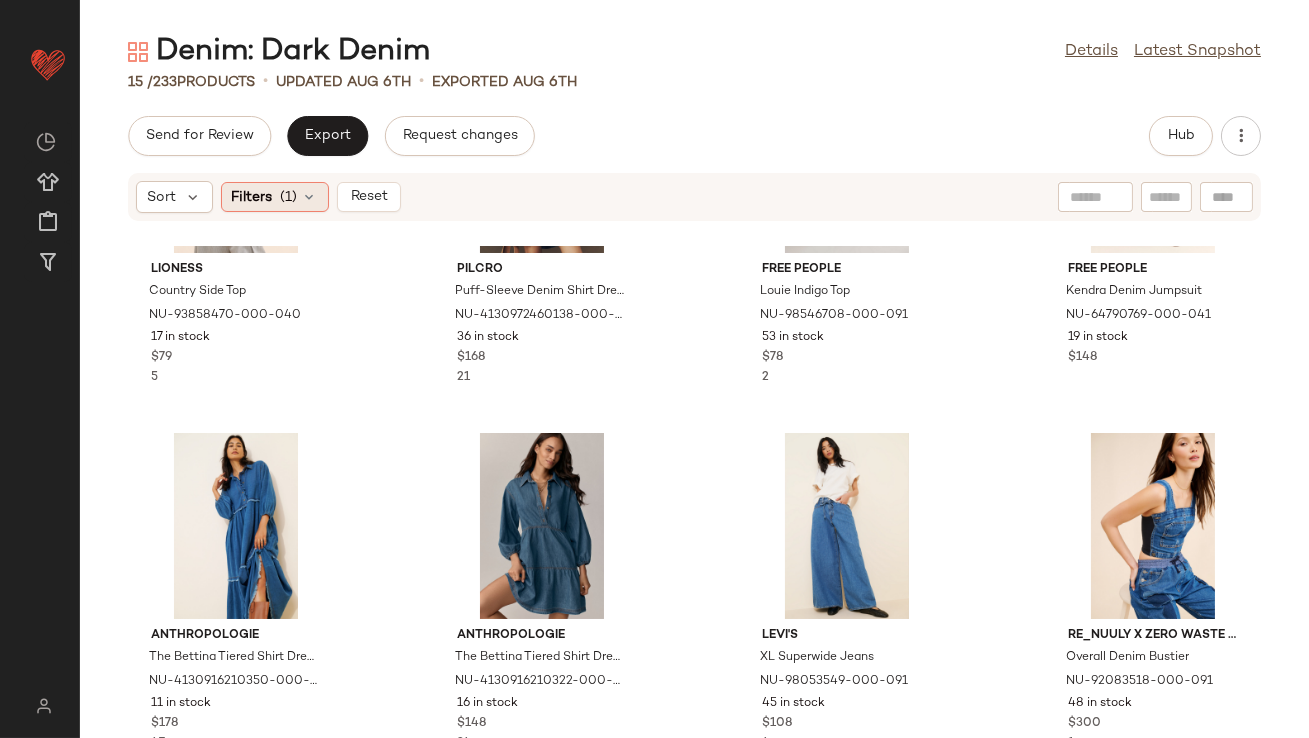 click at bounding box center [310, 197] 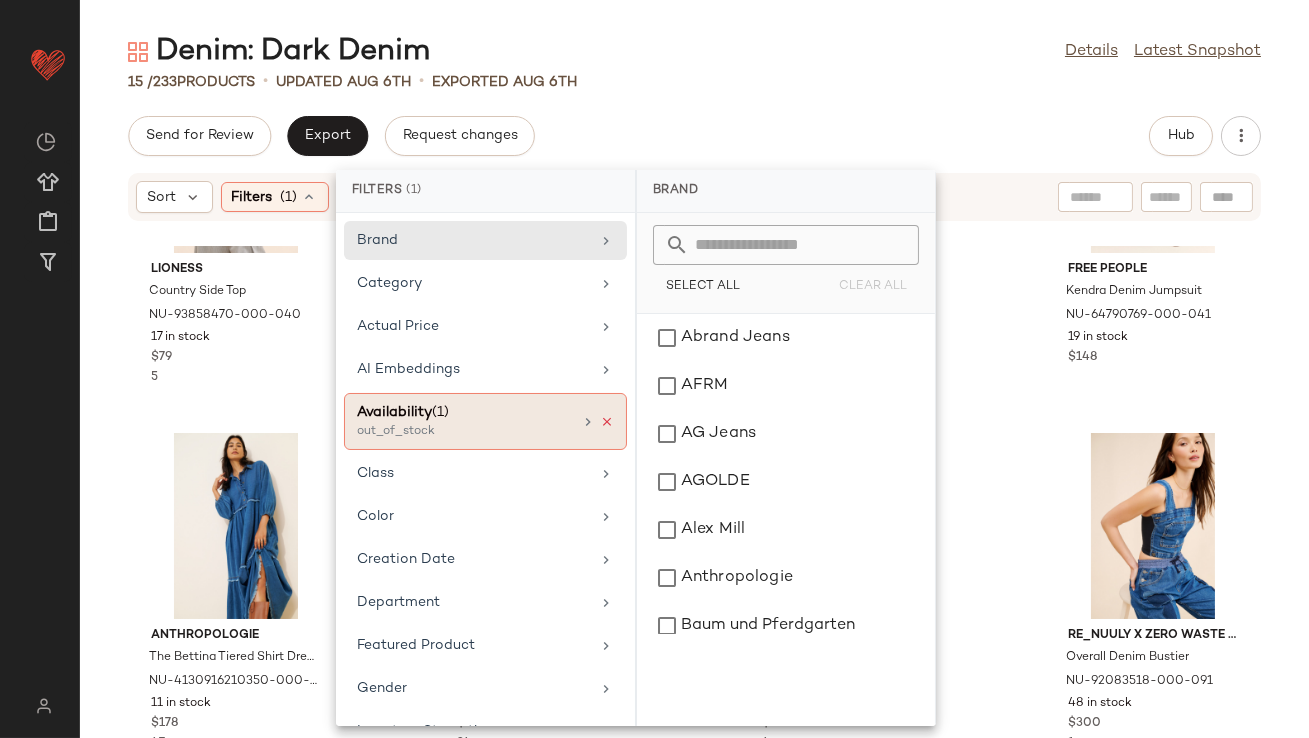 click at bounding box center [607, 422] 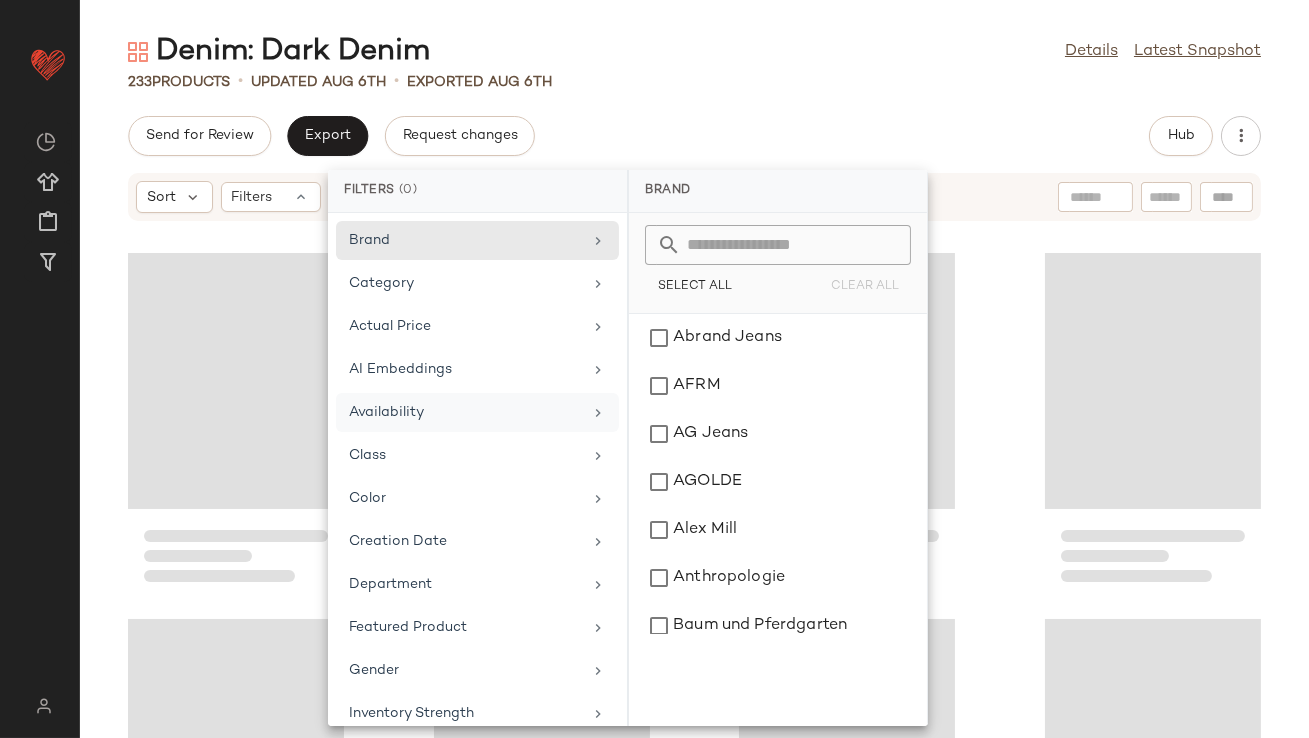 click on "233   Products   •   updated Aug 6th  •  Exported Aug 6th" 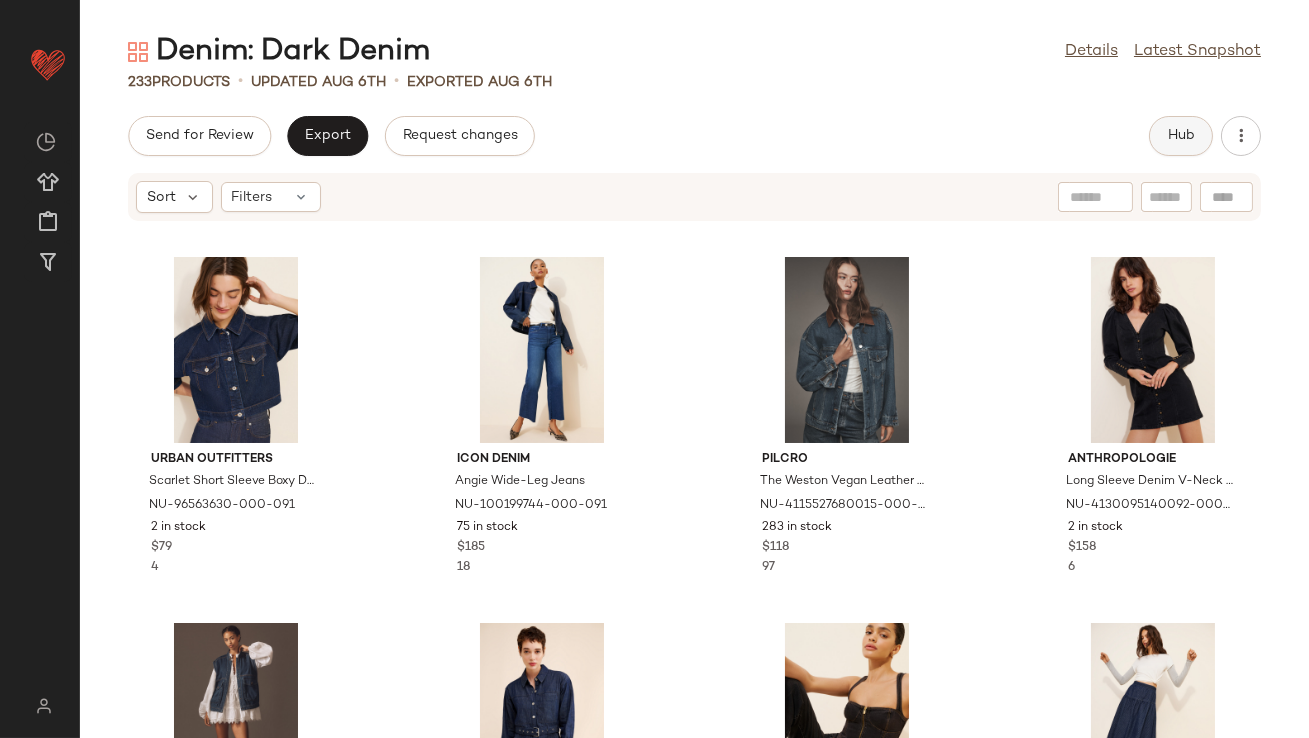 click on "Hub" at bounding box center (1181, 136) 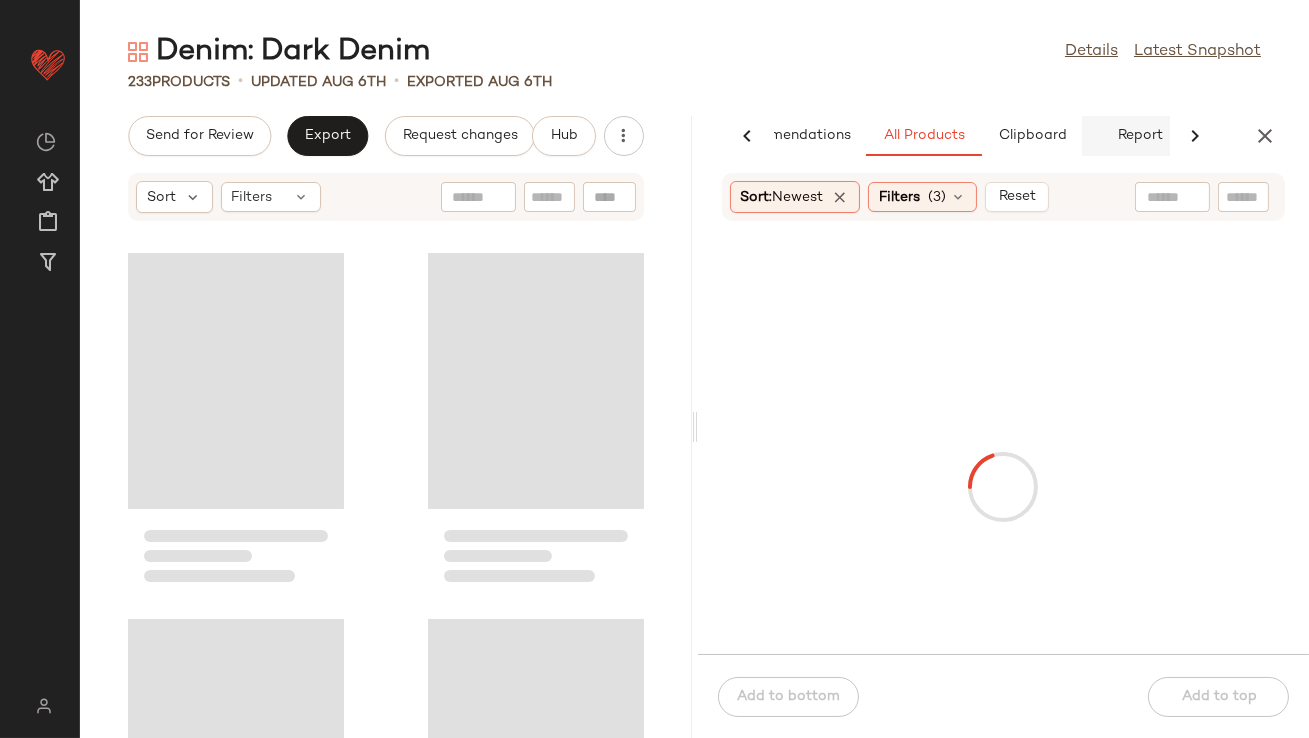 scroll, scrollTop: 0, scrollLeft: 112, axis: horizontal 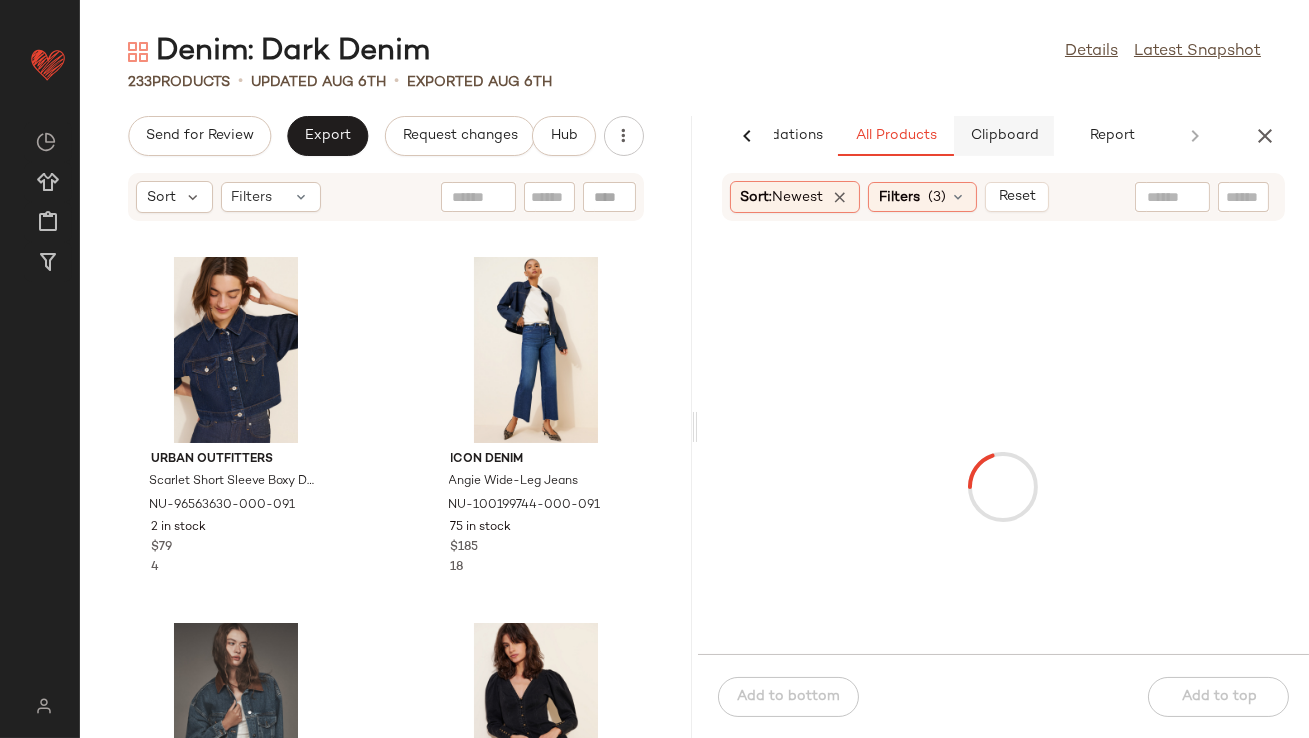 click on "Clipboard" at bounding box center [1004, 136] 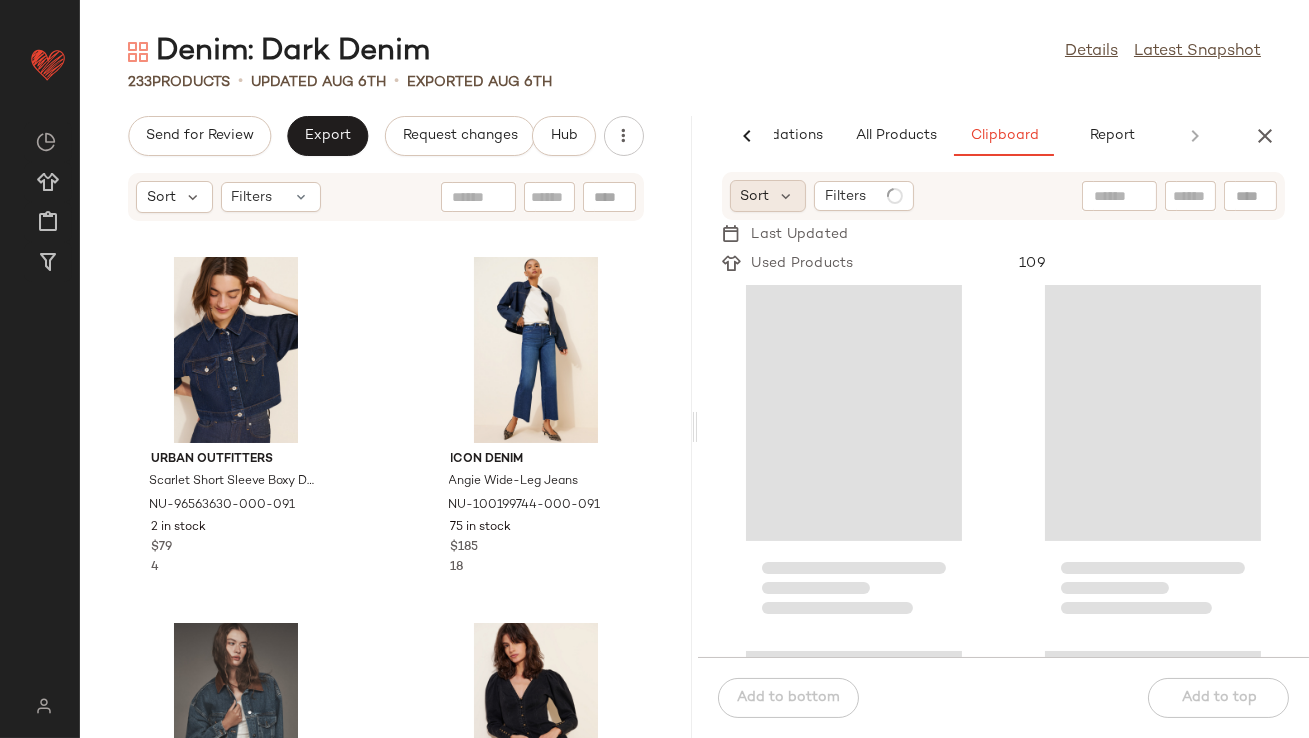 click on "Sort" 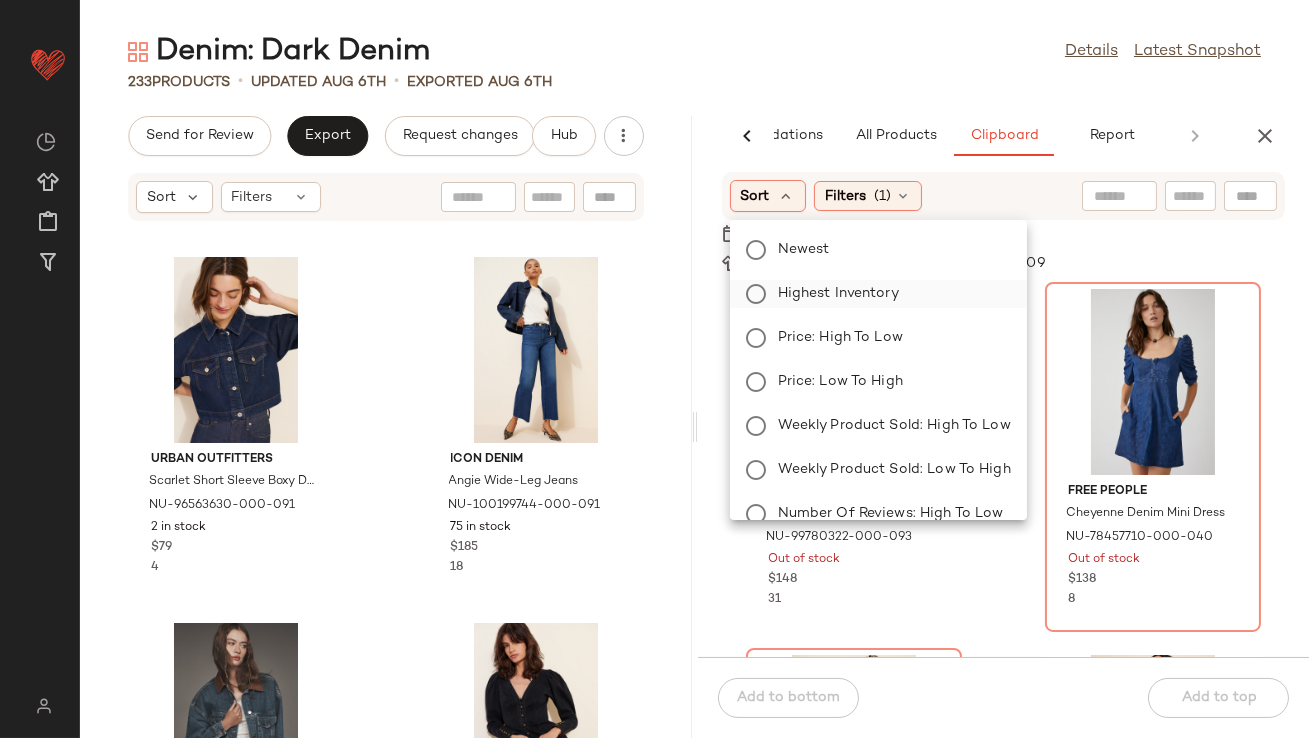 click on "Highest Inventory" at bounding box center [890, 294] 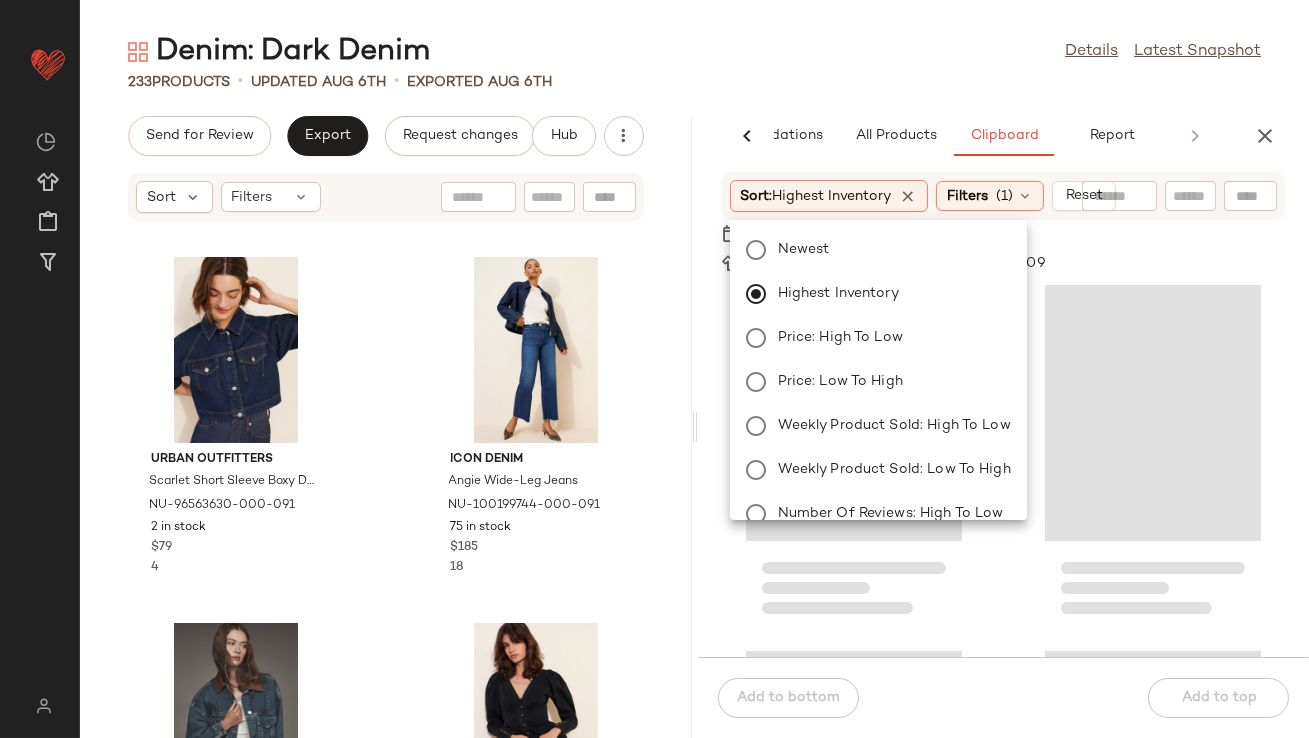 click on "Denim: Dark Denim  Details   Latest Snapshot  233   Products   •   updated Aug 6th  •  Exported Aug 6th  Send for Review   Export   Request changes   Hub  Sort  Filters Urban Outfitters Scarlet Short Sleeve Boxy Denim Jacket NU-96563630-000-091 2 in stock $79 4 Icon Denim Angie Wide-Leg Jeans NU-100199744-000-091 75 in stock $185 18 Pilcro The Weston Vegan Leather Collar Denim Jacket NU-4115527680015-000-093 283 in stock $118 97 Anthropologie Long Sleeve Denim V-Neck Mini Dress NU-4130095140092-000-001 2 in stock $158 6 Pilcro Strong Shoulder Utility Vest NU-4115971810007-000-091 3 in stock $128 6 Free People Esme Denim Mini Dress NU-92969716-000-042 50 in stock $168 2 Abrand Jeans Cara Denim Top NU-98007479-000-001 24 in stock $118 34 Bobo Choses Evase Denim Midi Skirt NU-101836690-000-091 16 in stock $200 67  AI Recommendations   All Products   Clipboard   Report  Sort:   Newest Filters  (3)   Reset  Sort:   Highest Inventory Filters  (1)   Reset   Last Updated   Used Products  109  Add to bottom" at bounding box center (694, 385) 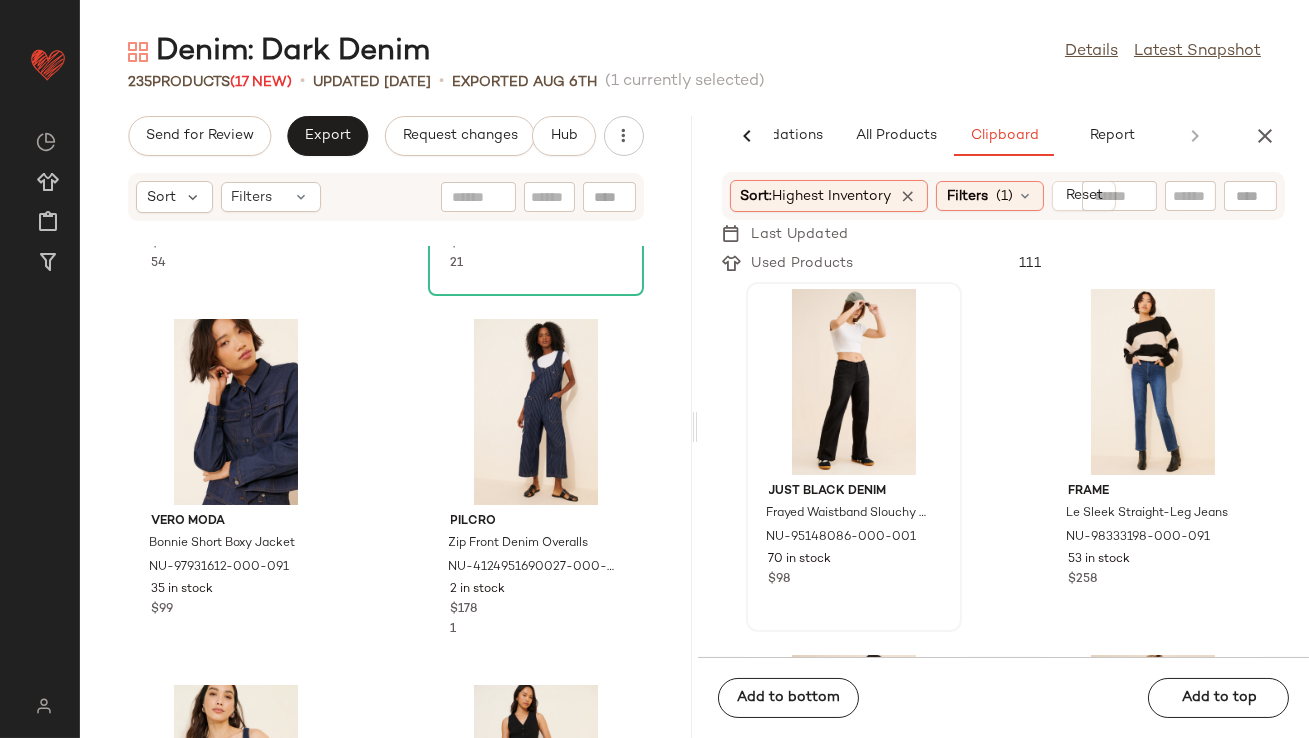 scroll, scrollTop: 2620, scrollLeft: 0, axis: vertical 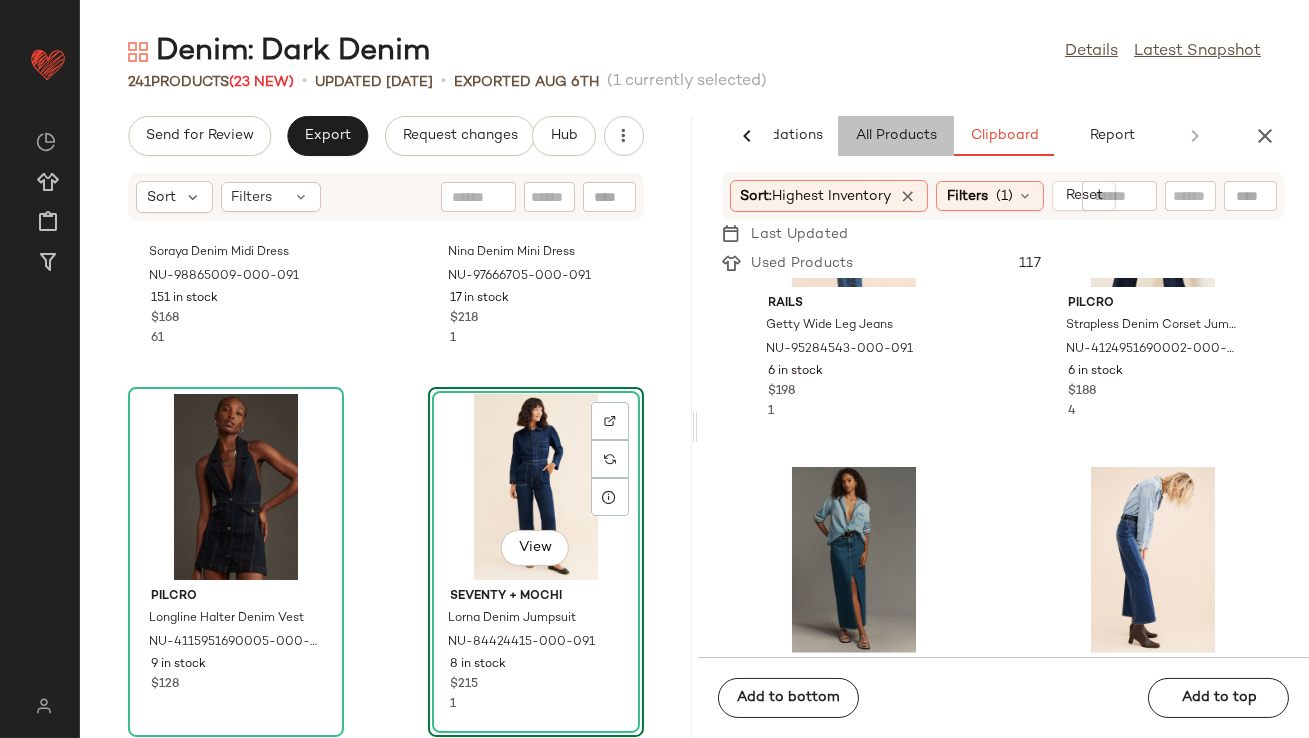 click on "All Products" 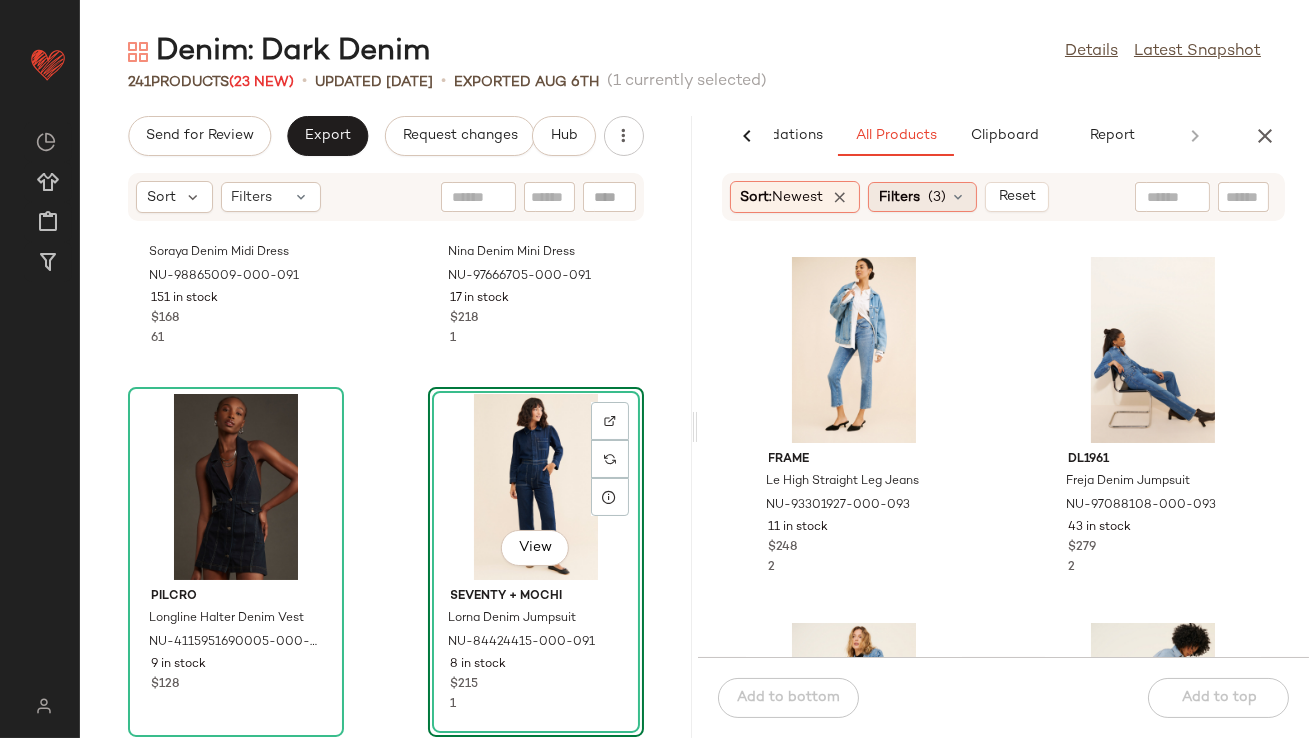 click on "Filters" at bounding box center [899, 197] 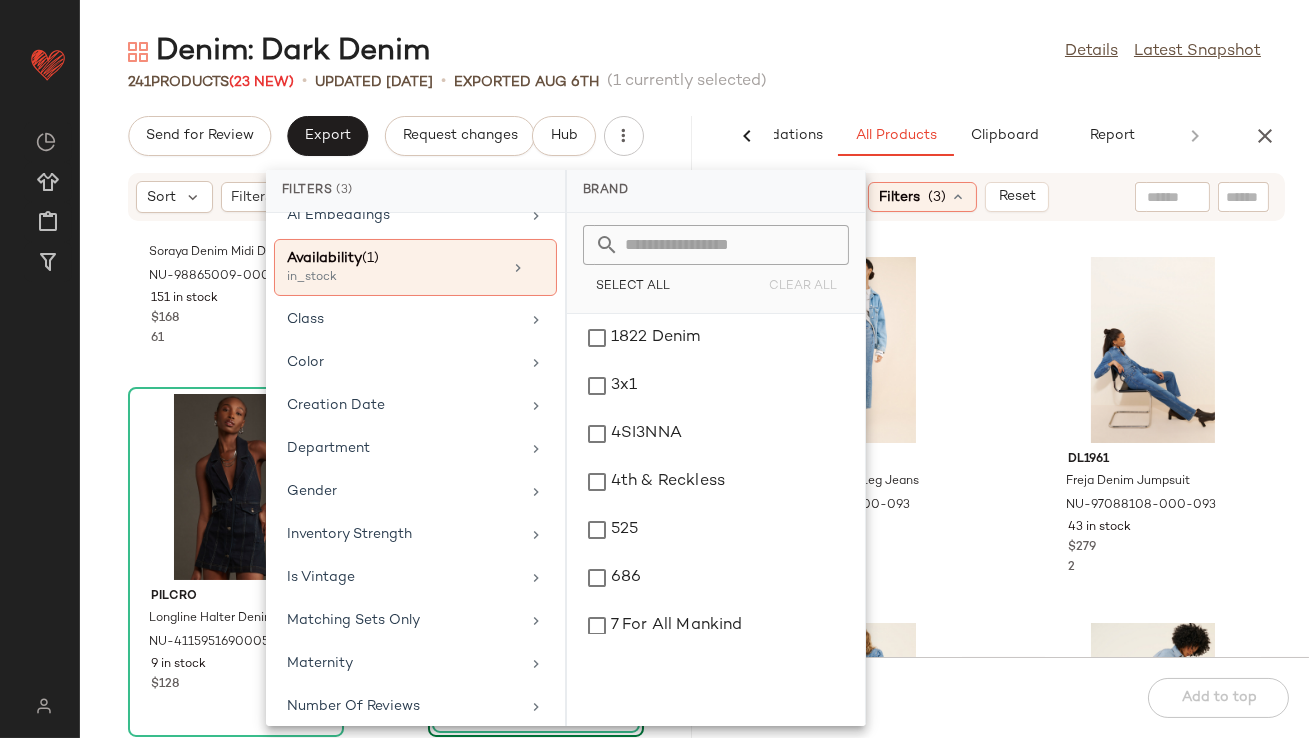 scroll, scrollTop: 449, scrollLeft: 0, axis: vertical 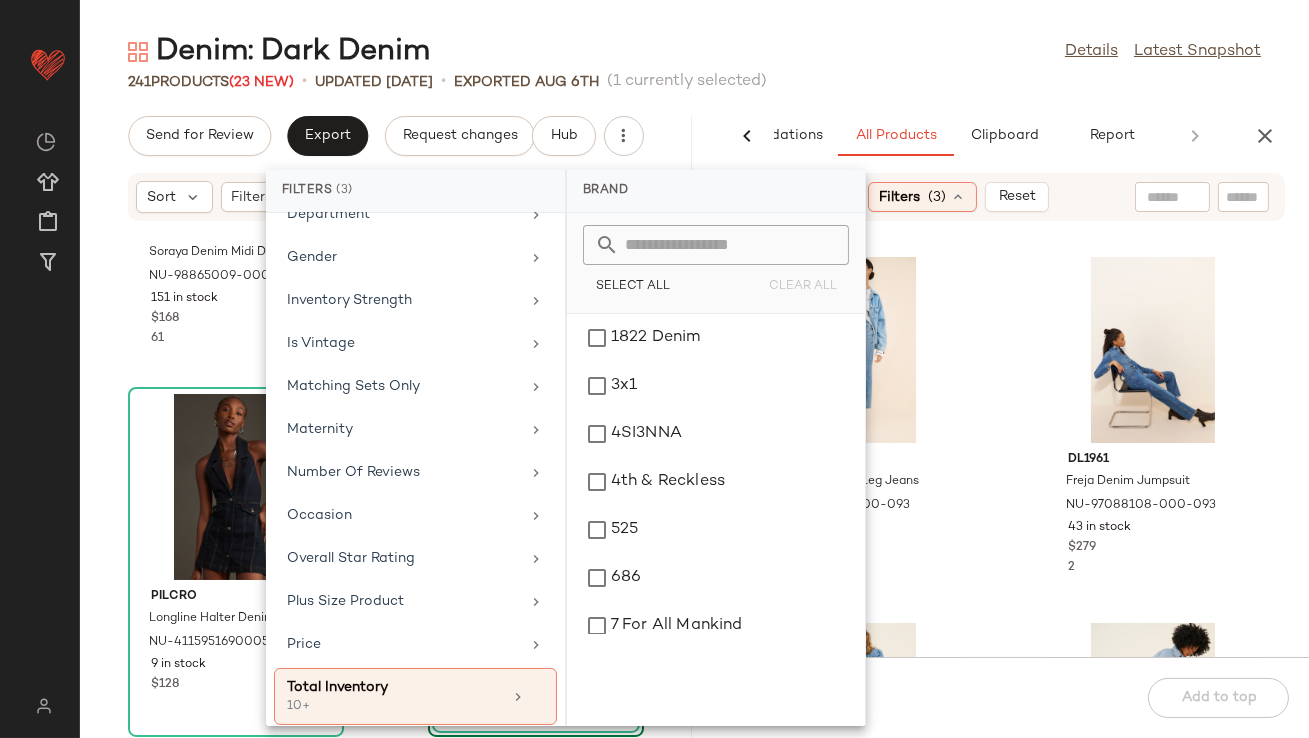 click on "Denim: Dark Denim  Details   Latest Snapshot  241   Products  (23 New)  •   updated Aug 7th  •  Exported Aug 6th   (1 currently selected)   Send for Review   Export   Request changes   Hub  Sort  Filters Free People Soraya Denim Midi Dress NU-98865009-000-091 151 in stock $168 61 Pistola Nina Denim Mini Dress NU-97666705-000-091 17 in stock $218 1 Pilcro Longline Halter Denim Vest NU-4115951690005-000-091 9 in stock $128  View  Seventy + Mochi Lorna Denim Jumpsuit NU-84424415-000-091 8 in stock $215 1 Anthropologie Sleeveless V-Neck Flare Denim Jumpsuit NU-4124900970006-000-091 17 in stock $188 1 Seen Worn Kept Long-Sleeve Denim Midi Dress NU-4130090550004-000-093 27 in stock $120 13 Free People Louie Indigo Top NU-98546708-000-091 53 in stock $78 2 Warp + Weft Las Pleated Skirt NU-92587328-000-093 37 in stock $98 1  AI Recommendations   All Products   Clipboard   Report  Sort:   Newest Filters  (3)   Reset  FRAME Le High Straight Leg Jeans NU-93301927-000-093 11 in stock $248 2 DL1961 43 in stock 2 2" 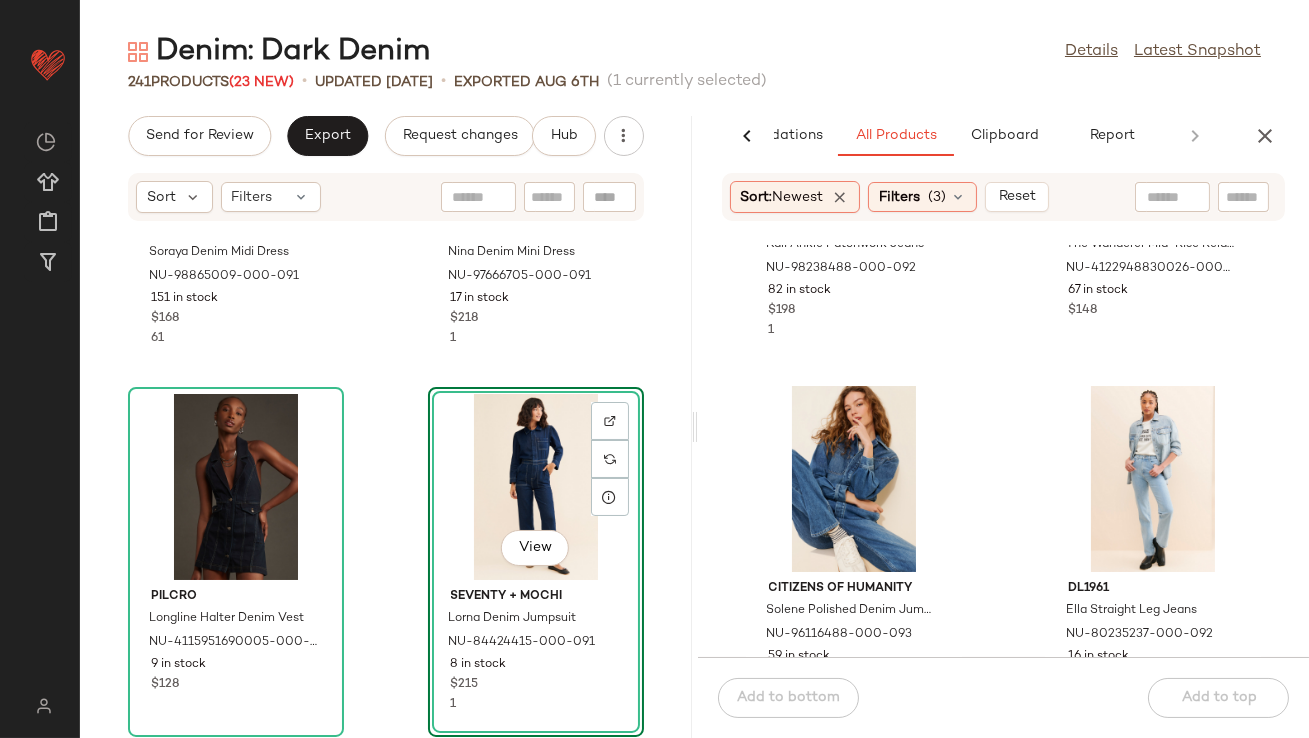 scroll, scrollTop: 997, scrollLeft: 0, axis: vertical 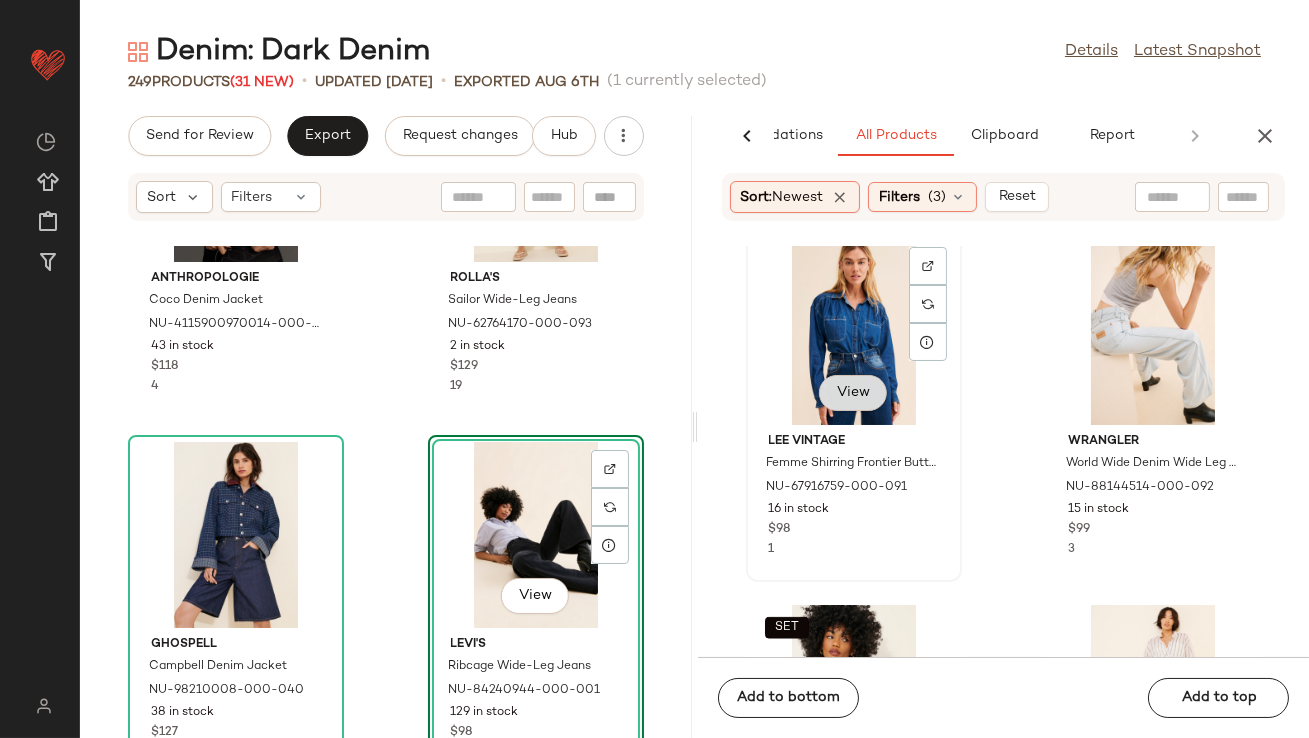 click on "View" 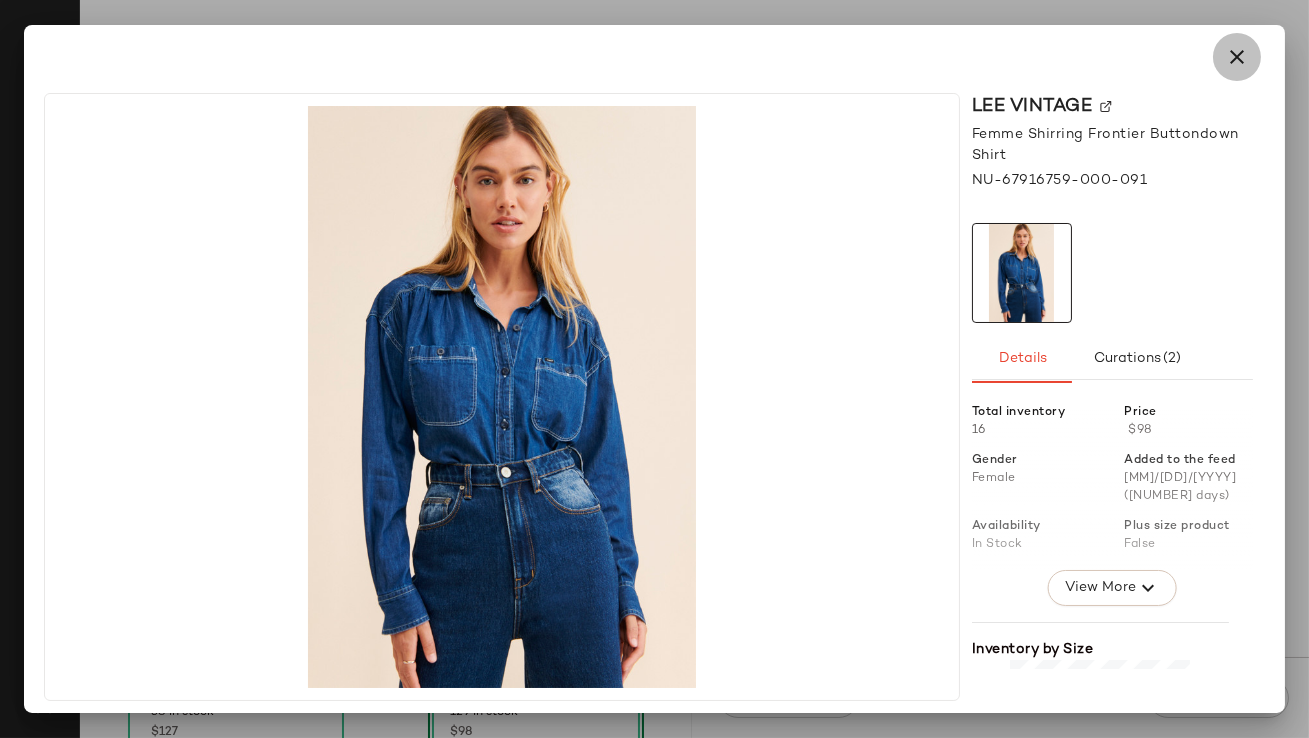 click at bounding box center (1237, 57) 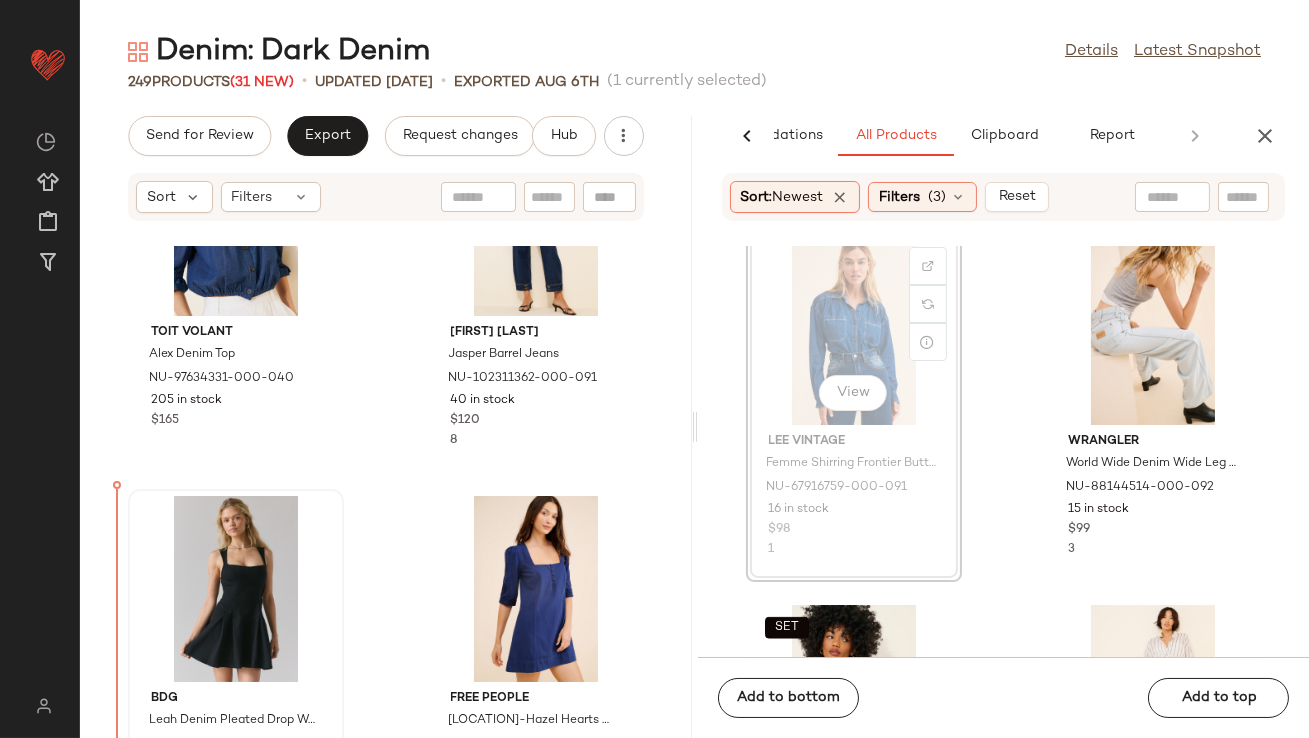 scroll, scrollTop: 12611, scrollLeft: 0, axis: vertical 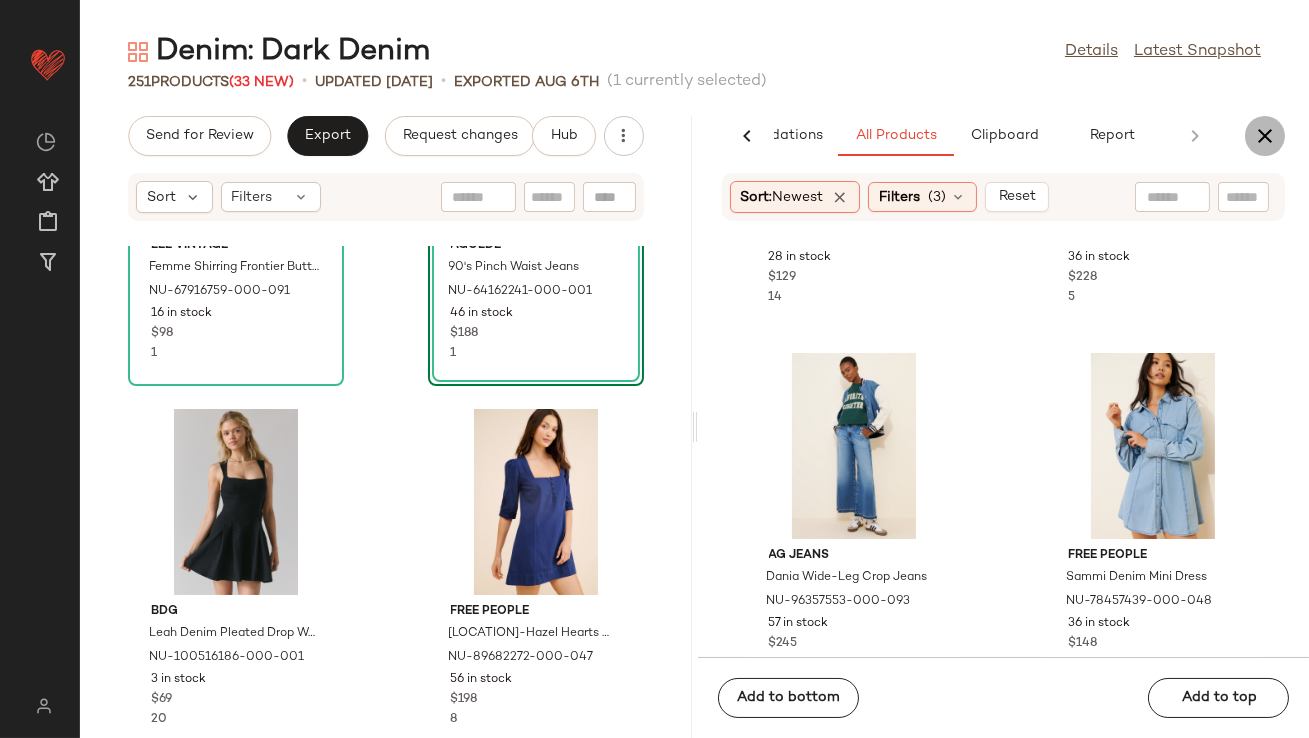 click at bounding box center (1265, 136) 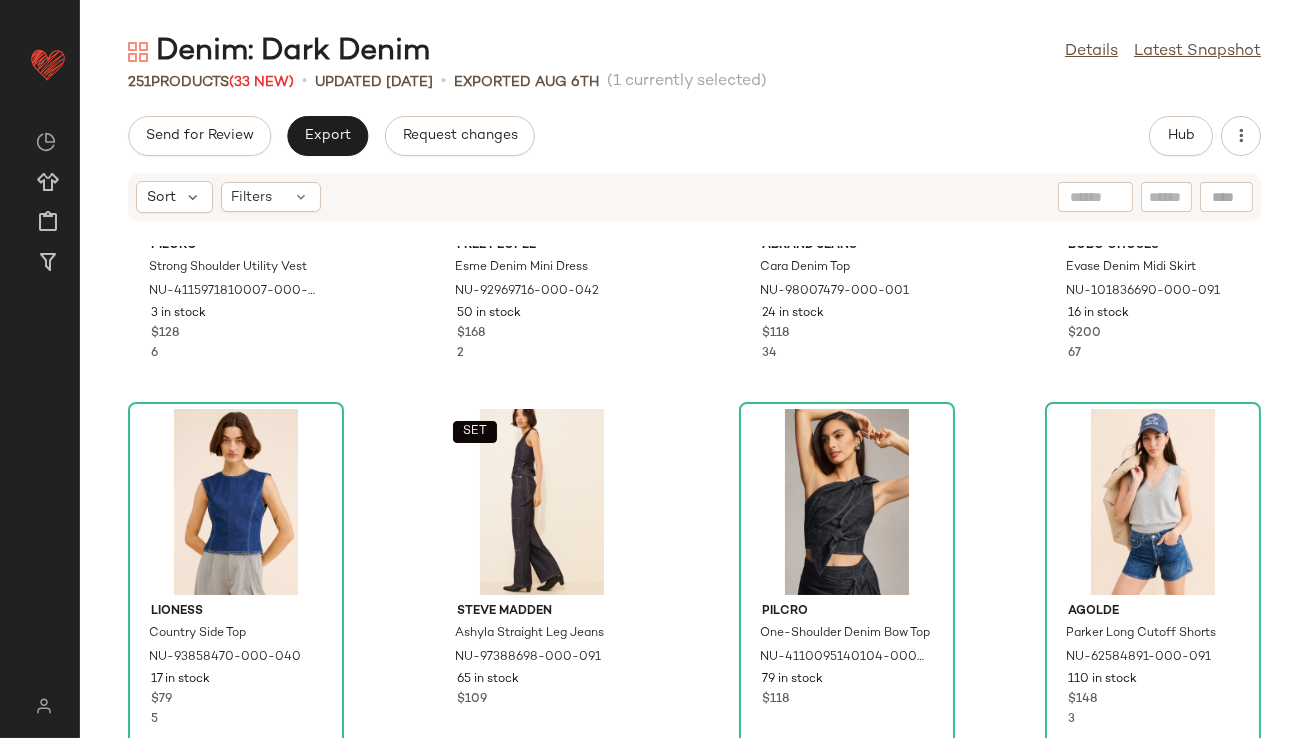 scroll, scrollTop: 0, scrollLeft: 0, axis: both 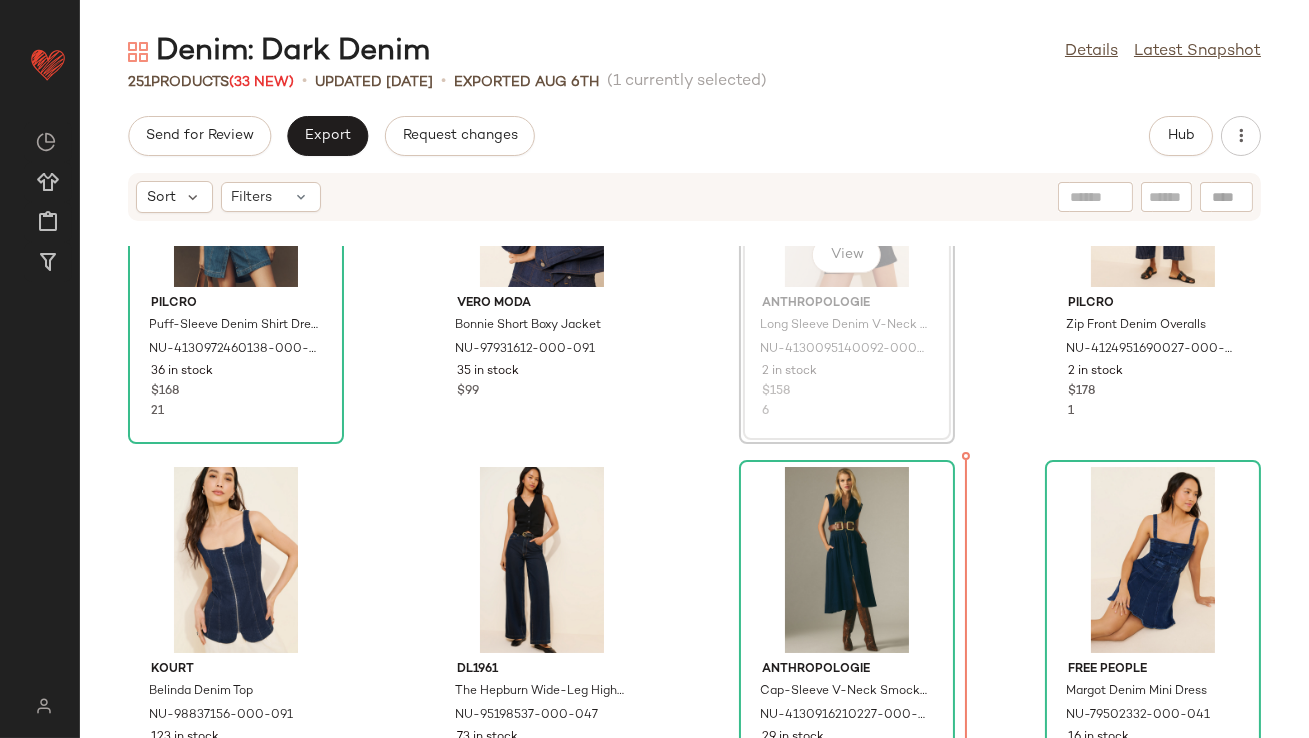 drag, startPoint x: 819, startPoint y: 426, endPoint x: 822, endPoint y: 444, distance: 18.248287 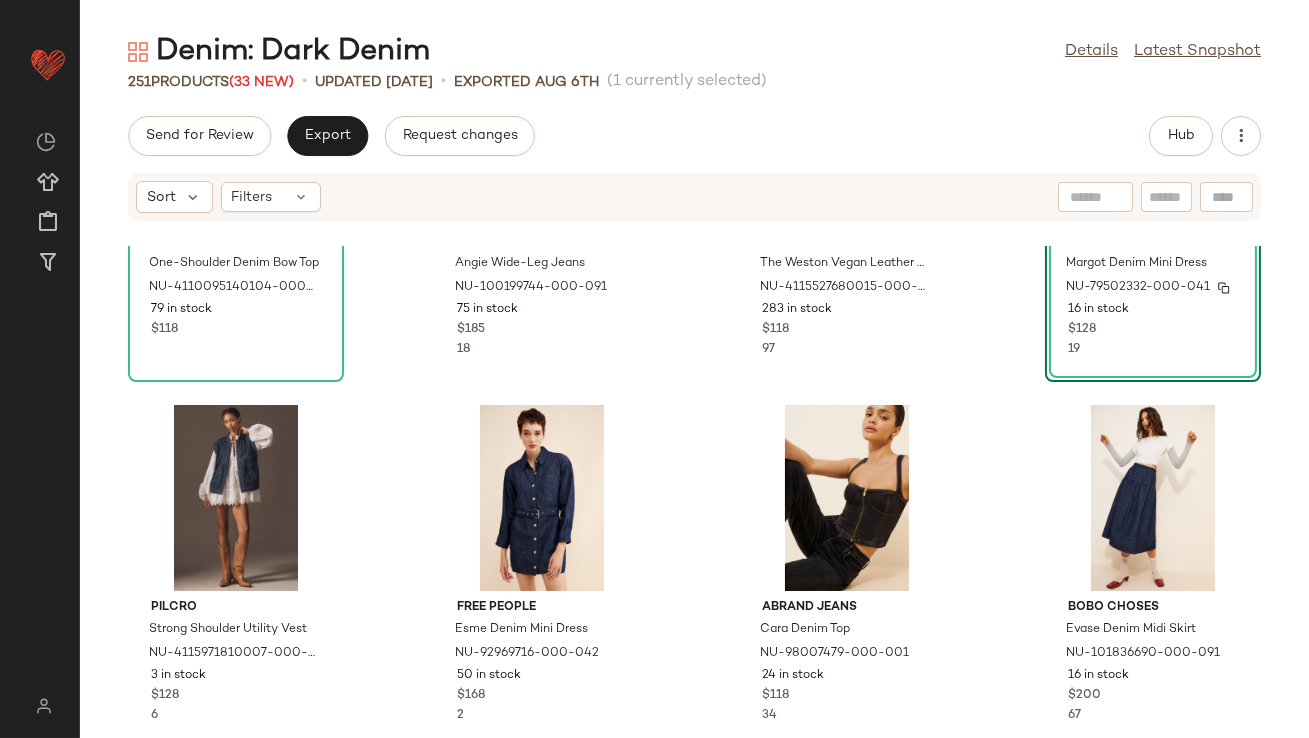 scroll, scrollTop: 237, scrollLeft: 0, axis: vertical 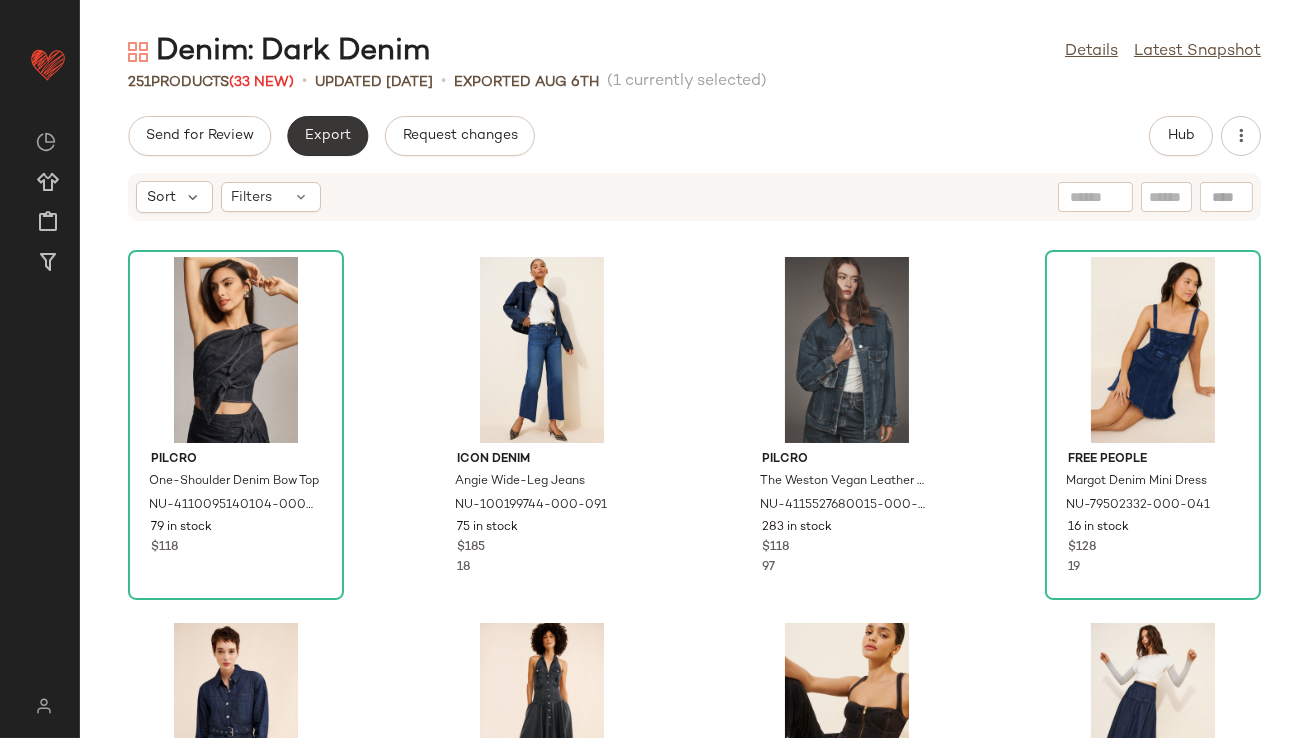 click on "Export" 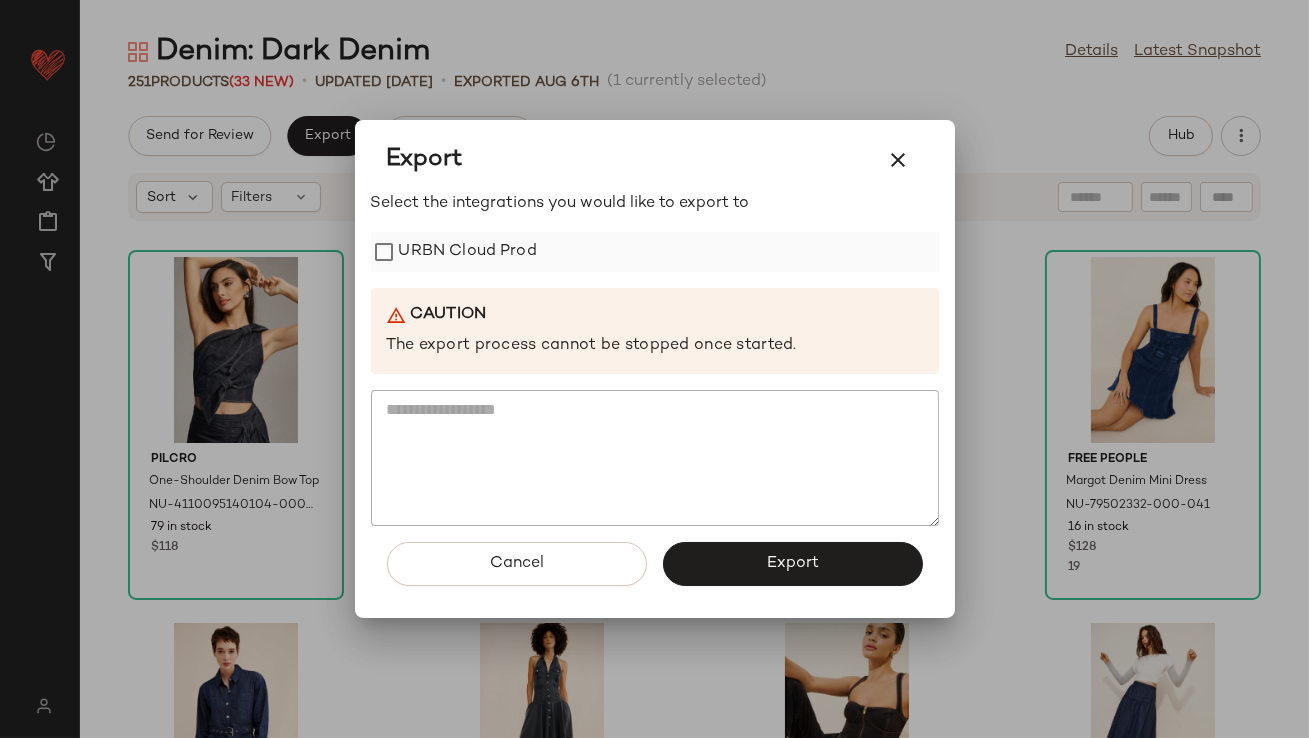 click on "URBN Cloud Prod" at bounding box center (468, 252) 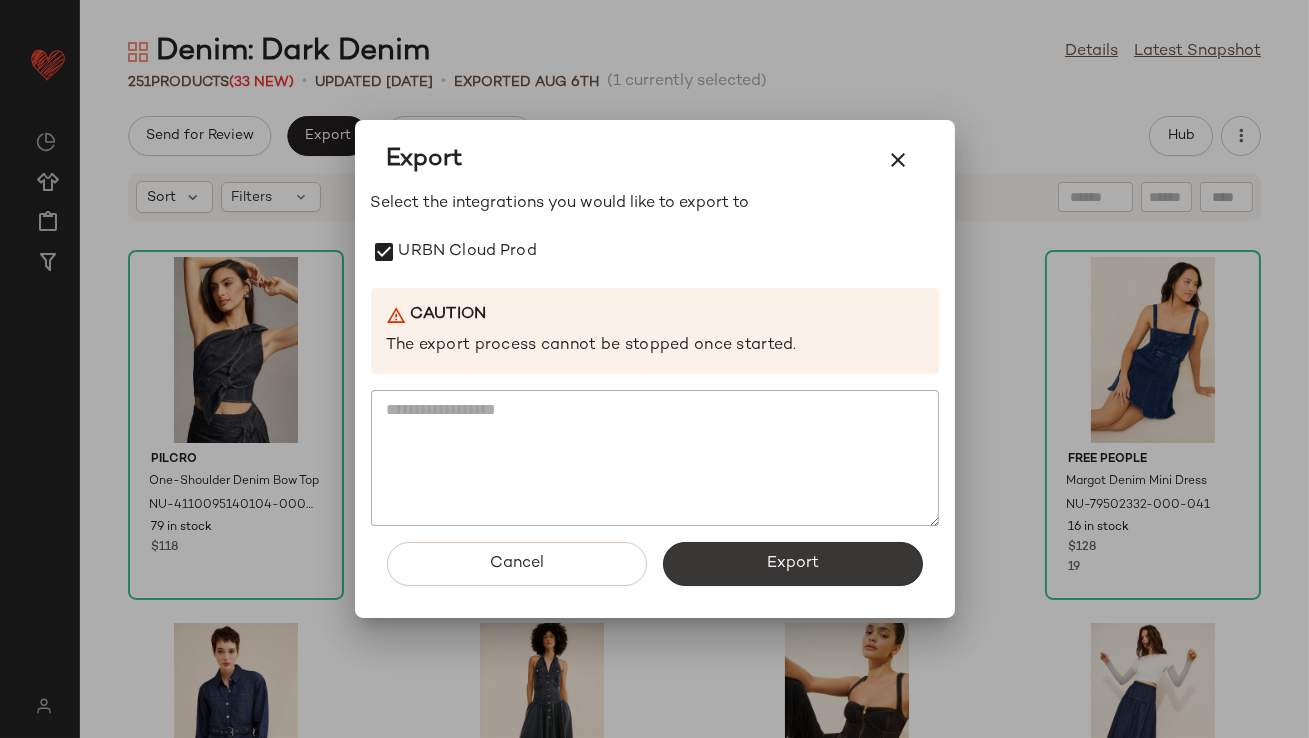 click on "Export" at bounding box center (793, 564) 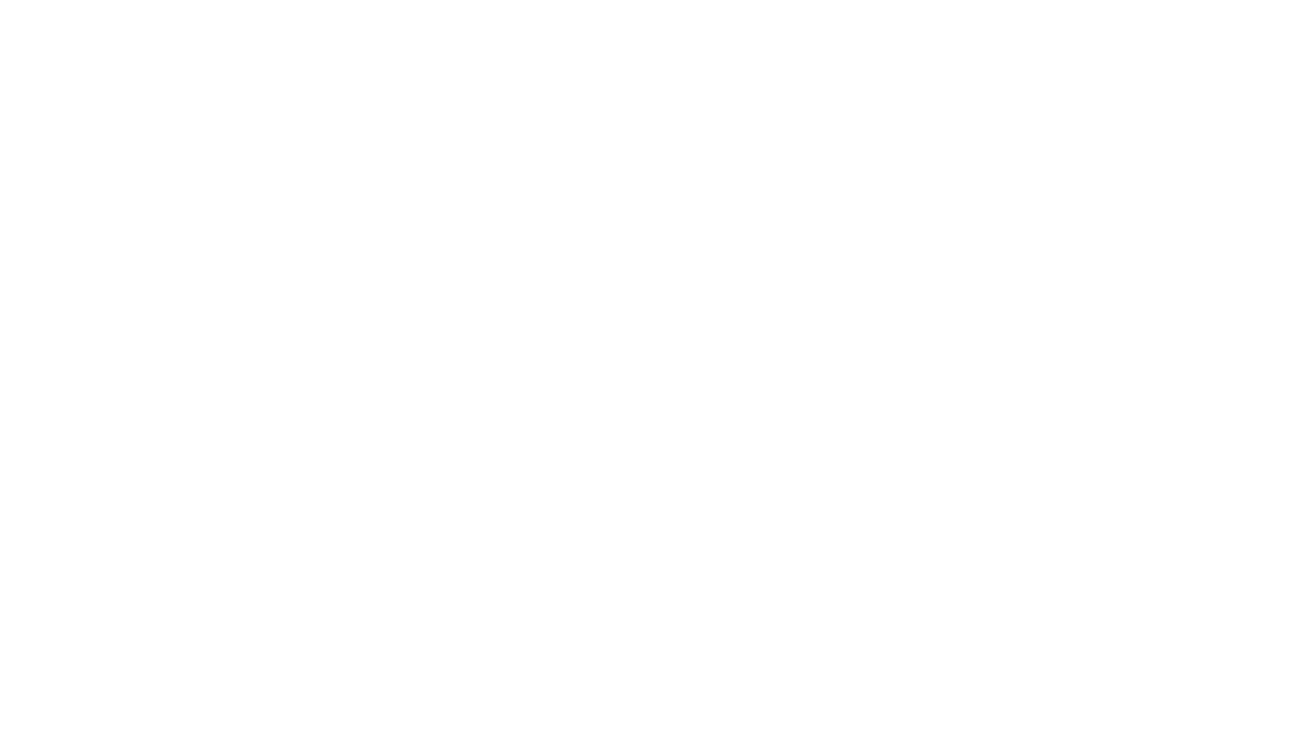 scroll, scrollTop: 0, scrollLeft: 0, axis: both 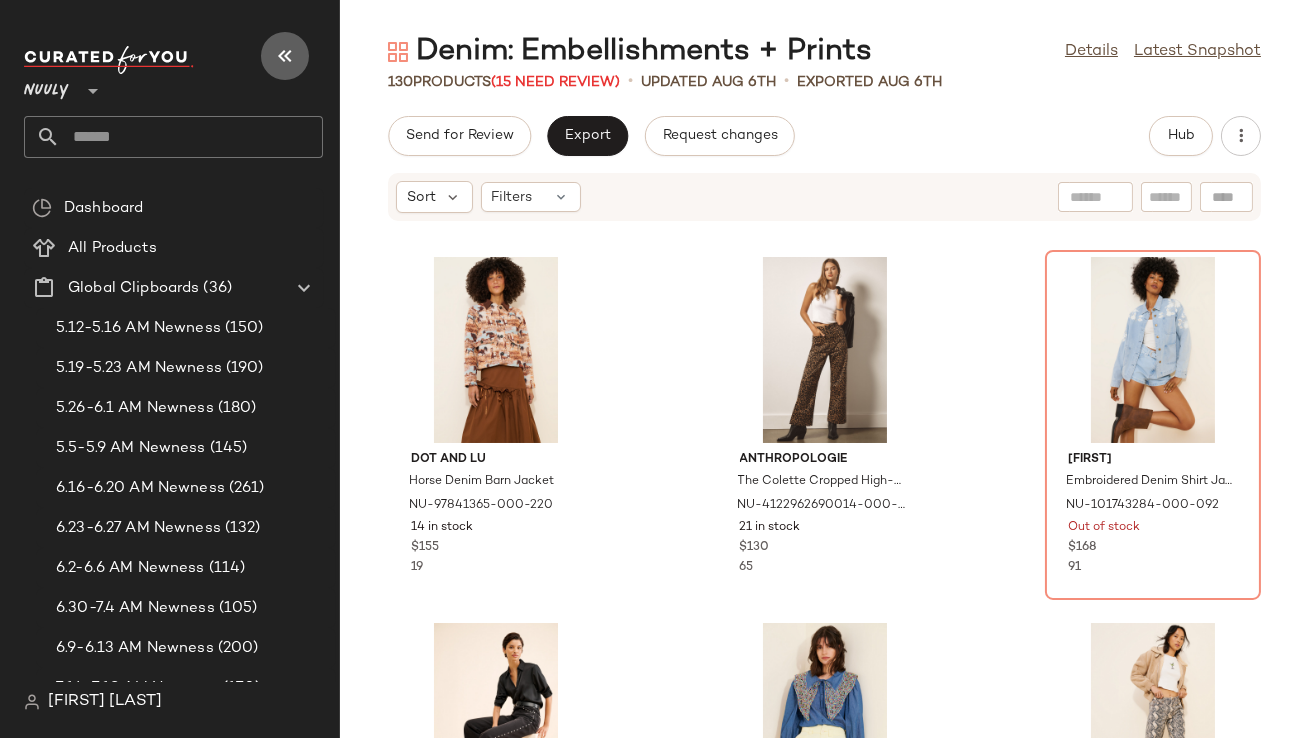 click at bounding box center (285, 56) 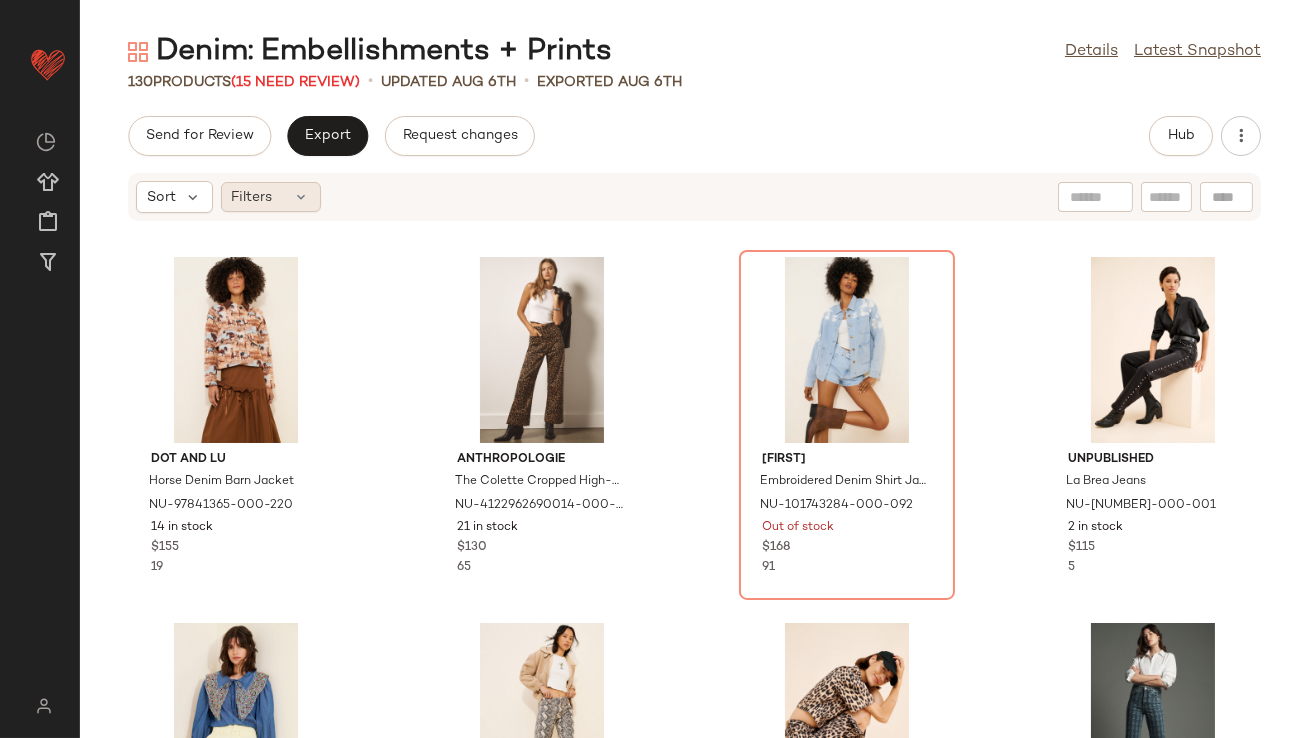 click at bounding box center [302, 197] 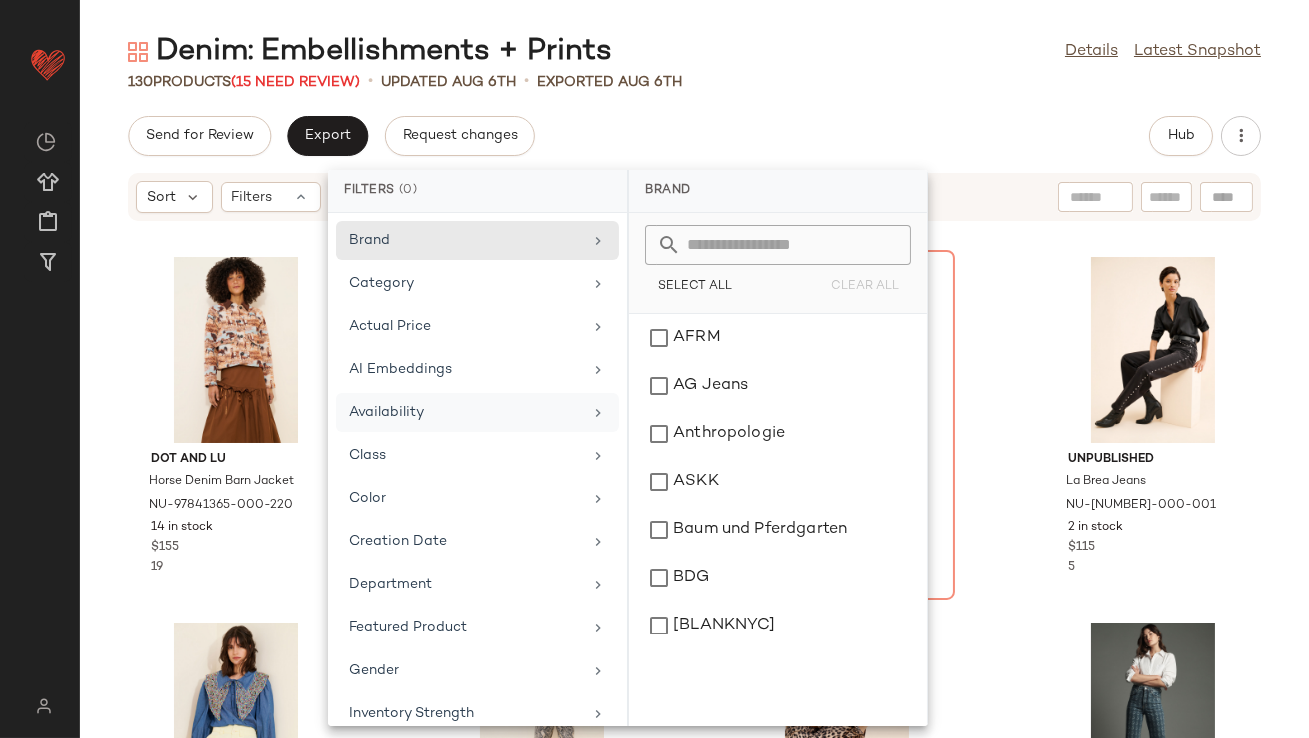 click on "Availability" at bounding box center (465, 412) 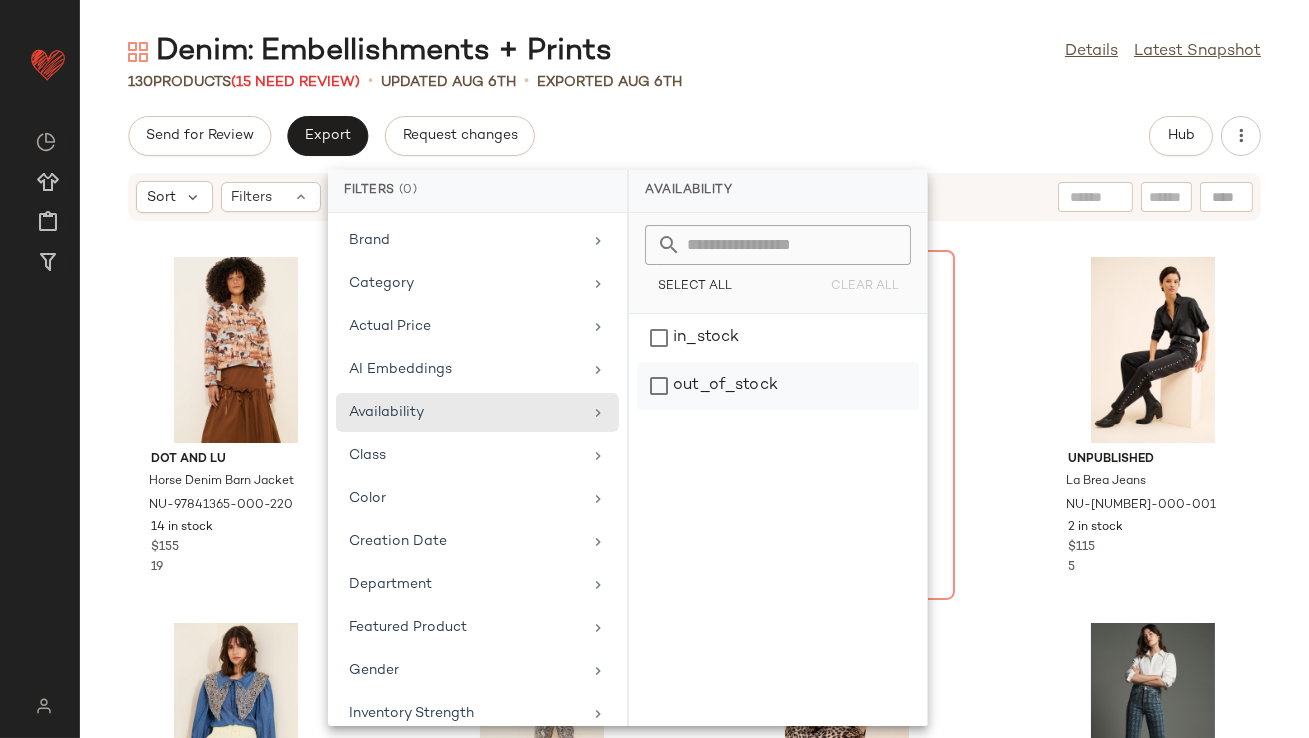 click on "out_of_stock" 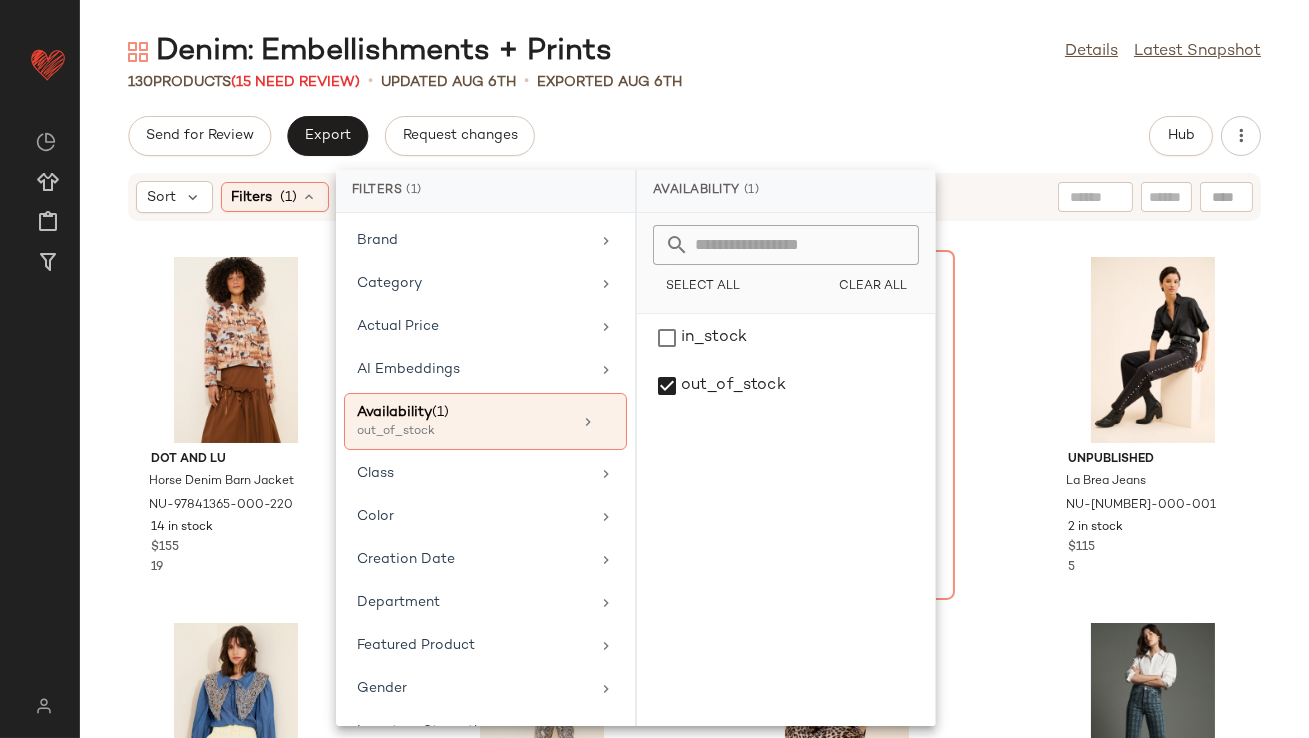 click on "Denim: Embellishments + Prints  Details   Latest Snapshot  130   Products   (15 Need Review)   •   updated Aug 6th  •  Exported Aug 6th  Send for Review   Export   Request changes   Hub  Sort  Filters  (1)   Reset  Dot and Lu Horse Denim Barn Jacket NU-97841365-000-220 14 in stock $155 19 Anthropologie The Colette Cropped High-Rise Wide-Leg Jeans NU-4122962690014-000-015 21 in stock $130 65 Dolan Embroidered Denim Shirt Jacket NU-101743284-000-092 Out of stock $168 91 Unpublished La Brea Jeans NU-87332888-000-001 2 in stock $115 5 CeliaB Begona Denim Top NU-98403199-000-040 111 in stock $178 1 Lioness Top Model Snakeskin Jeans NU-97009930-000-000 172 in stock $99 2 Baum und Pferdgarten Majsa Cropped Denim Top NU-92476530-000-020 18 in stock $209 5 Pilcro The Austyn High-Rise Cuffed Wide-Leg Jeans: Printed Edition NU-4122900970272-000-093 33 in stock $158 10 Saemdi Flame Denim Jacket NU-98773674-000-091 33 in stock $255 Pilcro Bermuda Cheetah Shorts NU-4125900970037-000-029 2 in stock $108 25 Pilcro $158" at bounding box center [694, 385] 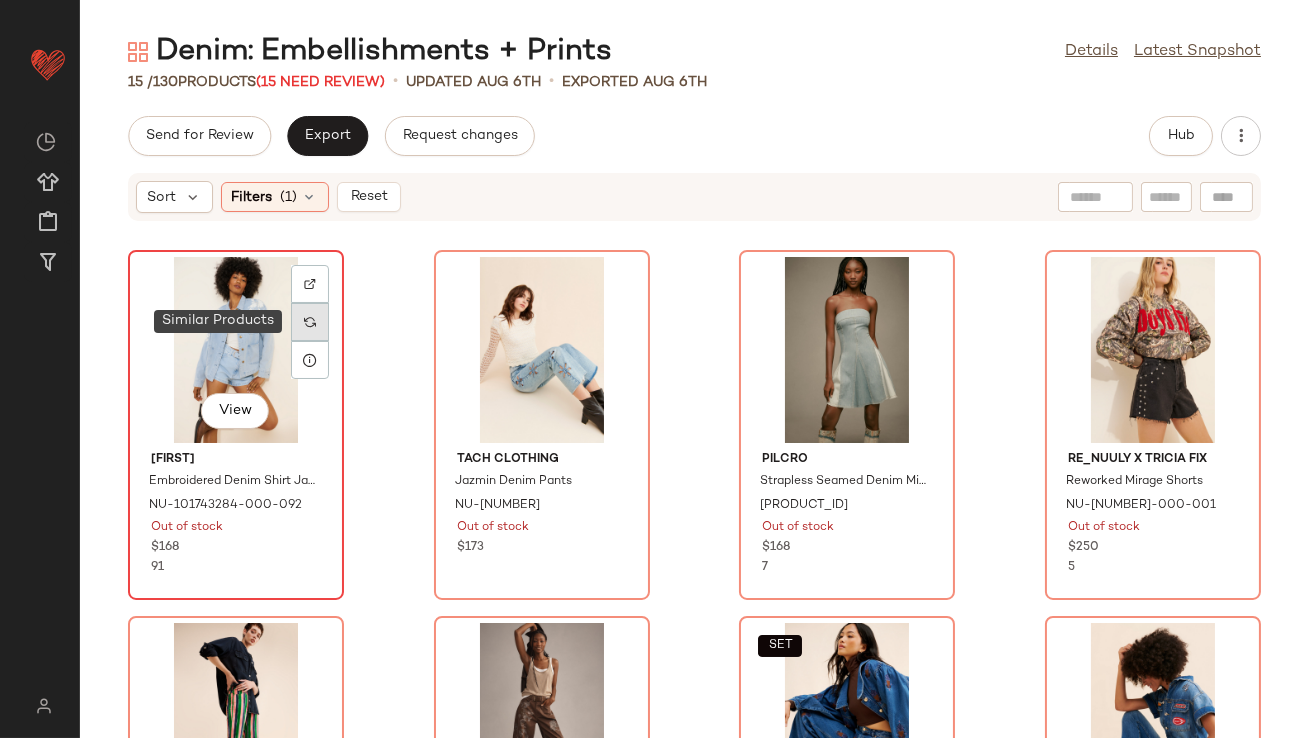 click 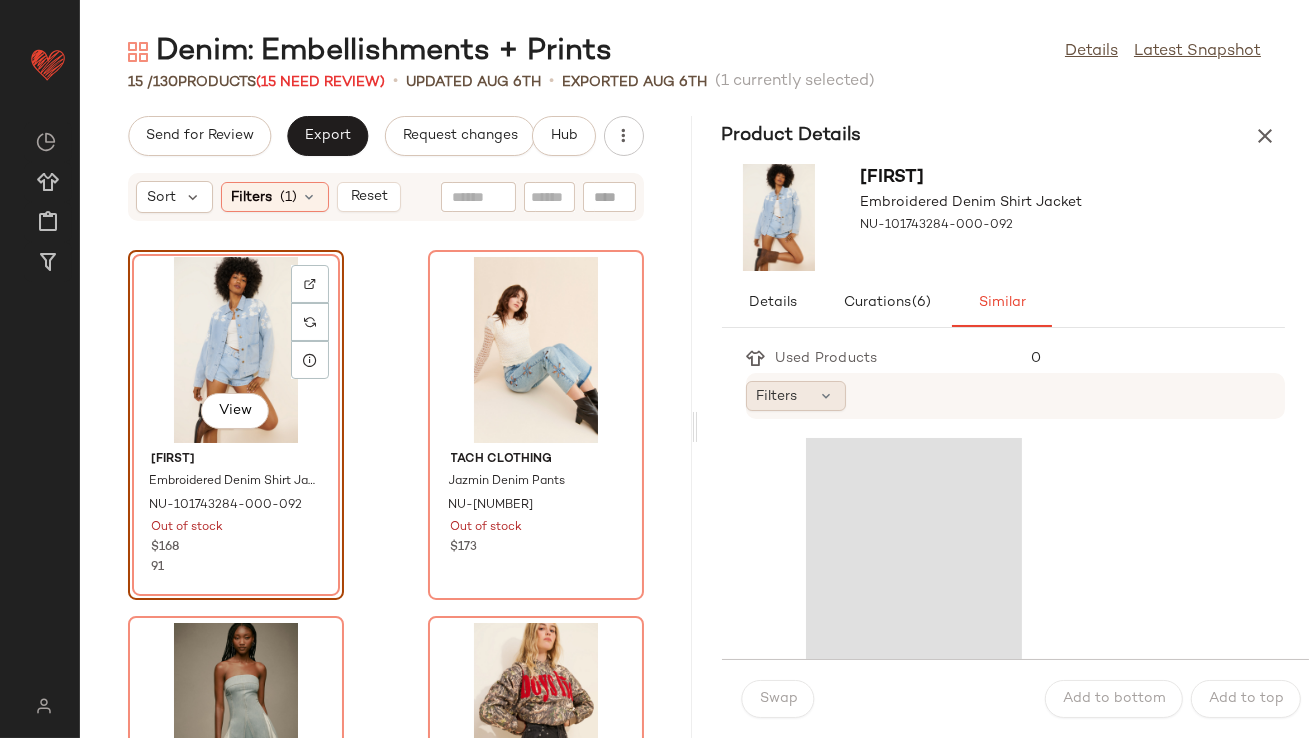 click at bounding box center [827, 396] 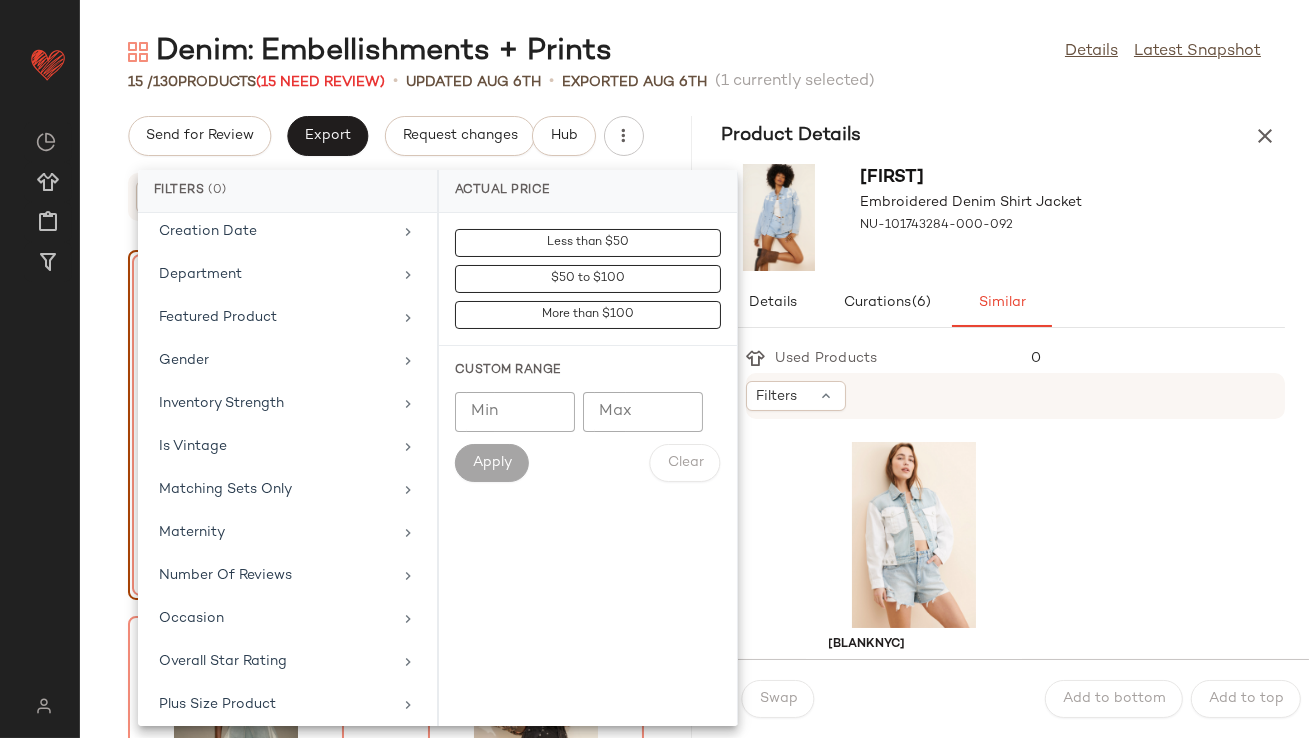 scroll, scrollTop: 444, scrollLeft: 0, axis: vertical 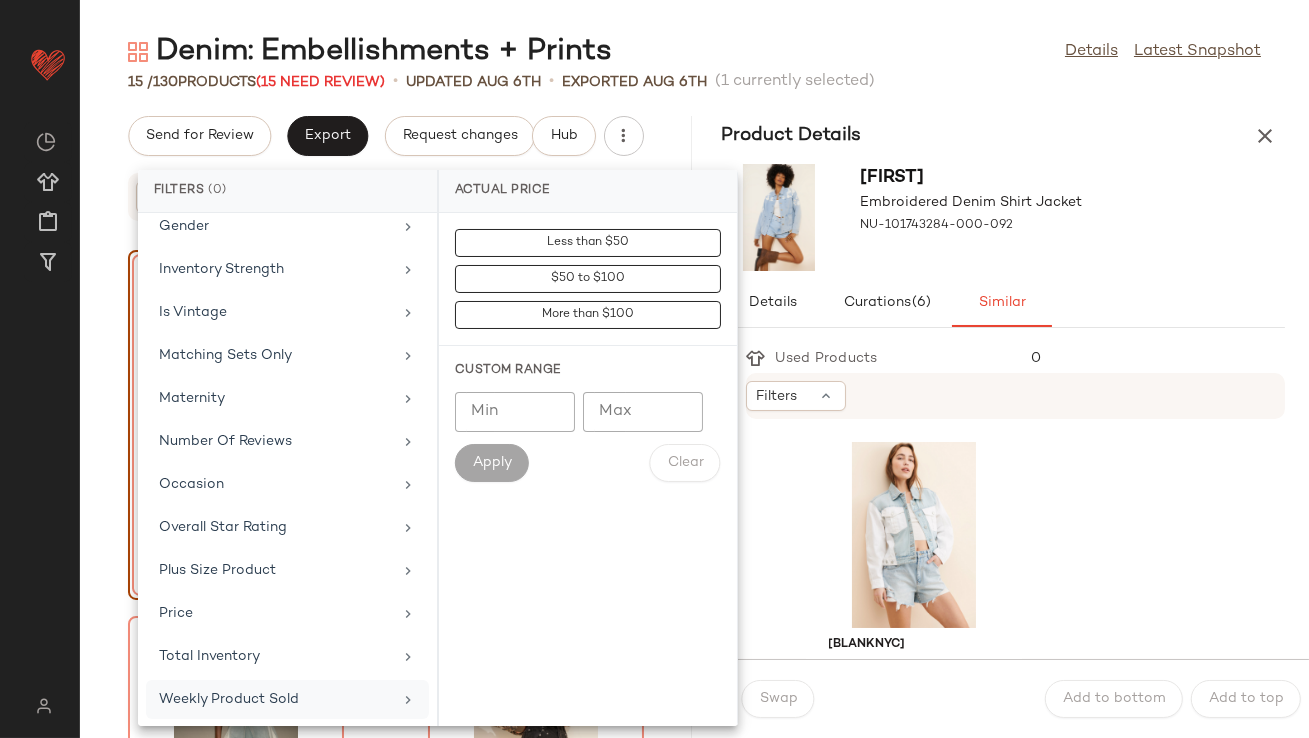 click on "Weekly Product Sold" at bounding box center (275, 699) 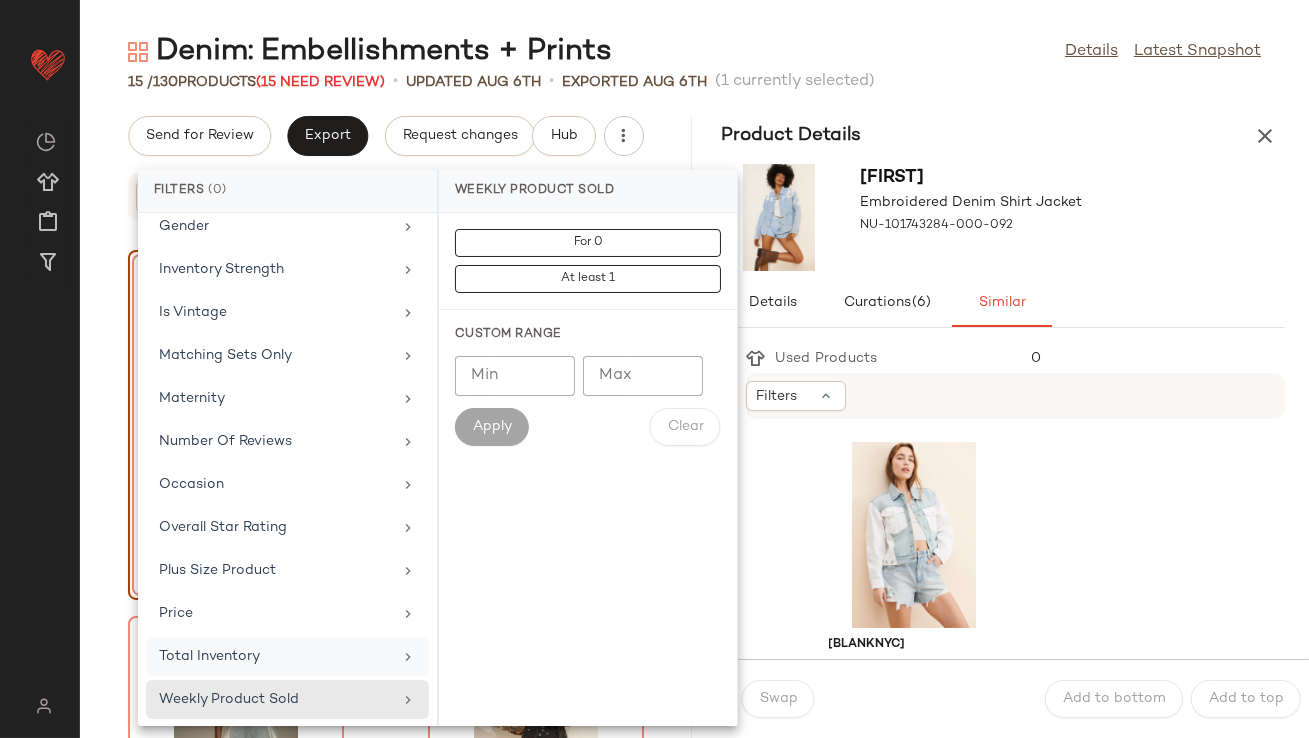 click on "Total Inventory" at bounding box center [275, 656] 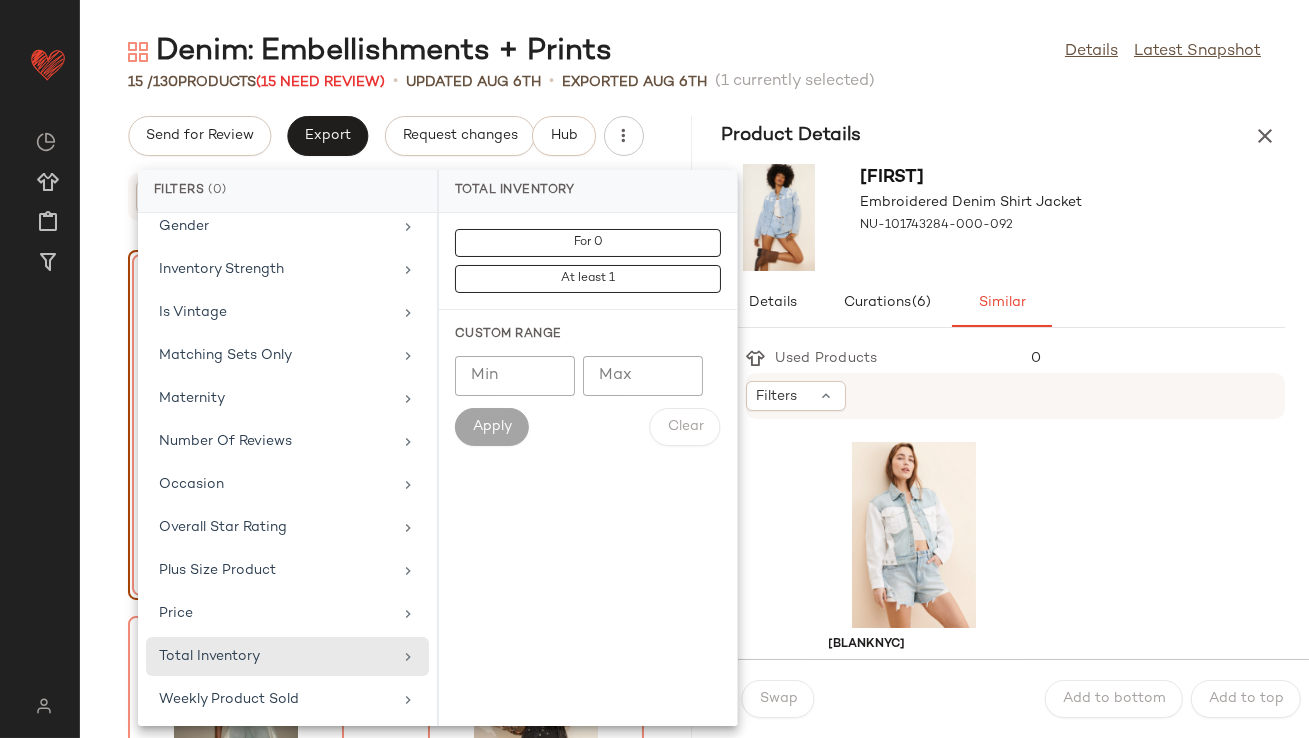 click on "Min  Min  Max  Max   Apply   Clear" at bounding box center [588, 401] 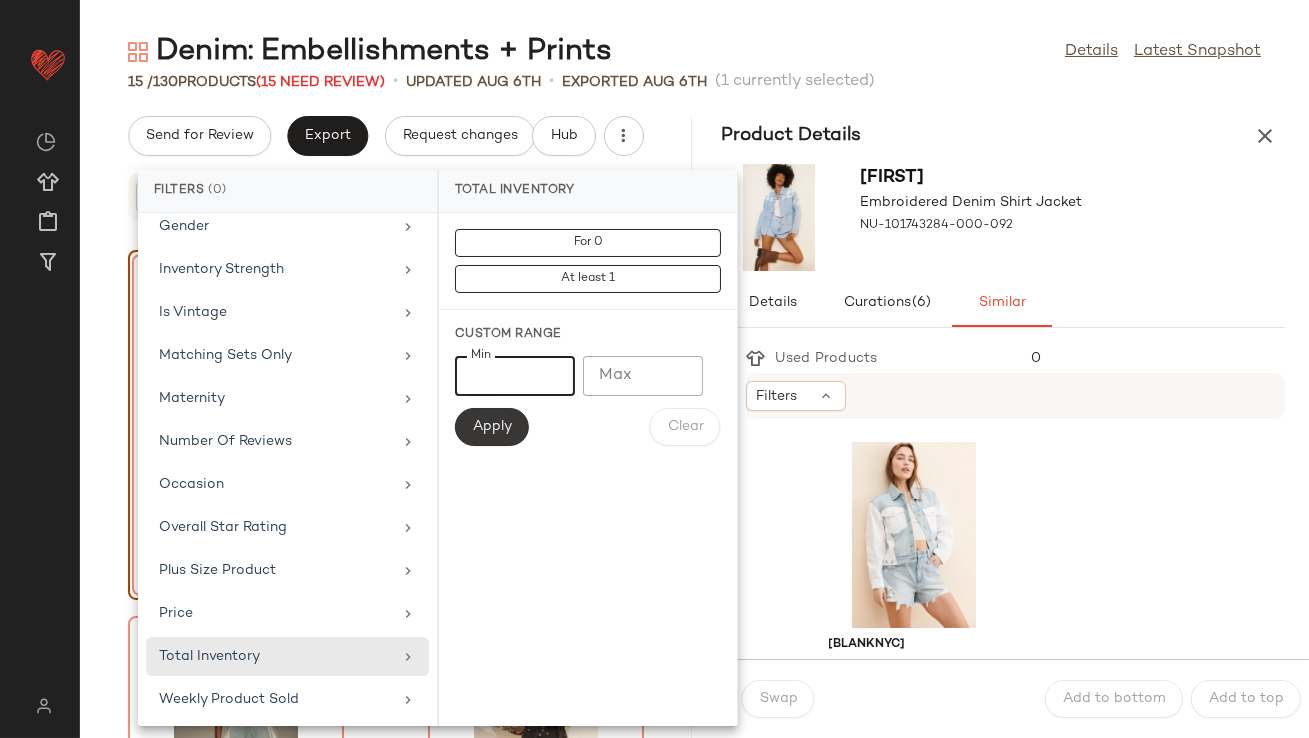 type on "**" 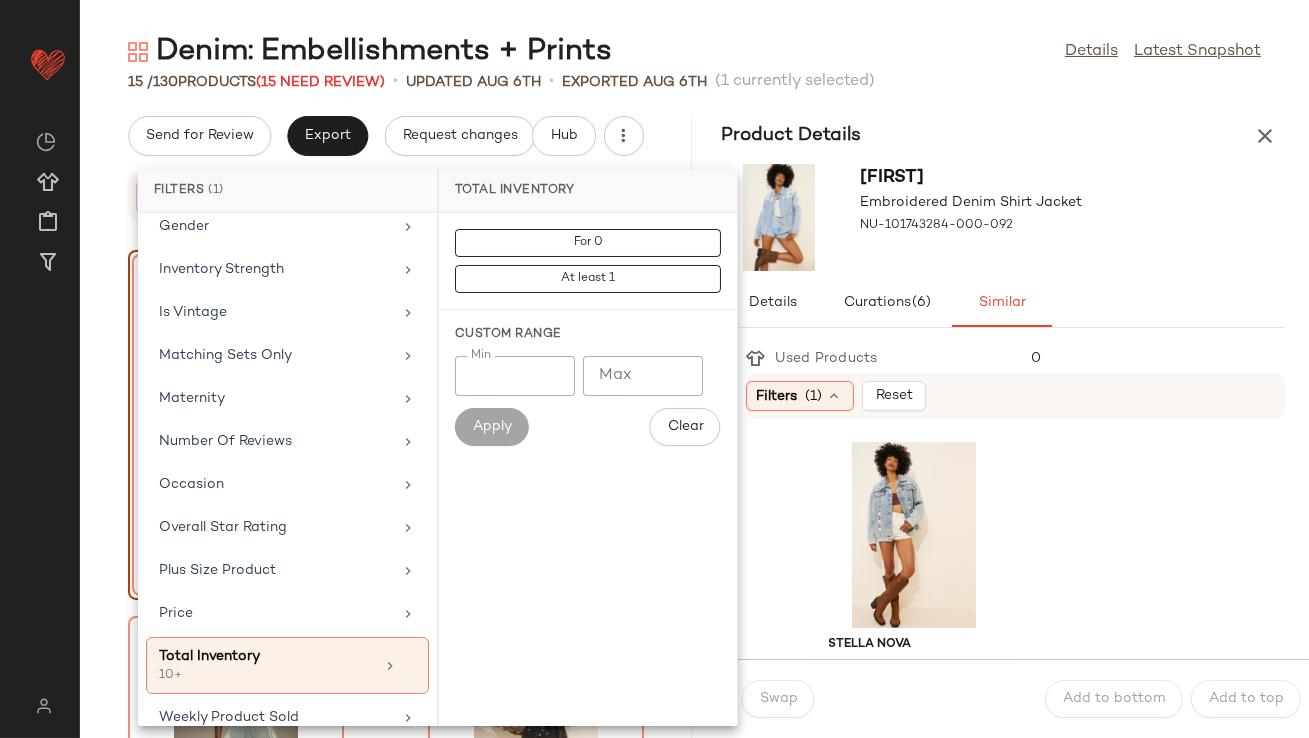 click on "For 0 At least 1 Custom Range Min  ** Min  Max  Max   Apply   Clear" at bounding box center [588, 469] 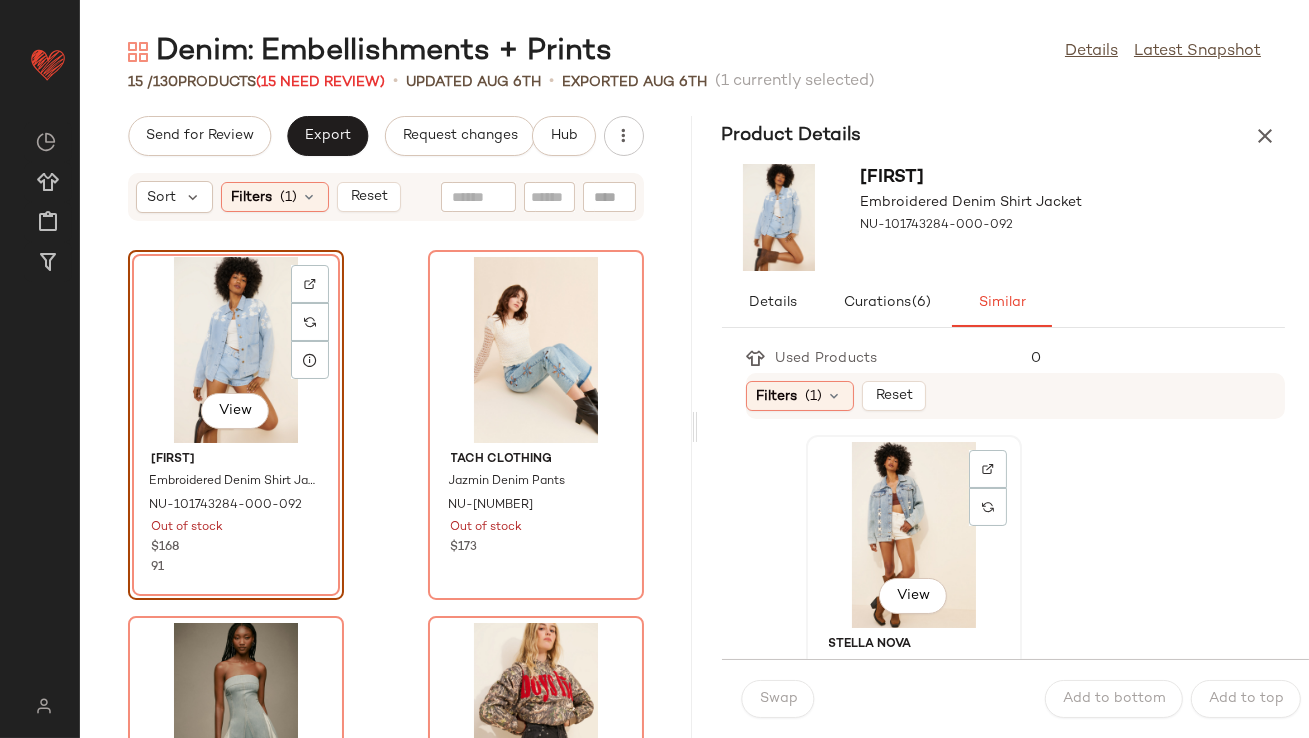 click on "View" 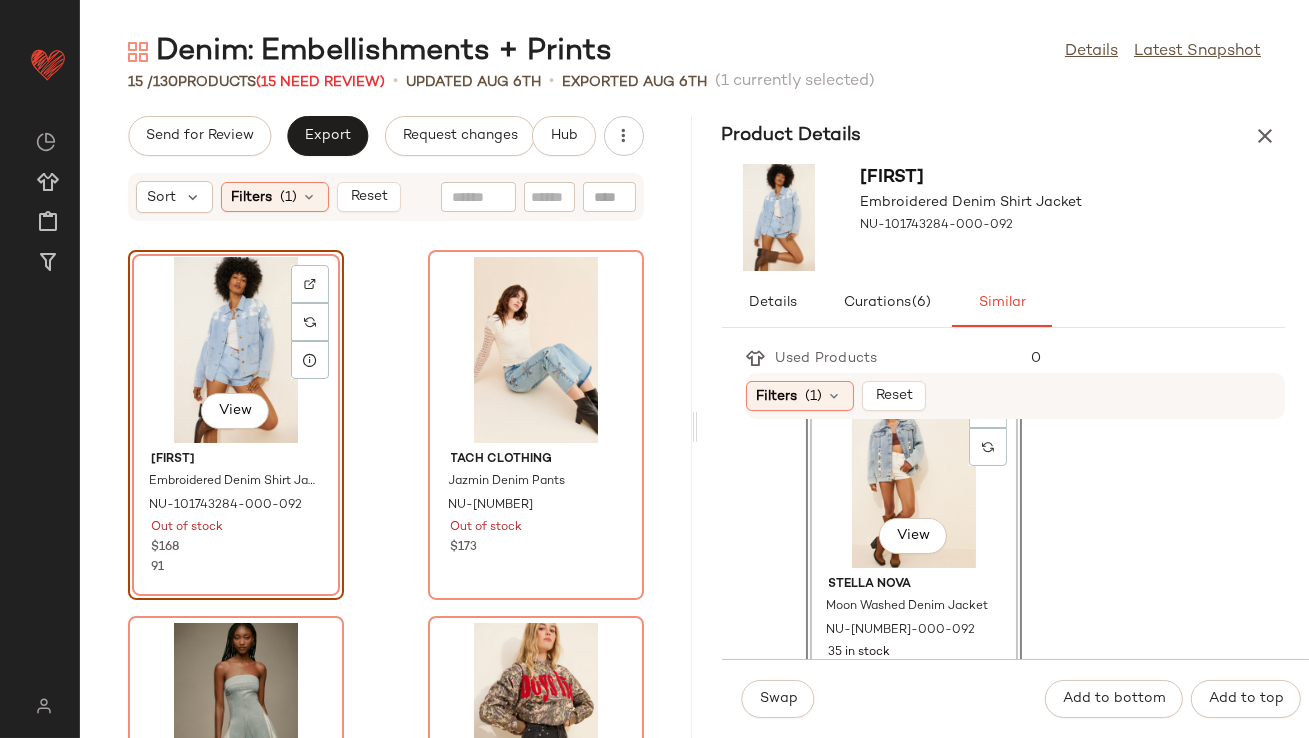 scroll, scrollTop: 90, scrollLeft: 0, axis: vertical 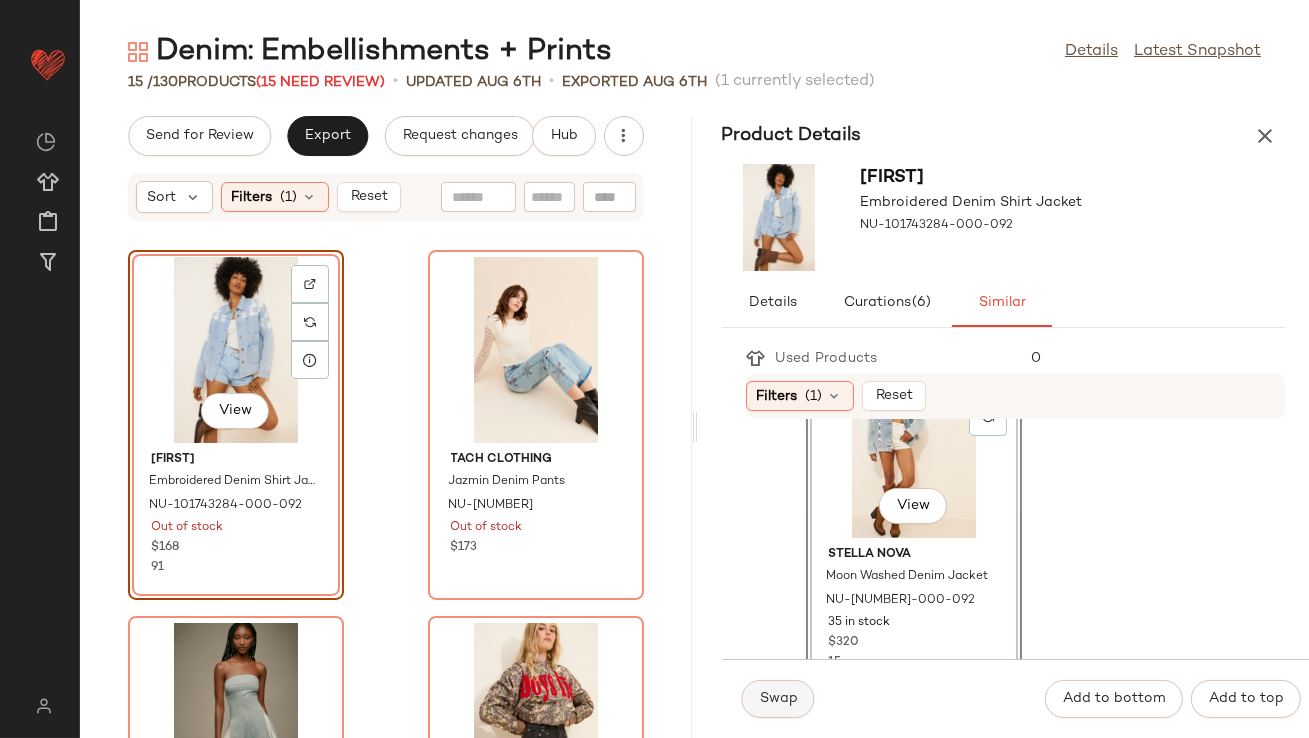 click on "Swap" at bounding box center (778, 699) 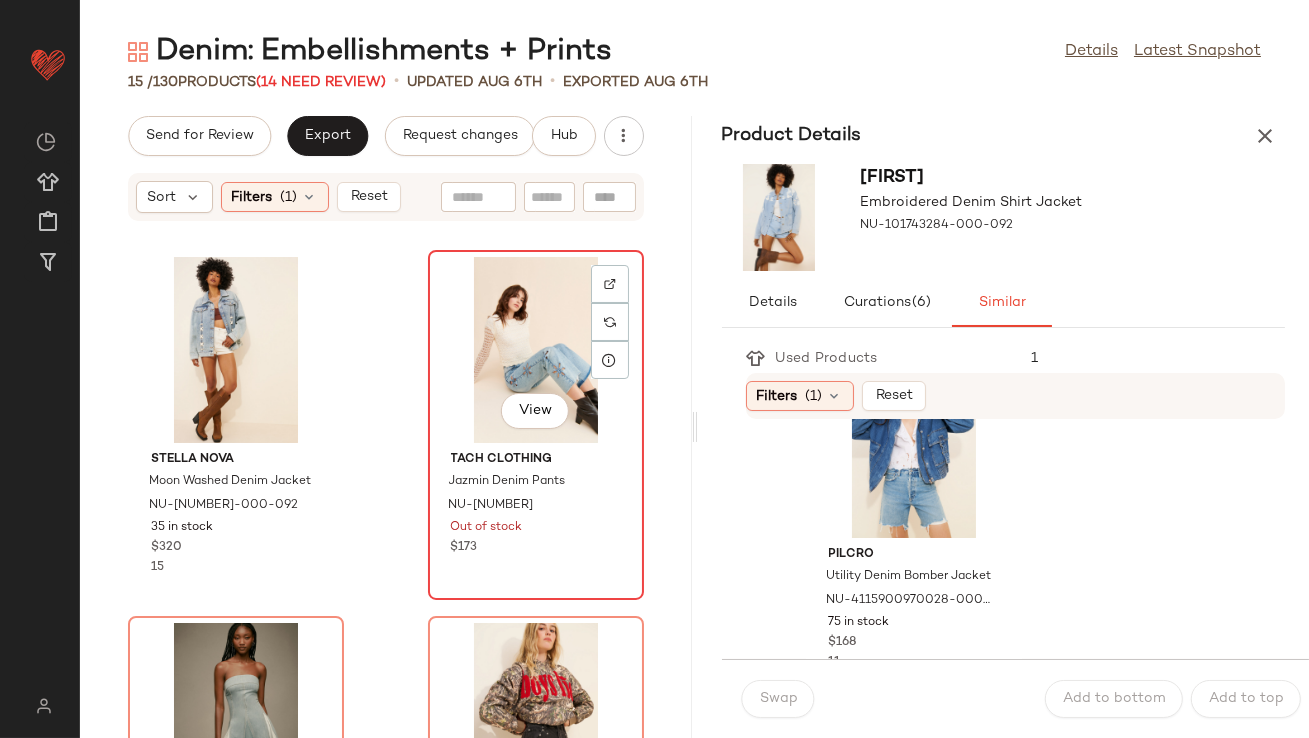 click on "View" 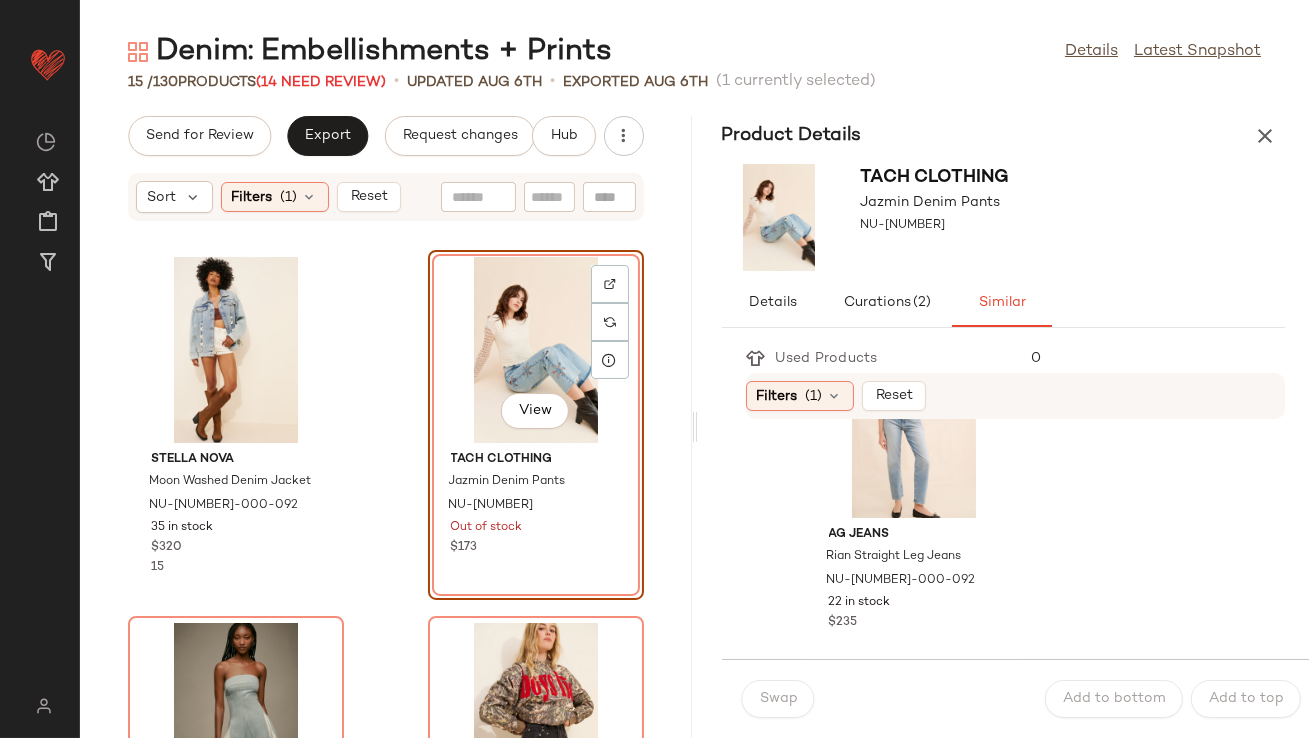 scroll, scrollTop: 6699, scrollLeft: 0, axis: vertical 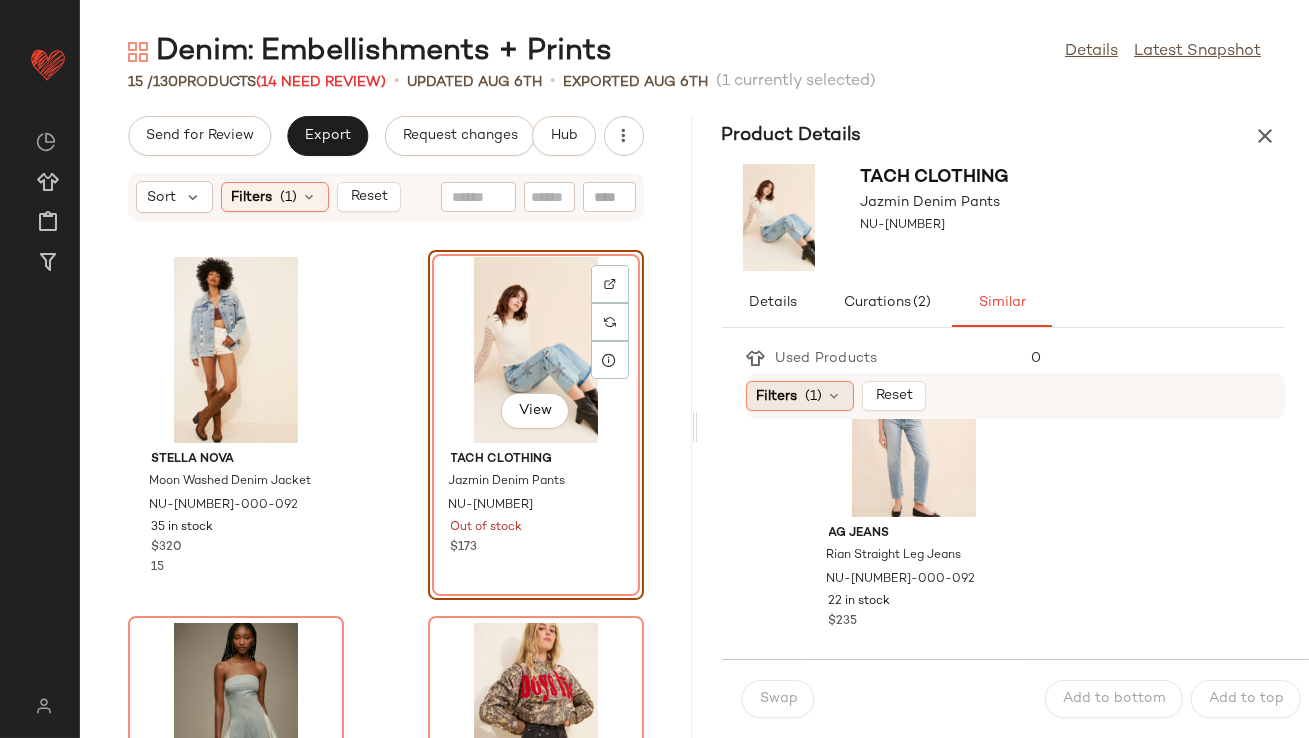 click on "Filters  (1)" 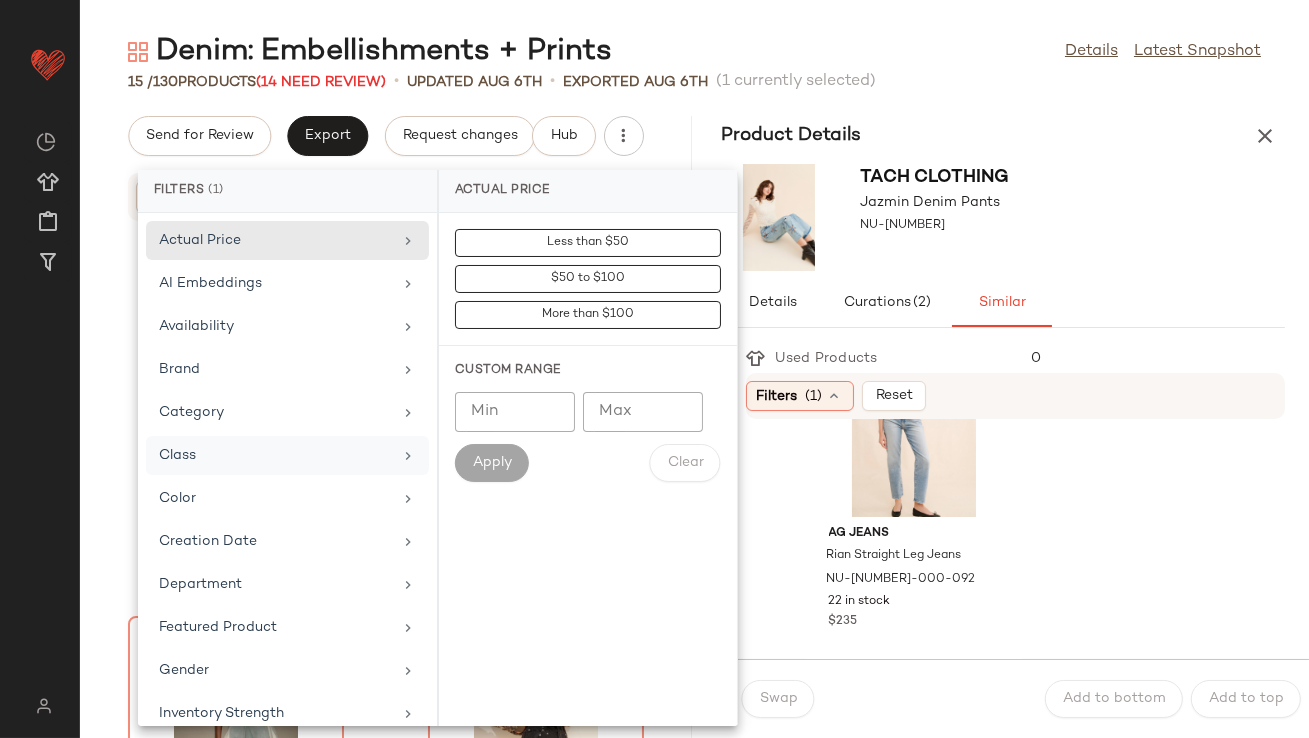 click on "Class" 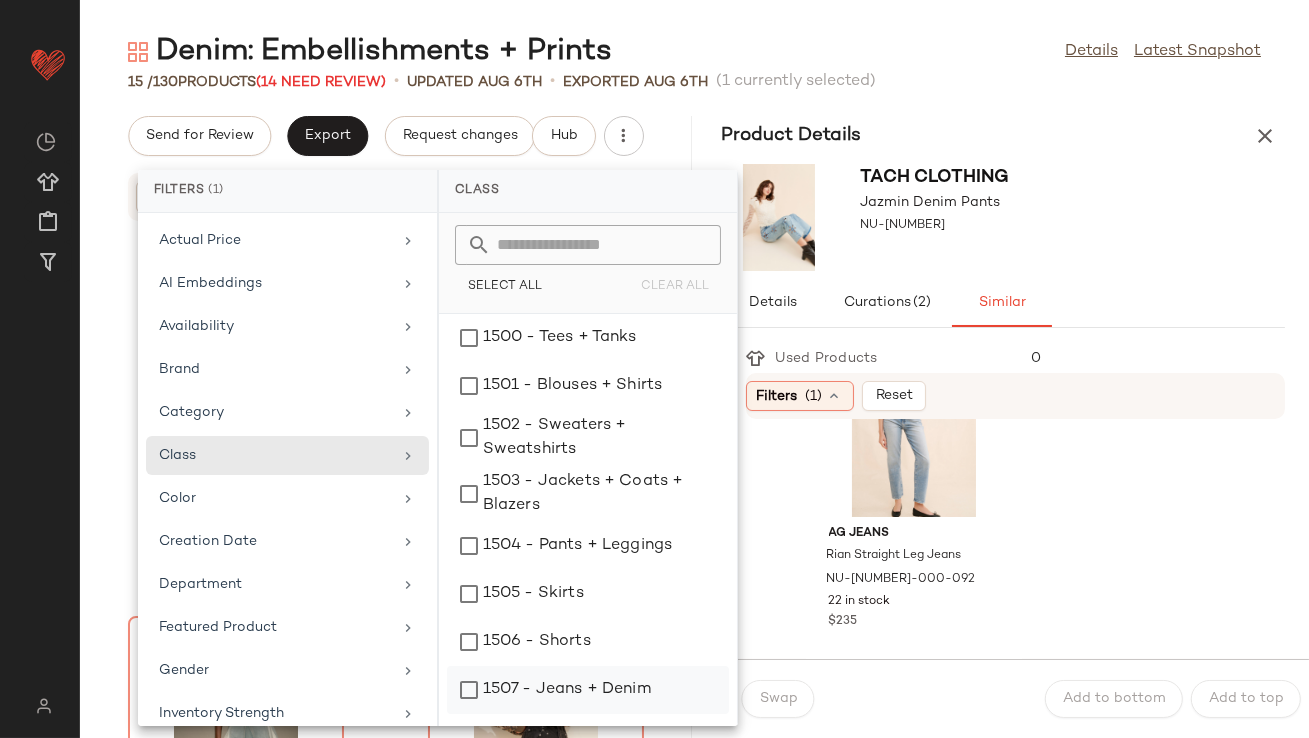 click on "1507 - Jeans + Denim" 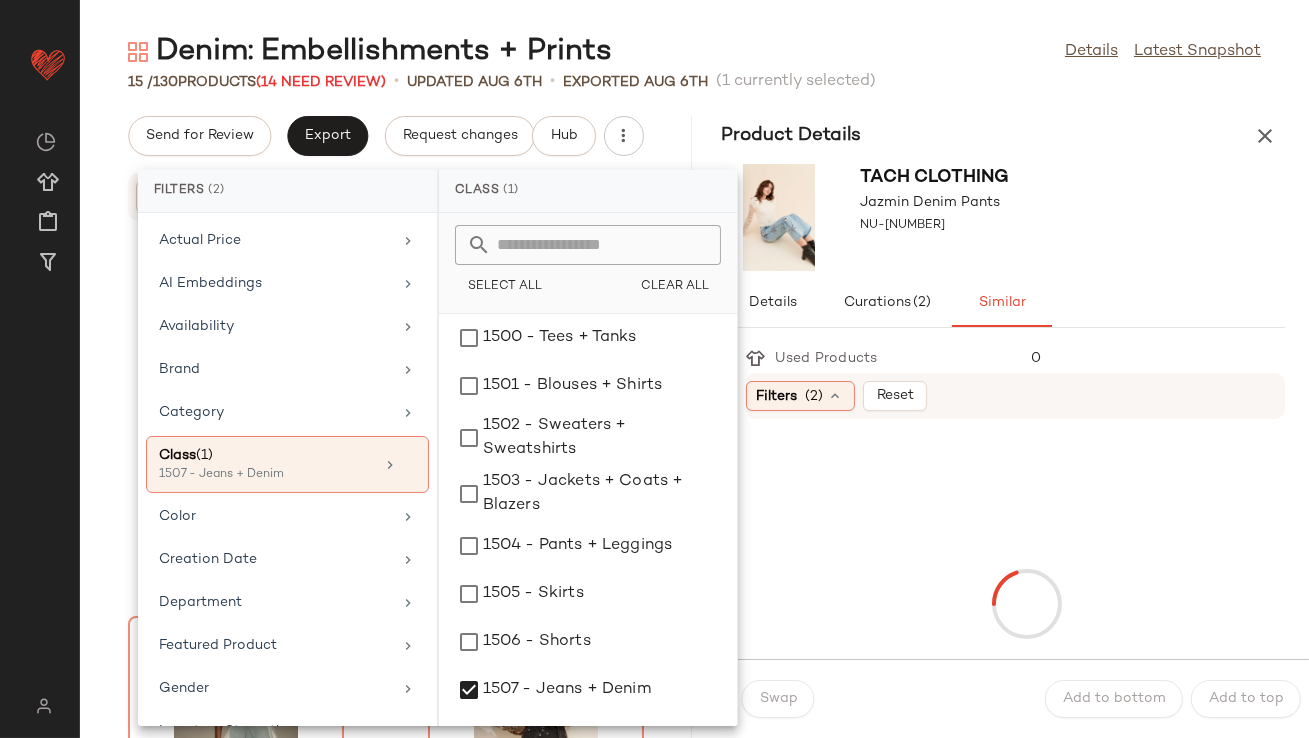 click on "Details   Curations  (2)  Similar" at bounding box center (1004, 303) 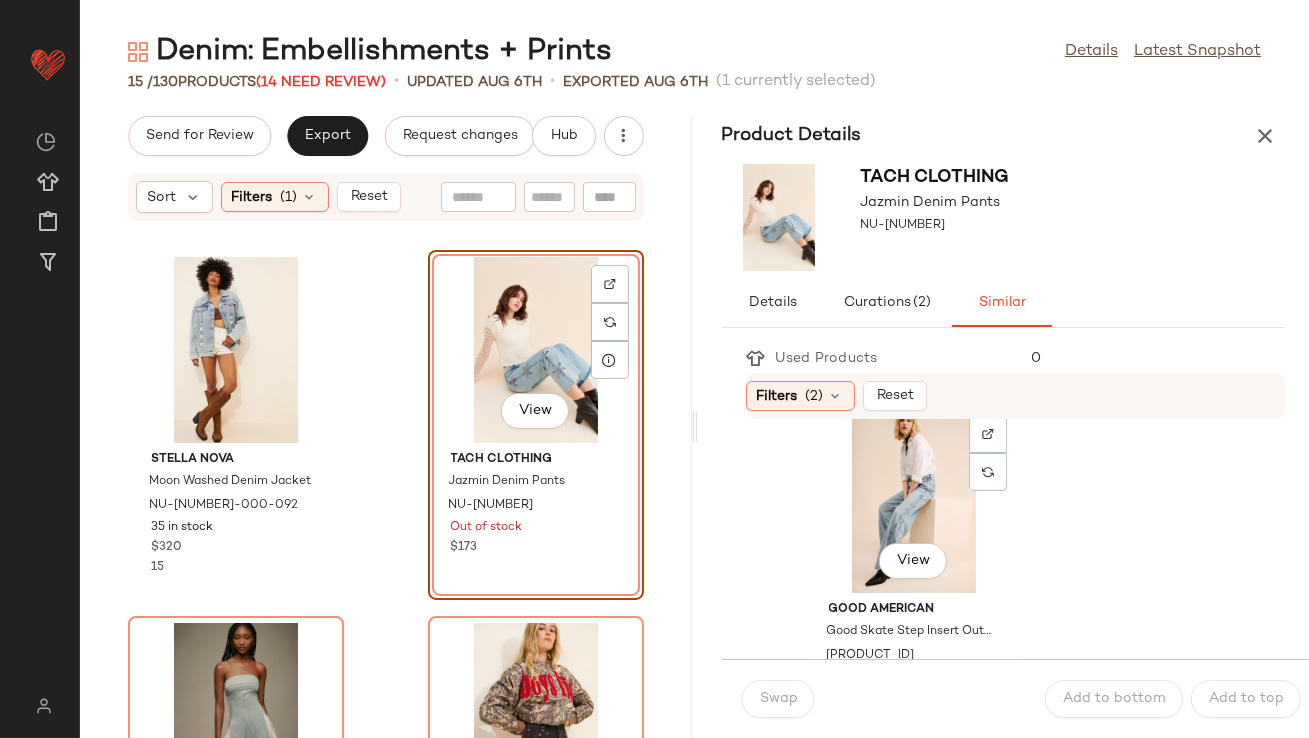 scroll, scrollTop: 1135, scrollLeft: 0, axis: vertical 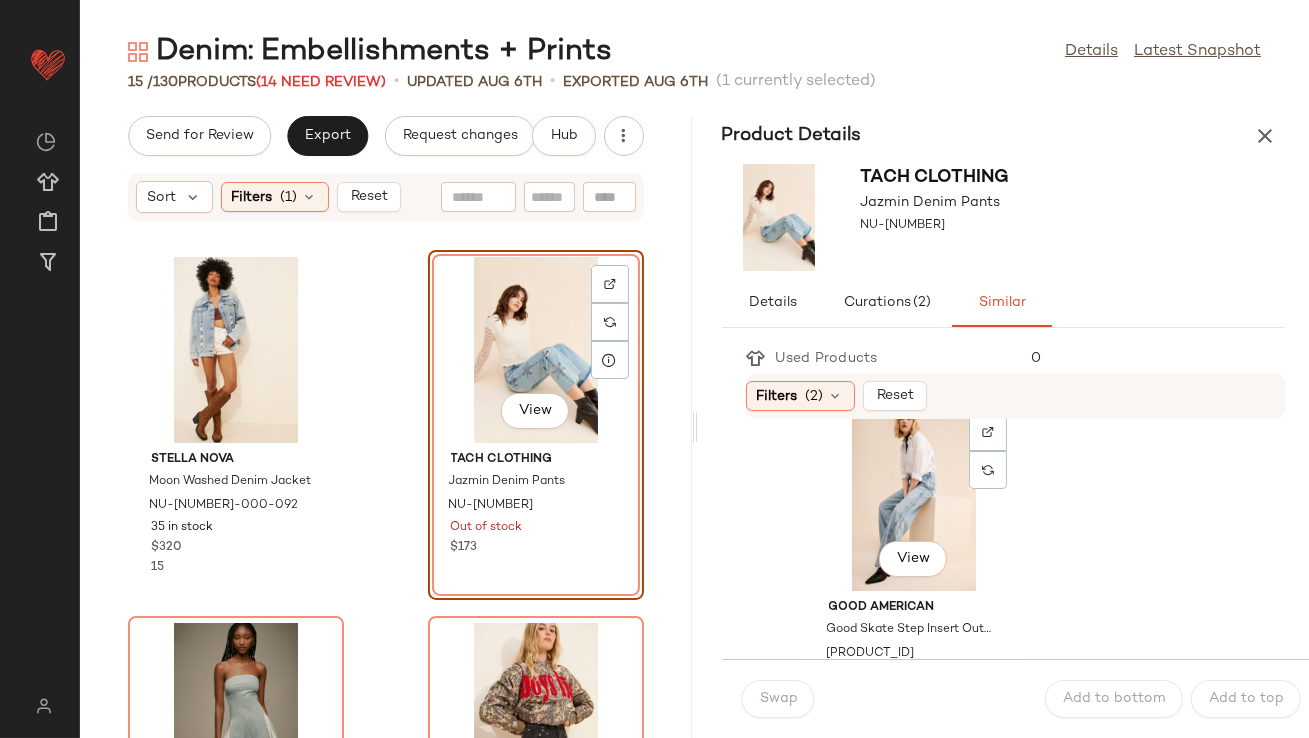 click on "View" at bounding box center [913, 559] 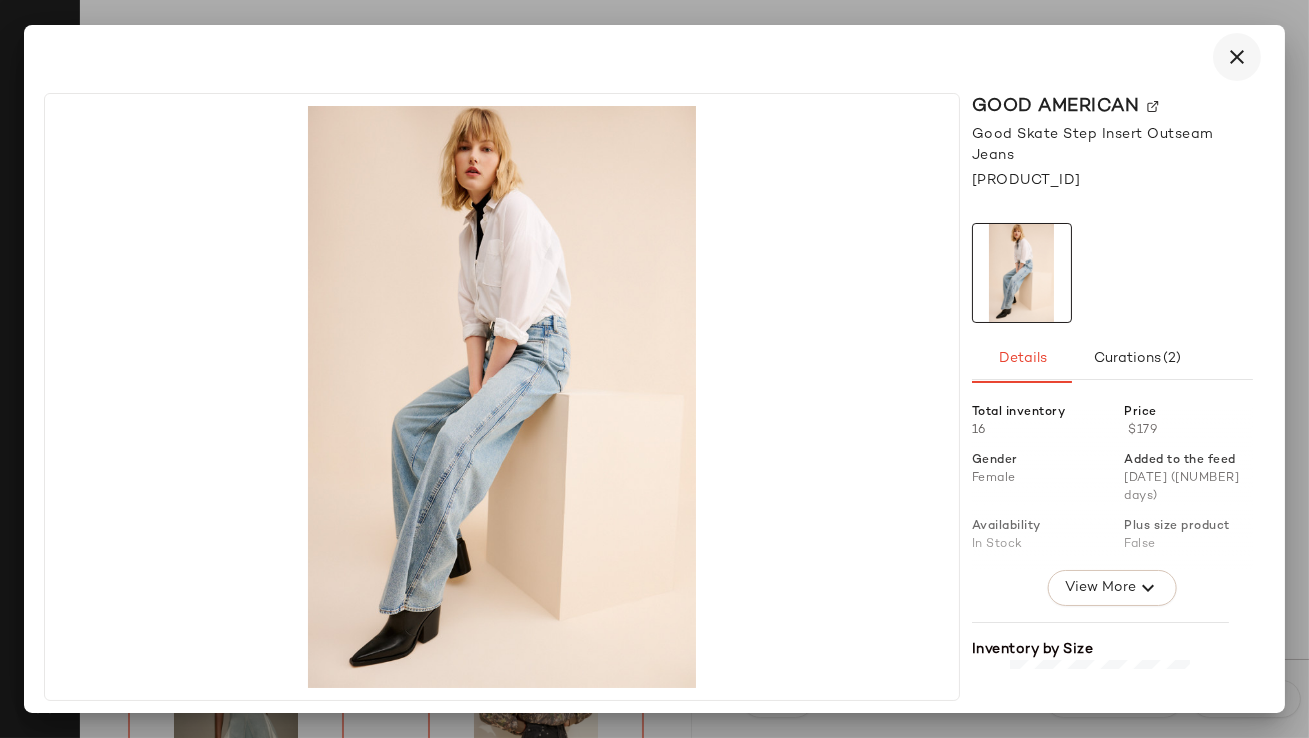 click at bounding box center (1237, 57) 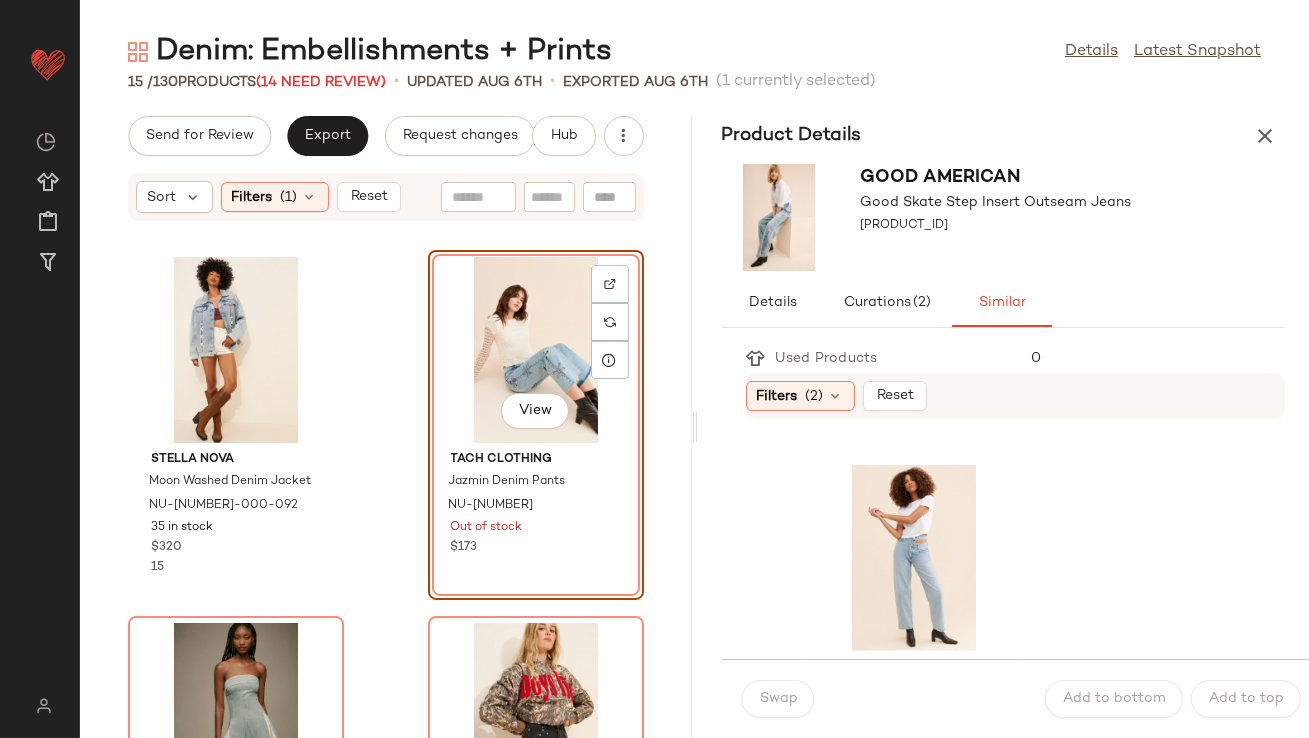 scroll, scrollTop: 2909, scrollLeft: 0, axis: vertical 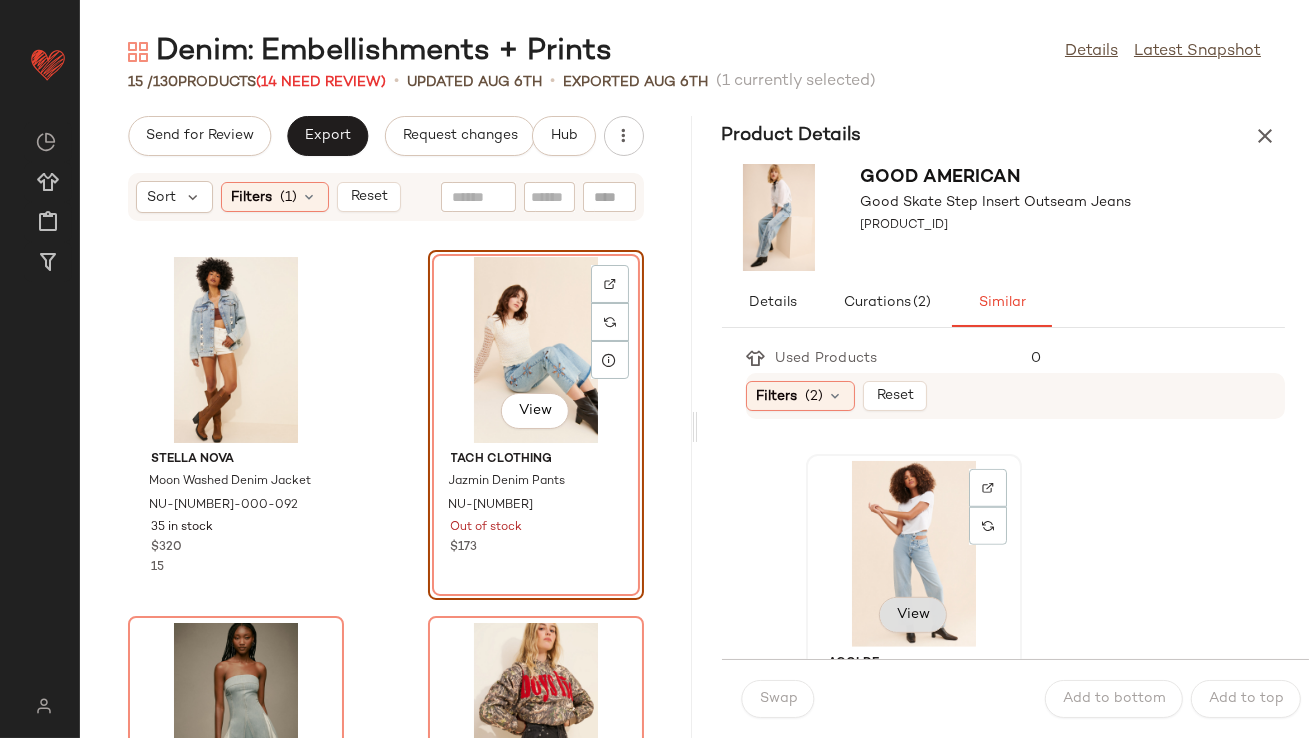 click on "View" 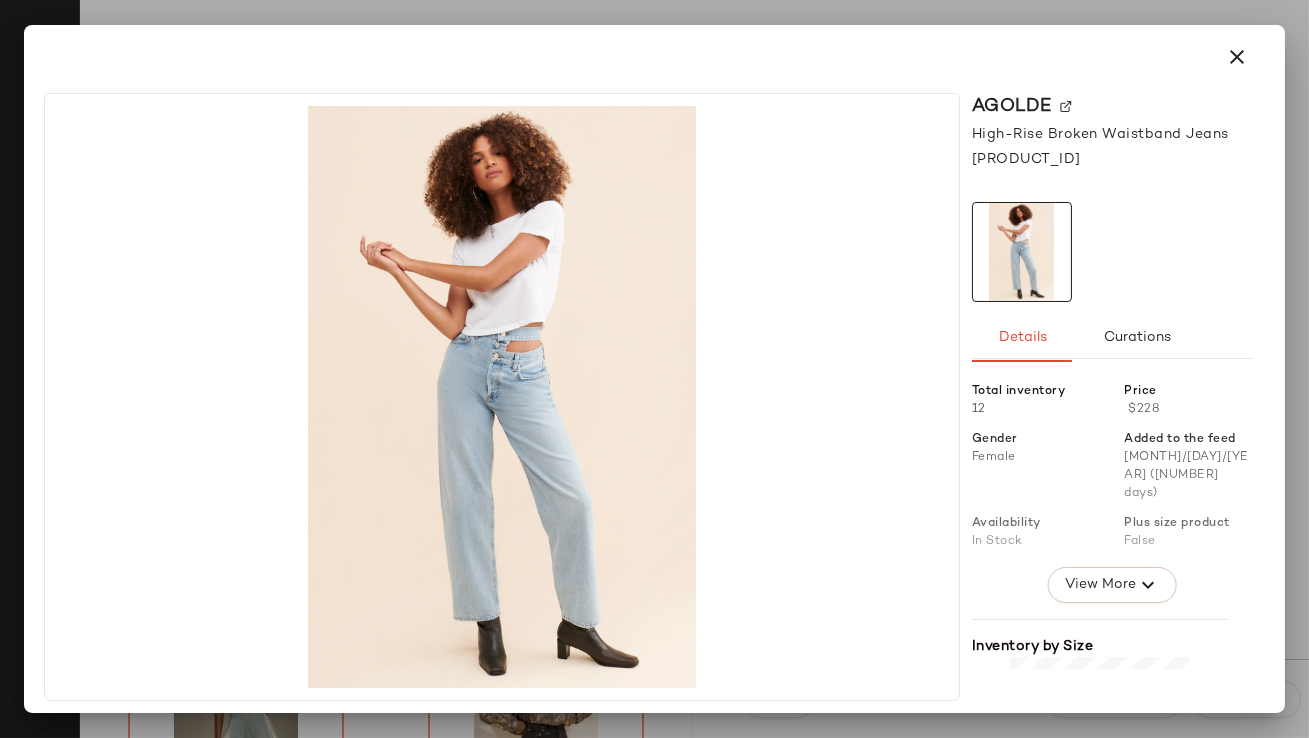 click at bounding box center (654, 57) 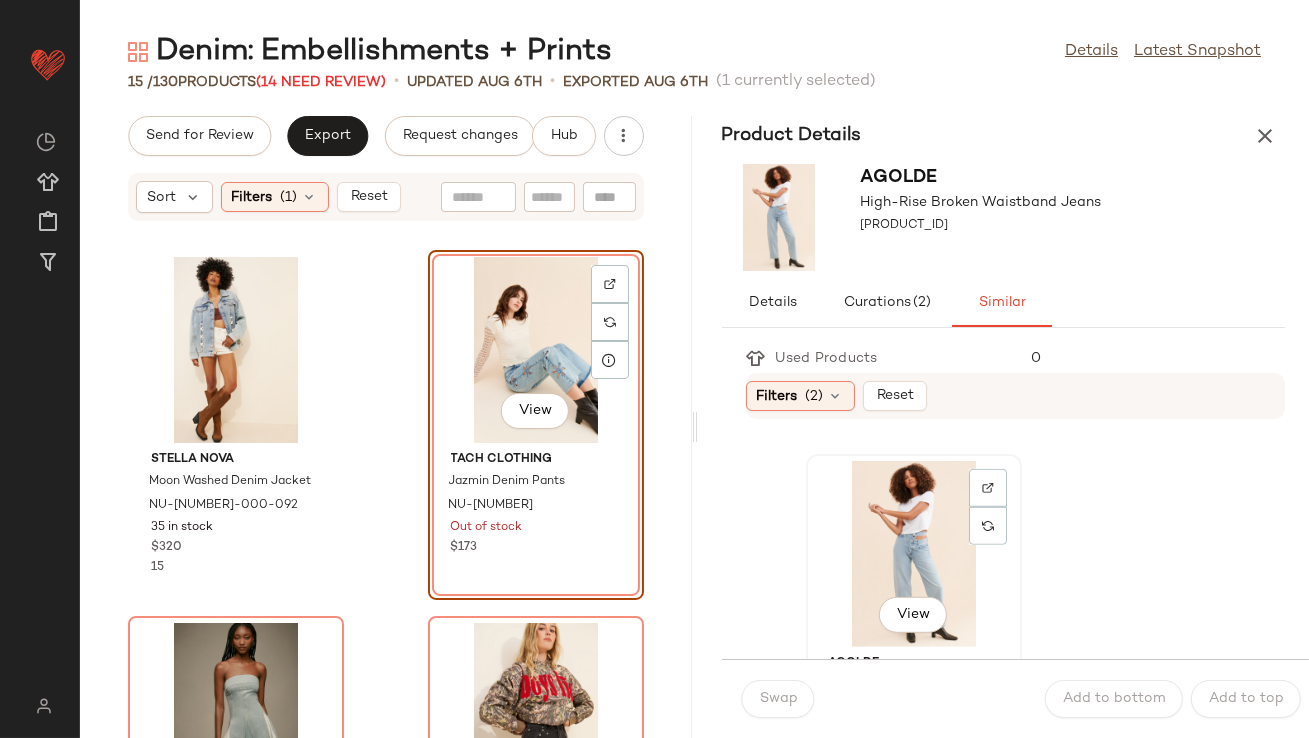 click on "View" 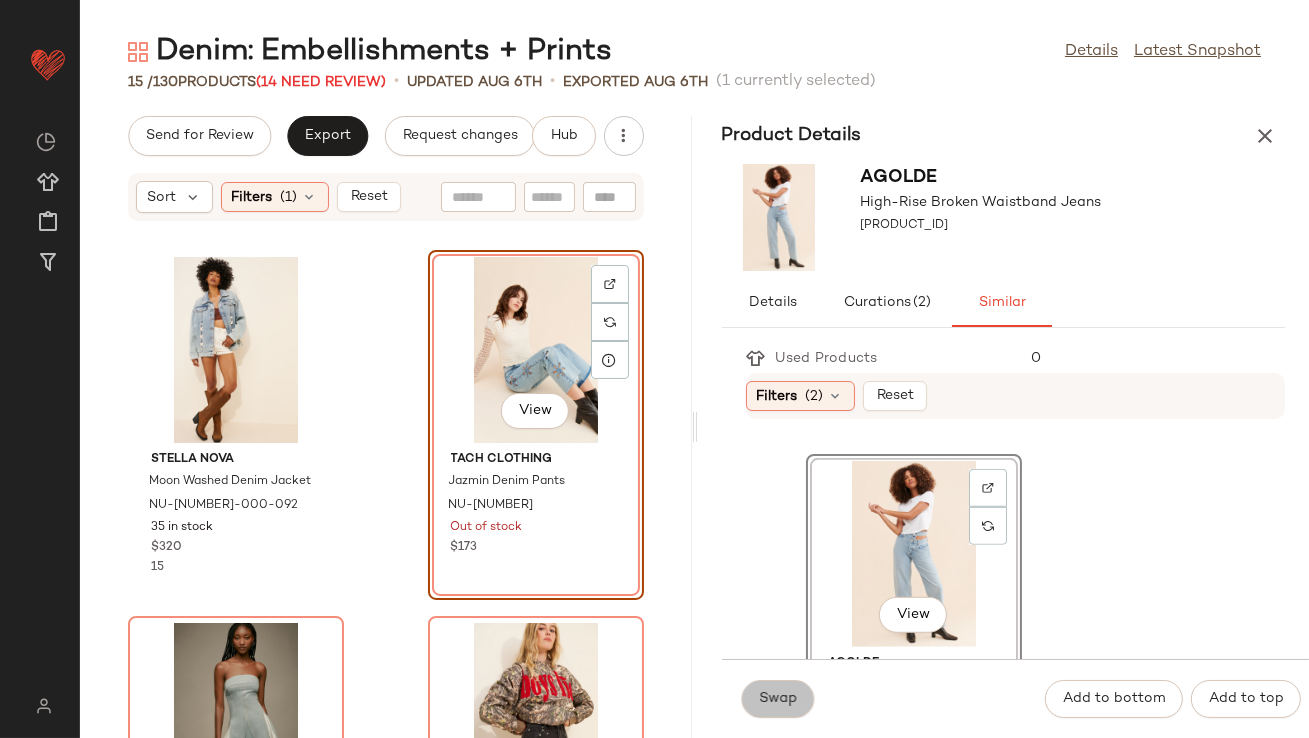 click on "Swap" 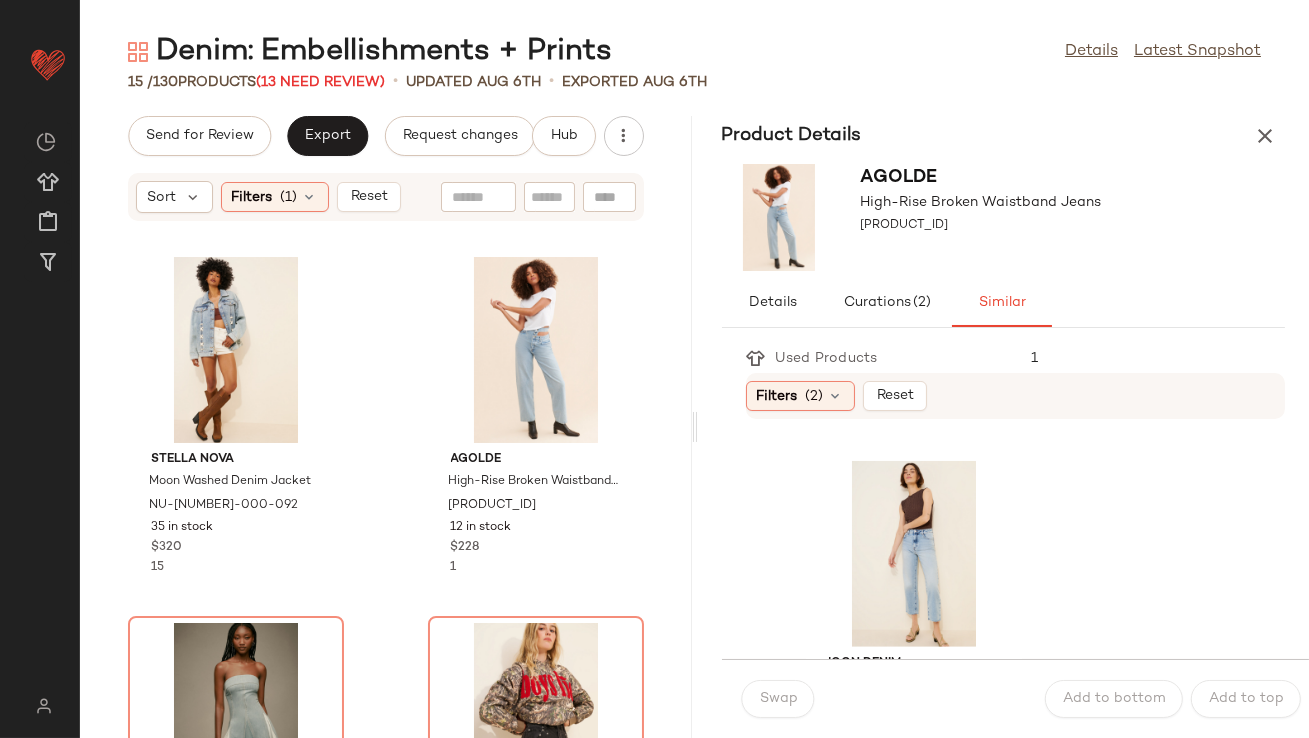 scroll, scrollTop: 97, scrollLeft: 0, axis: vertical 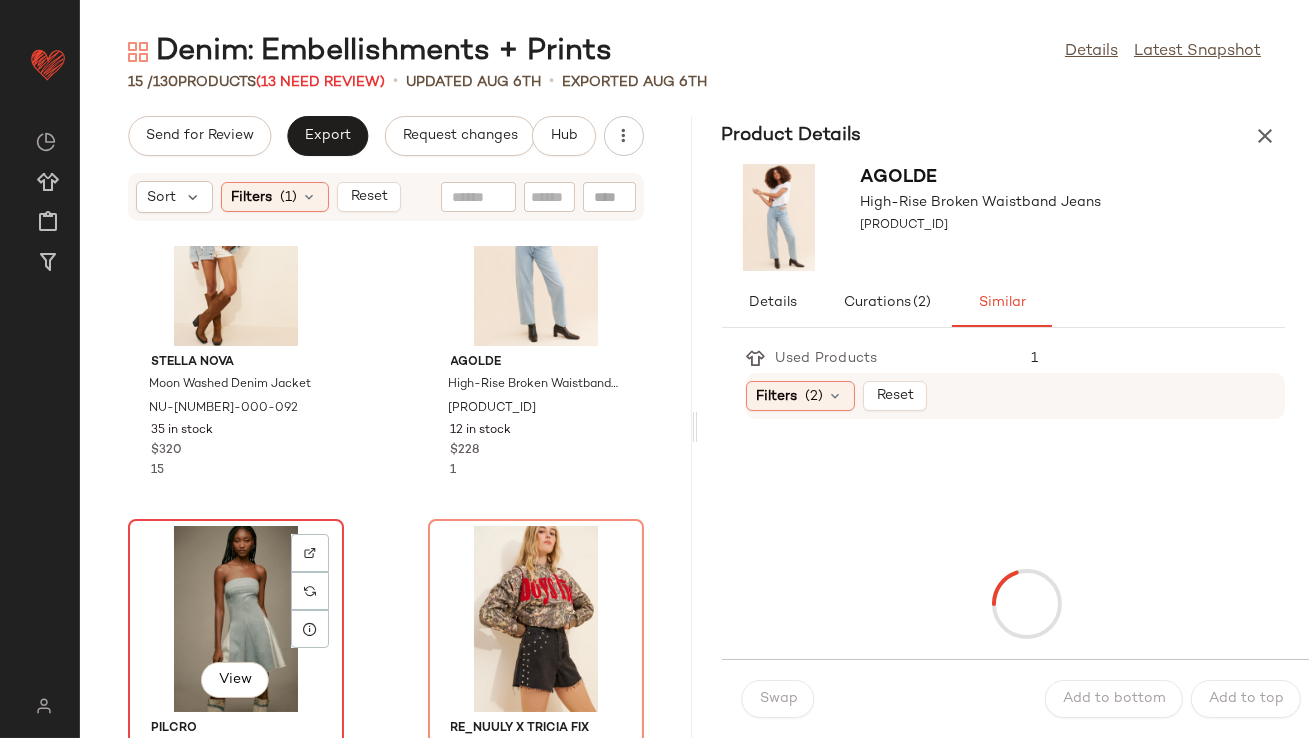 click on "View" 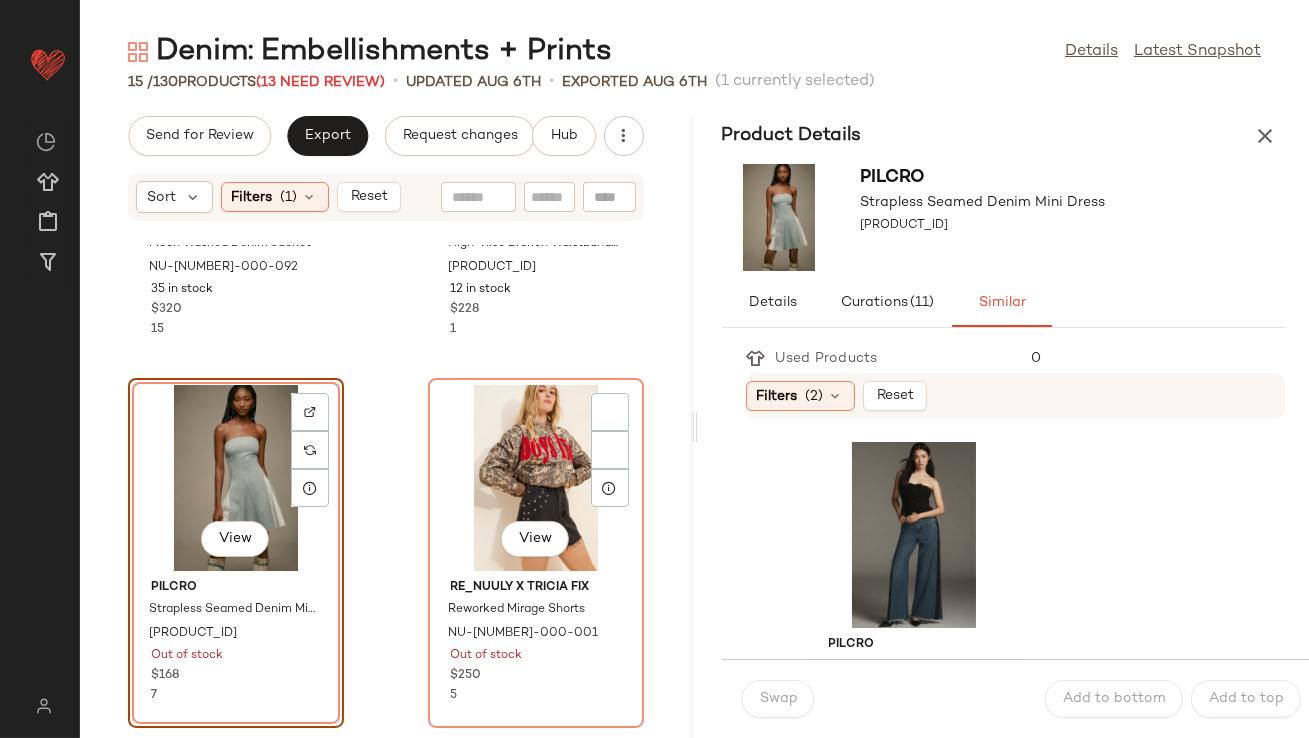scroll, scrollTop: 243, scrollLeft: 0, axis: vertical 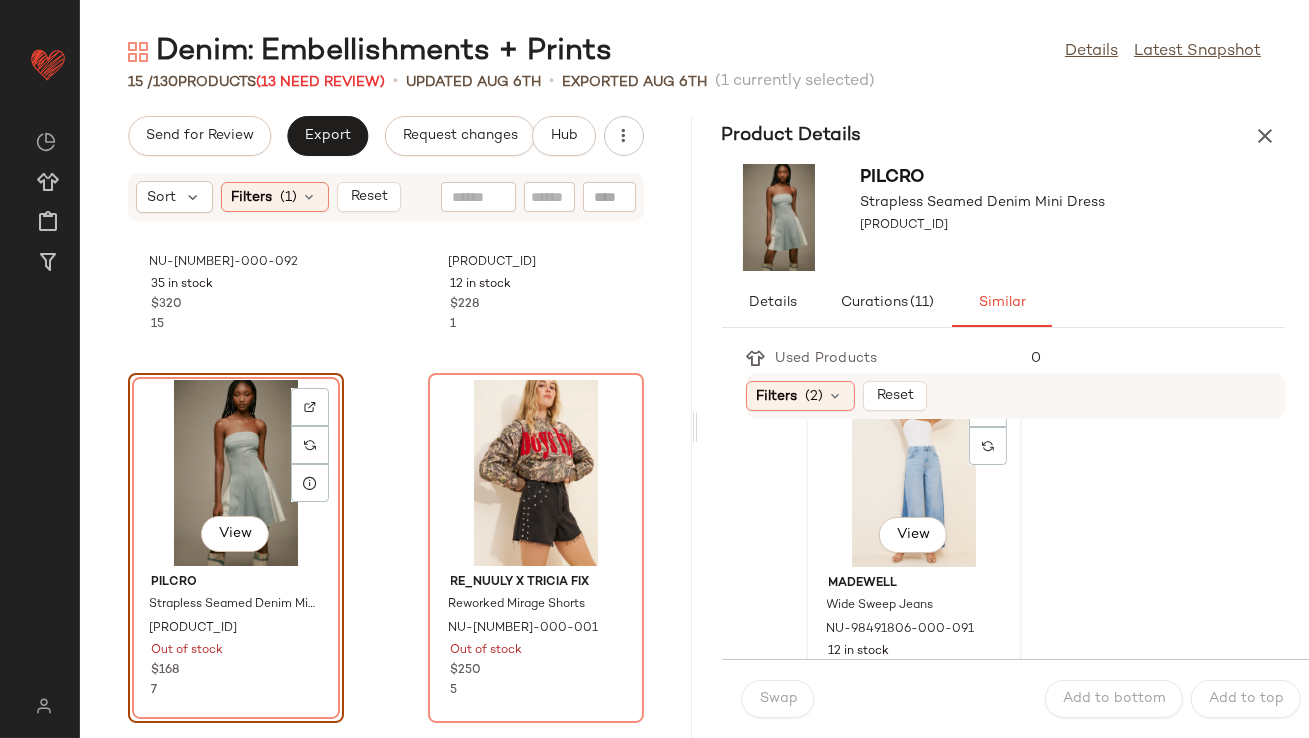 click on "View" 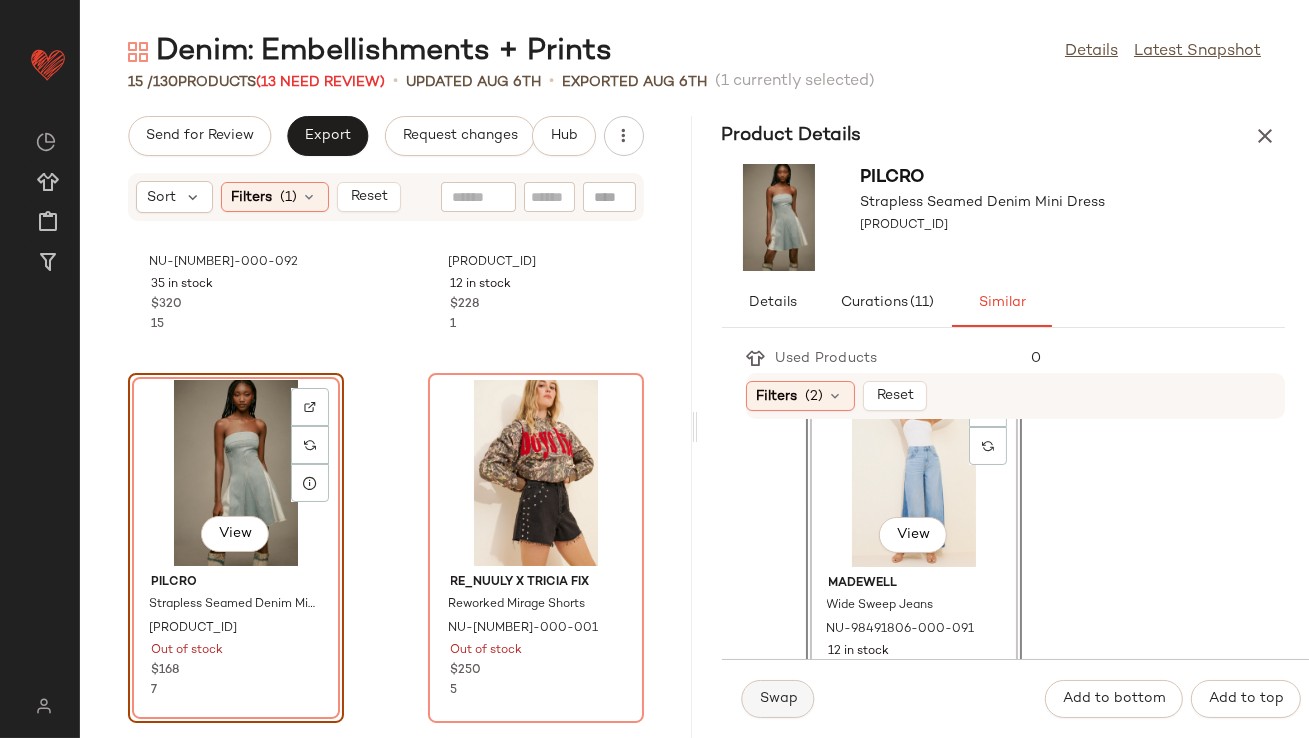 click on "Swap" 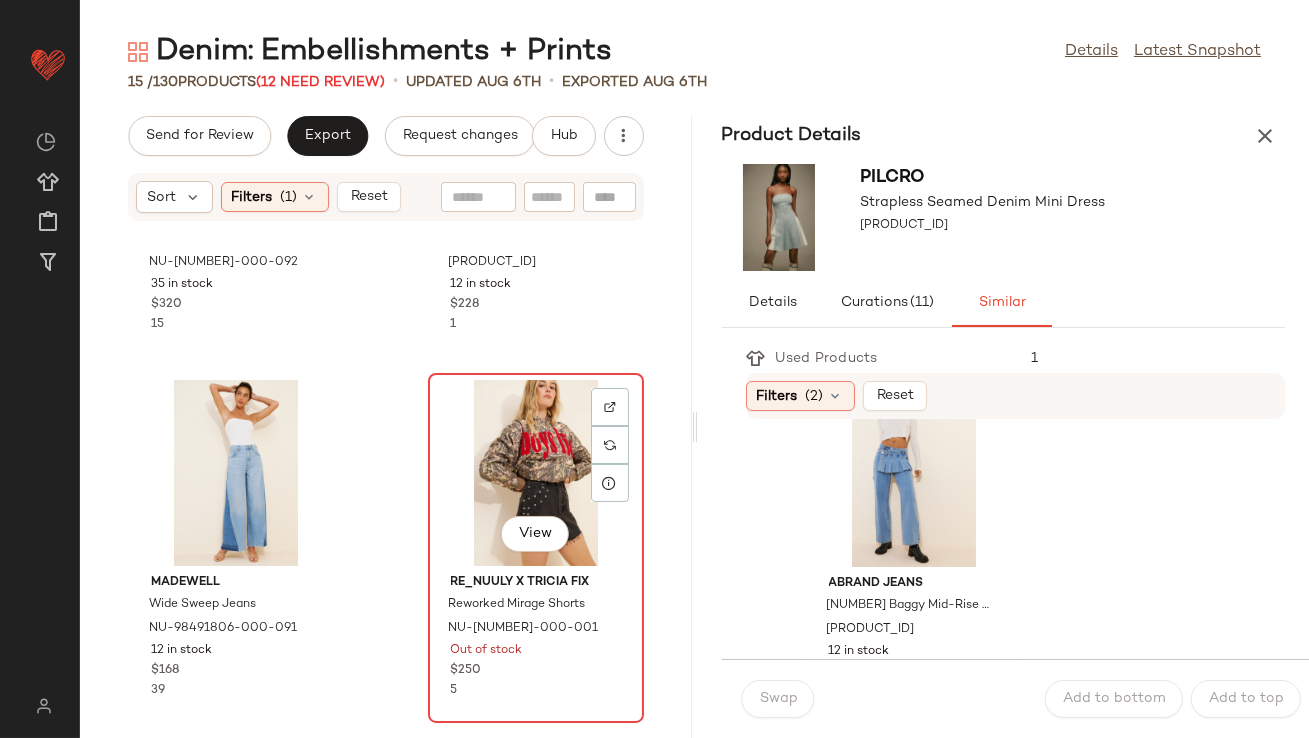 click on "View" 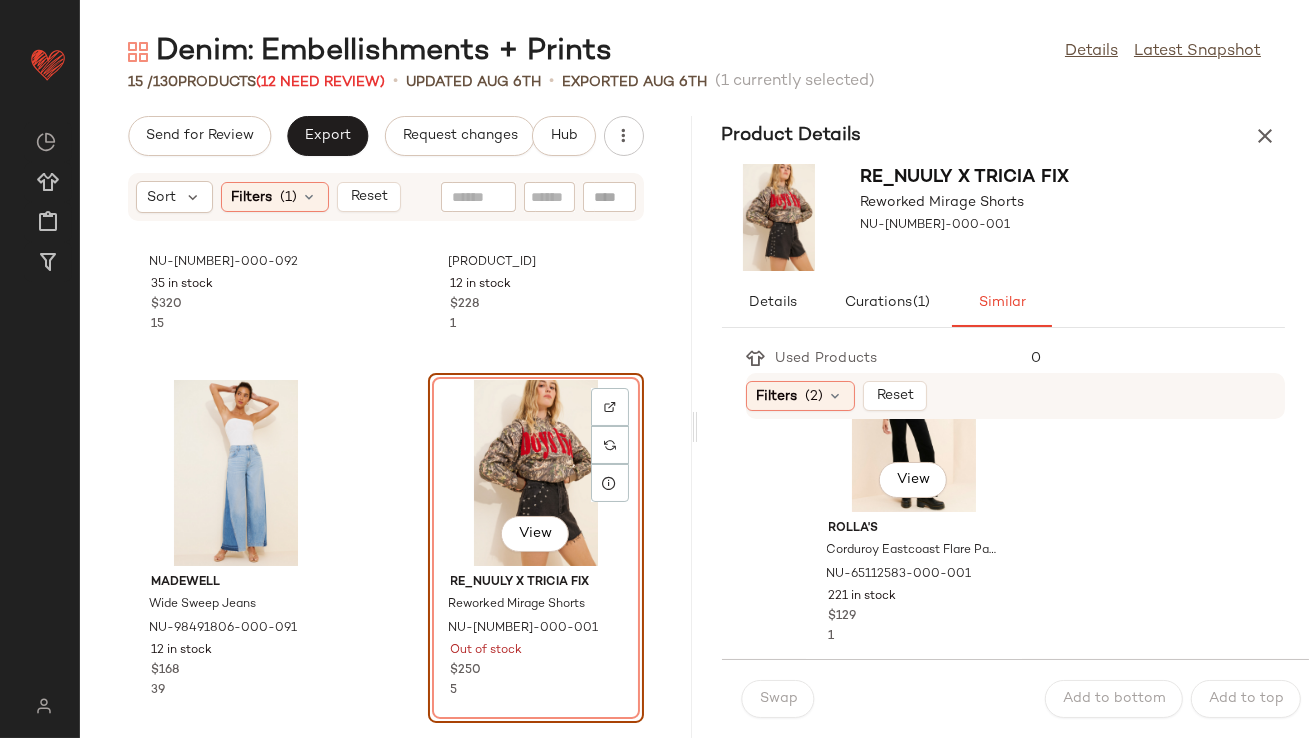 scroll, scrollTop: 8909, scrollLeft: 0, axis: vertical 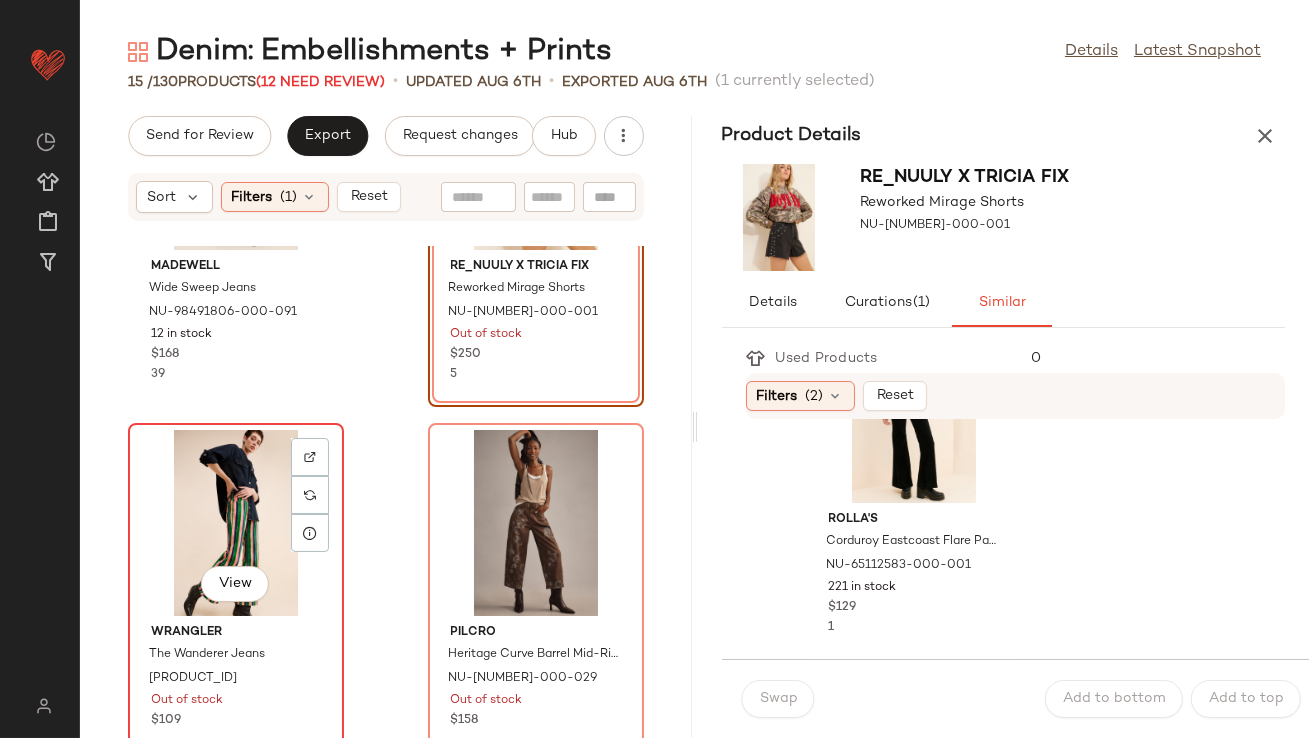 click on "View" 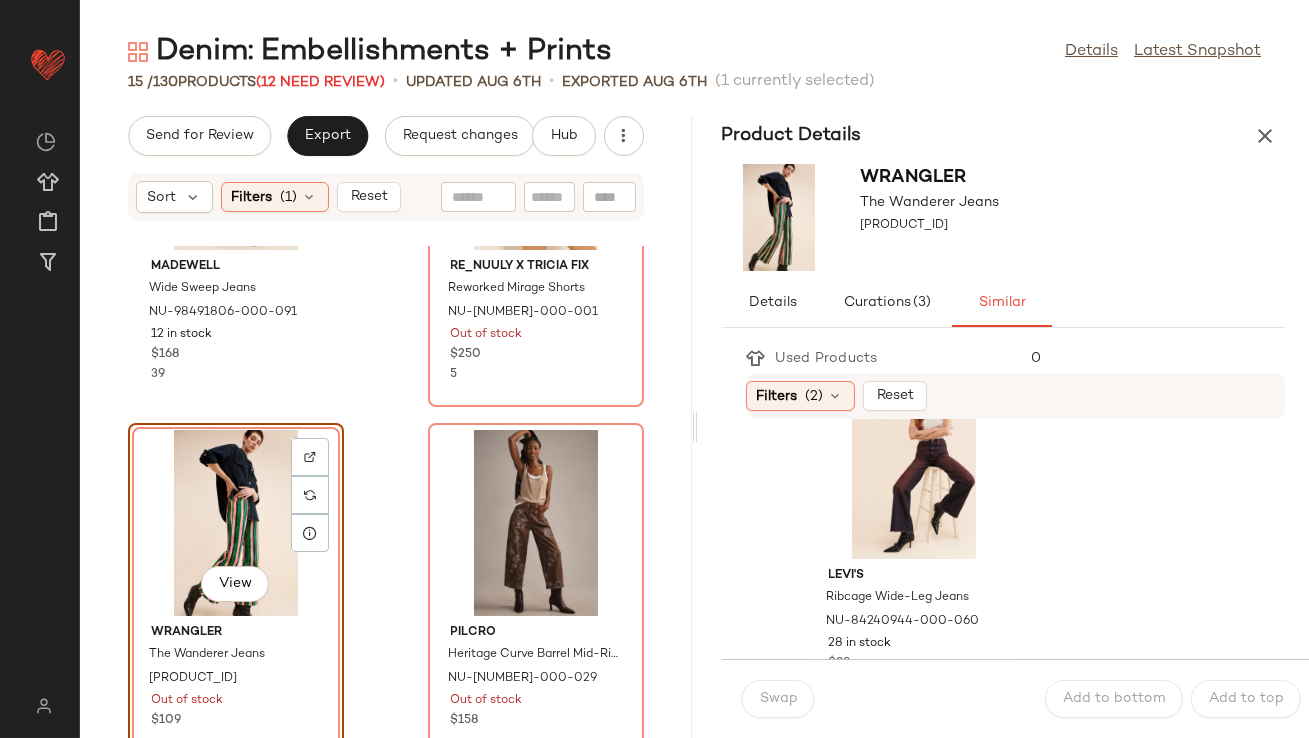scroll, scrollTop: 8115, scrollLeft: 0, axis: vertical 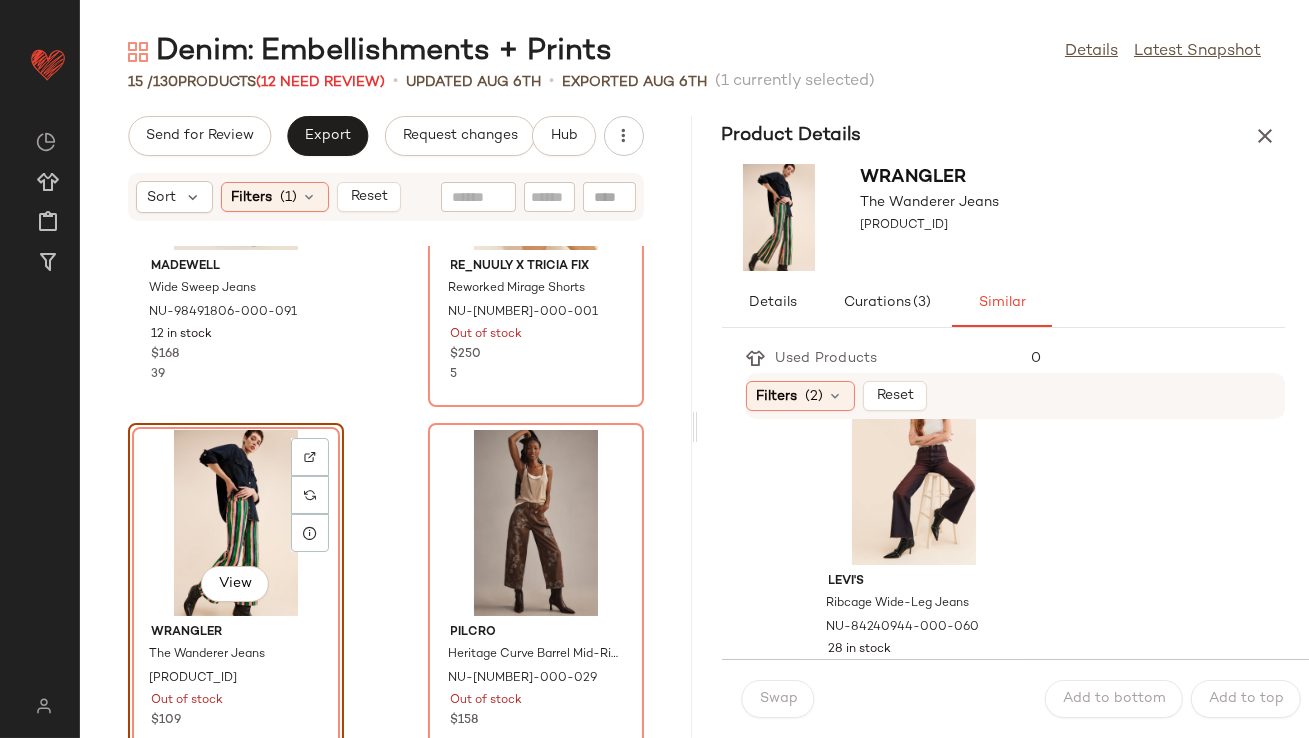 click on "Filters  (2)   Reset" at bounding box center [1008, 396] 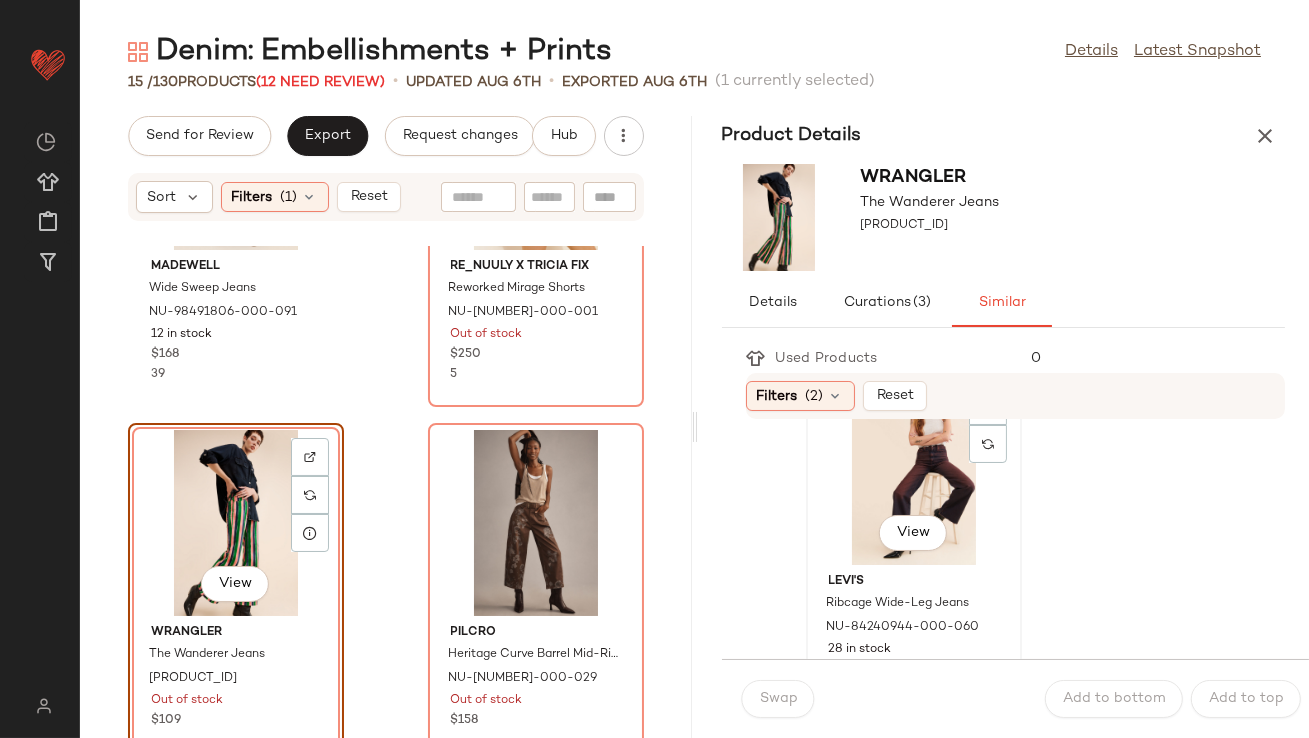 click on "View" 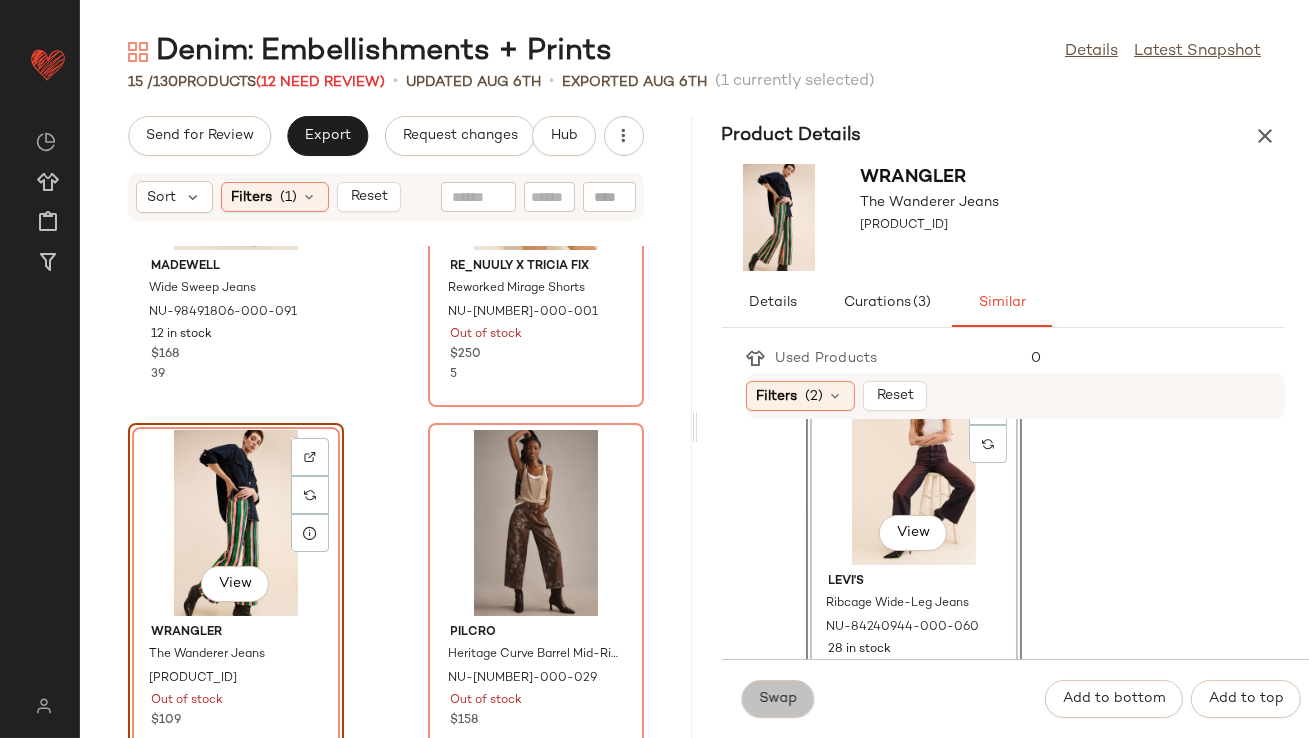 click on "Swap" at bounding box center (778, 699) 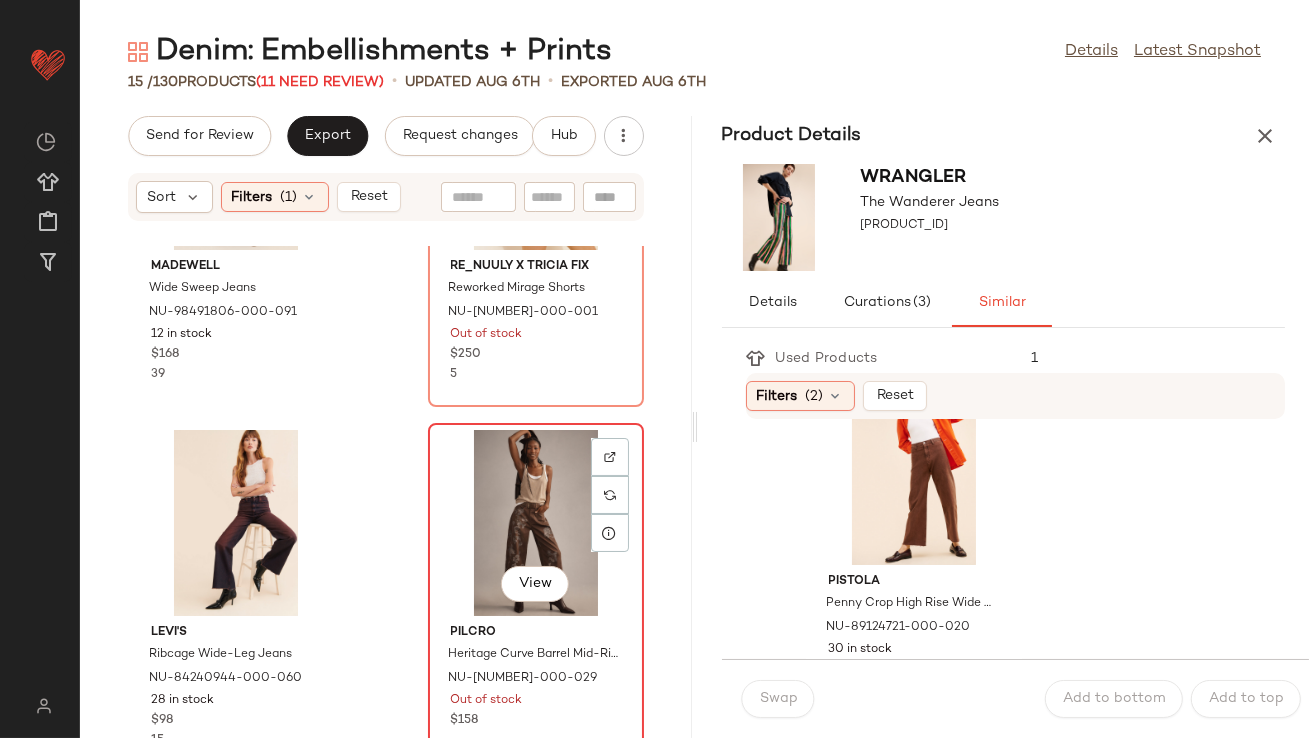 click on "View" 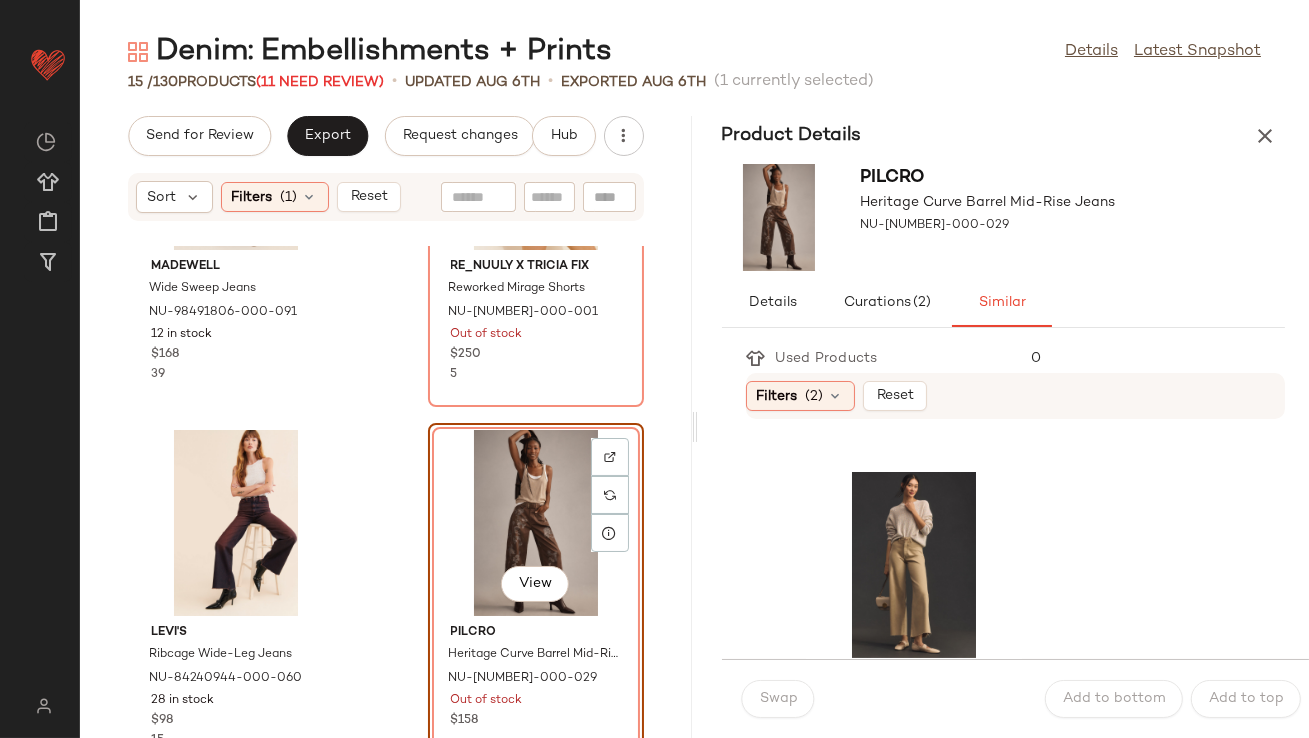 scroll, scrollTop: 836, scrollLeft: 0, axis: vertical 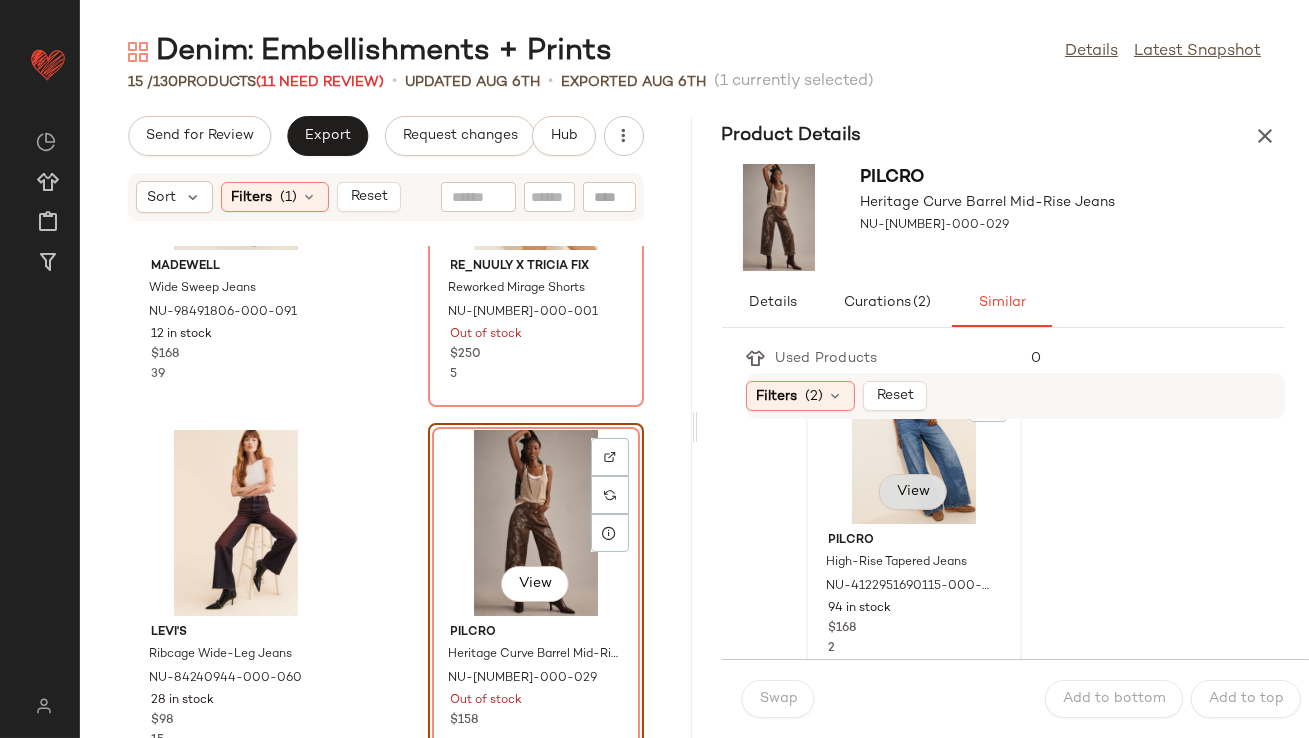 click on "View" at bounding box center [913, 492] 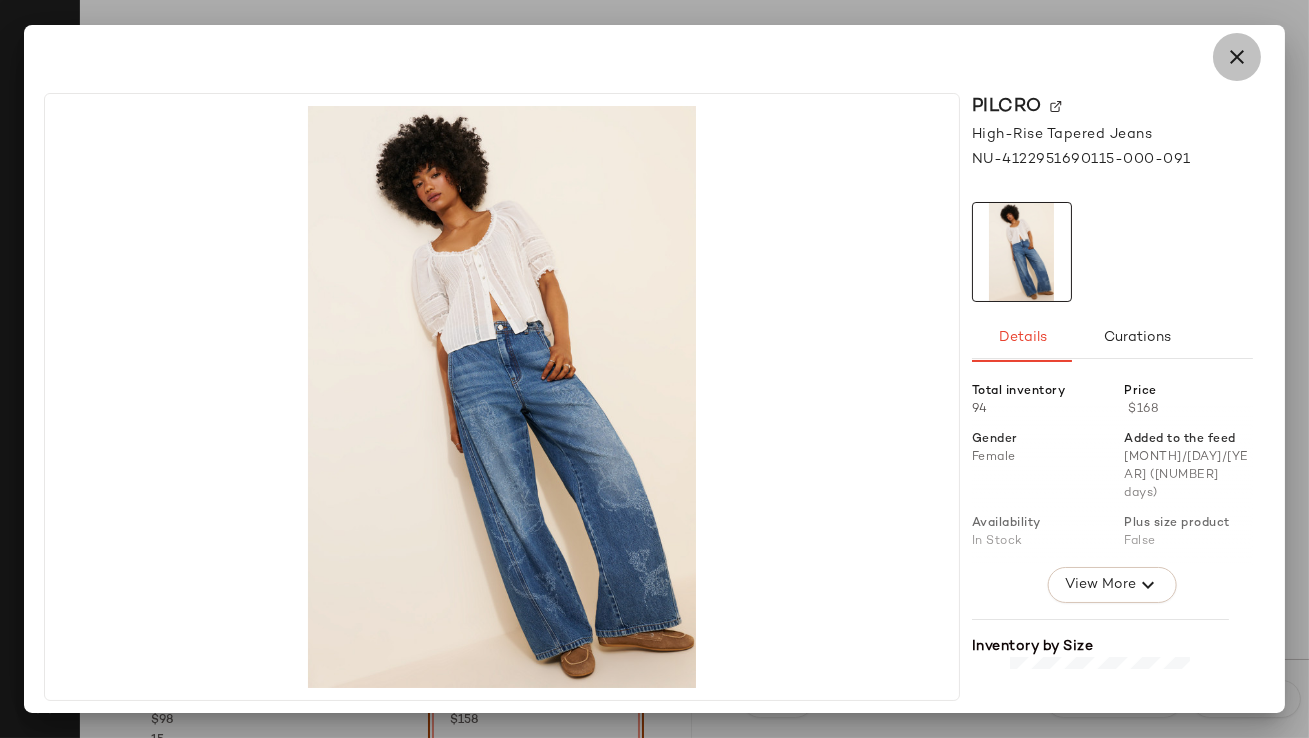 click at bounding box center [1237, 57] 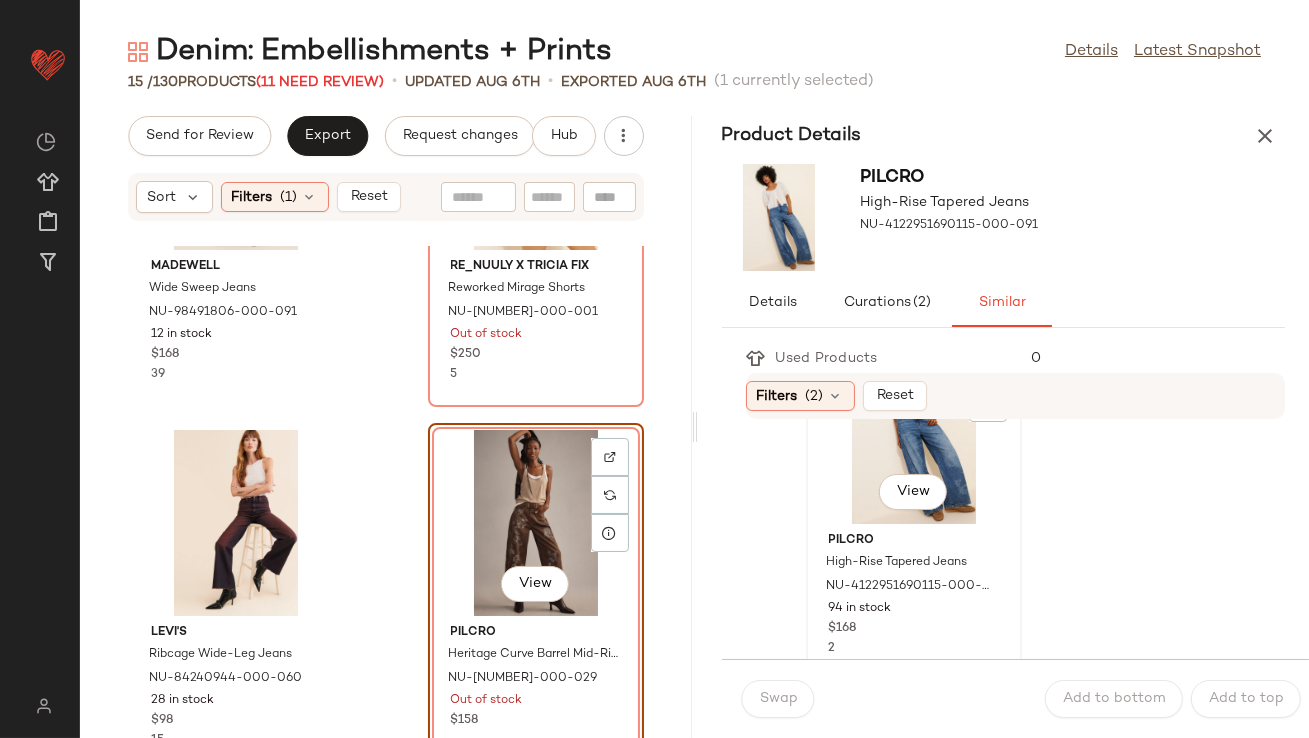 click on "View" 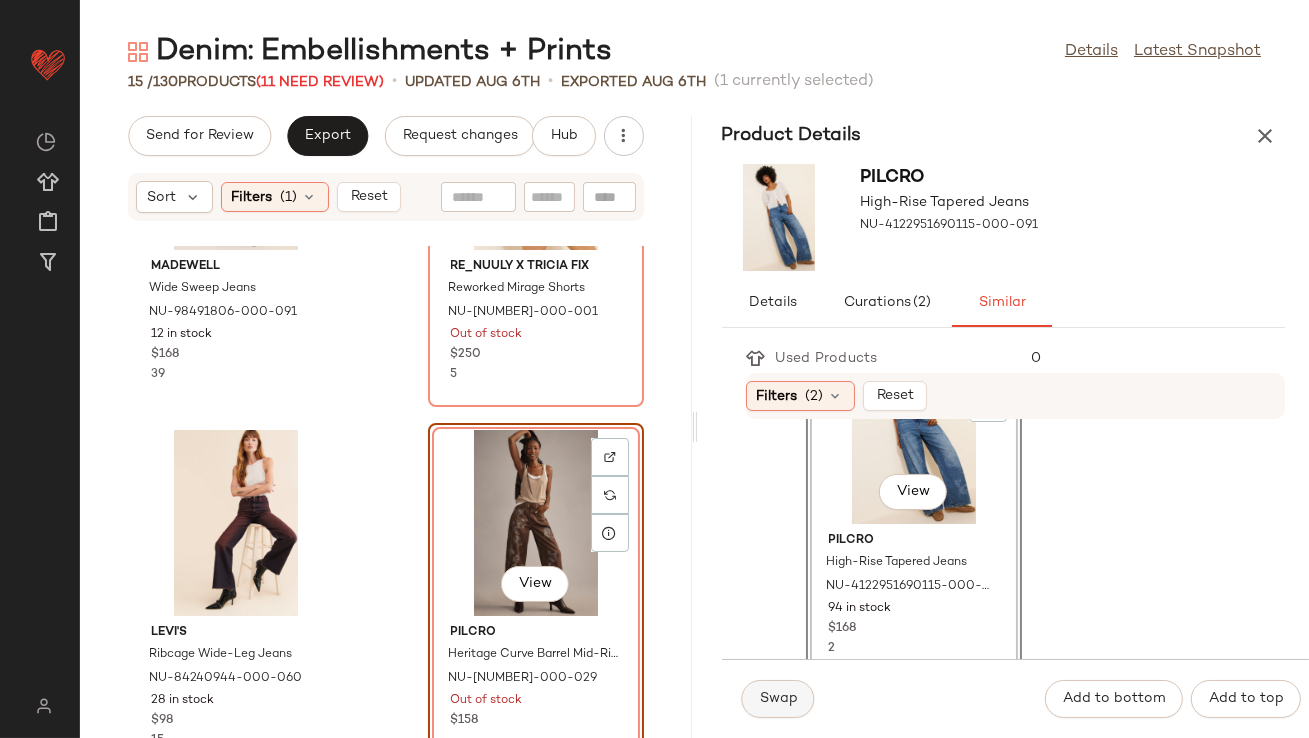 click on "Swap" at bounding box center [778, 699] 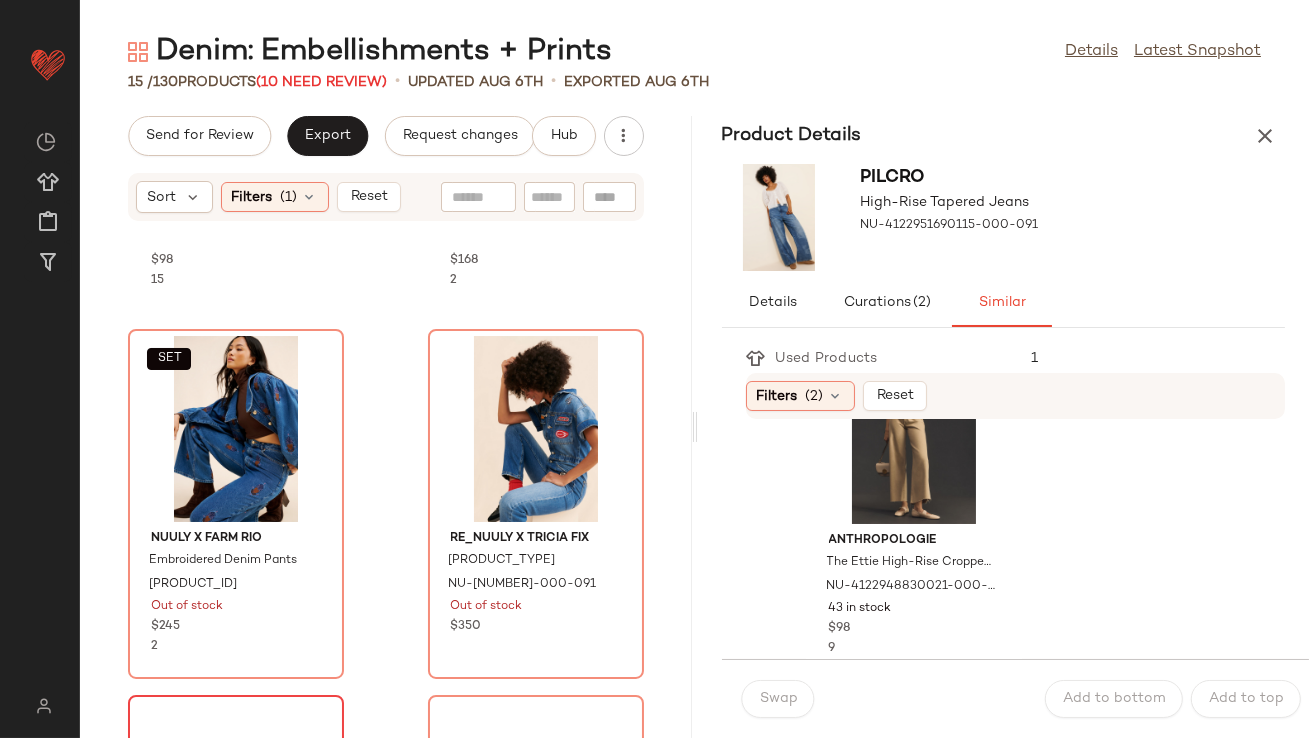 scroll, scrollTop: 1240, scrollLeft: 0, axis: vertical 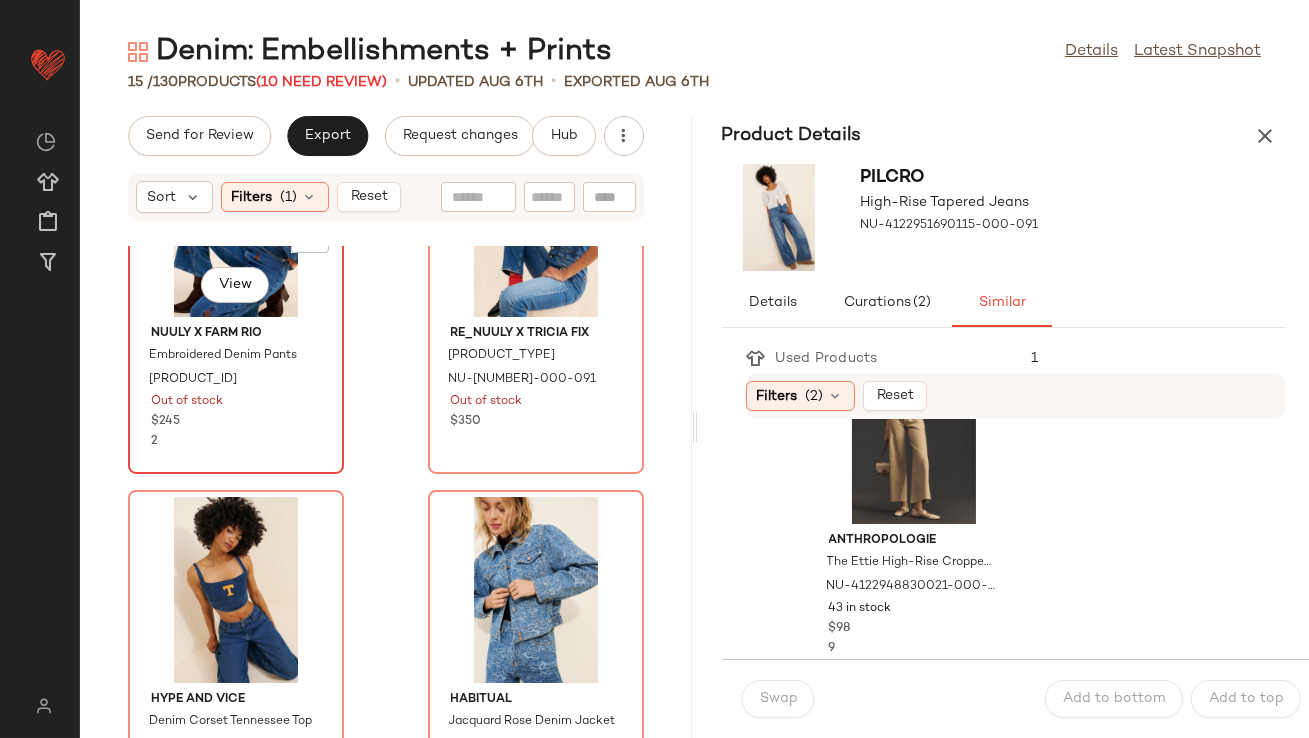 click on "SET   View" 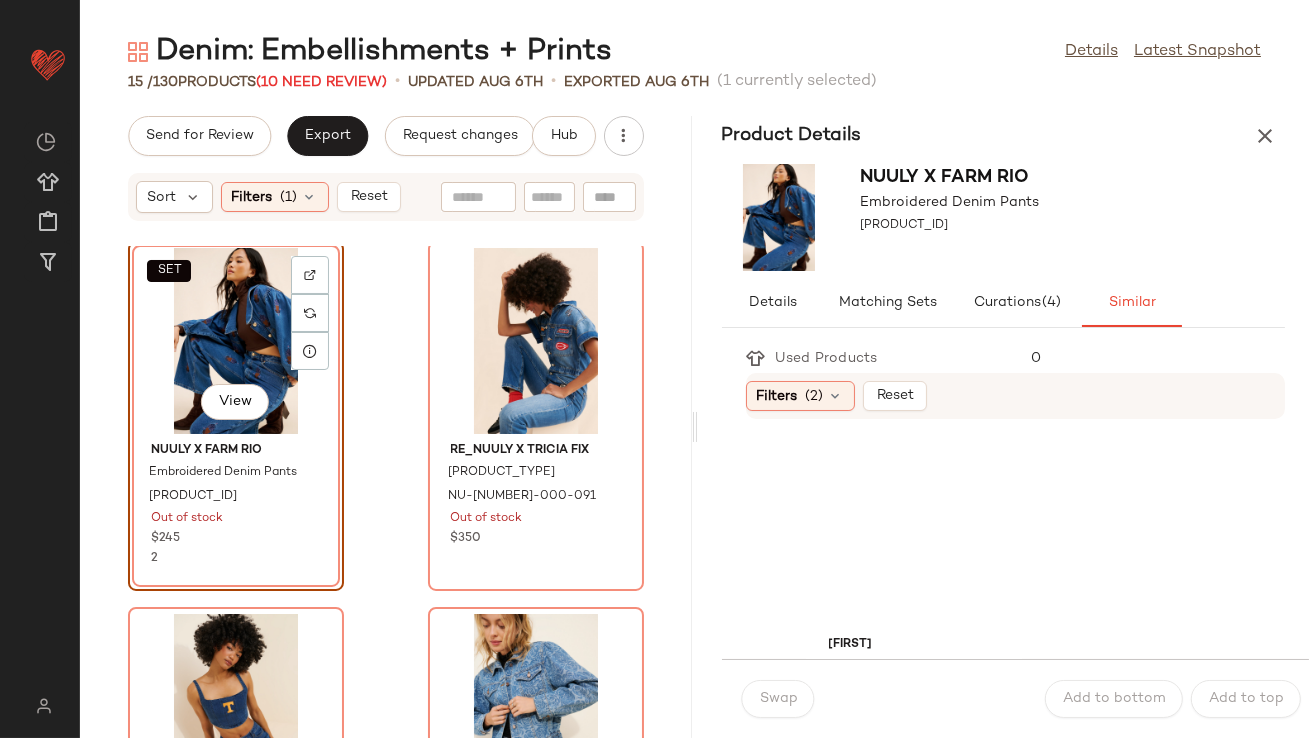scroll, scrollTop: 1101, scrollLeft: 0, axis: vertical 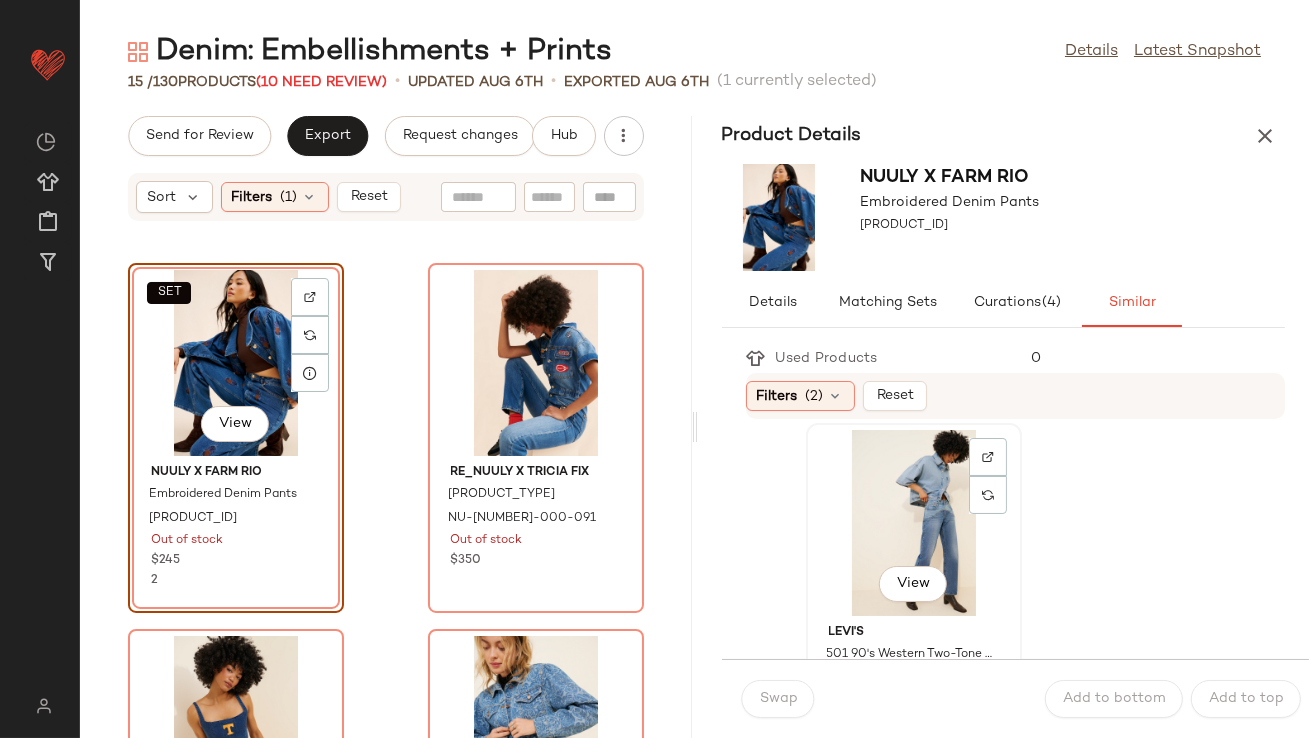 click on "View" 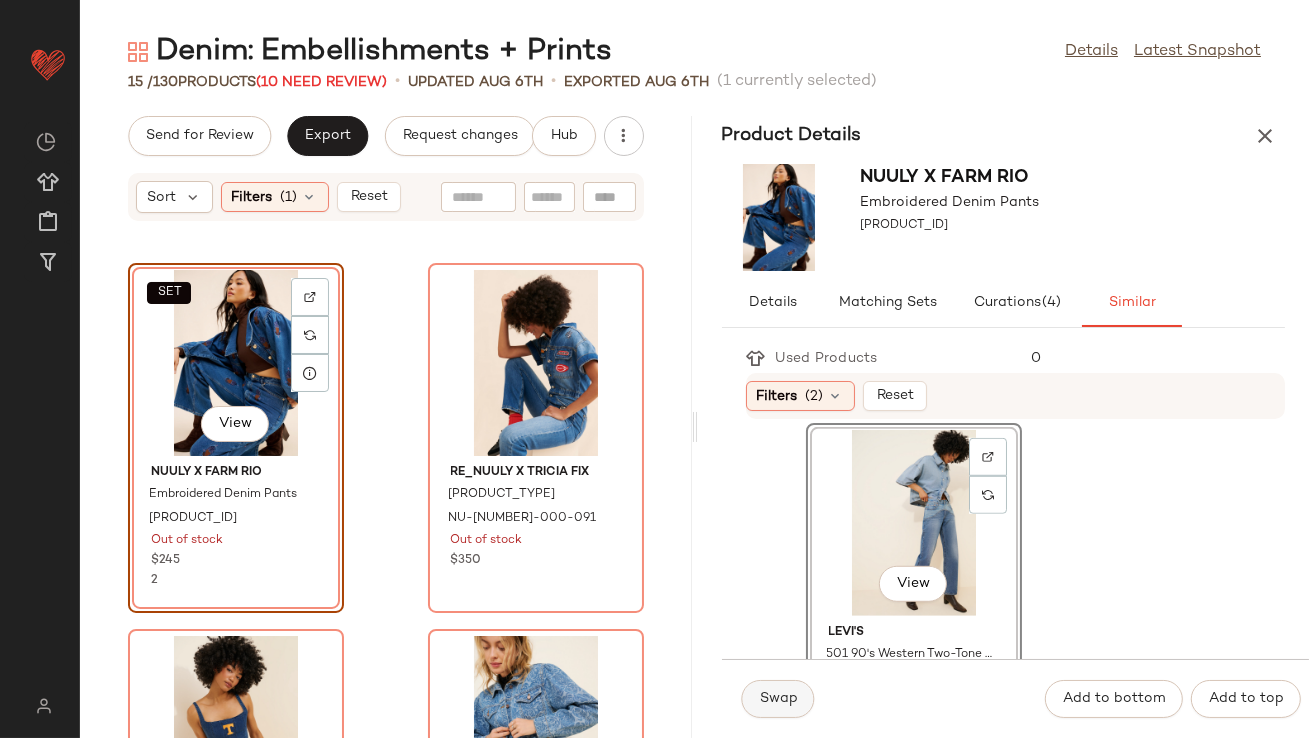 click on "Swap" 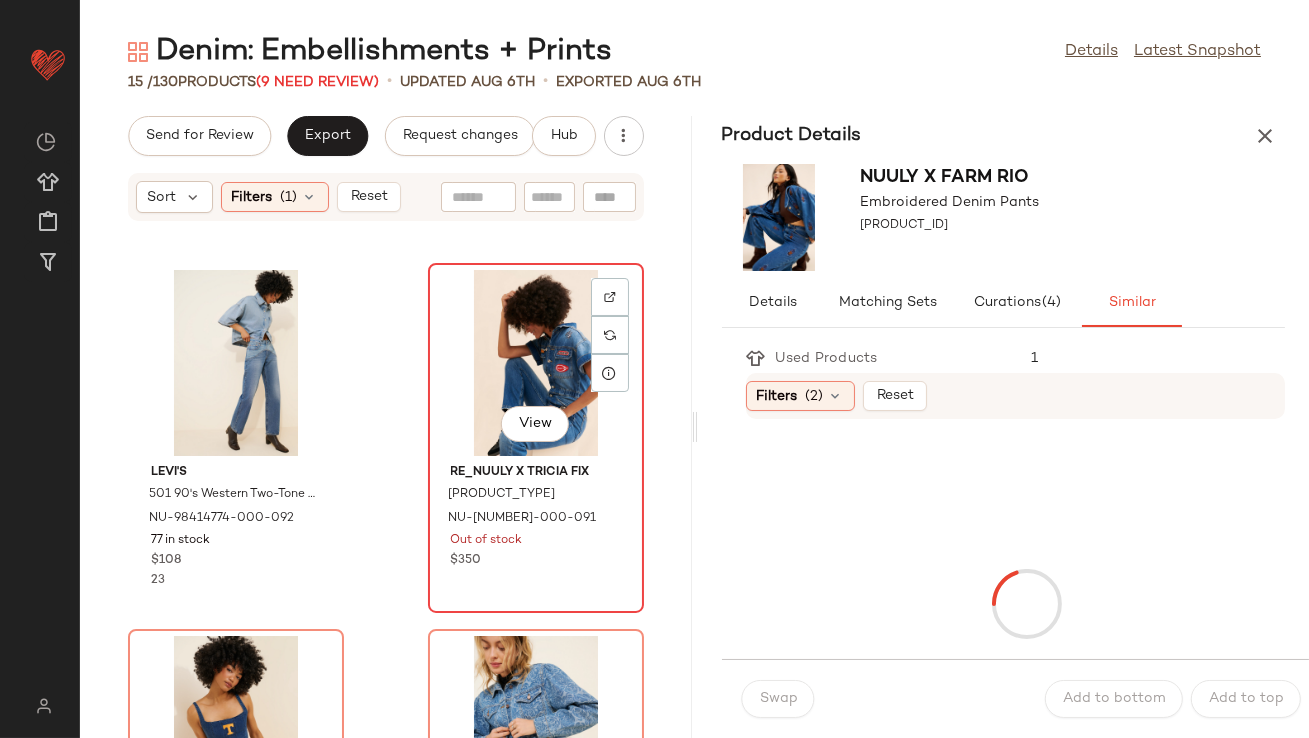 click on "View" 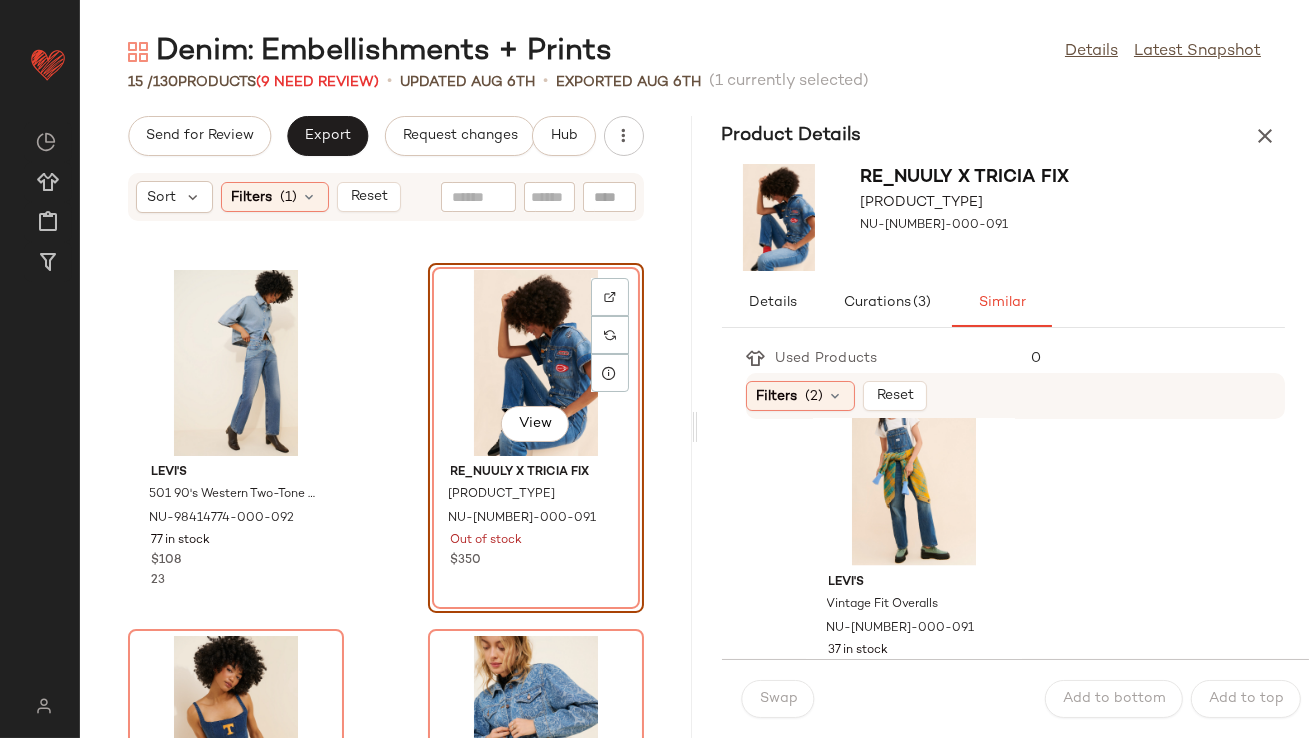scroll, scrollTop: 6257, scrollLeft: 0, axis: vertical 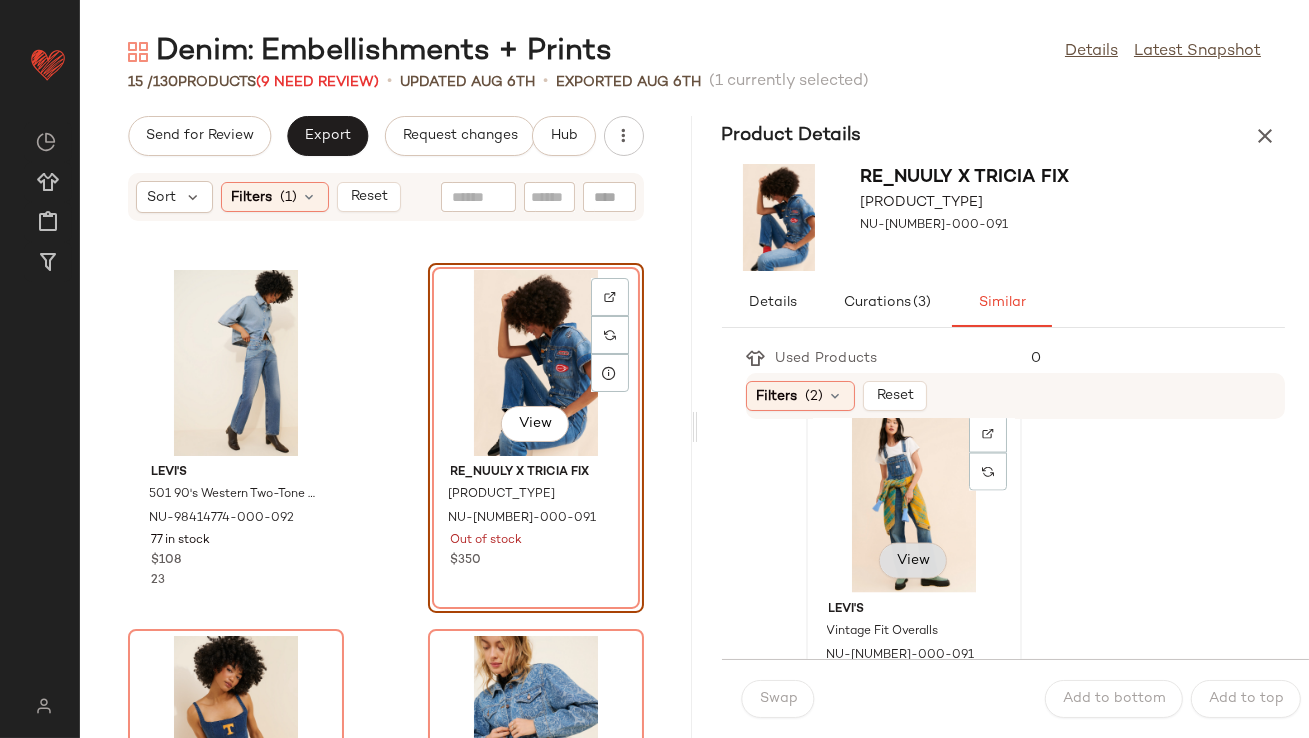 click on "View" 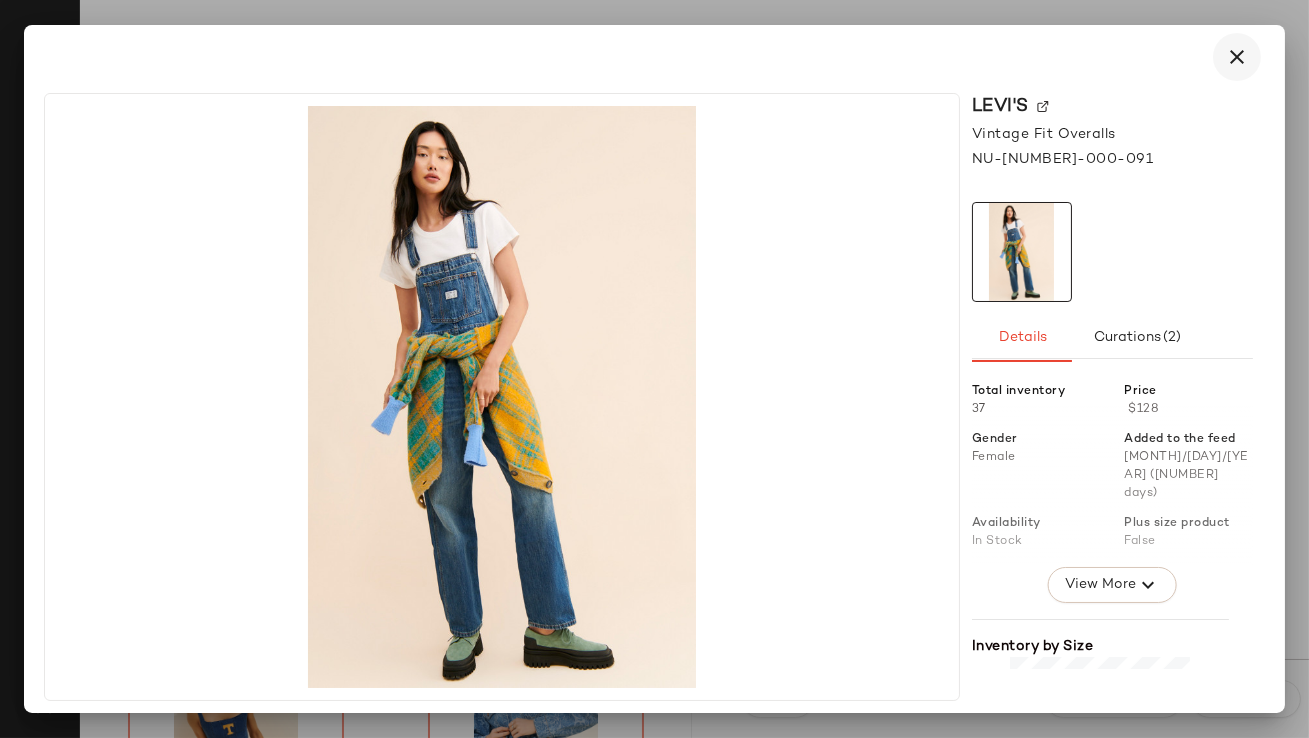click at bounding box center (1237, 57) 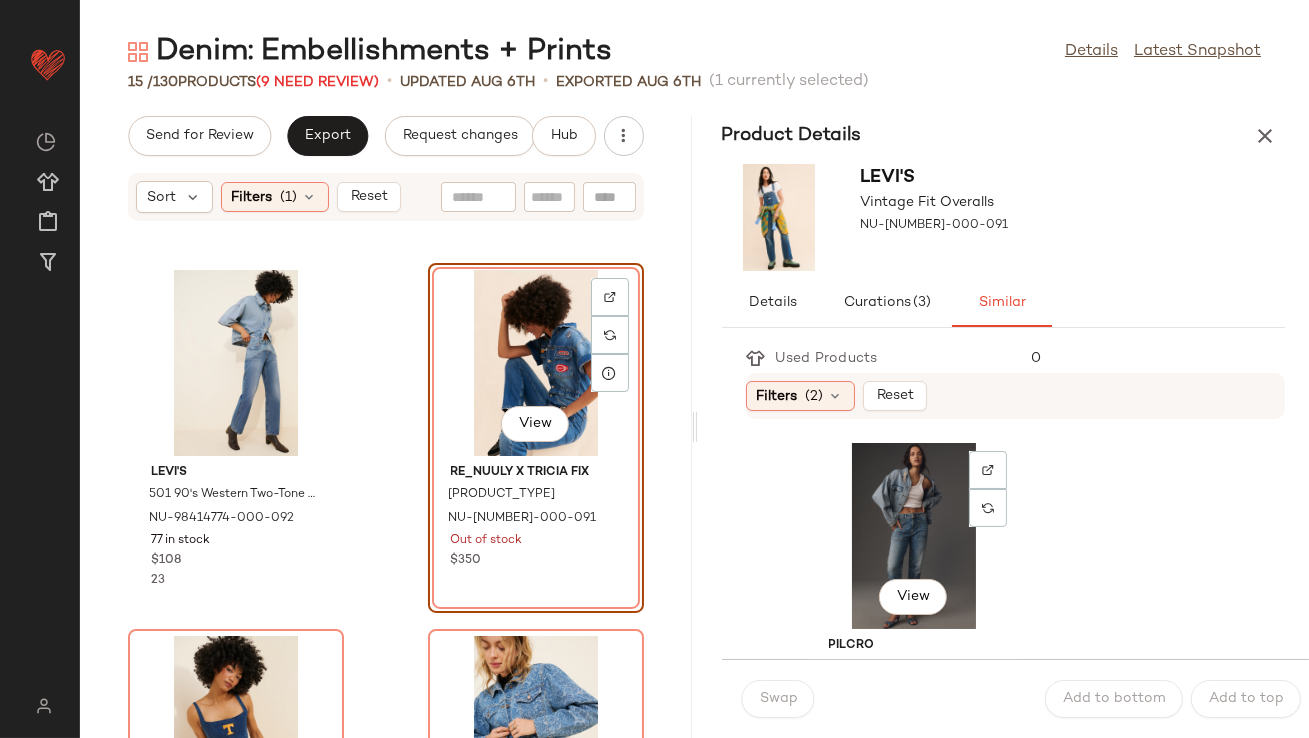 scroll, scrollTop: 8909, scrollLeft: 0, axis: vertical 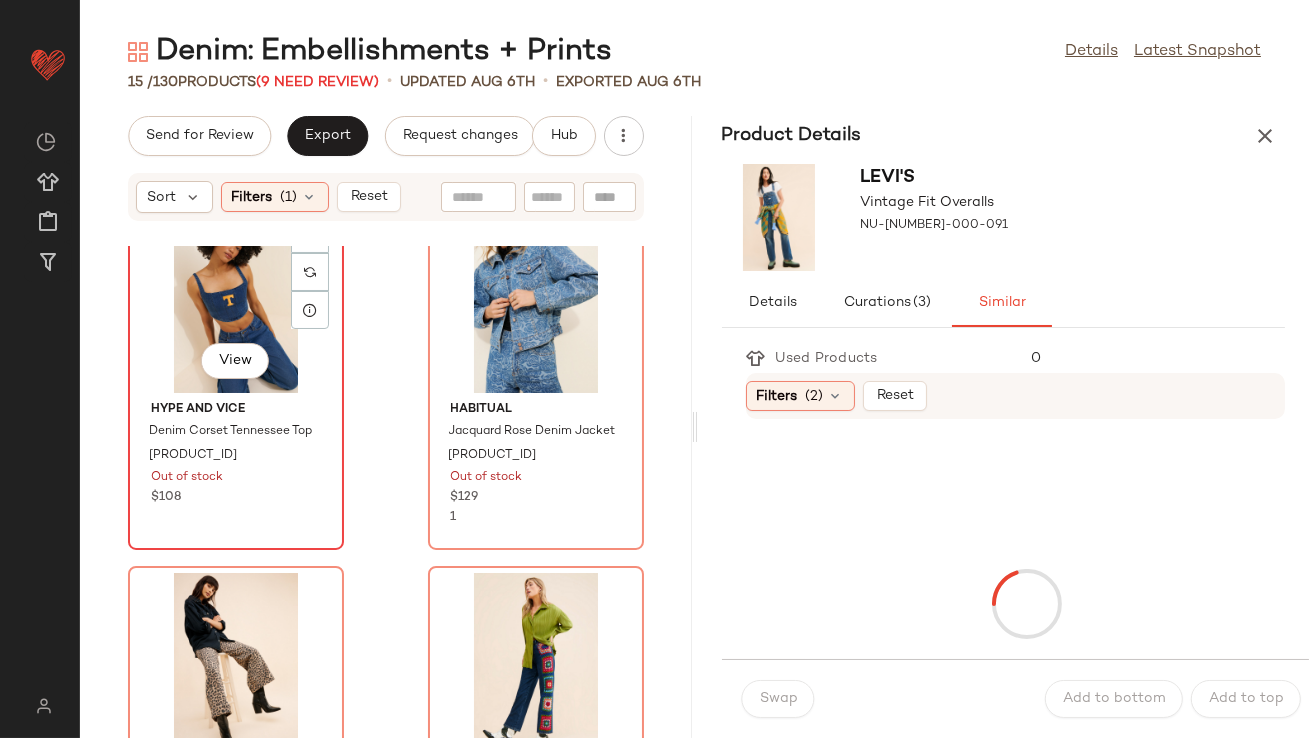 click on "View" 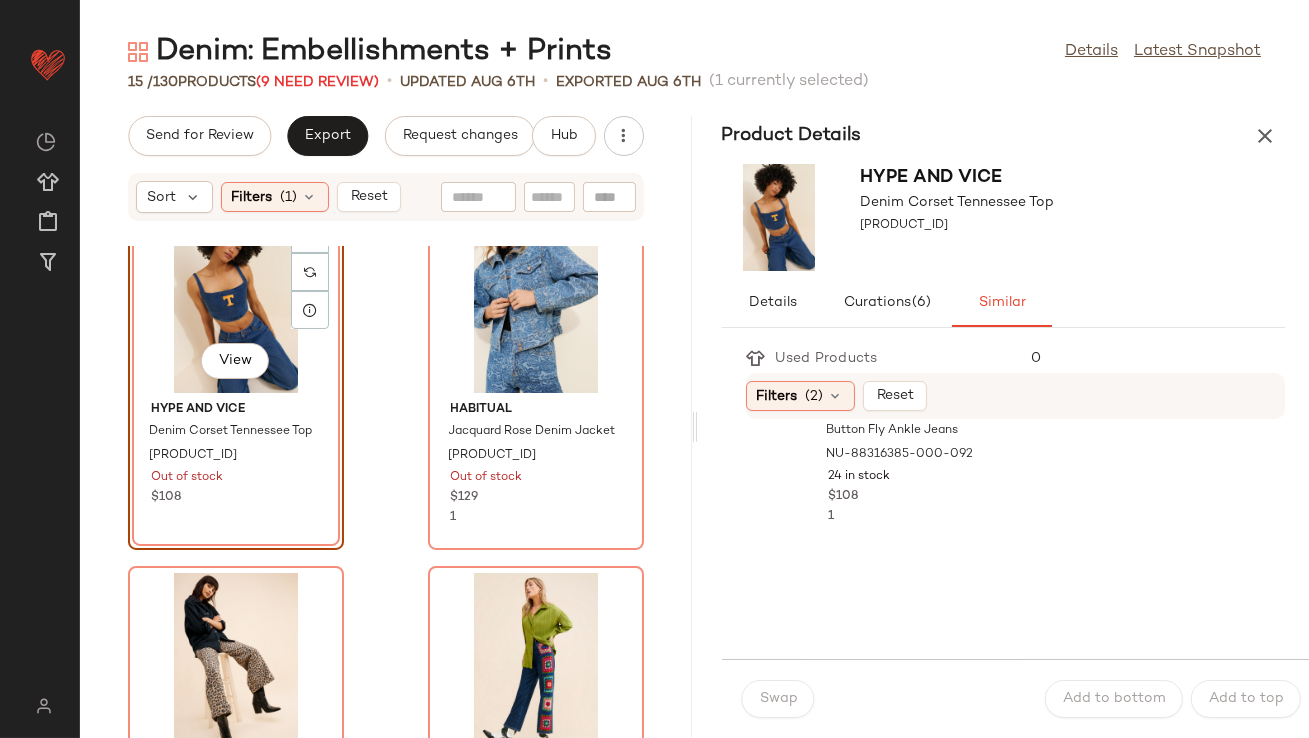 scroll, scrollTop: 744, scrollLeft: 0, axis: vertical 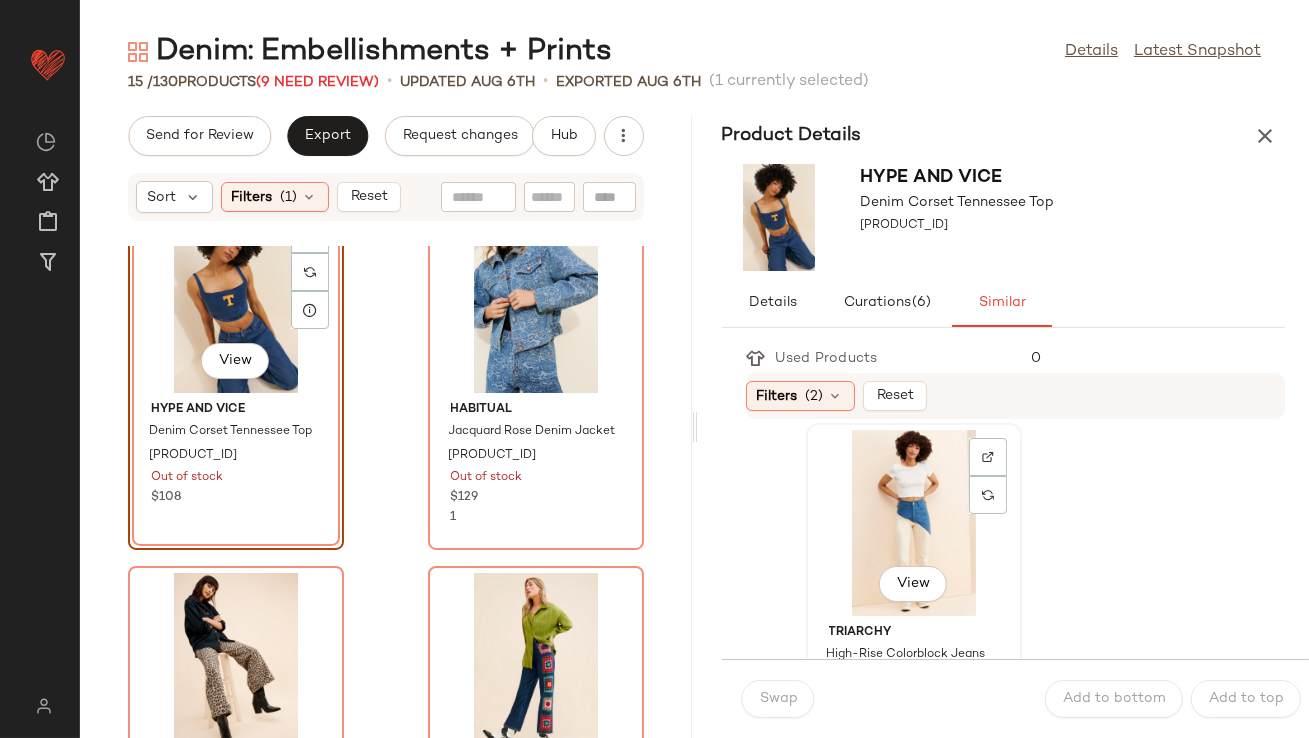 click on "View" 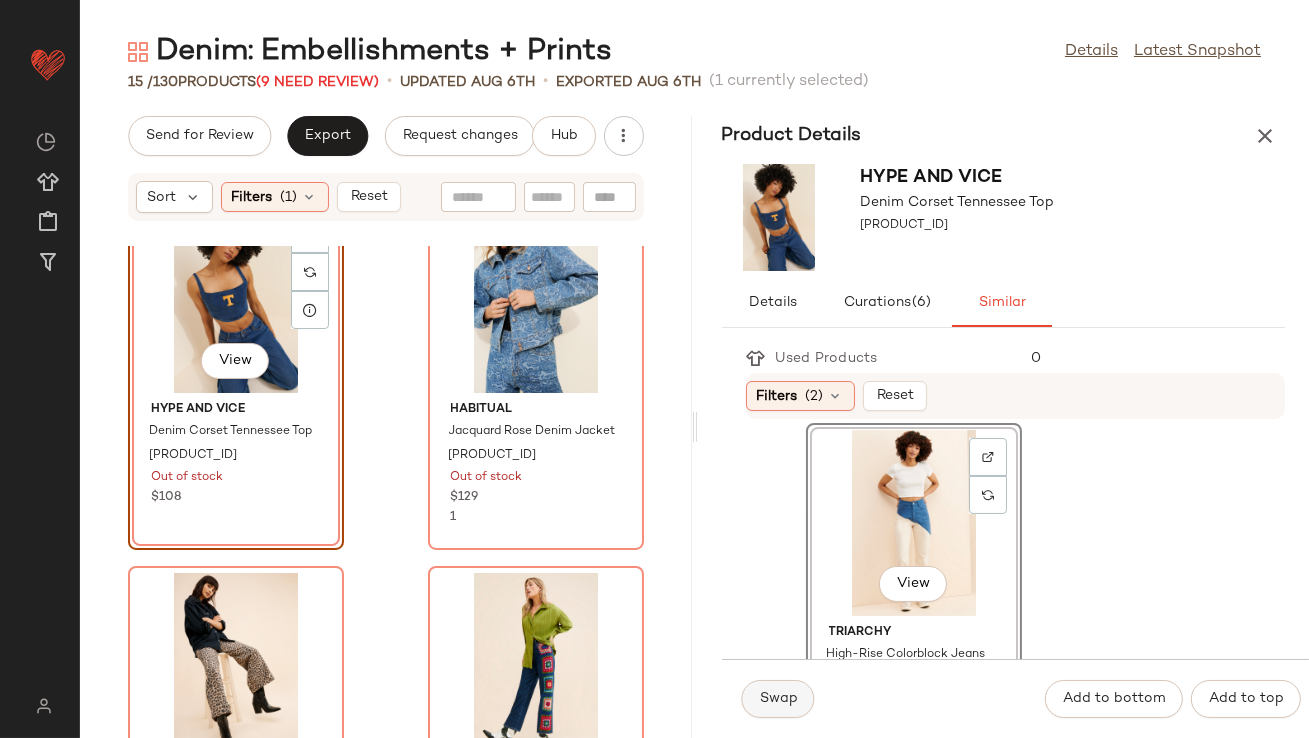 click on "Swap" 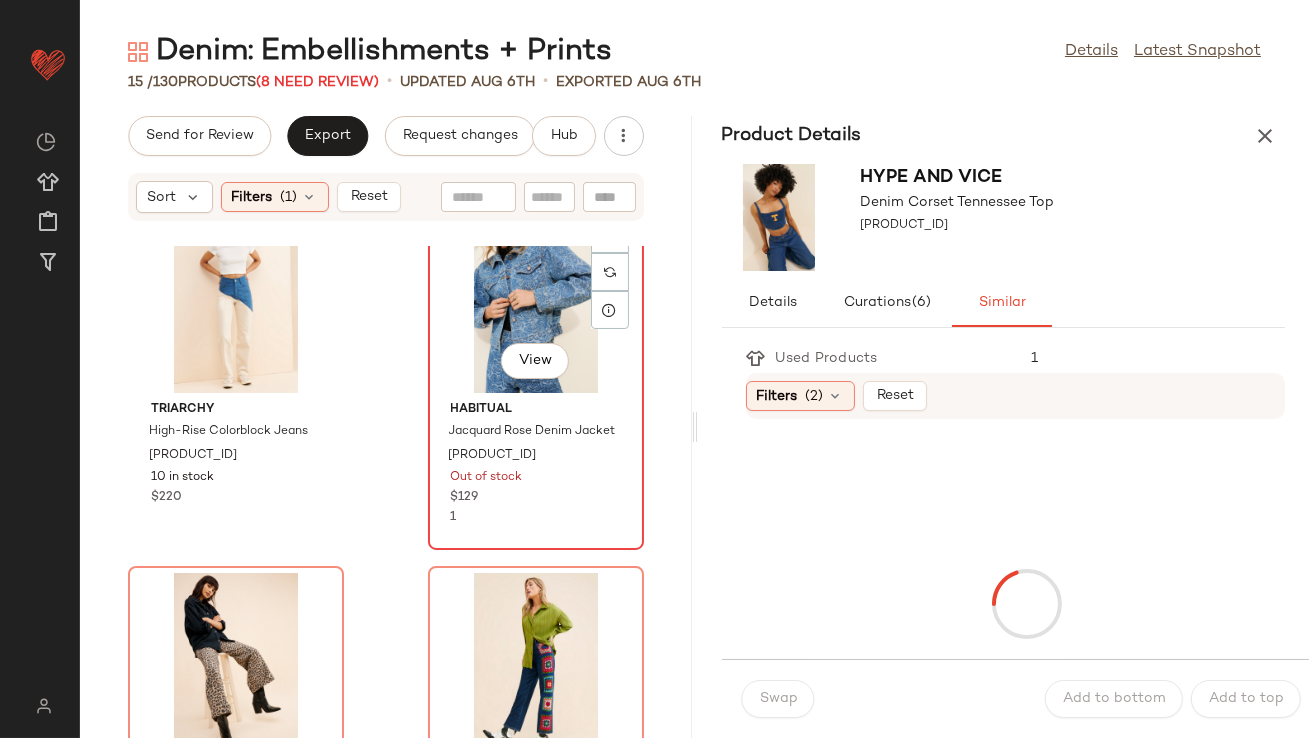 click on "View" 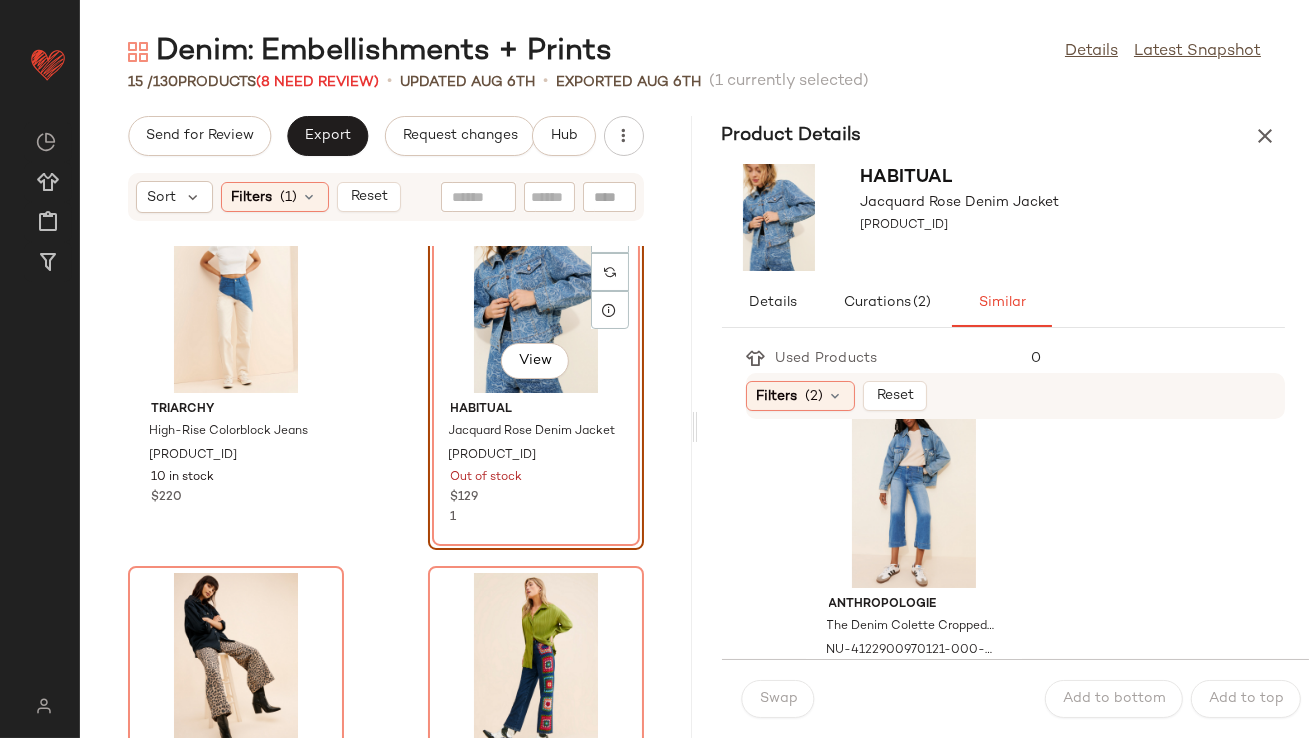 scroll, scrollTop: 6261, scrollLeft: 0, axis: vertical 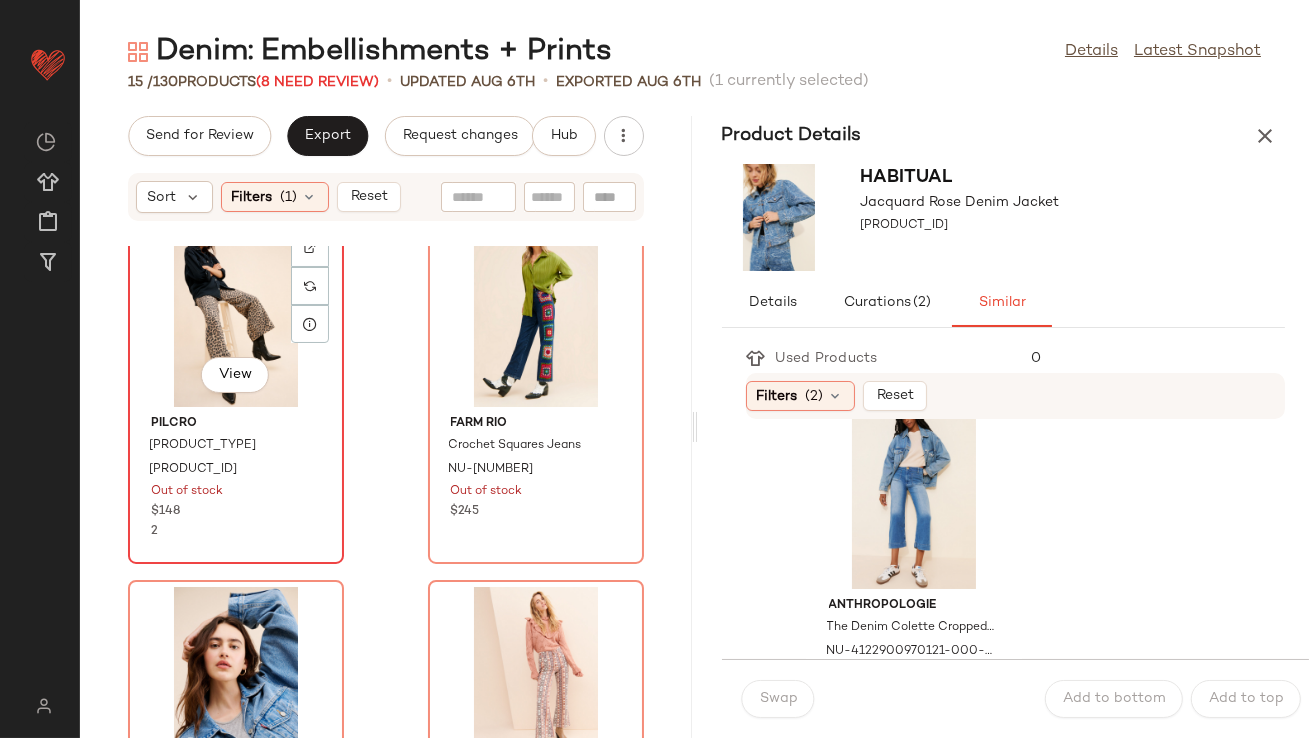 click on "View" 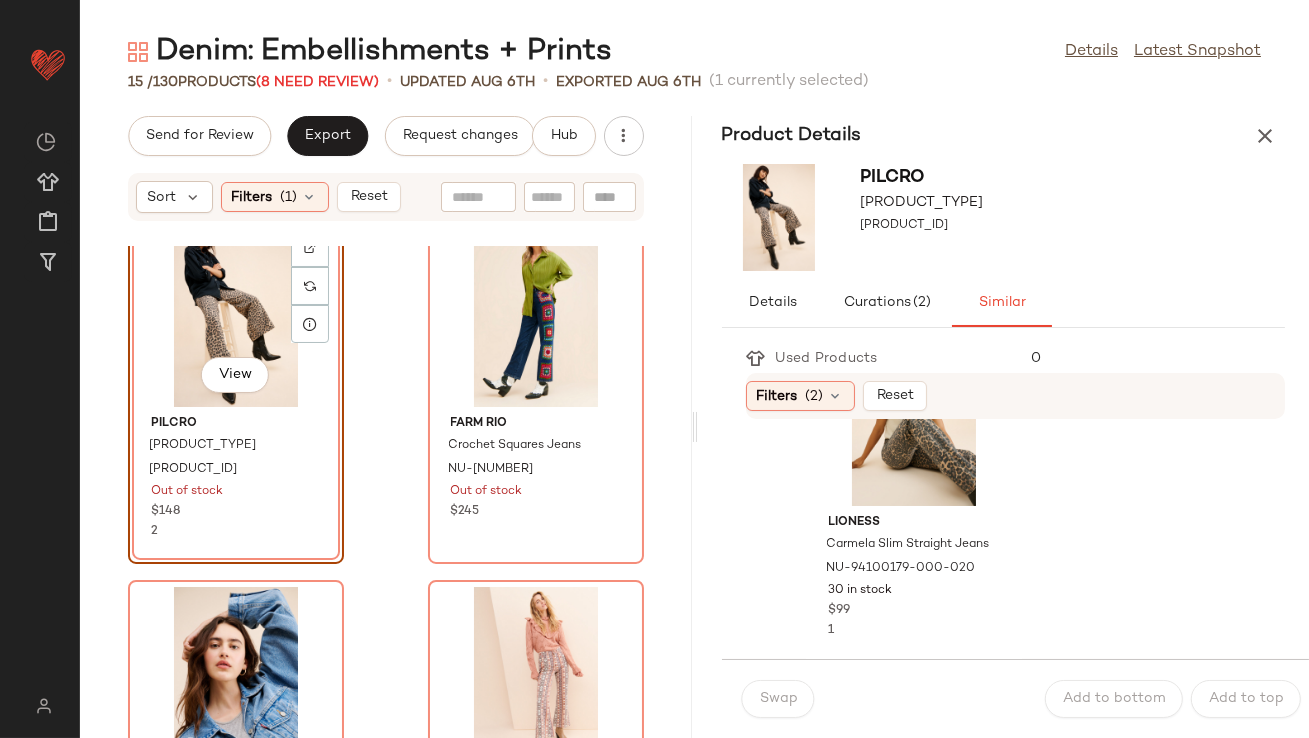 scroll, scrollTop: 2941, scrollLeft: 0, axis: vertical 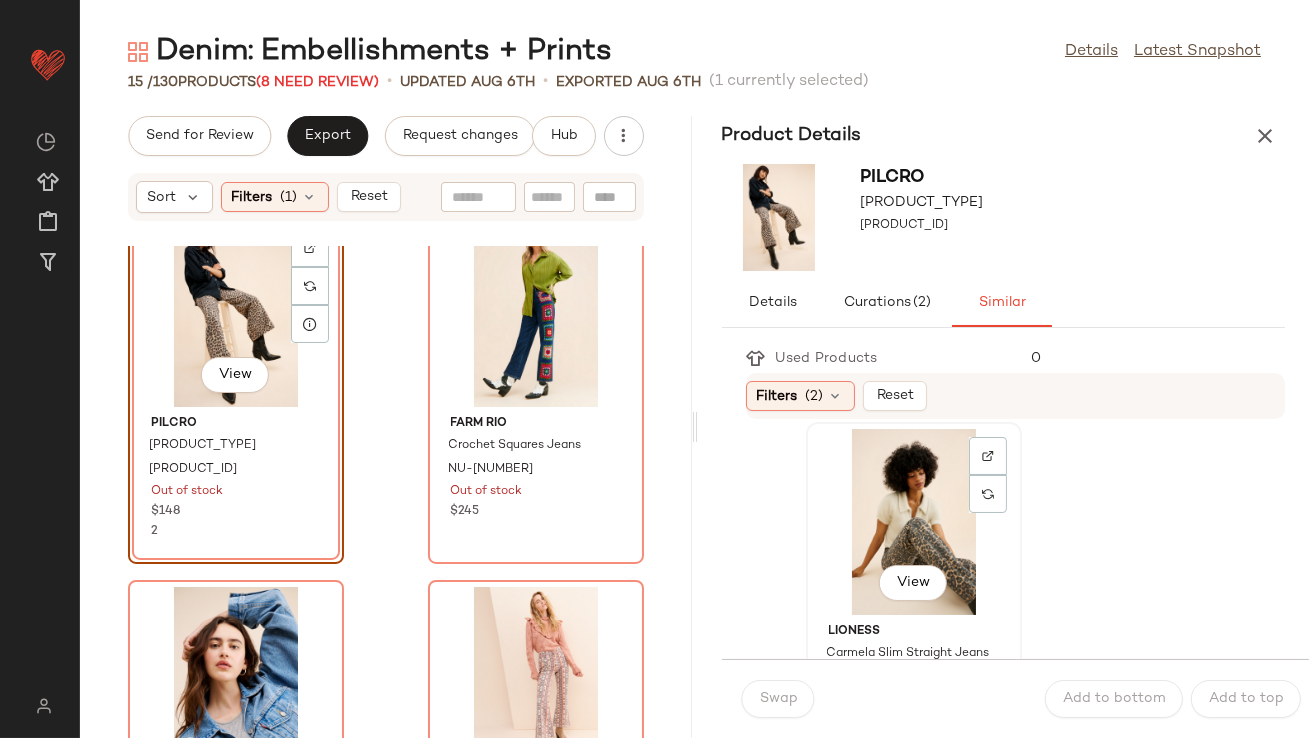 click on "View" 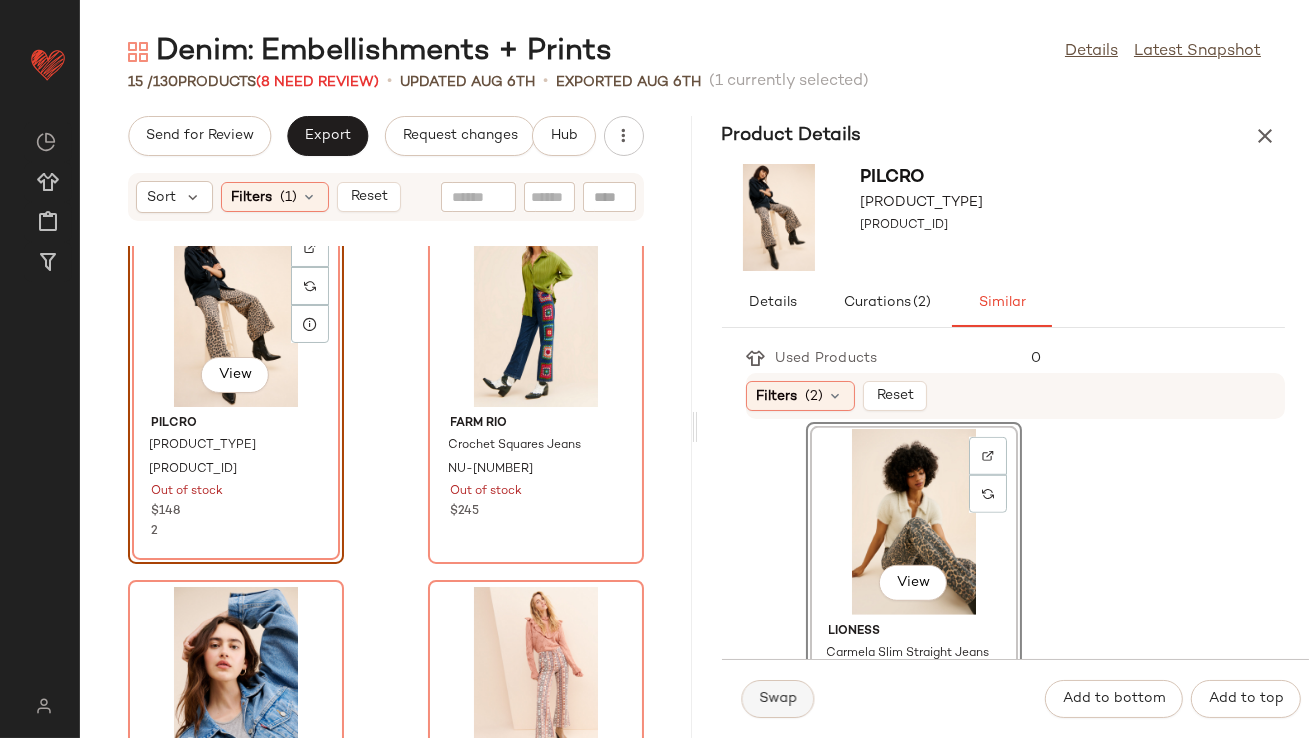 click on "Swap" at bounding box center (778, 699) 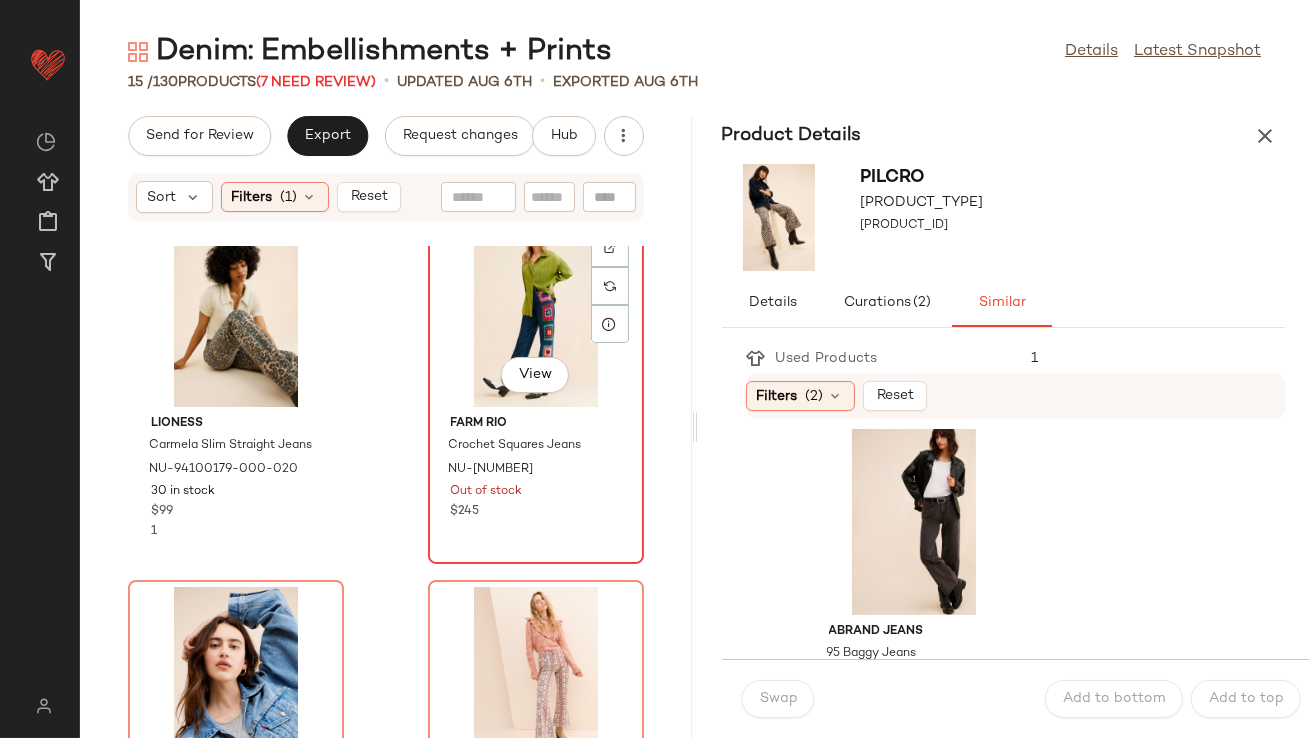 click on "View" 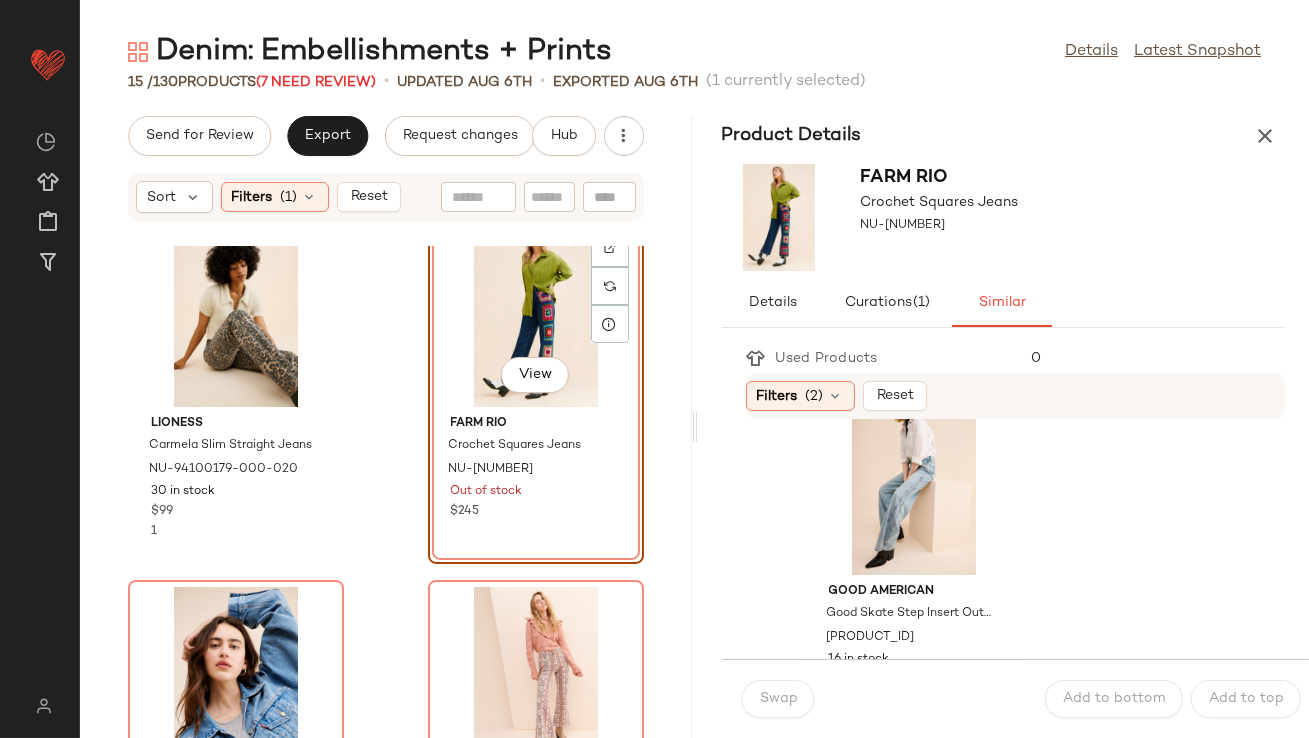 scroll, scrollTop: 8909, scrollLeft: 0, axis: vertical 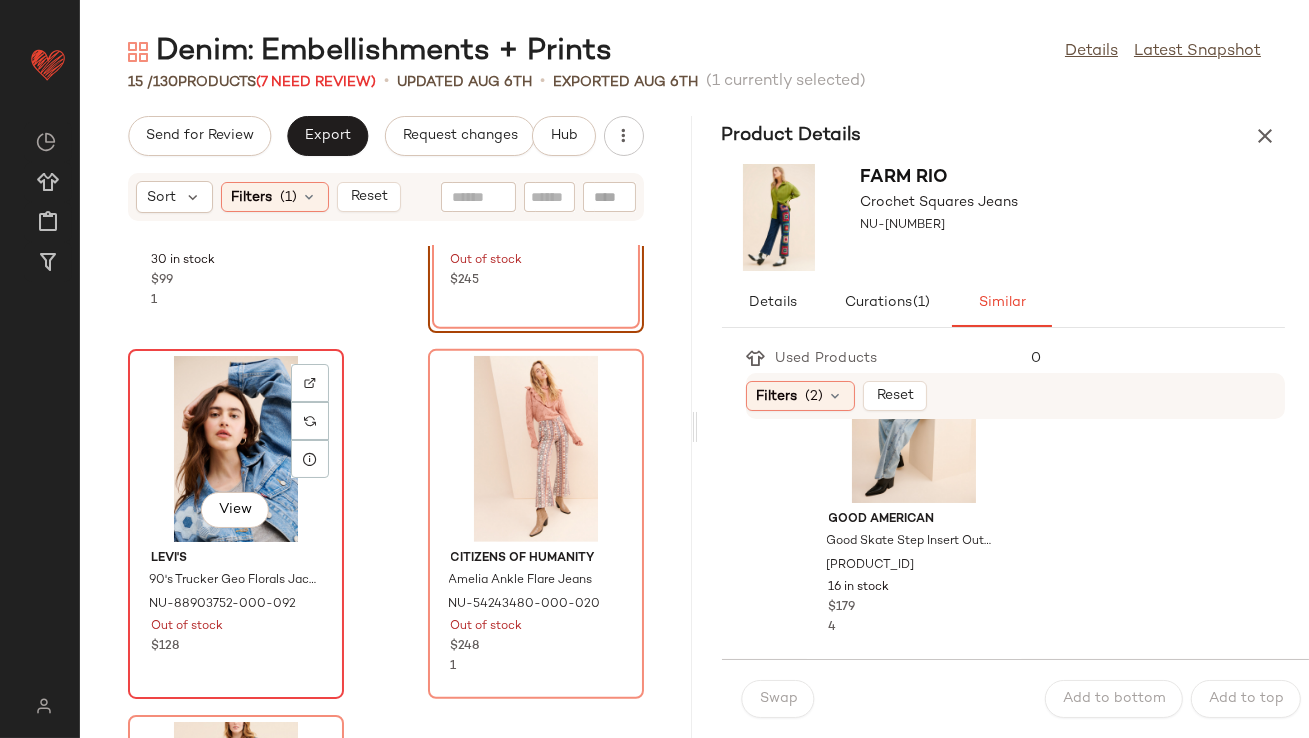 click on "View" 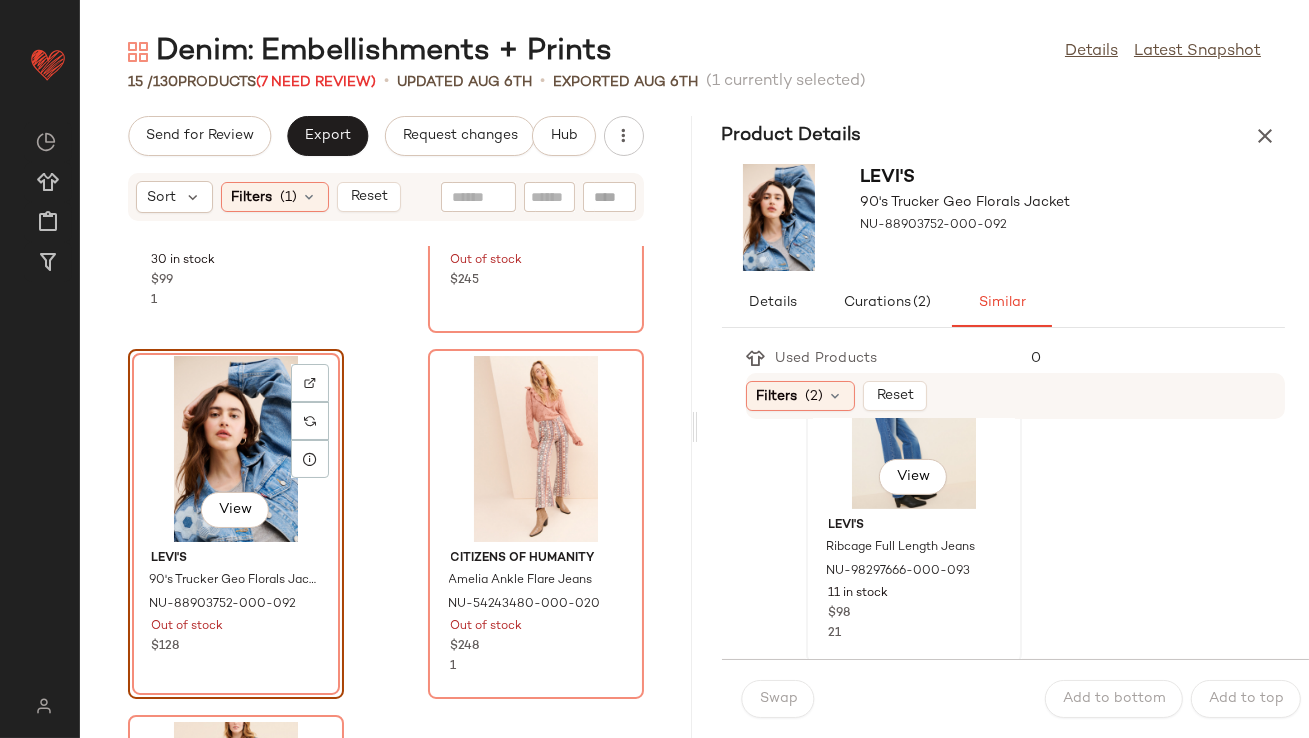 scroll, scrollTop: 1584, scrollLeft: 0, axis: vertical 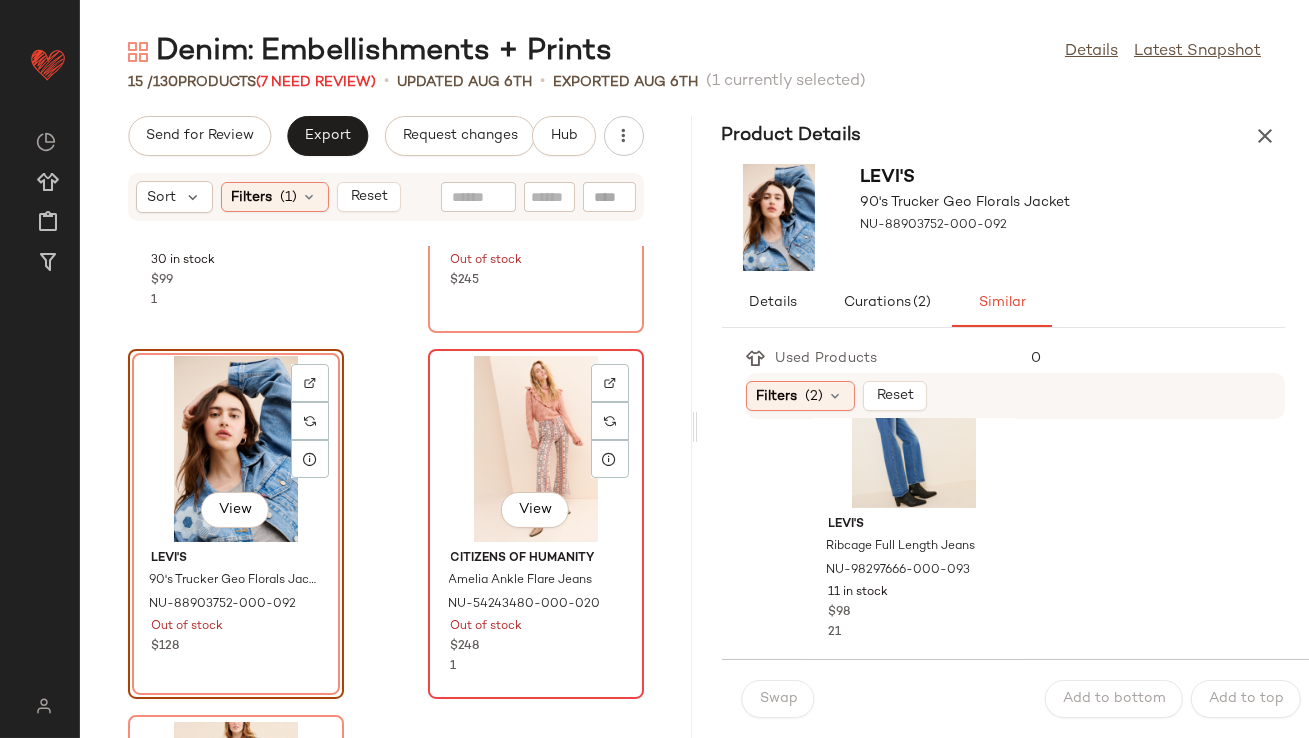 click on "View" 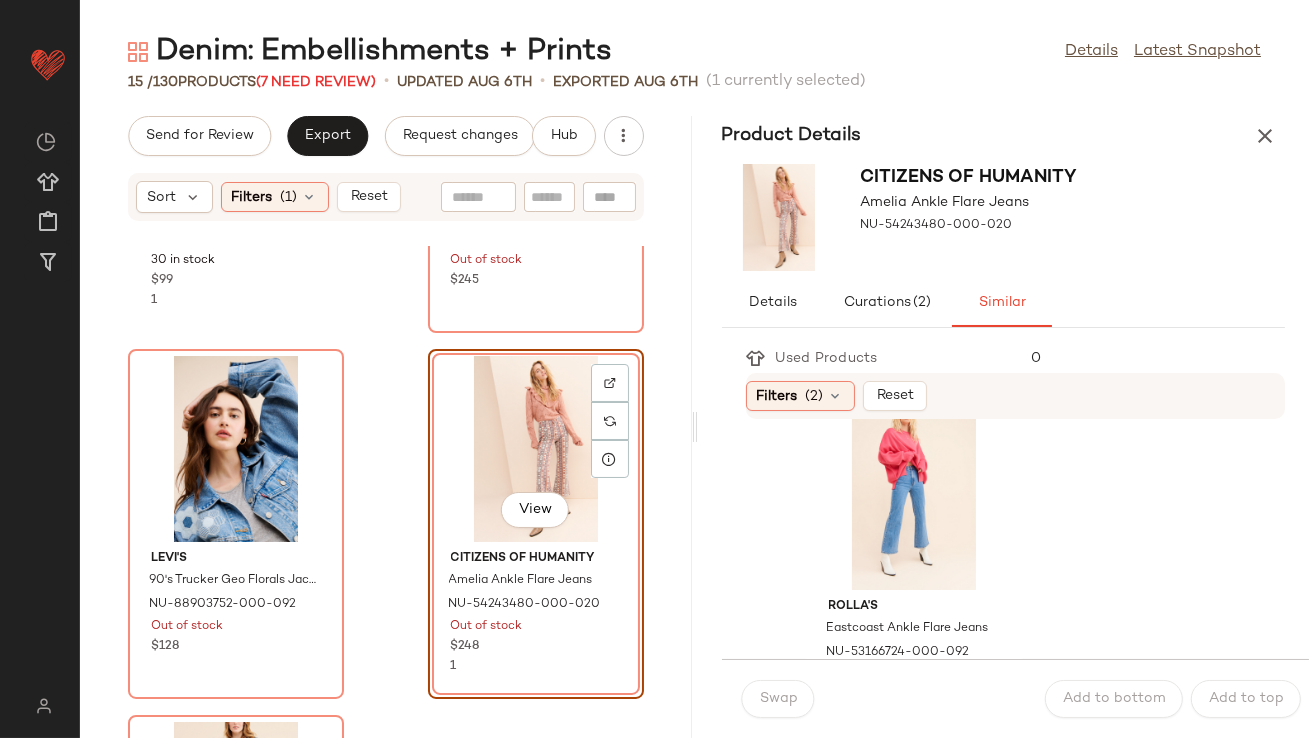scroll, scrollTop: 2339, scrollLeft: 0, axis: vertical 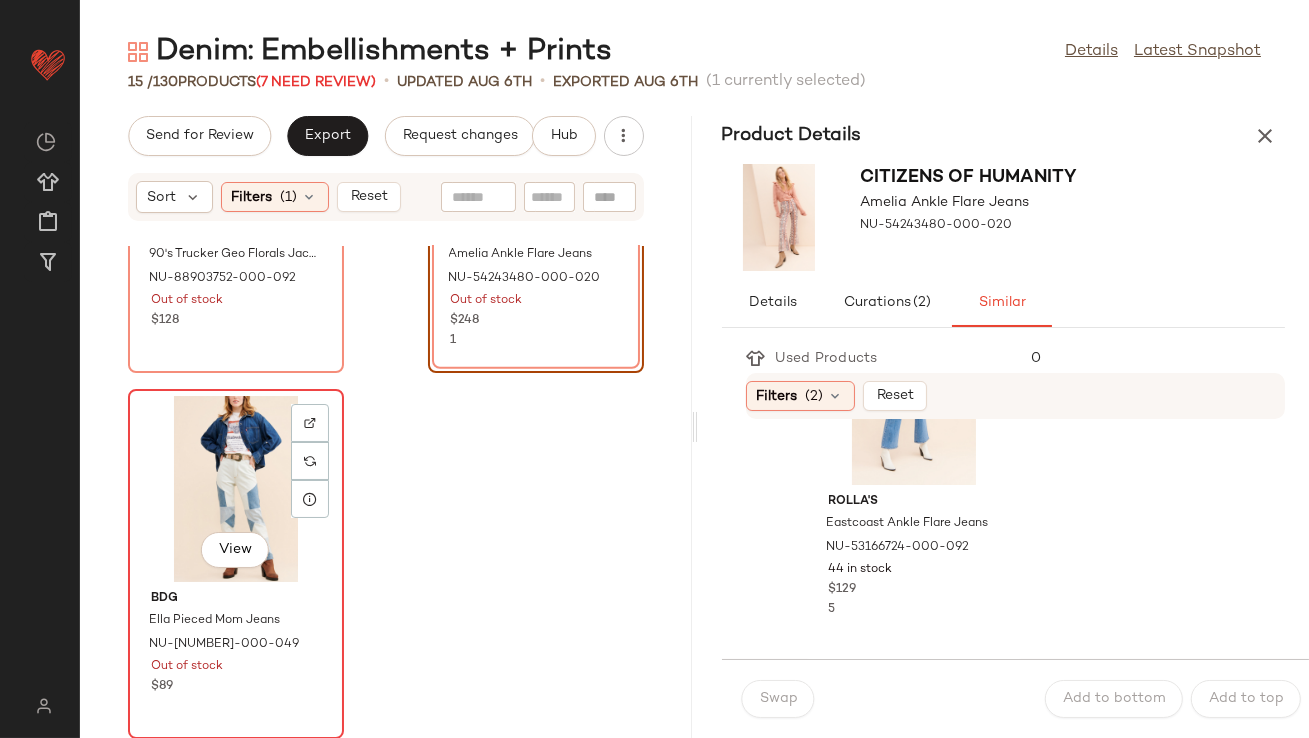 click on "View" 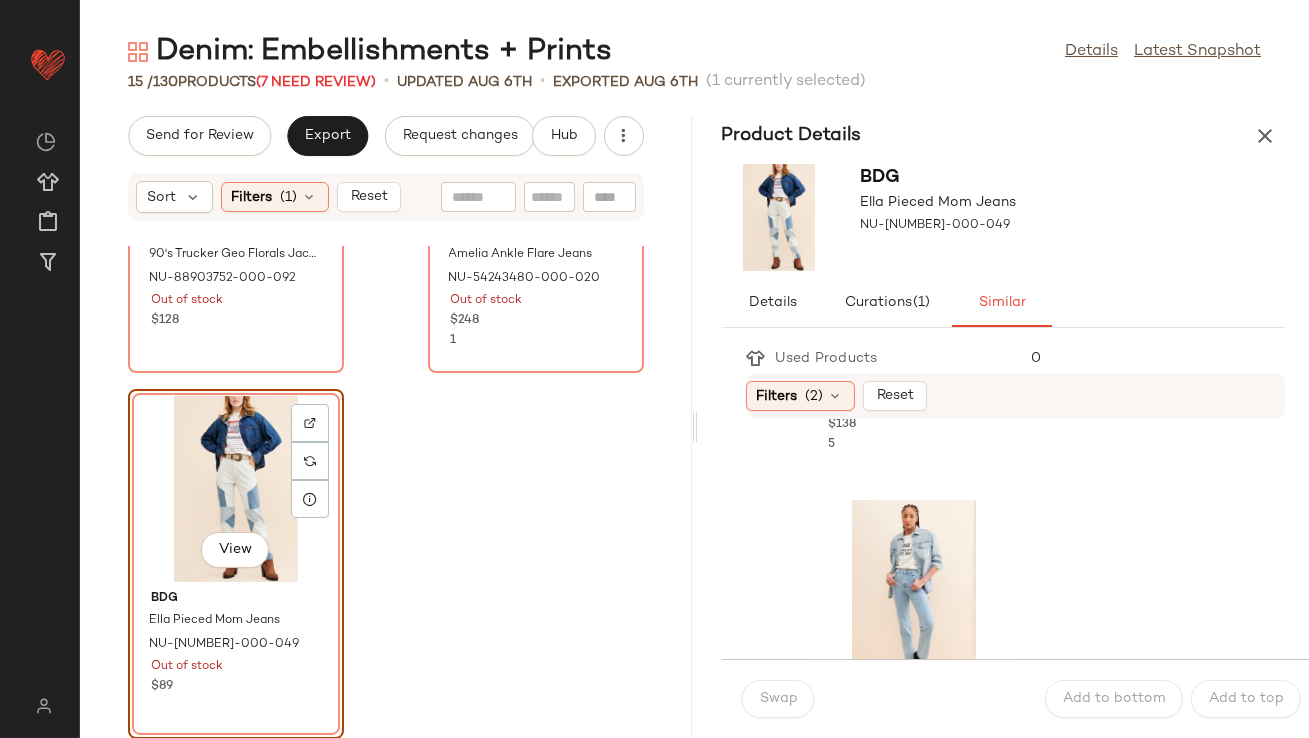 scroll, scrollTop: 711, scrollLeft: 0, axis: vertical 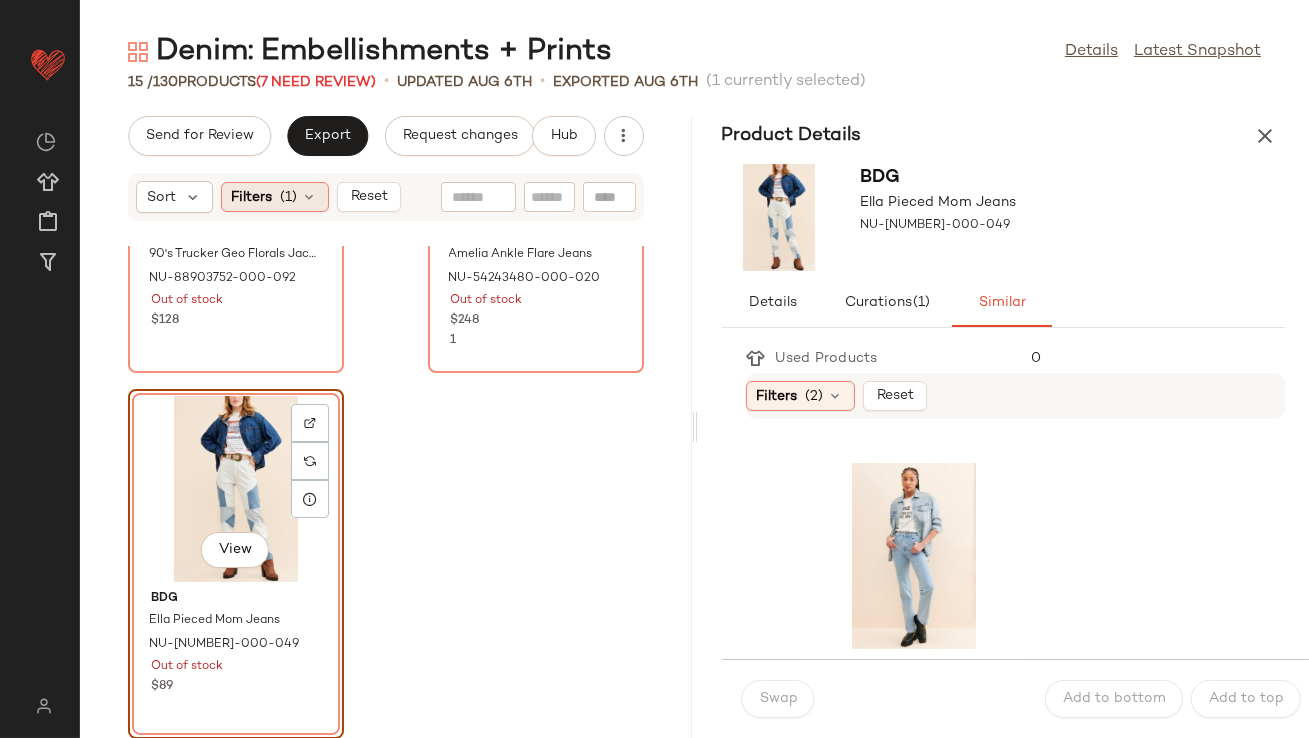 click at bounding box center [310, 197] 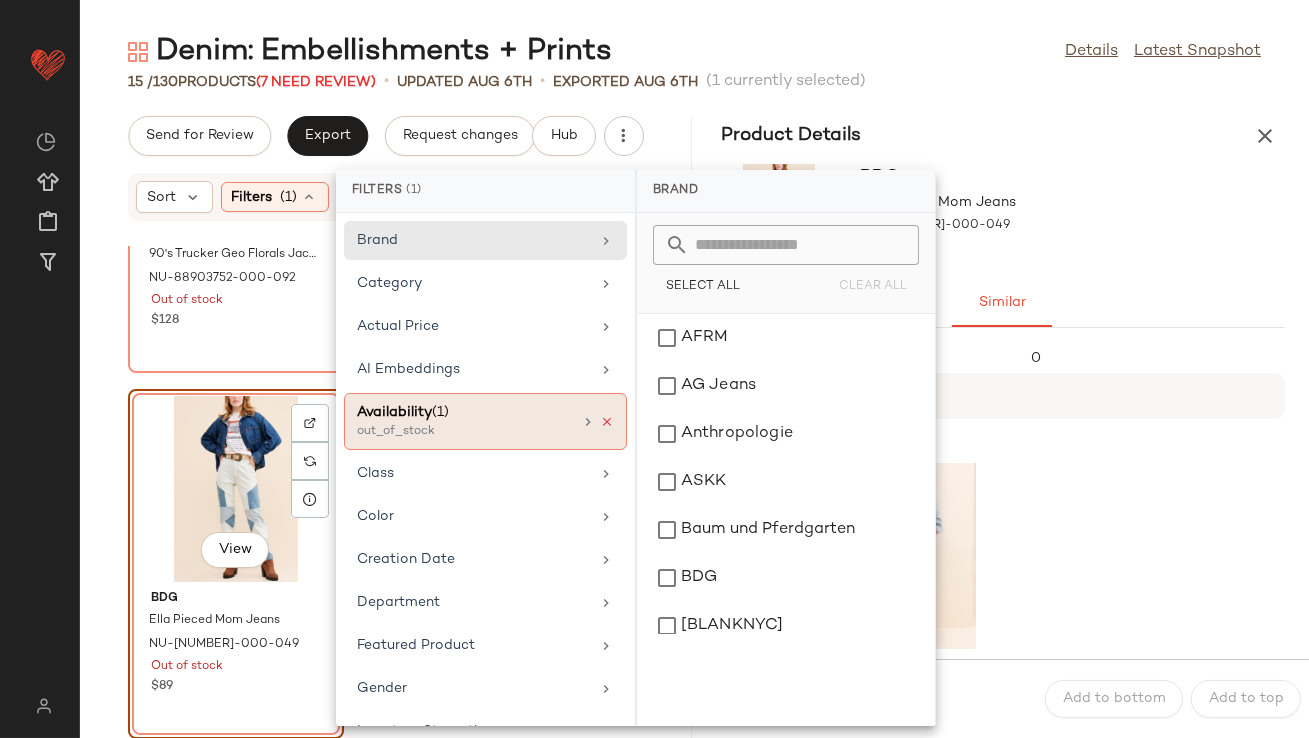 click at bounding box center [607, 422] 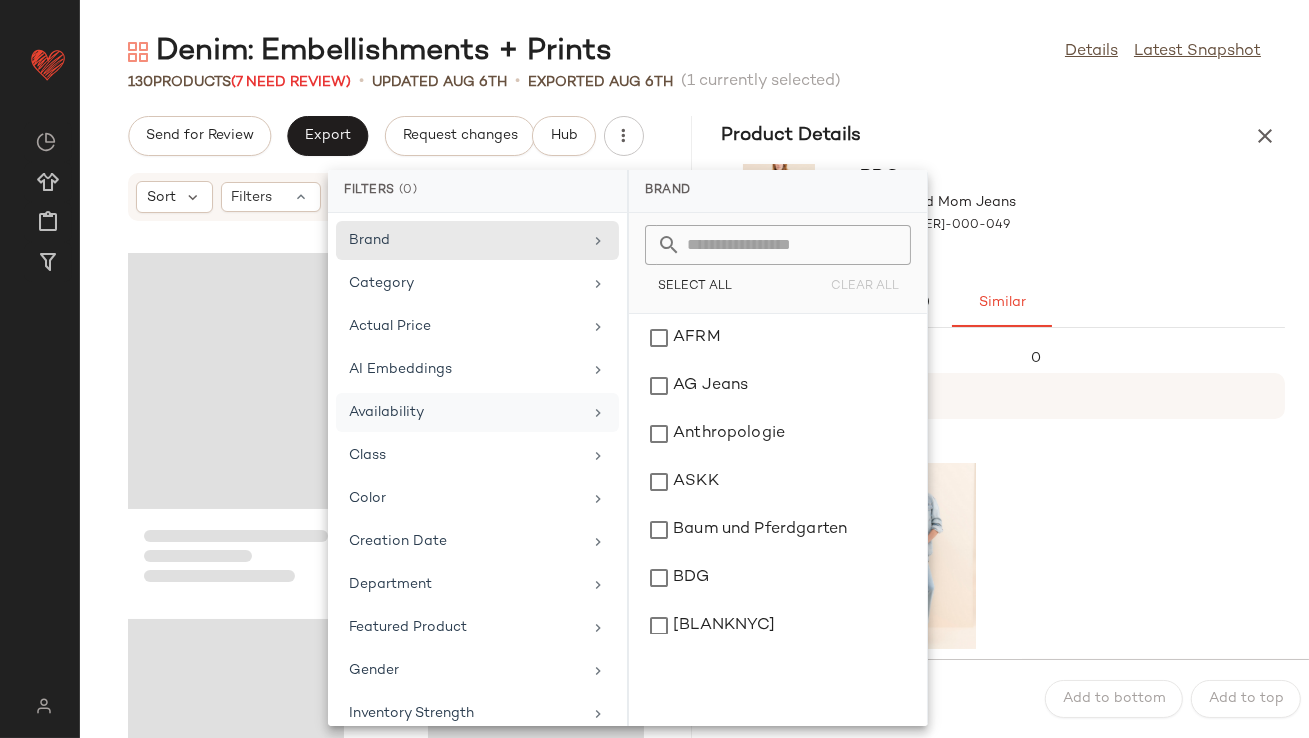click on "BDG Ella Pieced Mom Jeans NU-54949185-000-049" at bounding box center [1004, 217] 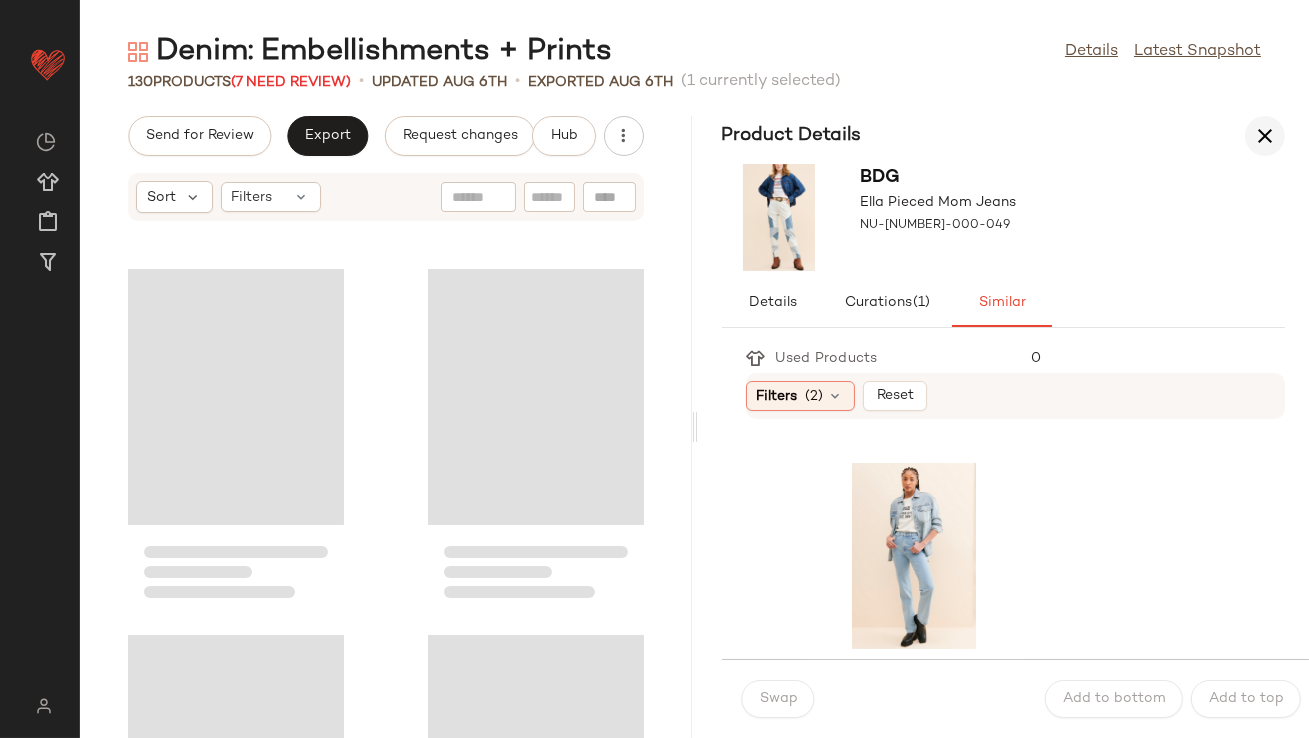 click at bounding box center [1265, 136] 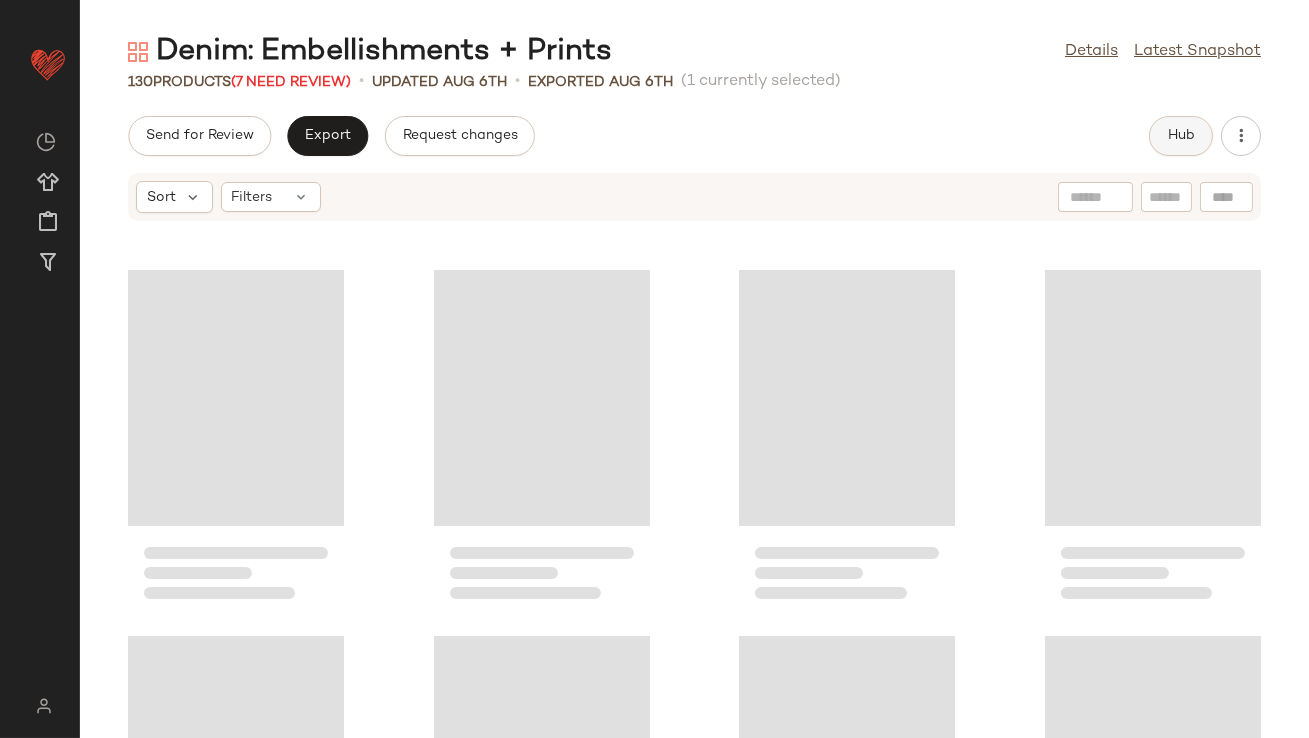 click on "Hub" at bounding box center (1181, 136) 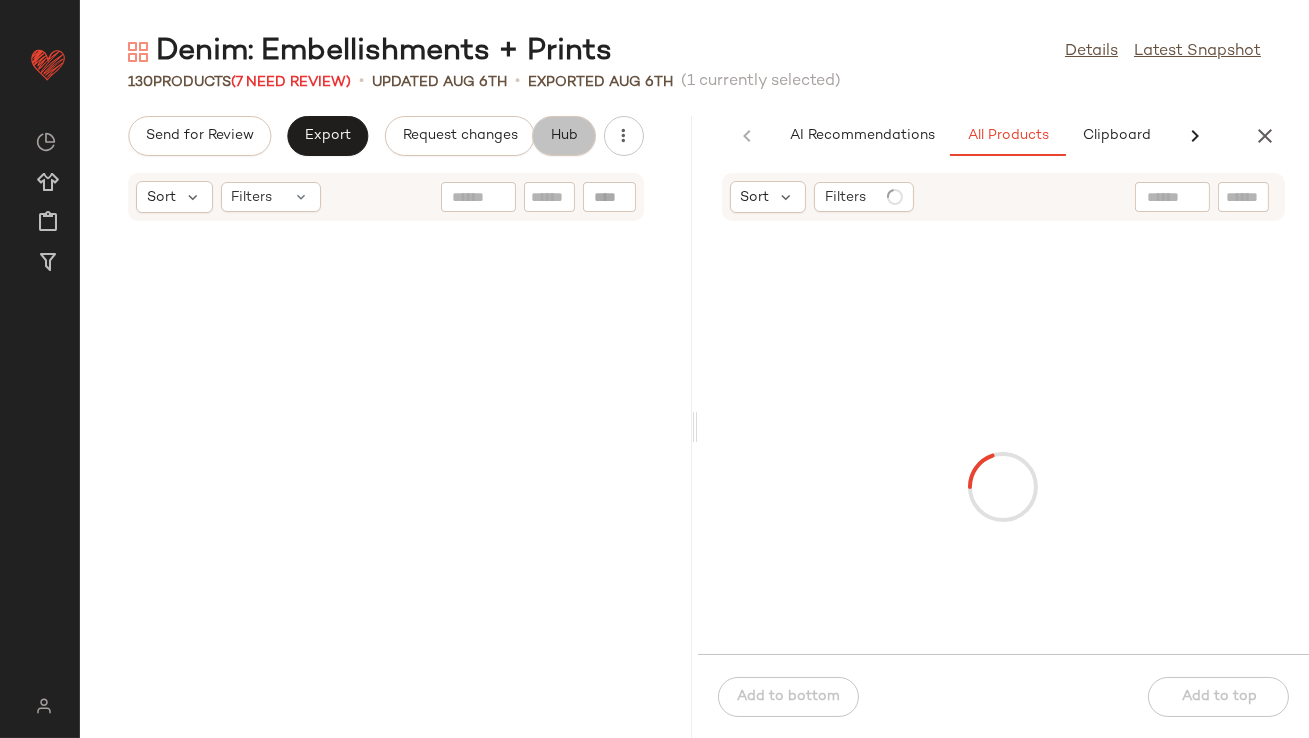 scroll, scrollTop: 10247, scrollLeft: 0, axis: vertical 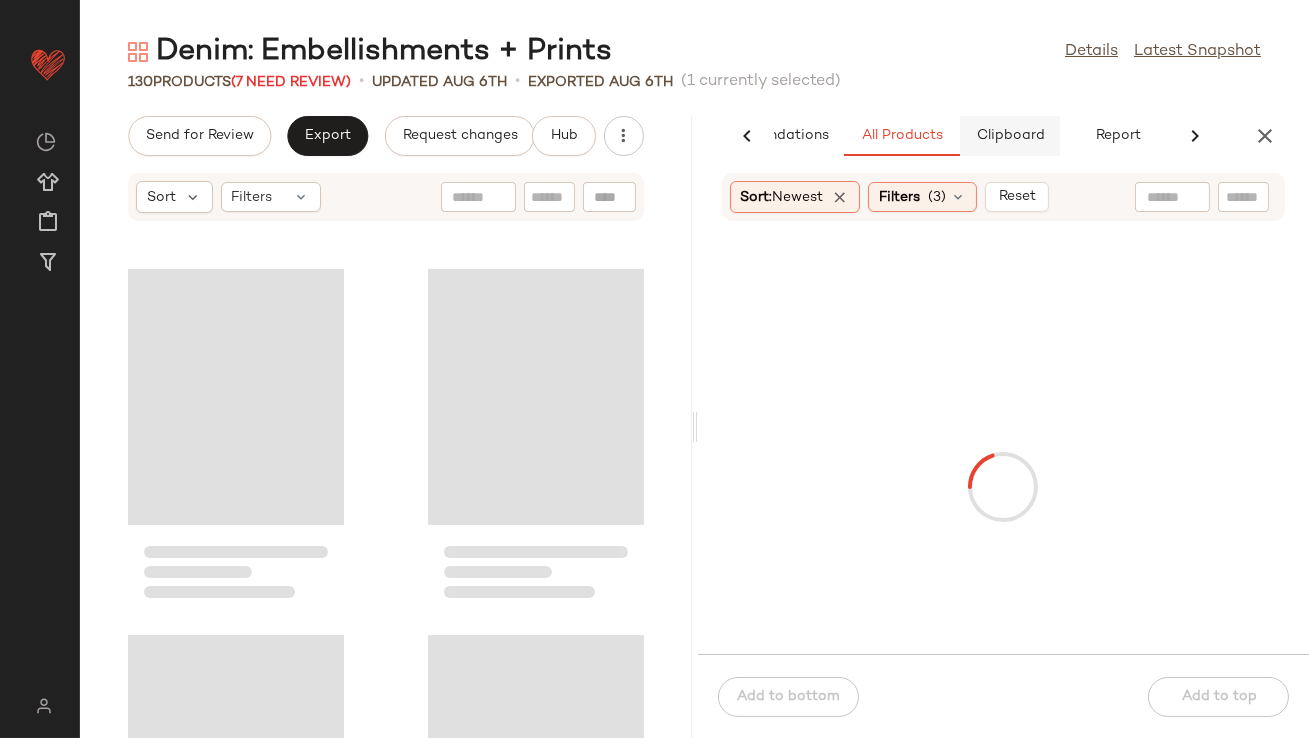 click on "Clipboard" at bounding box center (1010, 136) 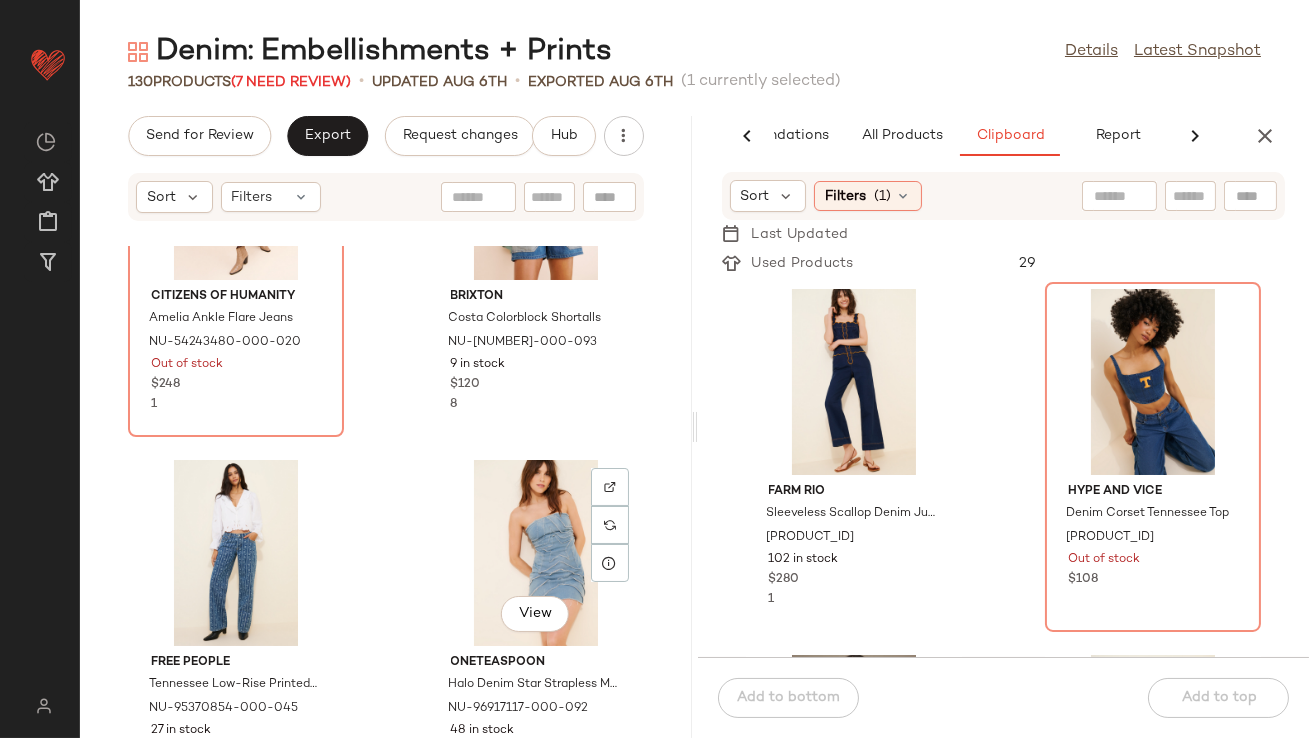 scroll, scrollTop: 16820, scrollLeft: 0, axis: vertical 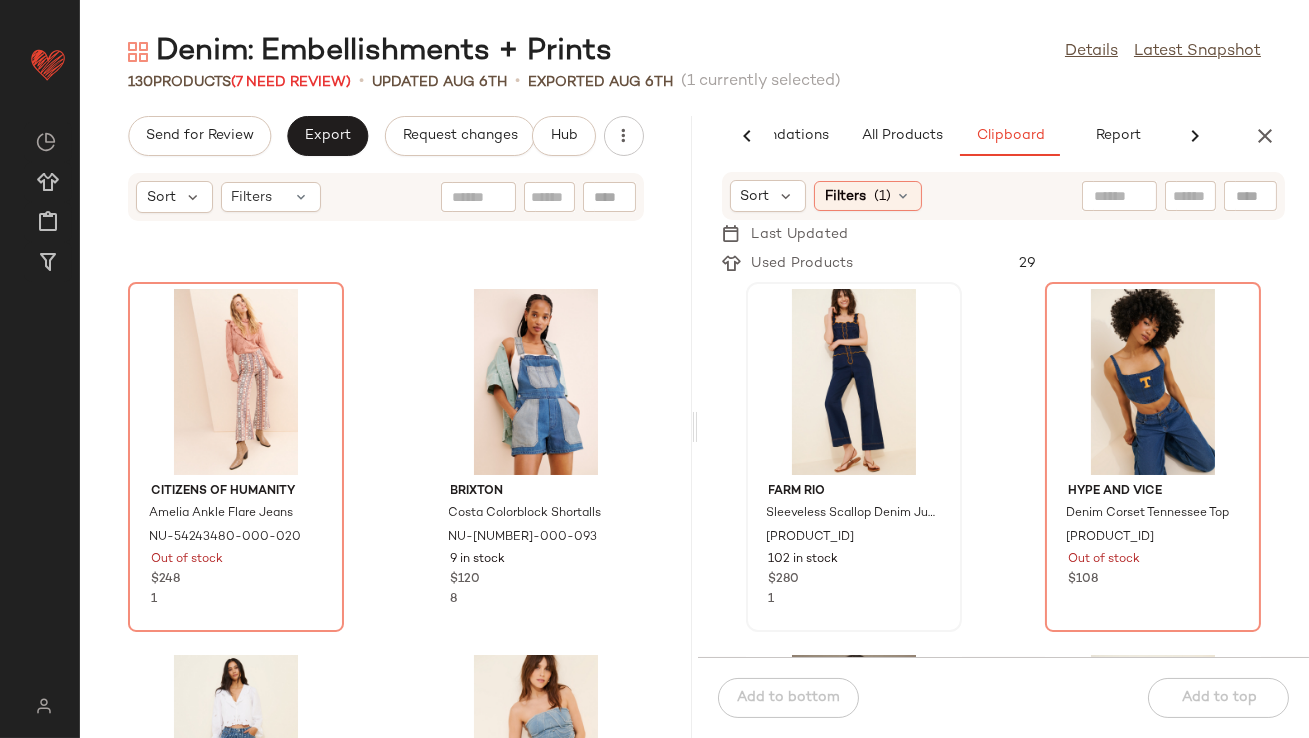 click on "Sort  Filters  (1)" at bounding box center (1004, 196) 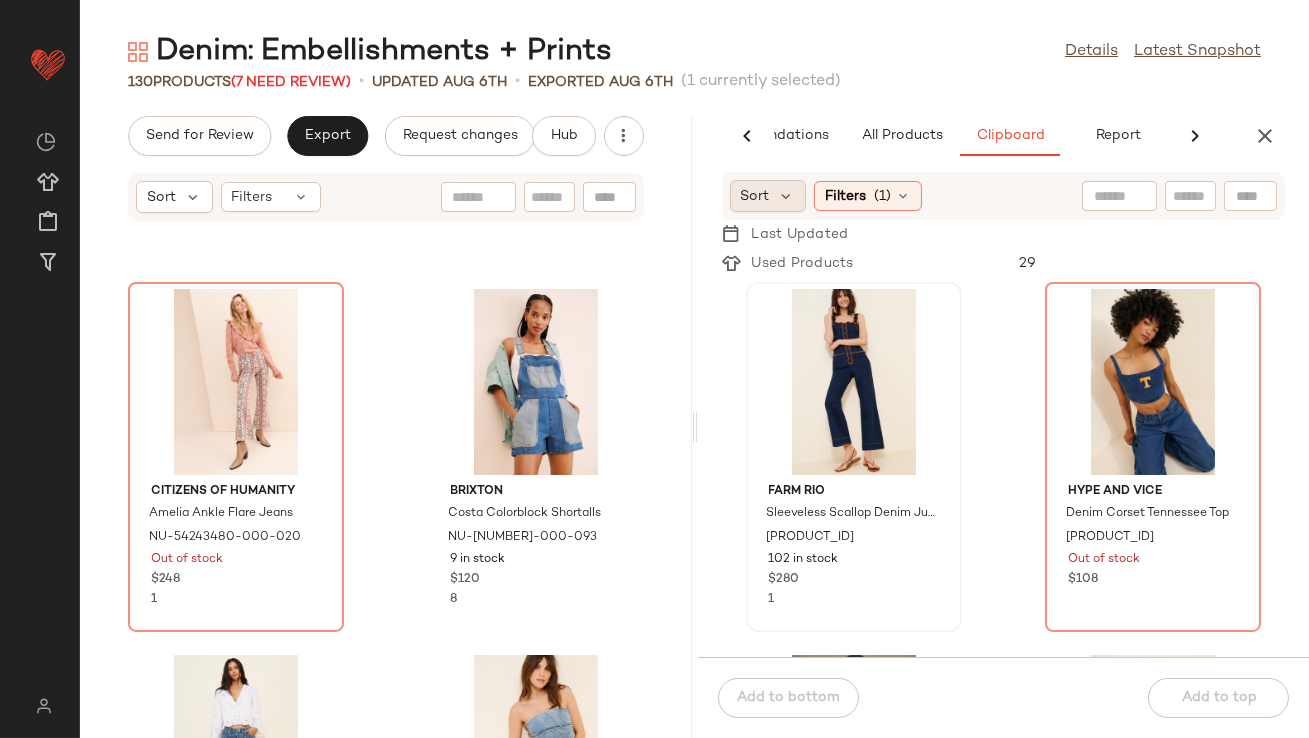 click on "Sort" 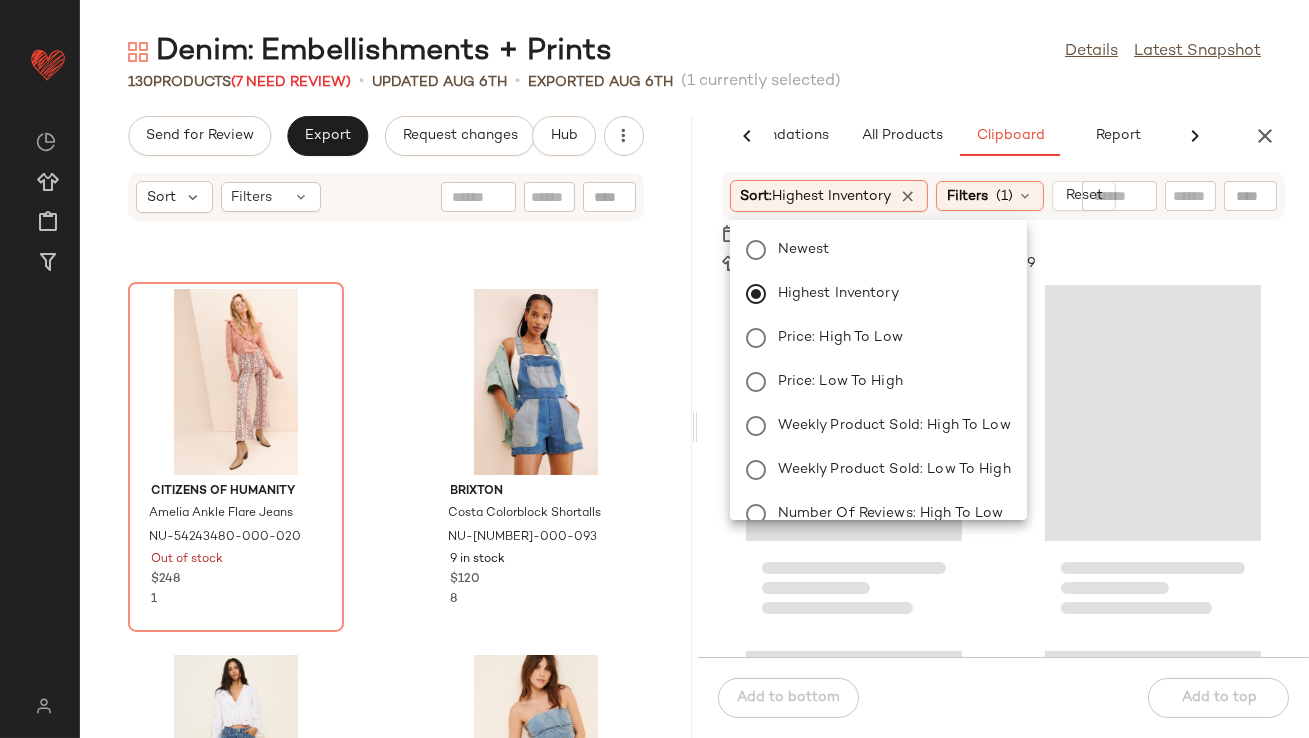 click on "Denim: Embellishments + Prints  Details   Latest Snapshot  130   Products   (7 Need Review)   •   updated Aug 6th  •  Exported Aug 6th   (1 currently selected)   Send for Review   Export   Request changes   Hub  Sort  Filters Citizens of Humanity Amelia Ankle Flare Jeans NU-54243480-000-020 Out of stock $248 1 Brixton Costa Colorblock Shortalls NU-92399690-000-093 9 in stock $120 8 Free People Tennessee Low-Rise Printed Boyfriend Jeans NU-95370854-000-045 27 in stock $148 3 OneTeaspoon Halo Denim Star Strapless Mini Dress NU-96917117-000-092 48 in stock $178 27 Re_Nuuly x Tricia Fix Patchwork Denim Shortalls NU-99546426-000-010 47 in stock $250 1 Habitual Jacquard Barrel Leg Jeans NU-97345029-000-093 10 in stock $129 2 Never Fully Dressed Denim Harper Trench Coat NU-90213687-000-093 18 in stock $290 Free People Midnight Sun Skort NU-87016820-000-001 7 in stock $88 12  AI Recommendations   All Products   Clipboard   Report  Sort:   Newest Filters  (3)   Reset  Sort:   Highest Inventory Filters  (1)" 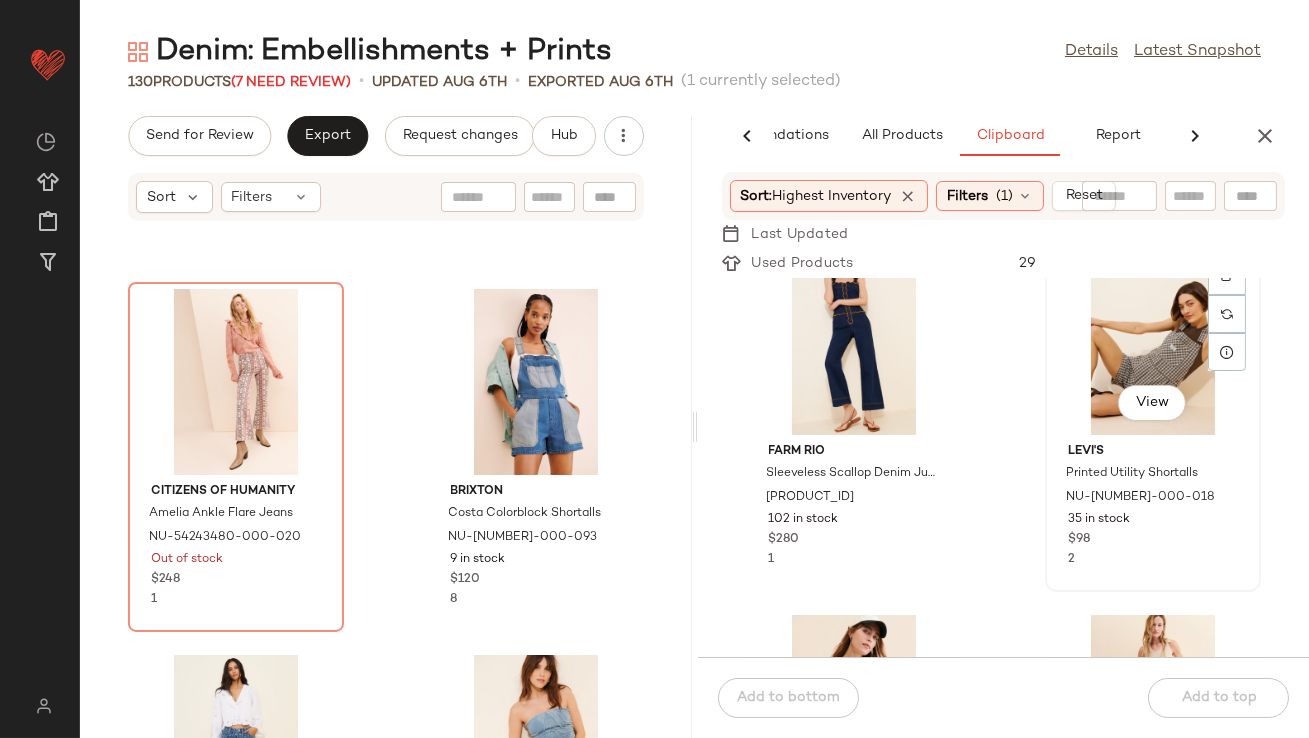 scroll, scrollTop: 37, scrollLeft: 0, axis: vertical 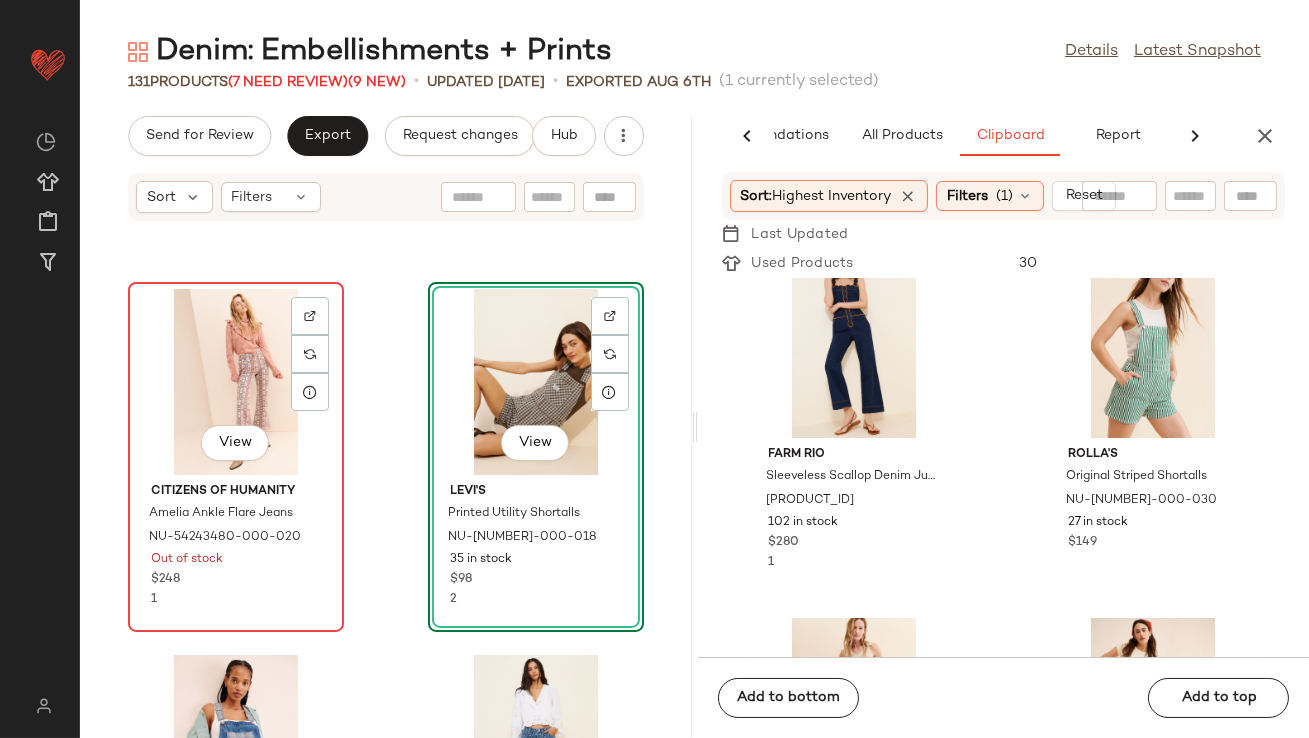click on "View" 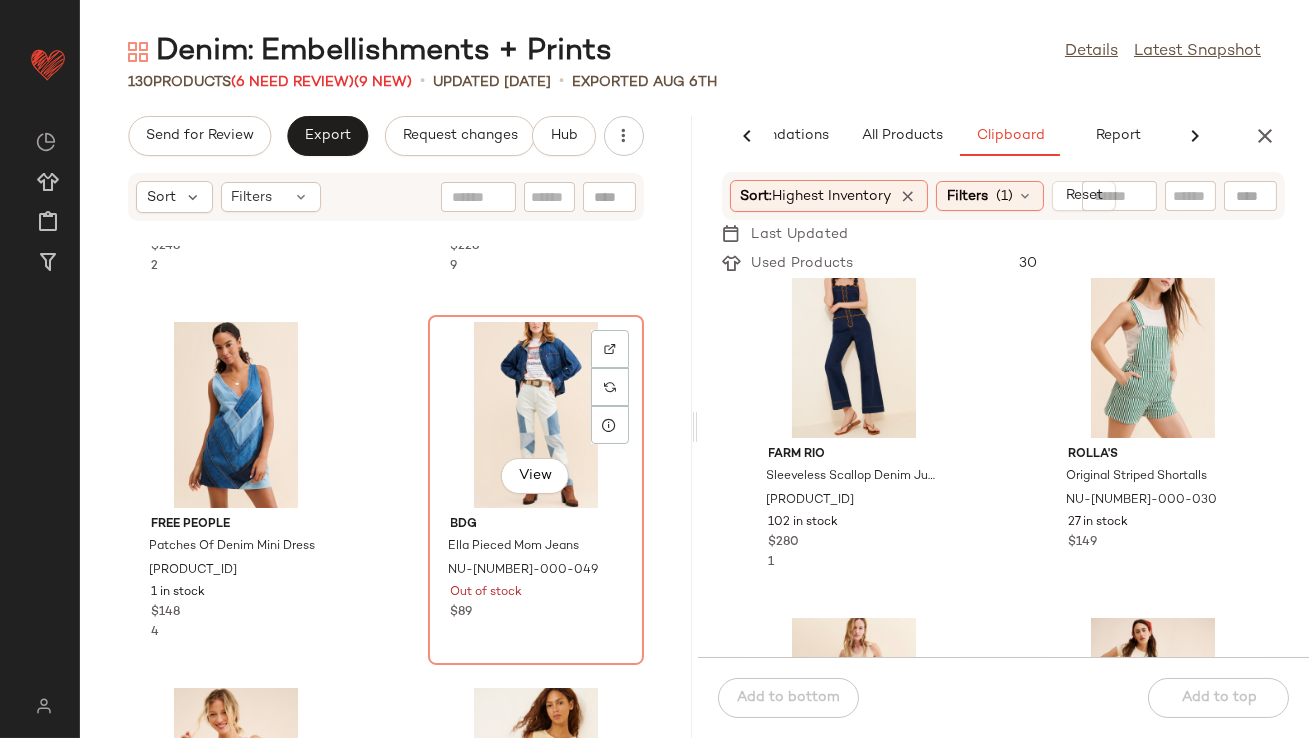scroll, scrollTop: 19350, scrollLeft: 0, axis: vertical 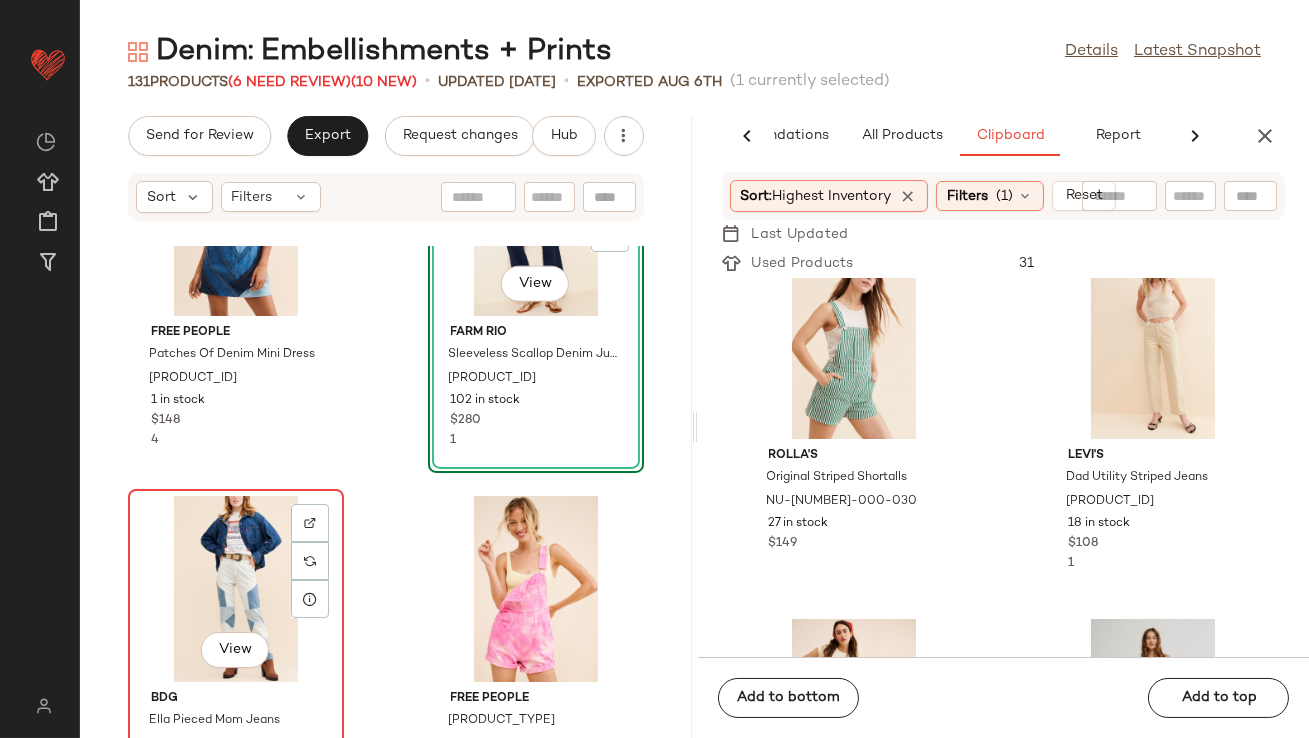 click on "View" 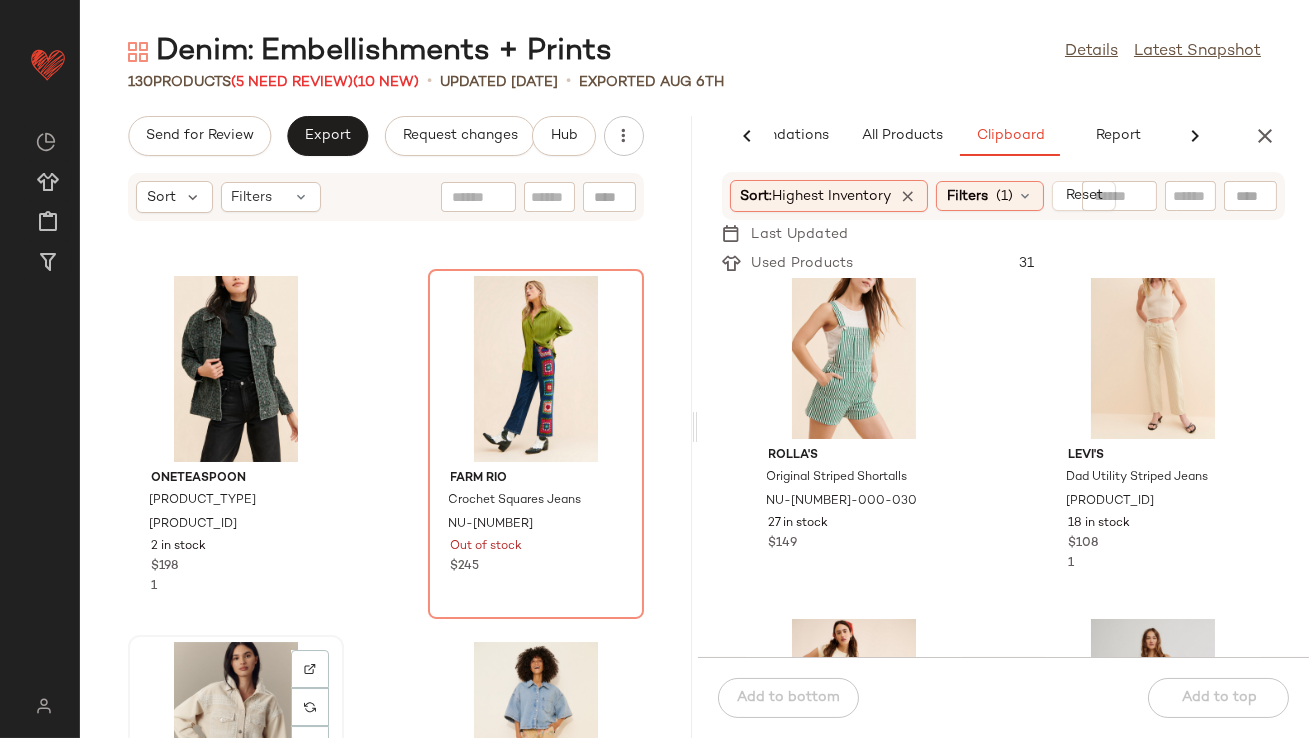 scroll, scrollTop: 13170, scrollLeft: 0, axis: vertical 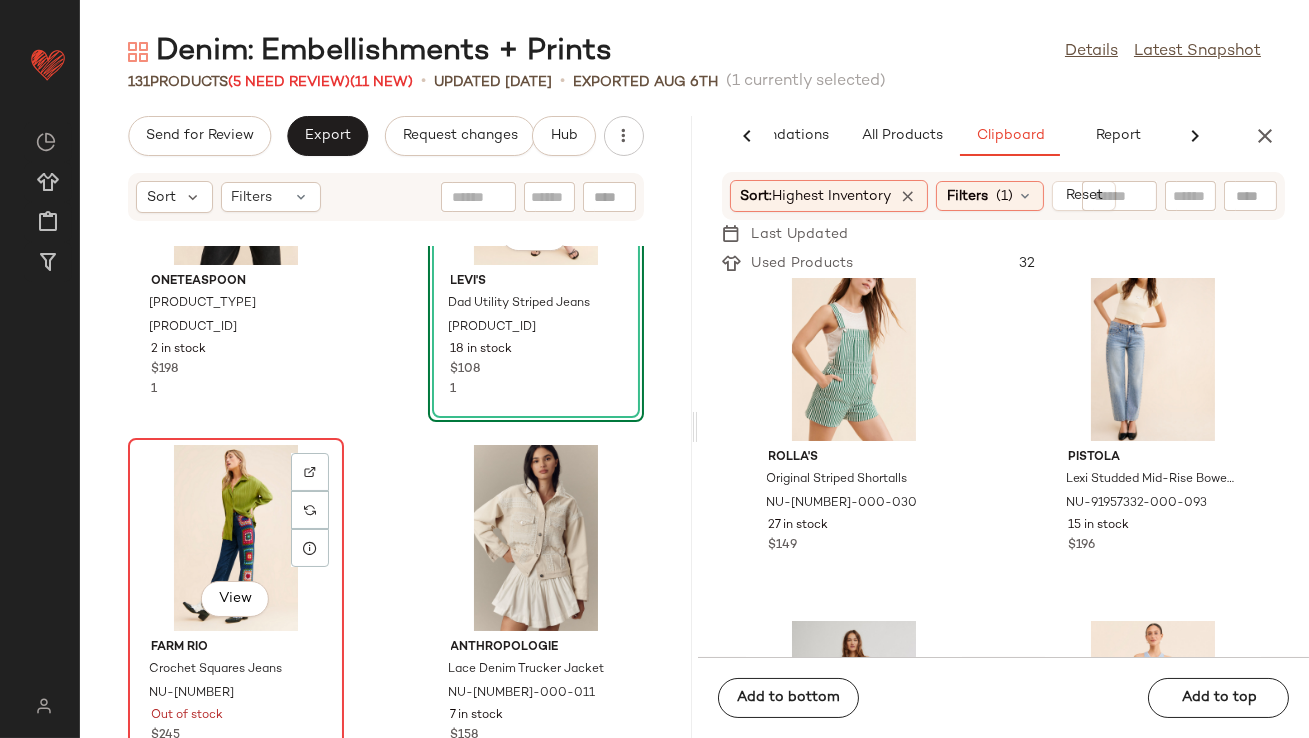 click on "View" 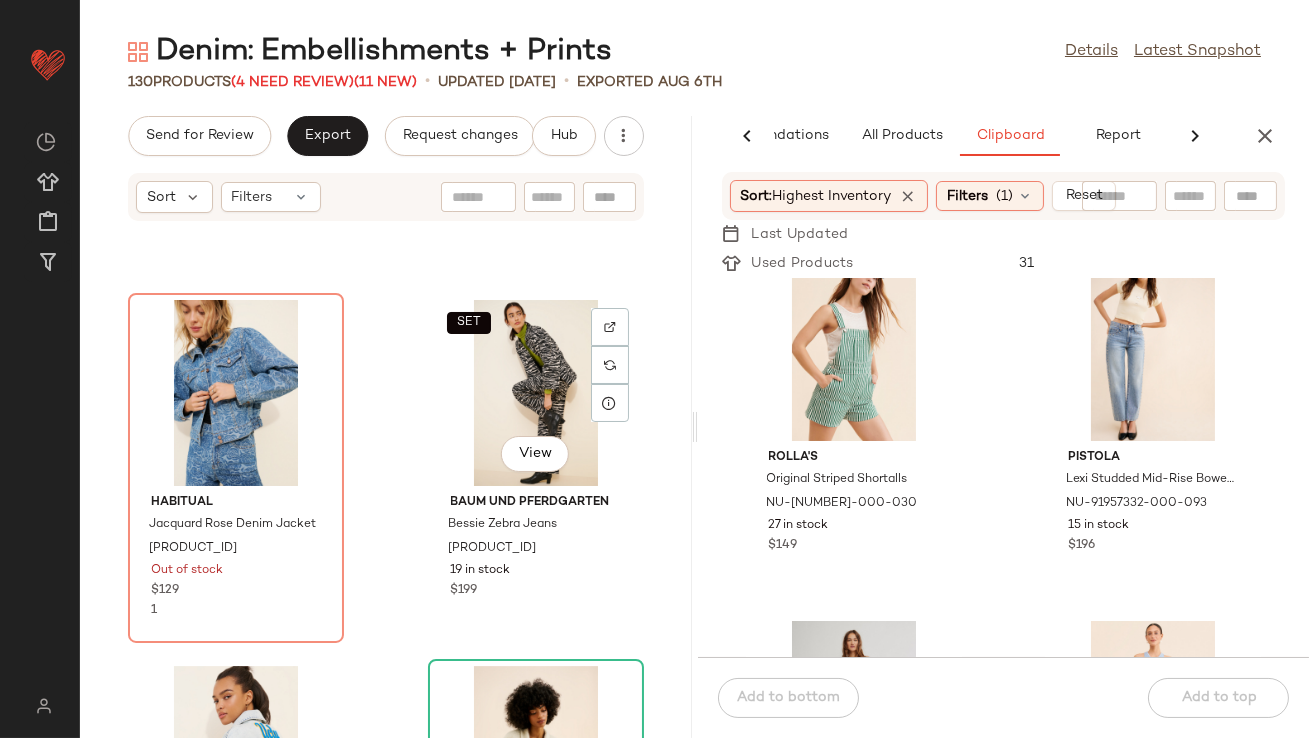 scroll, scrollTop: 12416, scrollLeft: 0, axis: vertical 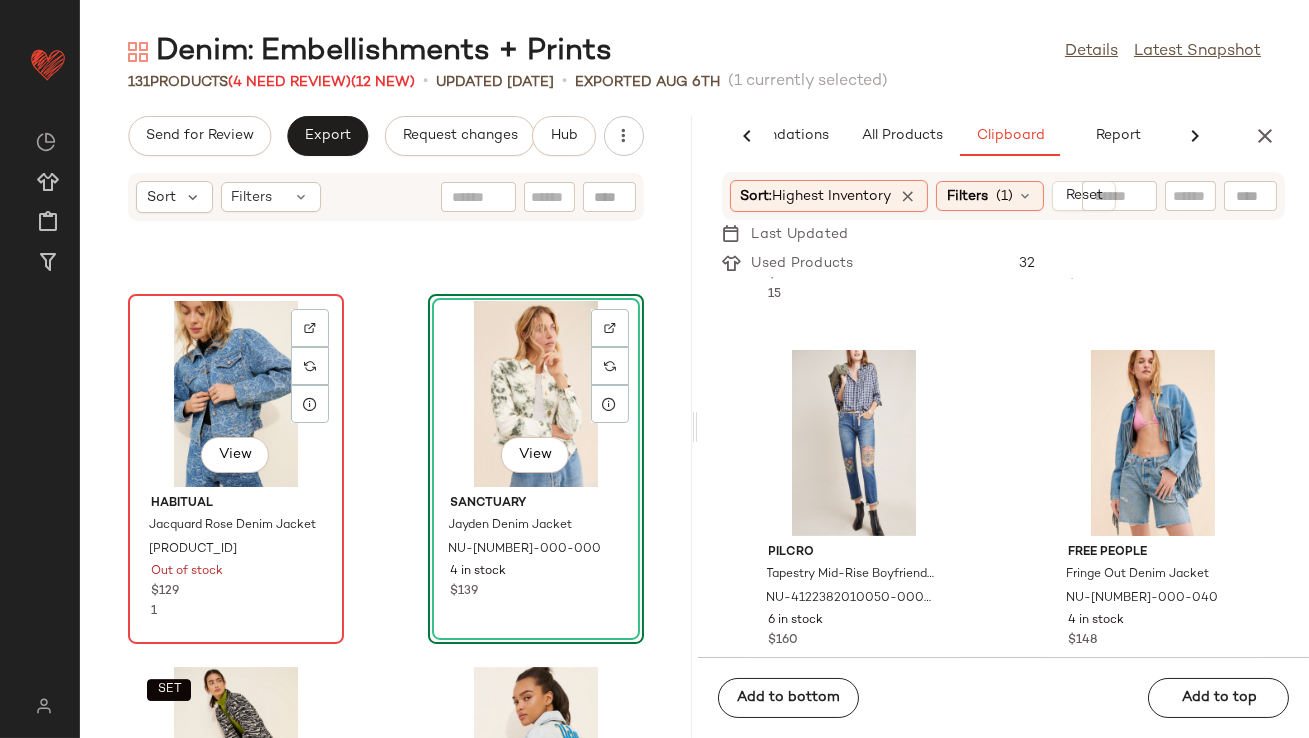 click on "View" 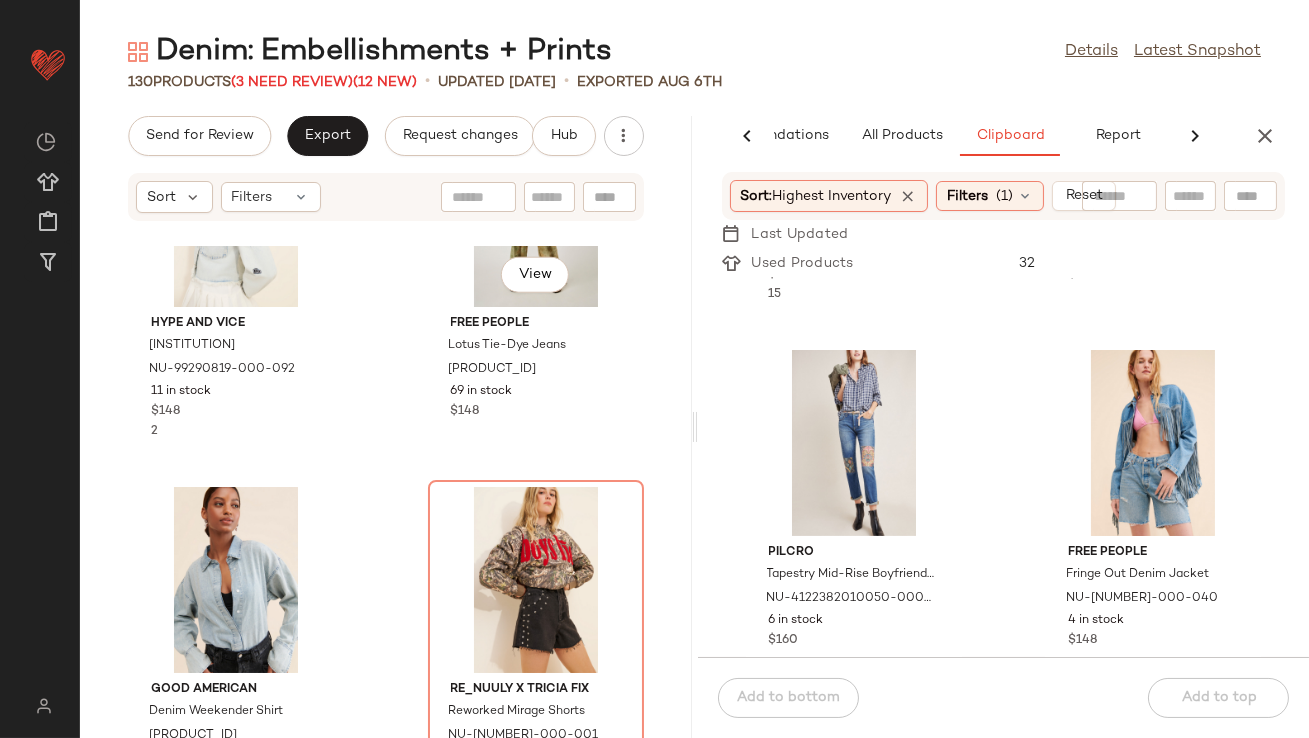 scroll, scrollTop: 4291, scrollLeft: 0, axis: vertical 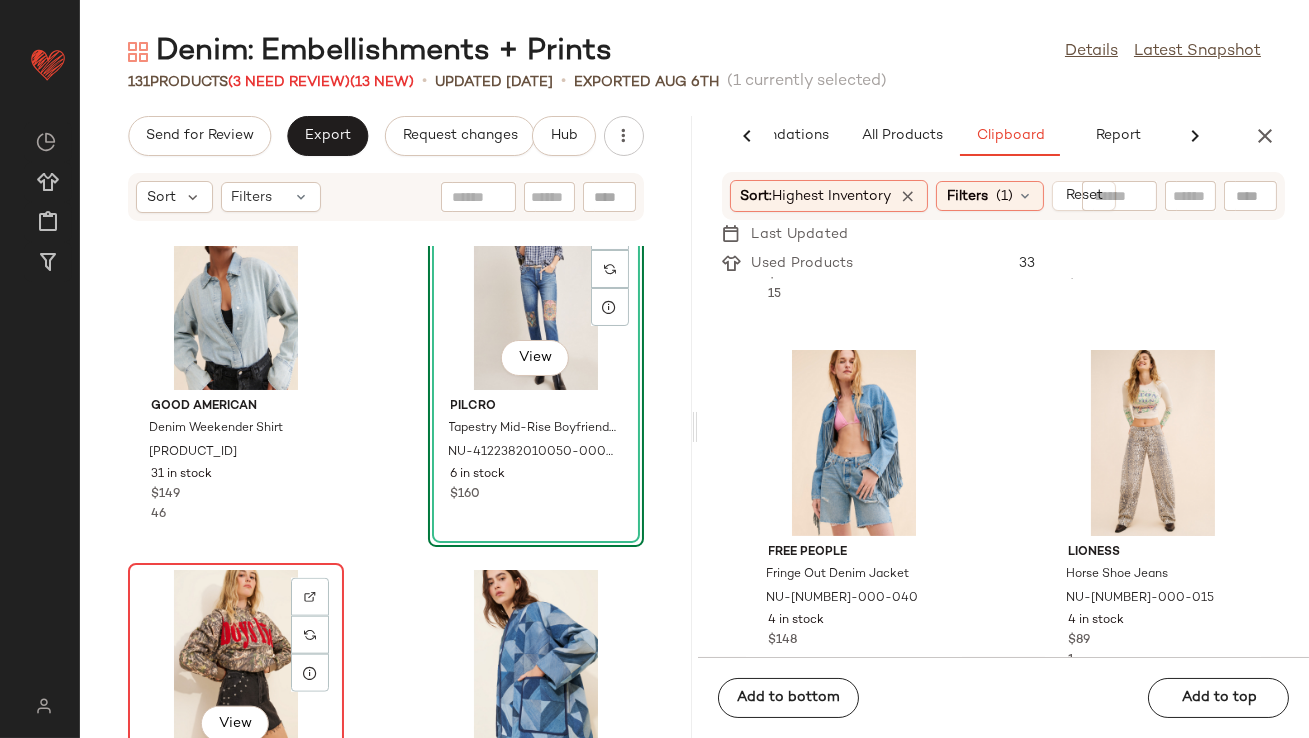 click on "View" 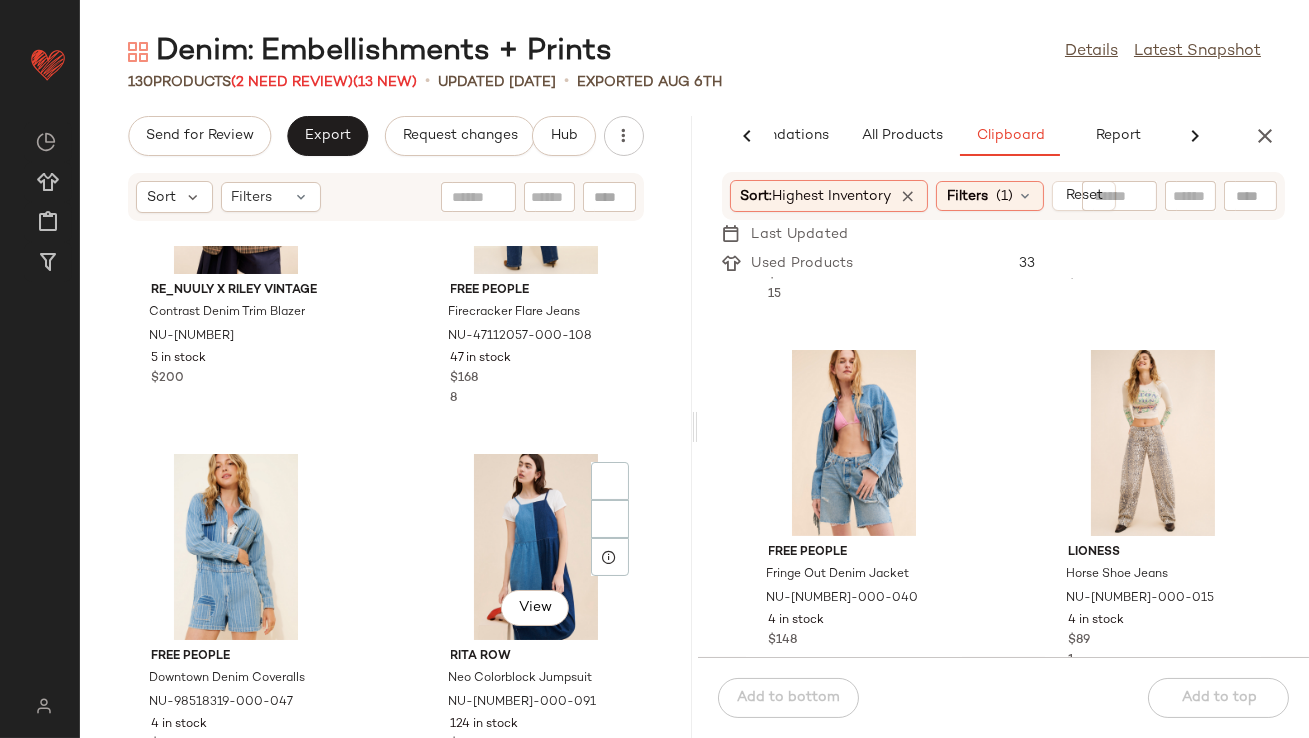 scroll, scrollTop: 6265, scrollLeft: 0, axis: vertical 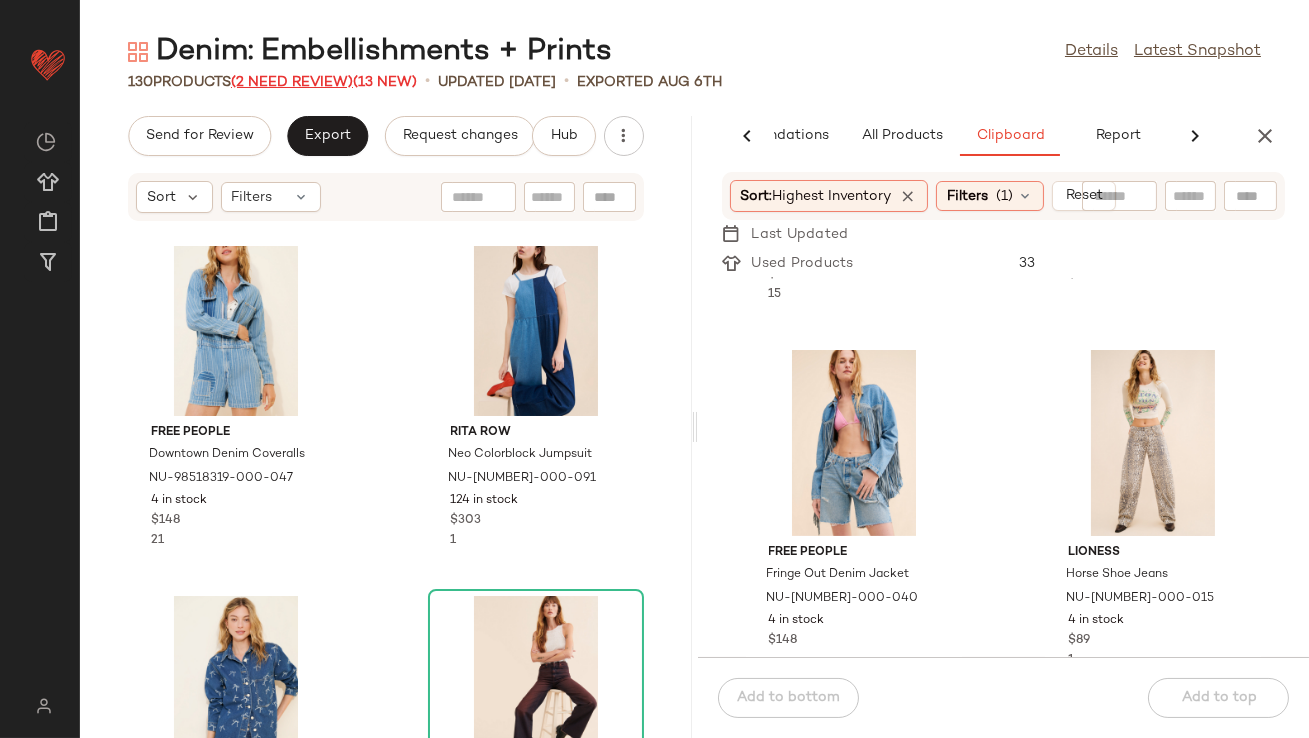 click on "(2 Need Review)" at bounding box center (292, 82) 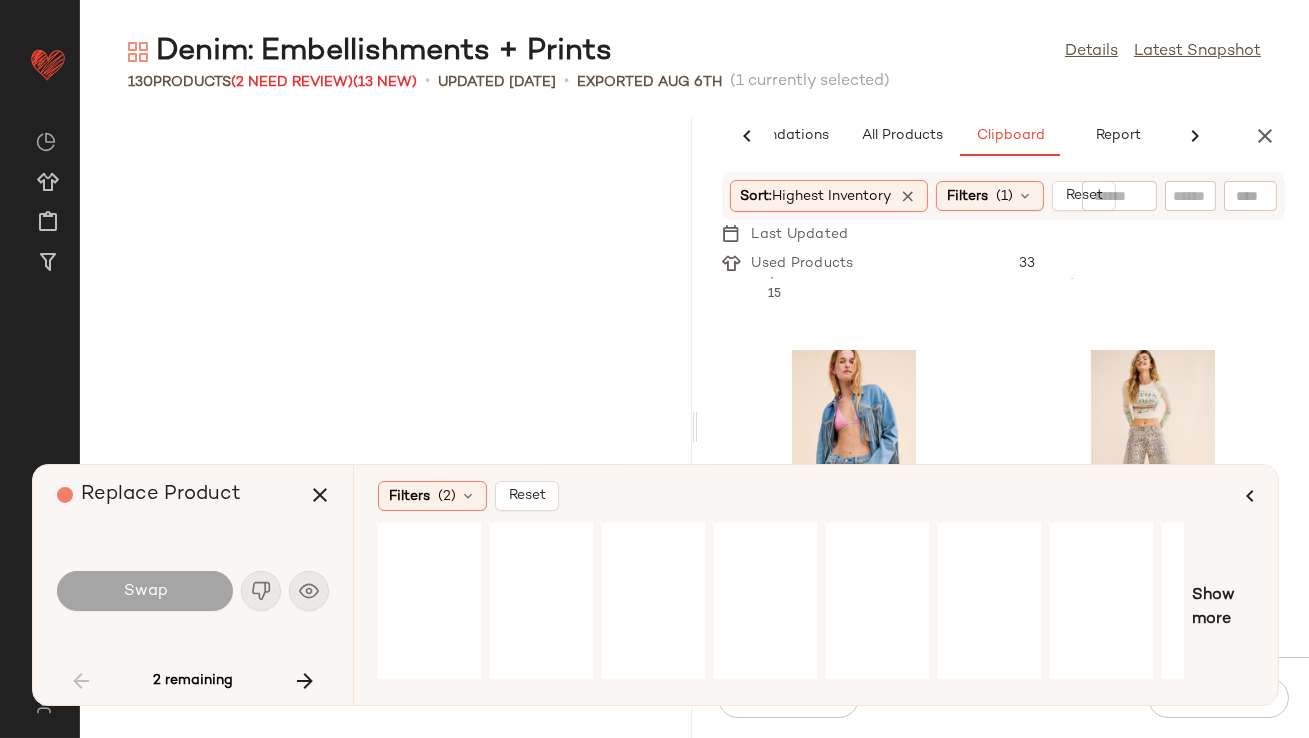 scroll, scrollTop: 11711, scrollLeft: 0, axis: vertical 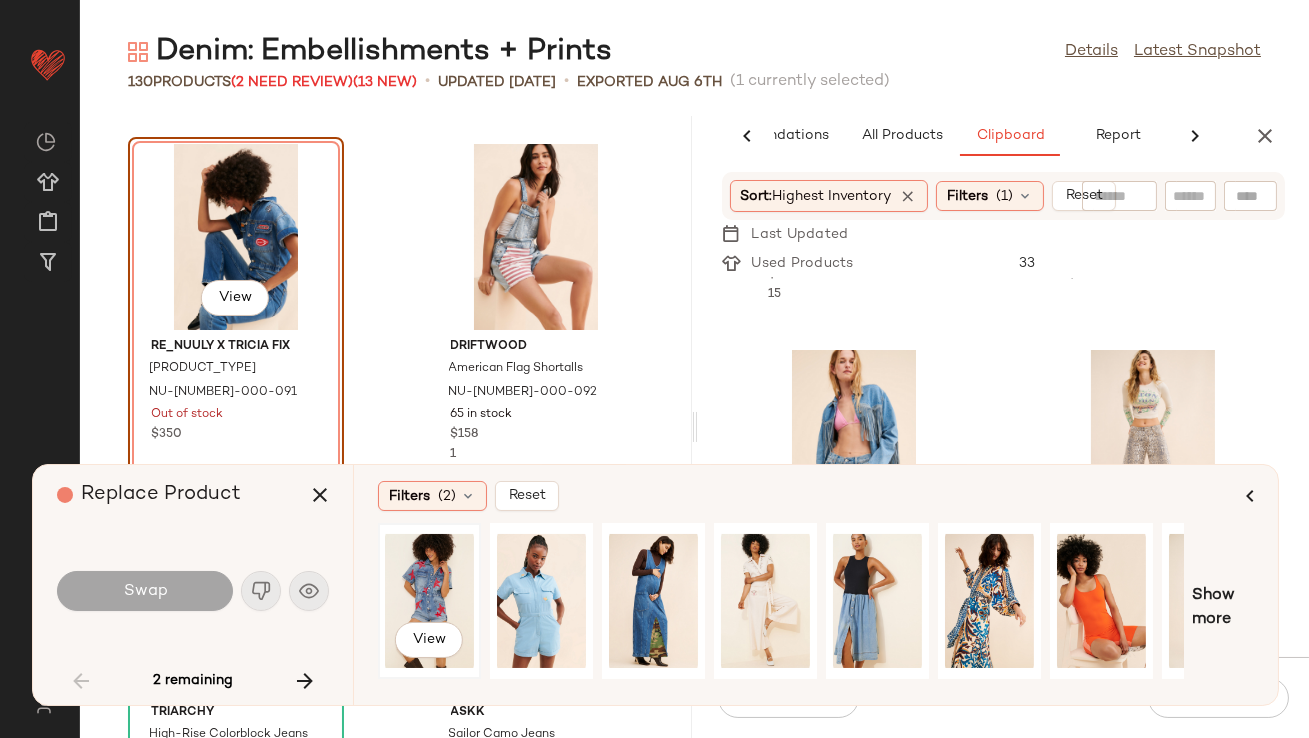 click on "View" 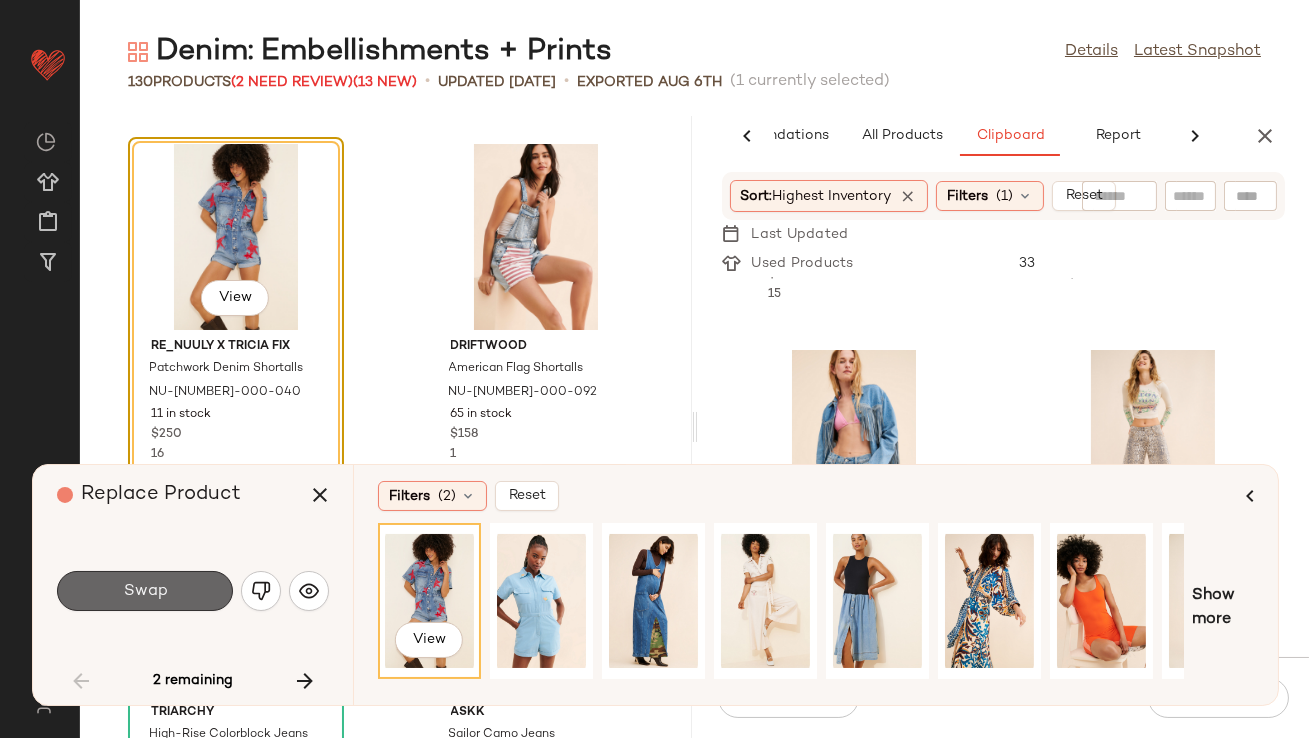 click on "Swap" at bounding box center (145, 591) 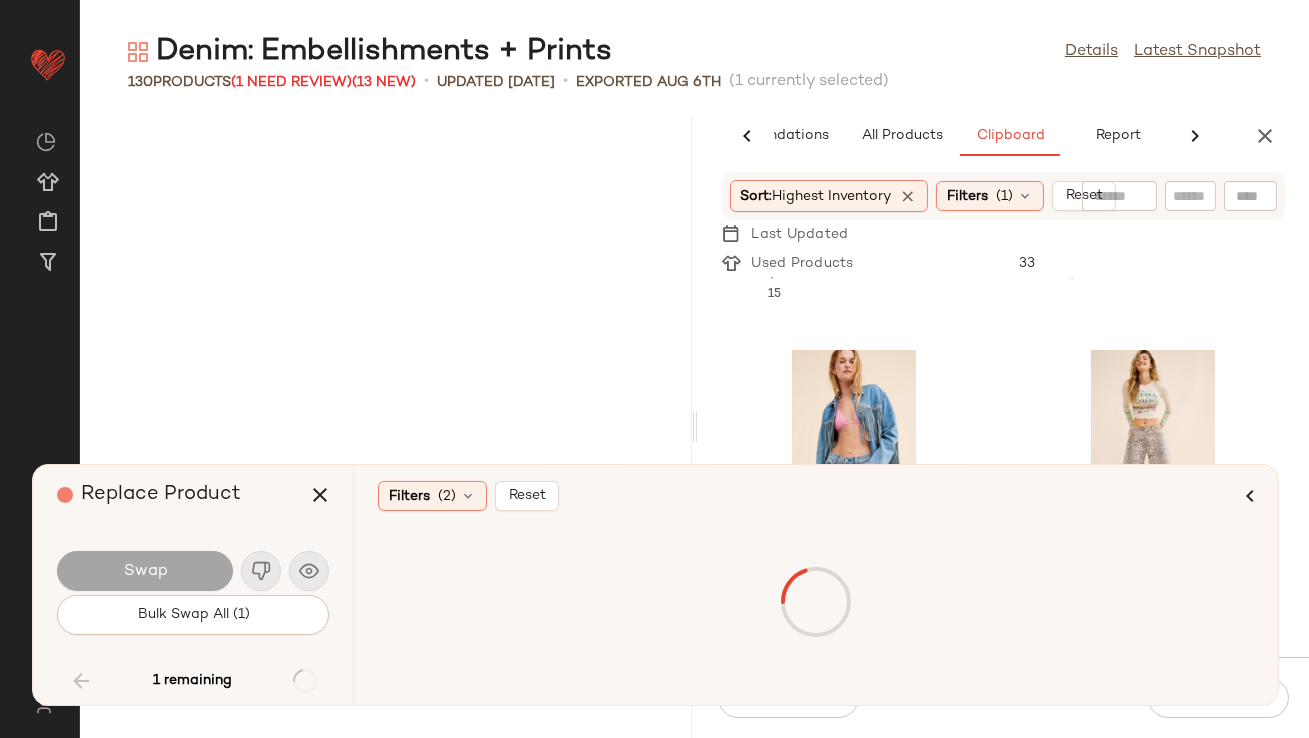 scroll, scrollTop: 14274, scrollLeft: 0, axis: vertical 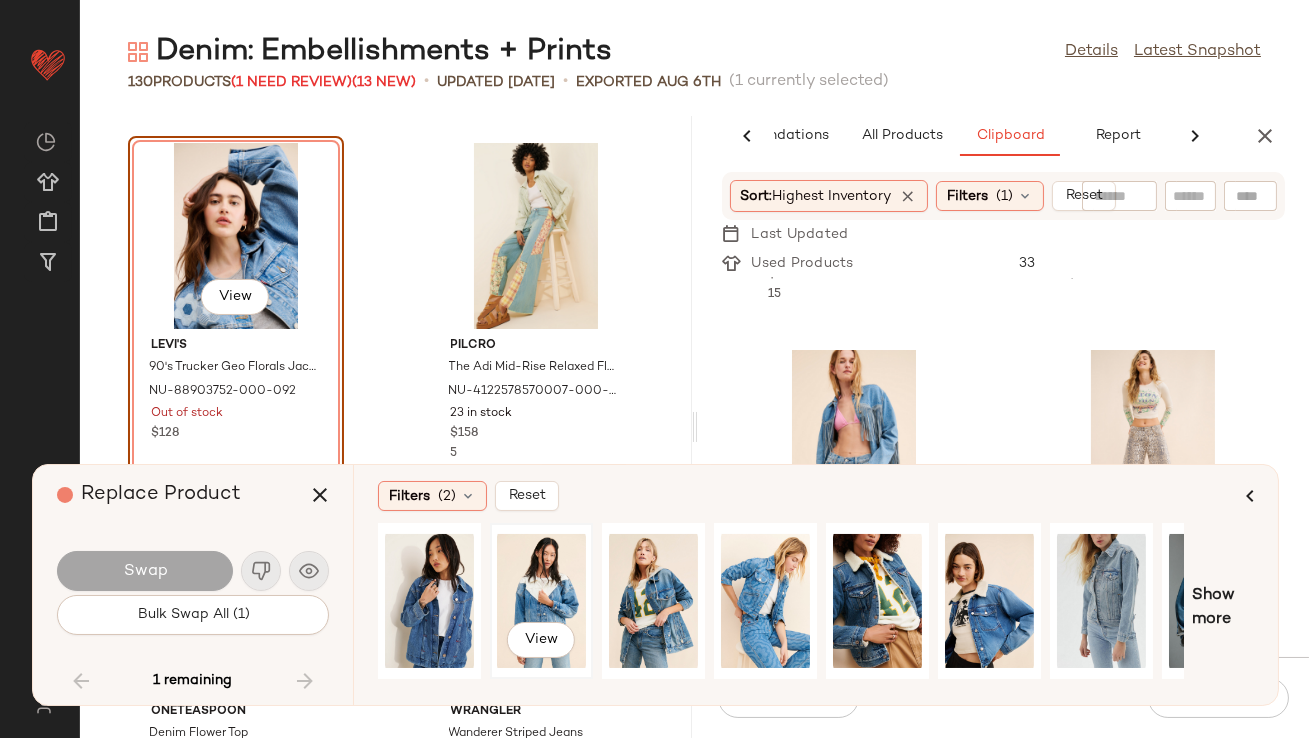 click on "View" 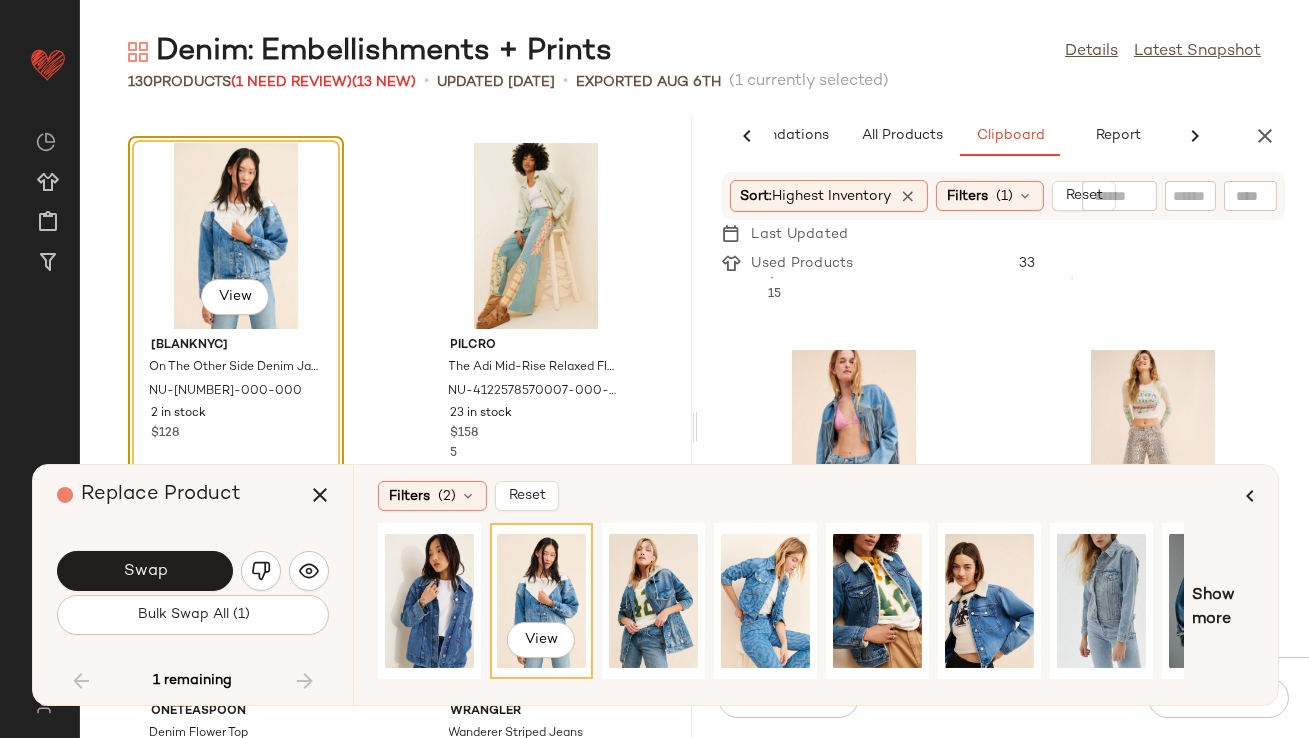 click on "Swap" at bounding box center [145, 571] 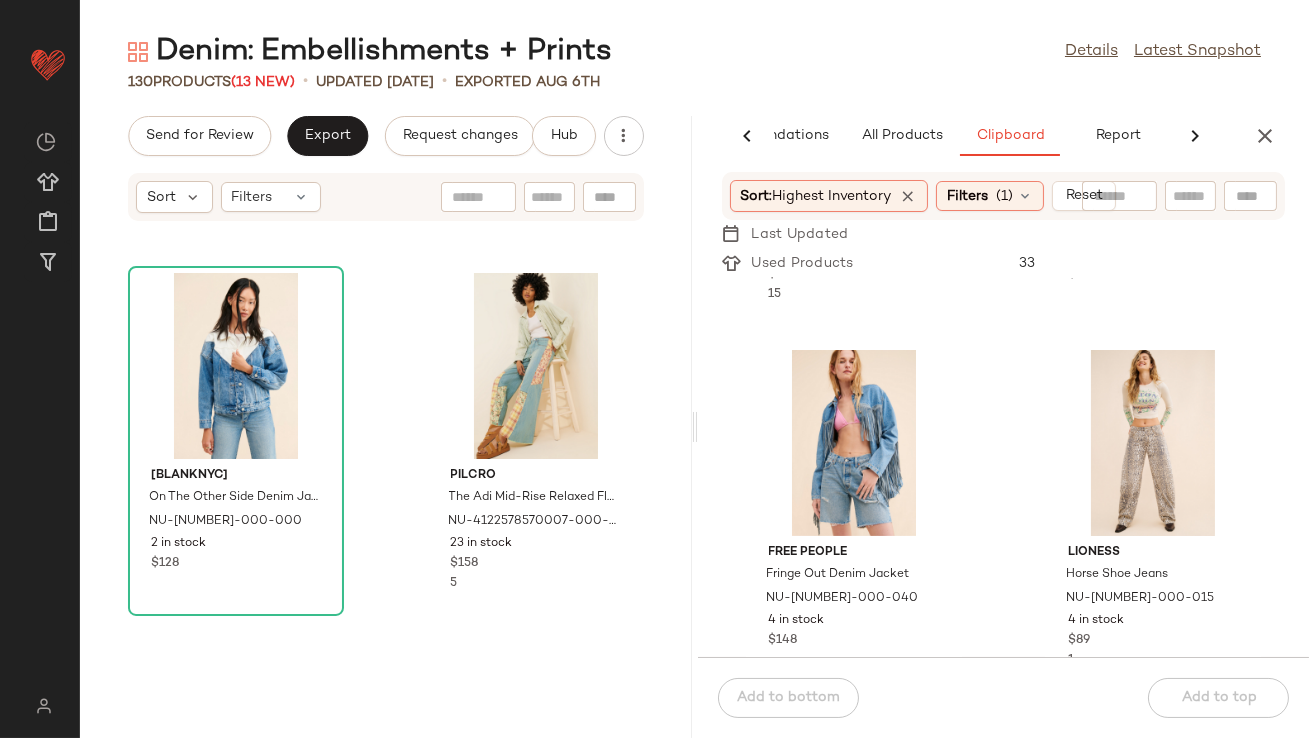 scroll, scrollTop: 11646, scrollLeft: 0, axis: vertical 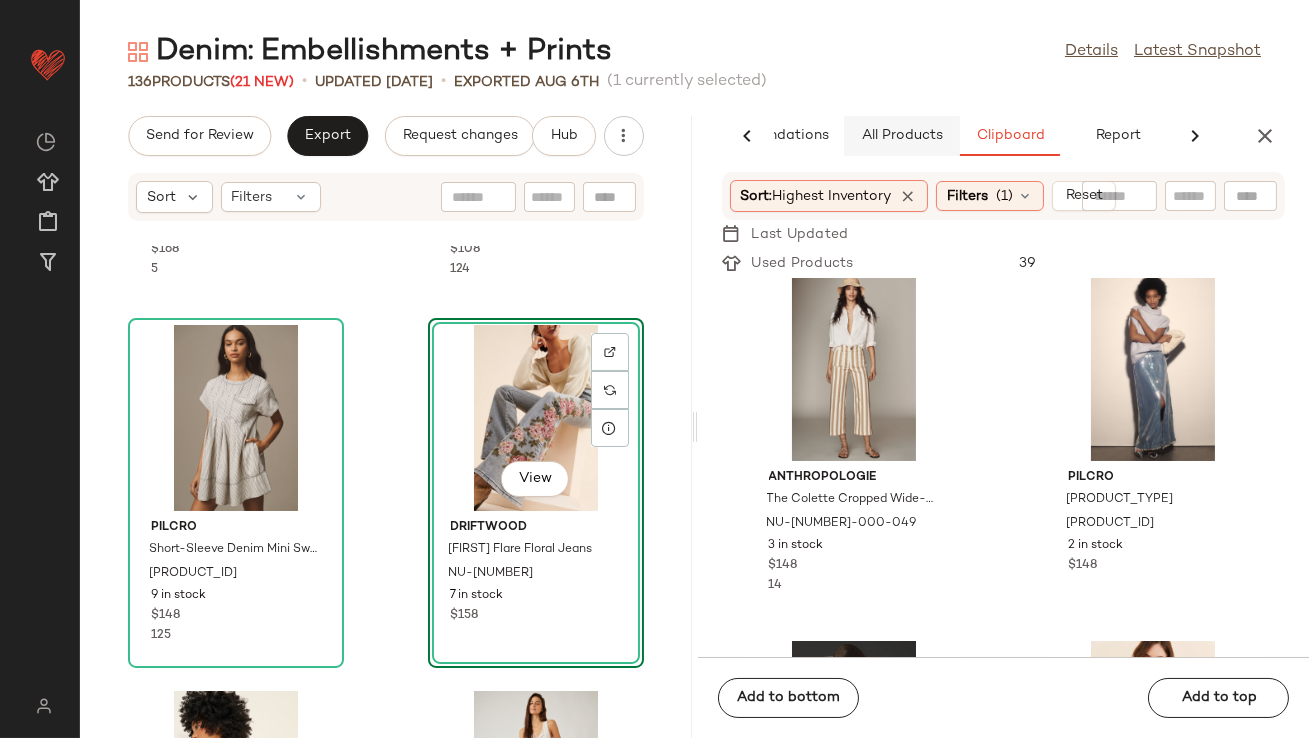click on "All Products" 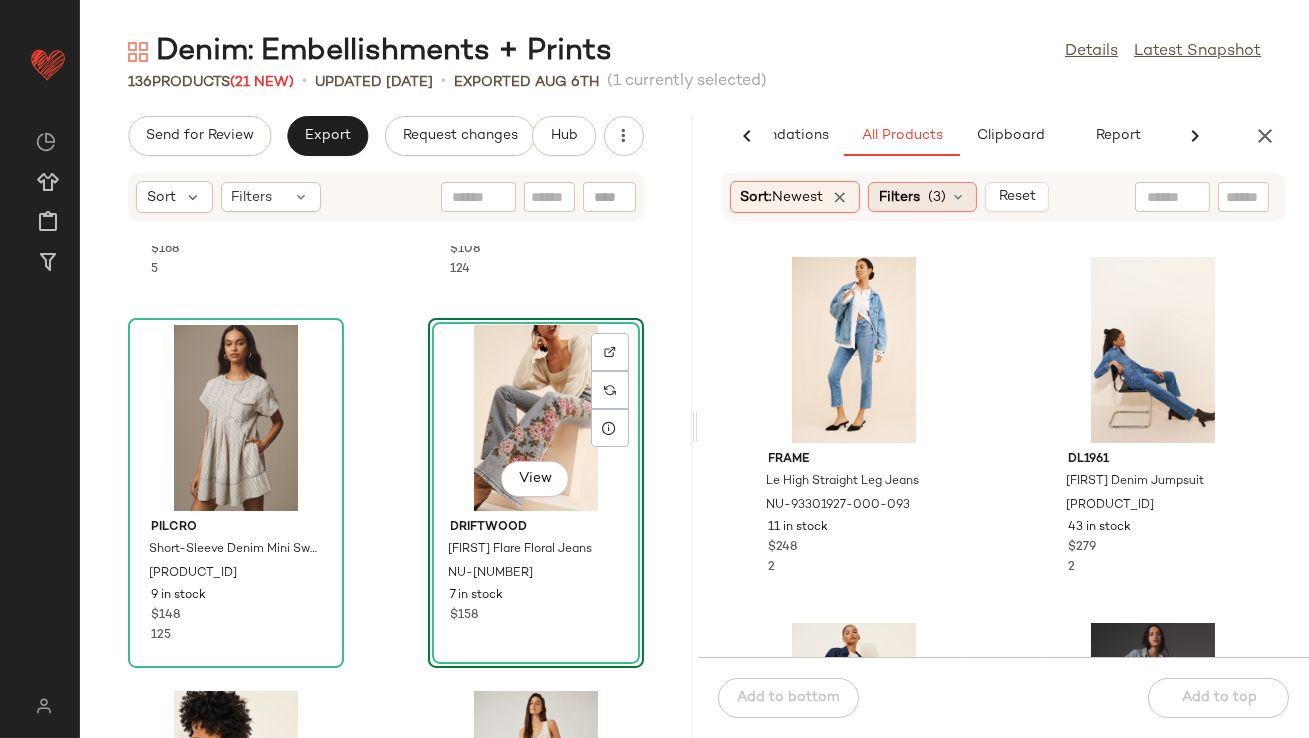 click on "Filters  (3)" 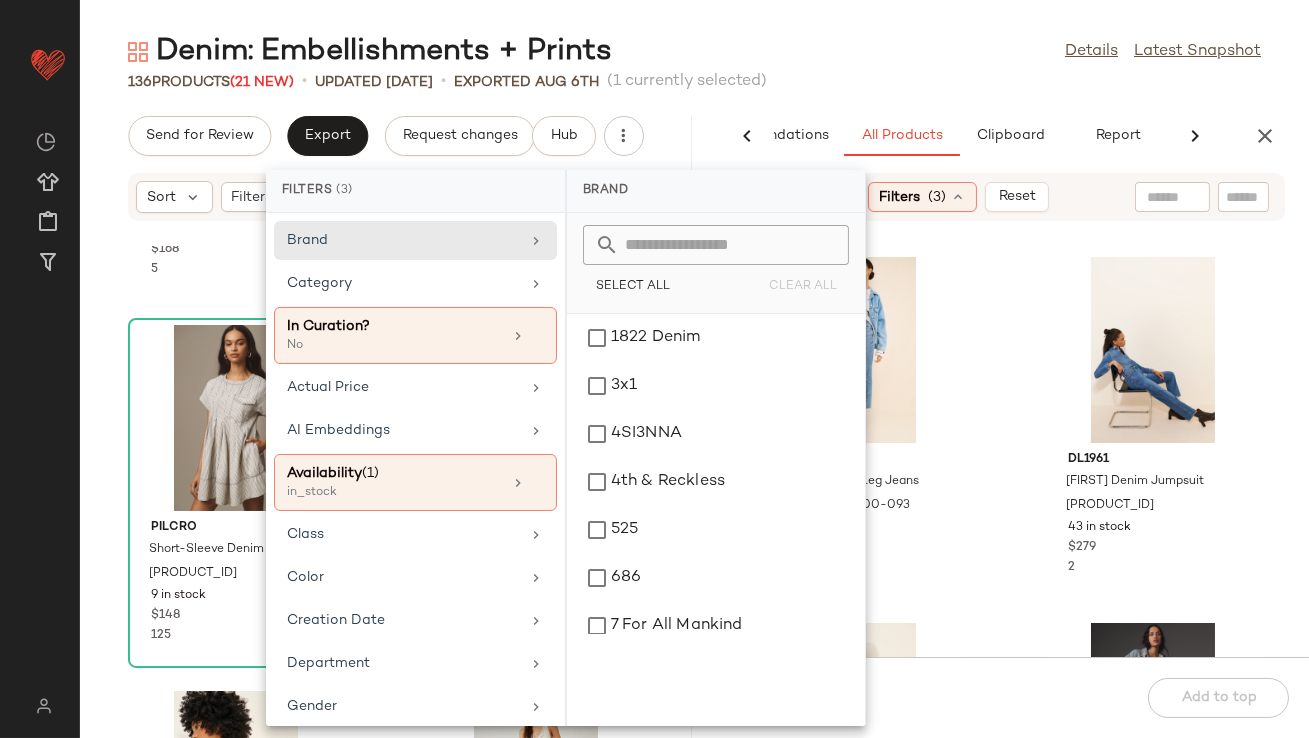 click on "Denim: Embellishments + Prints  Details   Latest Snapshot" 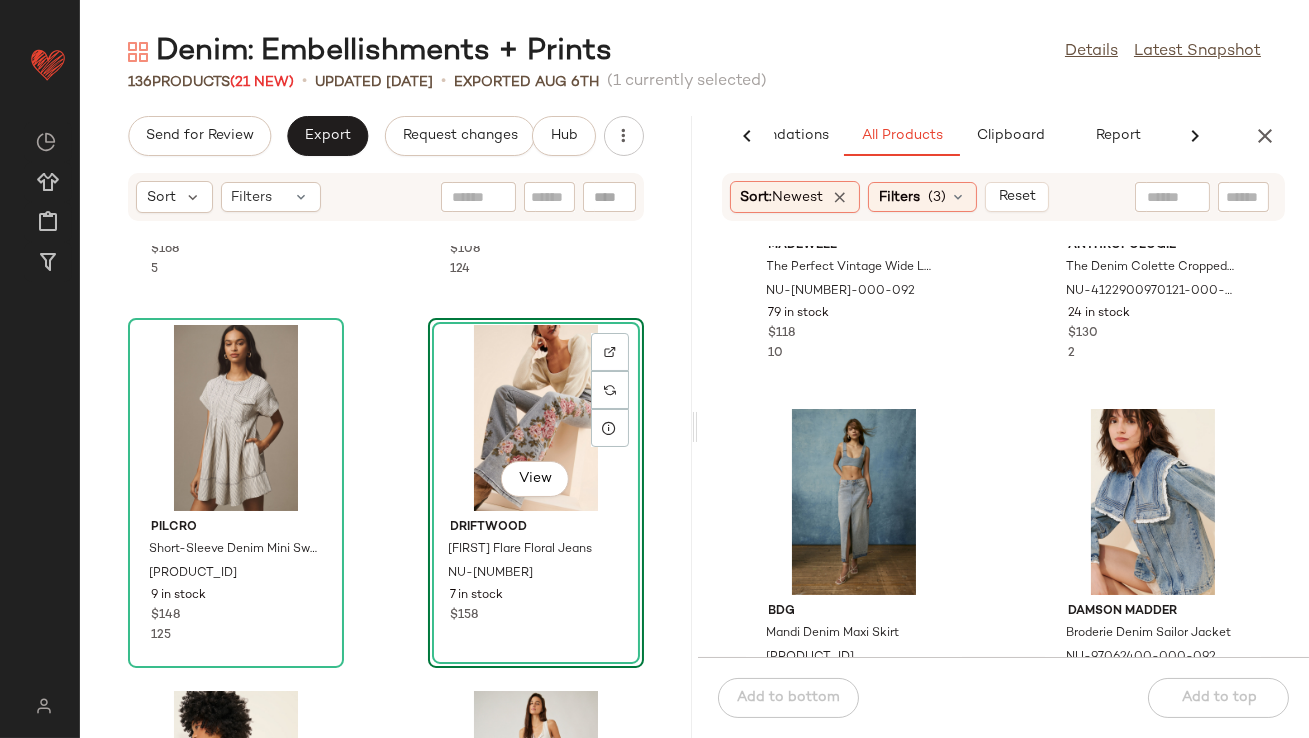 scroll, scrollTop: 2485, scrollLeft: 0, axis: vertical 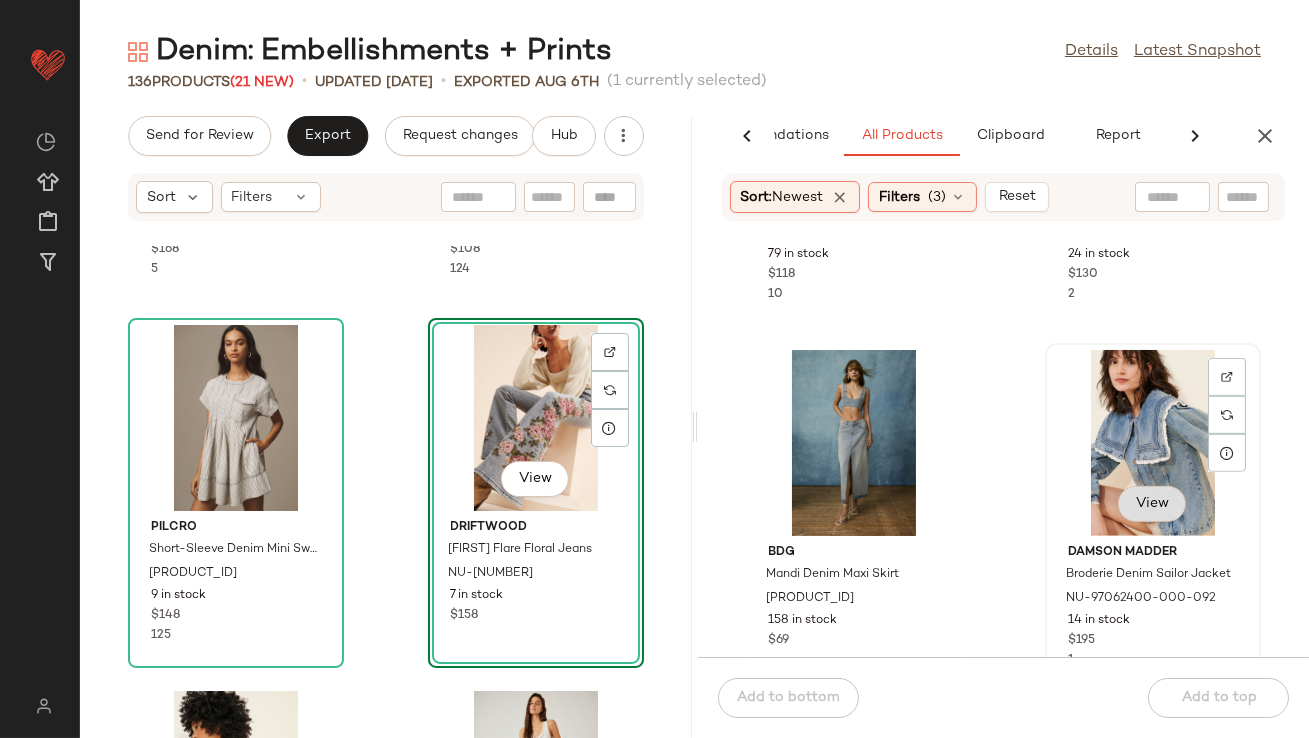 click on "View" at bounding box center (1152, 504) 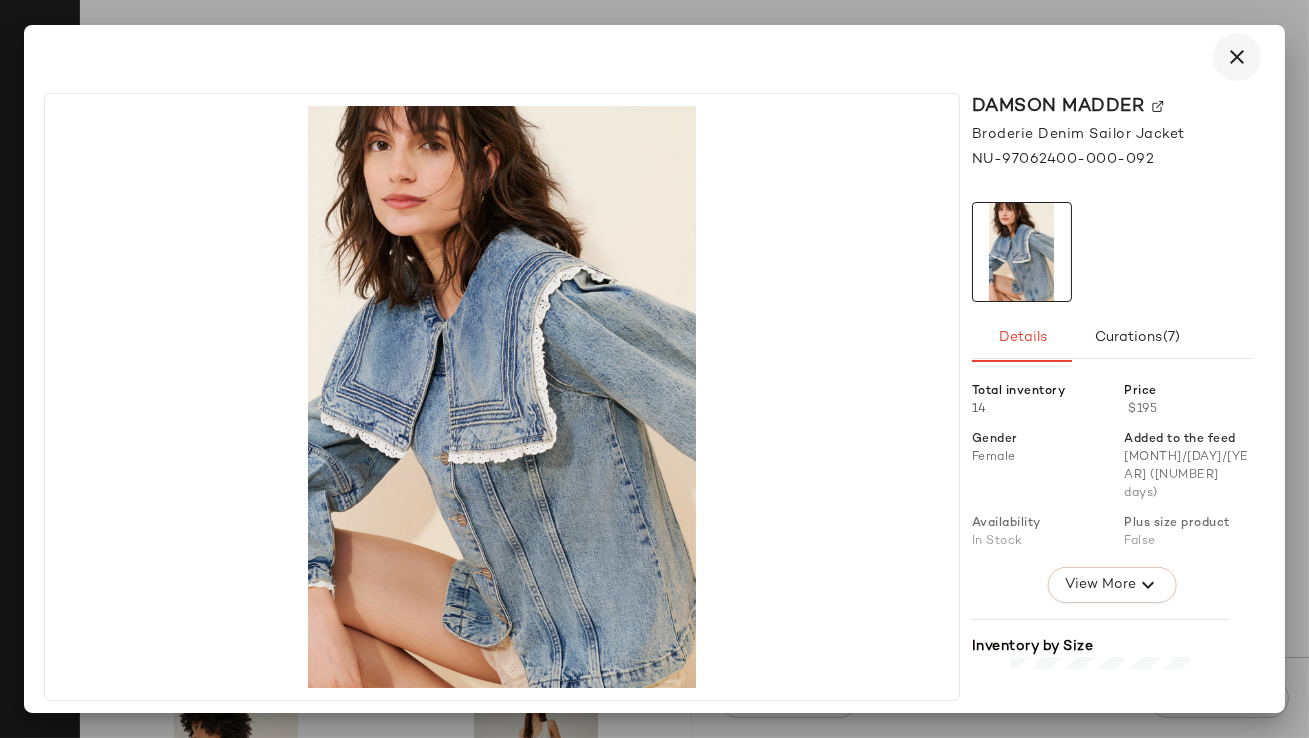 click at bounding box center (1237, 57) 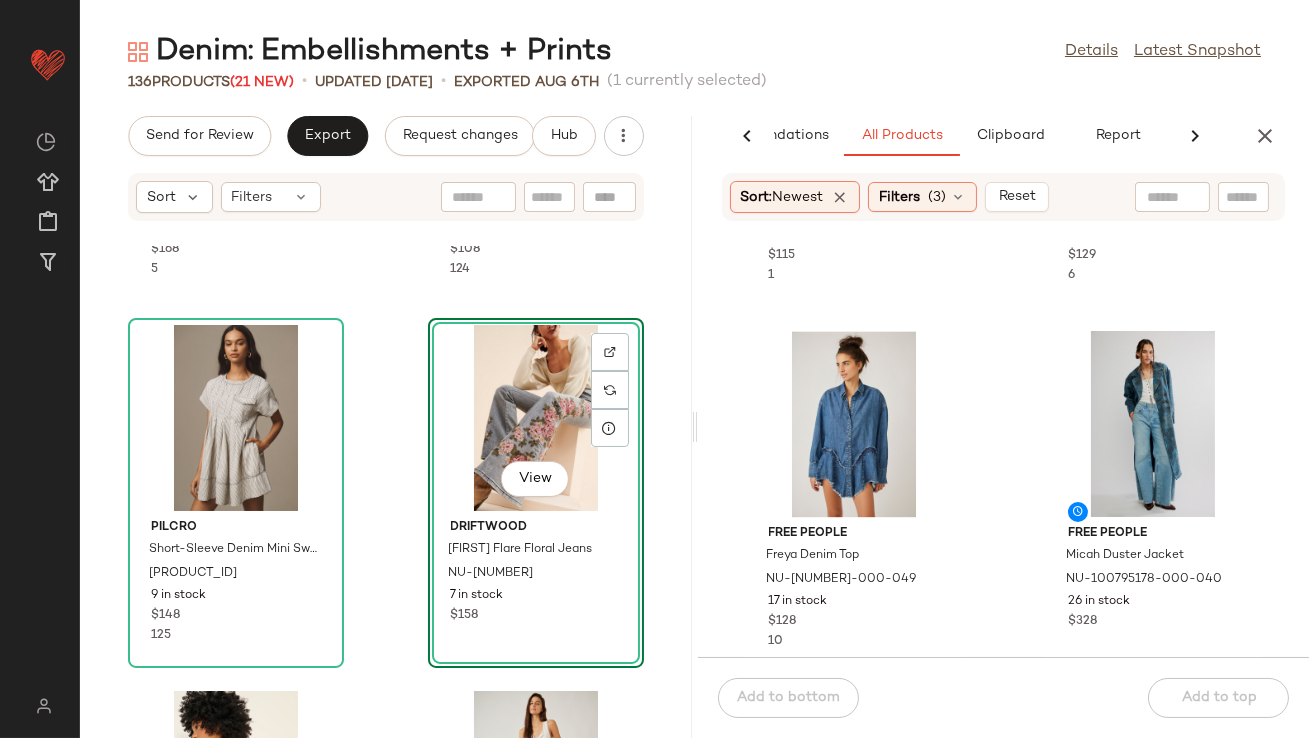scroll, scrollTop: 8725, scrollLeft: 0, axis: vertical 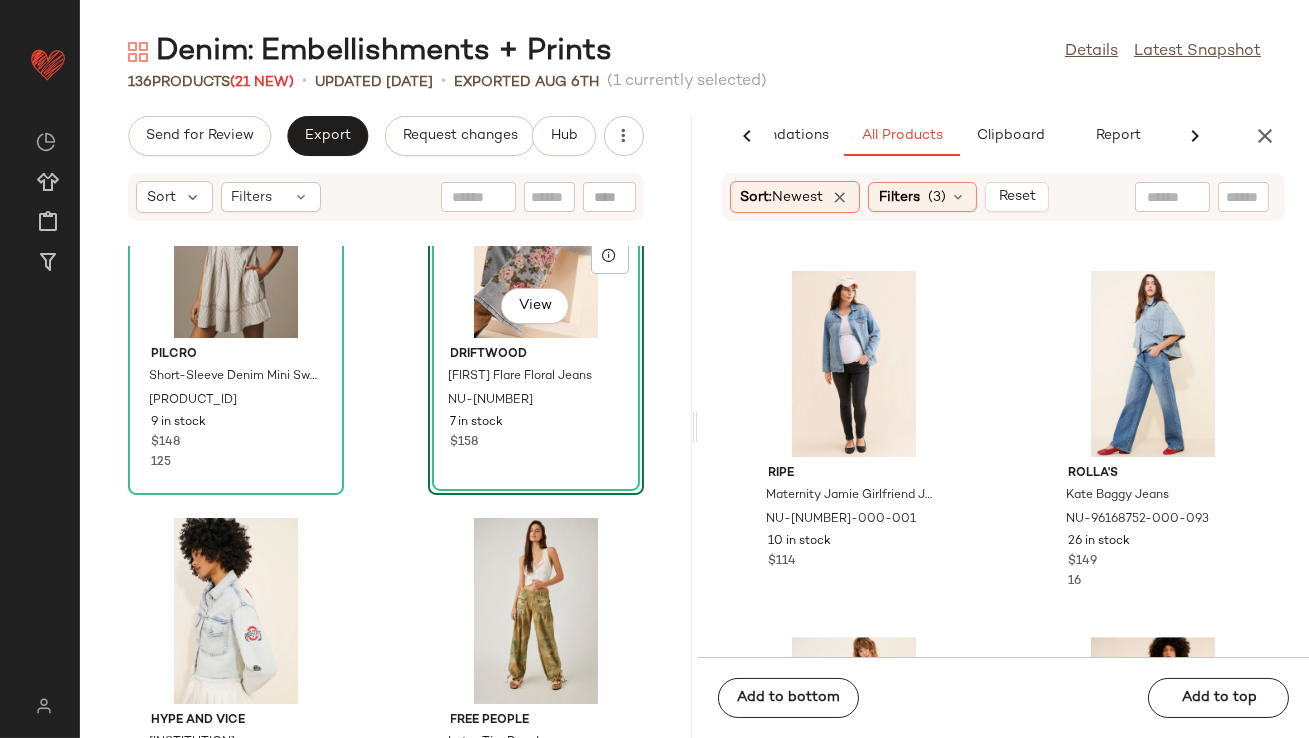 click at bounding box center [1265, 136] 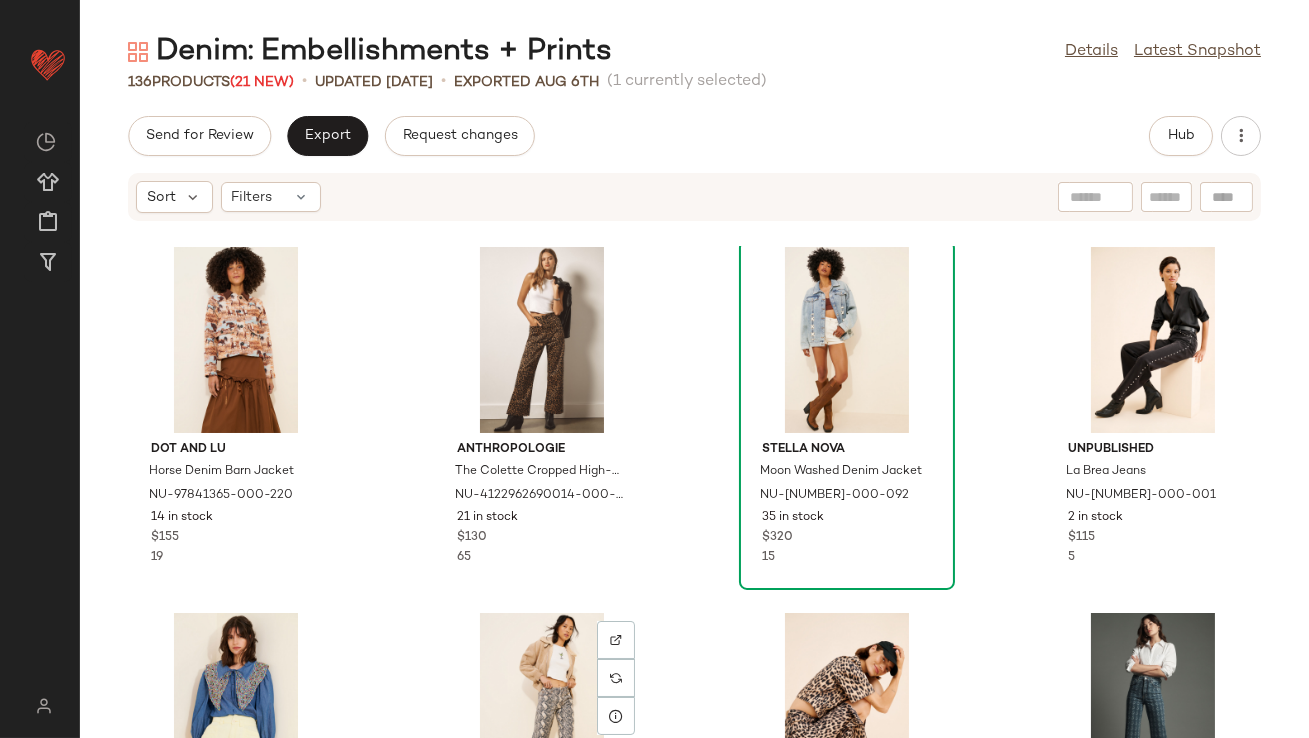 scroll, scrollTop: 0, scrollLeft: 0, axis: both 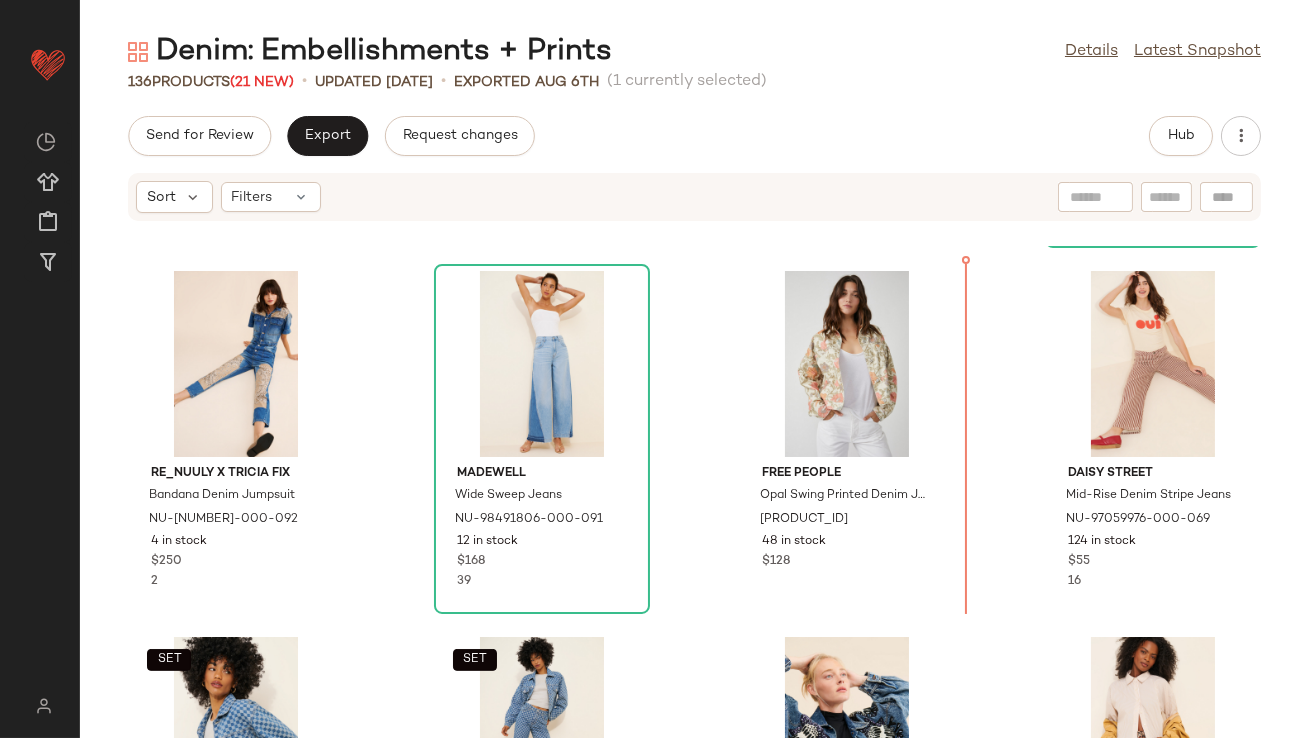 drag, startPoint x: 1105, startPoint y: 325, endPoint x: 1096, endPoint y: 332, distance: 11.401754 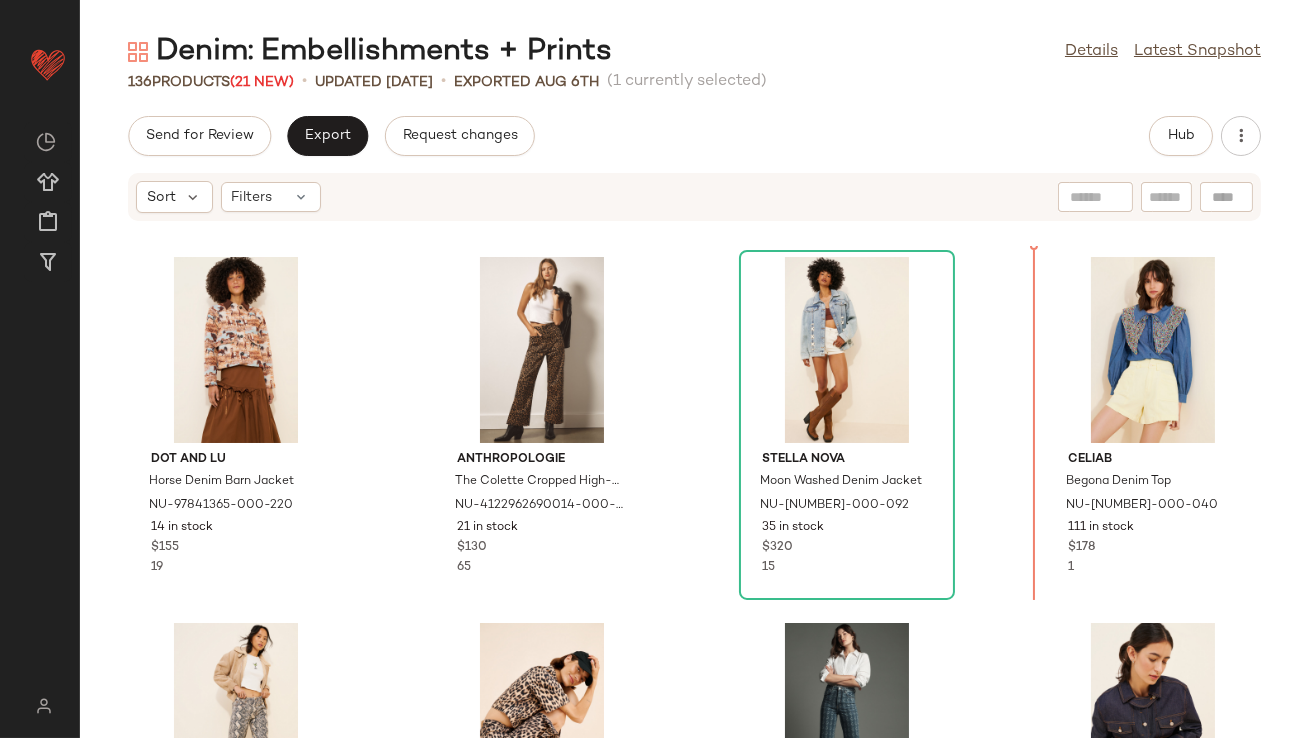 scroll, scrollTop: 0, scrollLeft: 0, axis: both 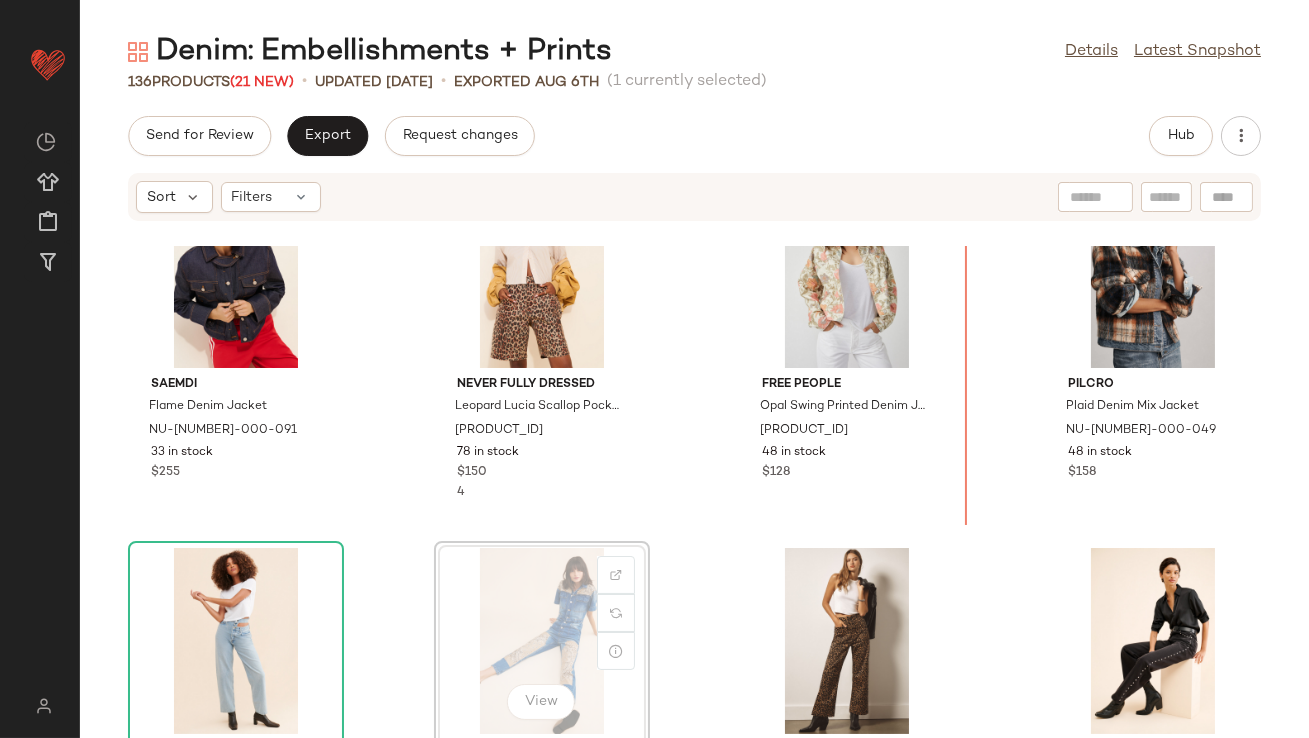 drag, startPoint x: 523, startPoint y: 587, endPoint x: 535, endPoint y: 579, distance: 14.422205 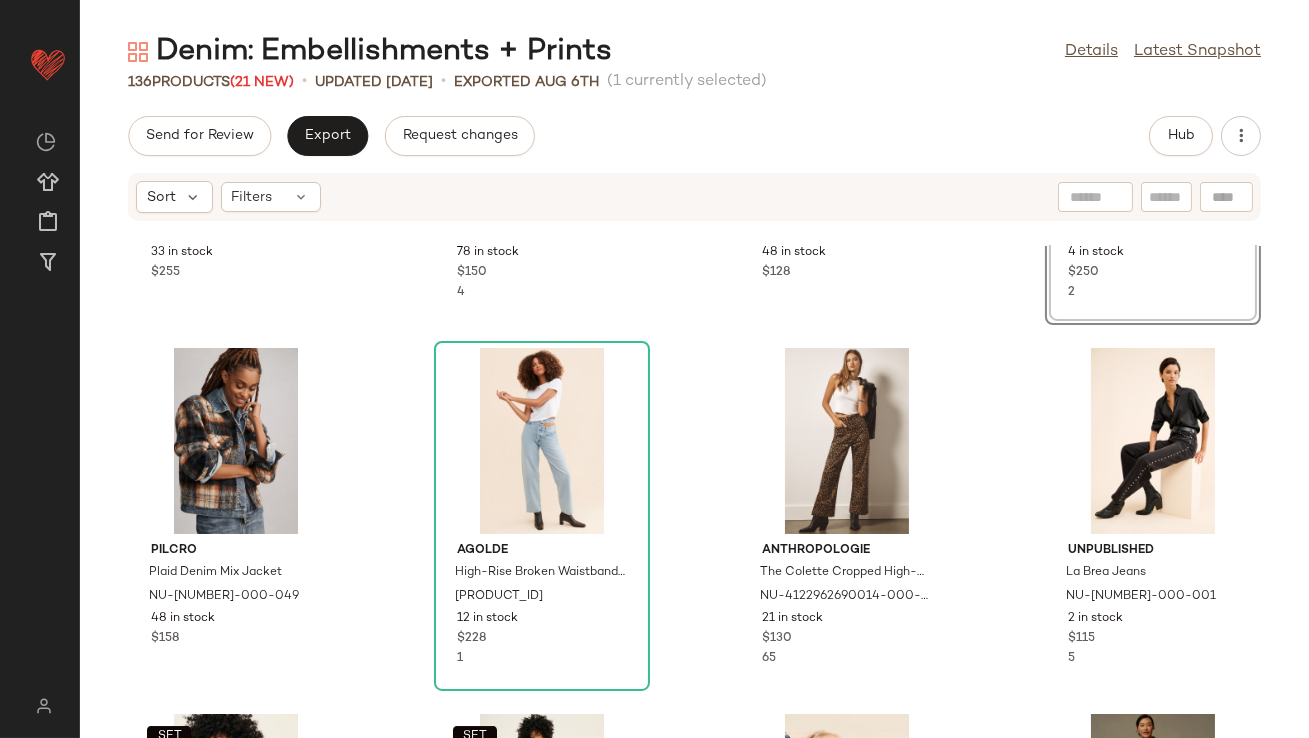 scroll, scrollTop: 1230, scrollLeft: 0, axis: vertical 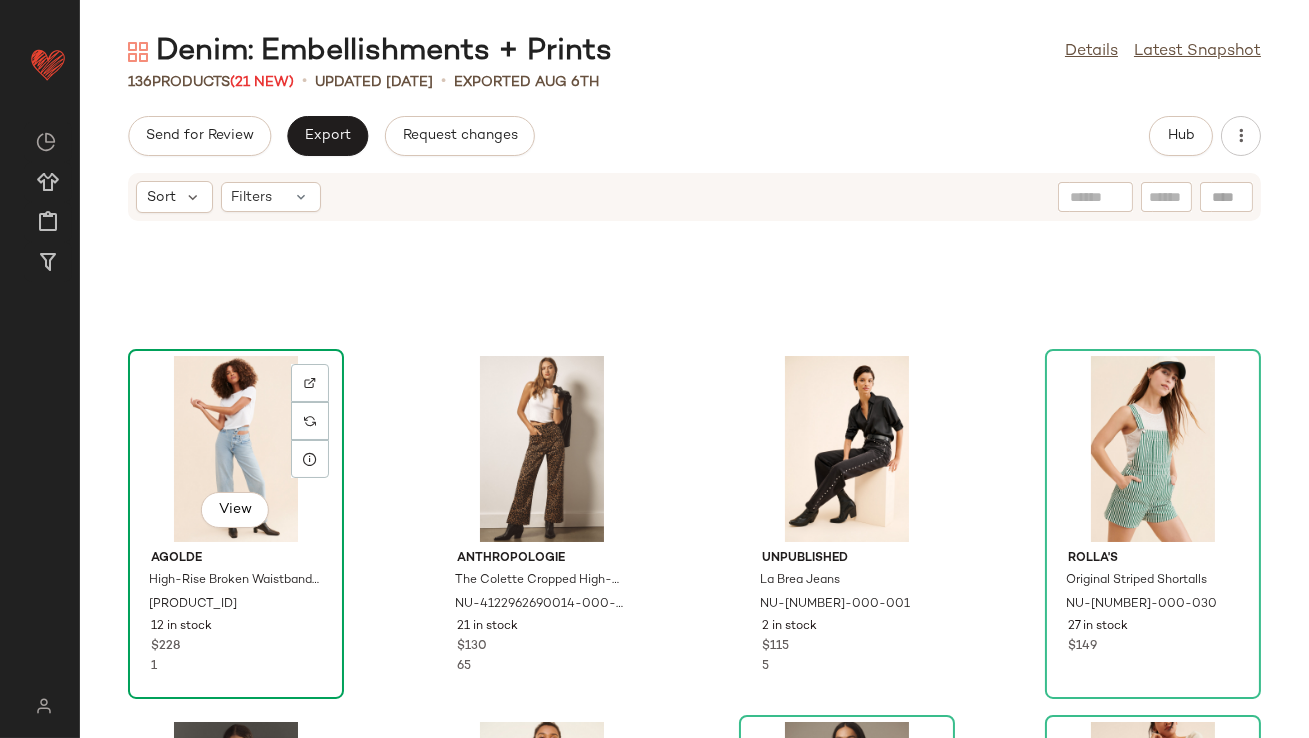 click on "View" 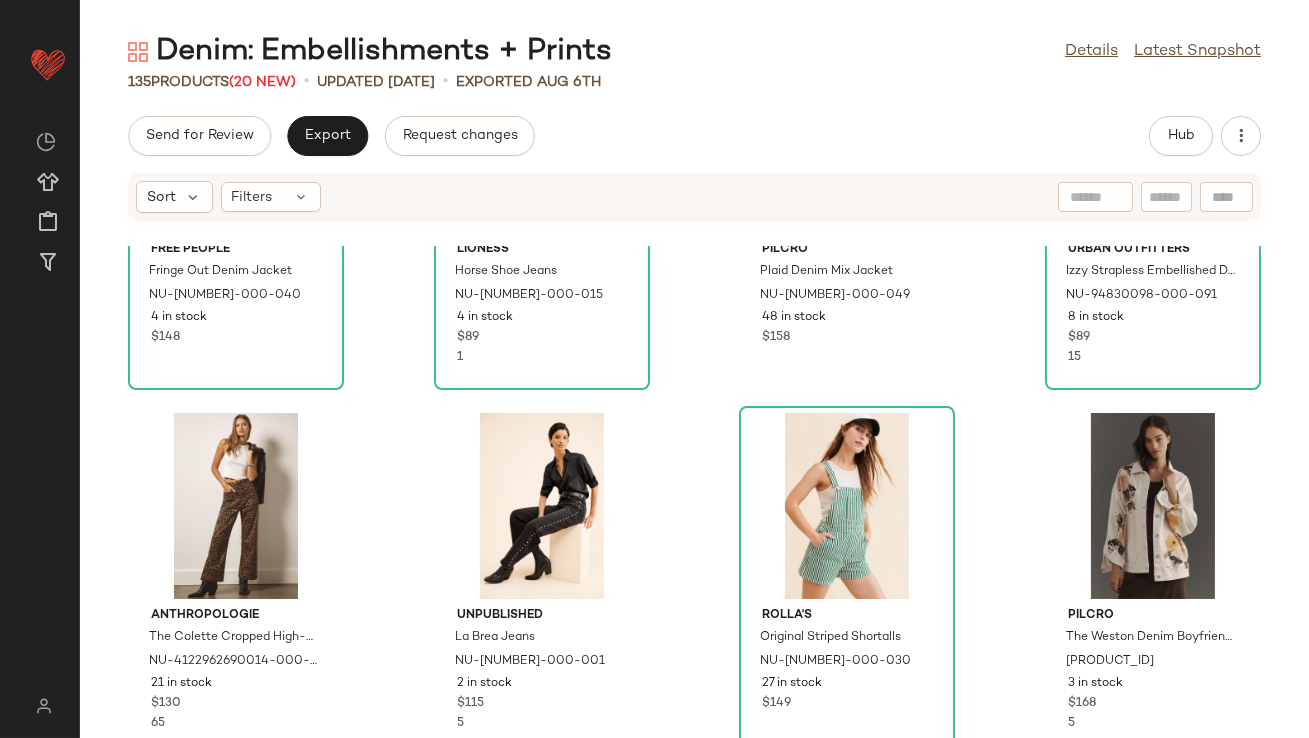 scroll, scrollTop: 1710, scrollLeft: 0, axis: vertical 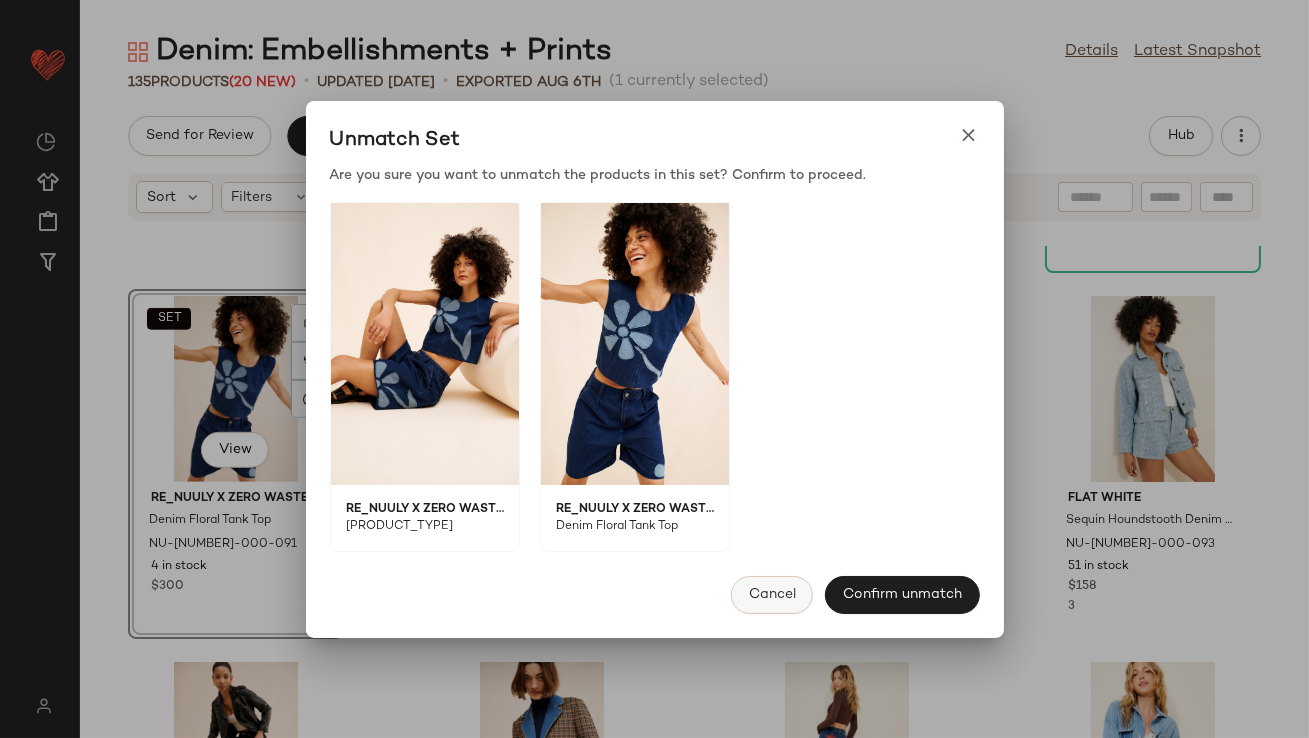 click on "Cancel" 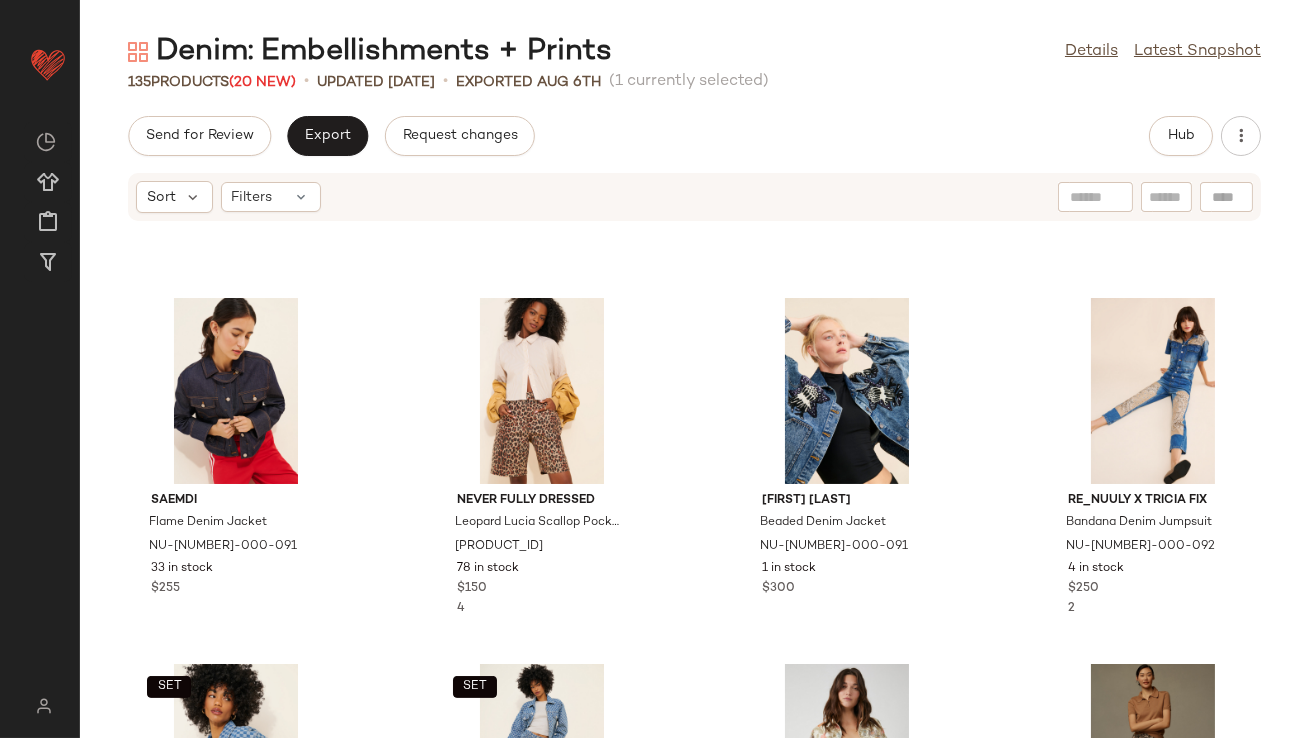scroll, scrollTop: 0, scrollLeft: 0, axis: both 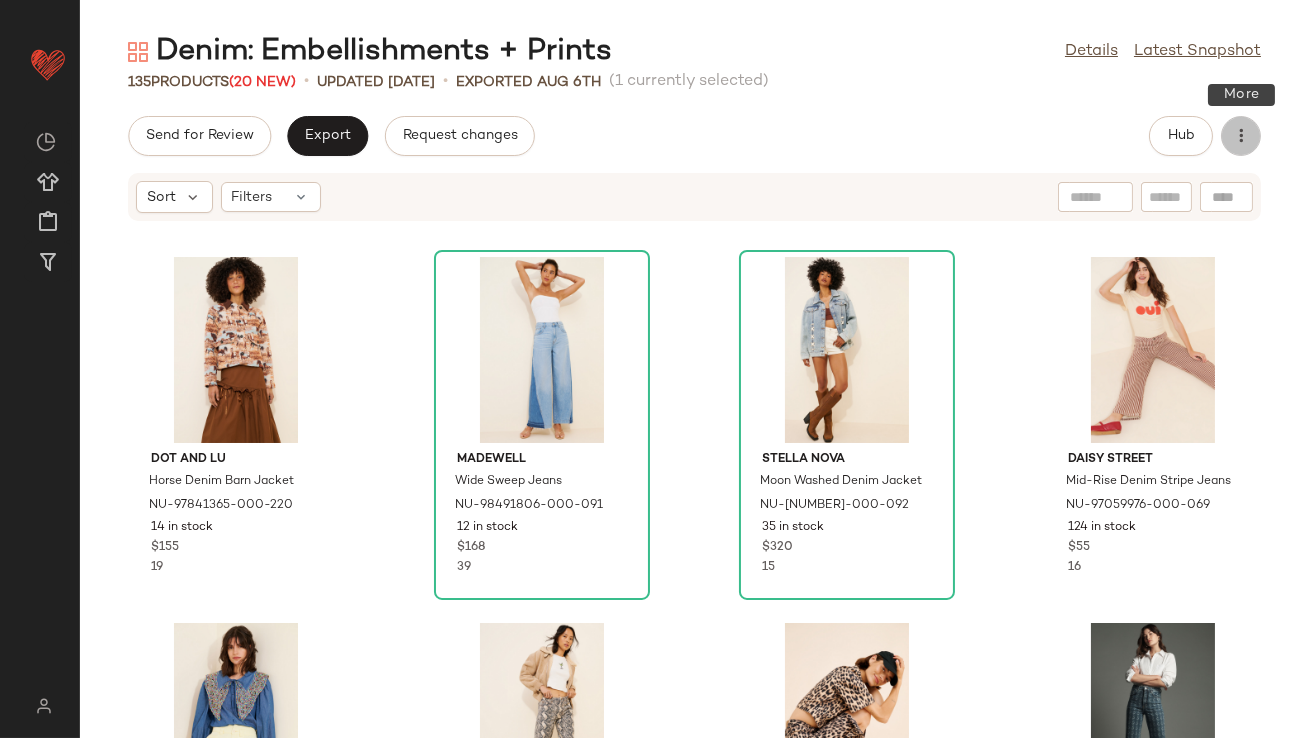 click 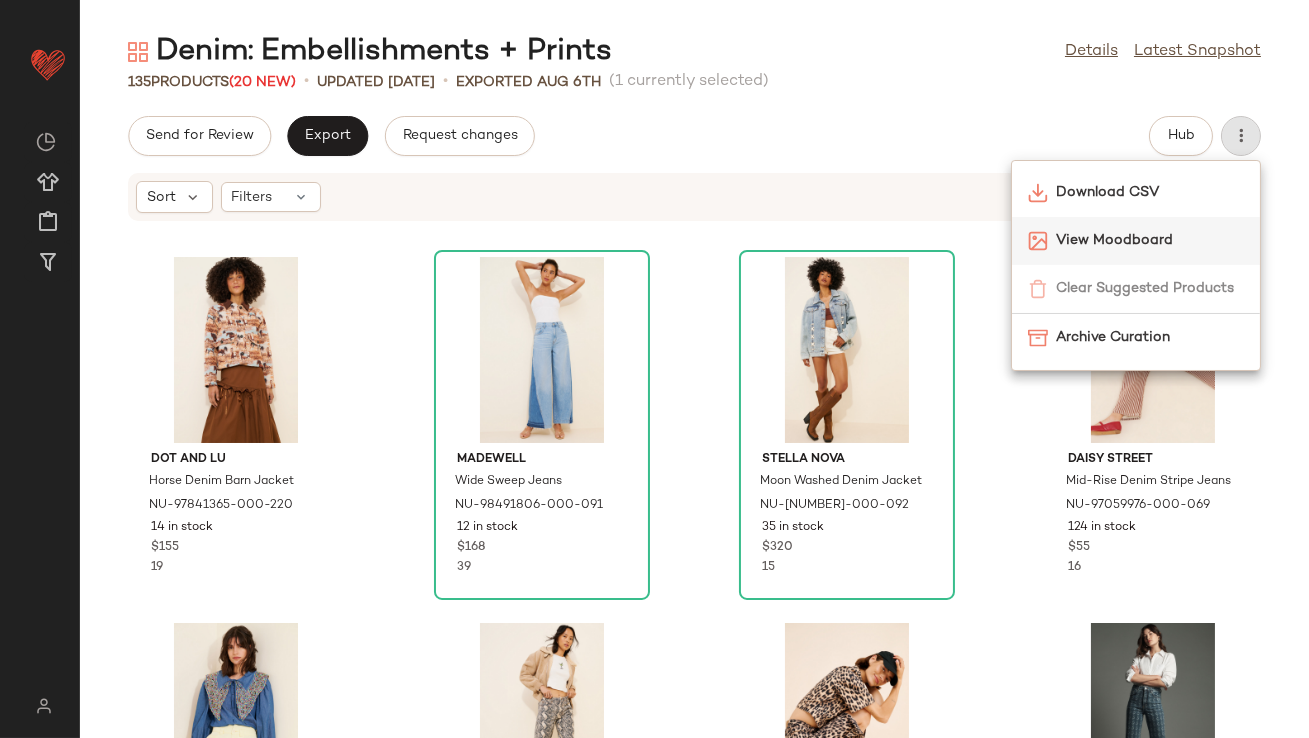 click on "View Moodboard" at bounding box center (1150, 240) 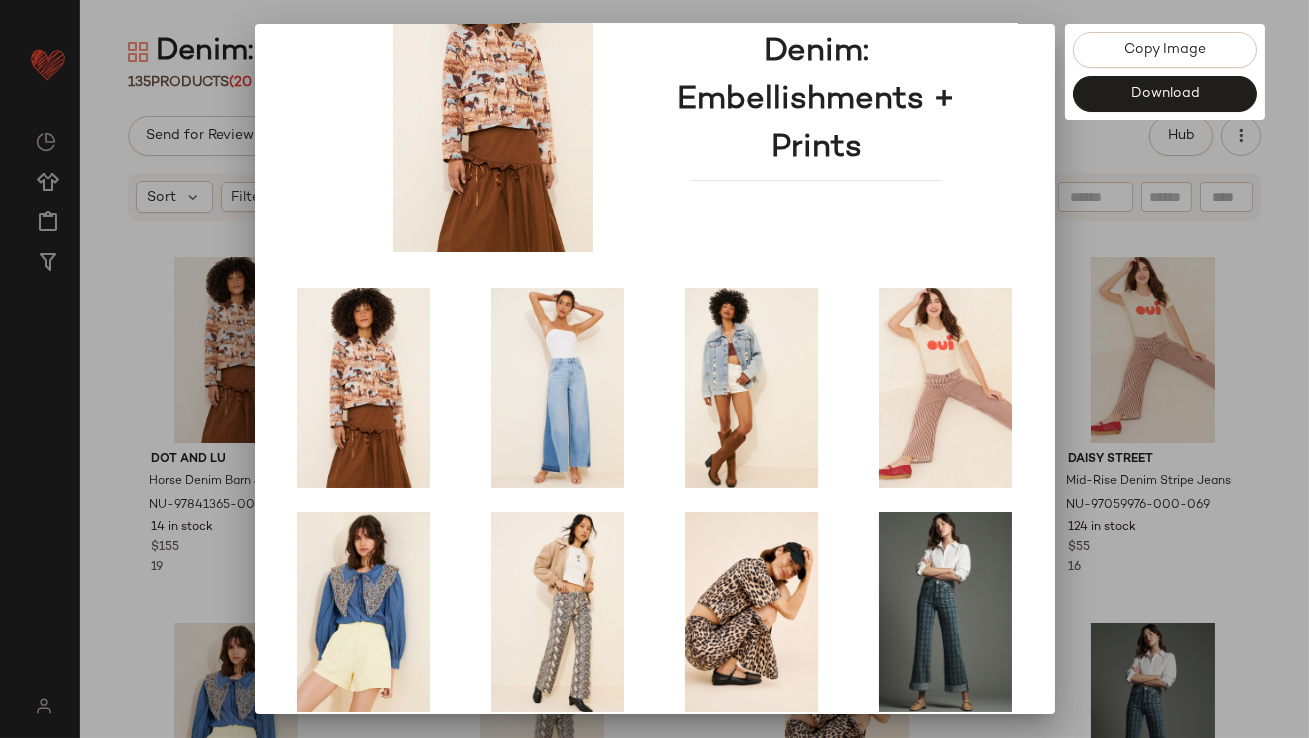 scroll, scrollTop: 341, scrollLeft: 0, axis: vertical 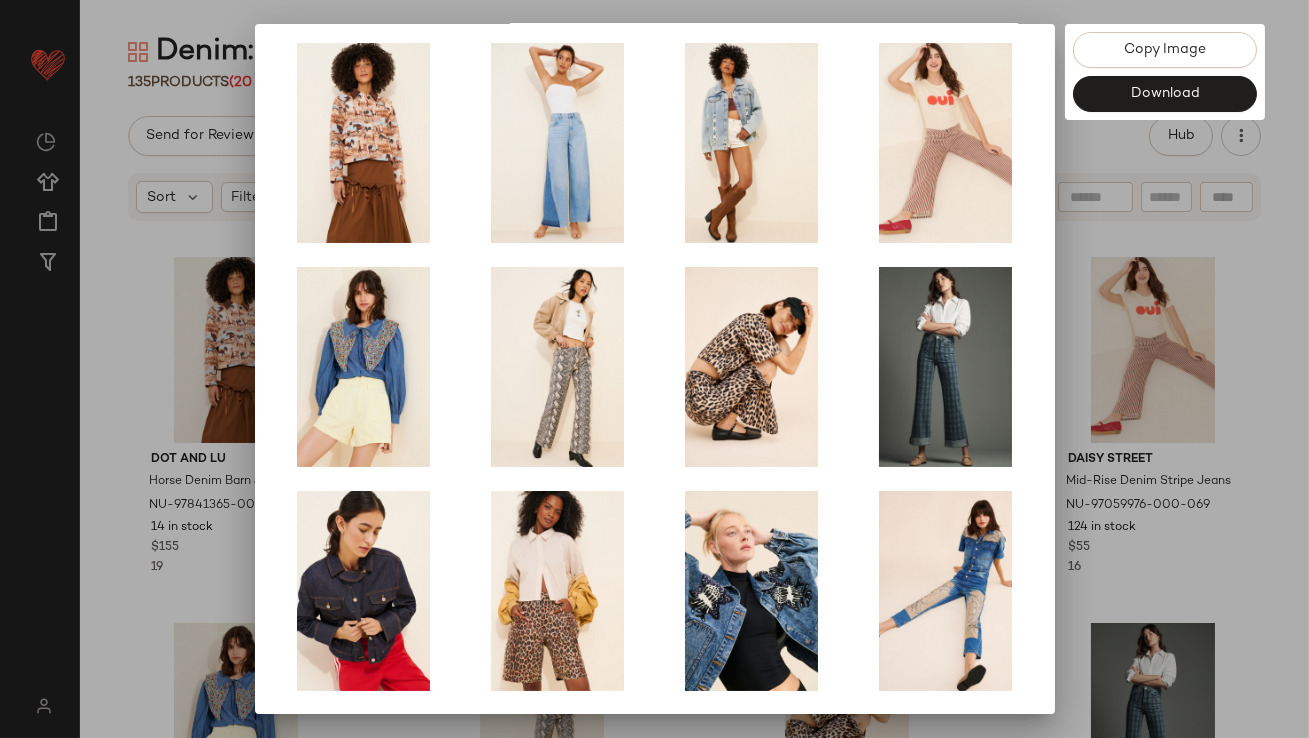click at bounding box center [654, 369] 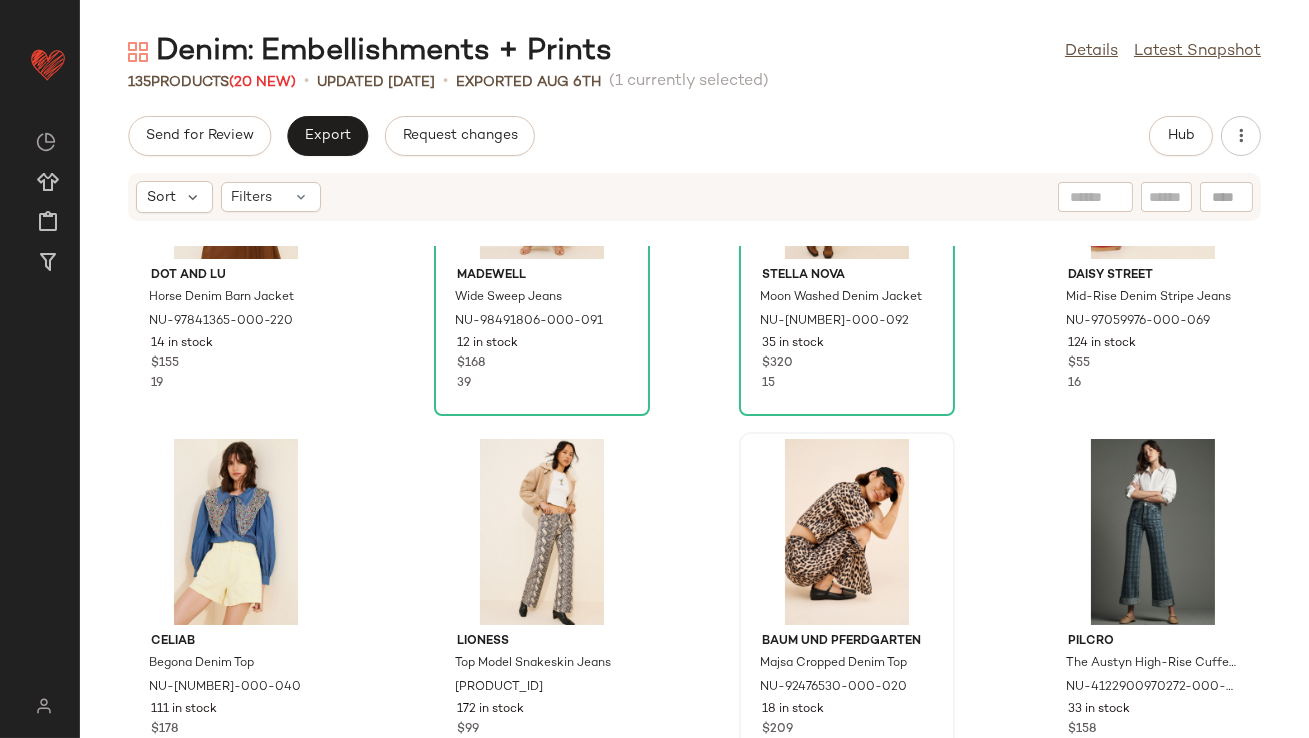 scroll, scrollTop: 203, scrollLeft: 0, axis: vertical 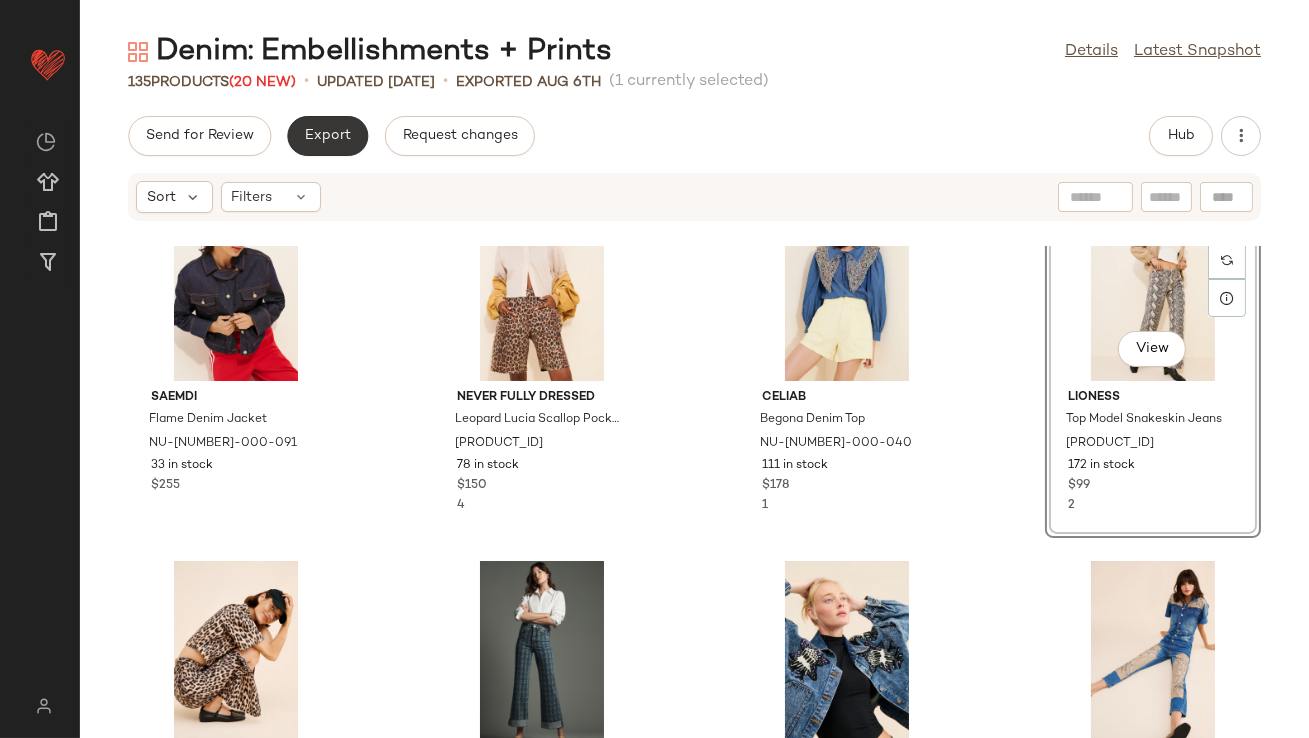 click on "Export" at bounding box center (327, 136) 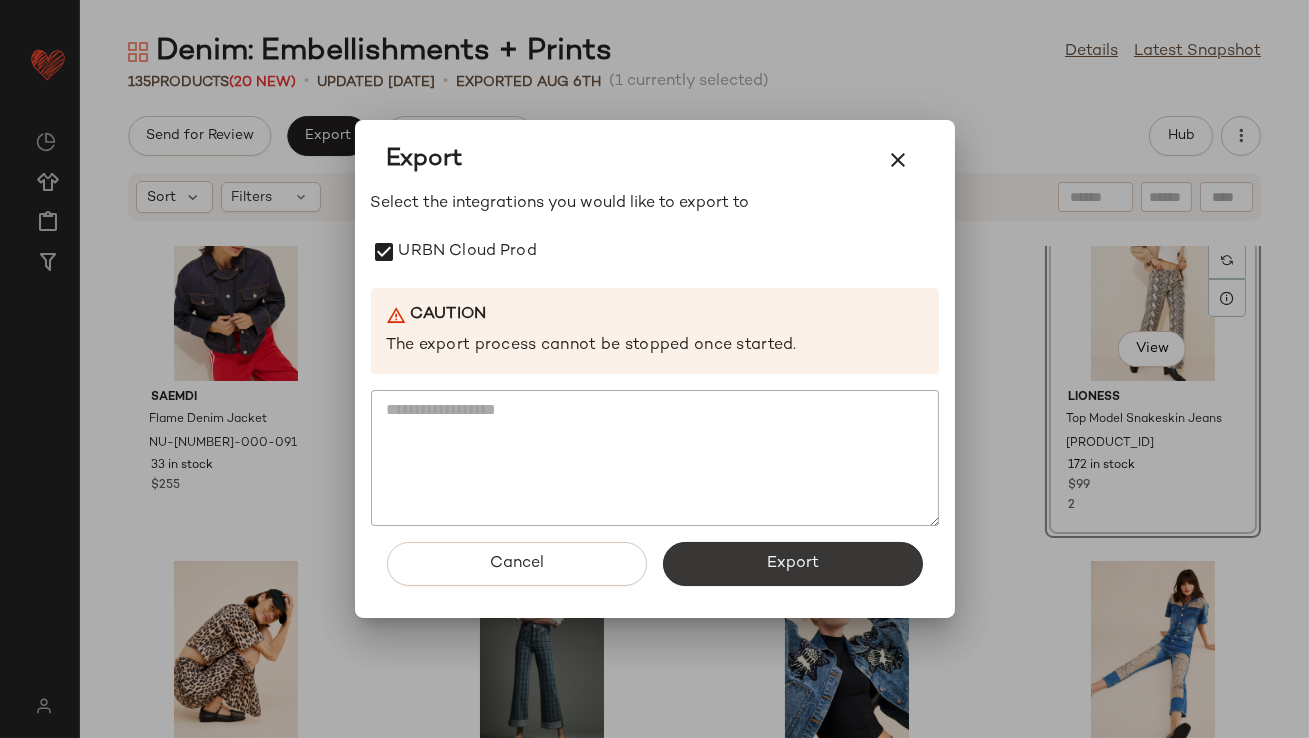 click on "Export" at bounding box center [793, 564] 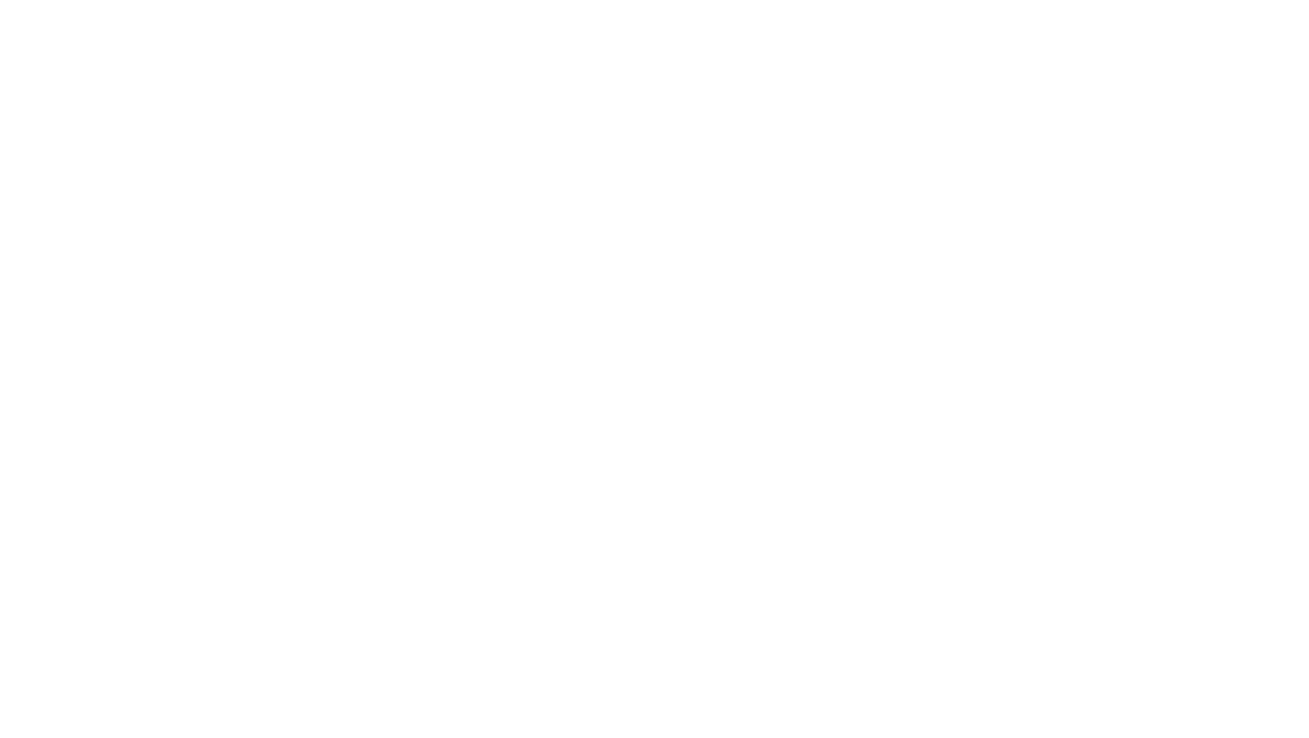 scroll, scrollTop: 0, scrollLeft: 0, axis: both 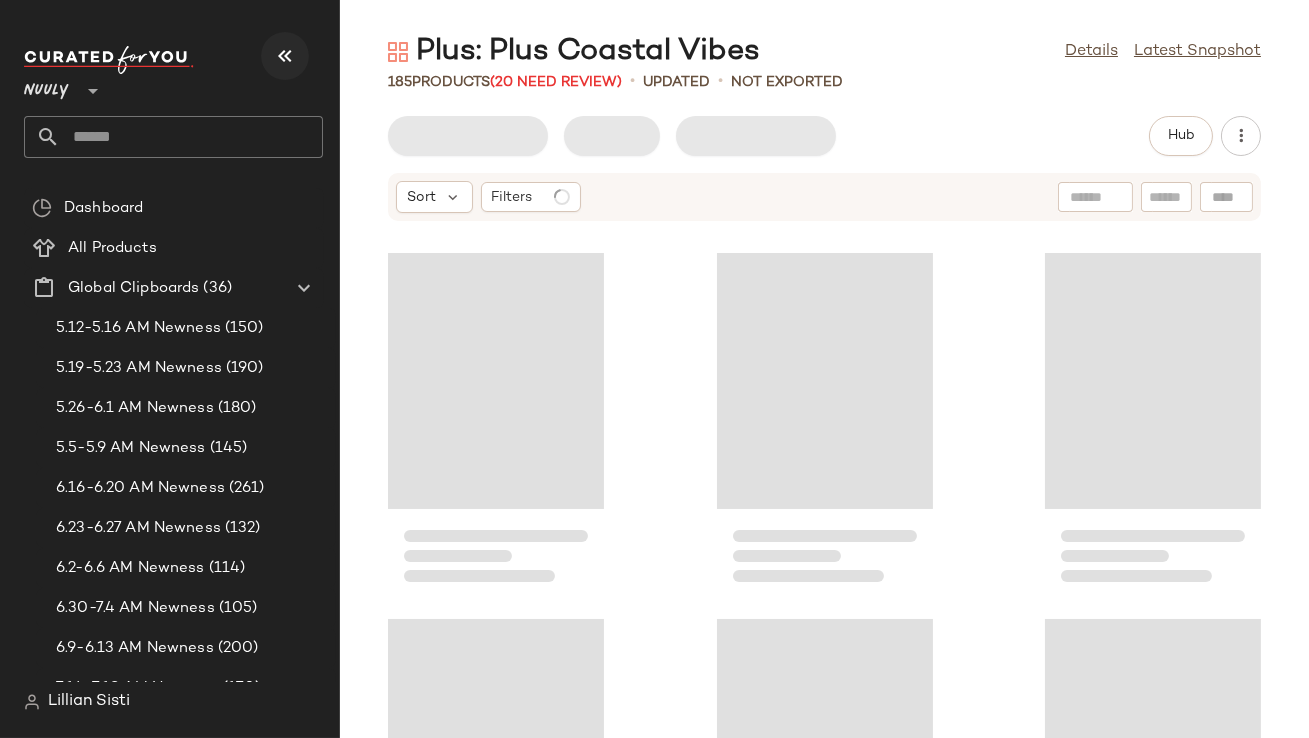 click on "Nuuly **" at bounding box center (181, 110) 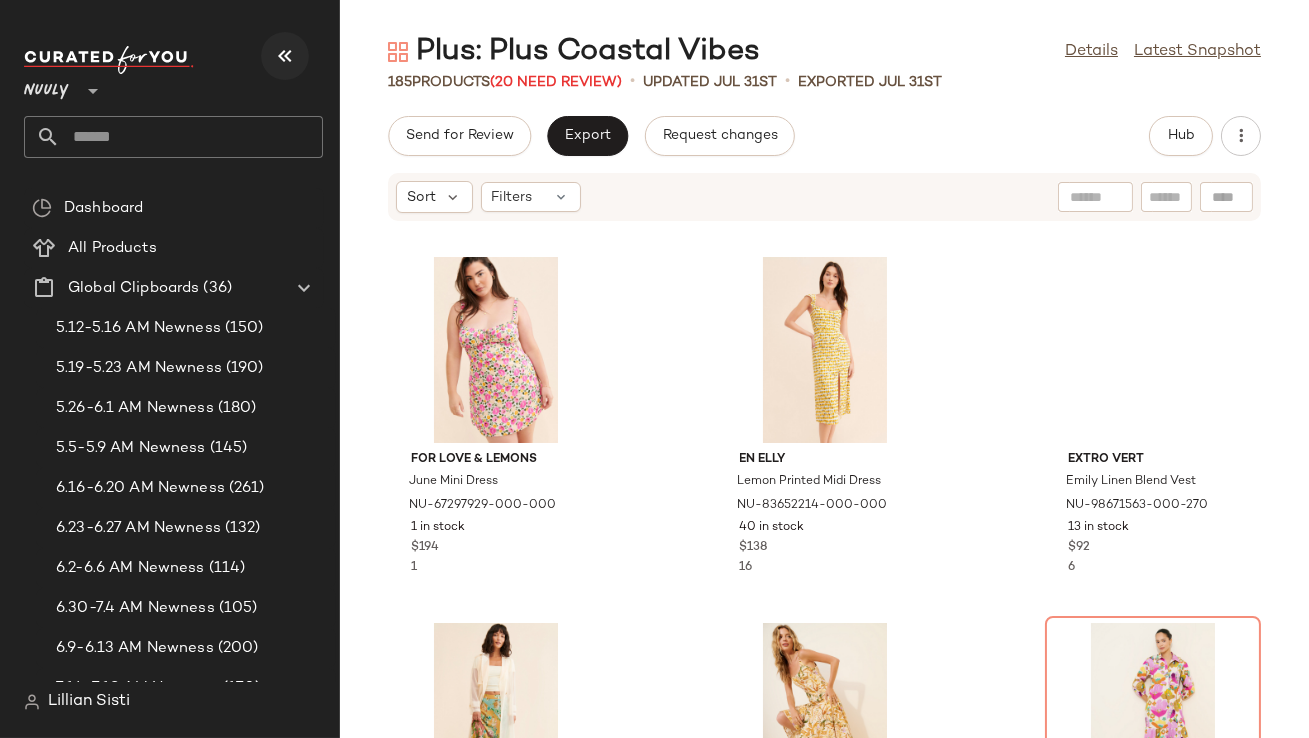 click at bounding box center [285, 56] 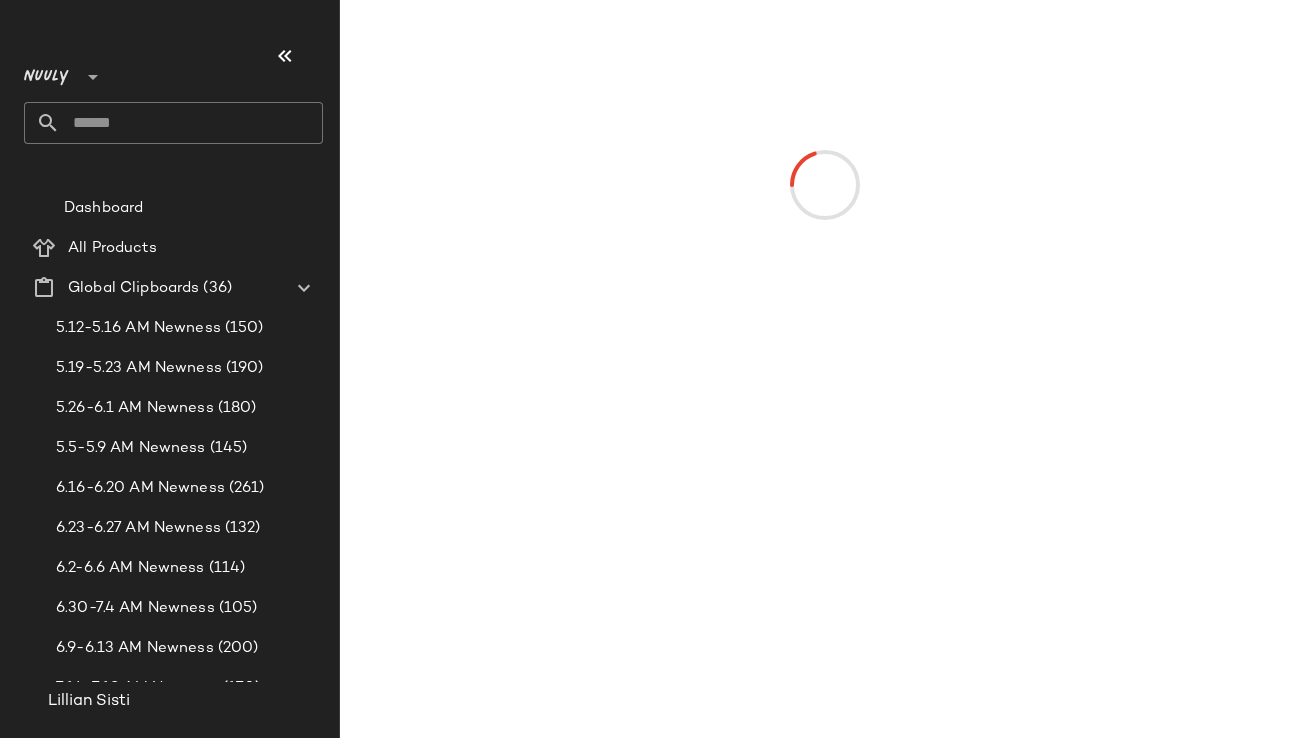 scroll, scrollTop: 0, scrollLeft: 0, axis: both 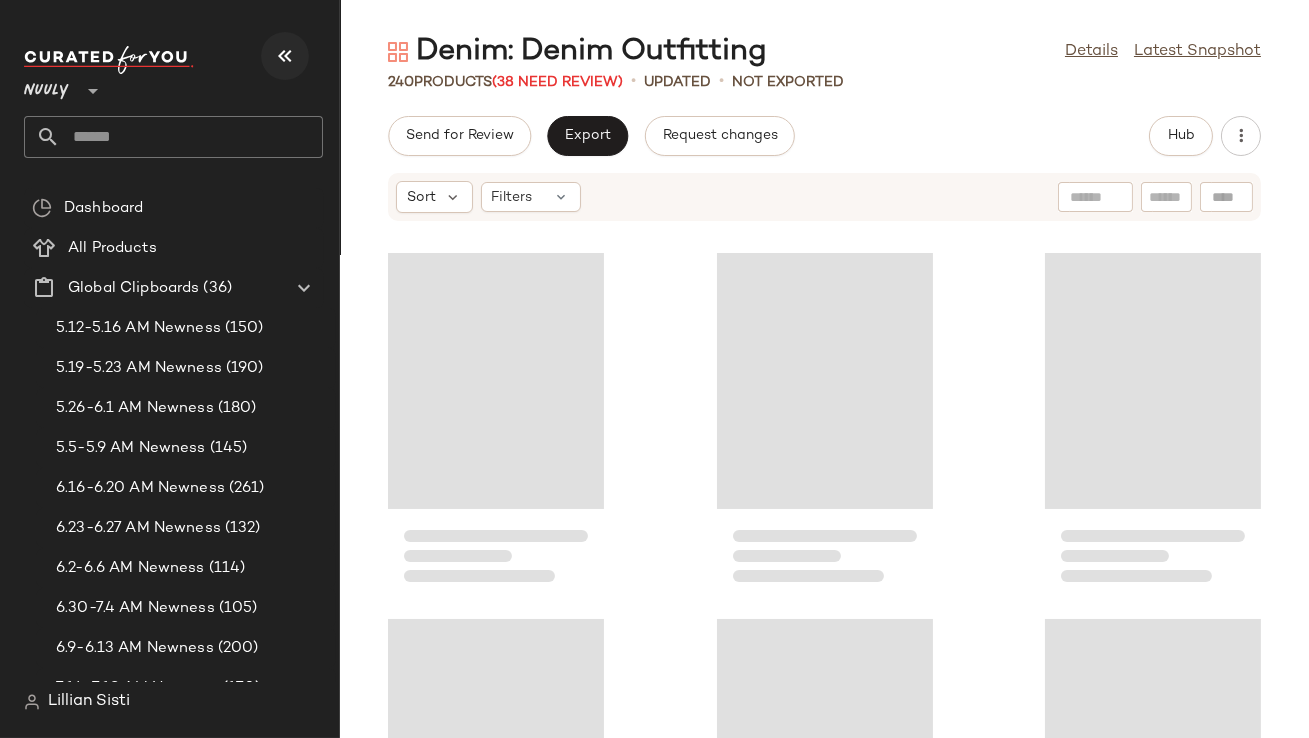 click at bounding box center (285, 56) 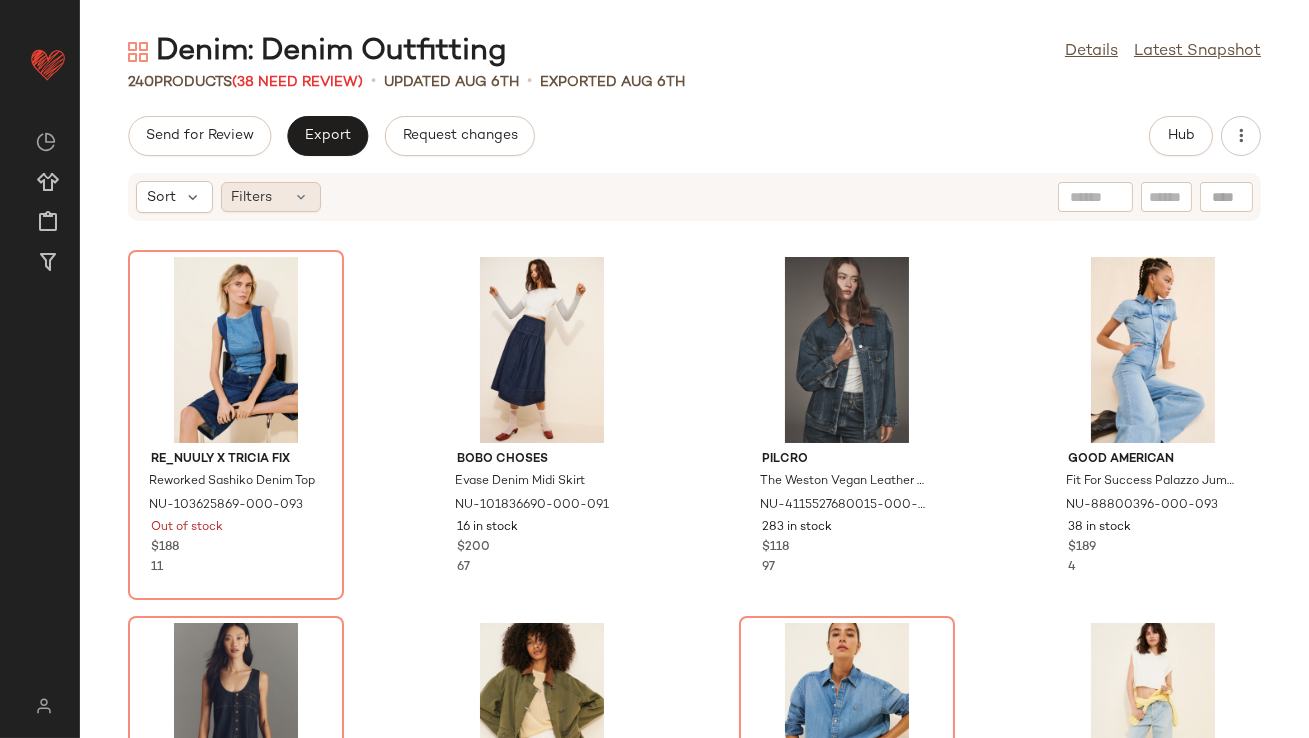 click at bounding box center (302, 197) 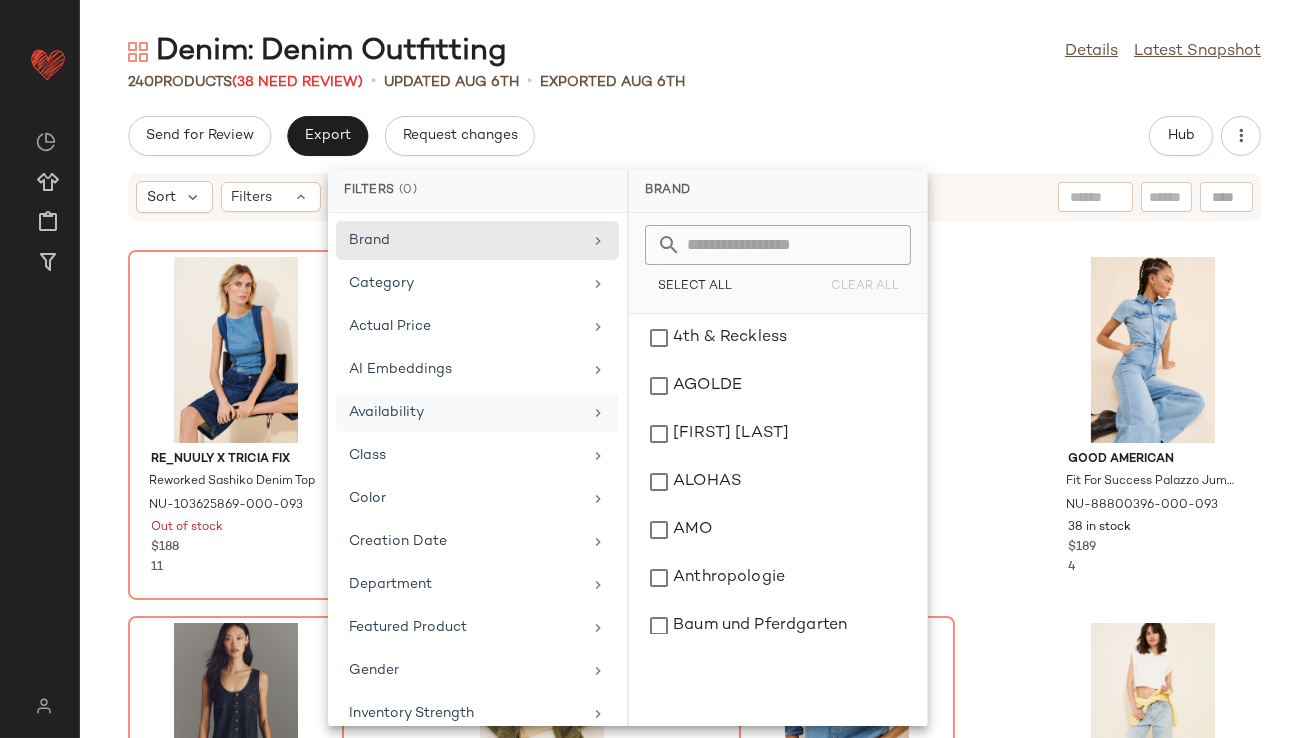 click on "Availability" at bounding box center [465, 412] 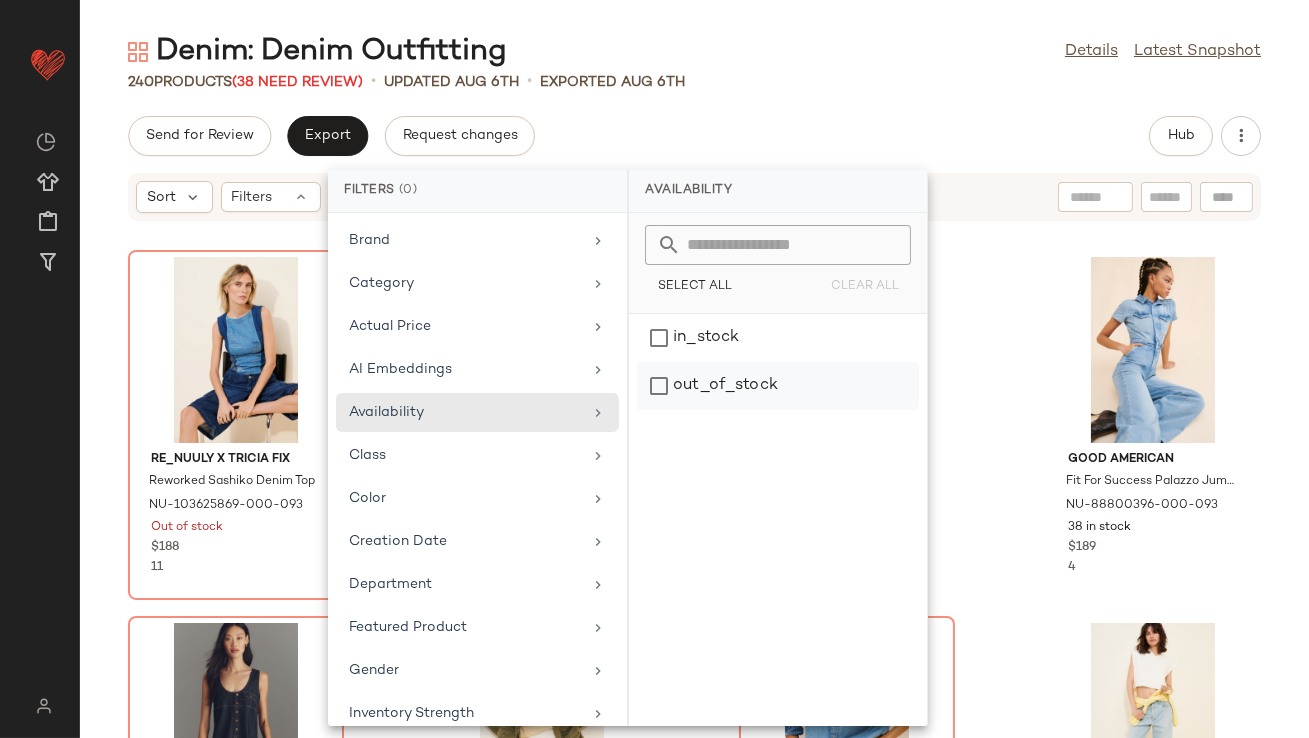 click on "out_of_stock" 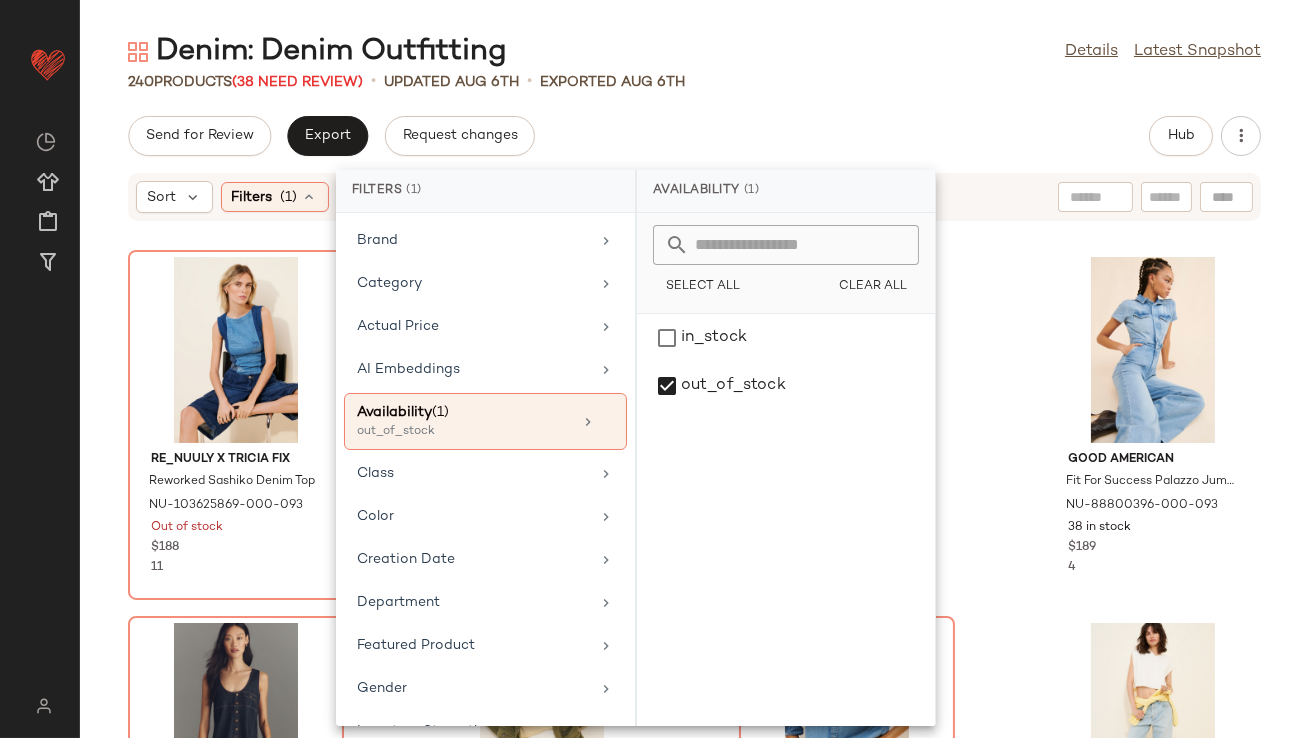 click on "Denim: Denim Outfitting  Details   Latest Snapshot  240   Products   (38 Need Review)   •   updated Aug 6th  •  Exported Aug 6th  Send for Review   Export   Request changes   Hub  Sort  Filters  (1)   Reset  Re_Nuuly x Tricia Fix Reworked Sashiko Denim Top NU-[NUMBER] Out of stock $188 11 Bobo Choses Evase Denim Midi Skirt NU-[NUMBER] 16 in stock $200 67 Pilcro The Weston Vegan Leather Collar Denim Jacket NU-[NUMBER] 283 in stock $118 97 Good American Fit For Success Palazzo Jumpsuit NU-[NUMBER] 38 in stock $189 4 Pilcro Denim Snap-Front Mini Dress NU-[NUMBER] Out of stock $148 Free People Denim Barn Coat NU-[NUMBER] 45 in stock $168 261 Polo Ralph Lauren Denim Long Sleeve Button-Down Top NU-[NUMBER] Out of stock $148 5 AGOLDE Low Slung Baggy Leg Jeans NU-[NUMBER] 27 in stock $238 29 RE/DONE Slim Denim Shirt NU-[NUMBER] 19 in stock $295 10 Icon Denim Kiki Wide-Leg Jeans NU-[NUMBER] 34 in stock $215 82 Lioness 54" at bounding box center [694, 385] 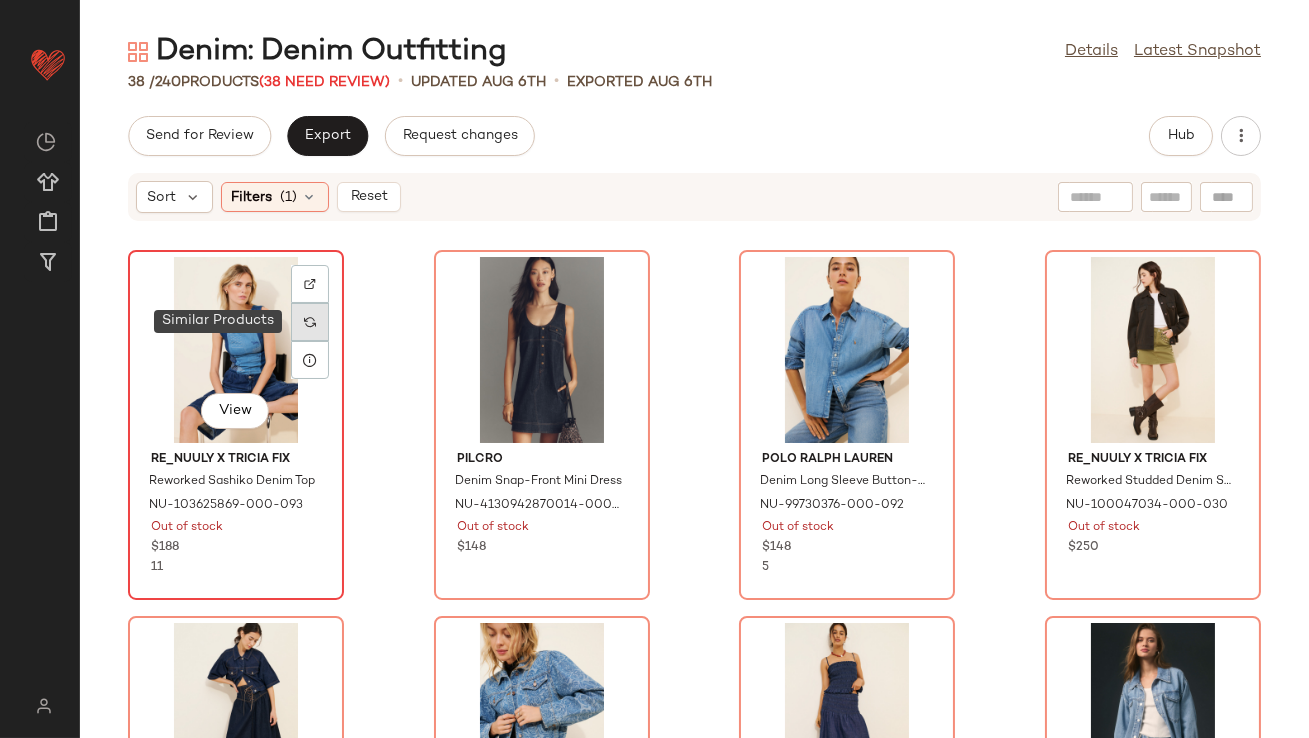 click 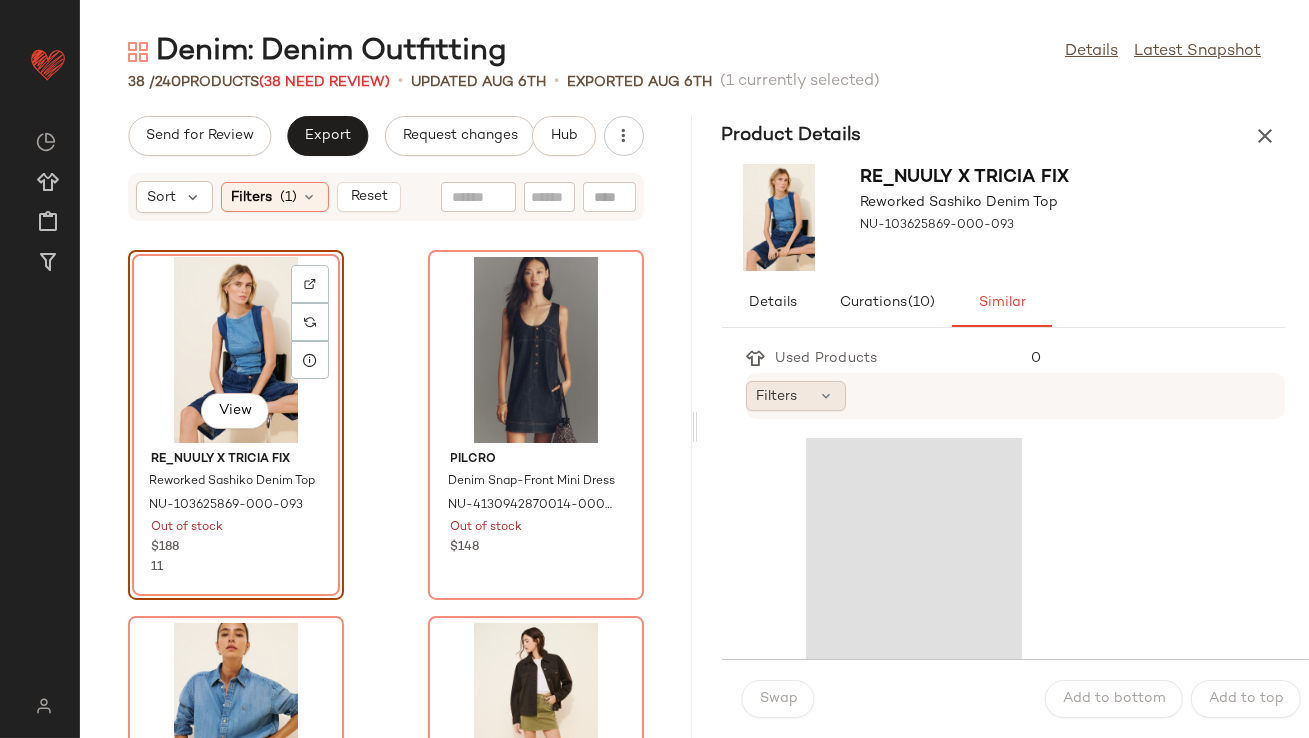 click on "Filters" at bounding box center [777, 396] 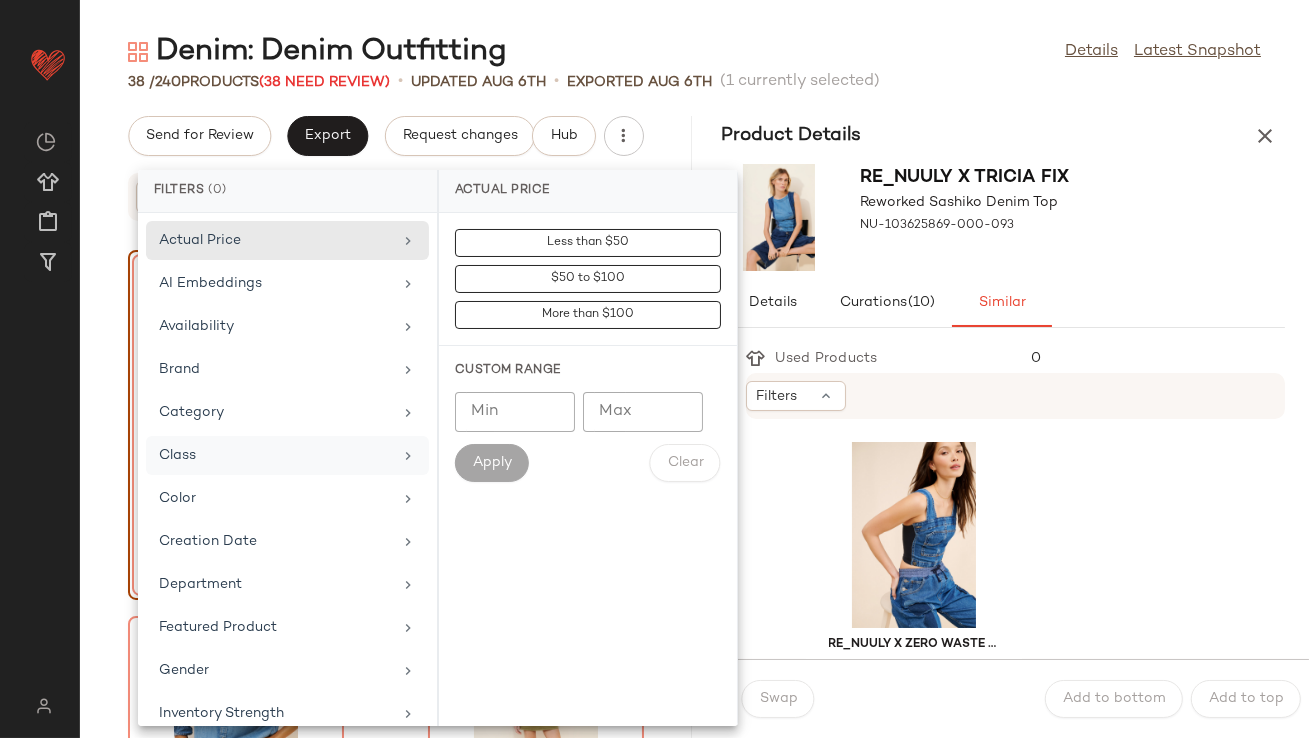 scroll, scrollTop: 444, scrollLeft: 0, axis: vertical 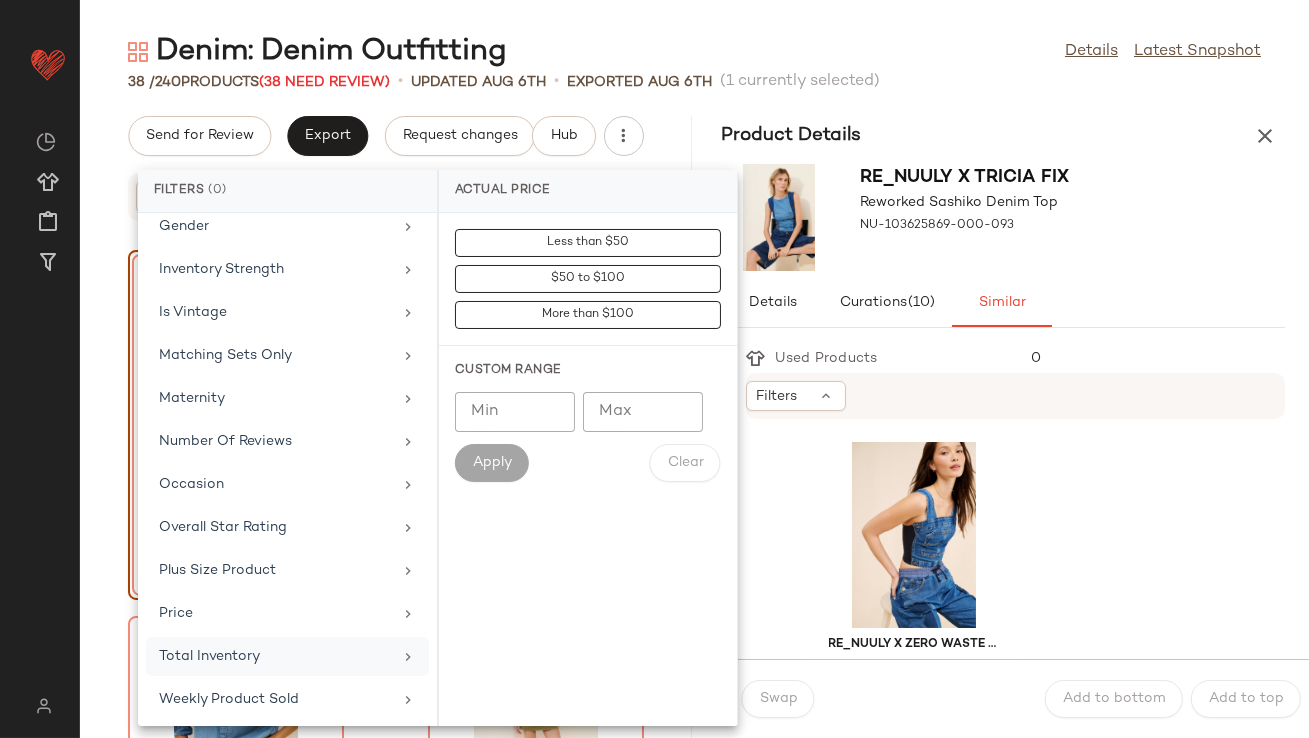 click on "Total Inventory" at bounding box center (275, 656) 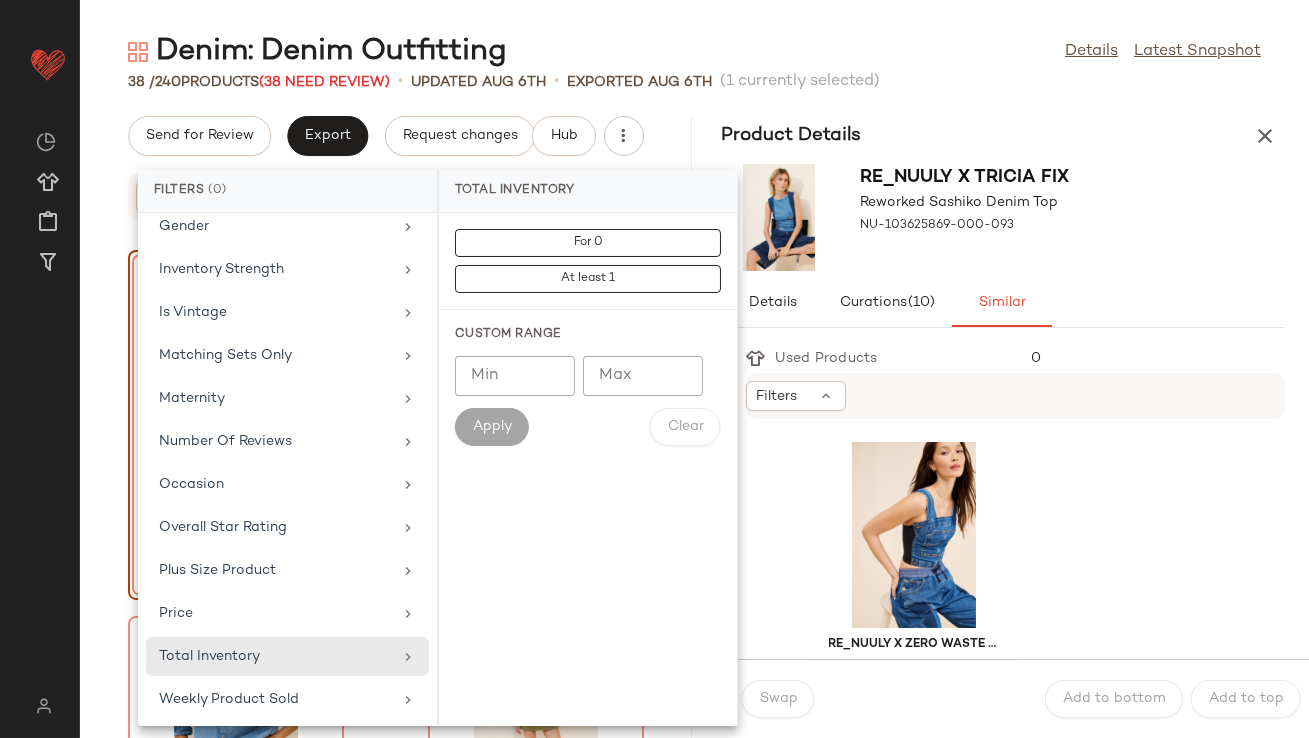 click on "Min" 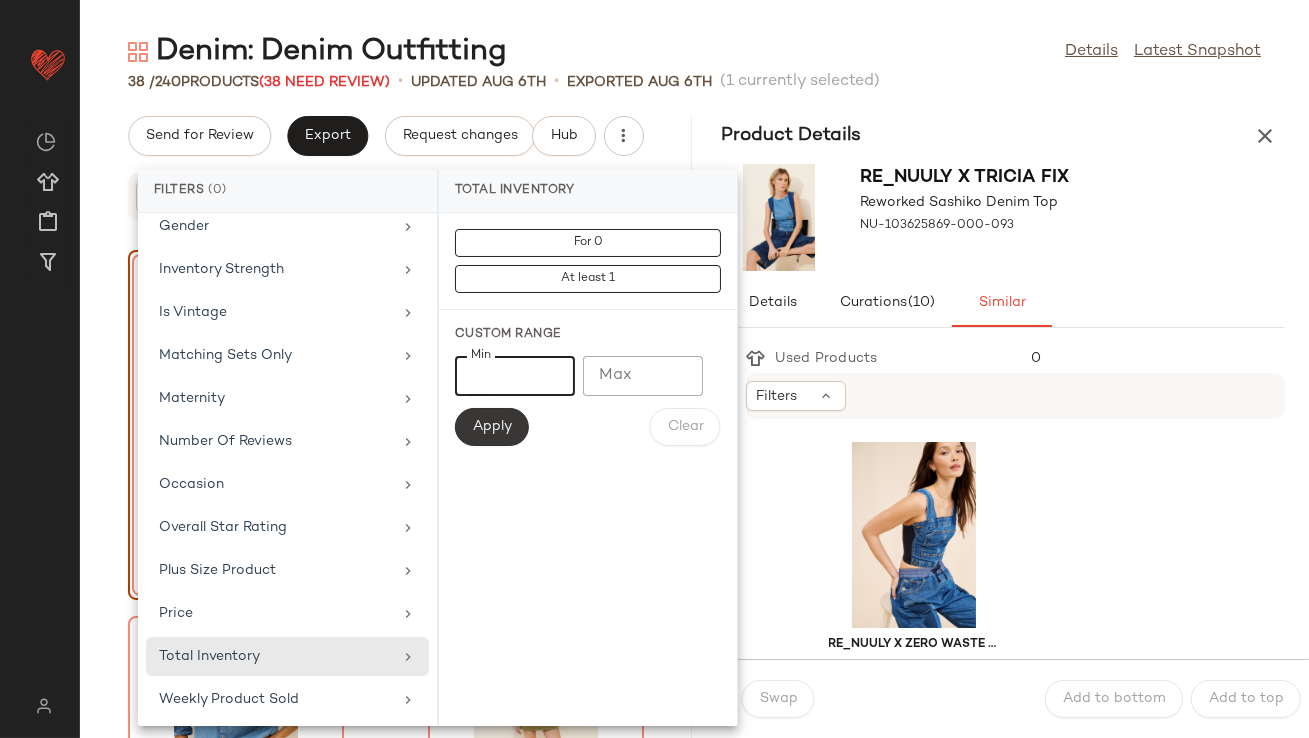 type on "**" 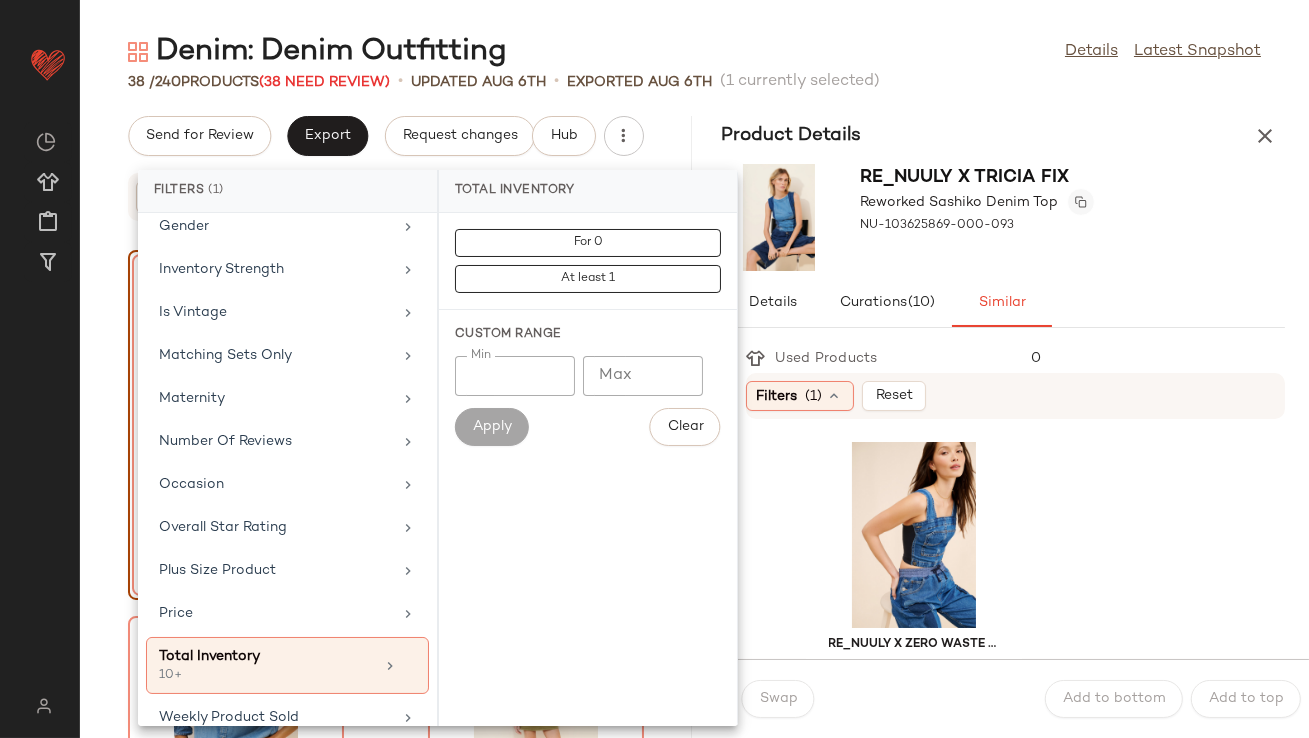 click at bounding box center (1081, 202) 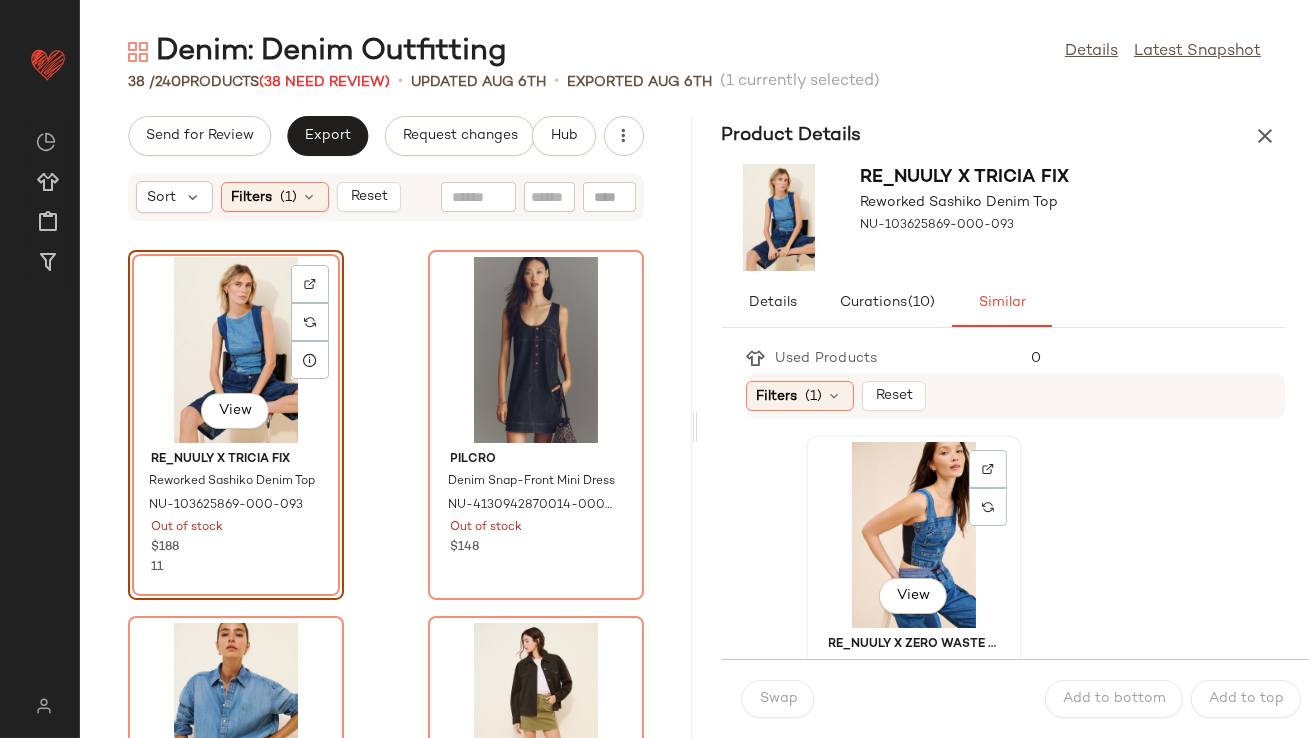 click on "View" 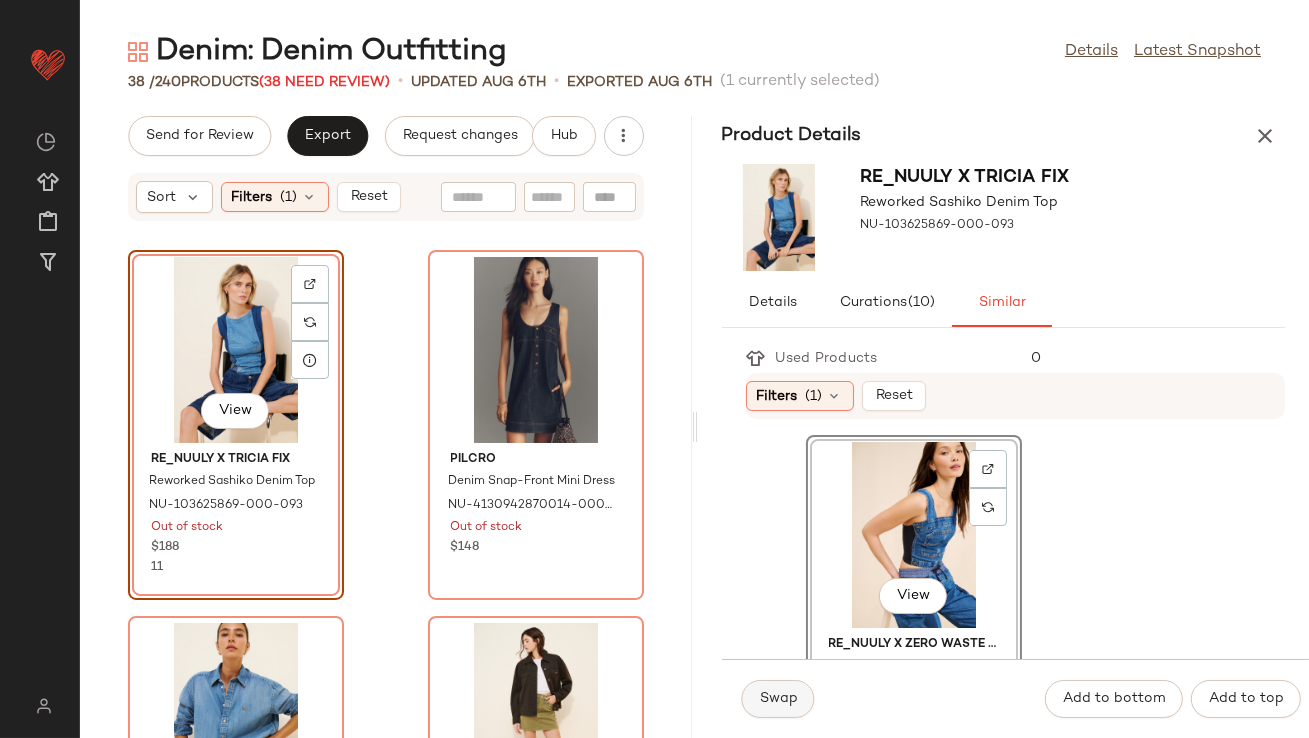 click on "Swap" at bounding box center (778, 699) 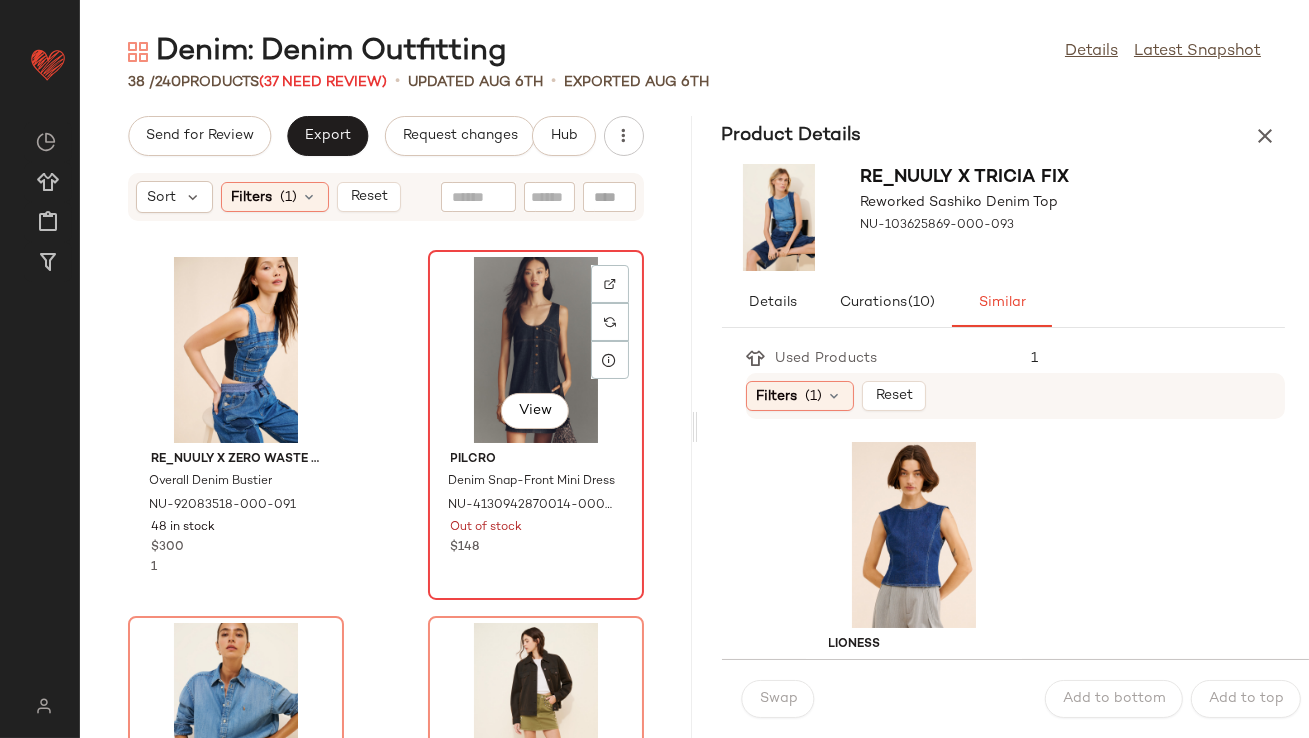 click on "View" 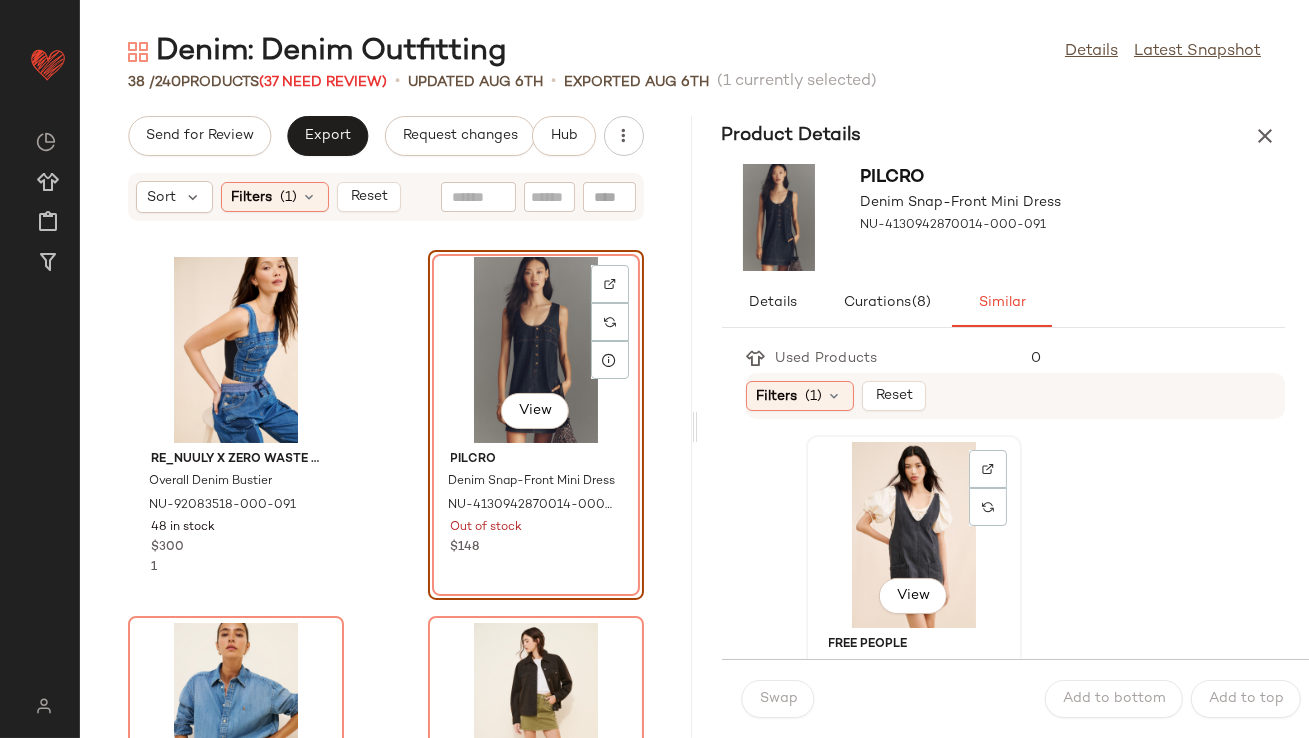 click on "View" 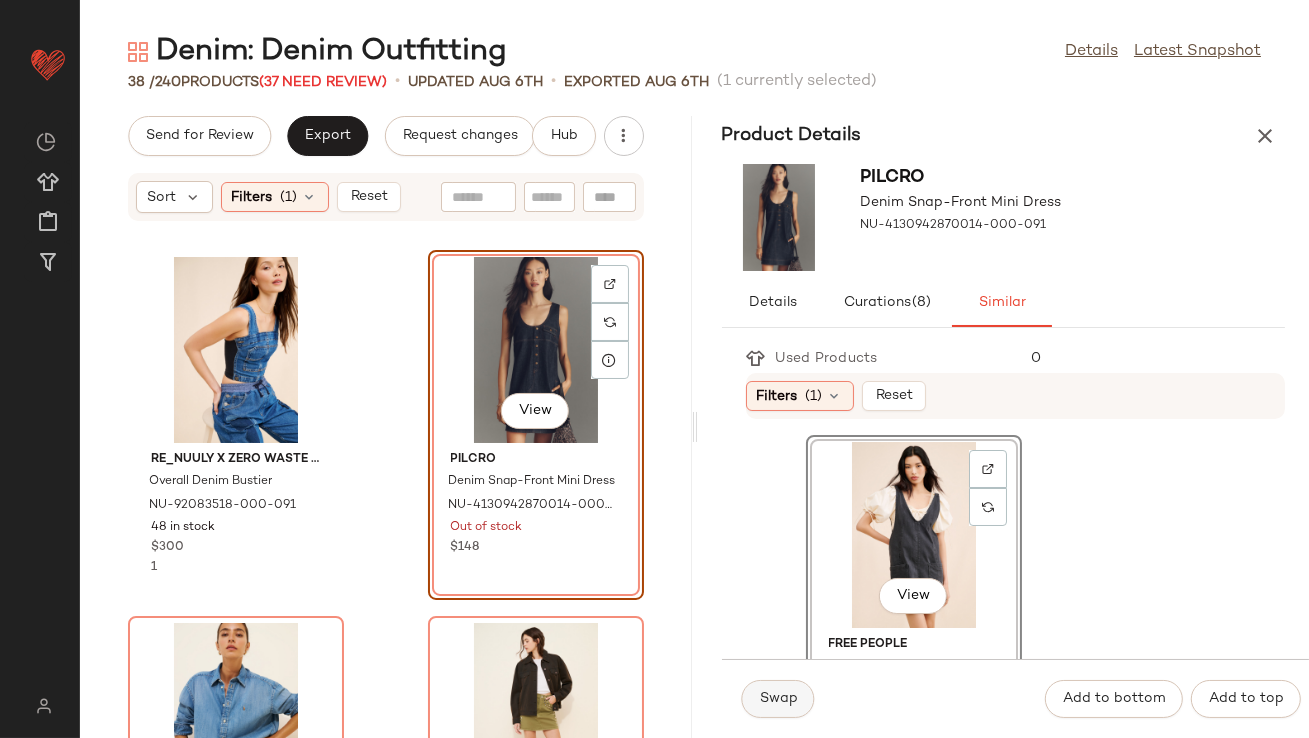 click on "Swap" at bounding box center (778, 699) 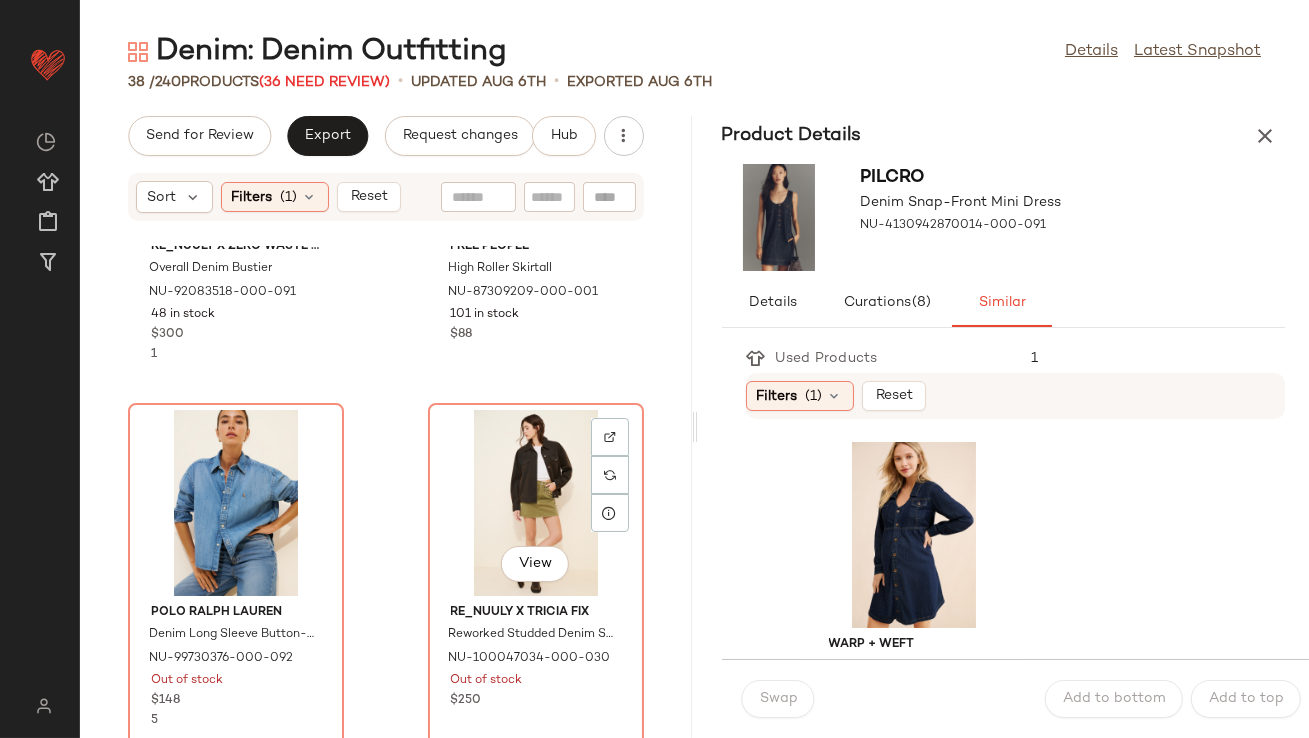 scroll, scrollTop: 233, scrollLeft: 0, axis: vertical 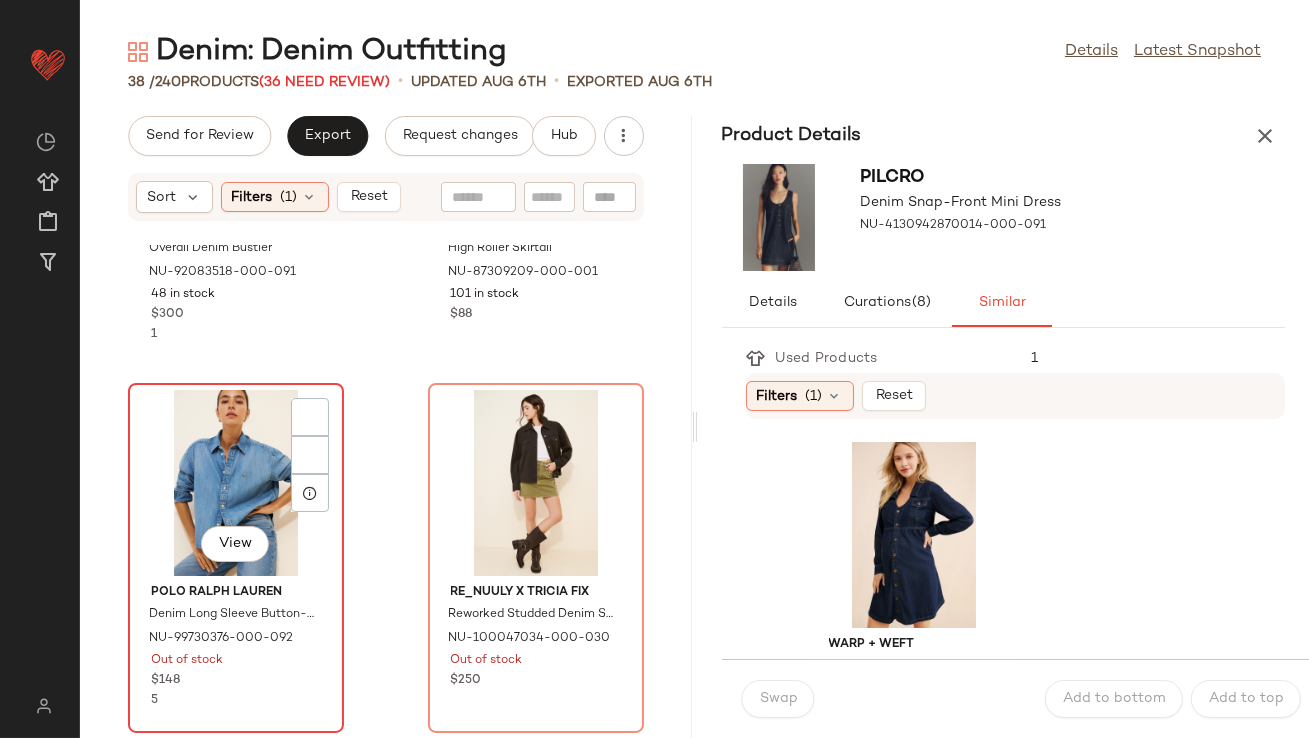 click on "View" 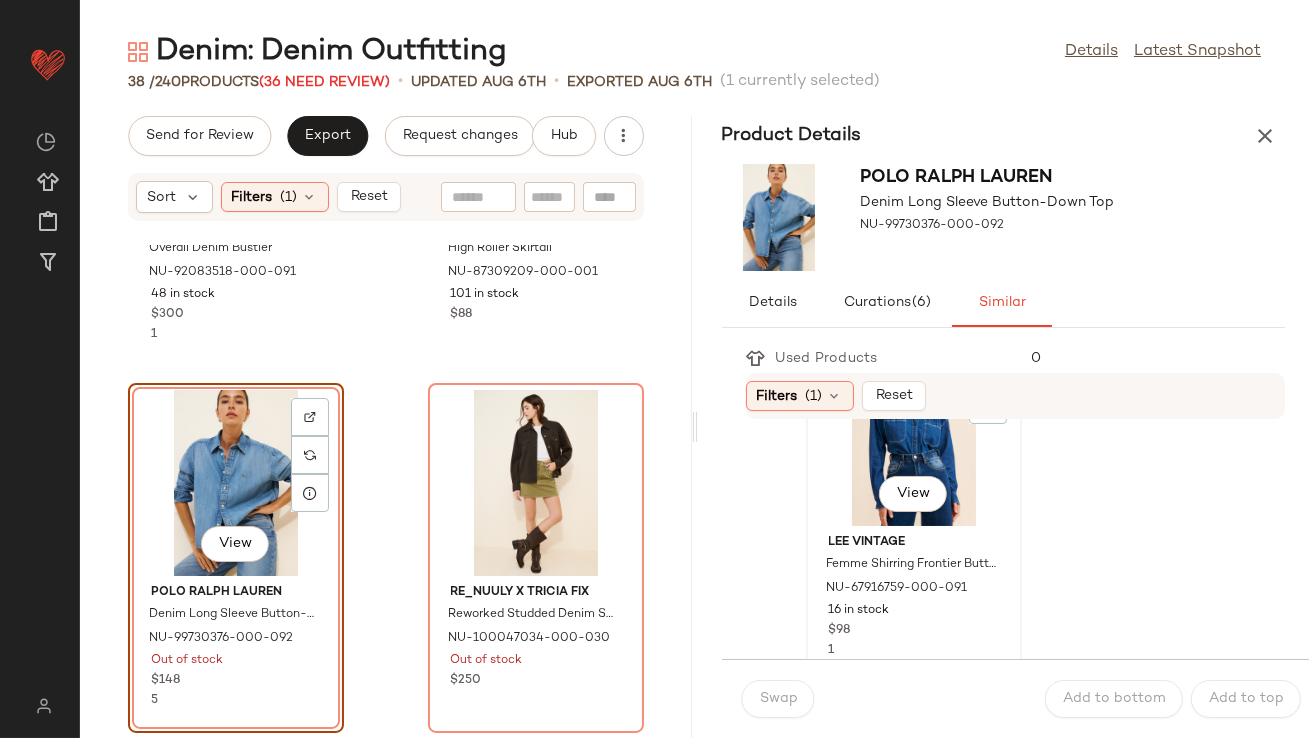 scroll, scrollTop: 100, scrollLeft: 0, axis: vertical 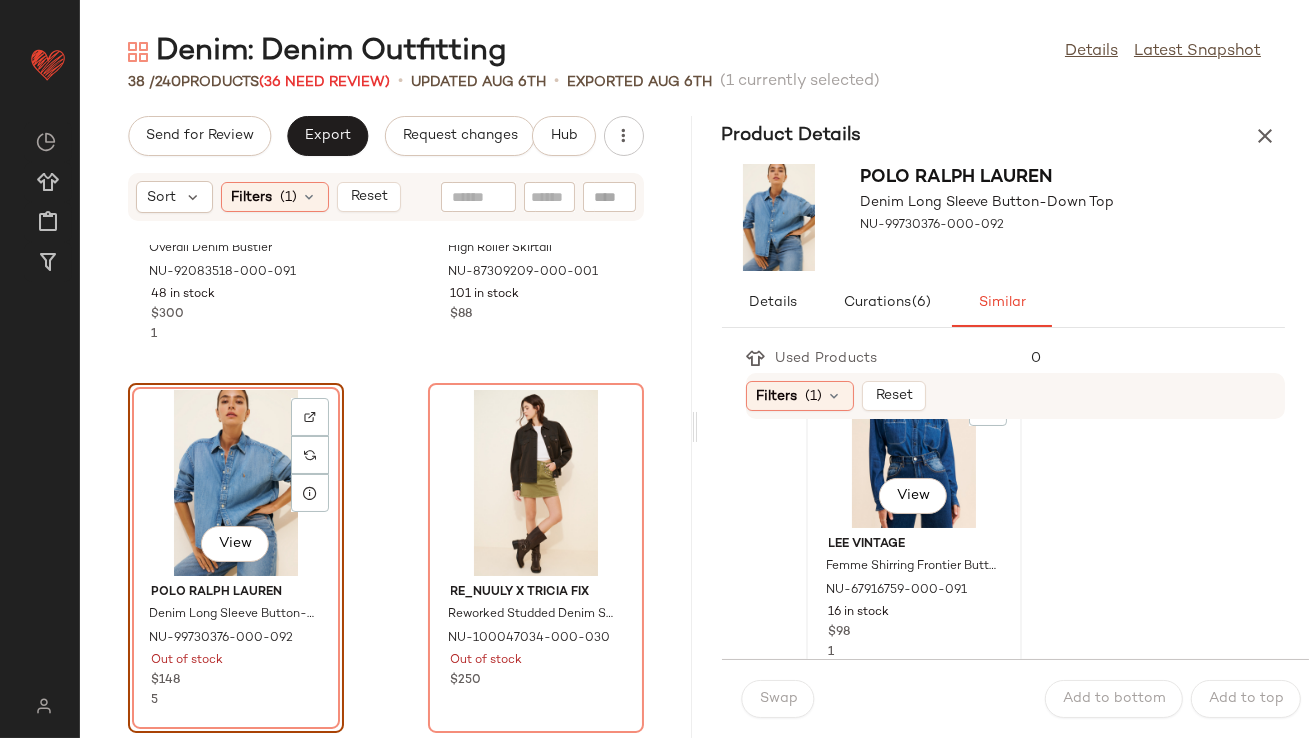click on "View" 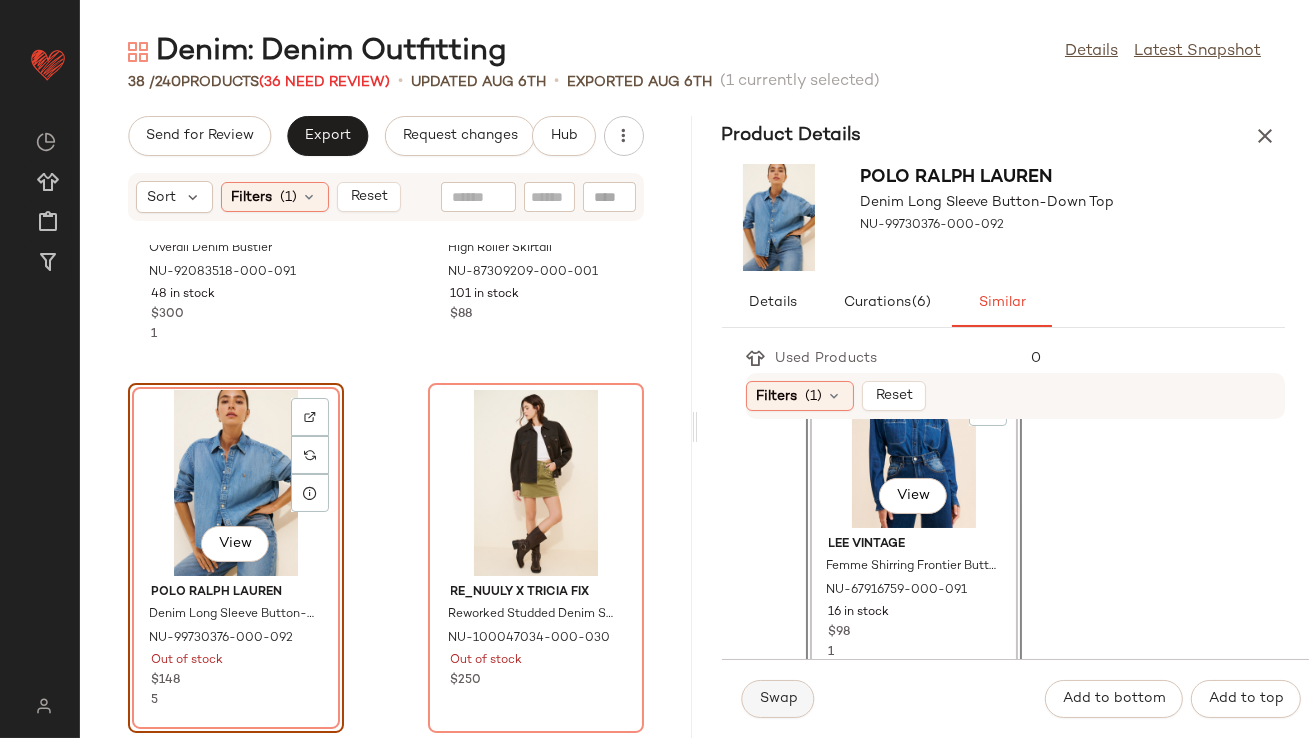 click on "Swap" at bounding box center (778, 699) 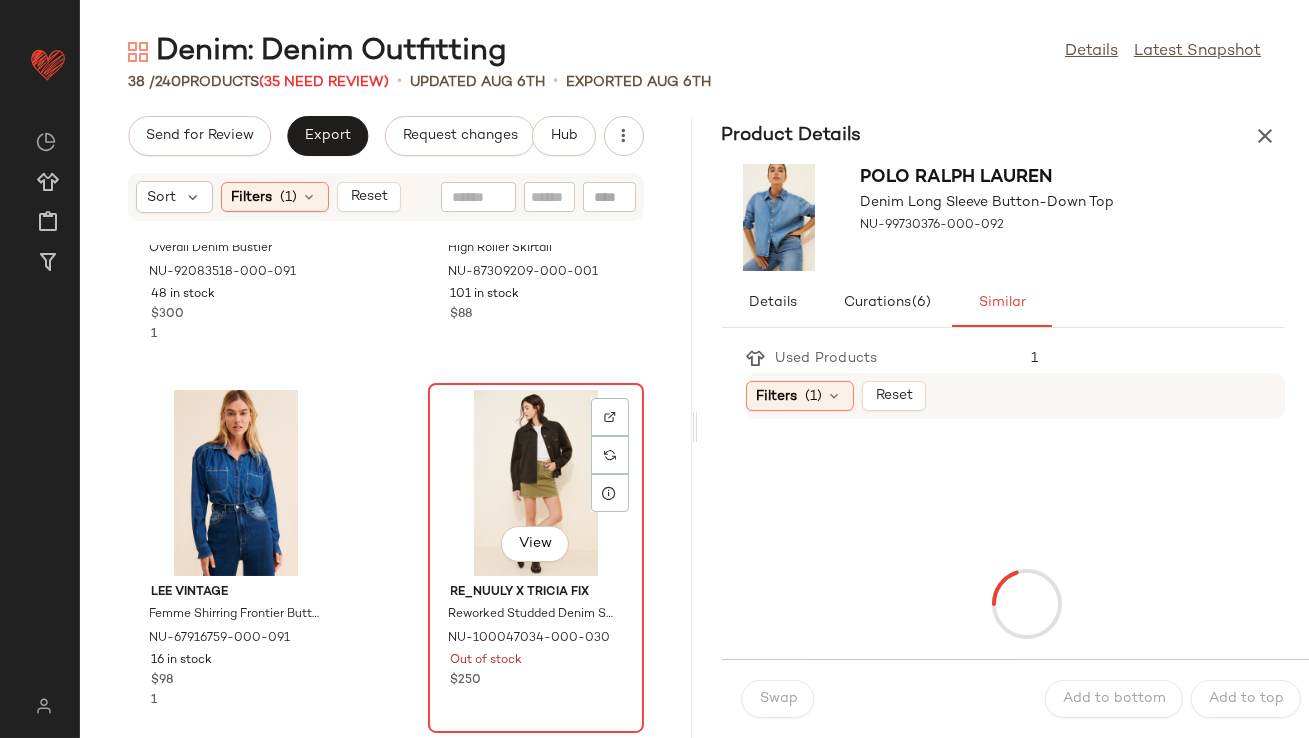 click on "View" 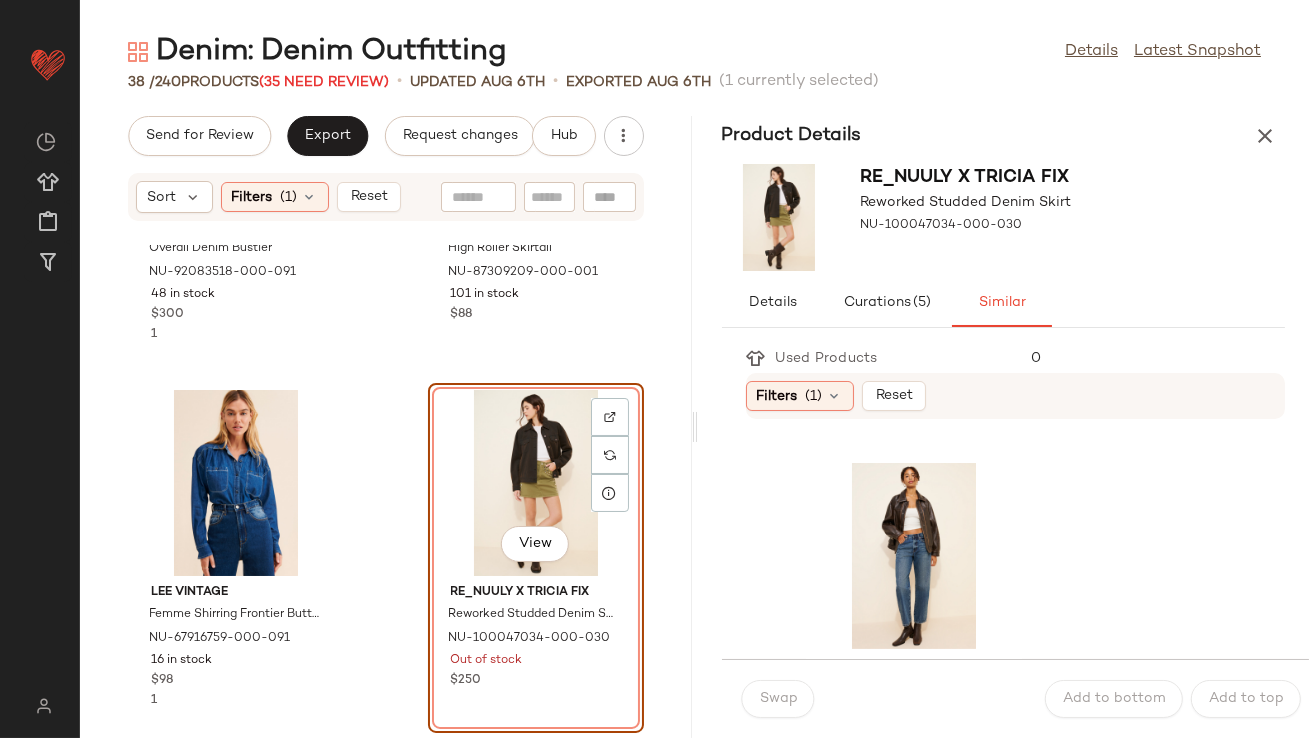 scroll, scrollTop: 1481, scrollLeft: 0, axis: vertical 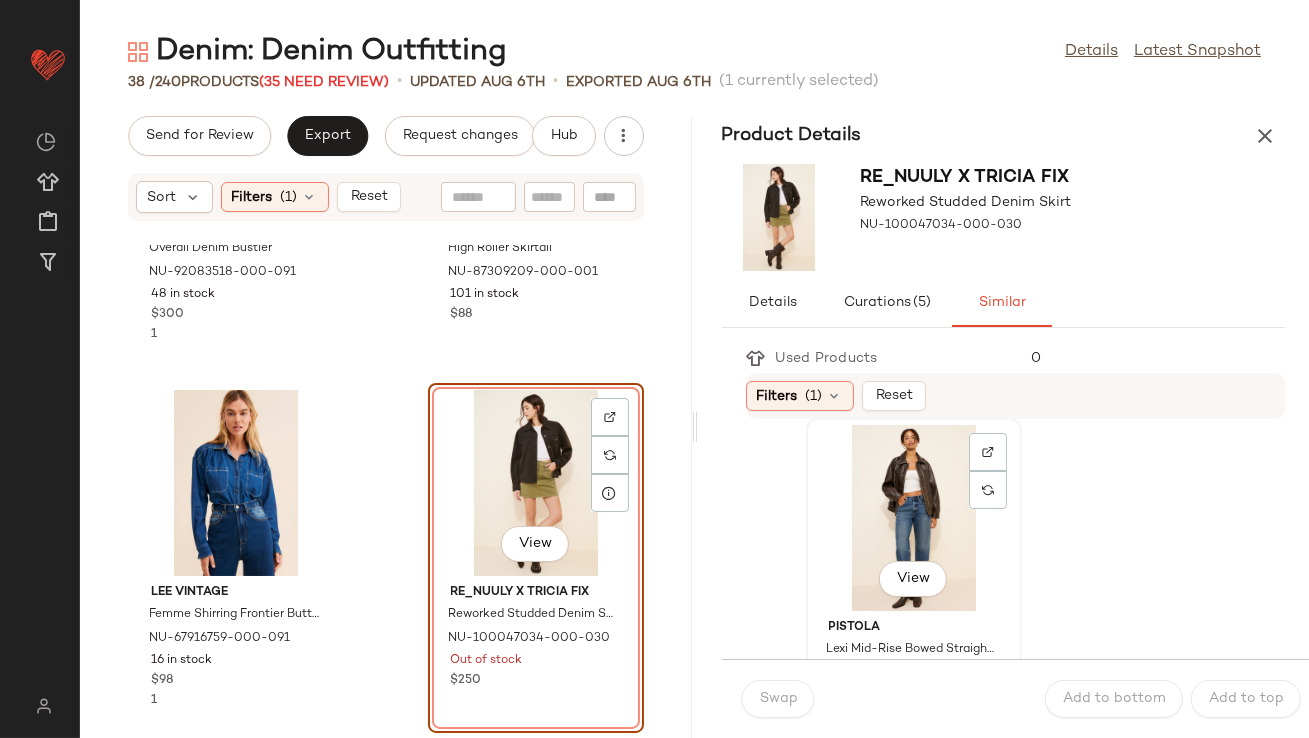 click on "View" 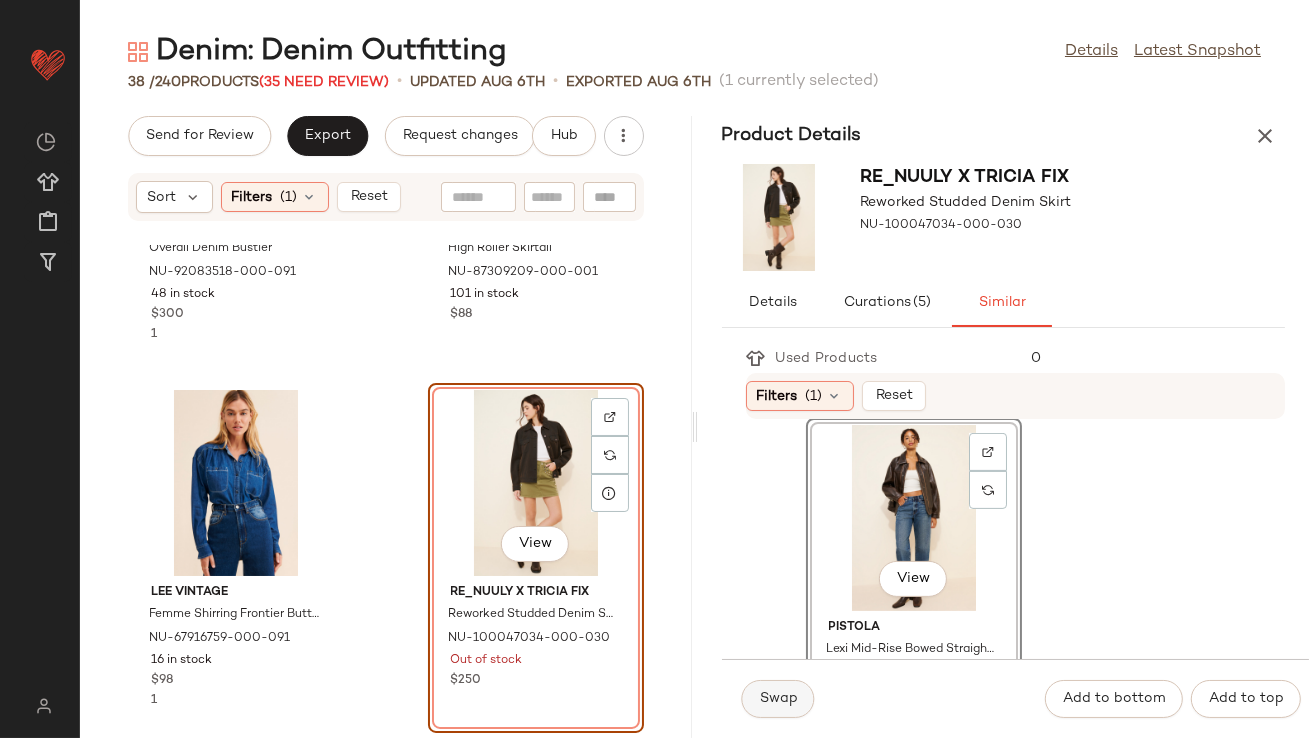 click on "Swap" 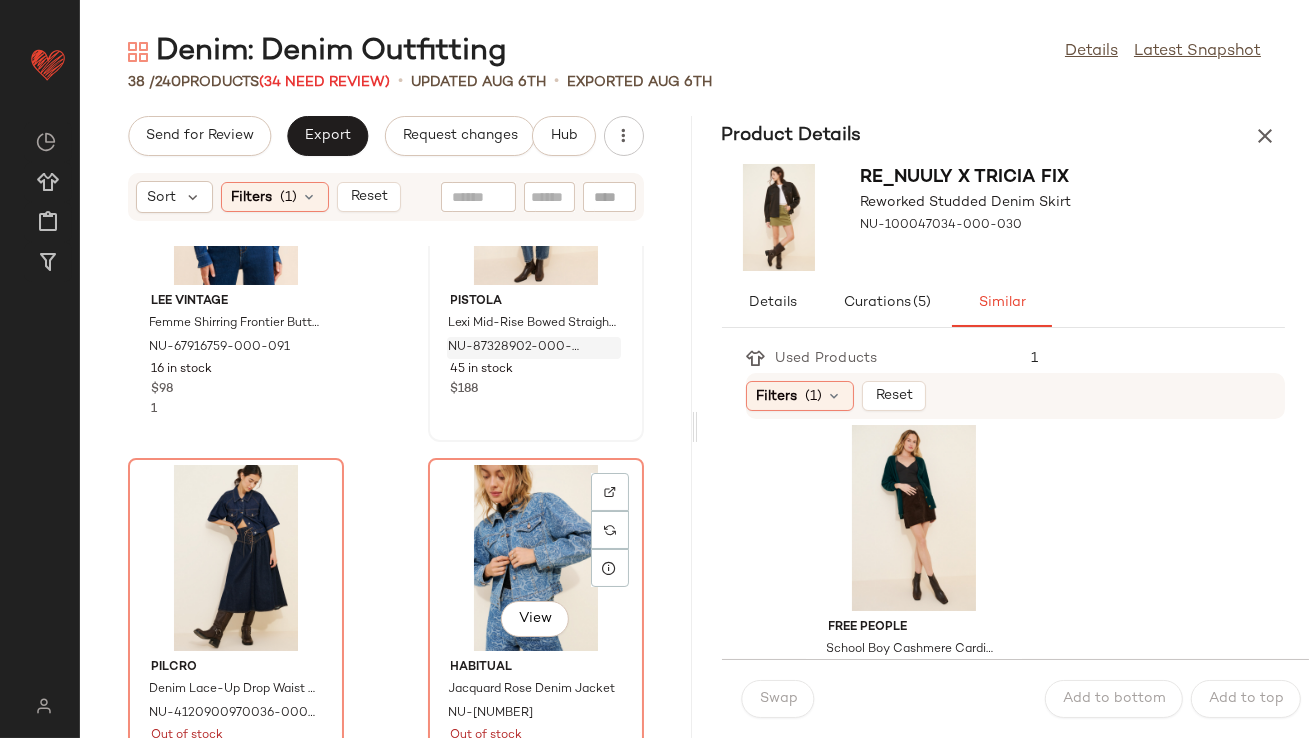 scroll, scrollTop: 633, scrollLeft: 0, axis: vertical 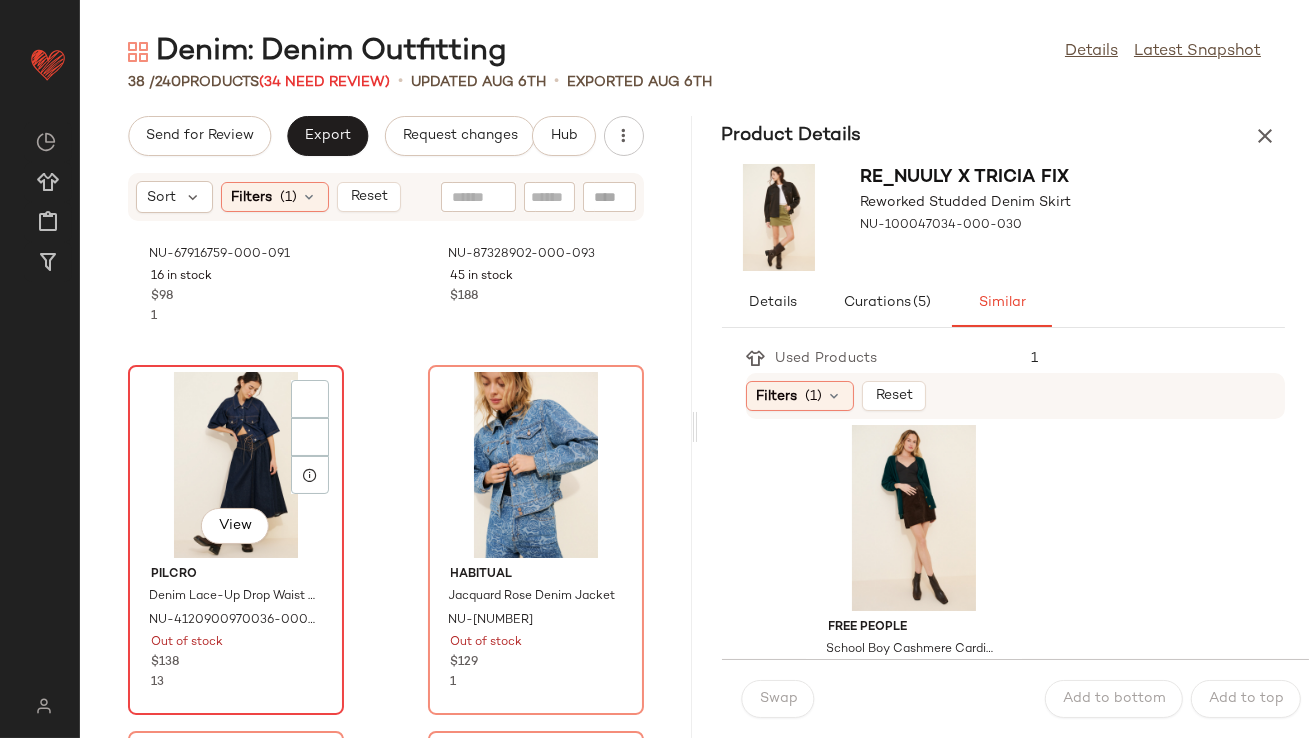 click on "View" 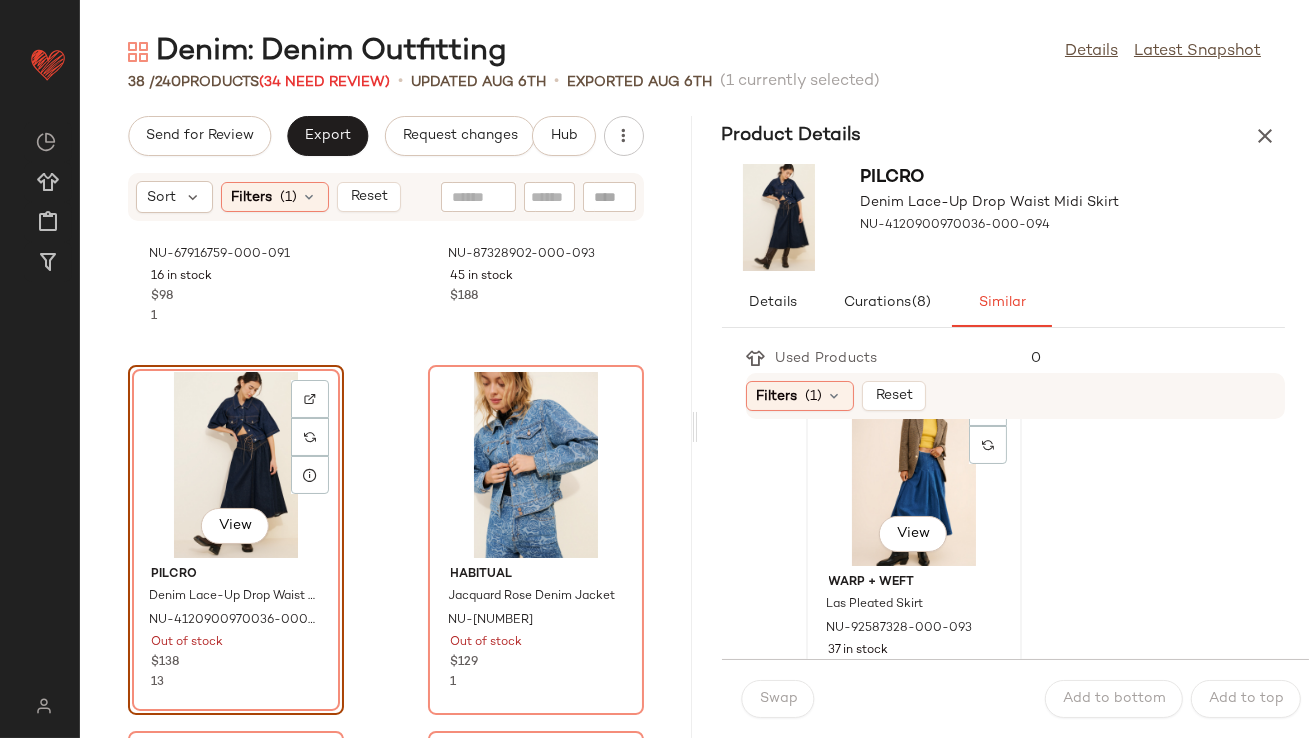 scroll, scrollTop: 63, scrollLeft: 0, axis: vertical 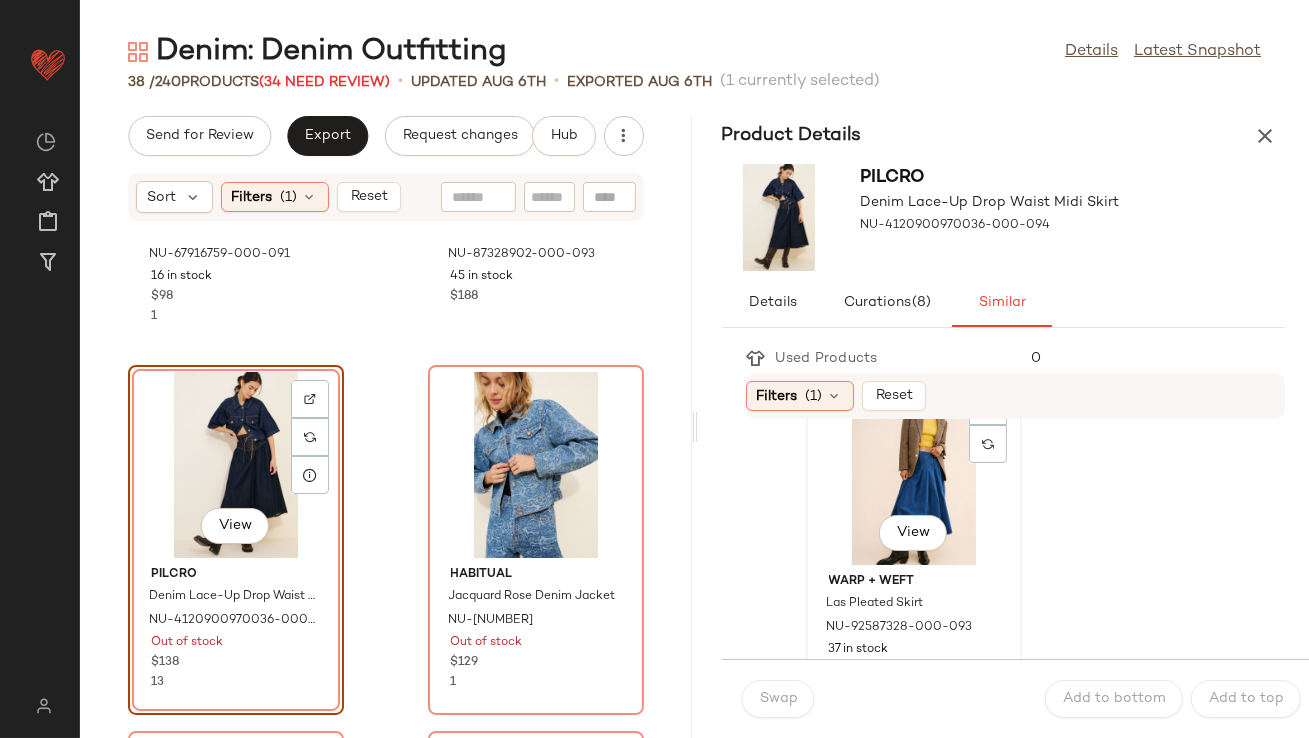 click on "View" 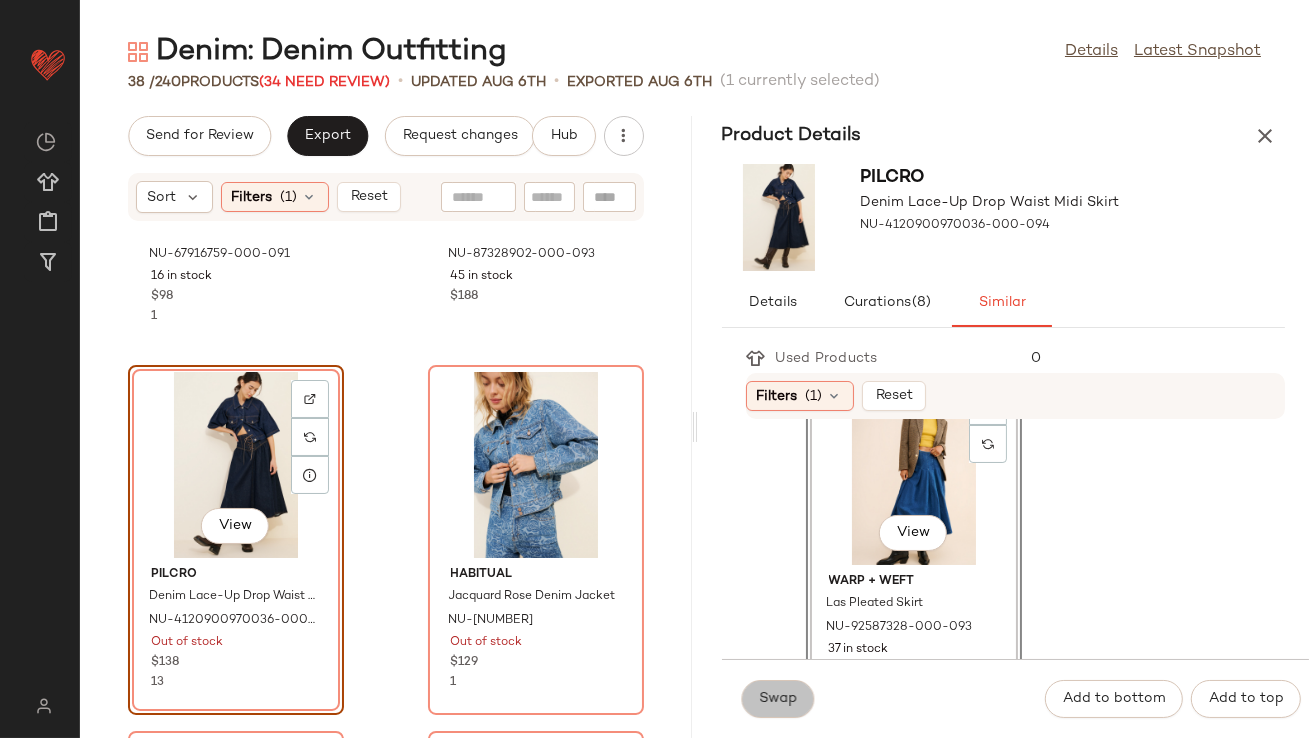 click on "Swap" 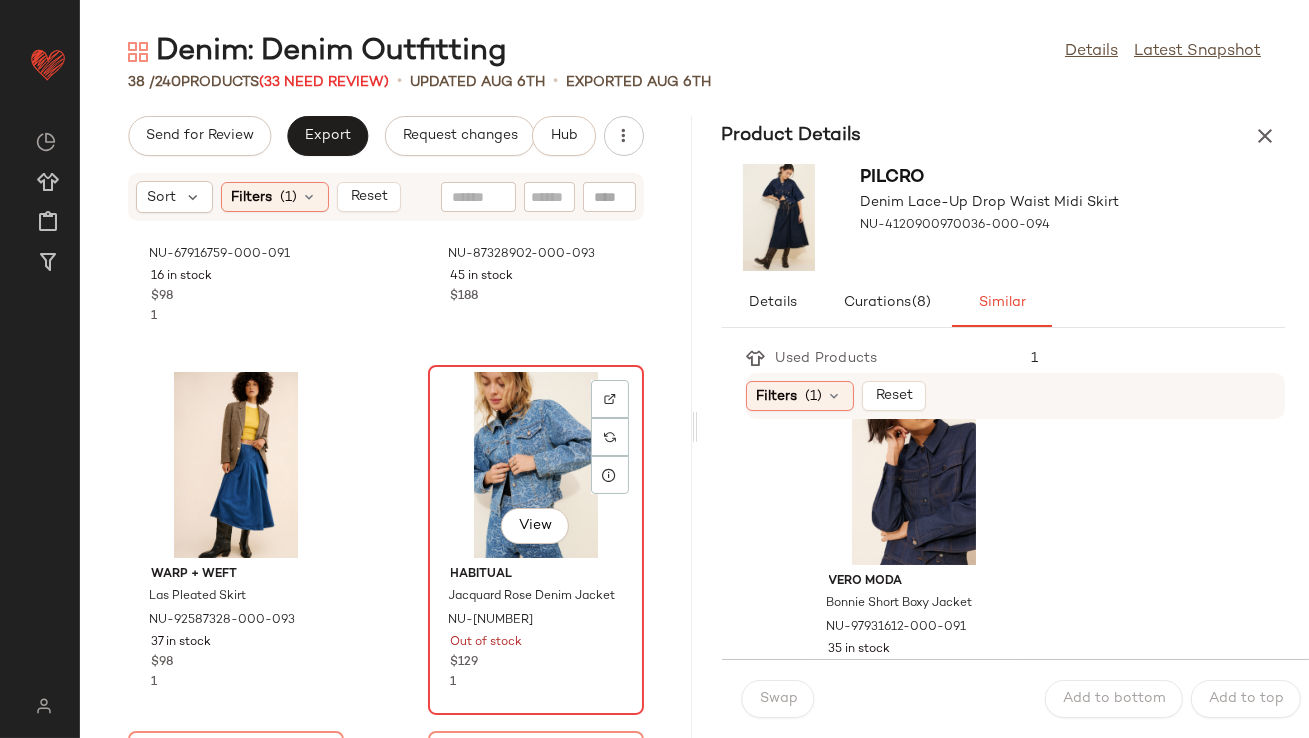 click on "View" 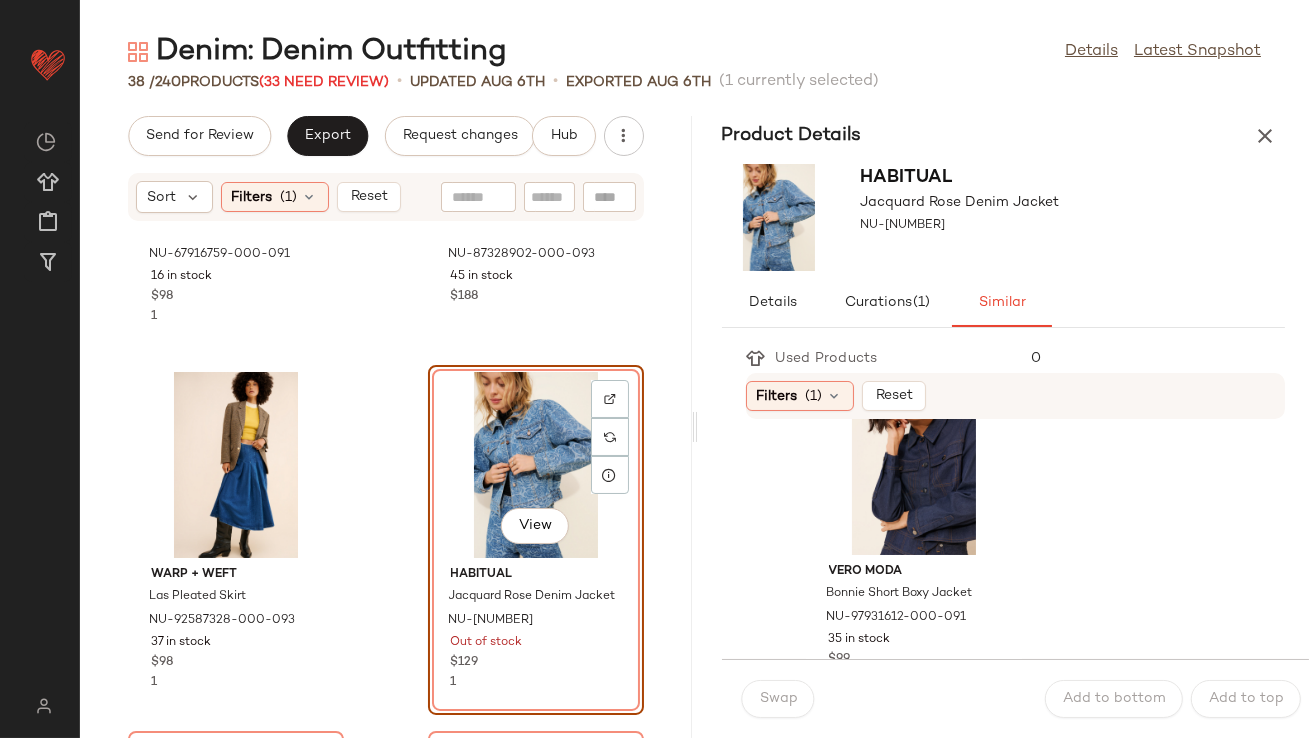 scroll, scrollTop: 441, scrollLeft: 0, axis: vertical 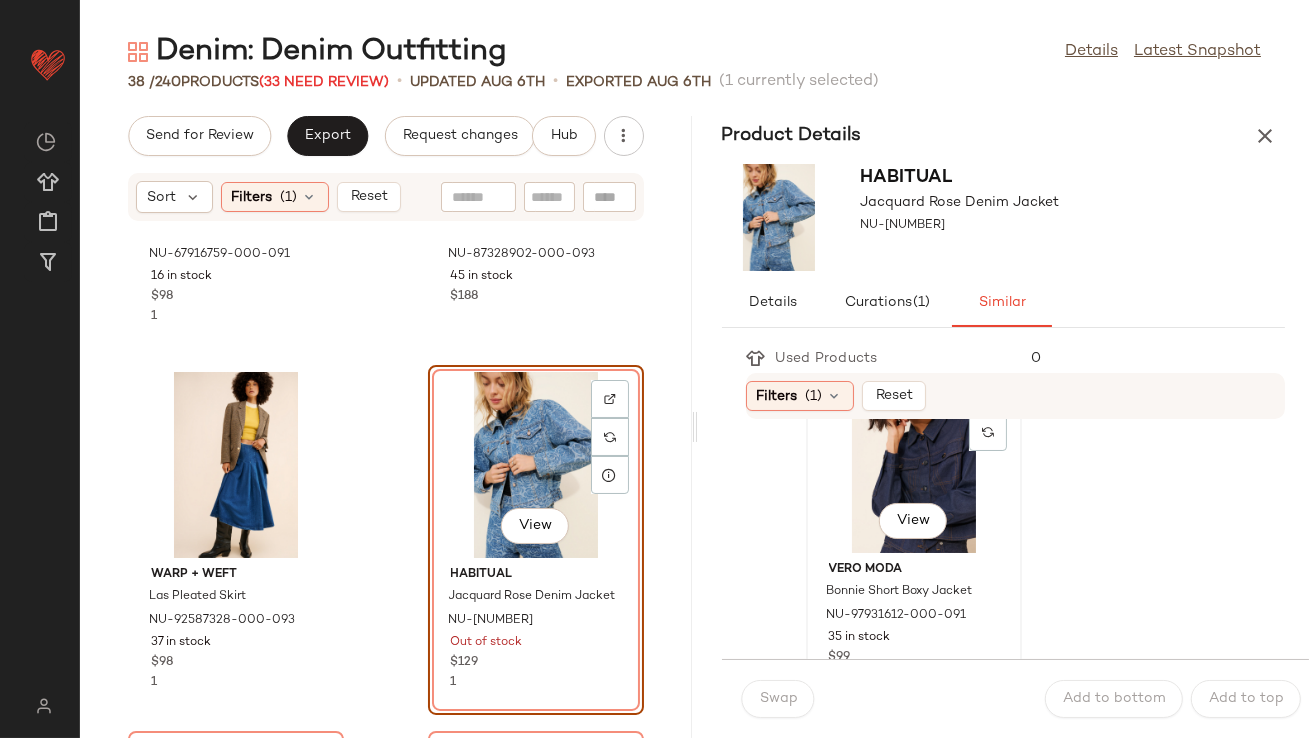 click on "View" 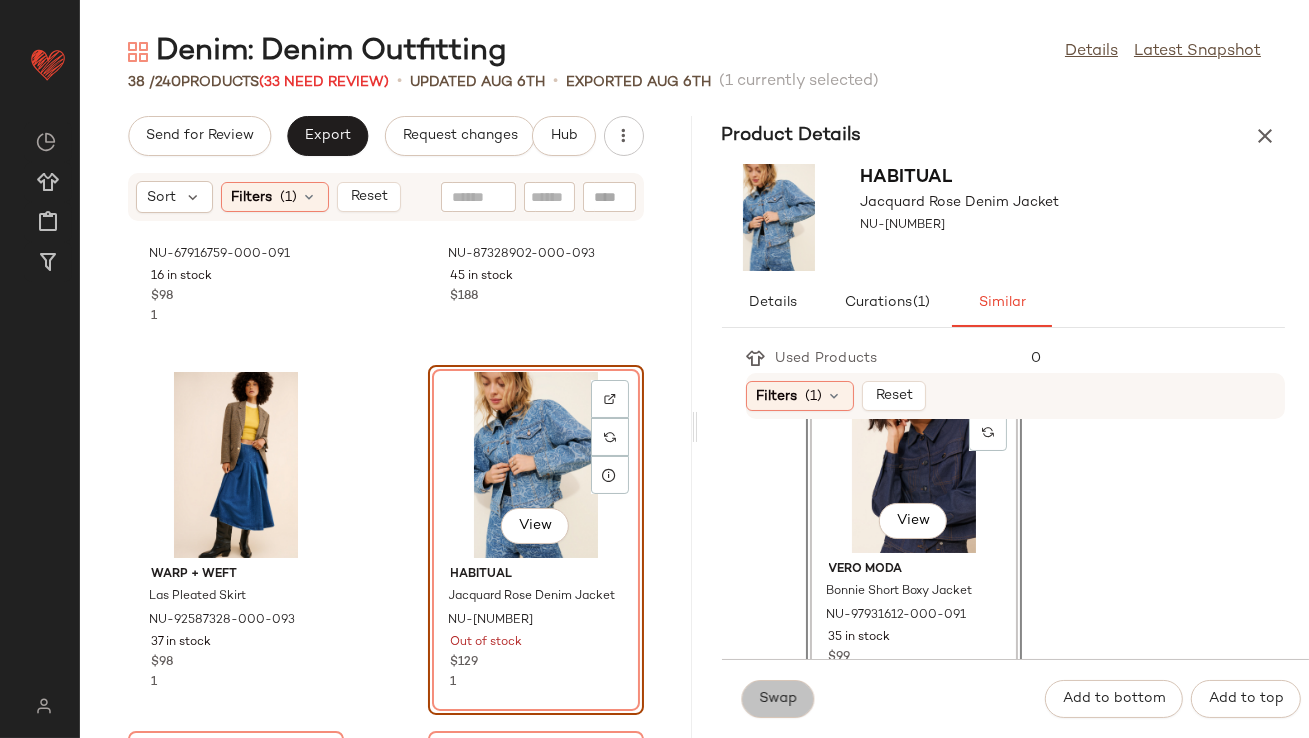 click on "Swap" 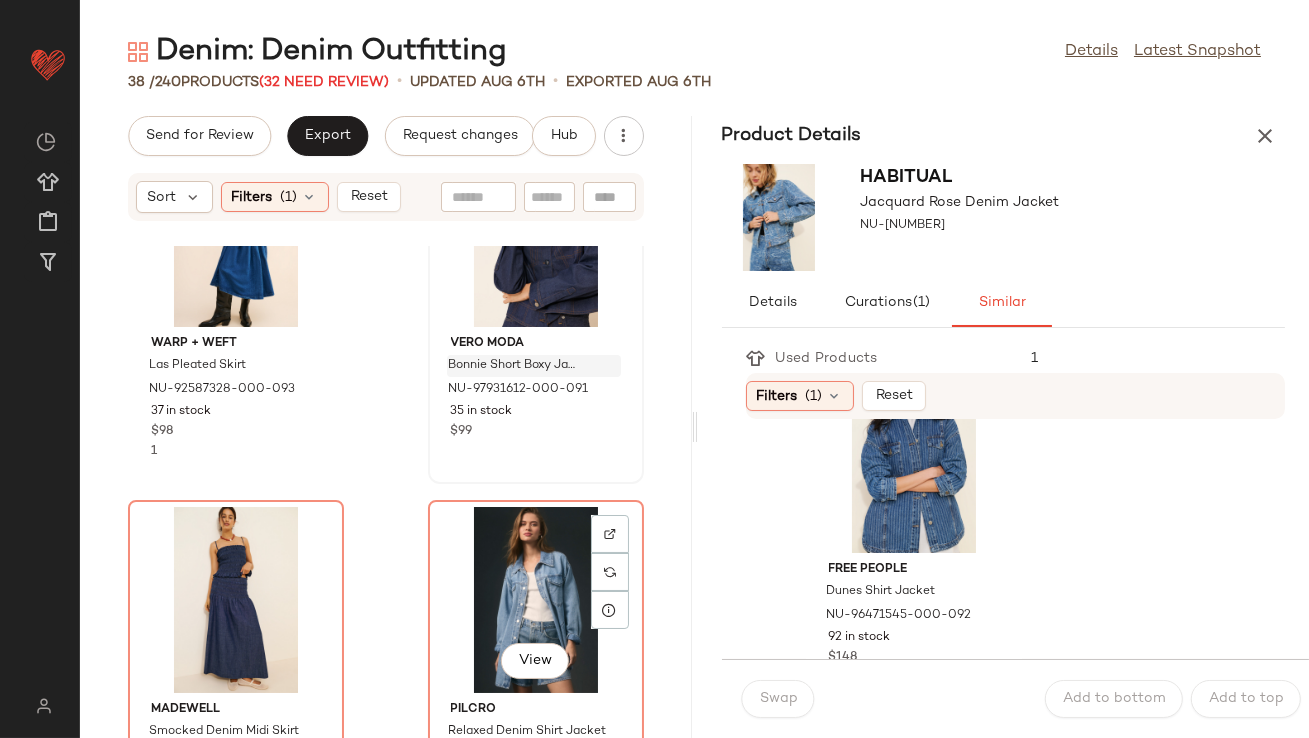scroll, scrollTop: 1084, scrollLeft: 0, axis: vertical 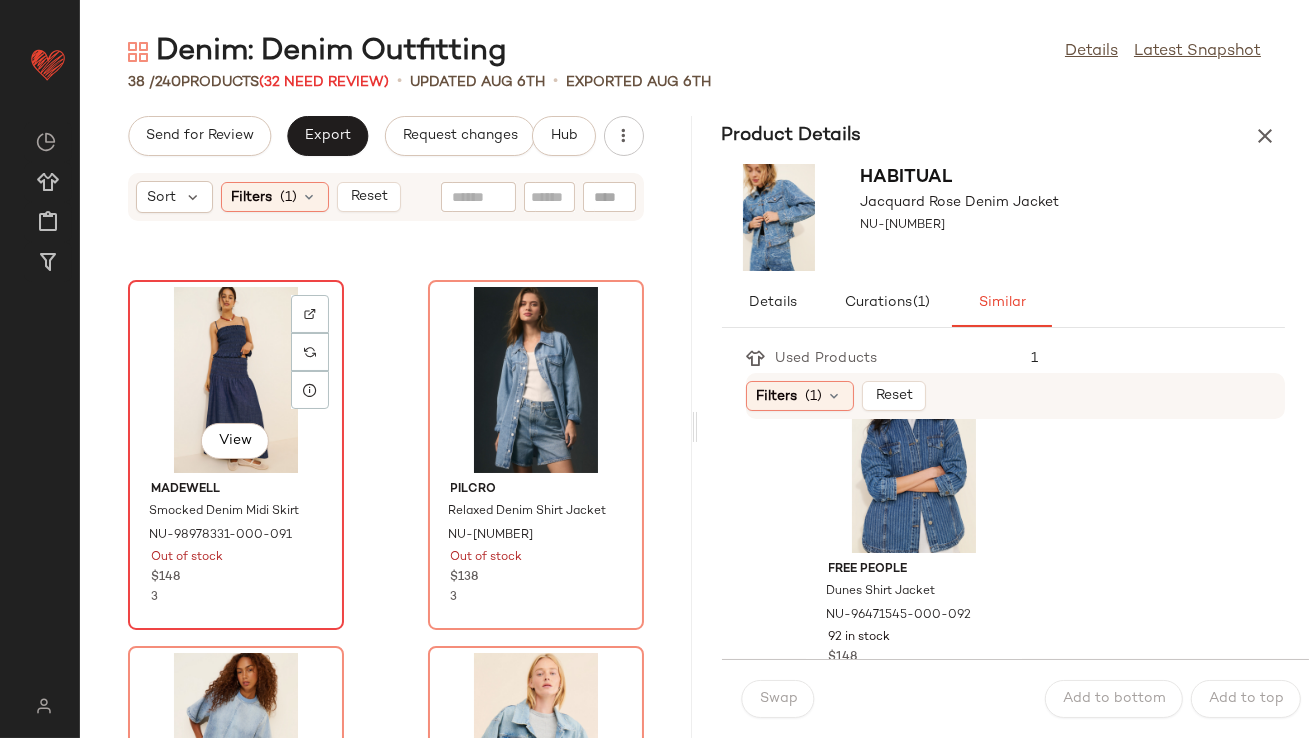 click on "View" 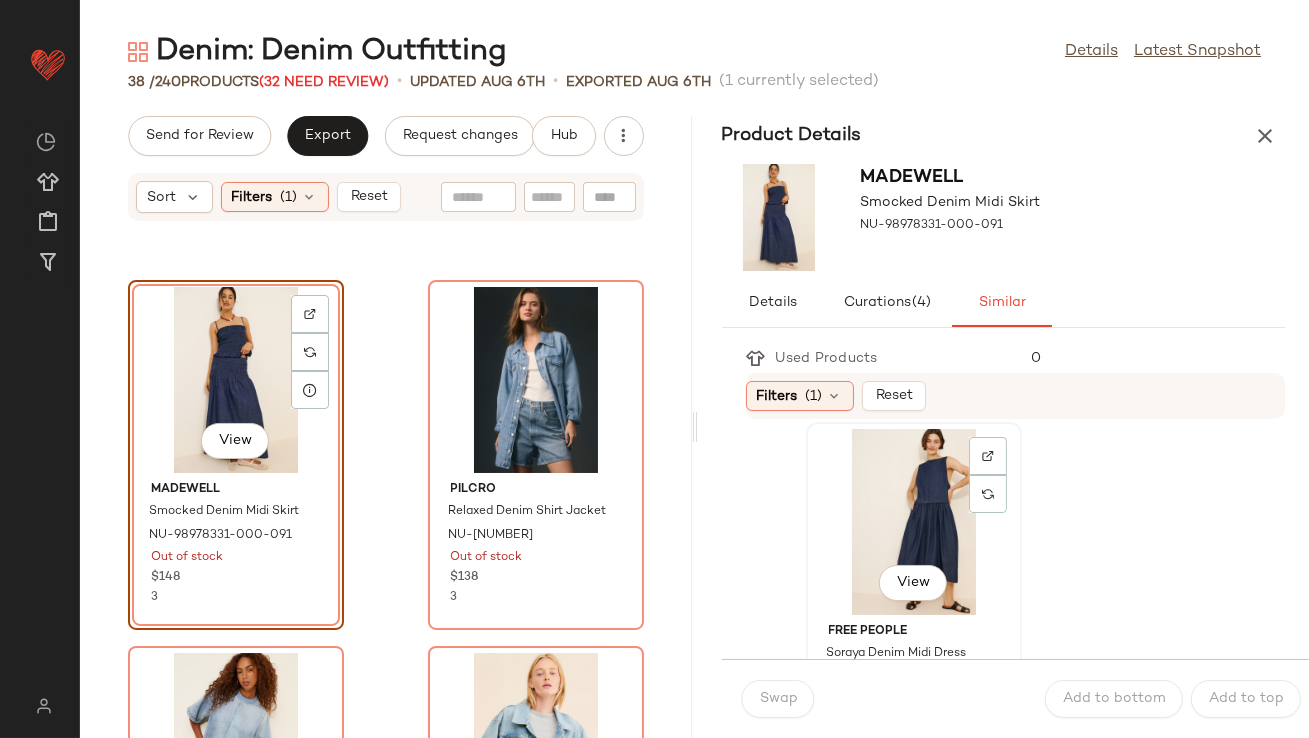 scroll, scrollTop: 16, scrollLeft: 0, axis: vertical 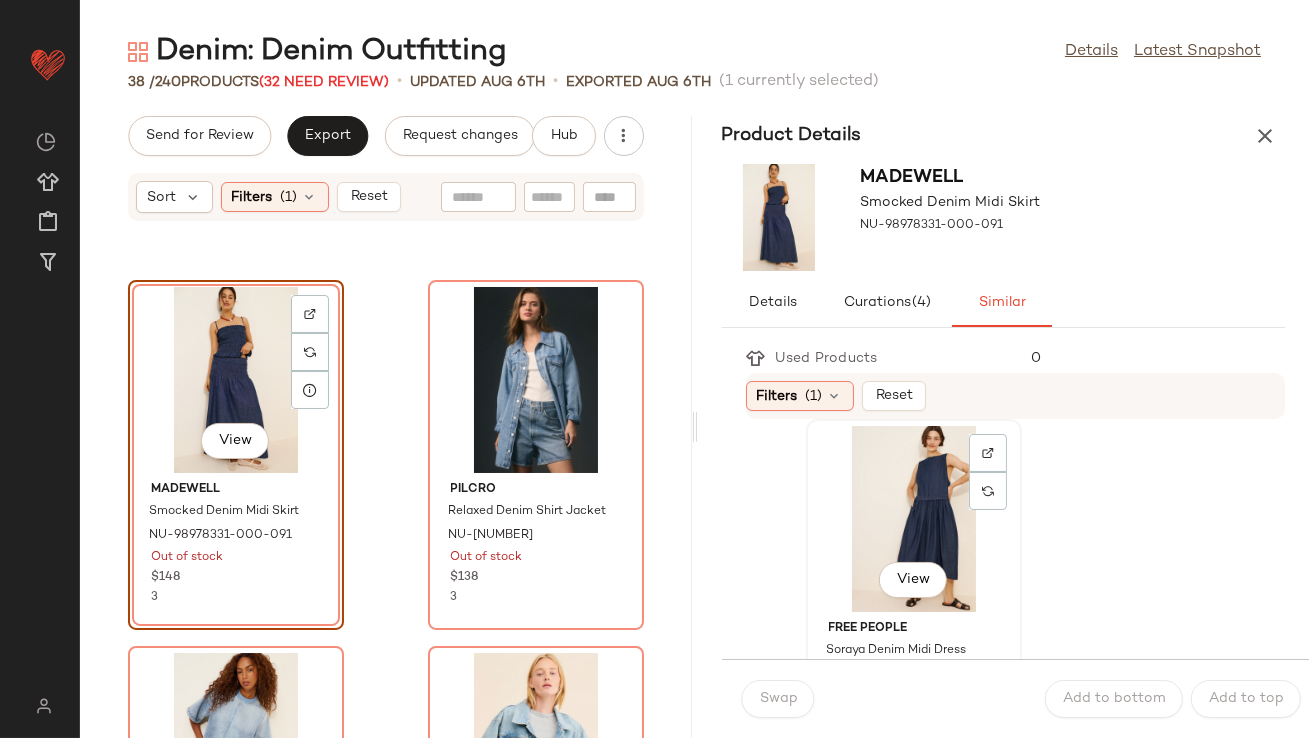 click on "View" 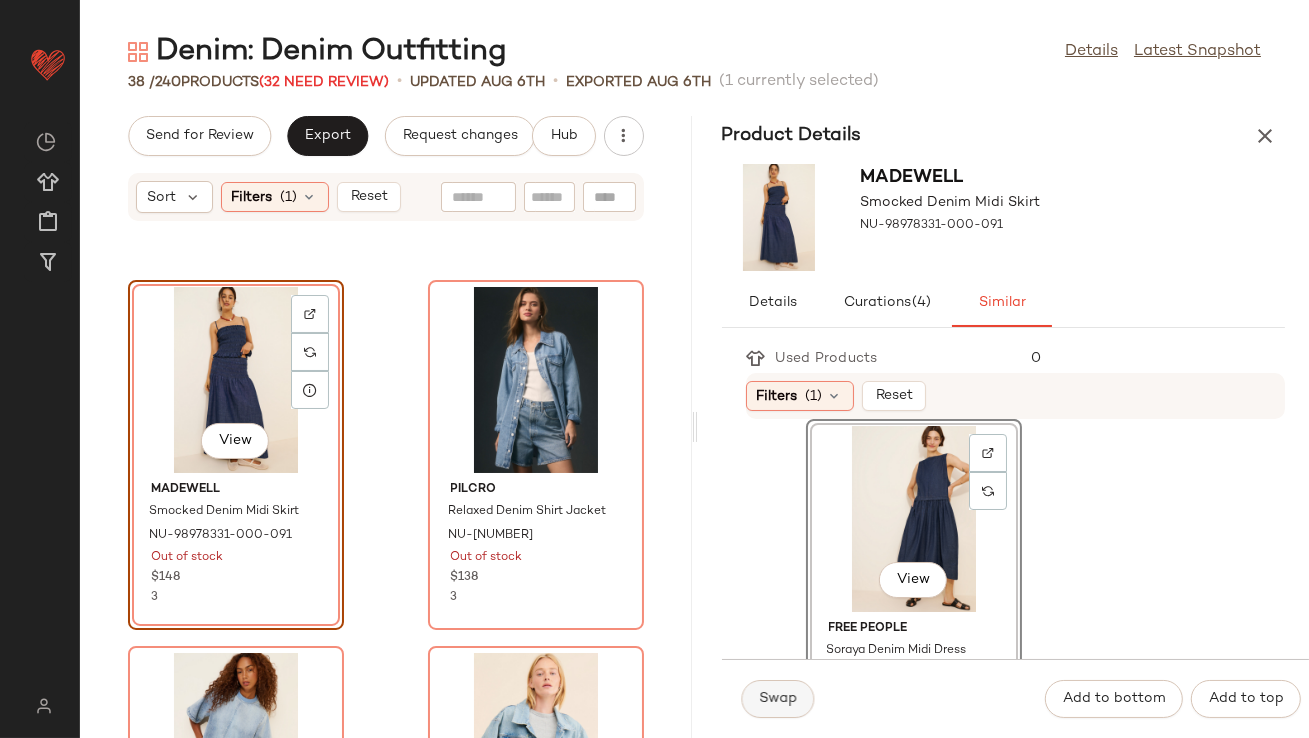 click on "Swap" at bounding box center (778, 699) 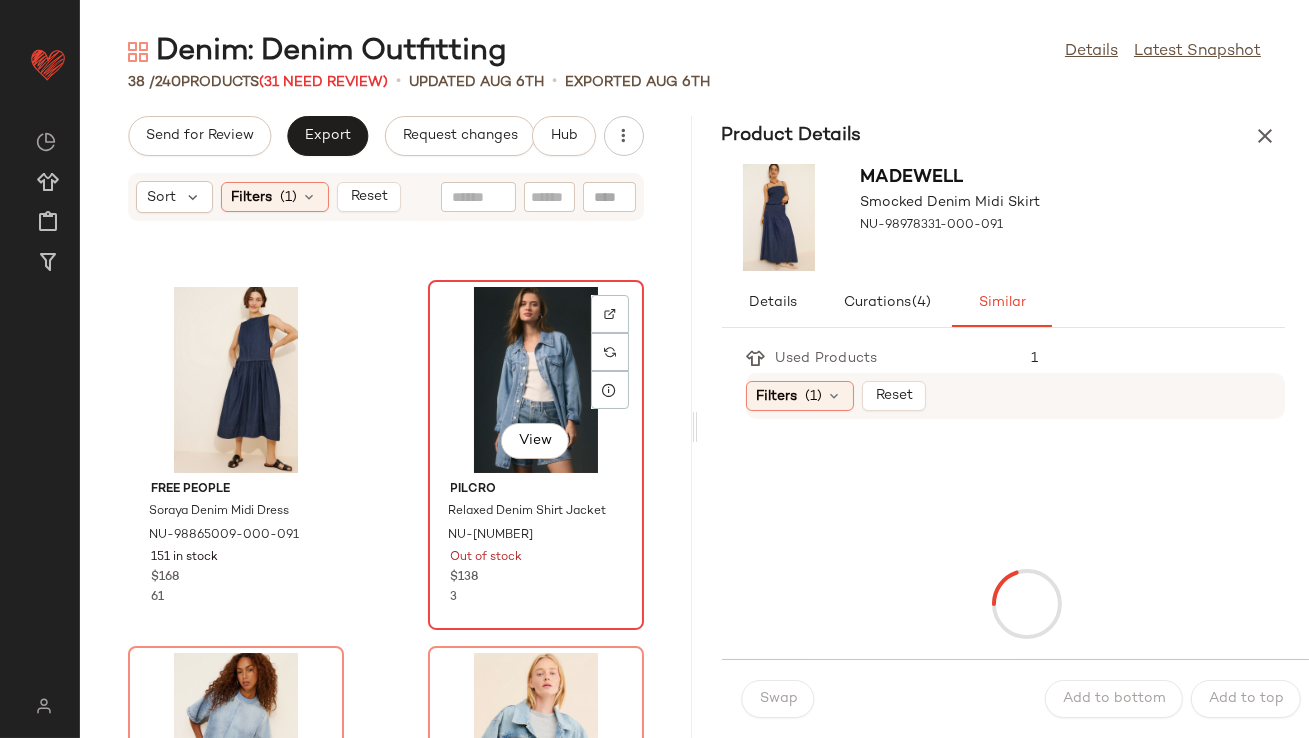 click on "View" 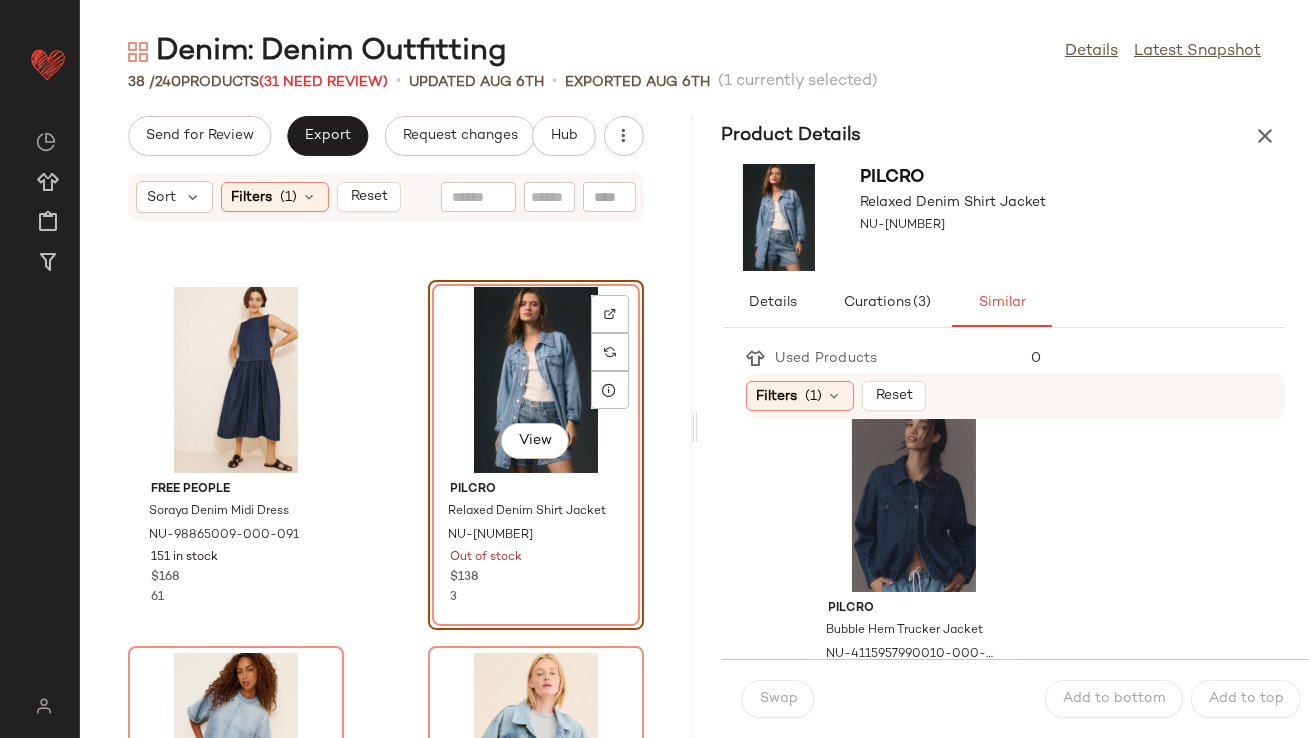 scroll, scrollTop: 414, scrollLeft: 0, axis: vertical 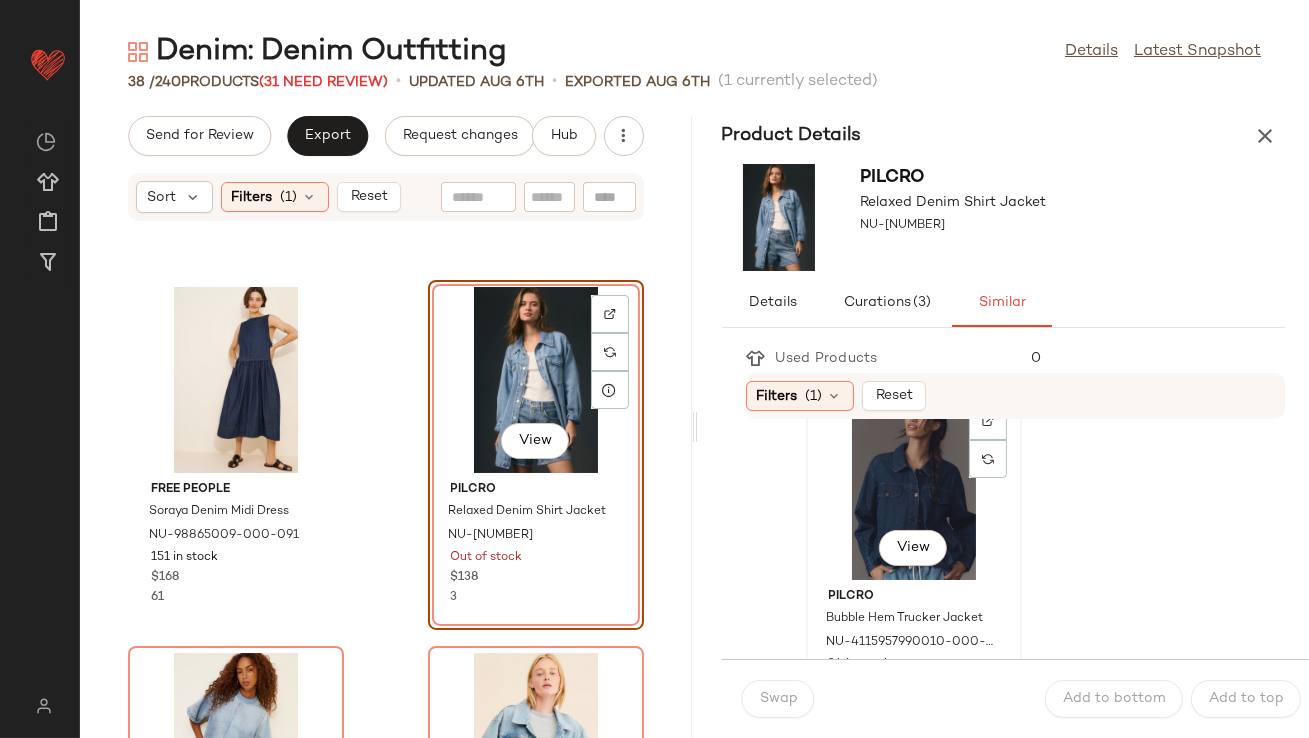 click on "View" 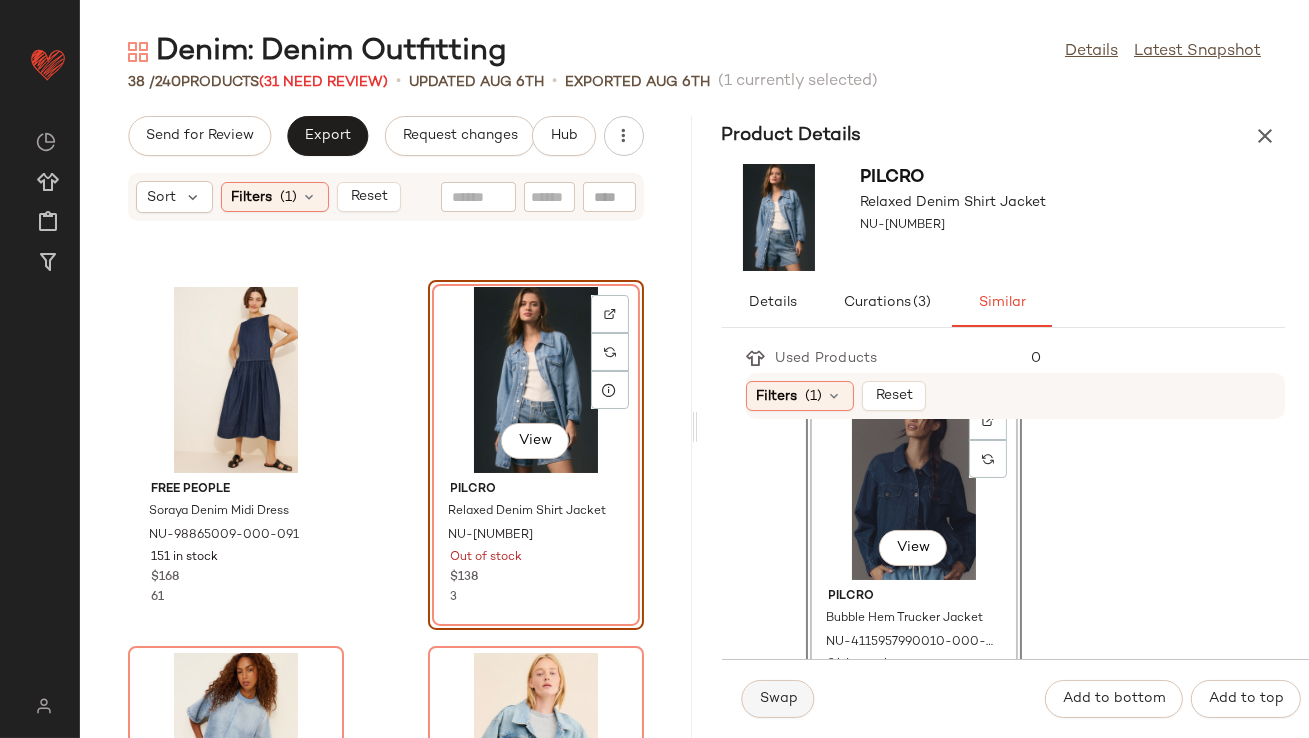 click on "Swap" at bounding box center [778, 699] 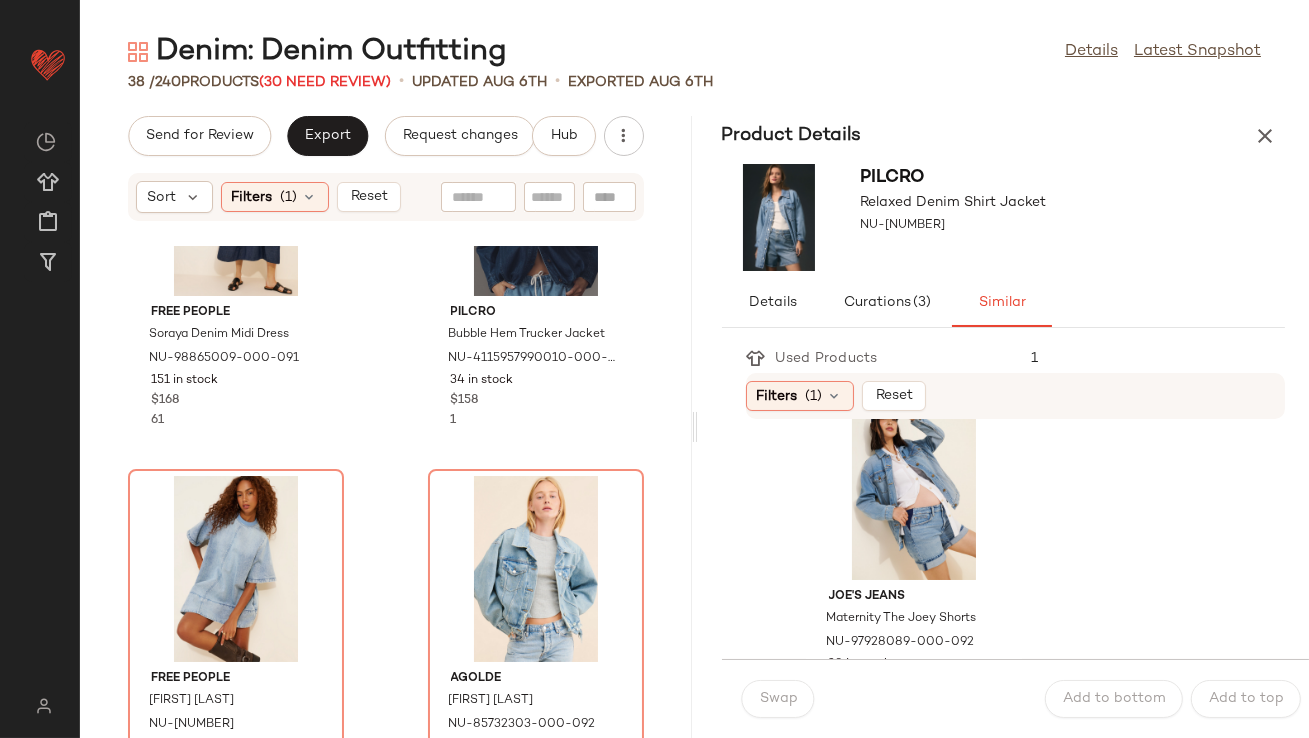 scroll, scrollTop: 1403, scrollLeft: 0, axis: vertical 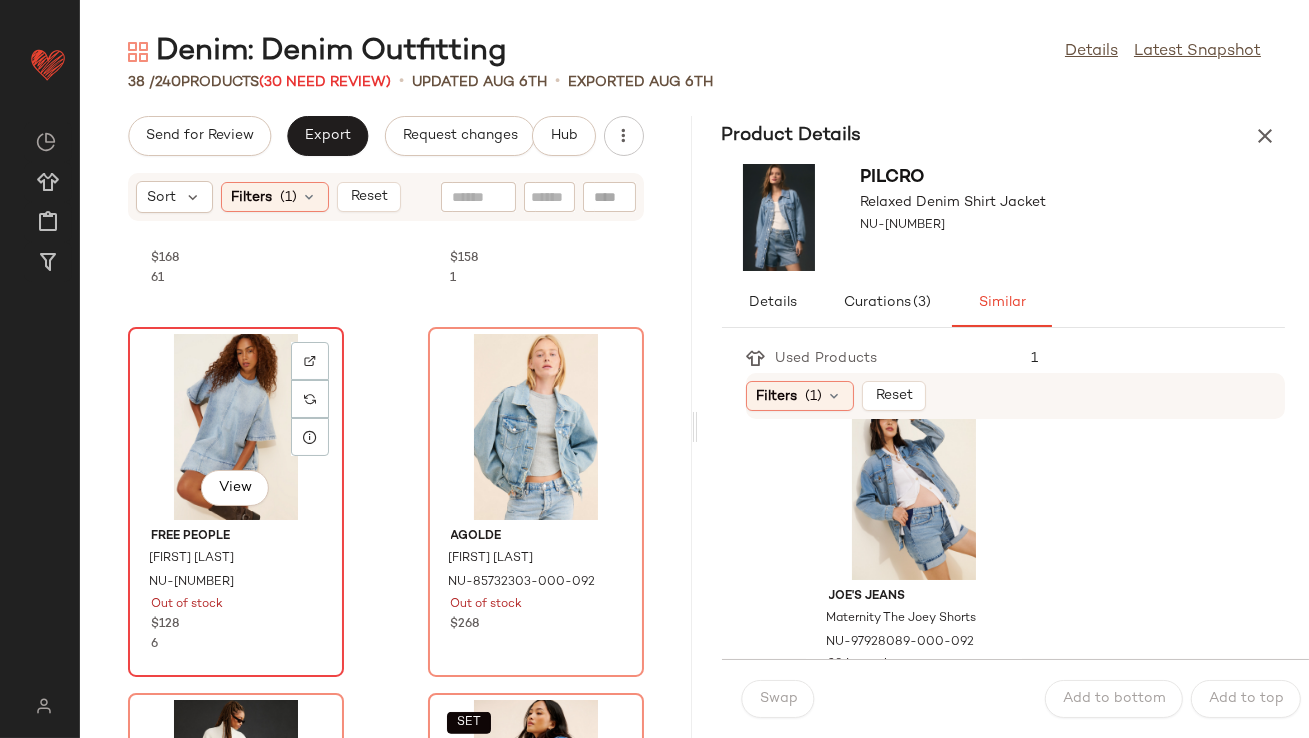 click on "View" 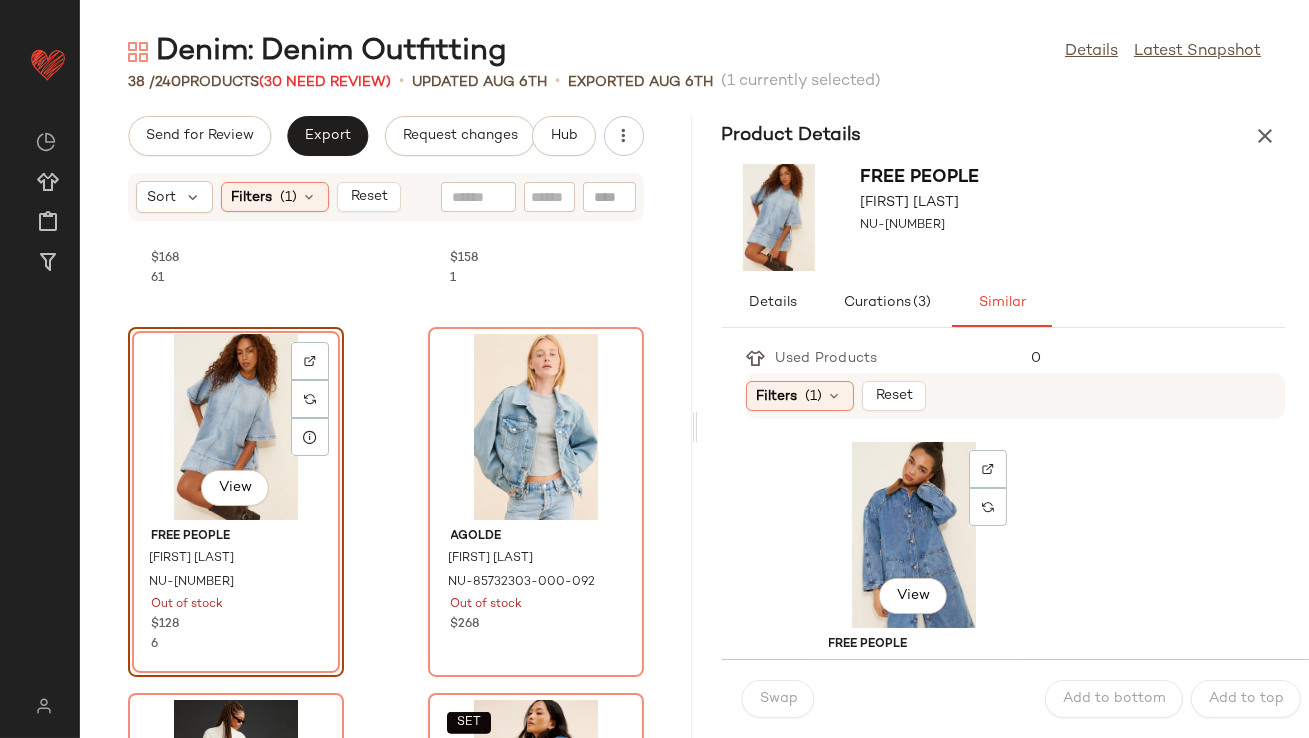 click on "View" 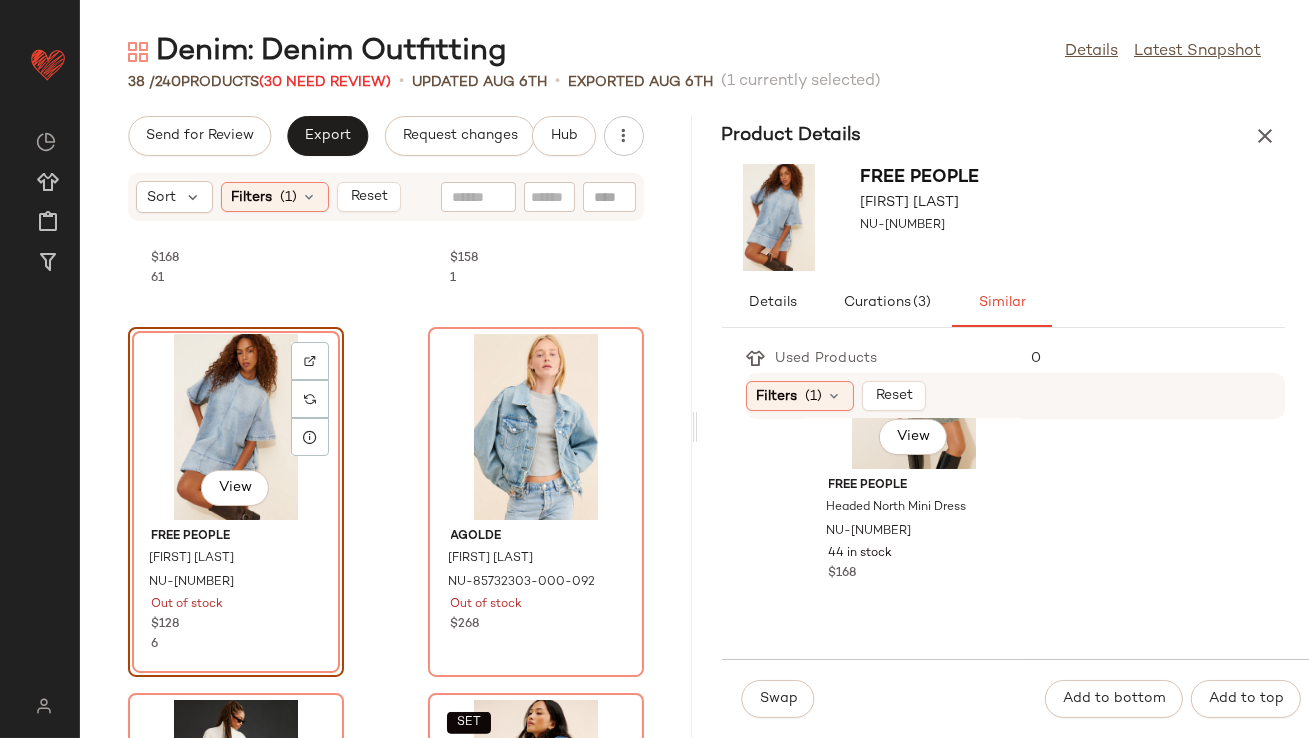 scroll, scrollTop: 710, scrollLeft: 0, axis: vertical 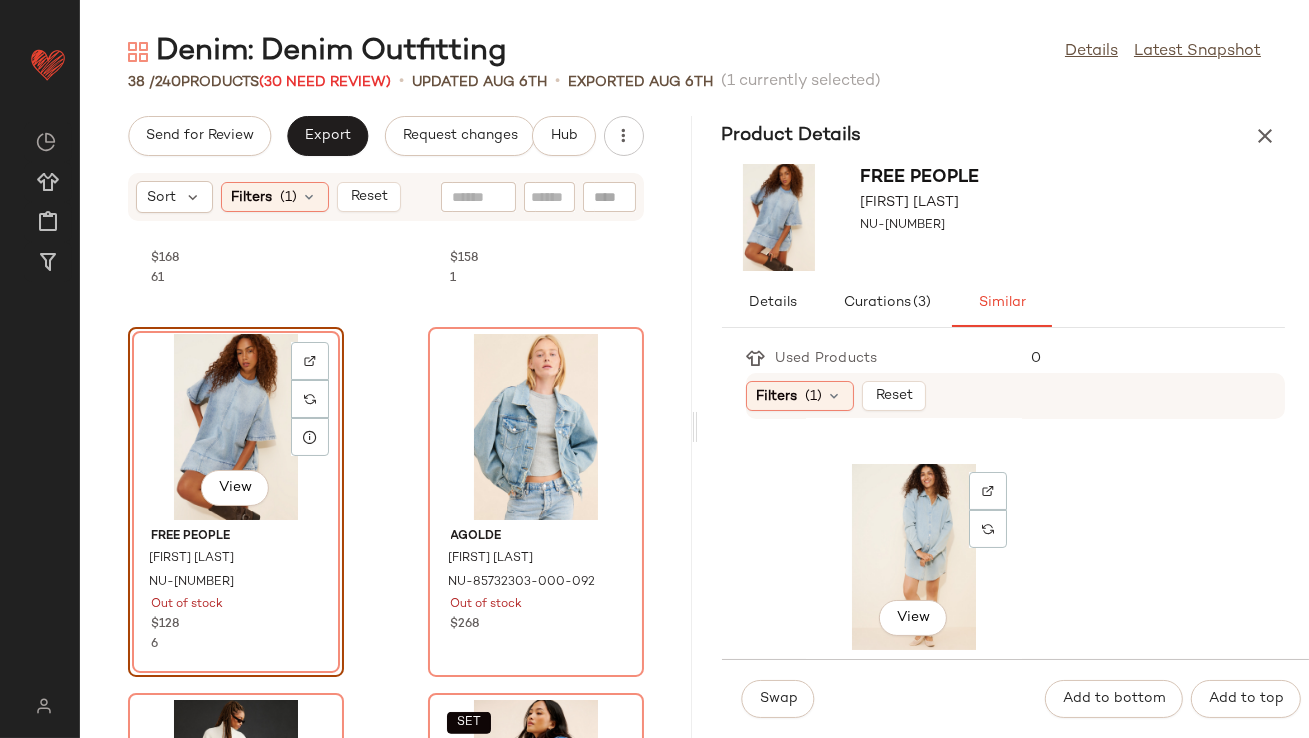 click on "View" 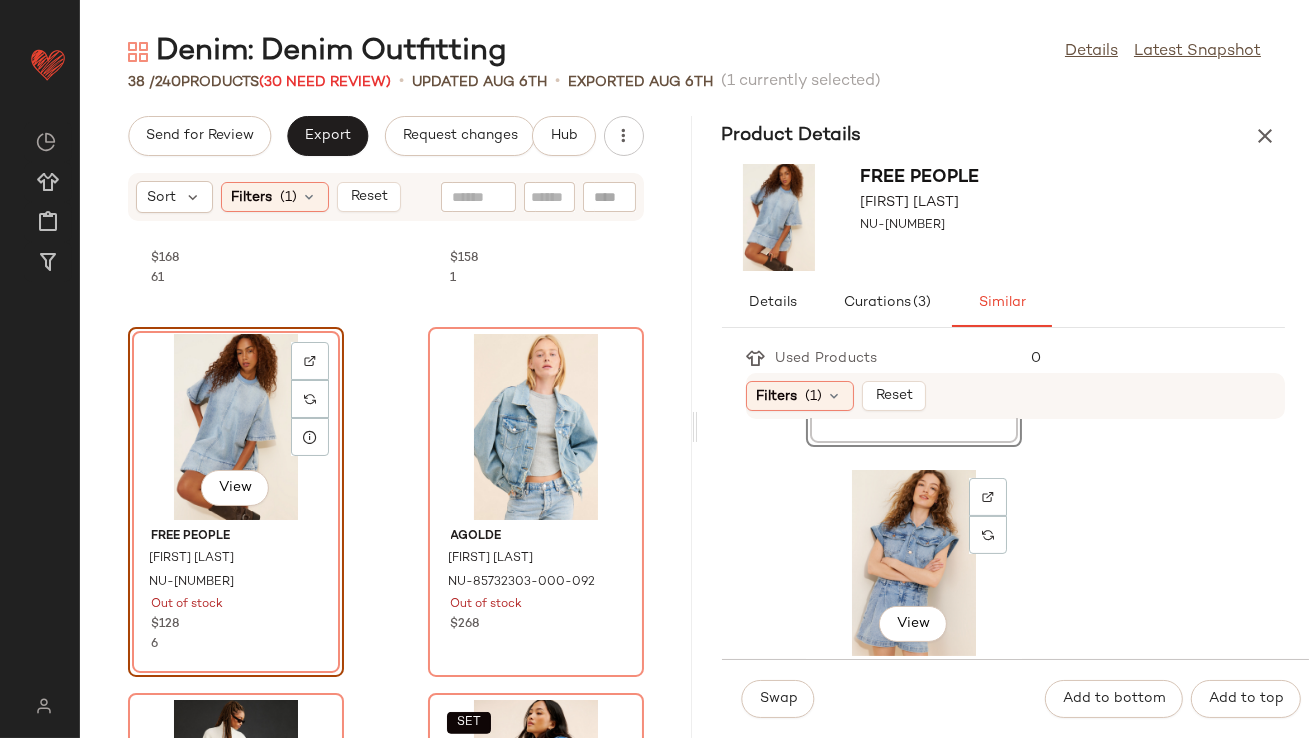 scroll, scrollTop: 1131, scrollLeft: 0, axis: vertical 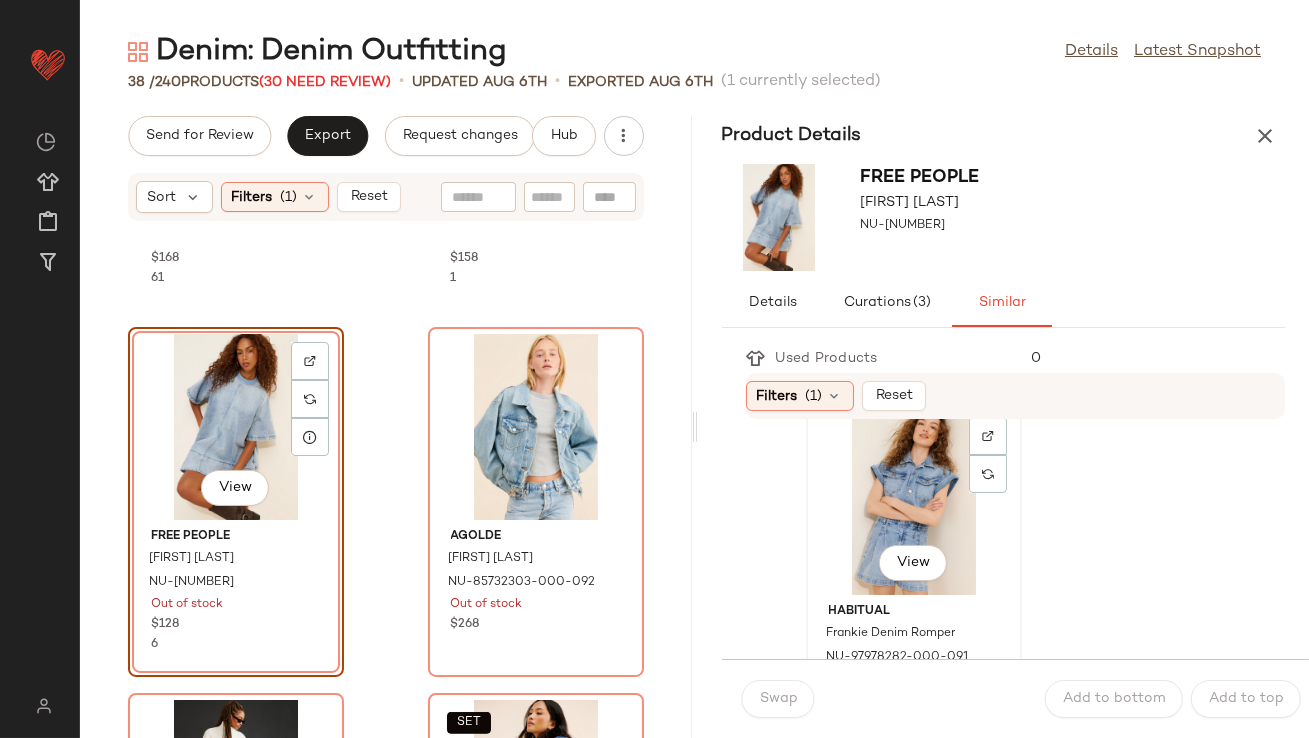 click on "View" 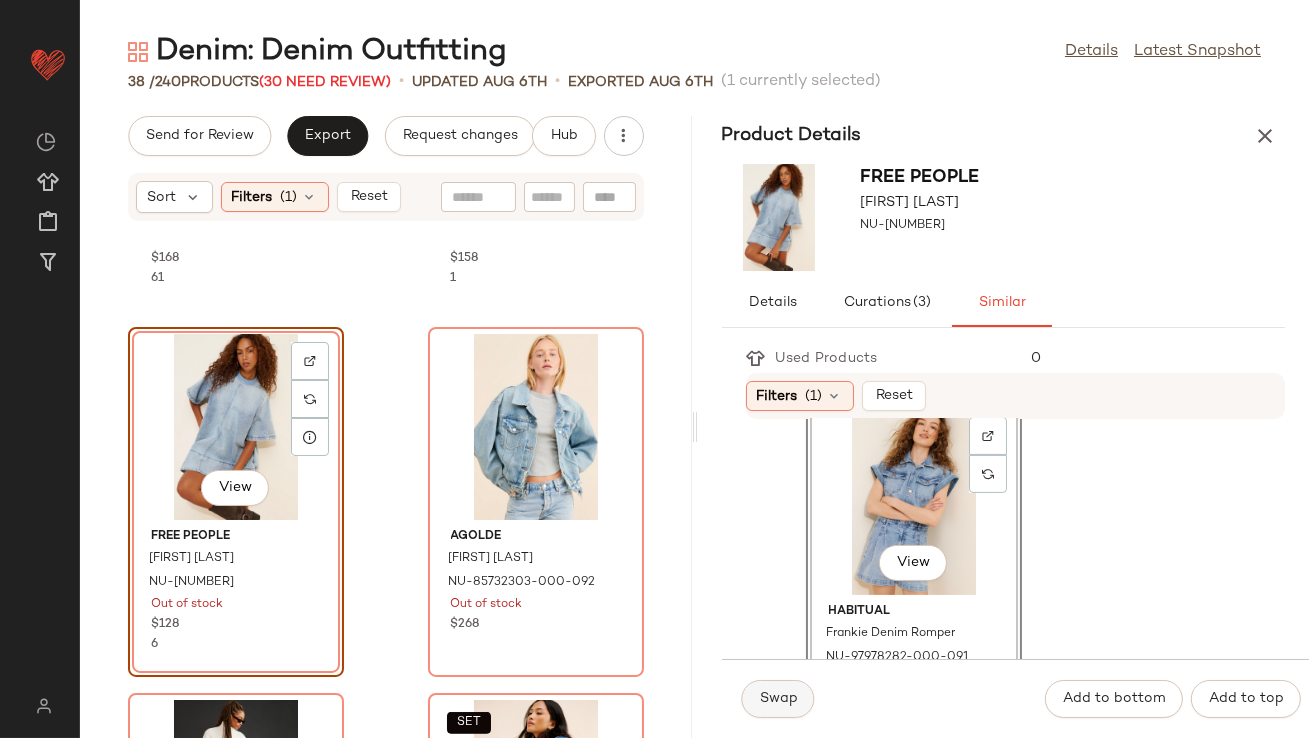click on "Swap" at bounding box center [778, 699] 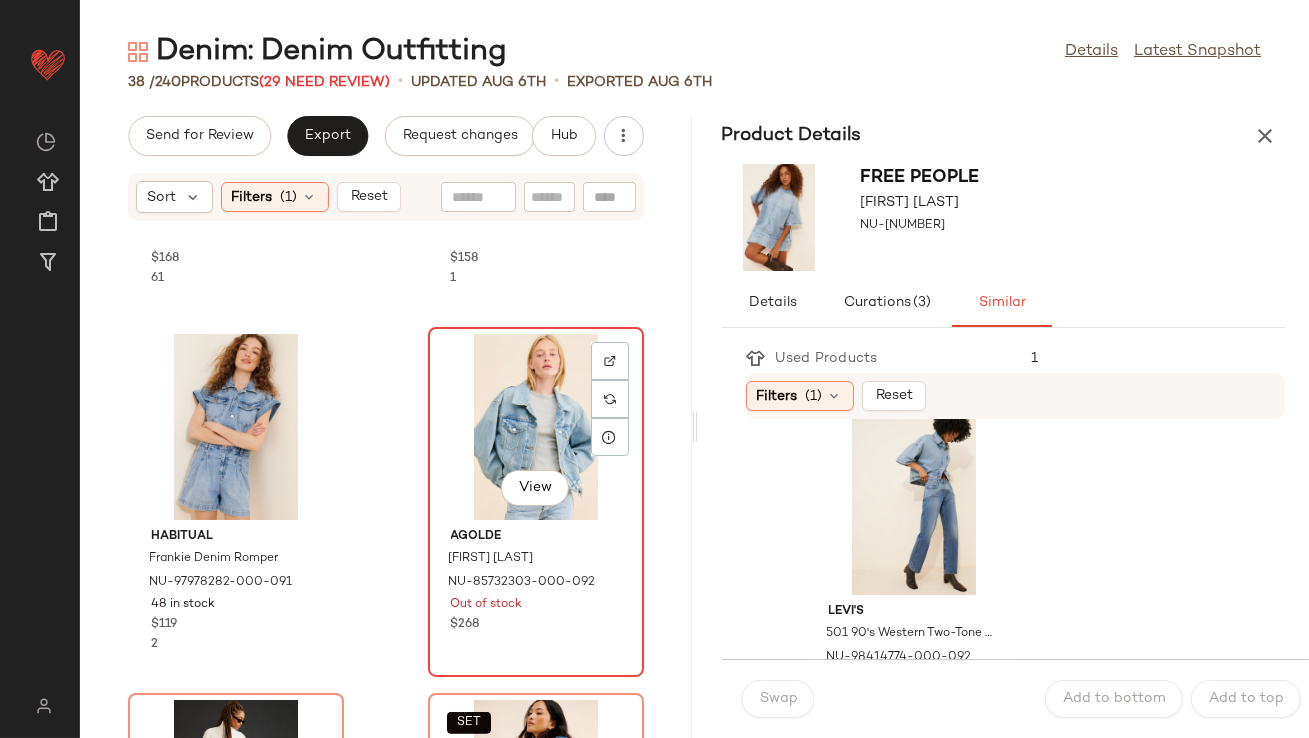 click on "View" 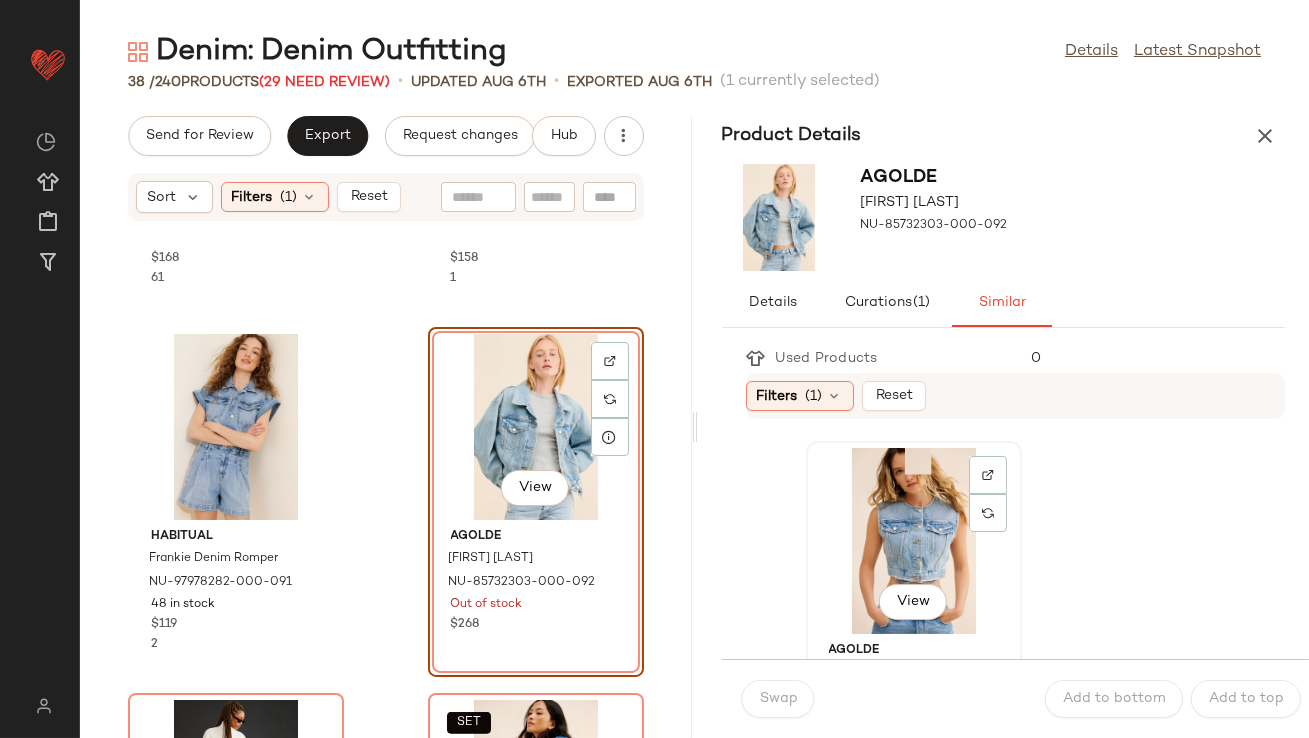 scroll, scrollTop: 2203, scrollLeft: 0, axis: vertical 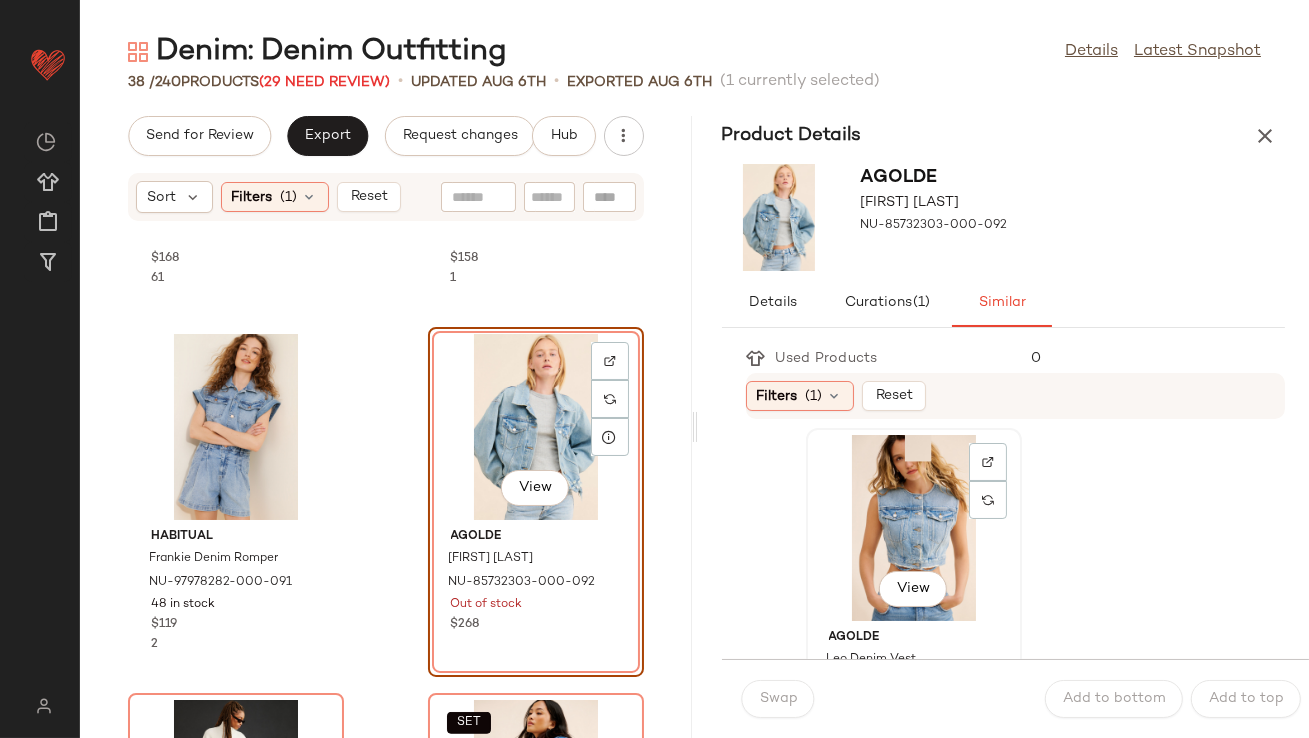 click on "View" 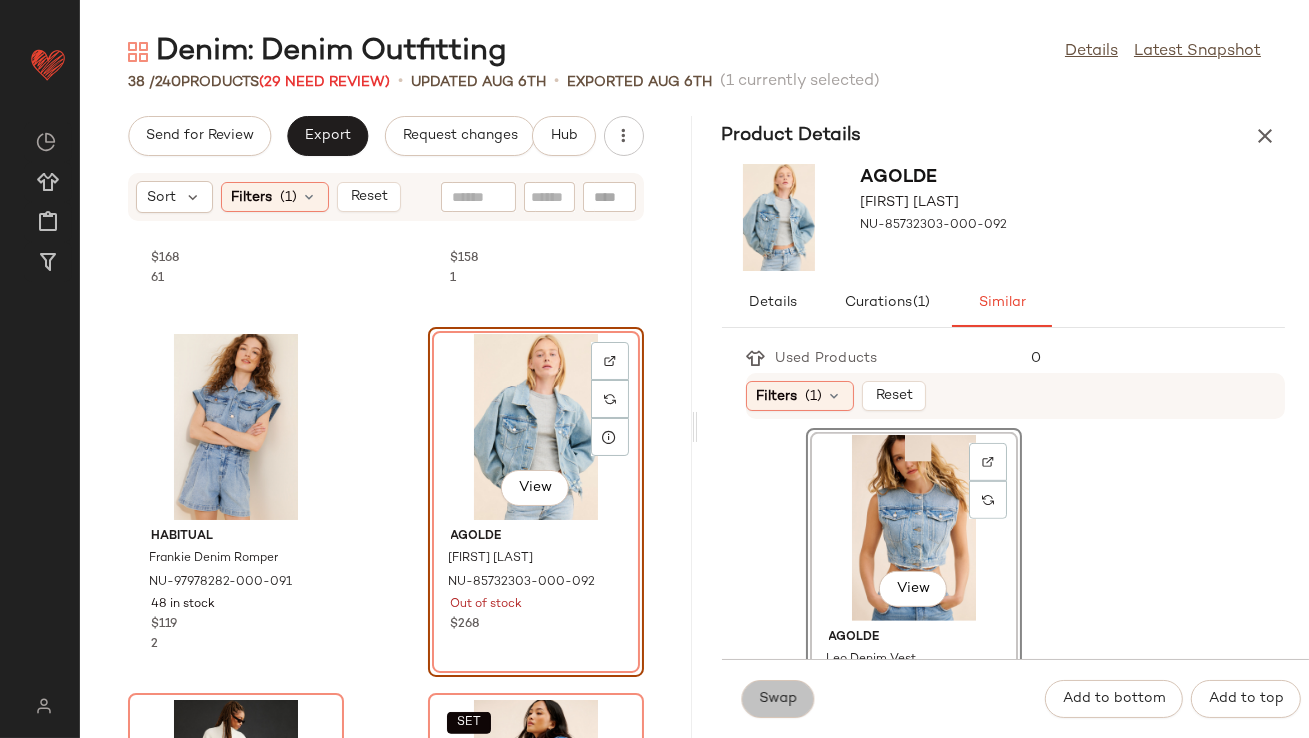 click on "Swap" 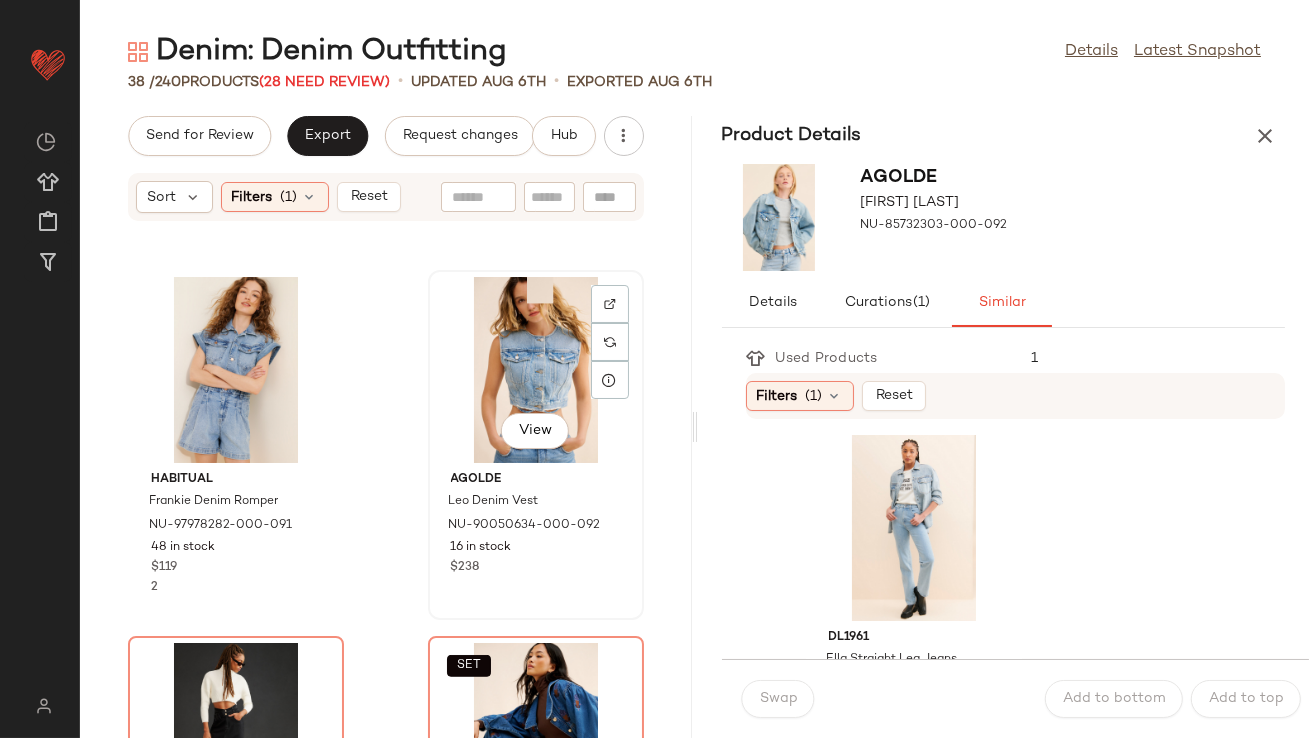 scroll, scrollTop: 1753, scrollLeft: 0, axis: vertical 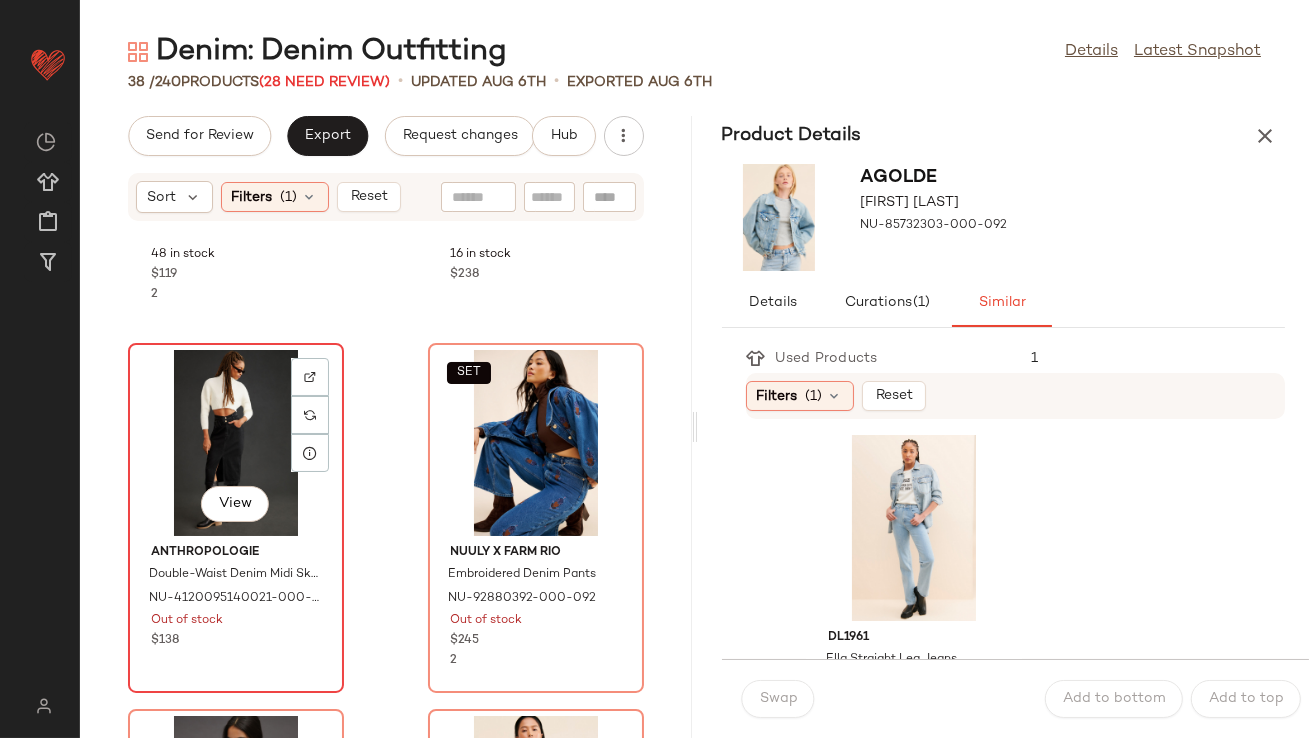 click on "View" 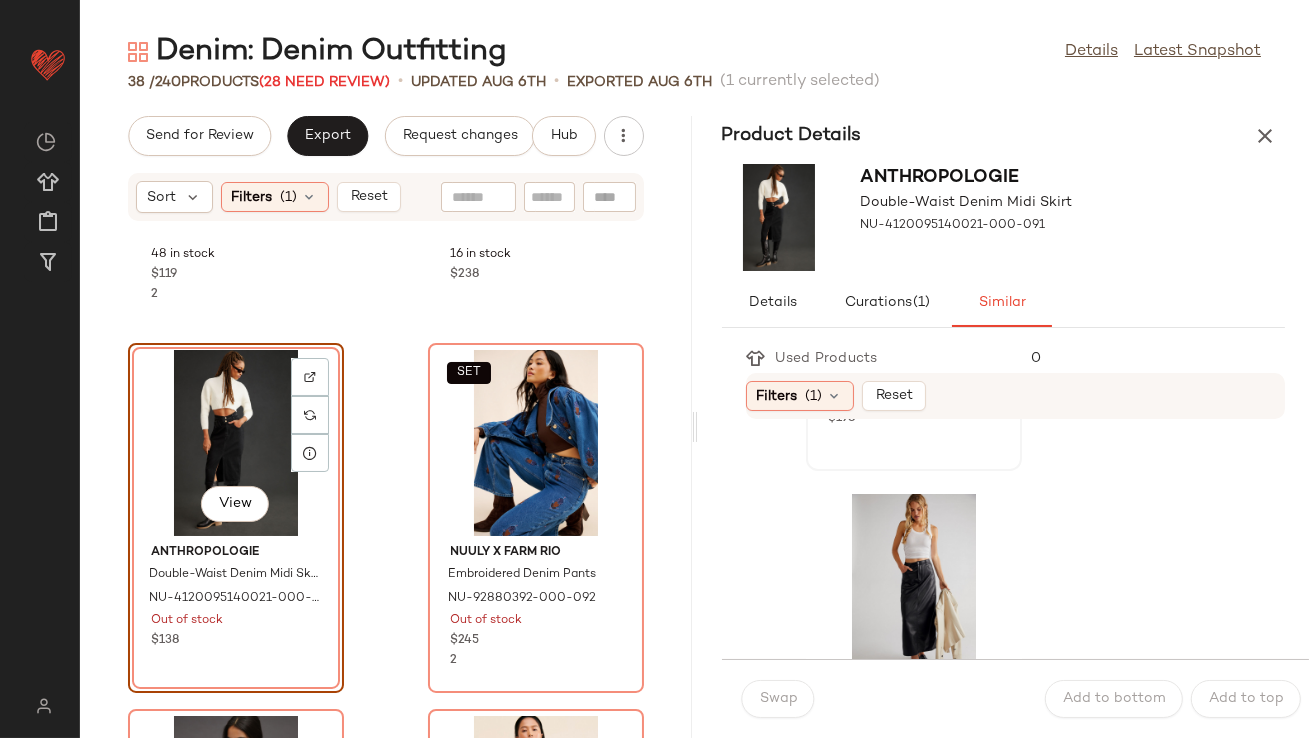 scroll, scrollTop: 332, scrollLeft: 0, axis: vertical 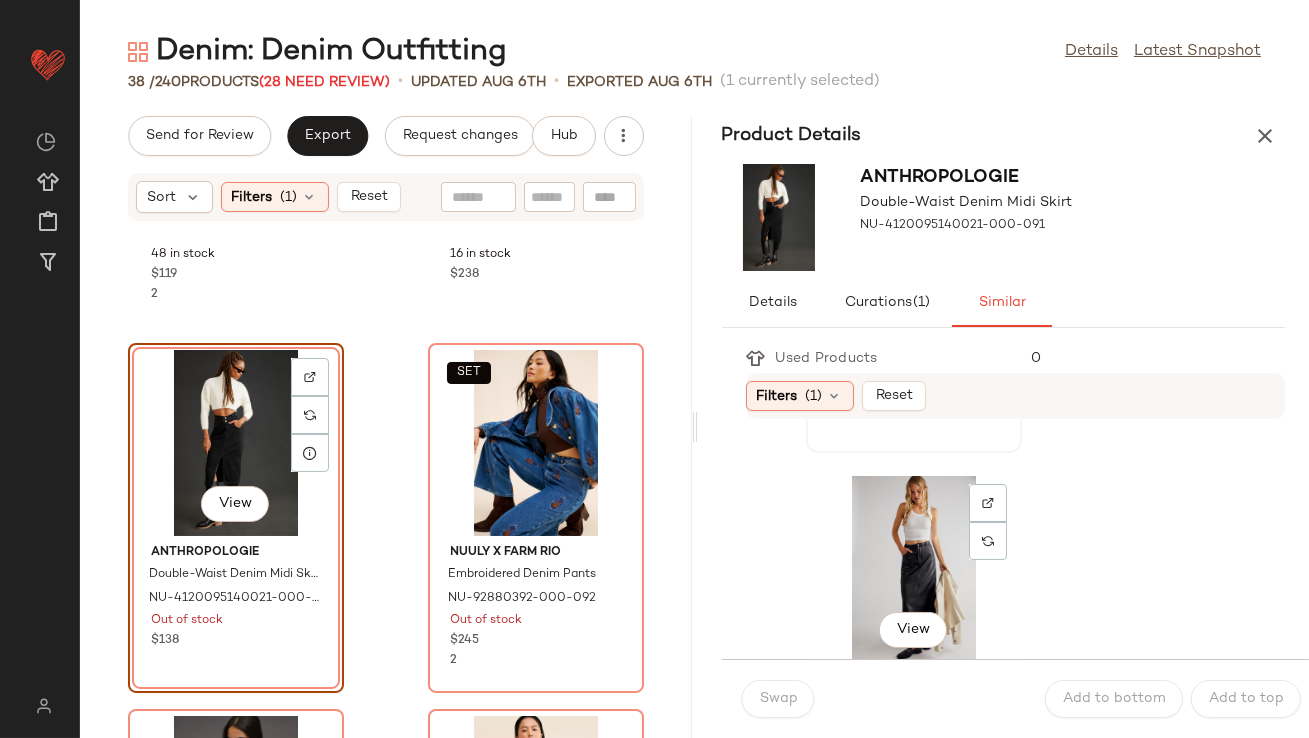 click on "View" 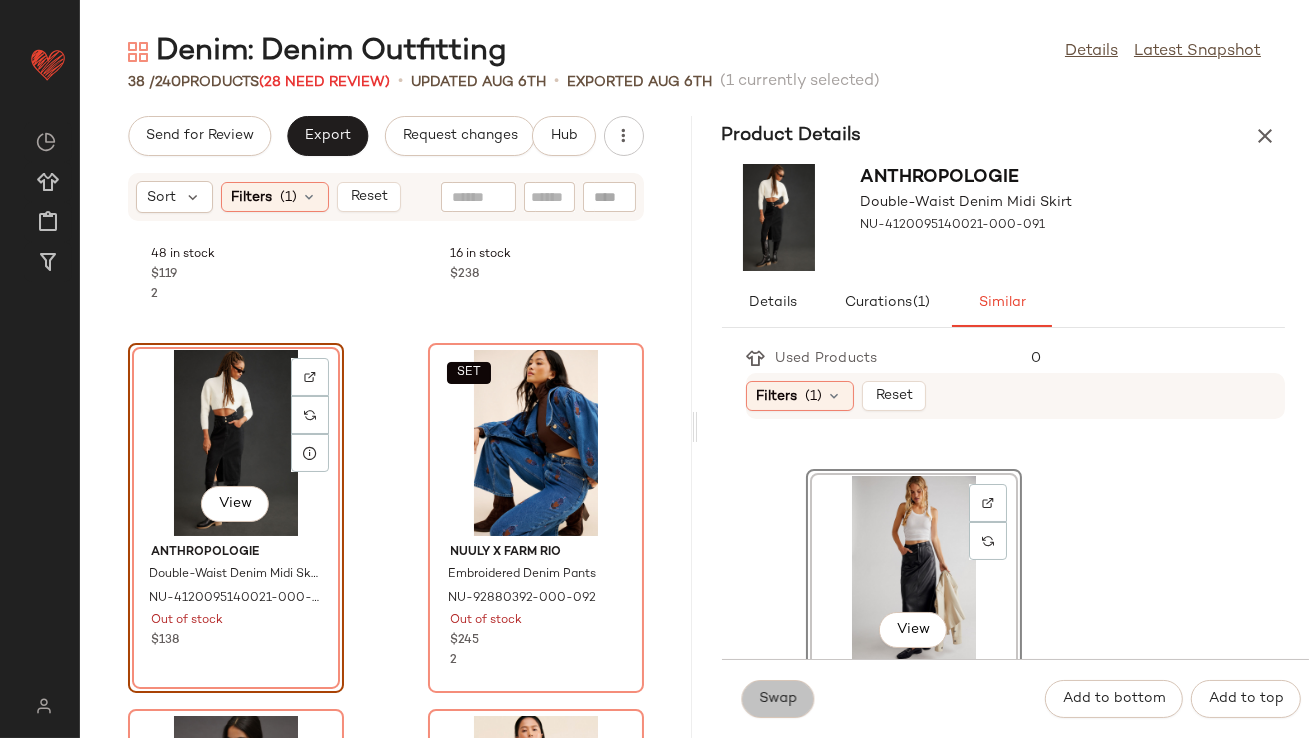click on "Swap" 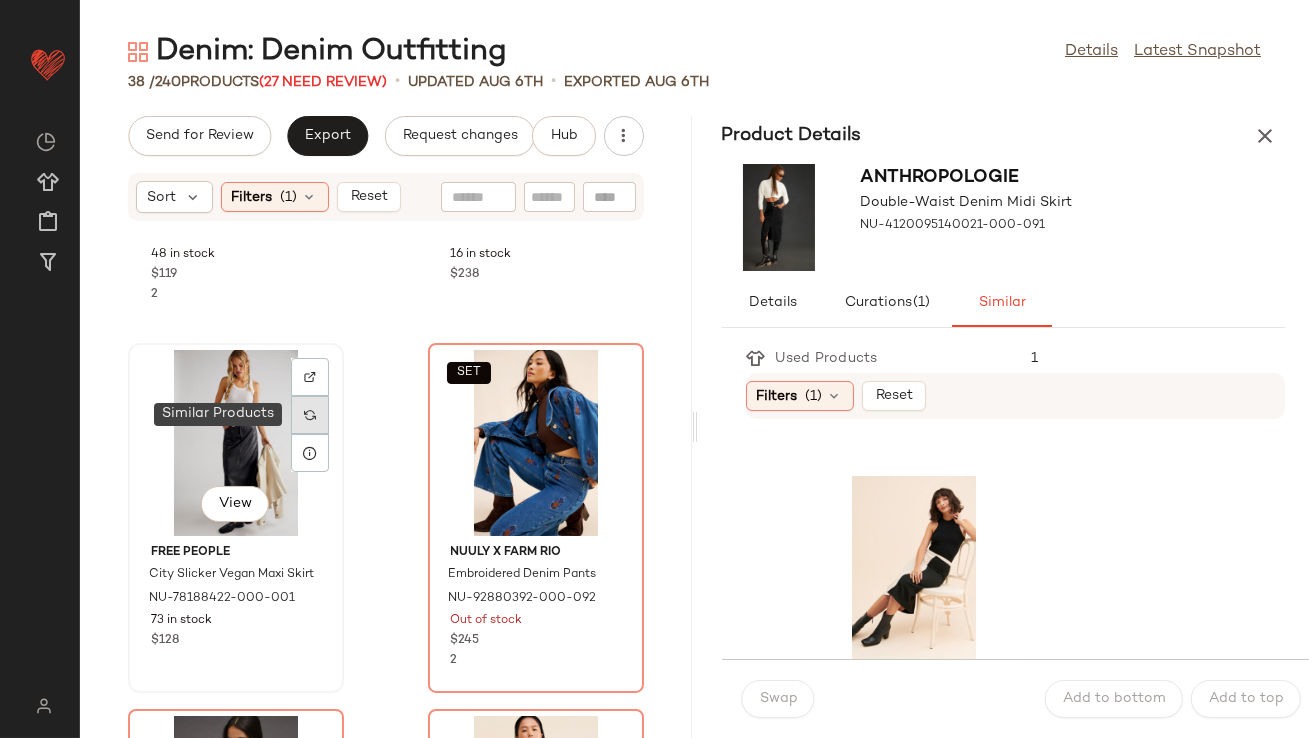 click 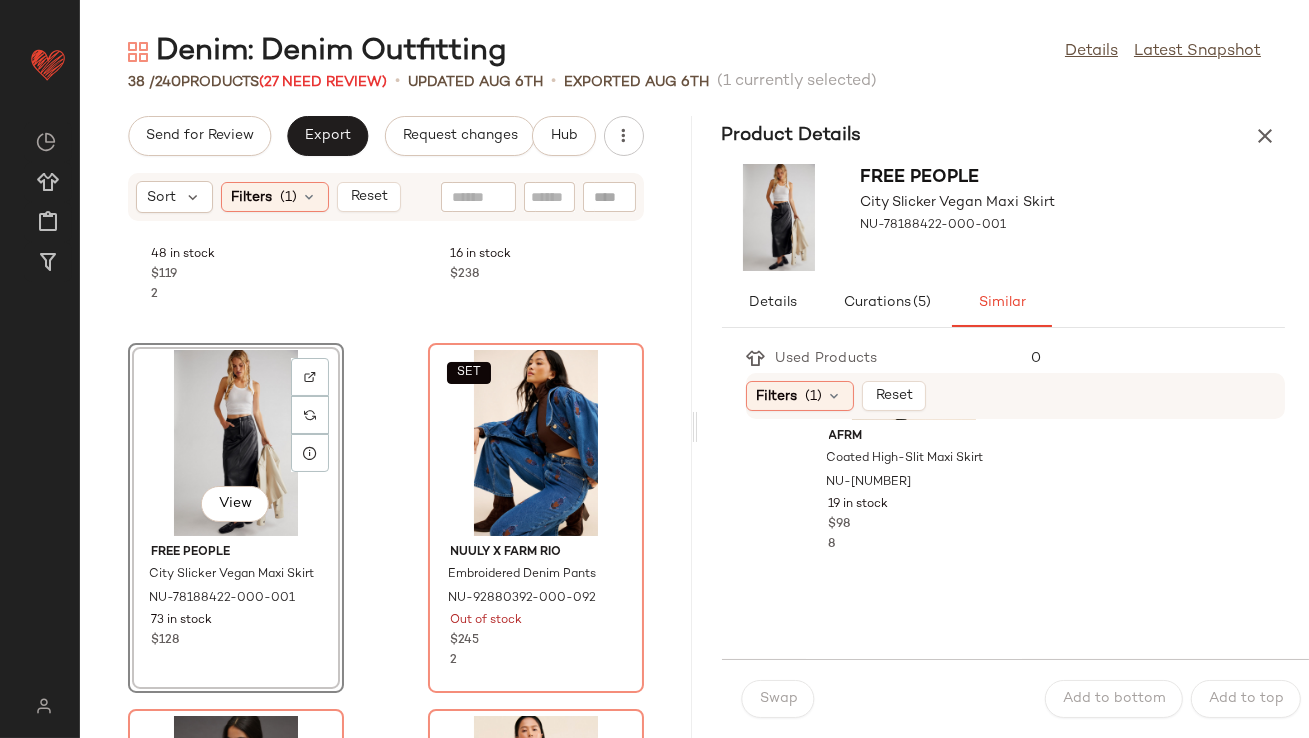 scroll, scrollTop: 2084, scrollLeft: 0, axis: vertical 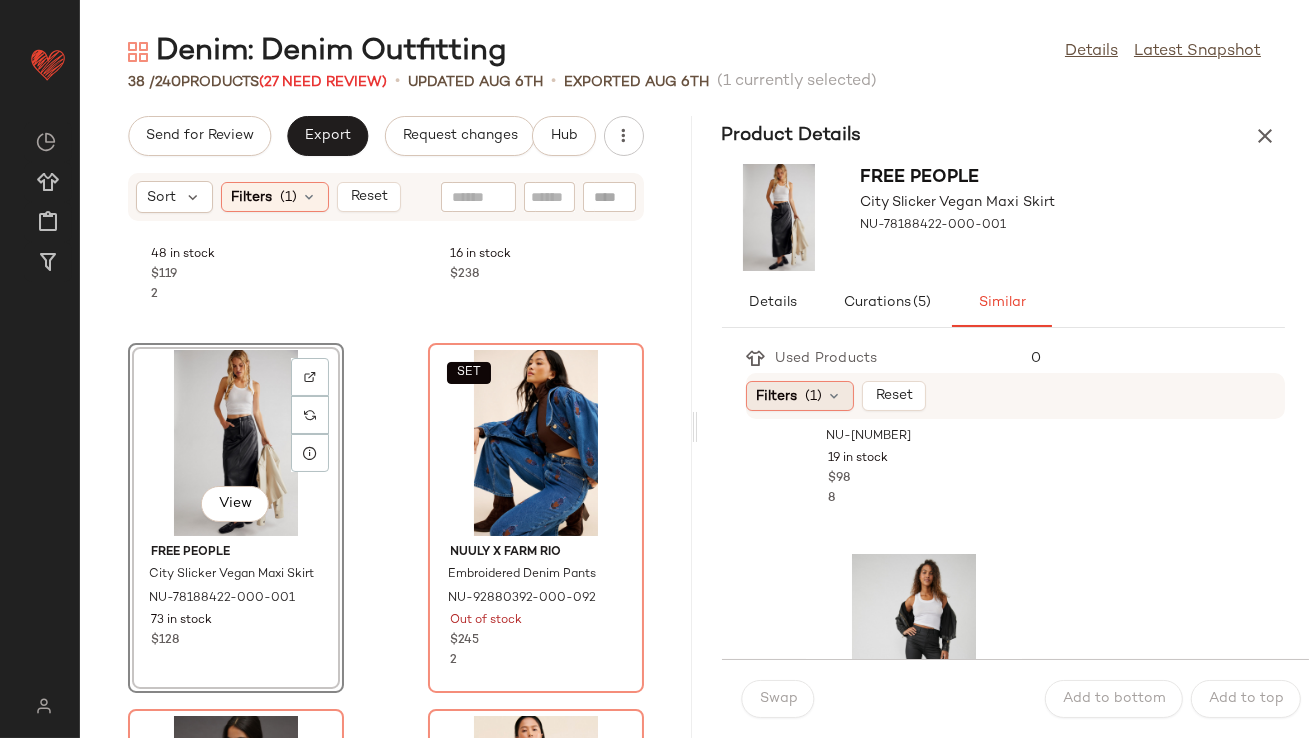 click on "Filters  (1)" 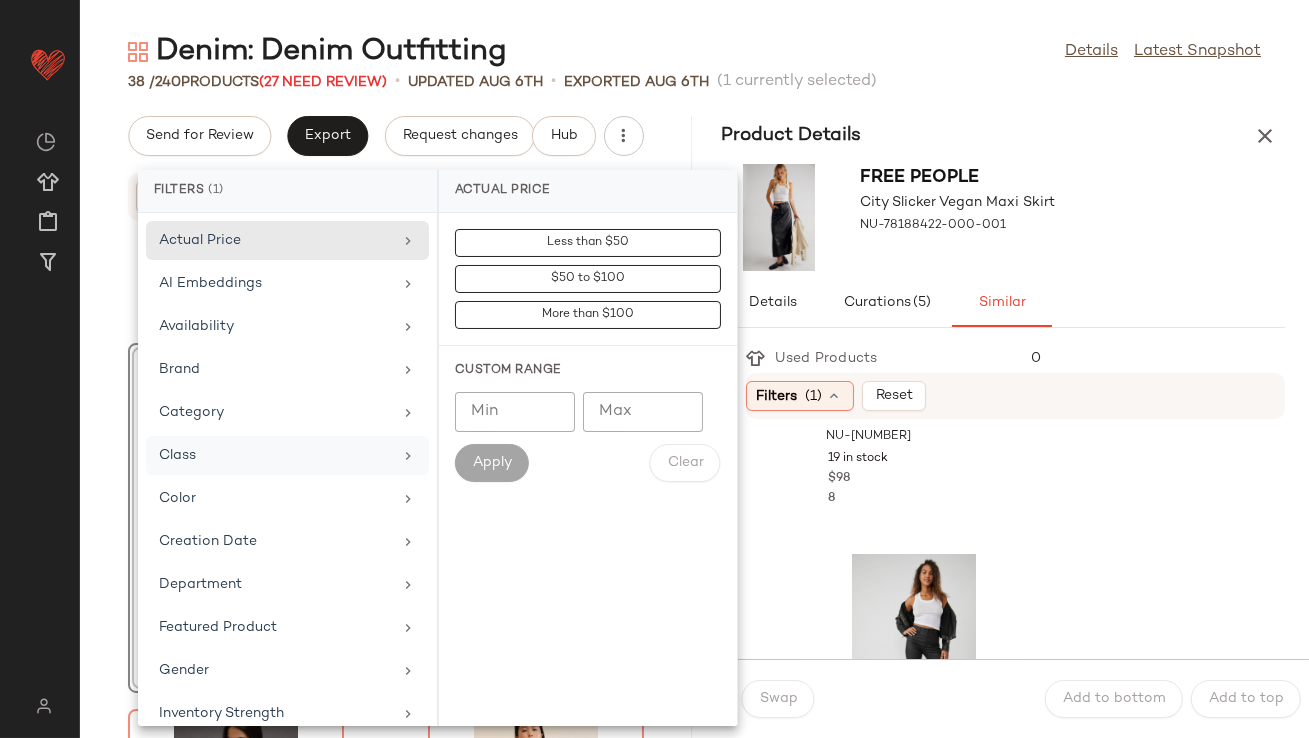 click on "Class" at bounding box center (275, 455) 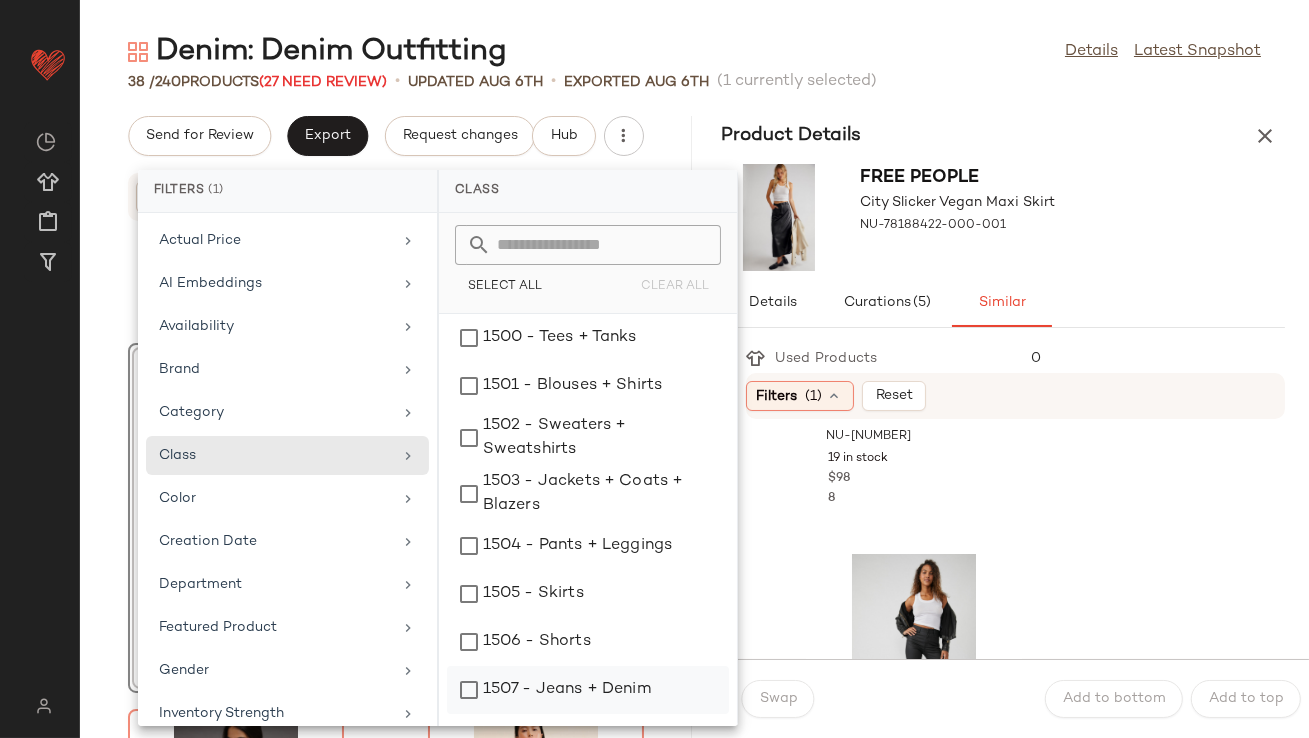 click on "1507 - Jeans + Denim" 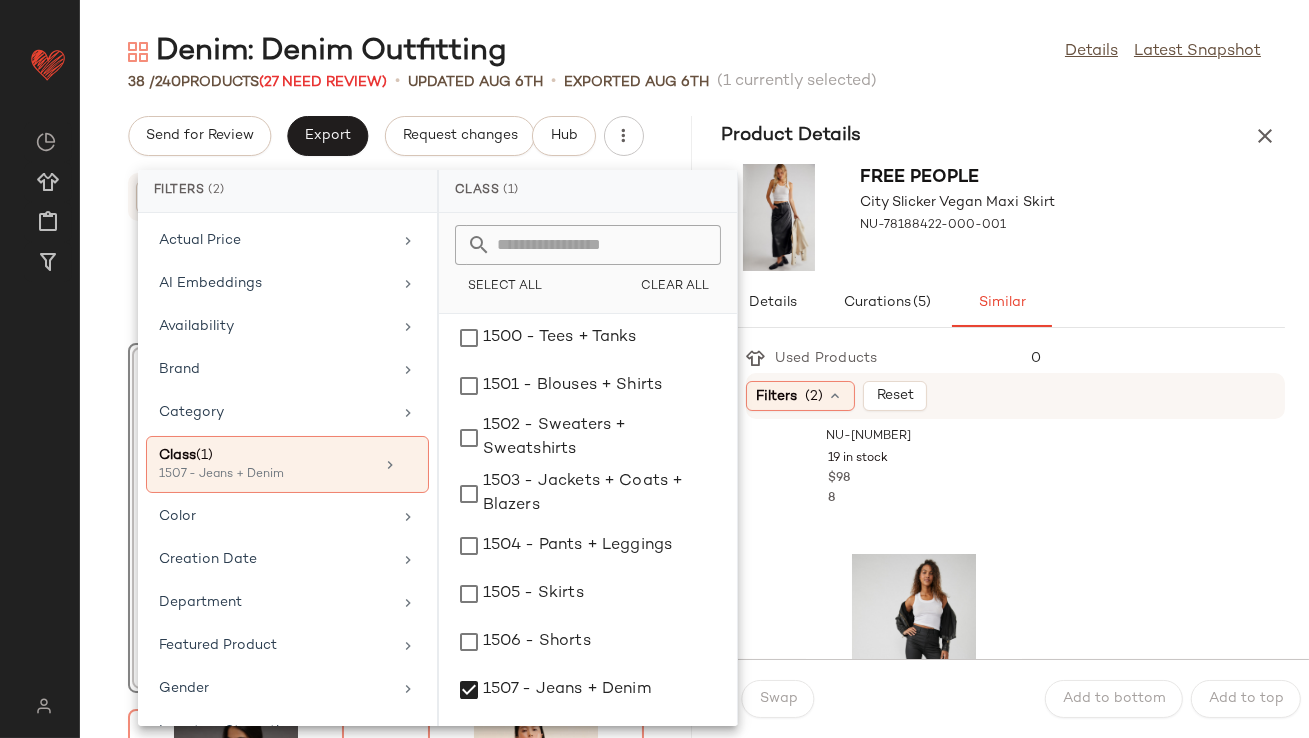 click at bounding box center (958, 244) 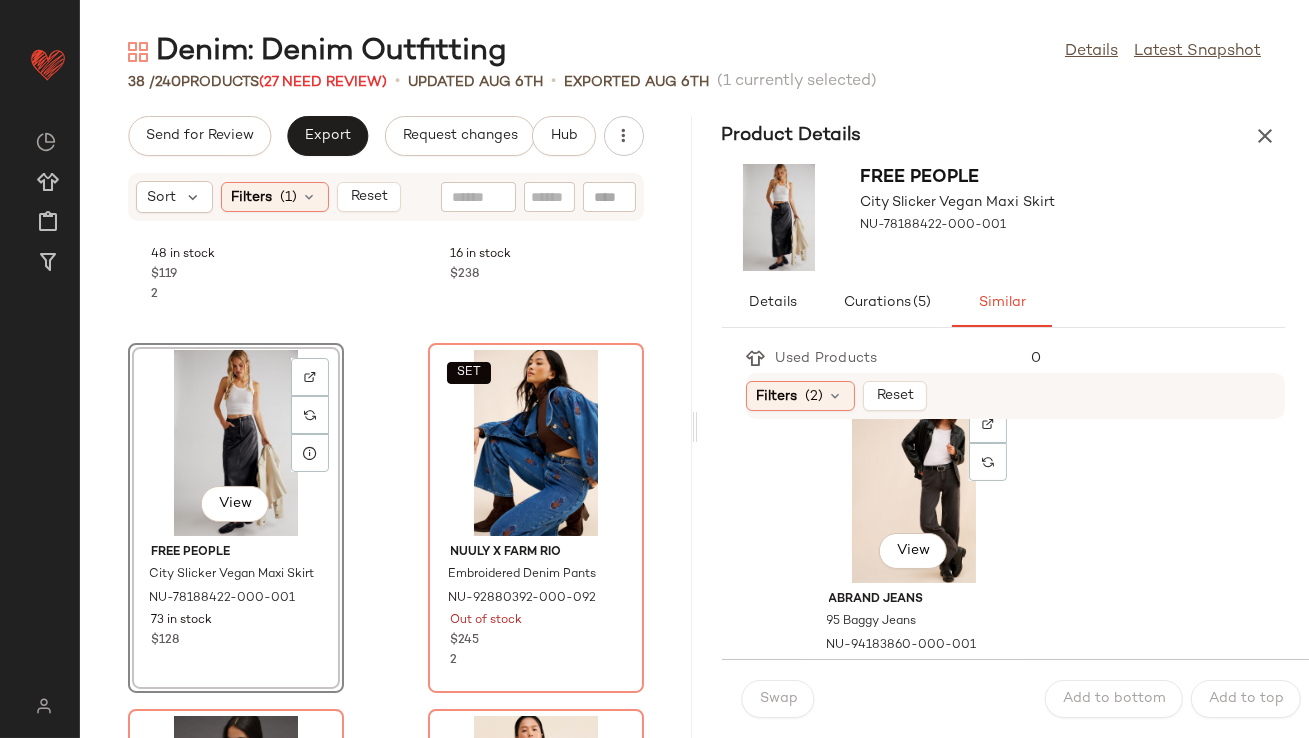 scroll, scrollTop: 2254, scrollLeft: 0, axis: vertical 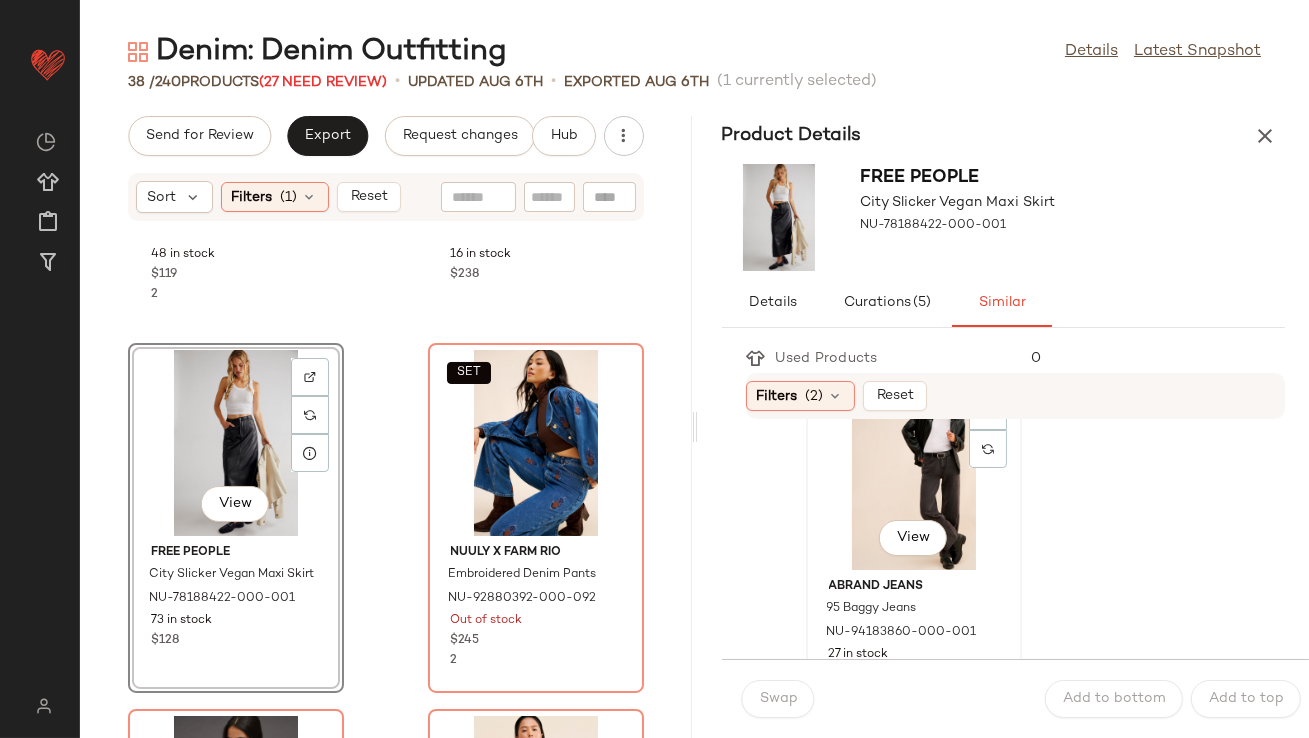 click on "View" 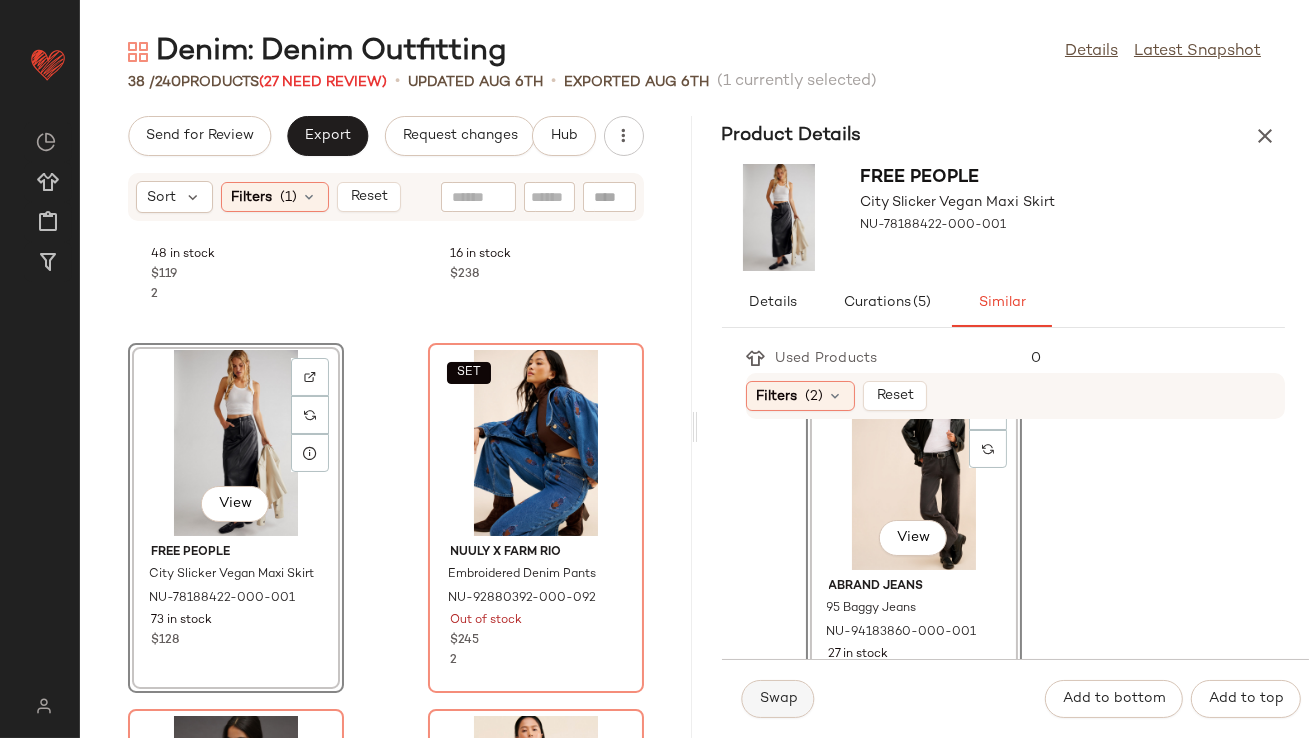 click on "Swap" at bounding box center [778, 699] 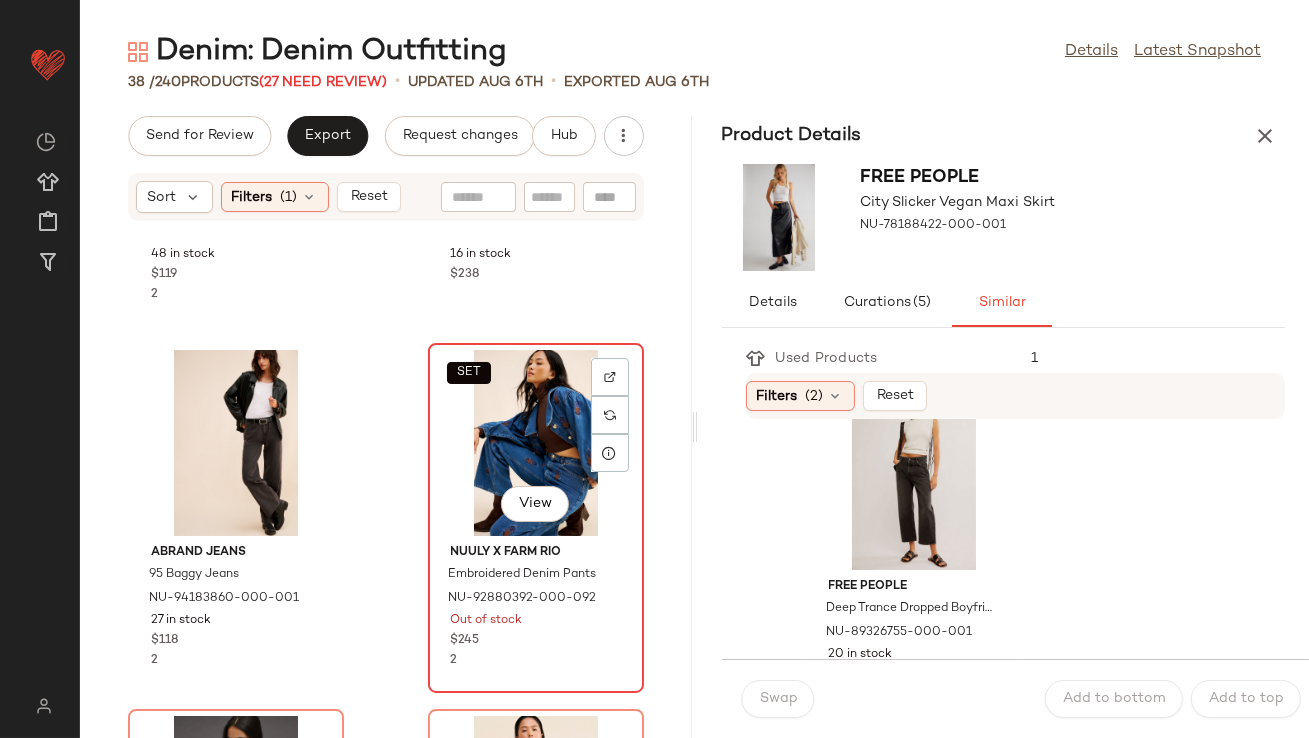 click on "SET   View" 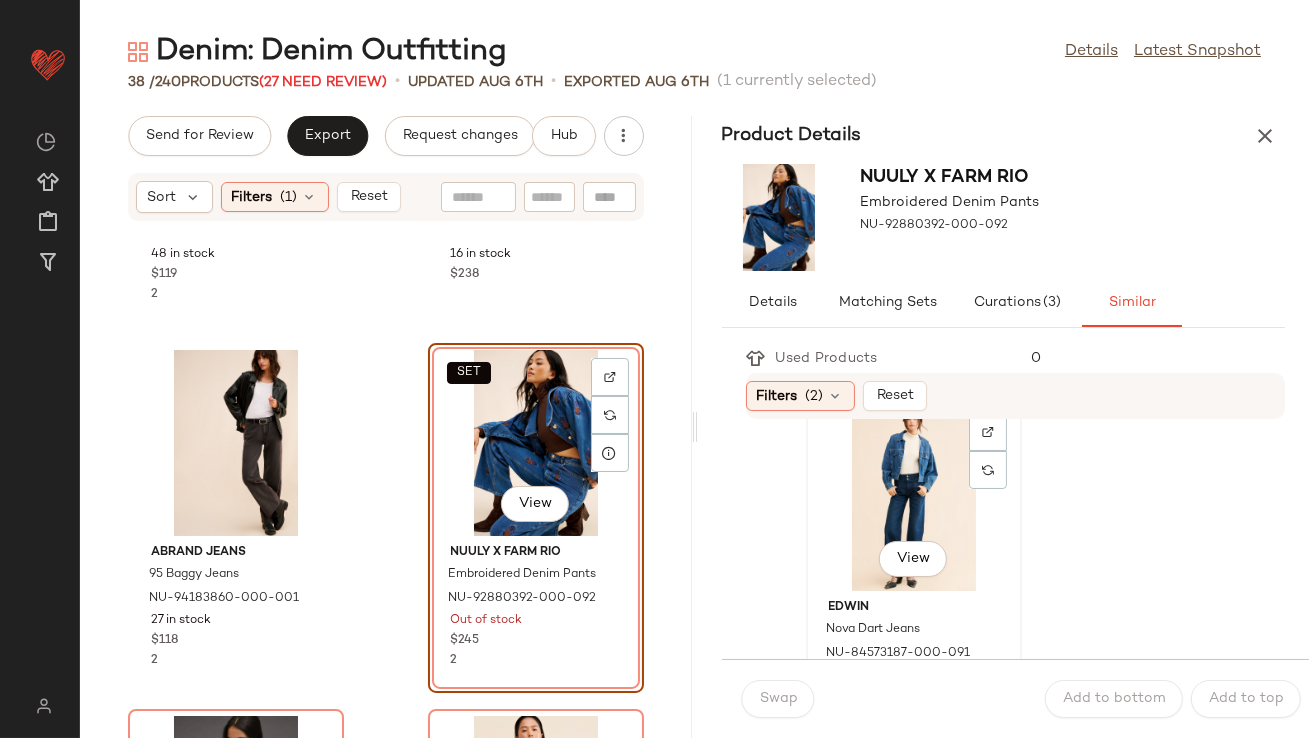scroll, scrollTop: 70, scrollLeft: 0, axis: vertical 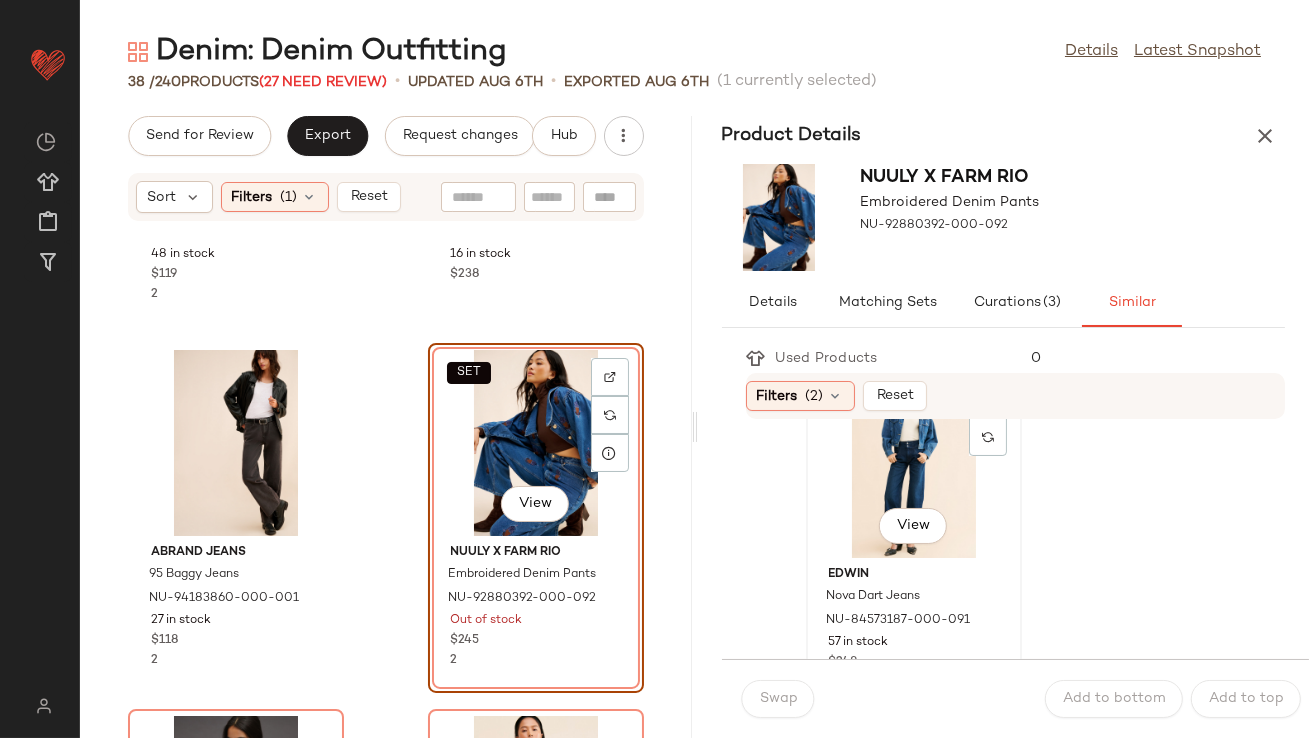 click on "View" 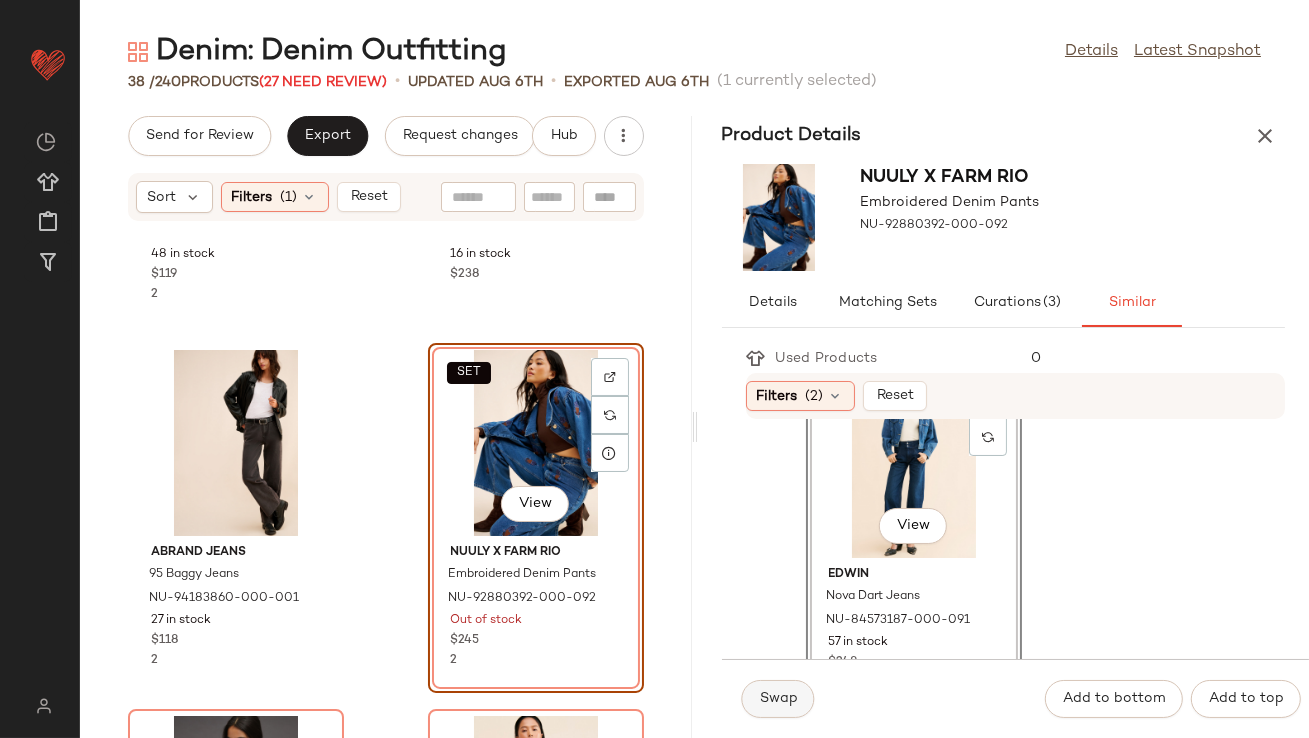 click on "Swap" 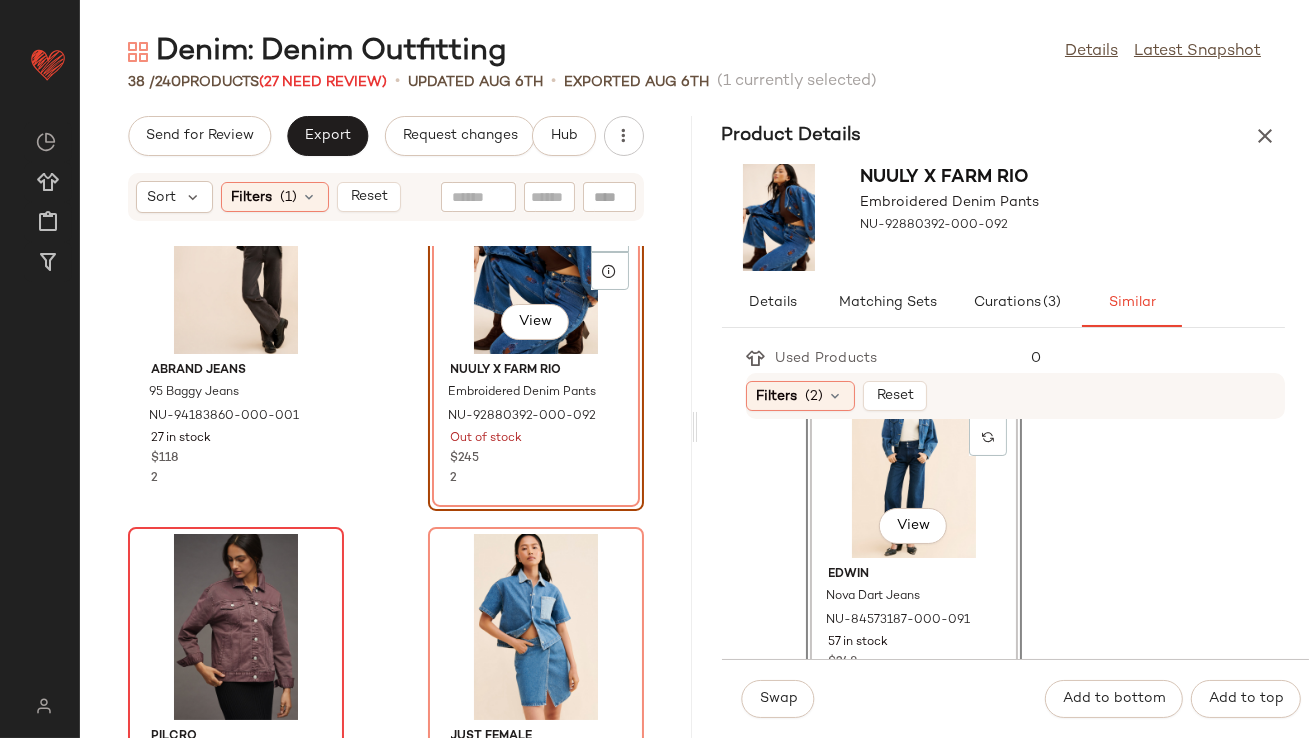 scroll, scrollTop: 2007, scrollLeft: 0, axis: vertical 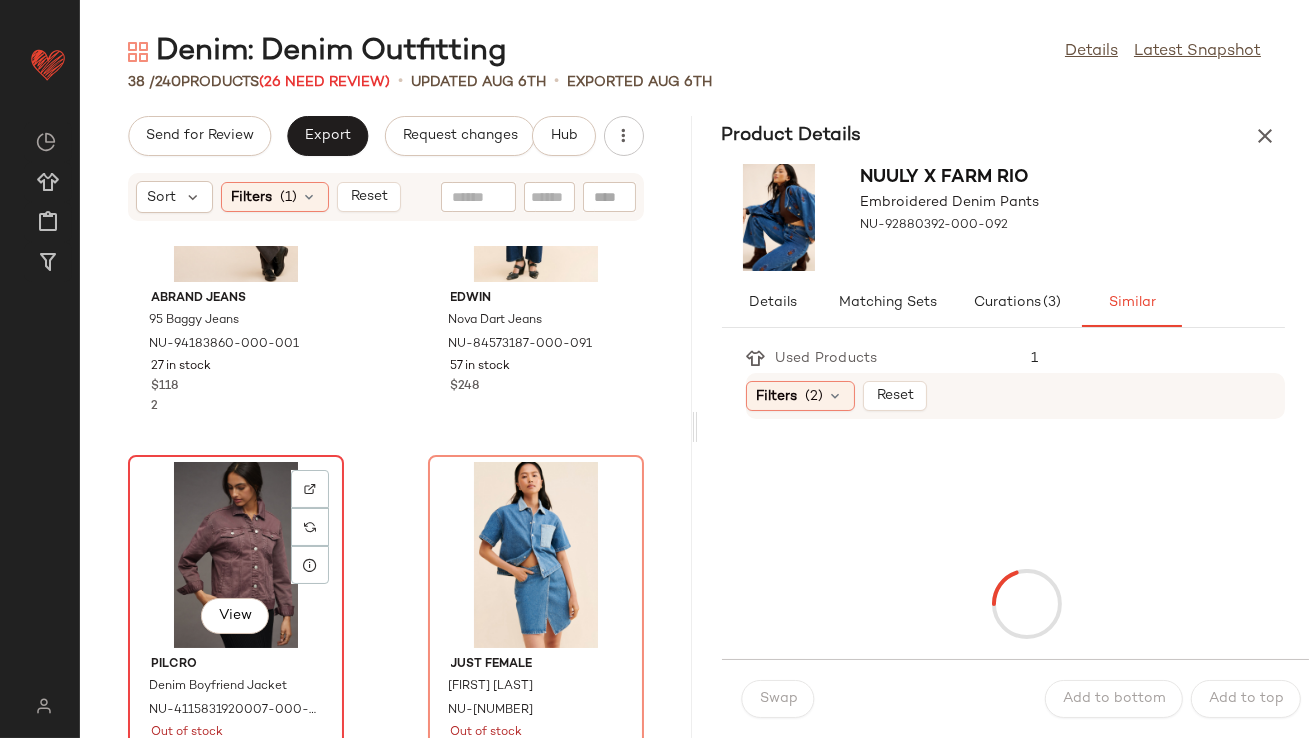 click on "View" 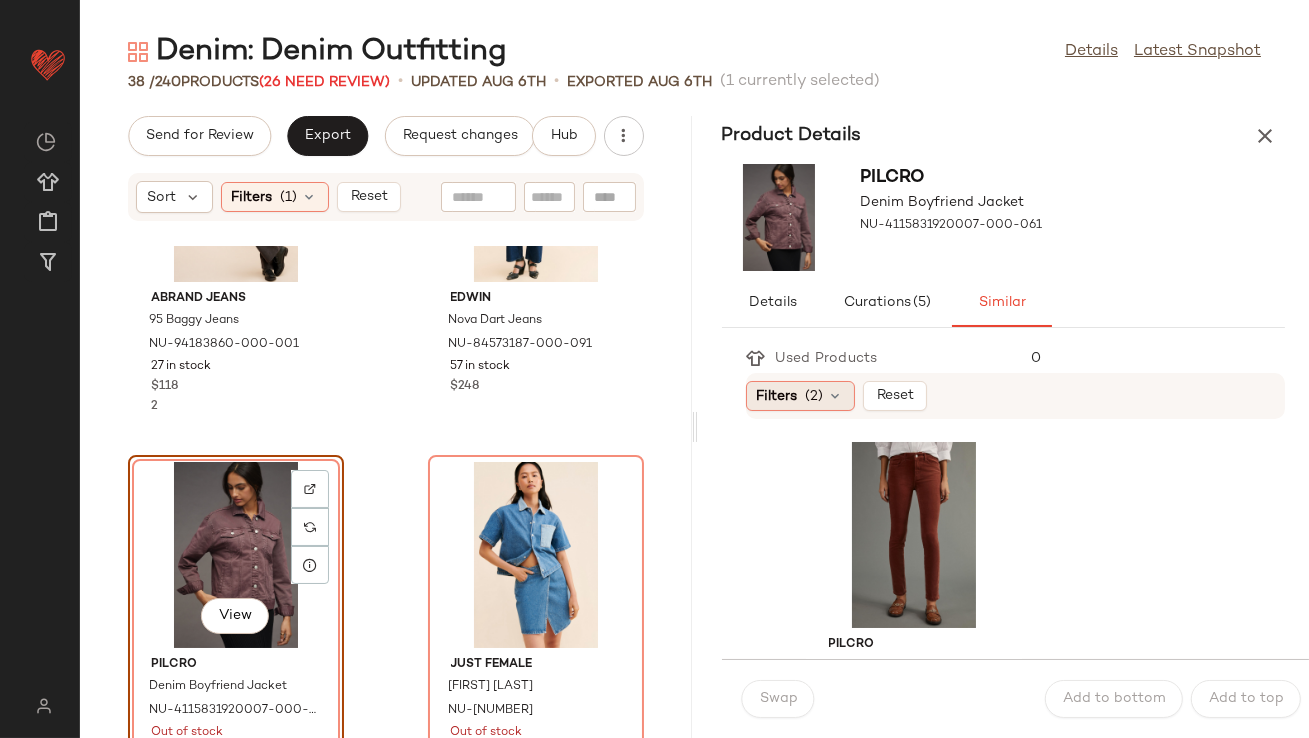 click on "(2)" at bounding box center [815, 396] 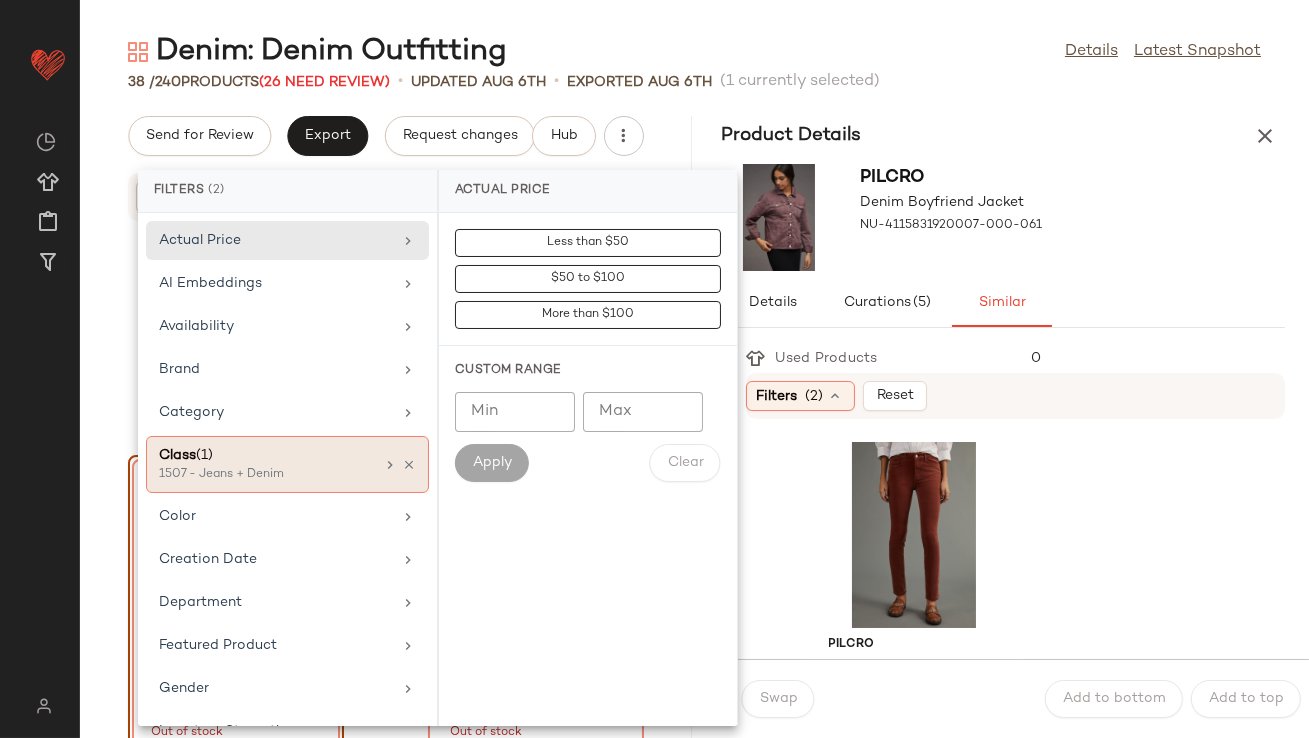 click on "Class (1) 1507 - Jeans + Denim" 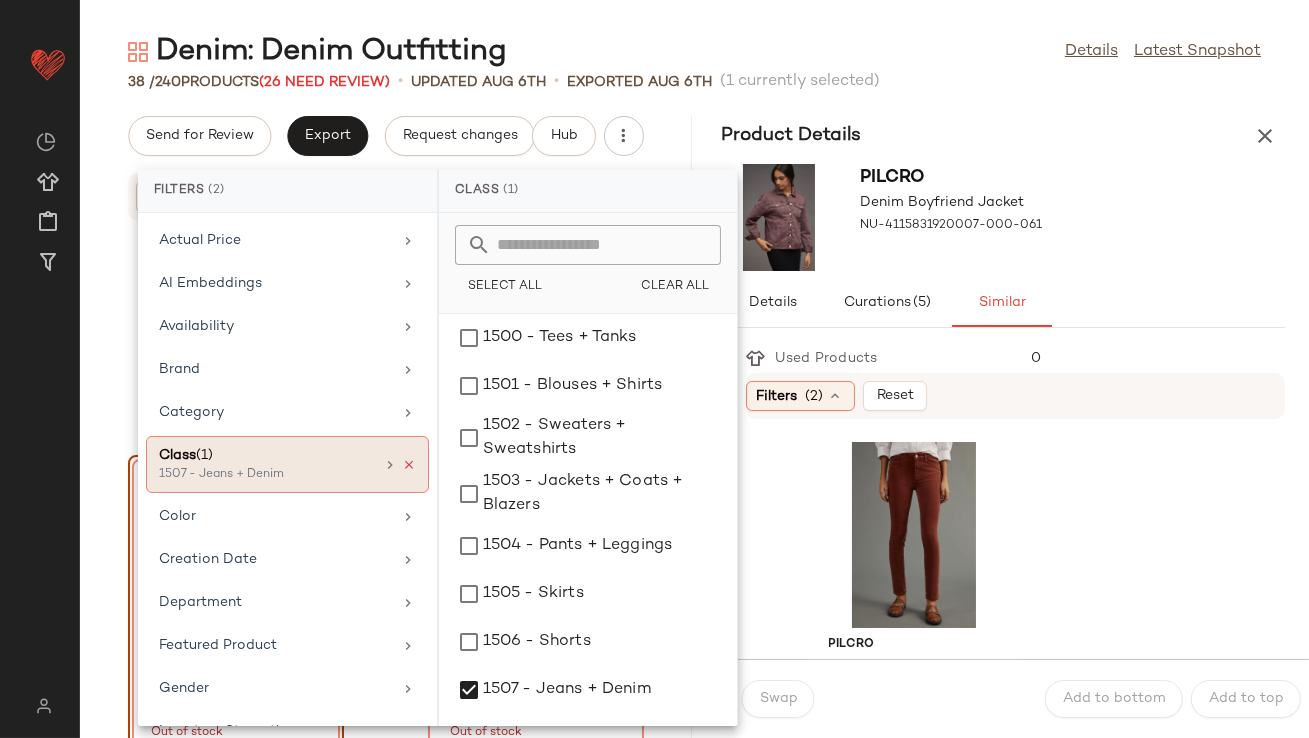 click at bounding box center [409, 465] 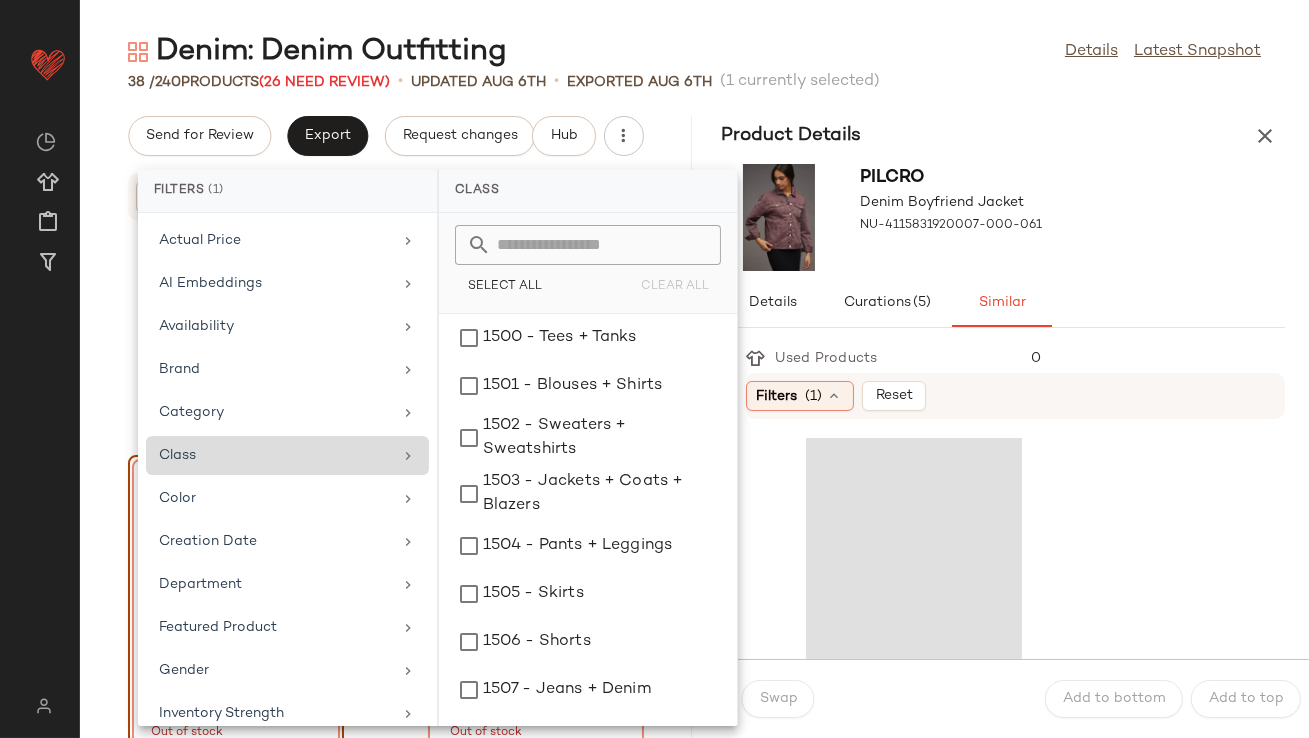 click on "Details   Curations  (5)  Similar" at bounding box center [1004, 303] 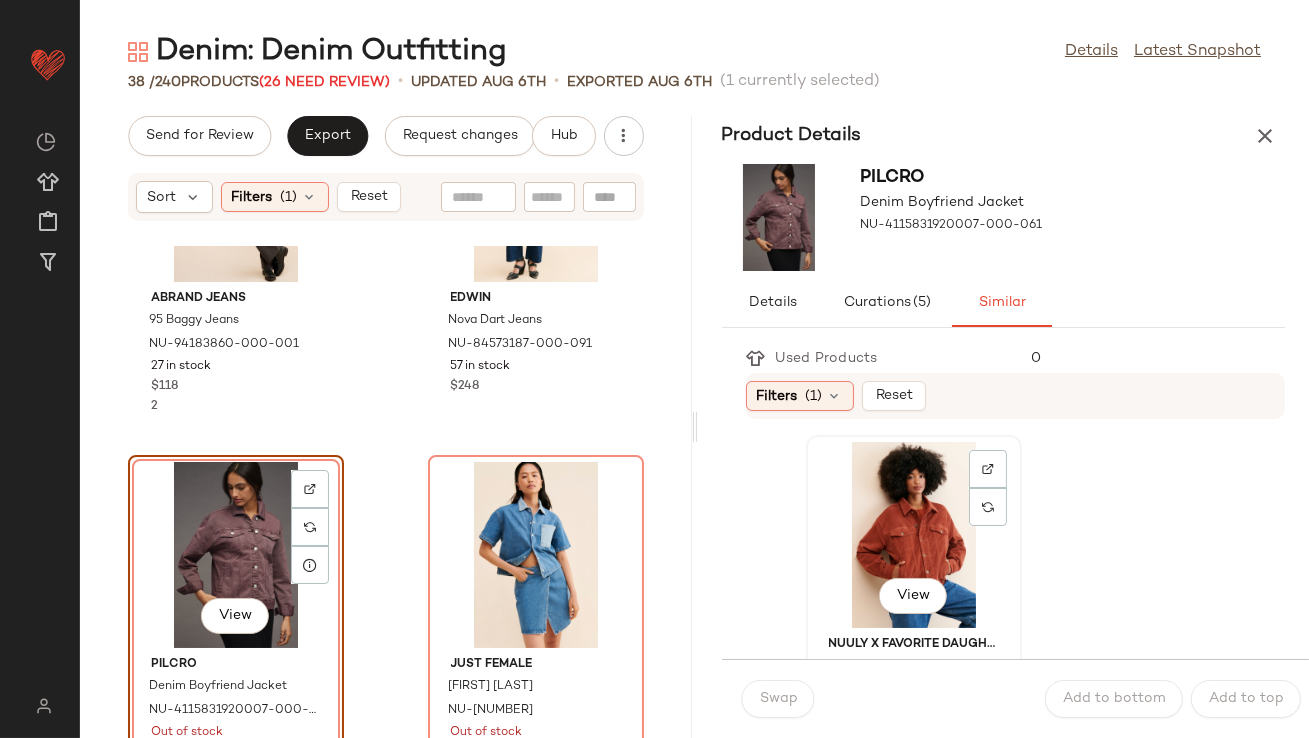 click on "View" 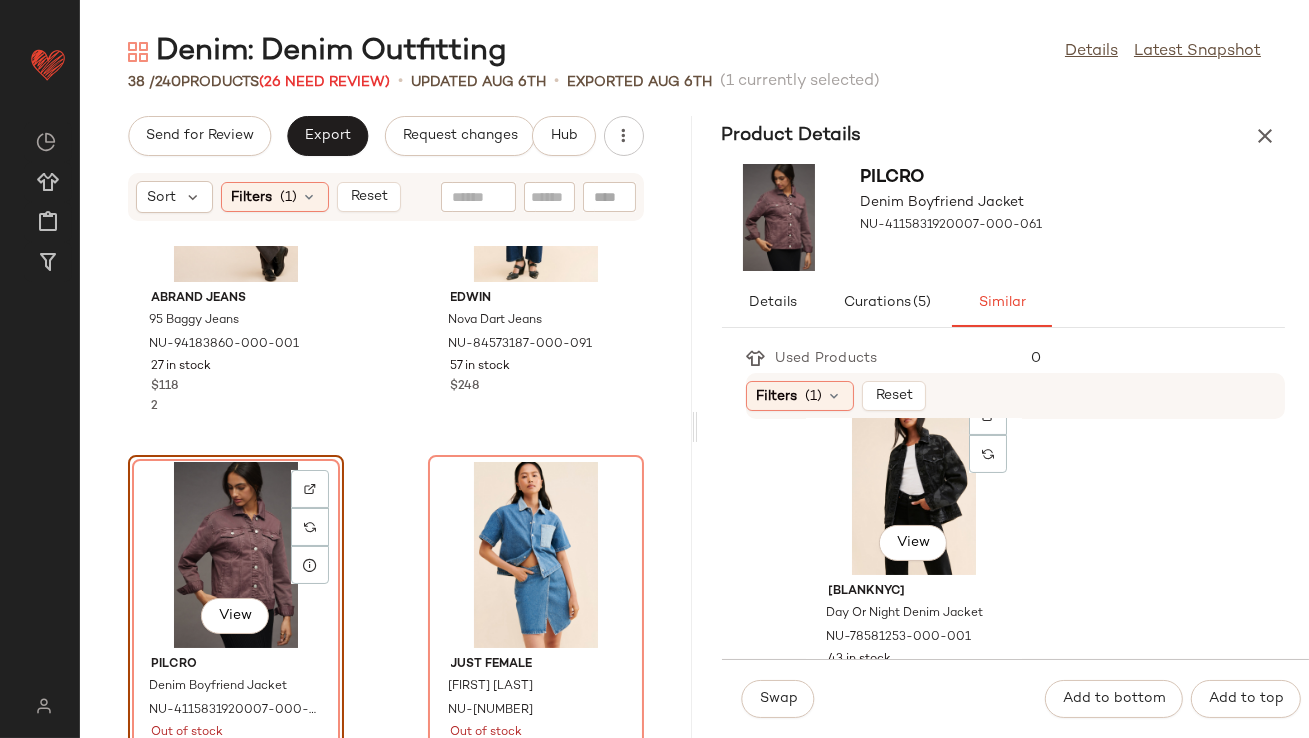 scroll, scrollTop: 751, scrollLeft: 0, axis: vertical 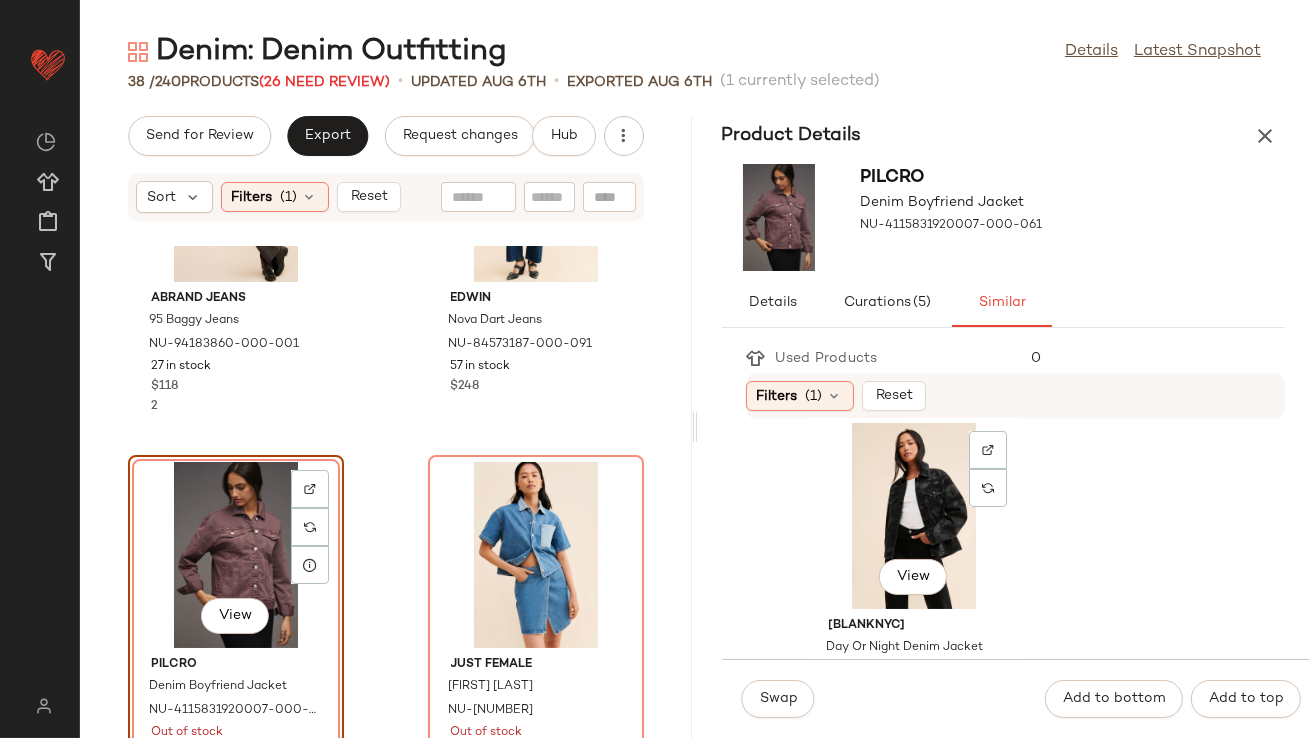 click on "View" 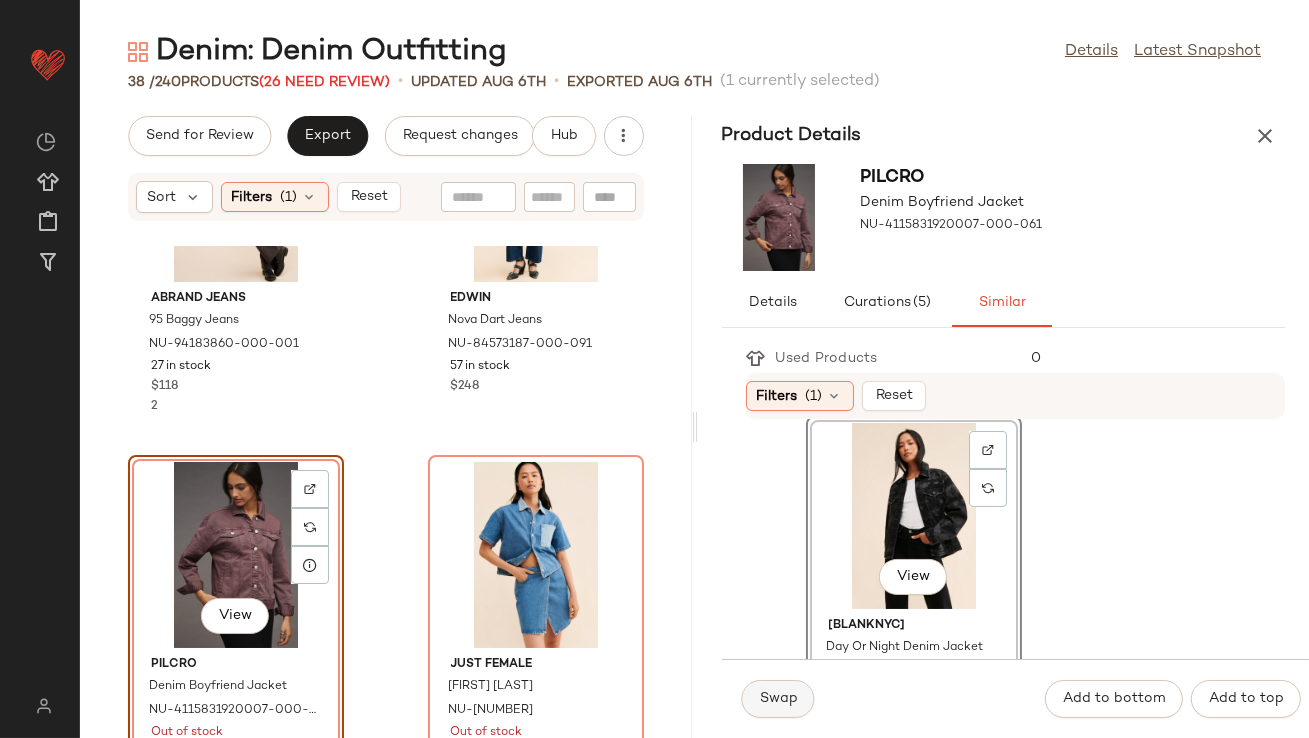 click on "Swap" 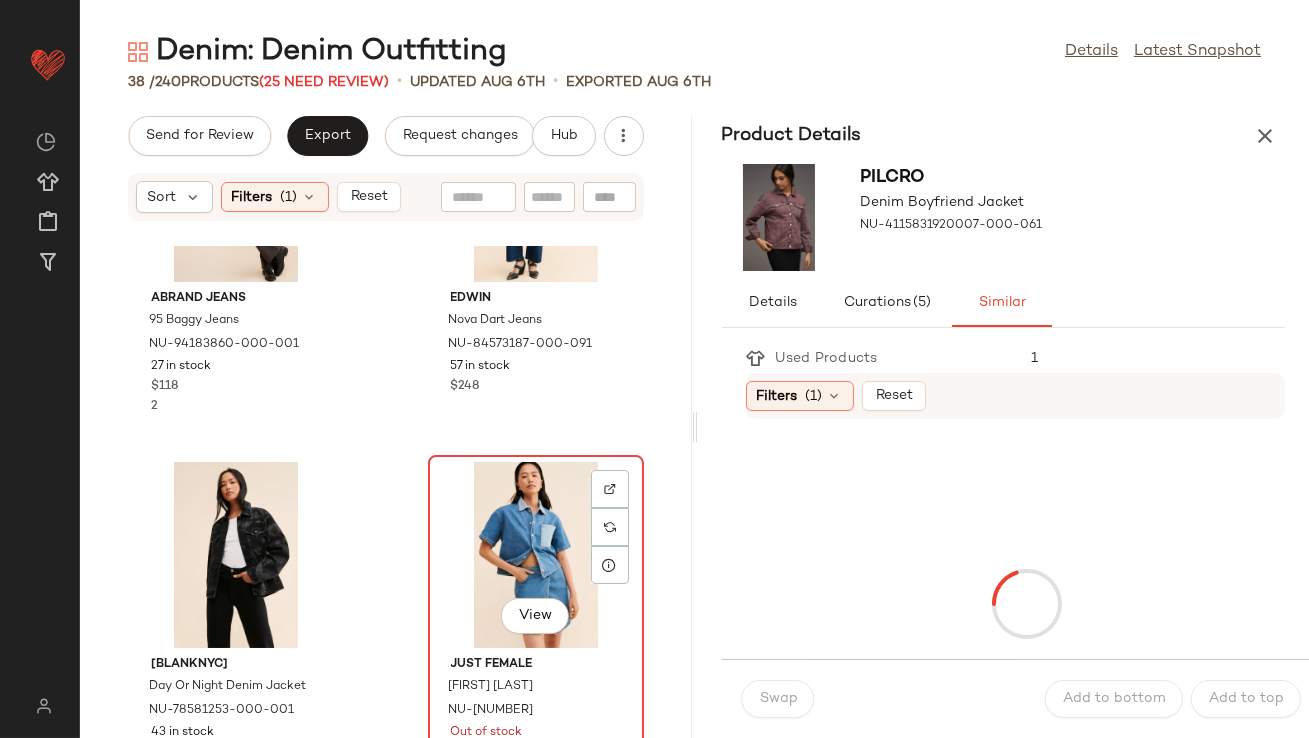 click on "View" 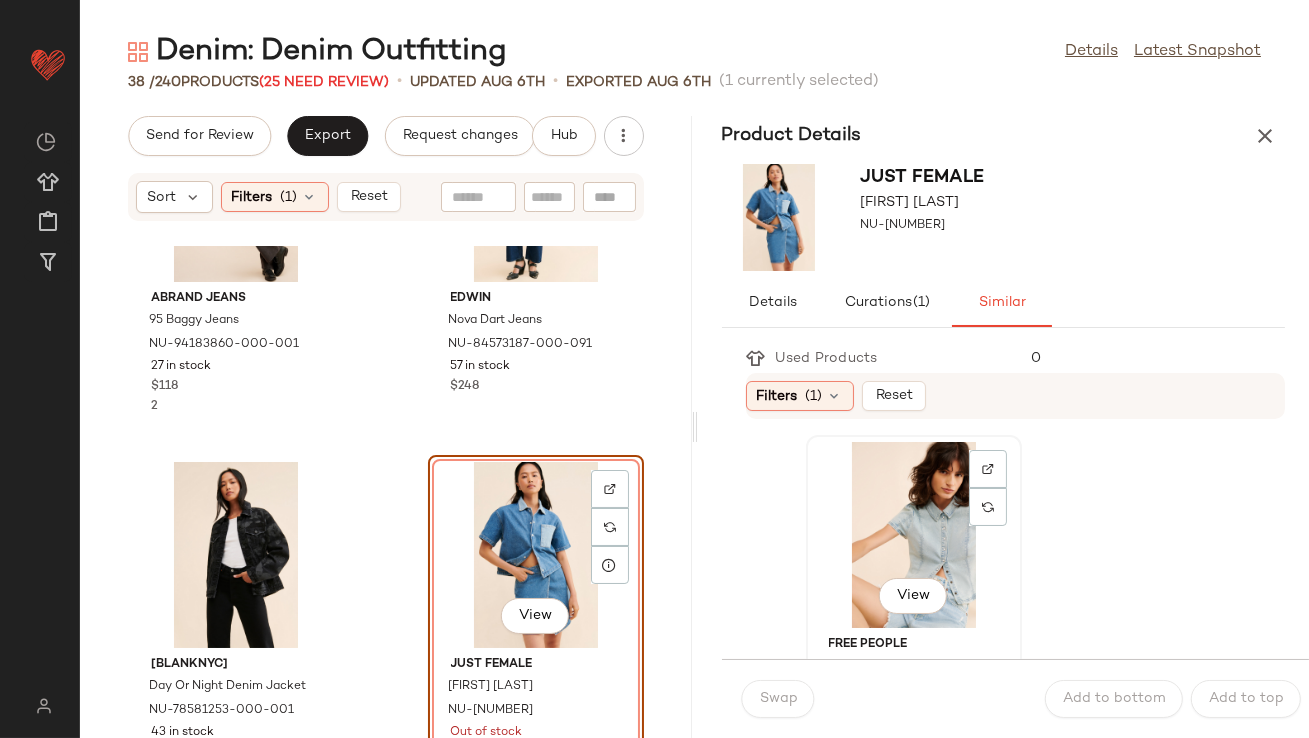 click on "View" 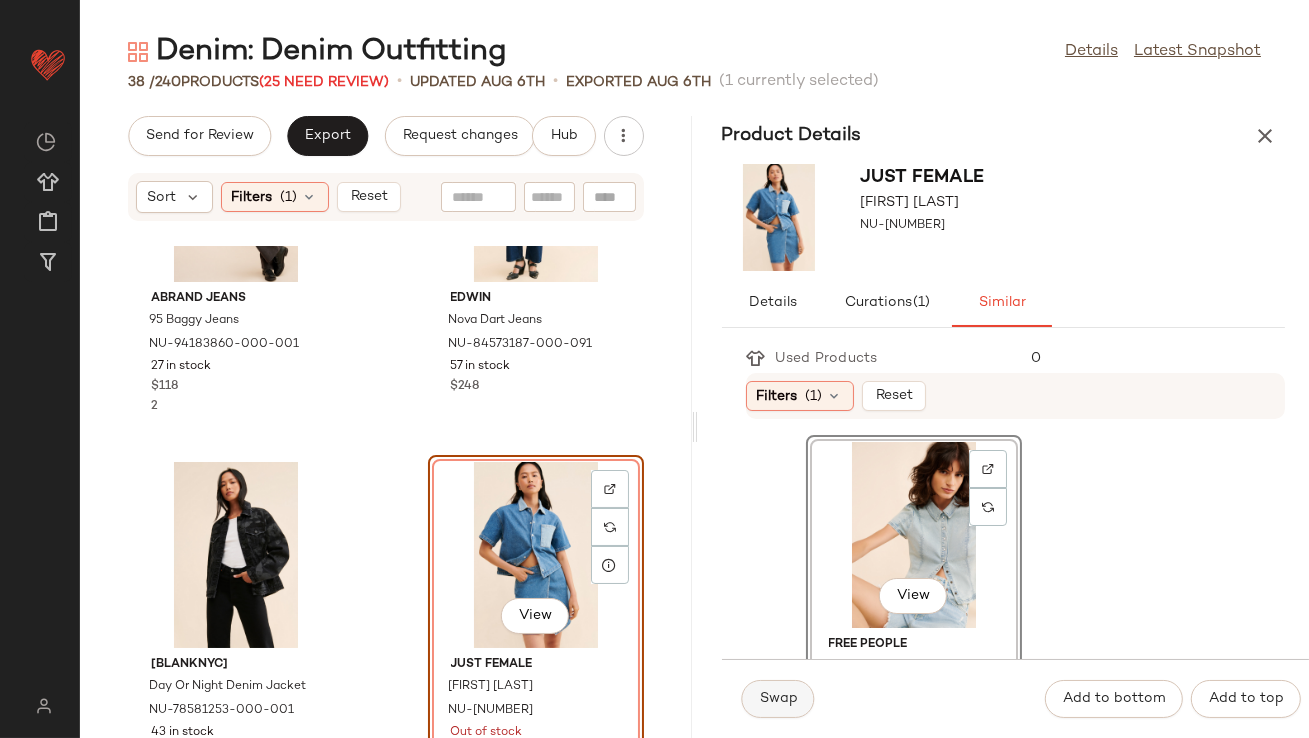 click on "Swap" 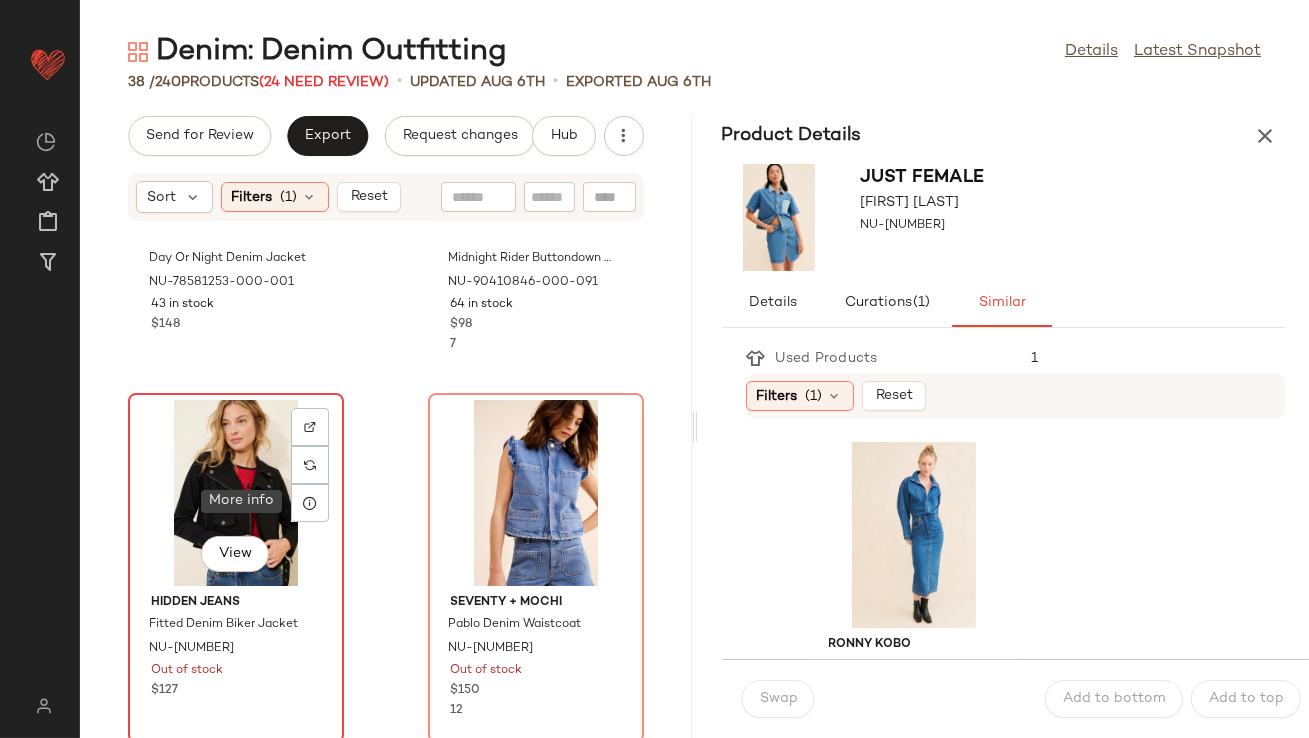 click on "View" 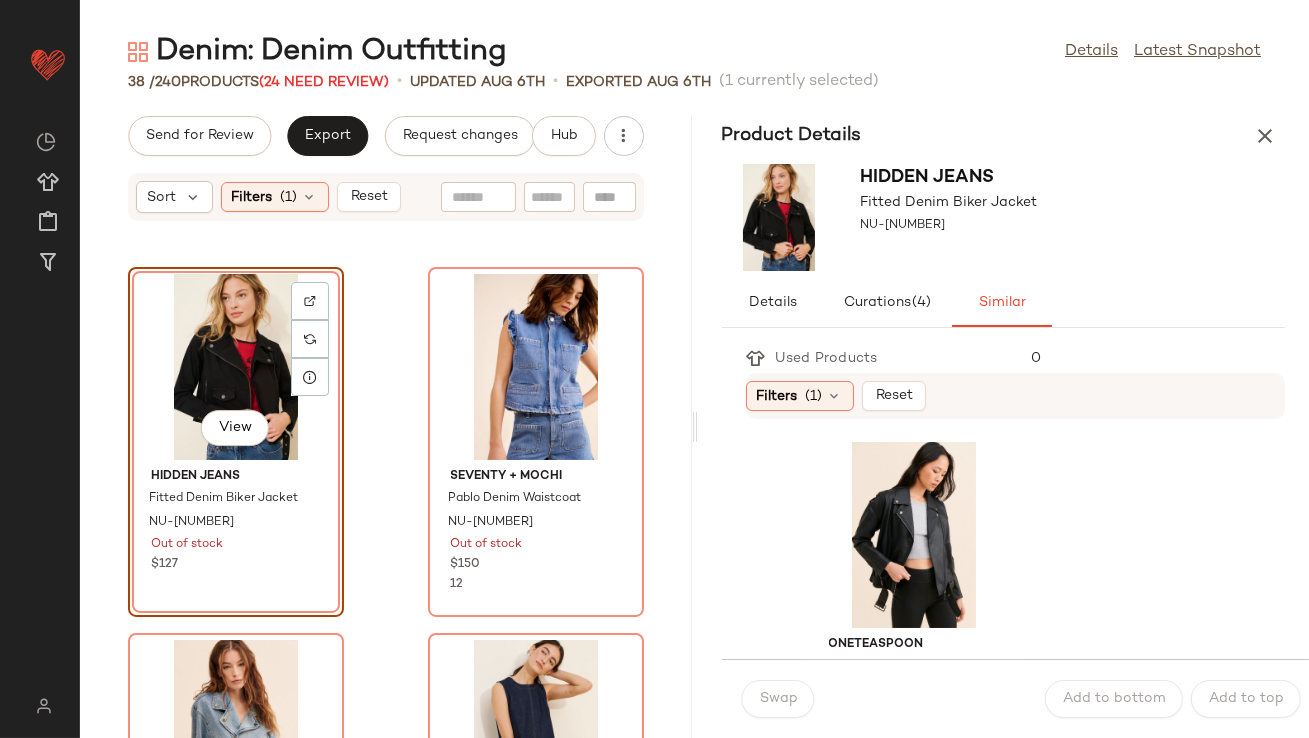 scroll, scrollTop: 2567, scrollLeft: 0, axis: vertical 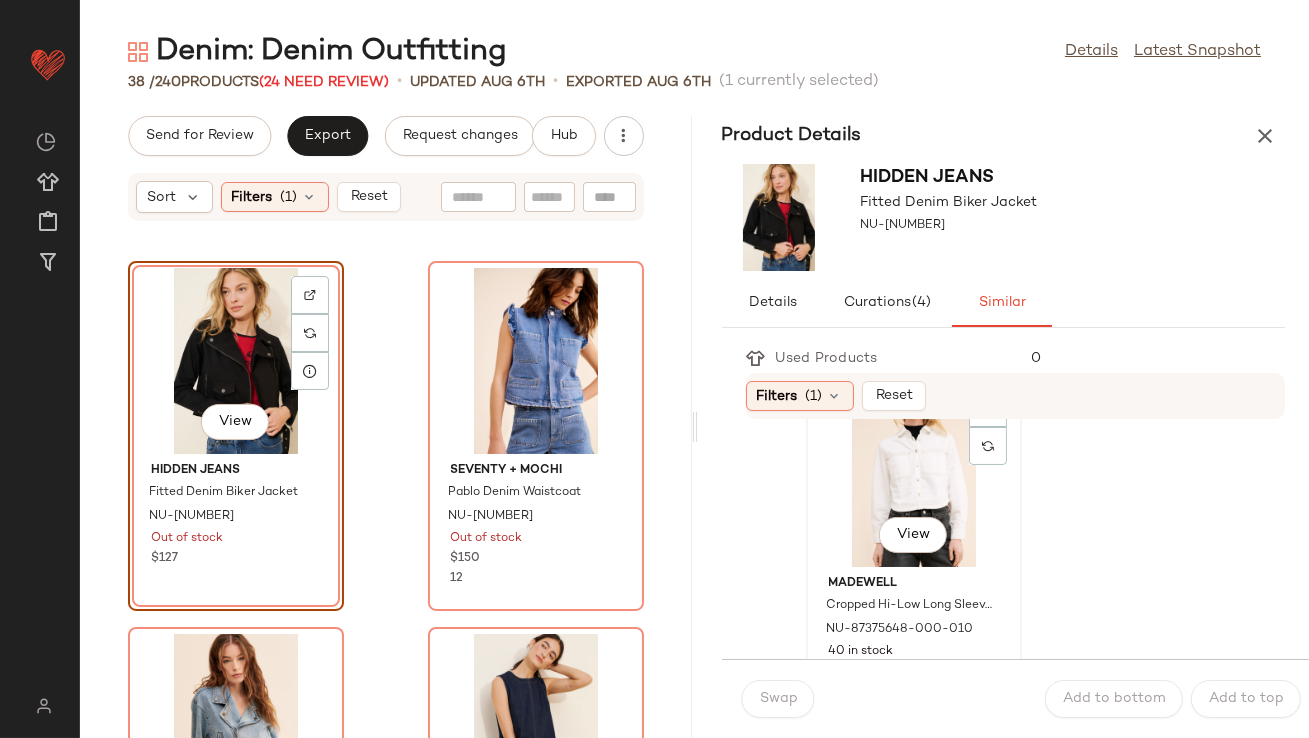 click on "View" 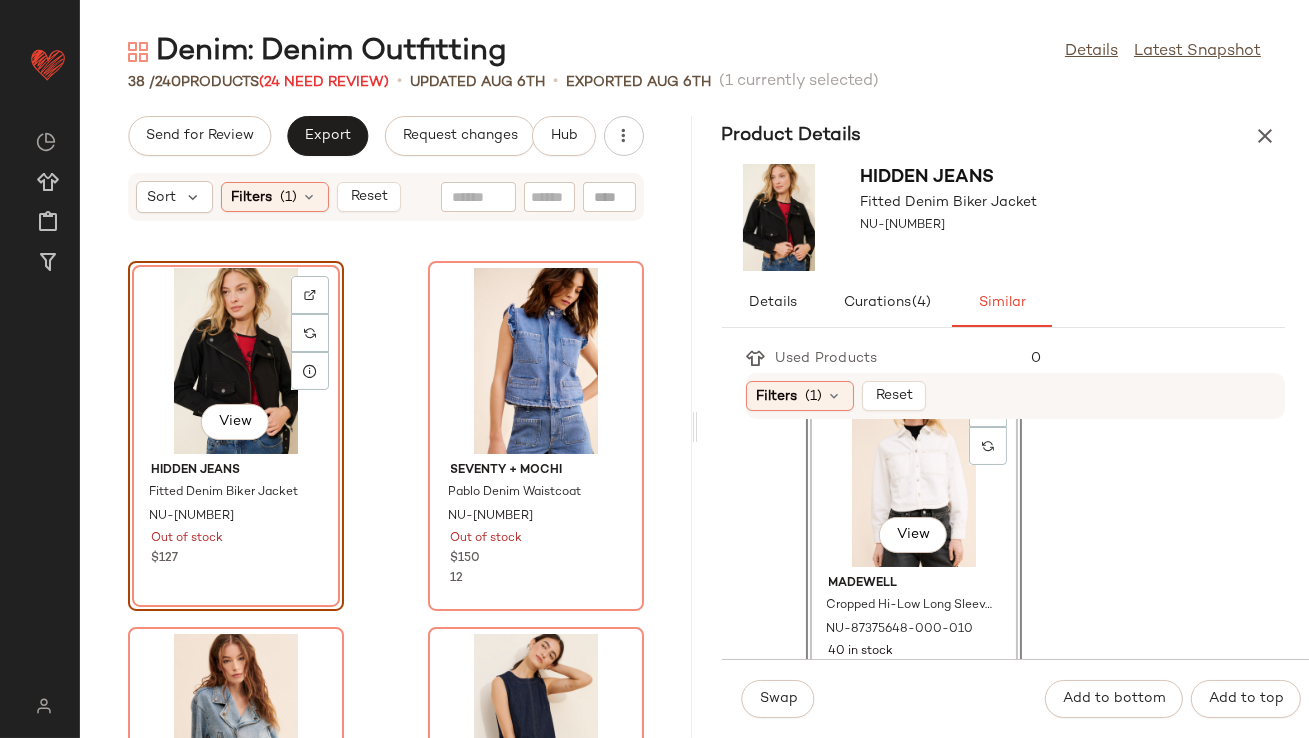click on "View" 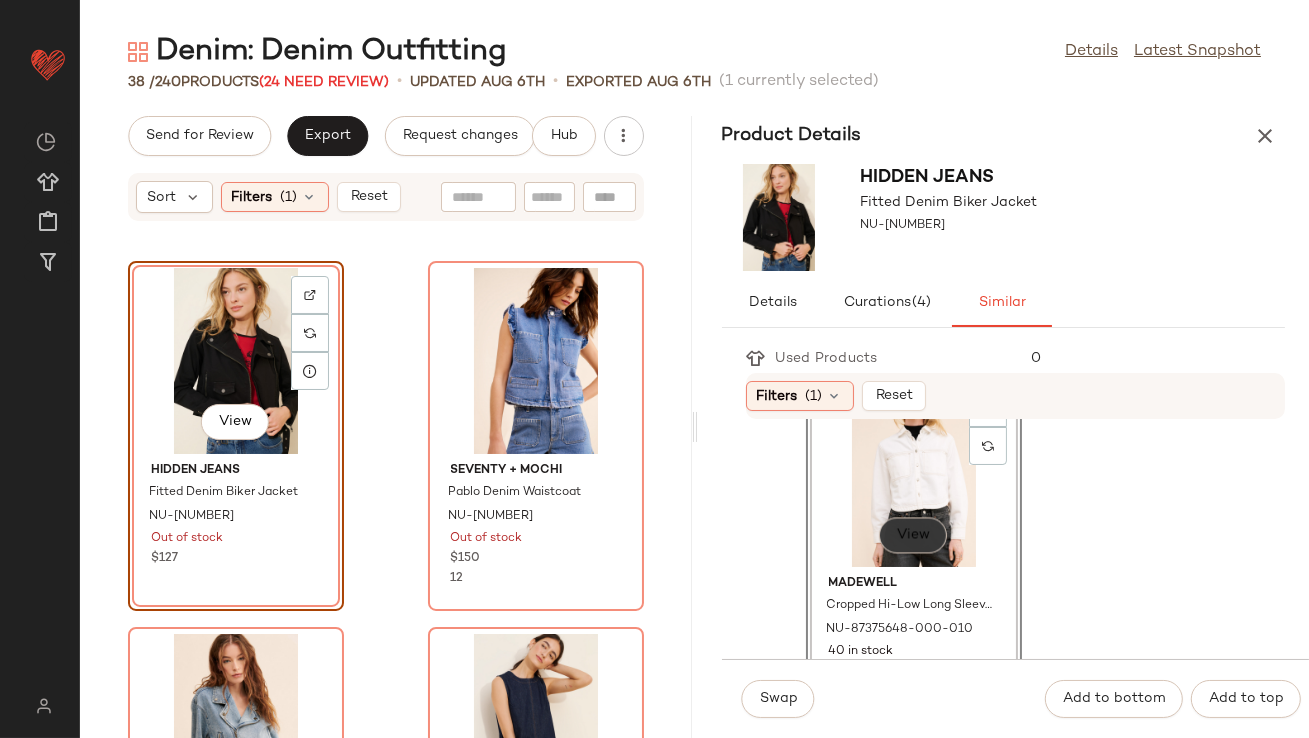 click on "View" 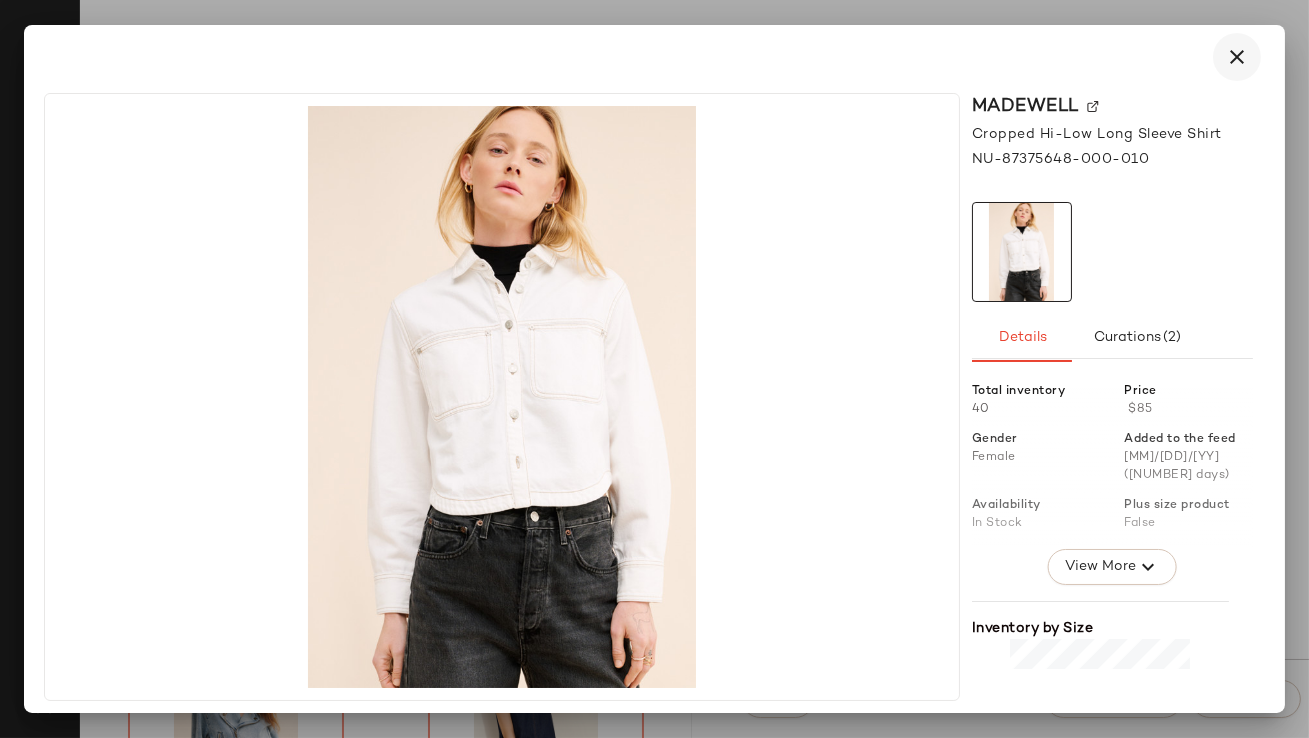 click at bounding box center (1237, 57) 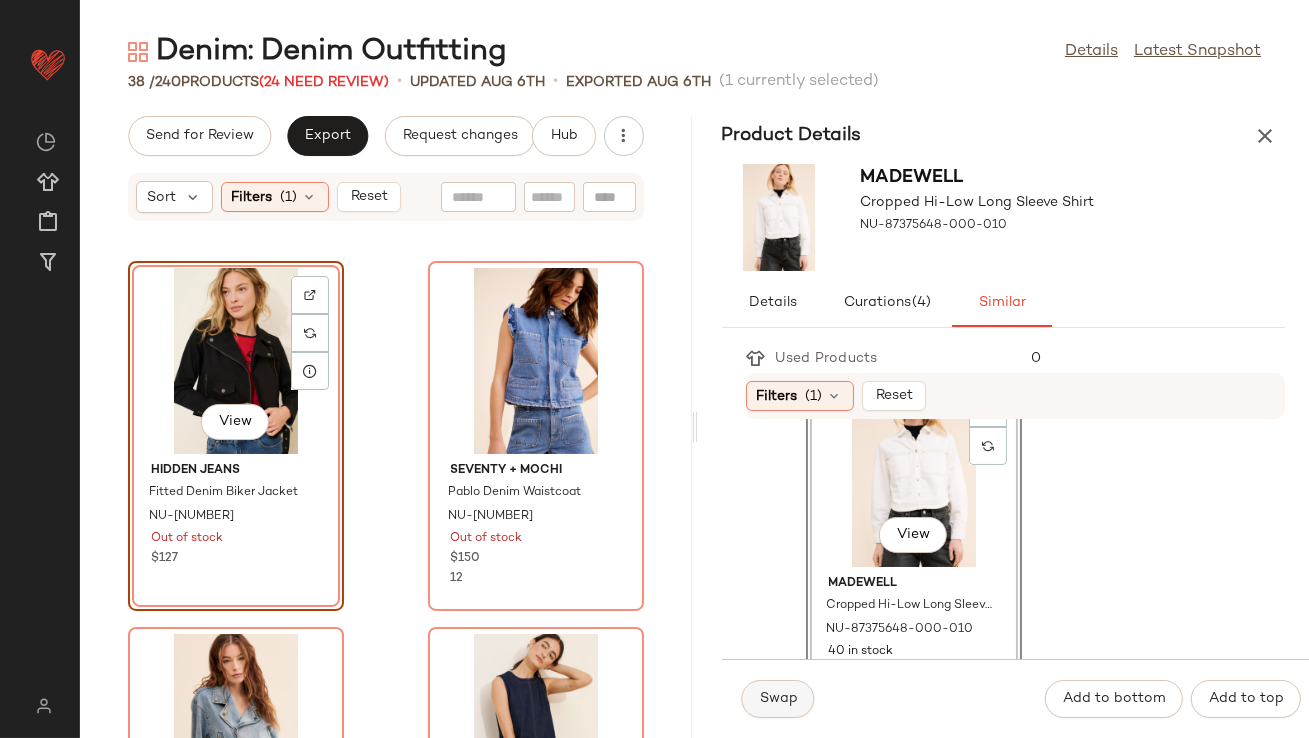 click on "Swap" at bounding box center (778, 699) 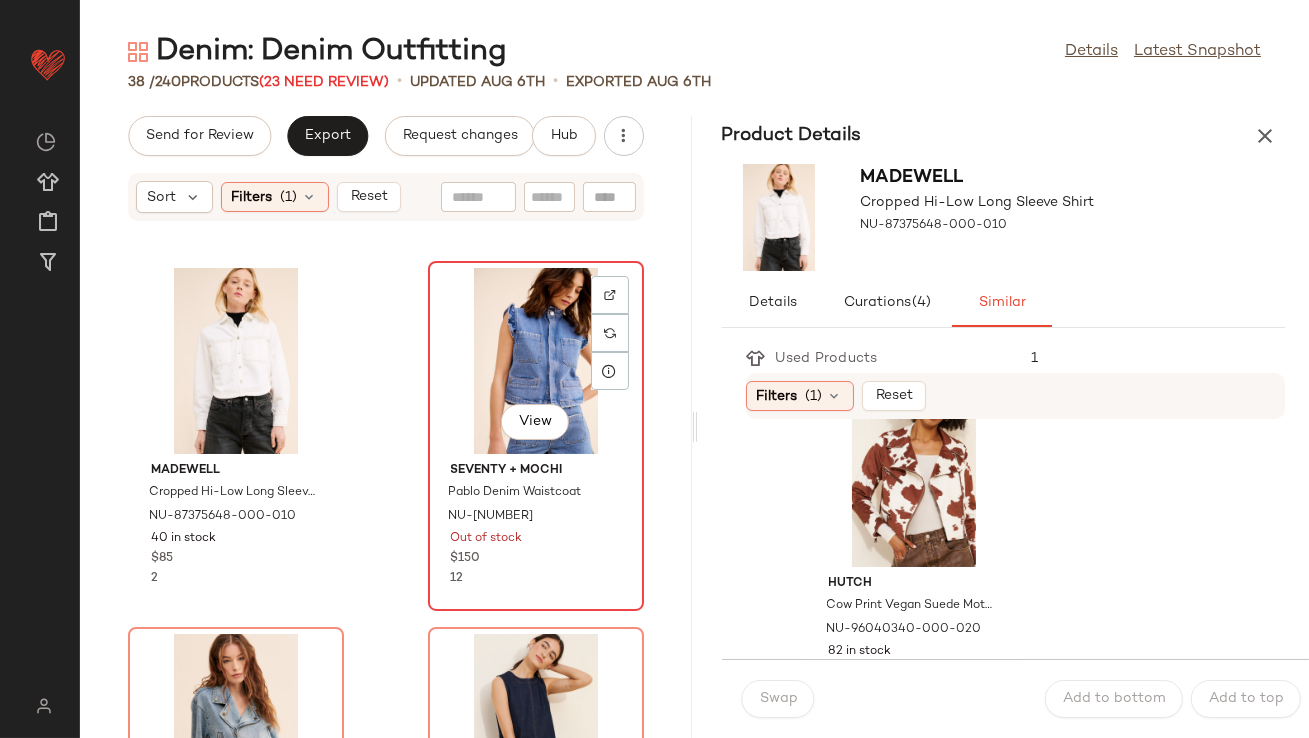 click on "View" 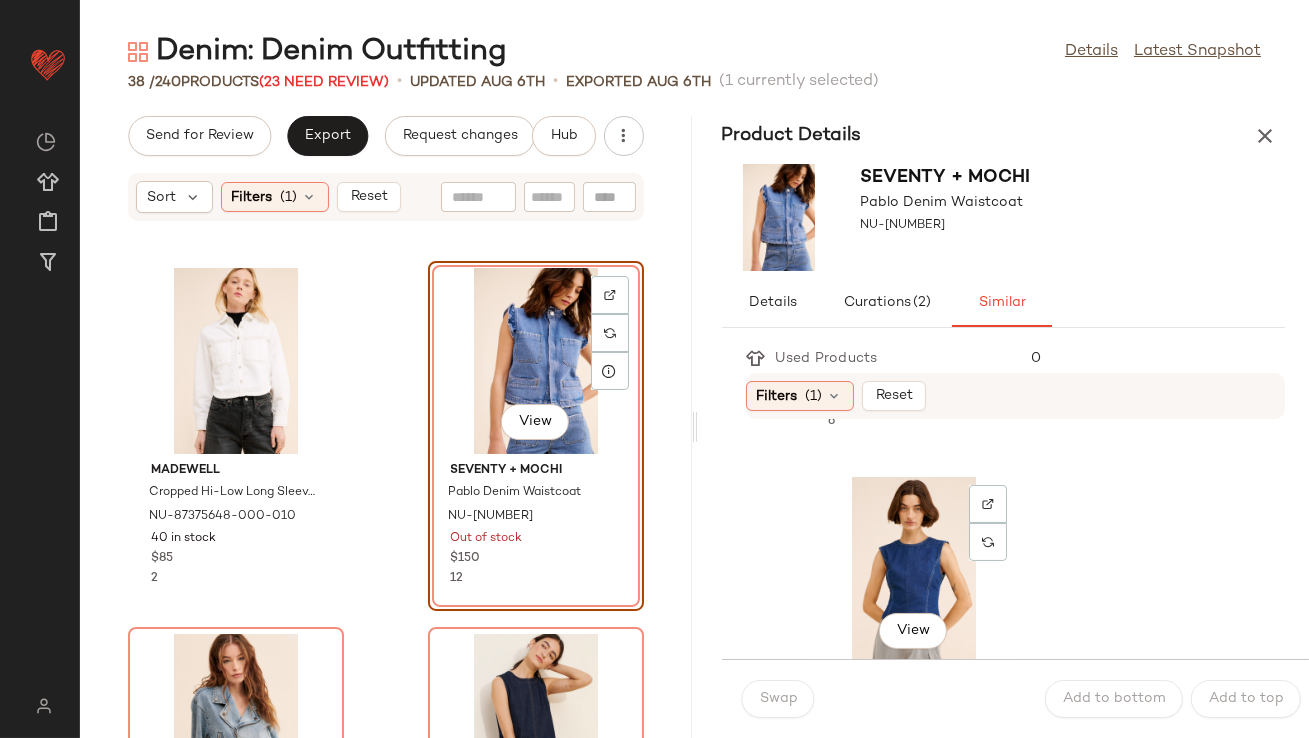 scroll, scrollTop: 719, scrollLeft: 0, axis: vertical 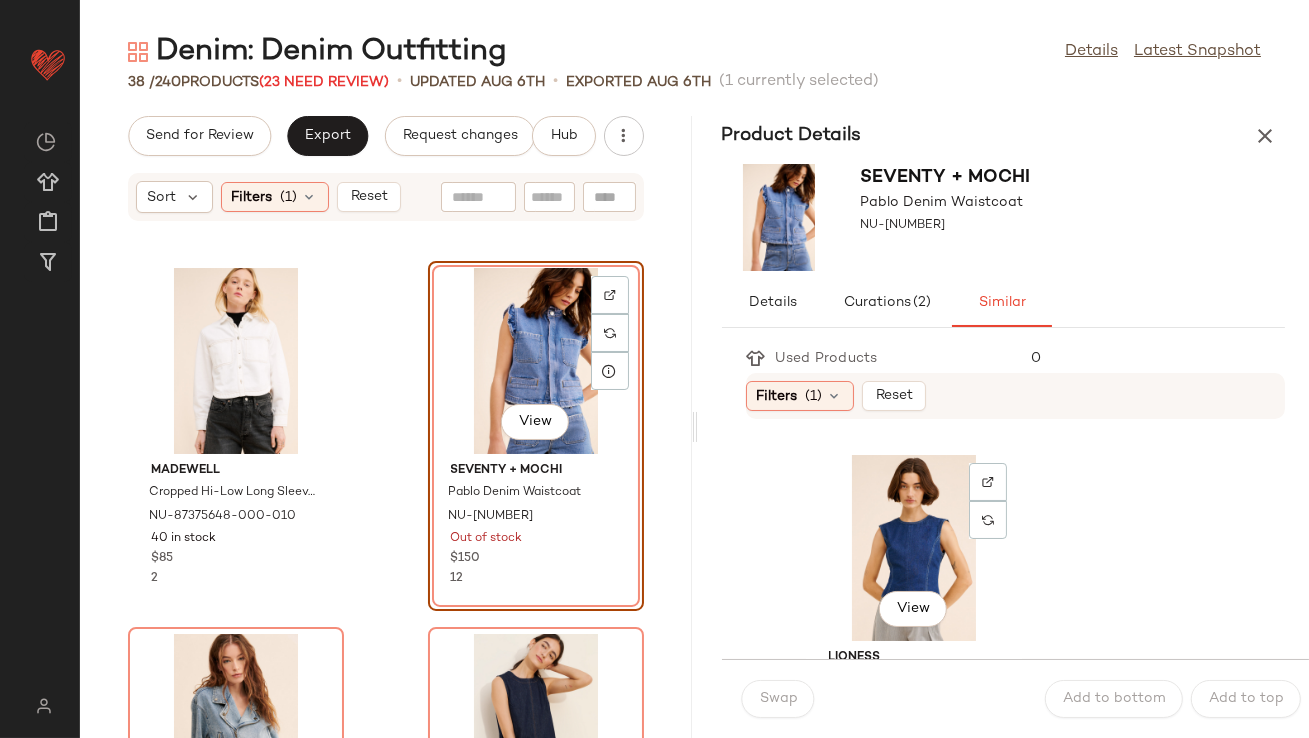 click on "View" 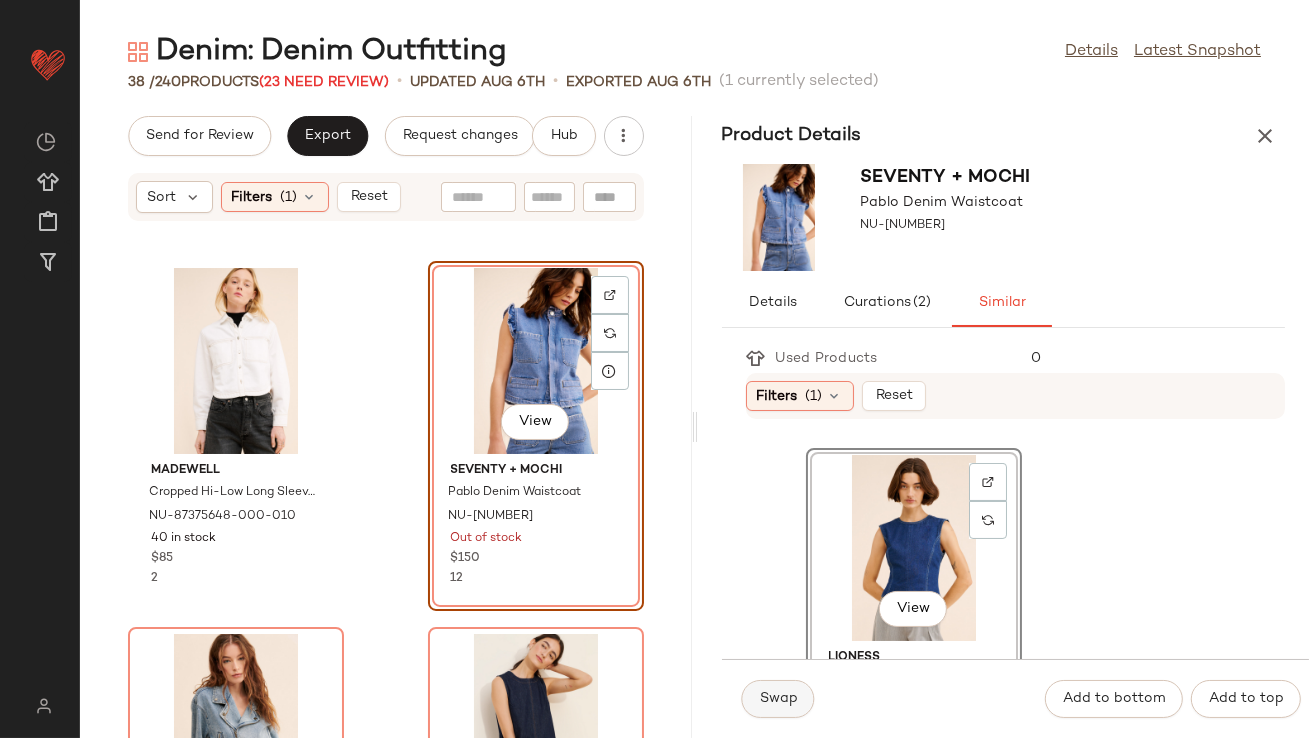 click on "Swap" at bounding box center [778, 699] 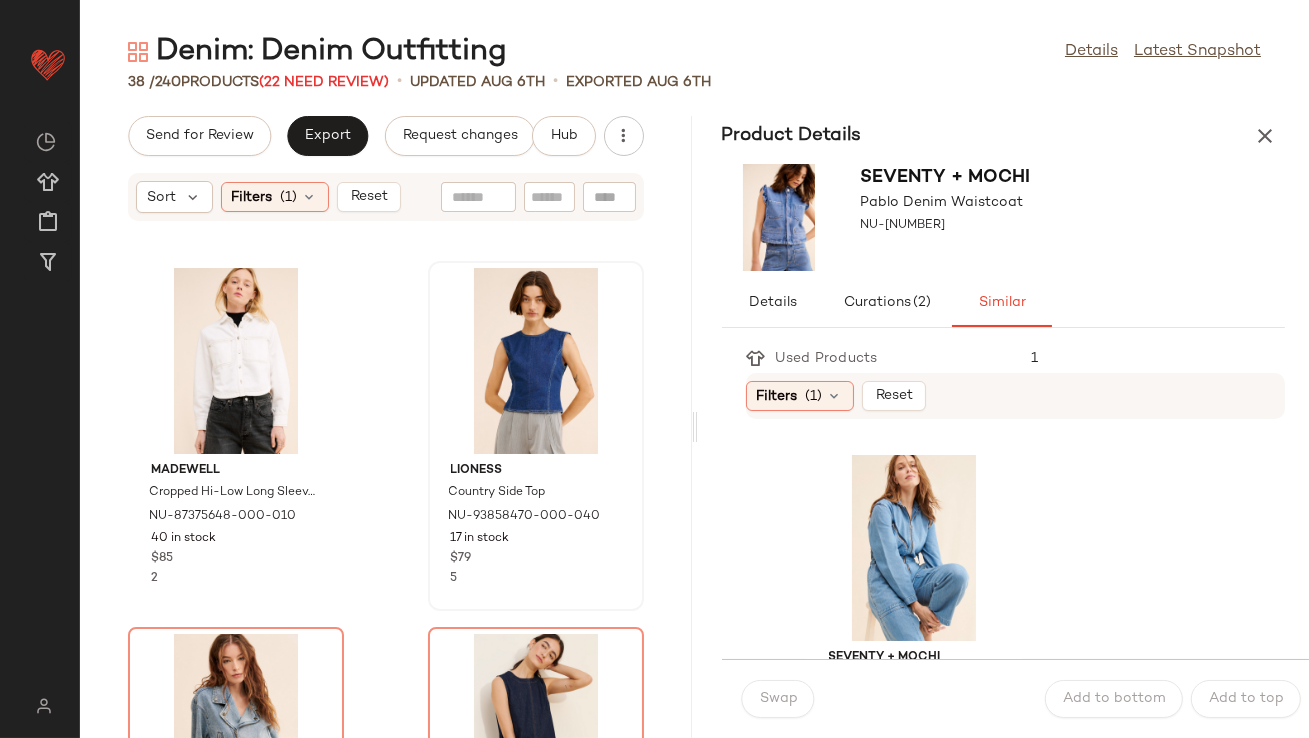 scroll, scrollTop: 2785, scrollLeft: 0, axis: vertical 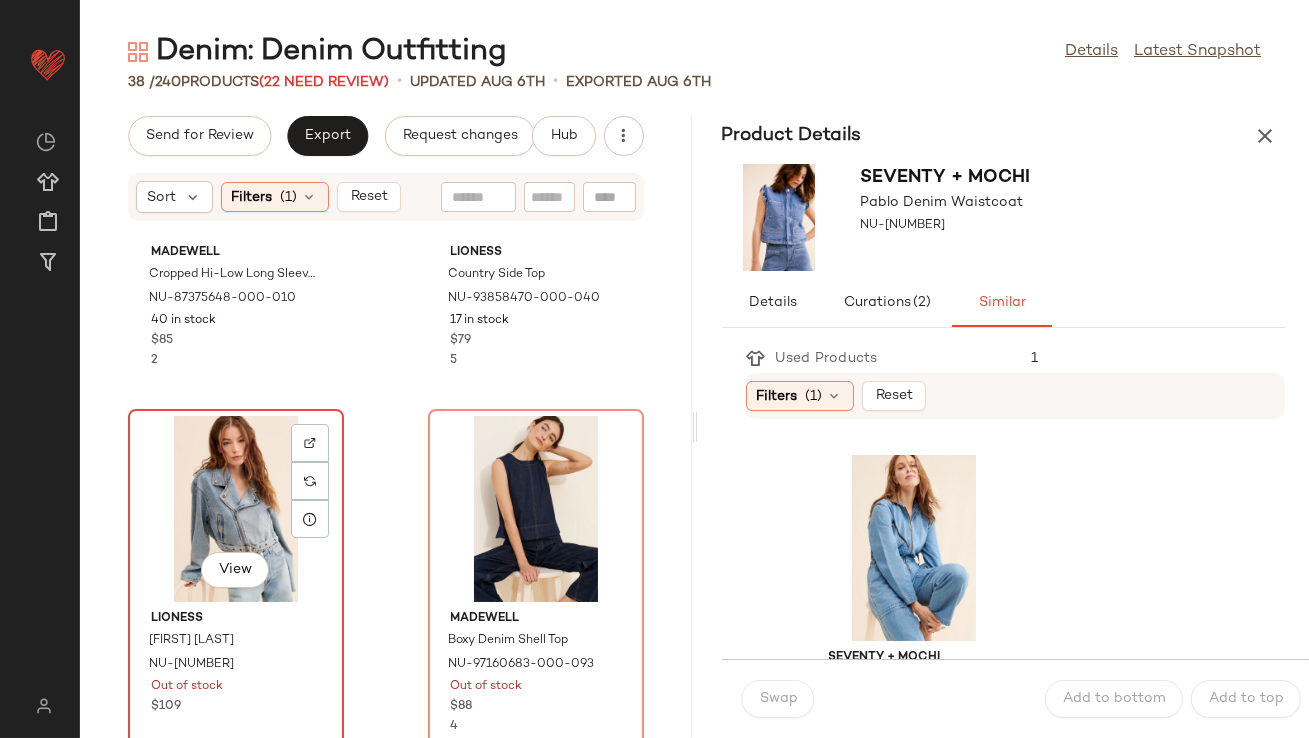 click on "View" 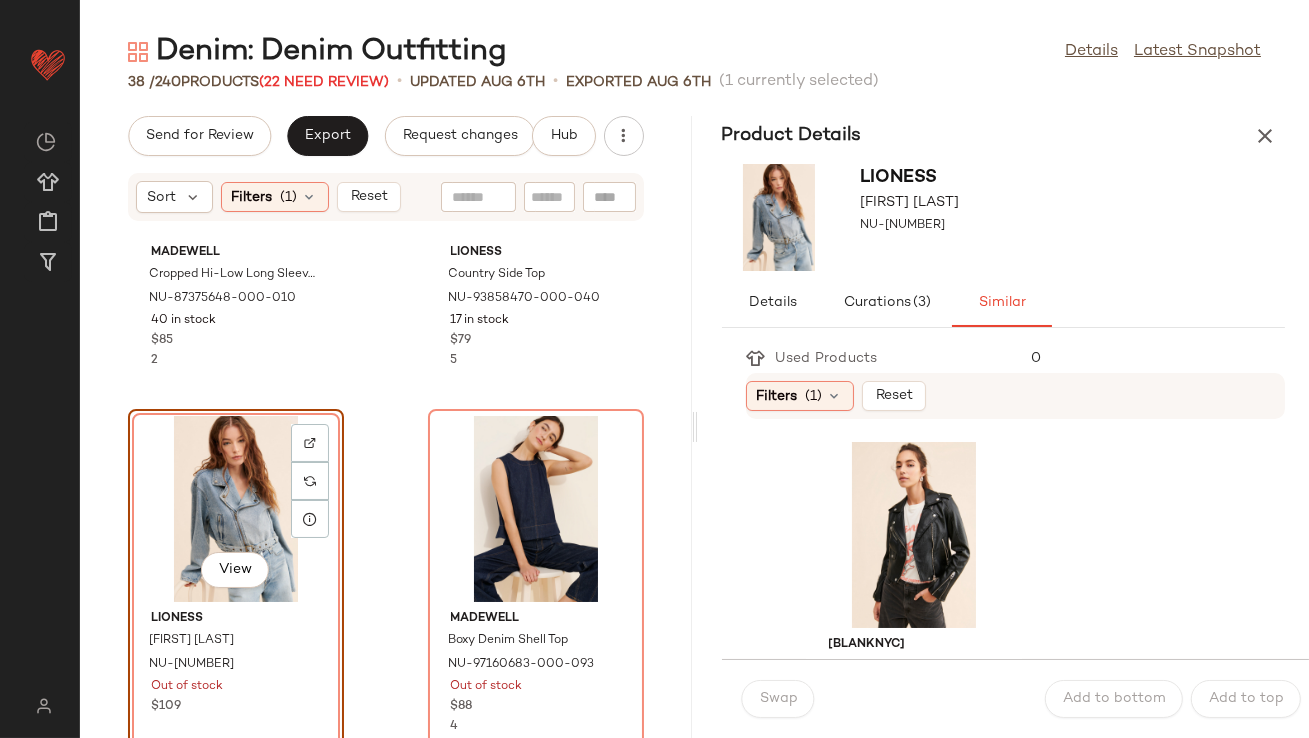 scroll, scrollTop: 2822, scrollLeft: 0, axis: vertical 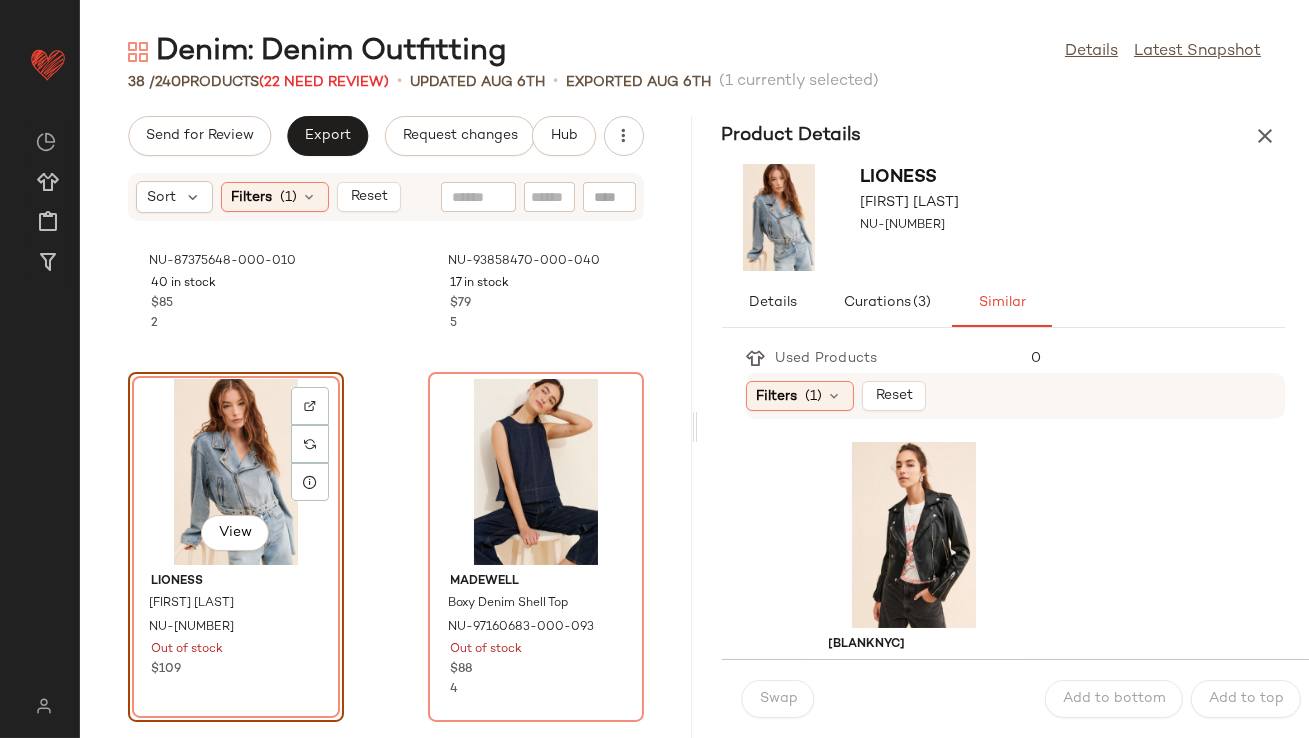 click on "View" 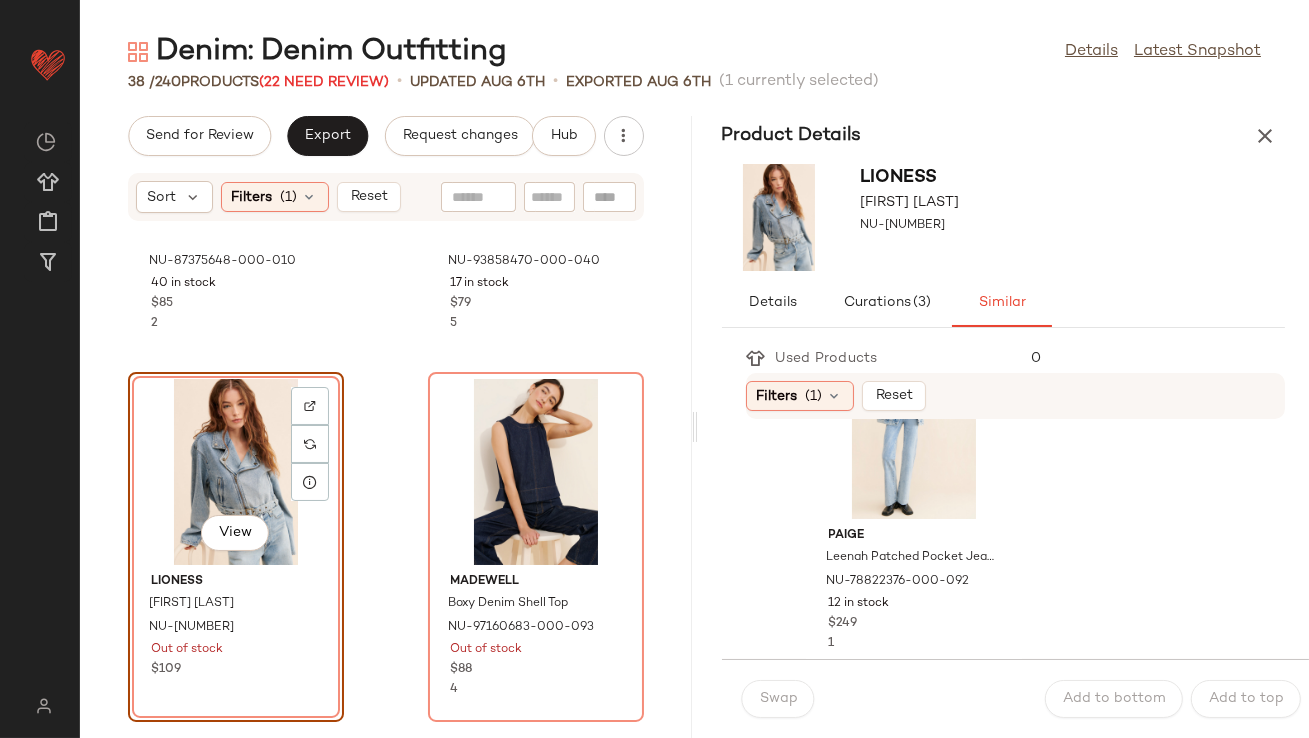 scroll, scrollTop: 467, scrollLeft: 0, axis: vertical 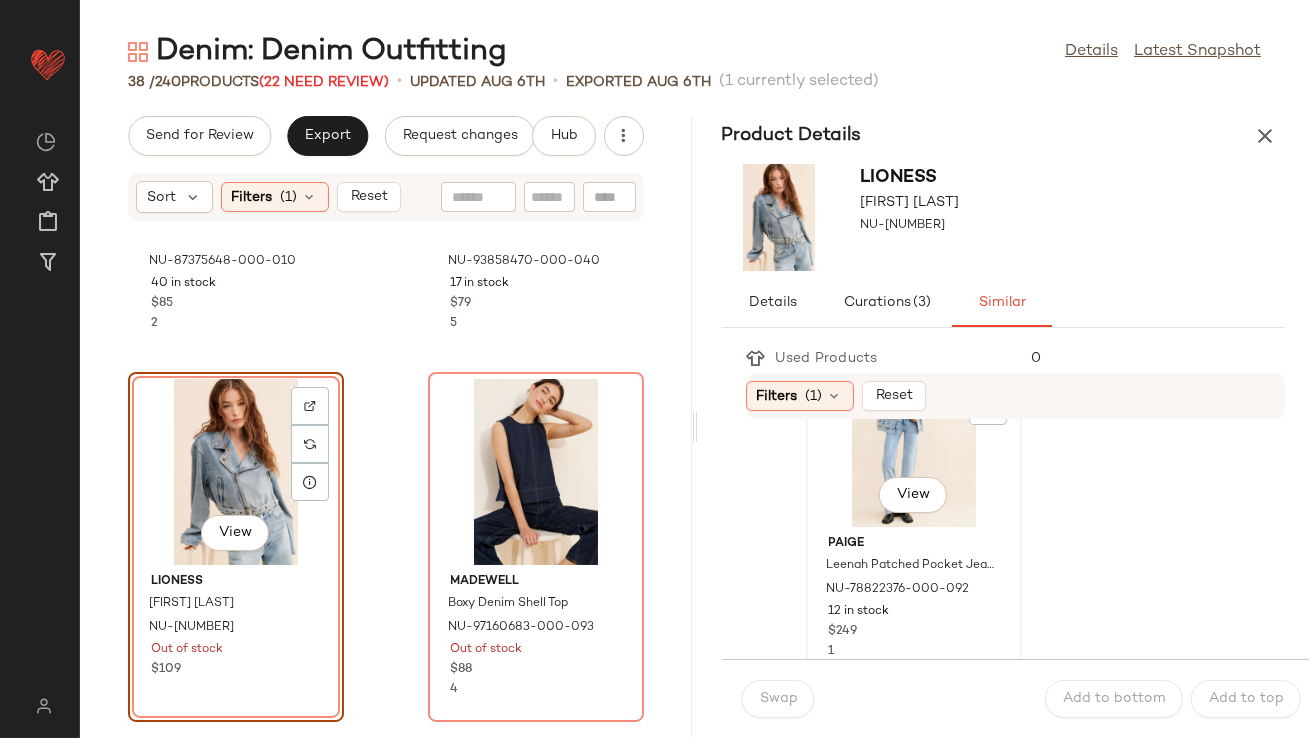 click on "View" 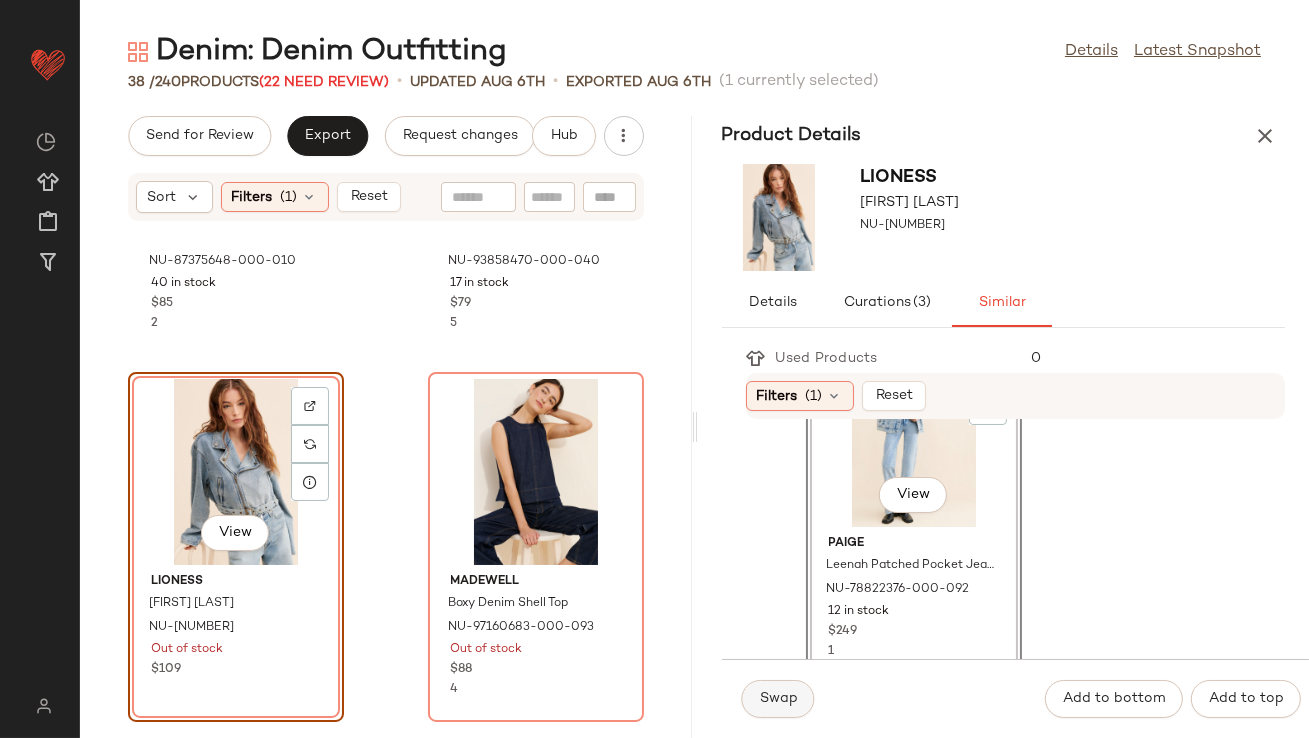 click on "Swap" 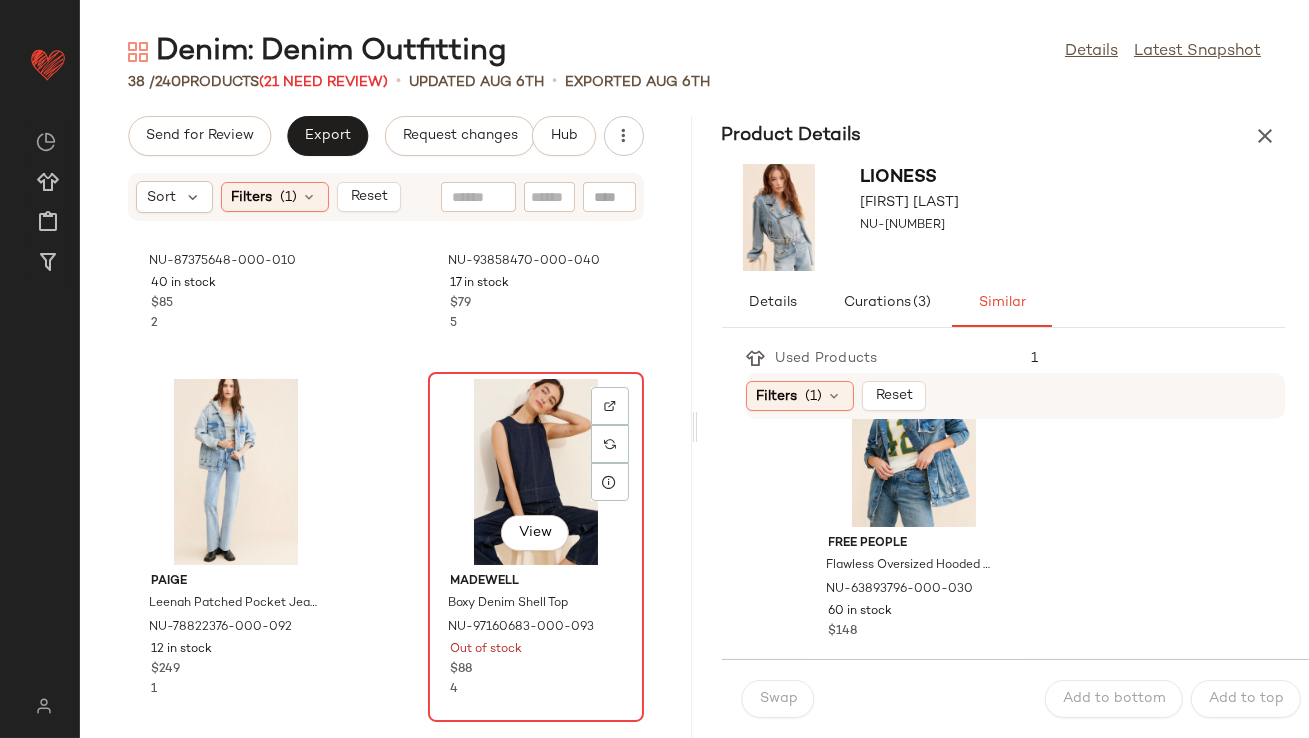 click on "View" 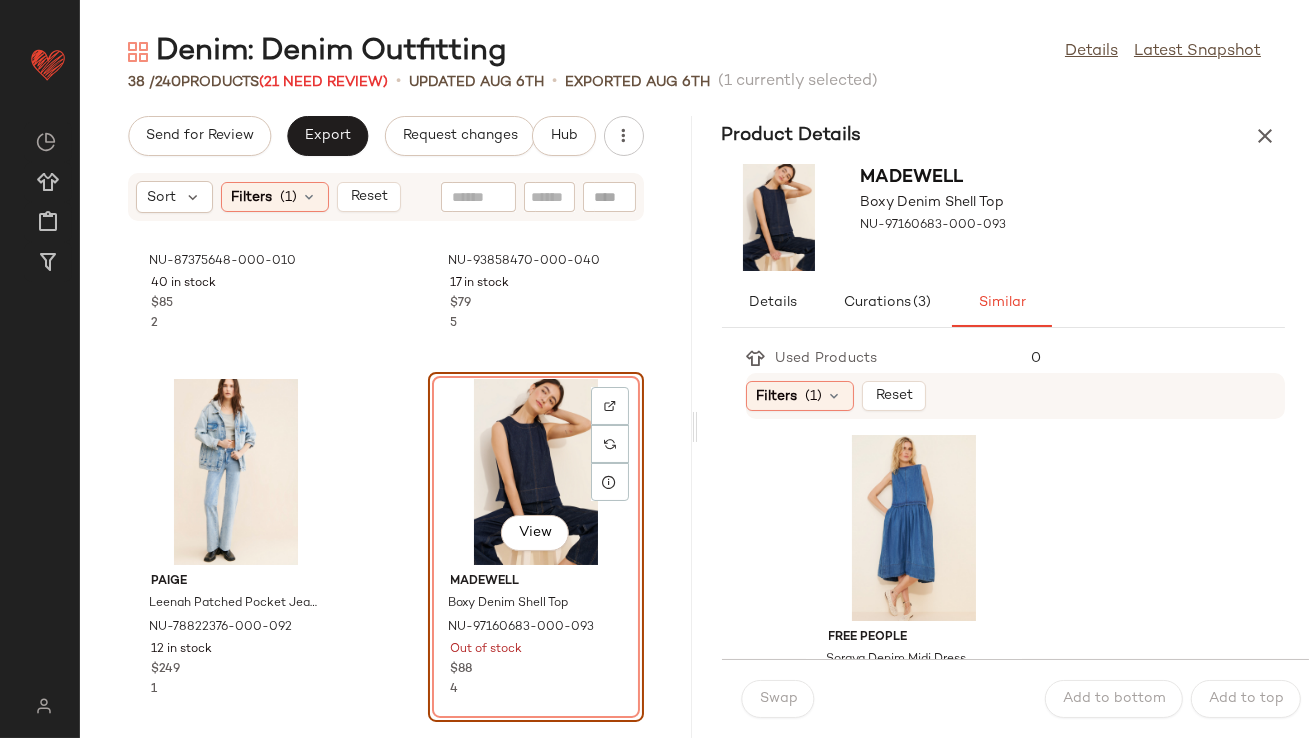 scroll, scrollTop: 1900, scrollLeft: 0, axis: vertical 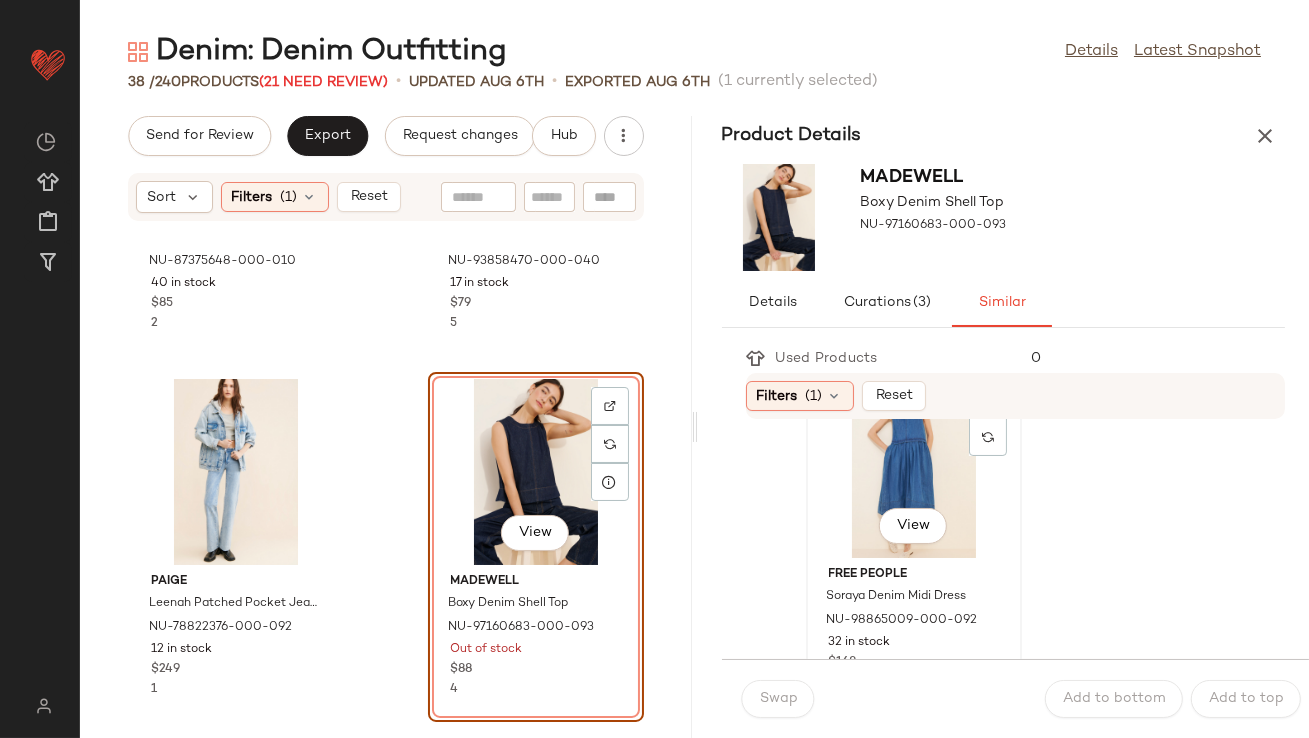 click on "View" 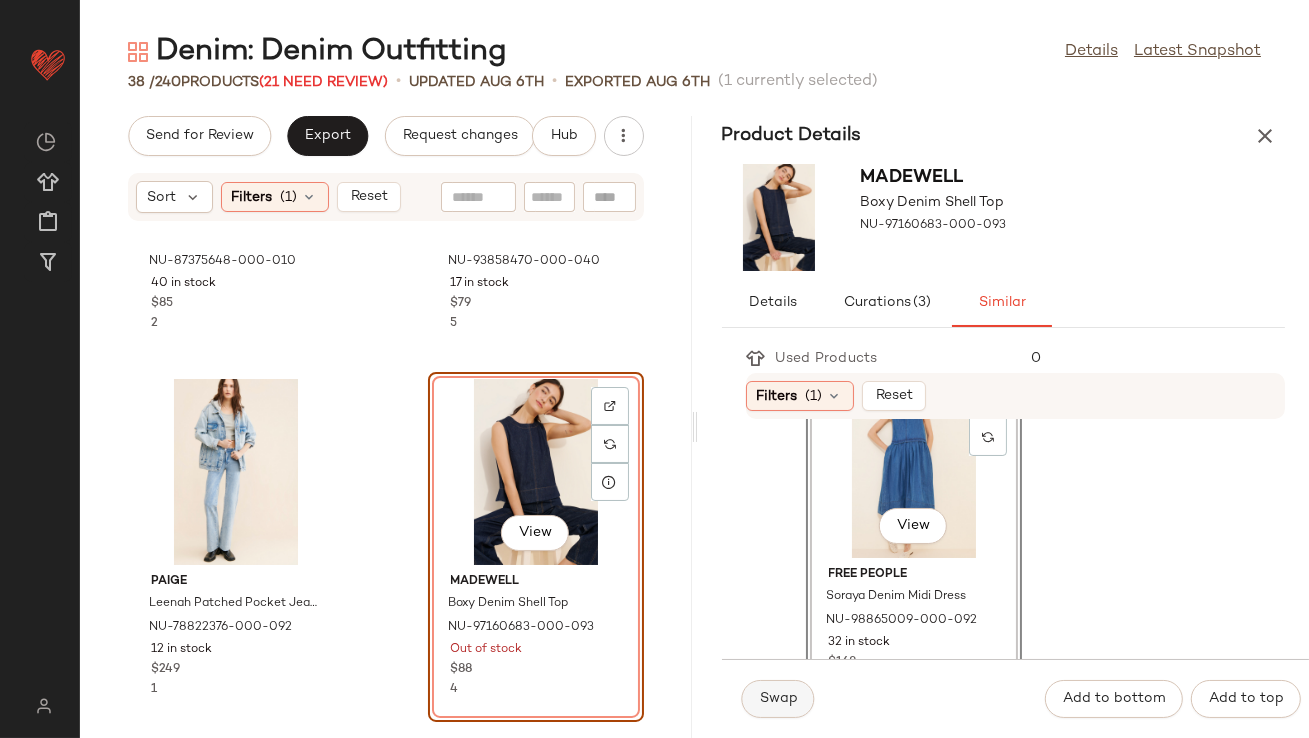 click on "Swap" at bounding box center [778, 699] 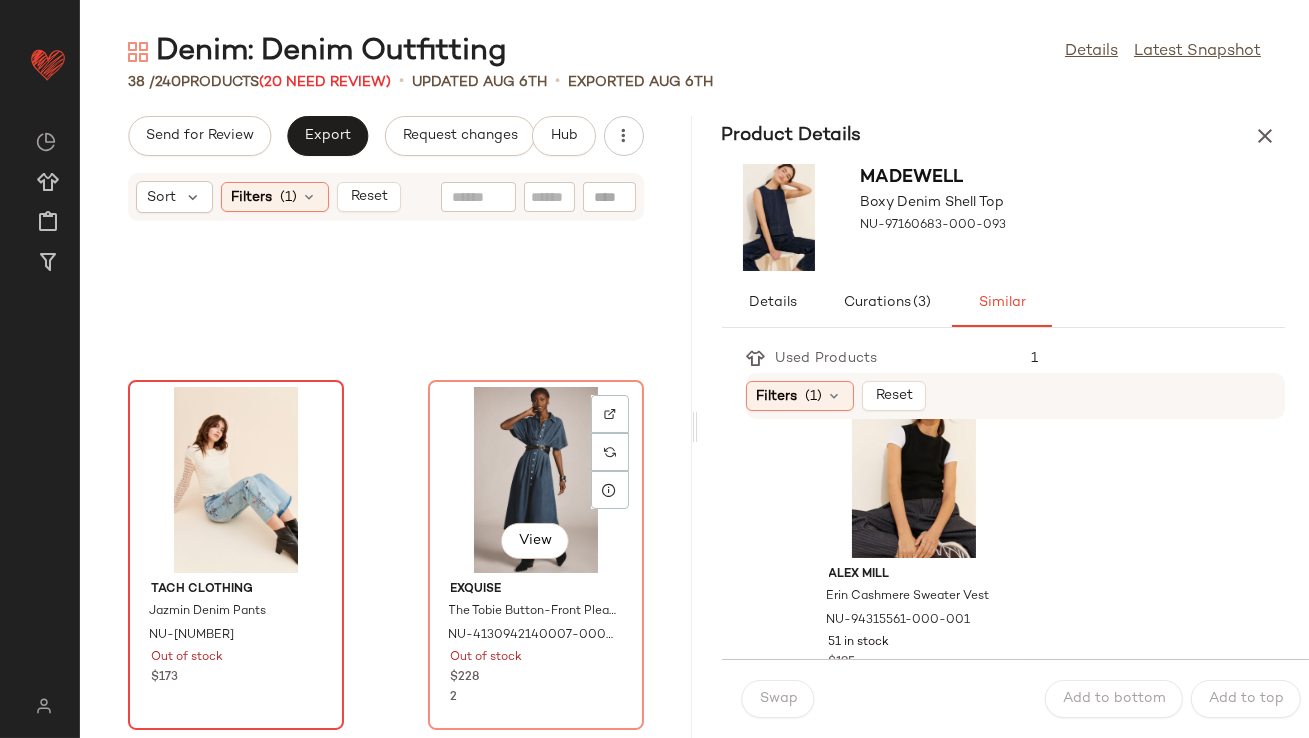 scroll, scrollTop: 3301, scrollLeft: 0, axis: vertical 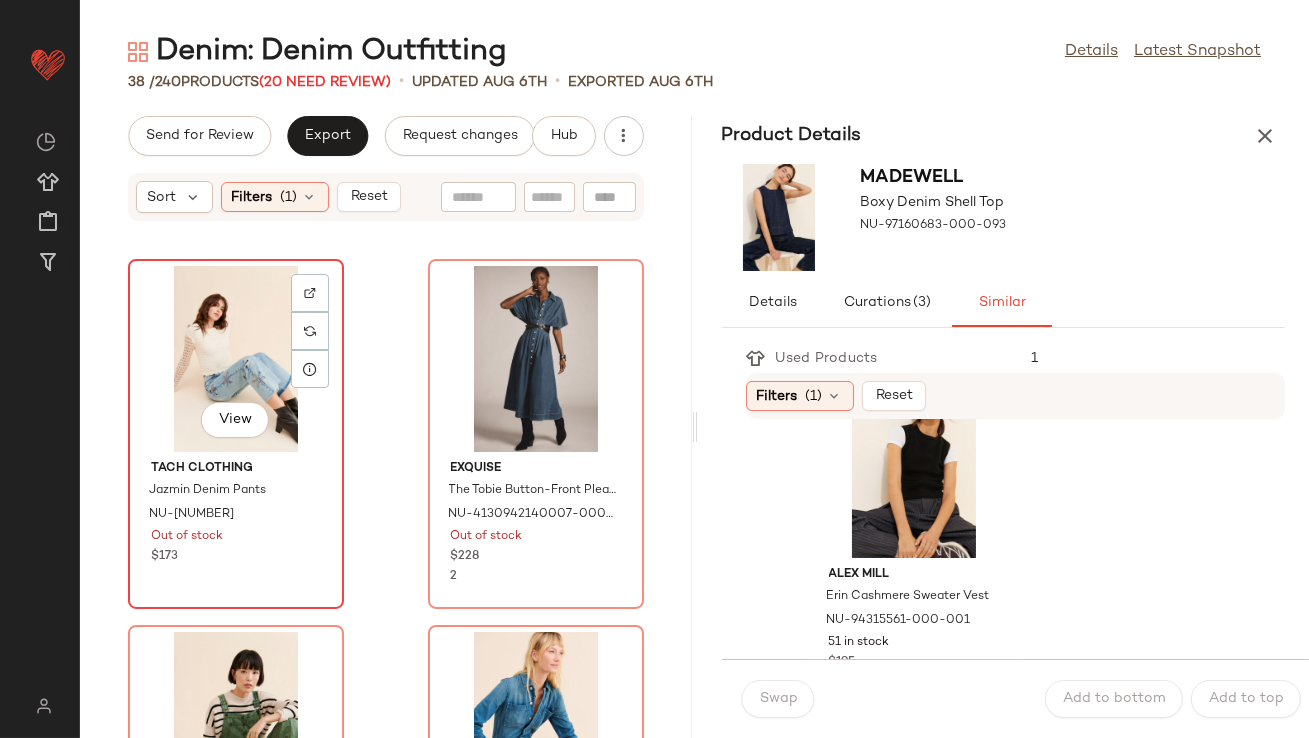 click on "View" 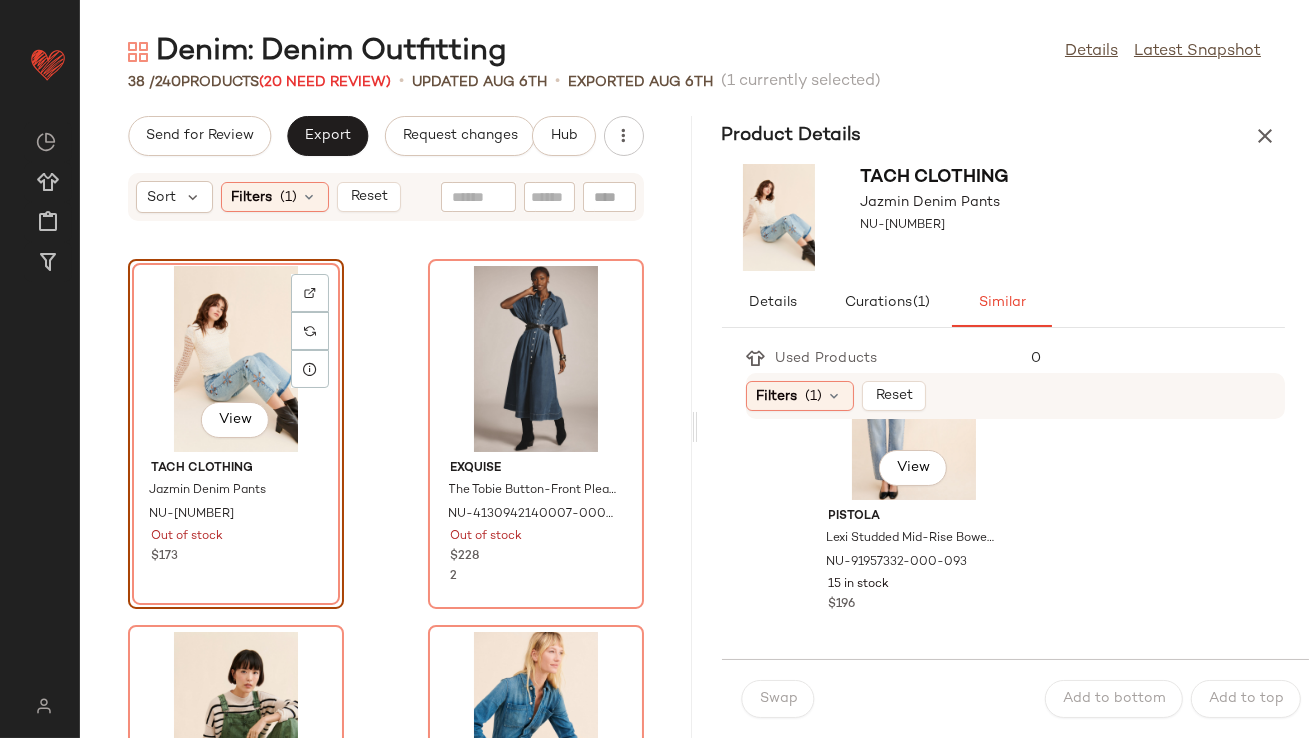 scroll, scrollTop: 500, scrollLeft: 0, axis: vertical 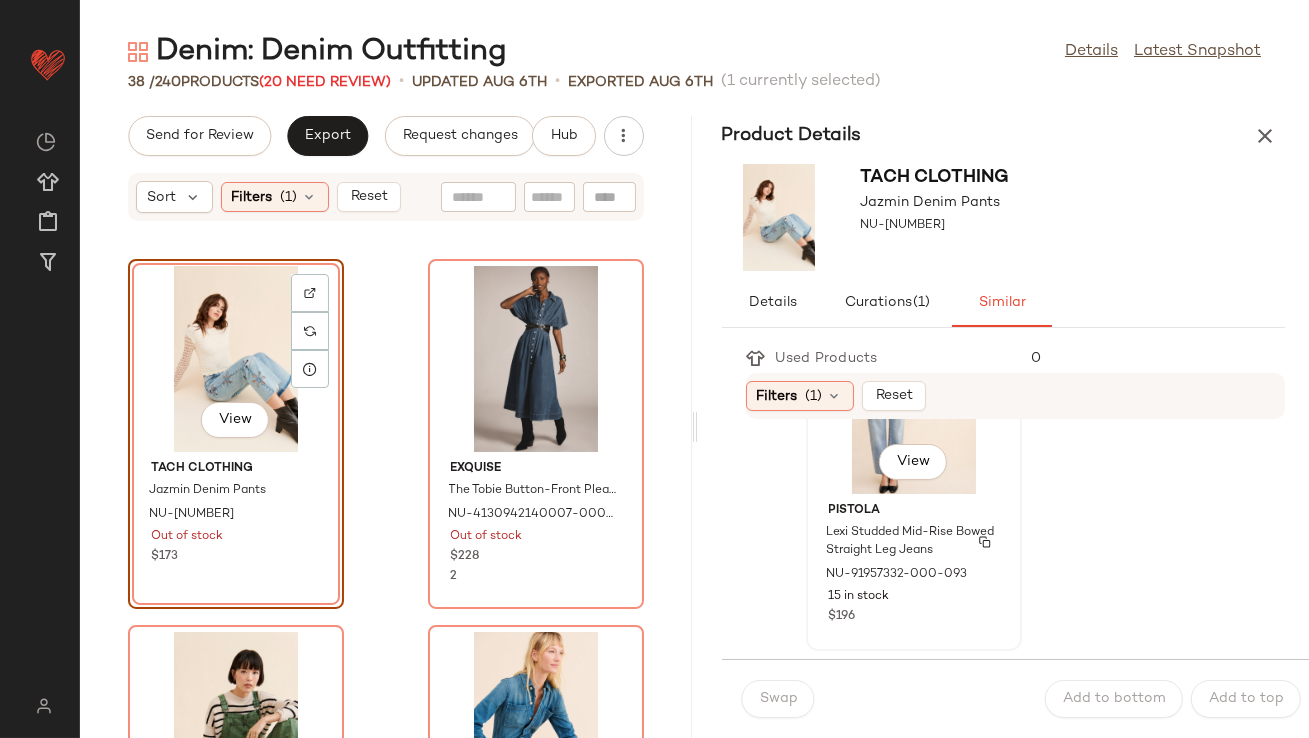 click on "View" 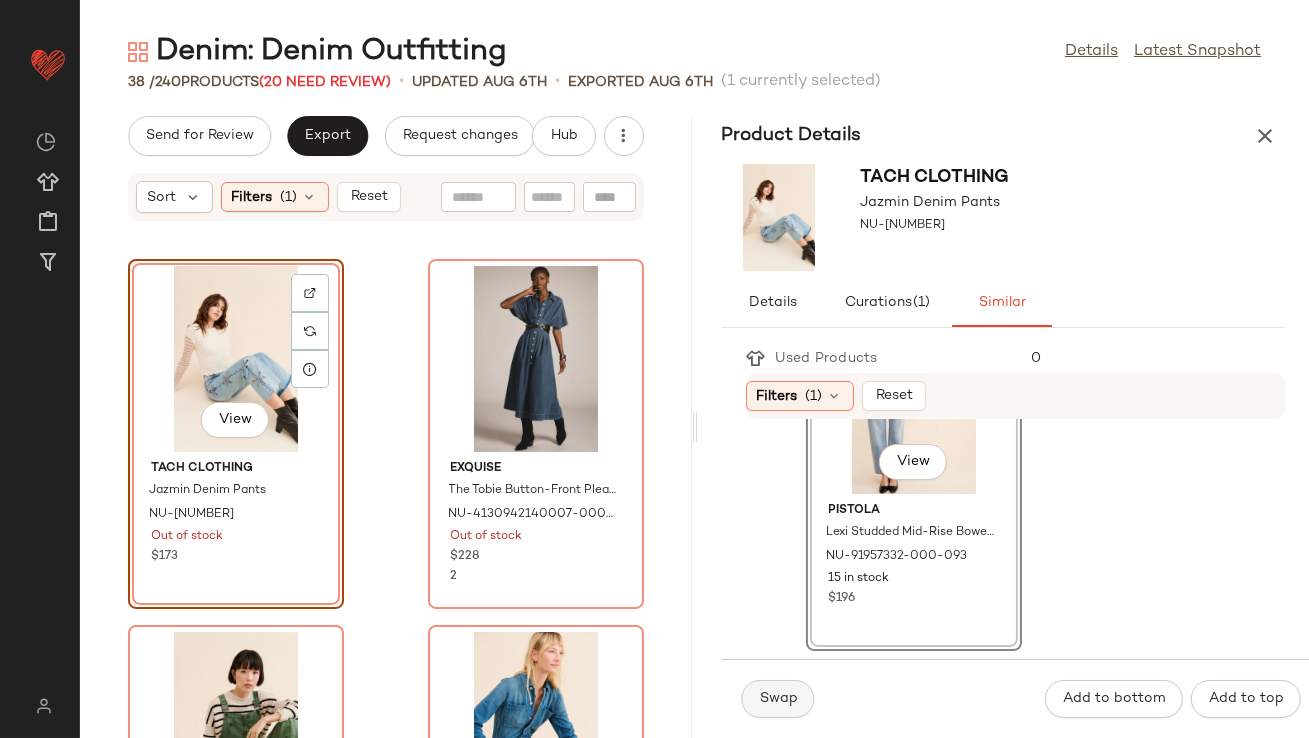 click on "Swap" 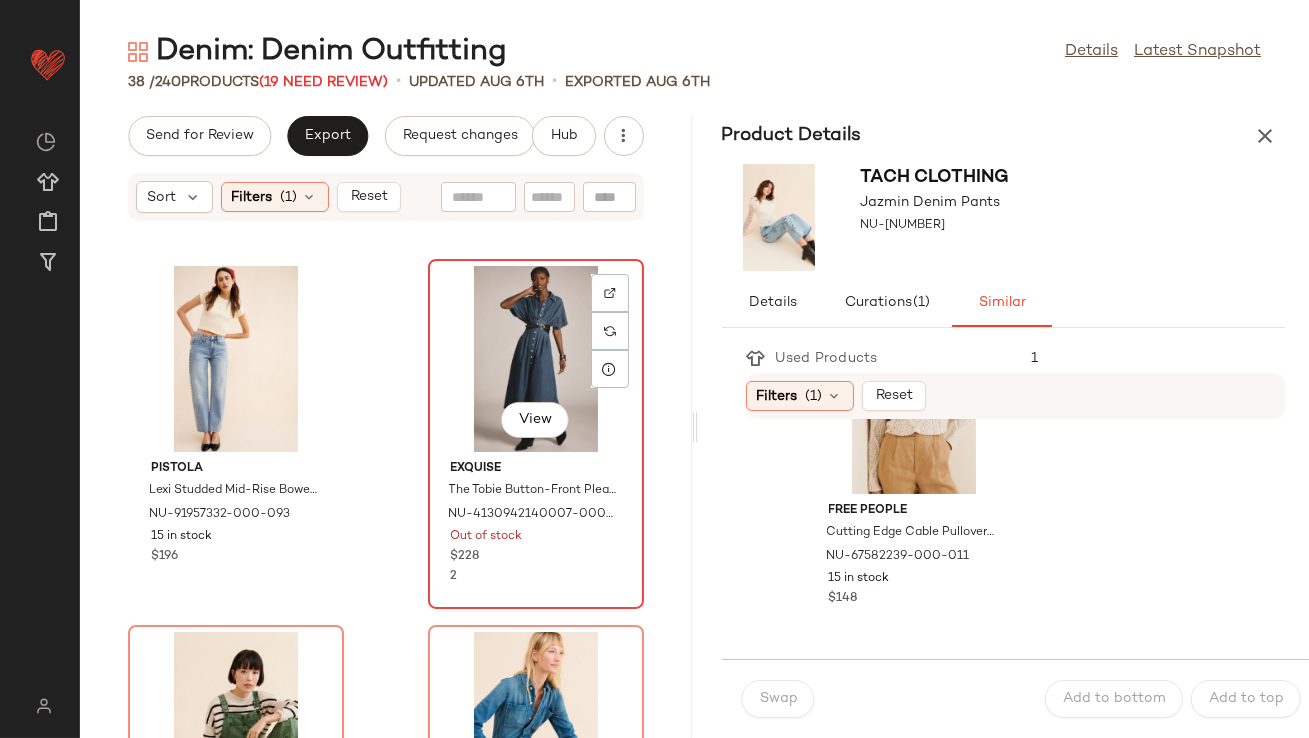 click on "View" 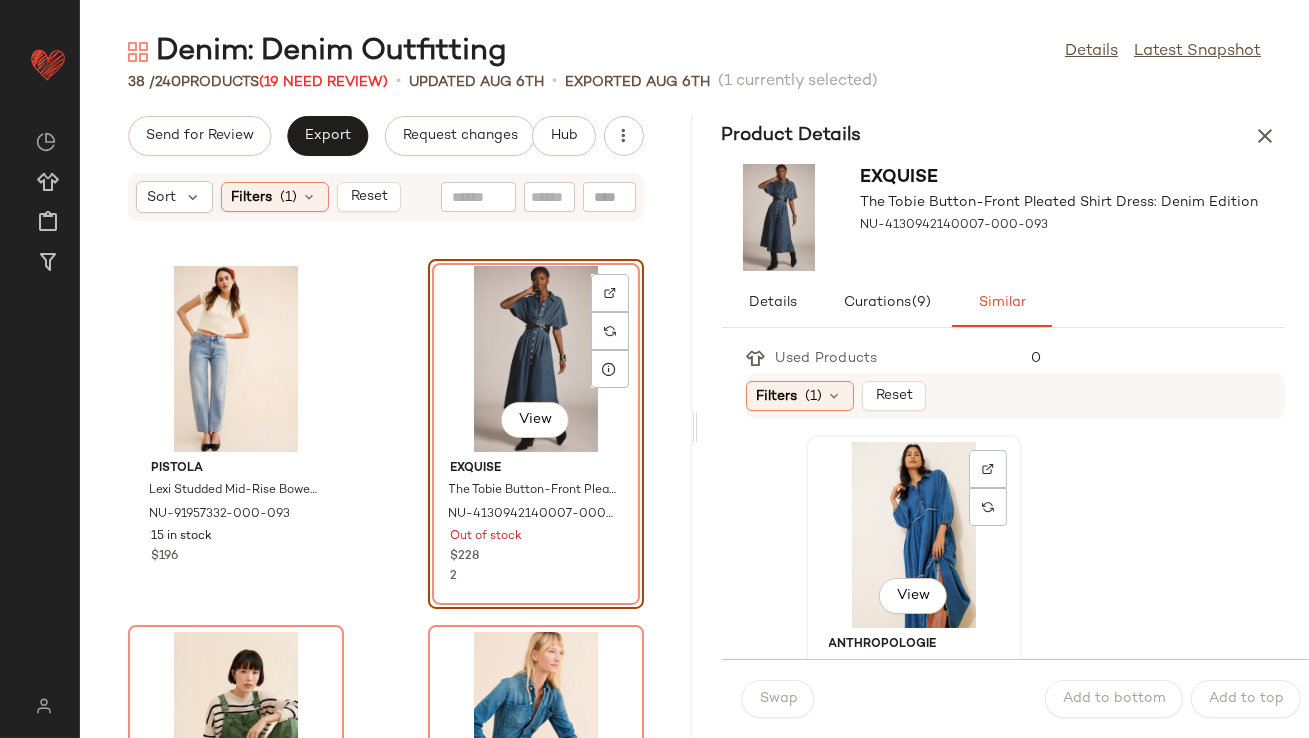 click on "View" 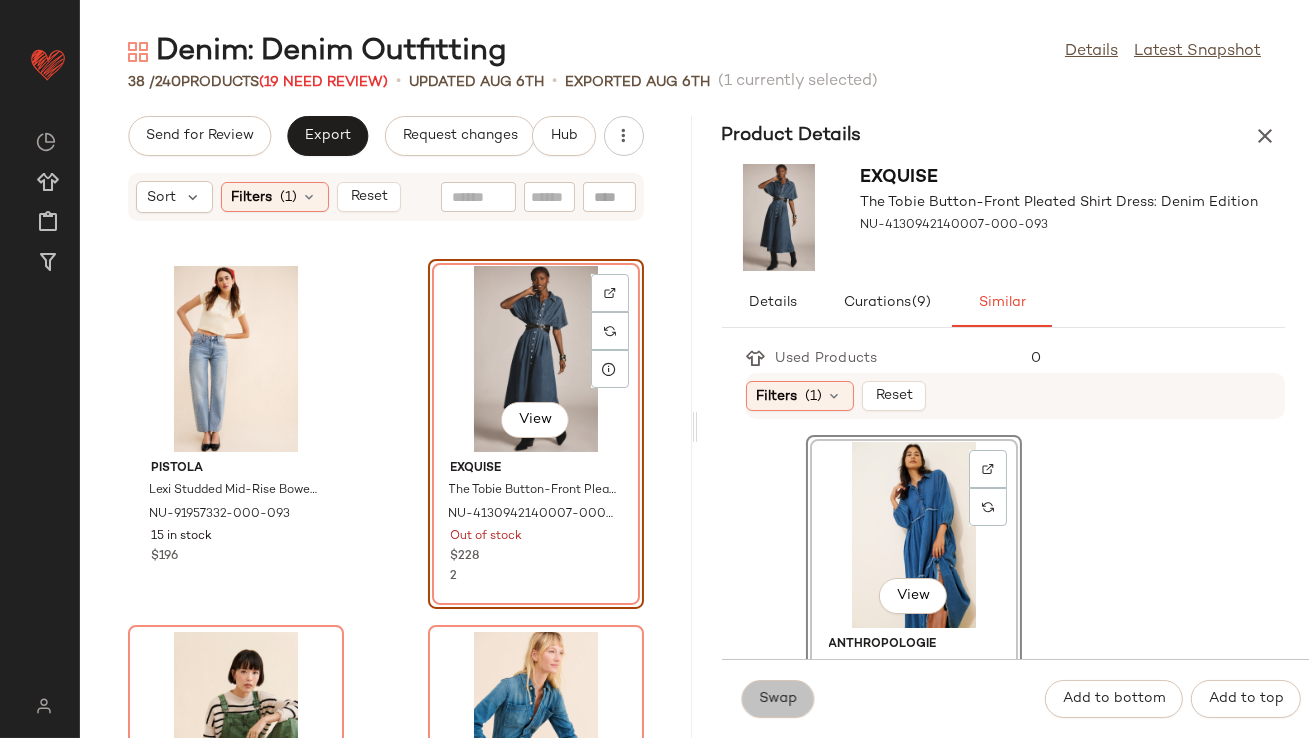 click on "Swap" 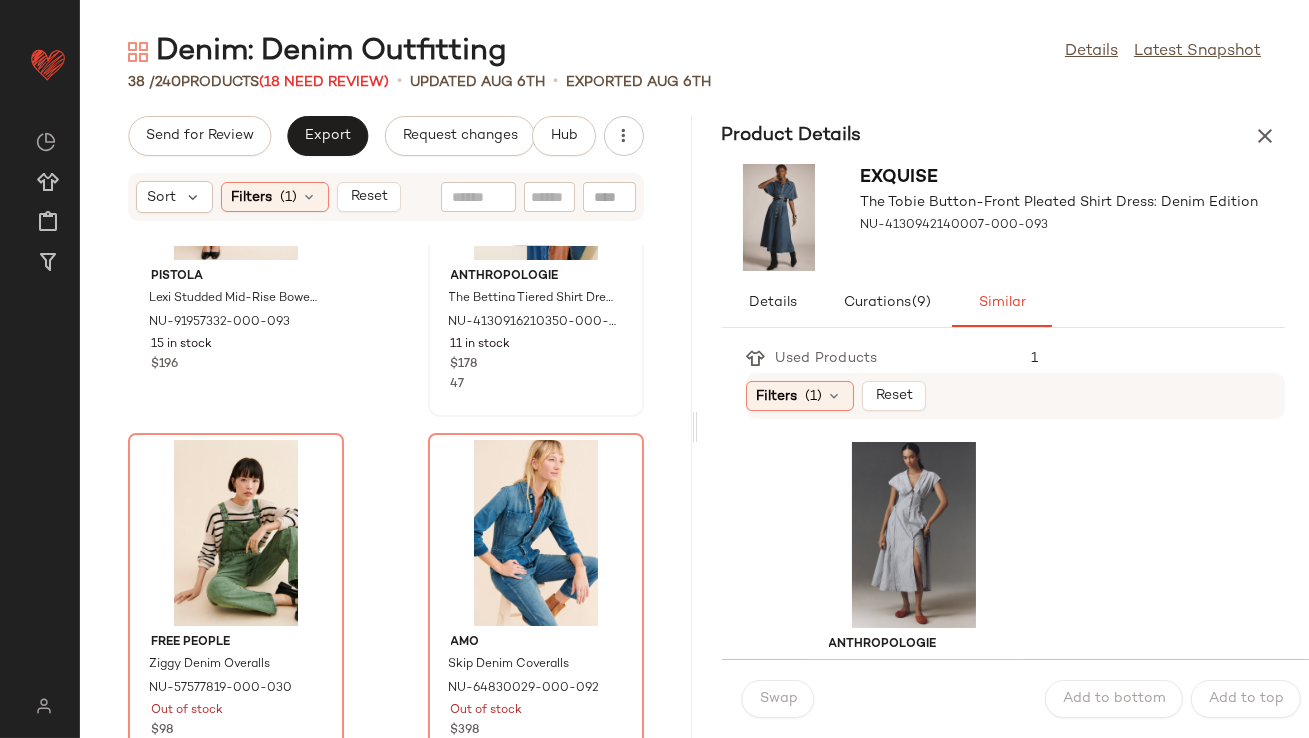 scroll, scrollTop: 3578, scrollLeft: 0, axis: vertical 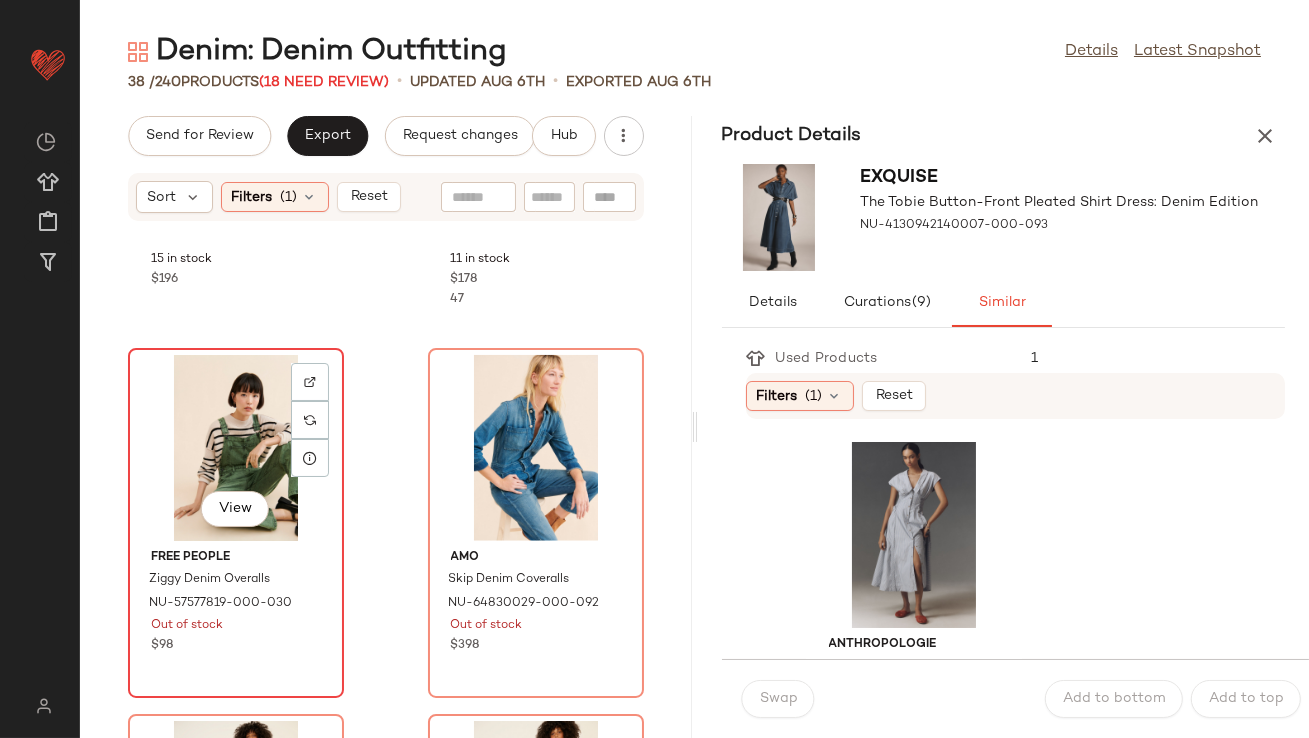 click on "View" 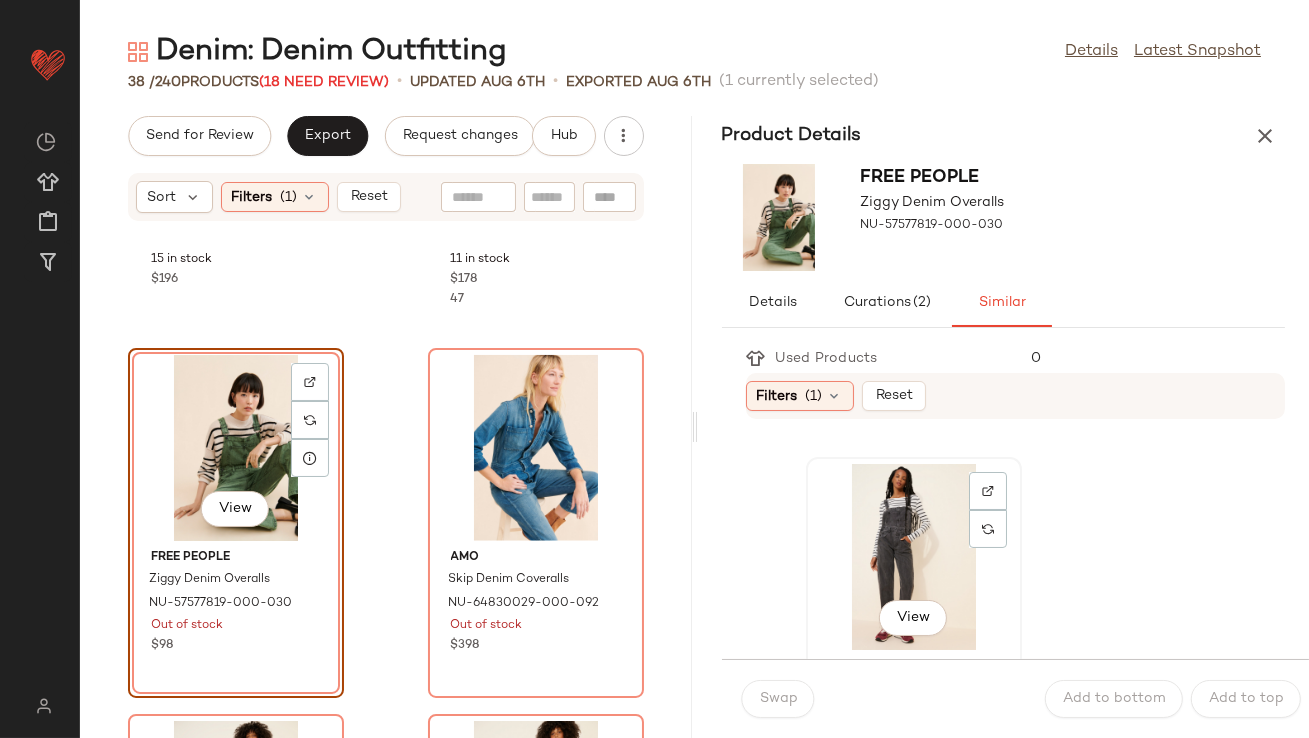 scroll, scrollTop: 345, scrollLeft: 0, axis: vertical 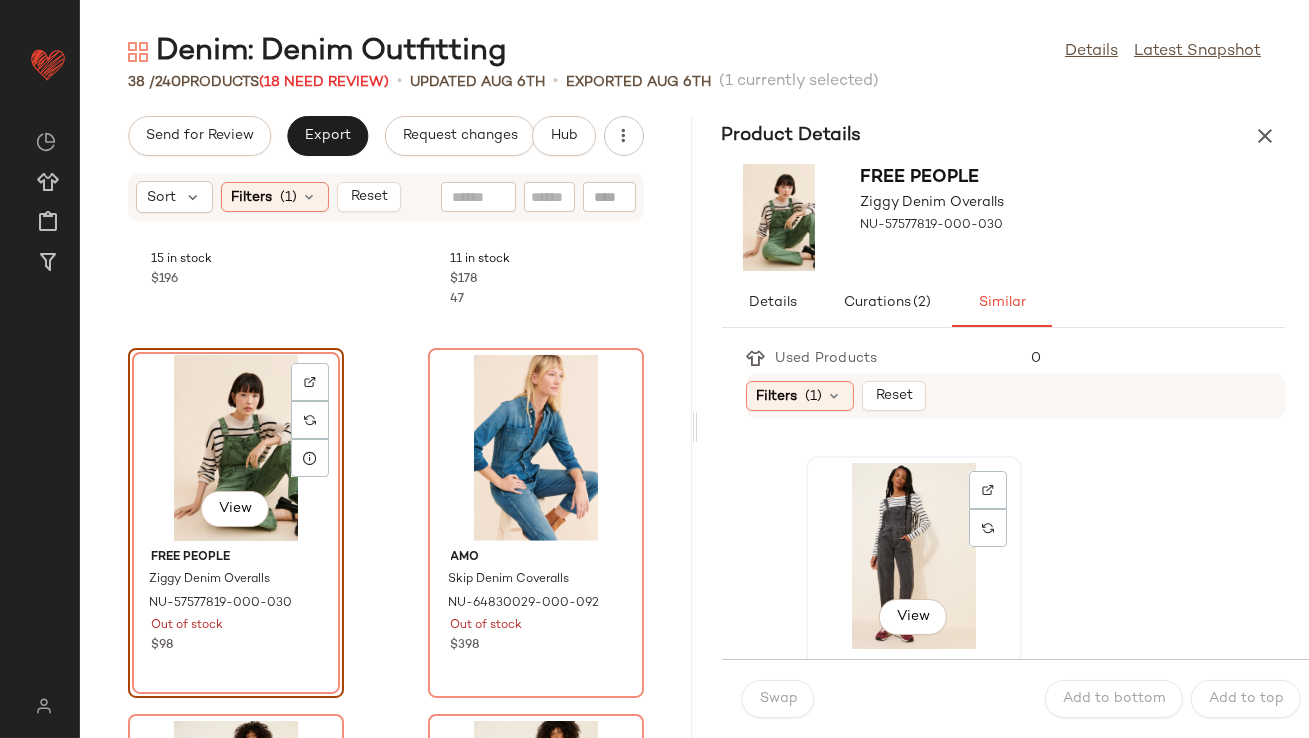 click on "View" 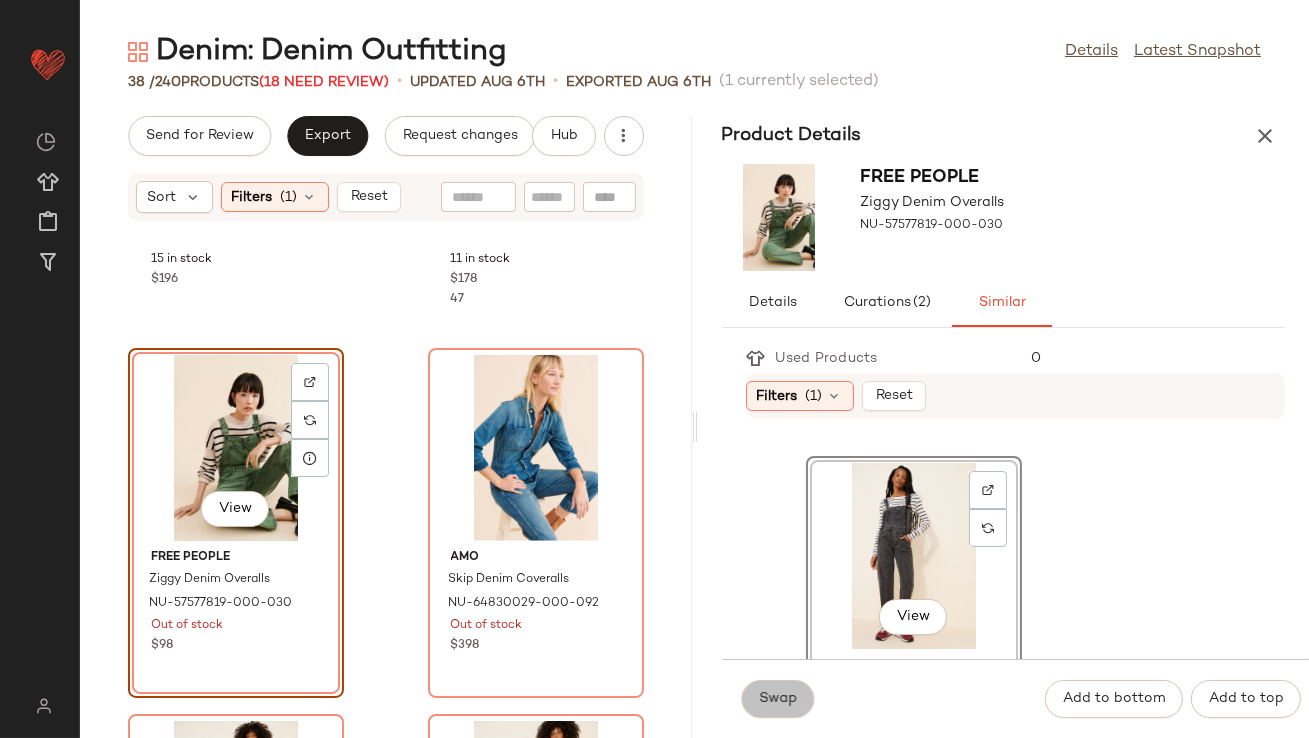 click on "Swap" at bounding box center [778, 699] 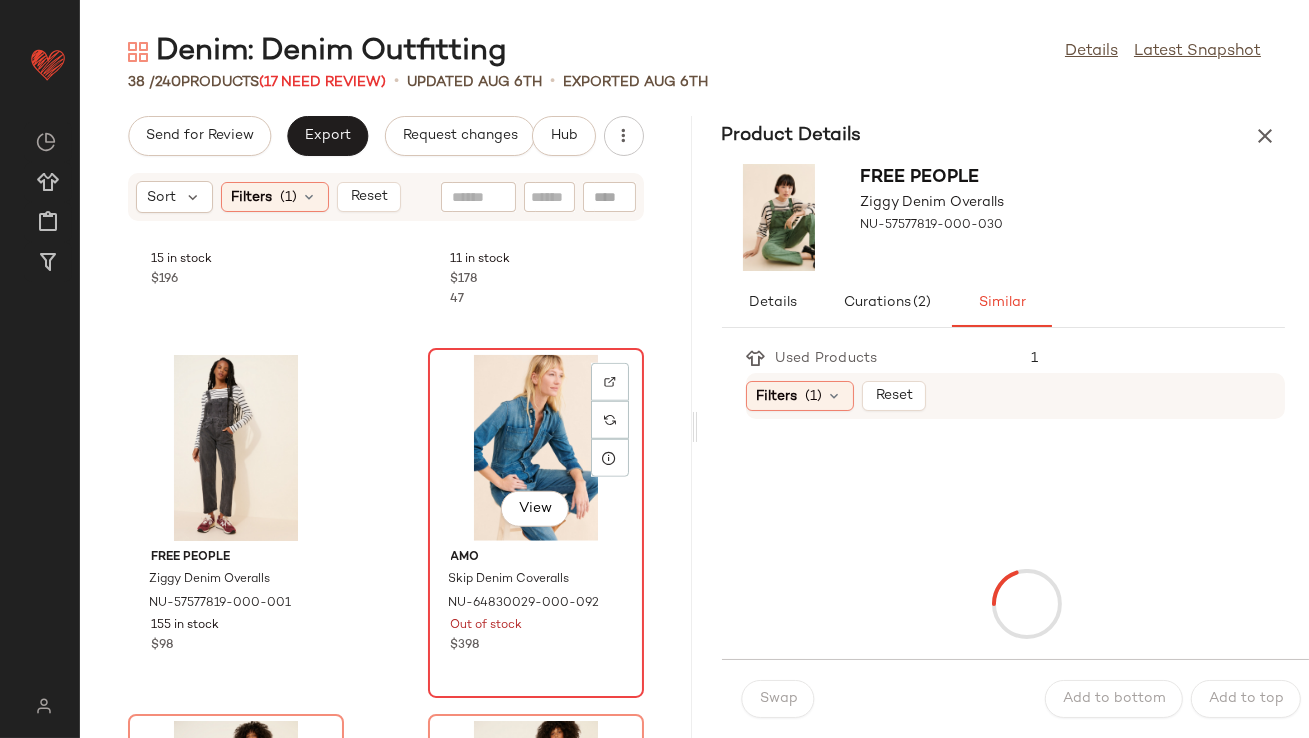 click on "View" 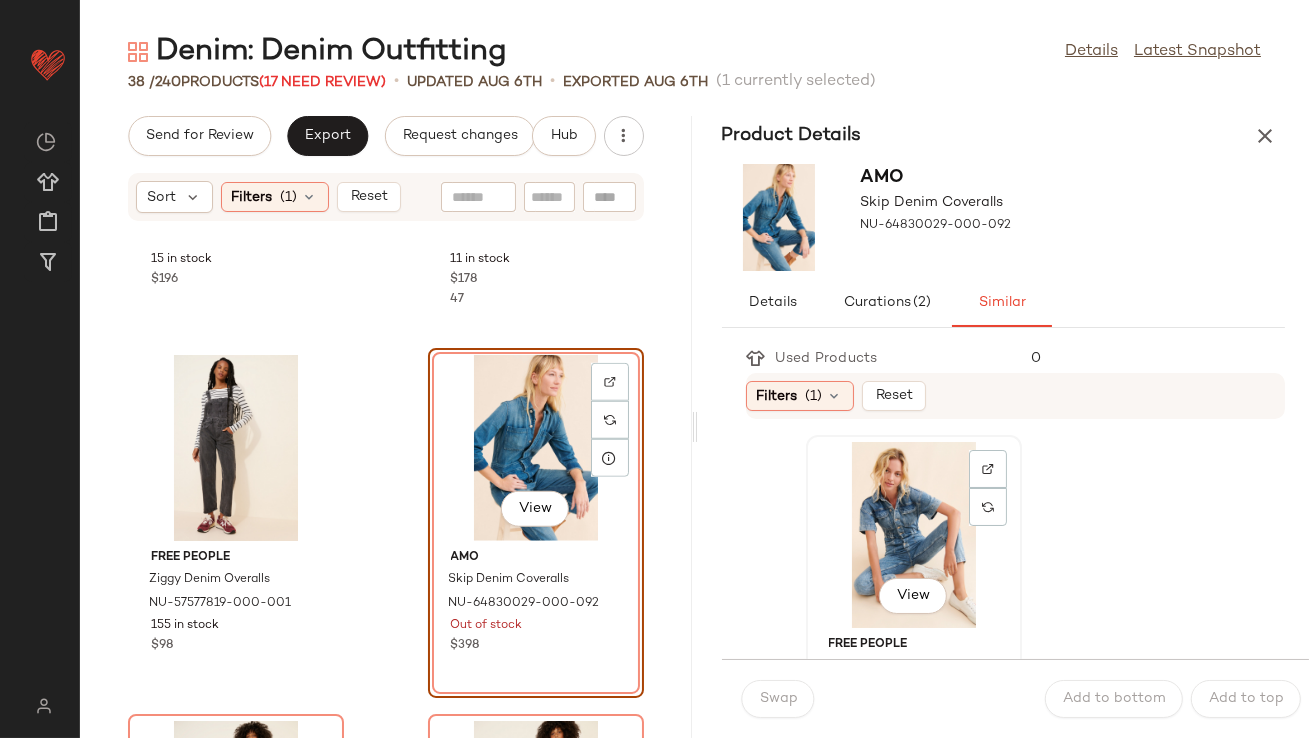 click on "View" 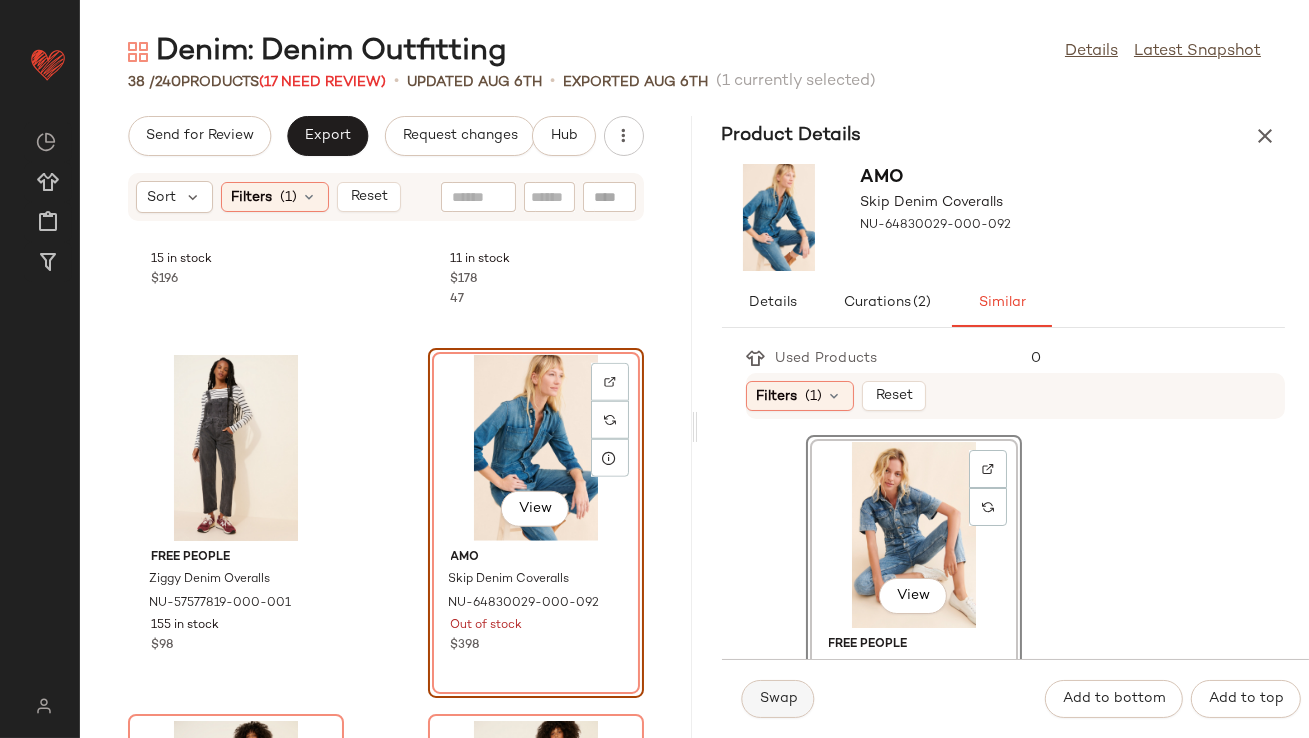 click on "Swap" 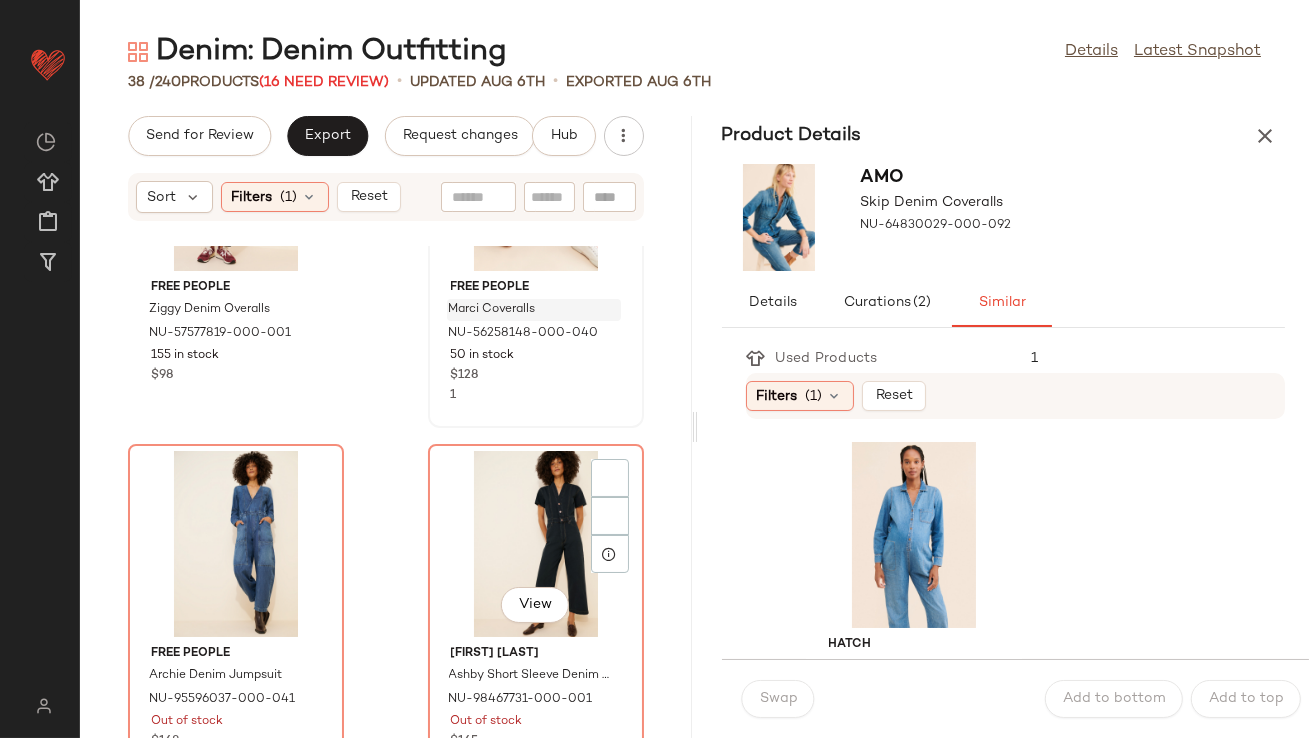 scroll, scrollTop: 3942, scrollLeft: 0, axis: vertical 